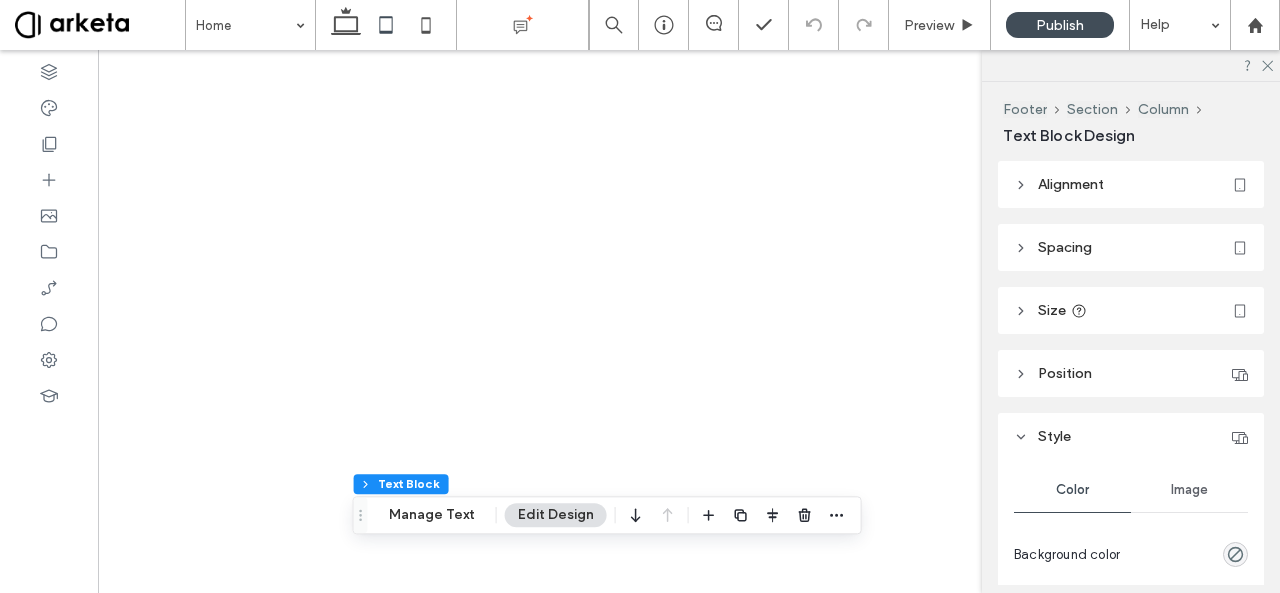 scroll, scrollTop: 0, scrollLeft: 0, axis: both 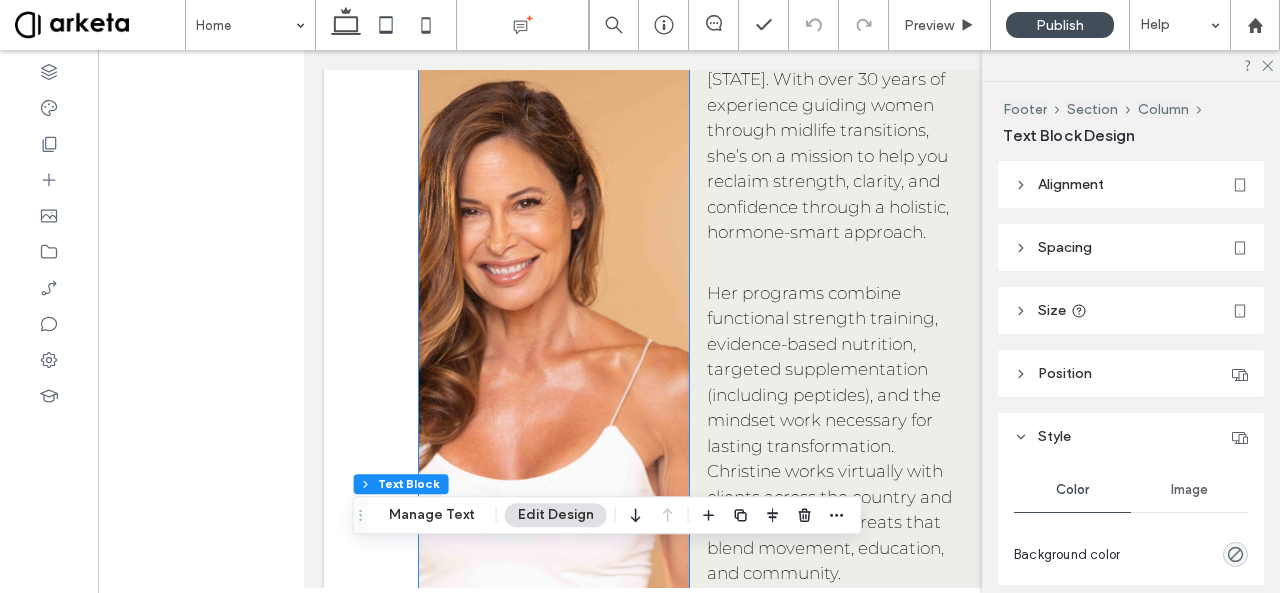 click at bounding box center [553, 447] 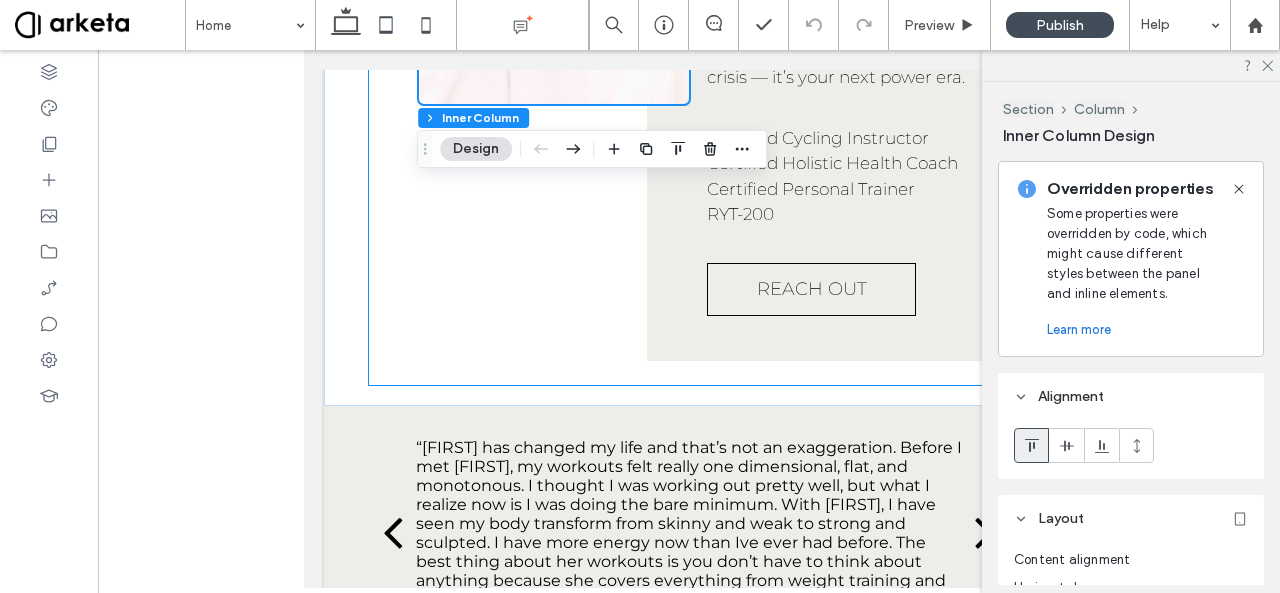 scroll, scrollTop: 3019, scrollLeft: 0, axis: vertical 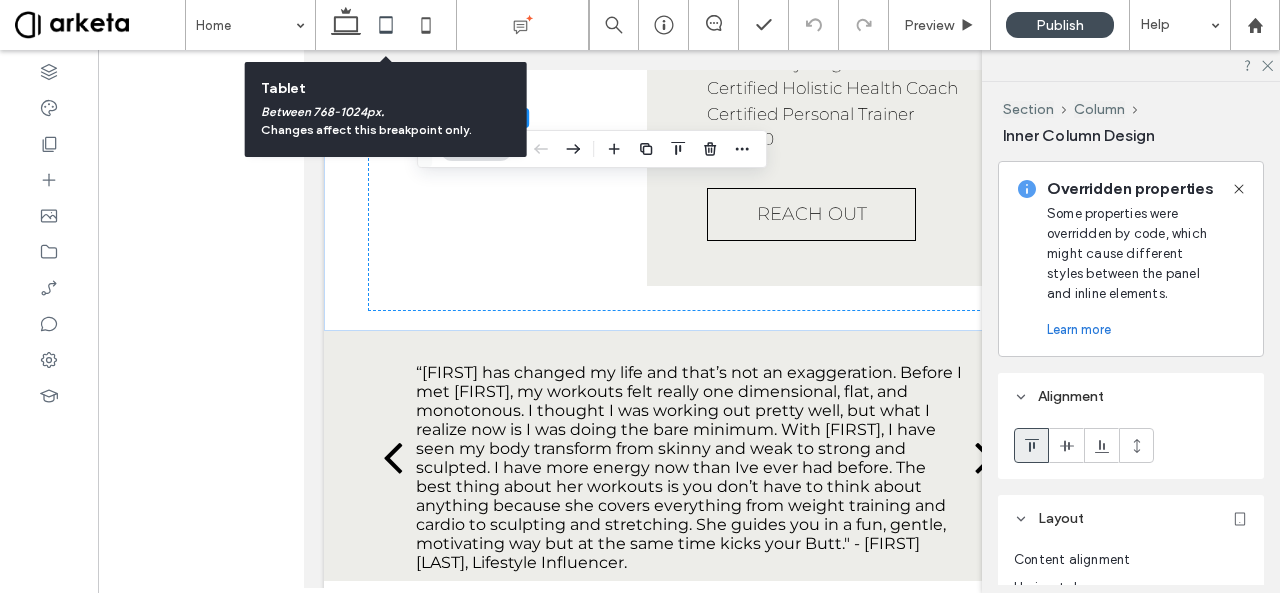 click 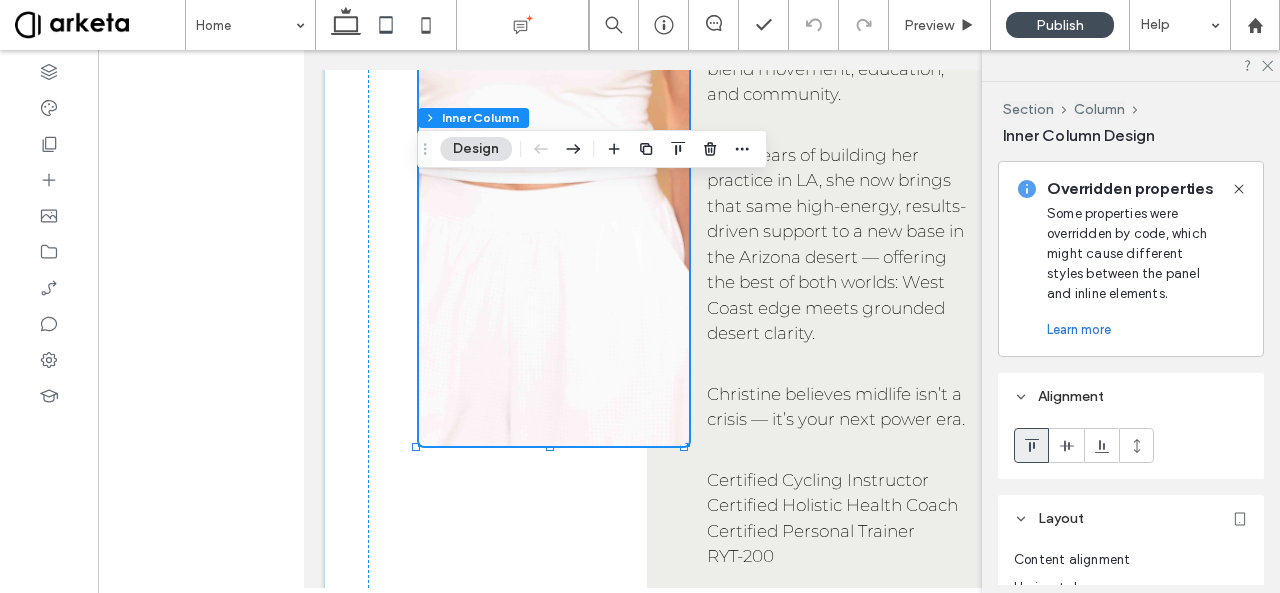 scroll, scrollTop: 2605, scrollLeft: 0, axis: vertical 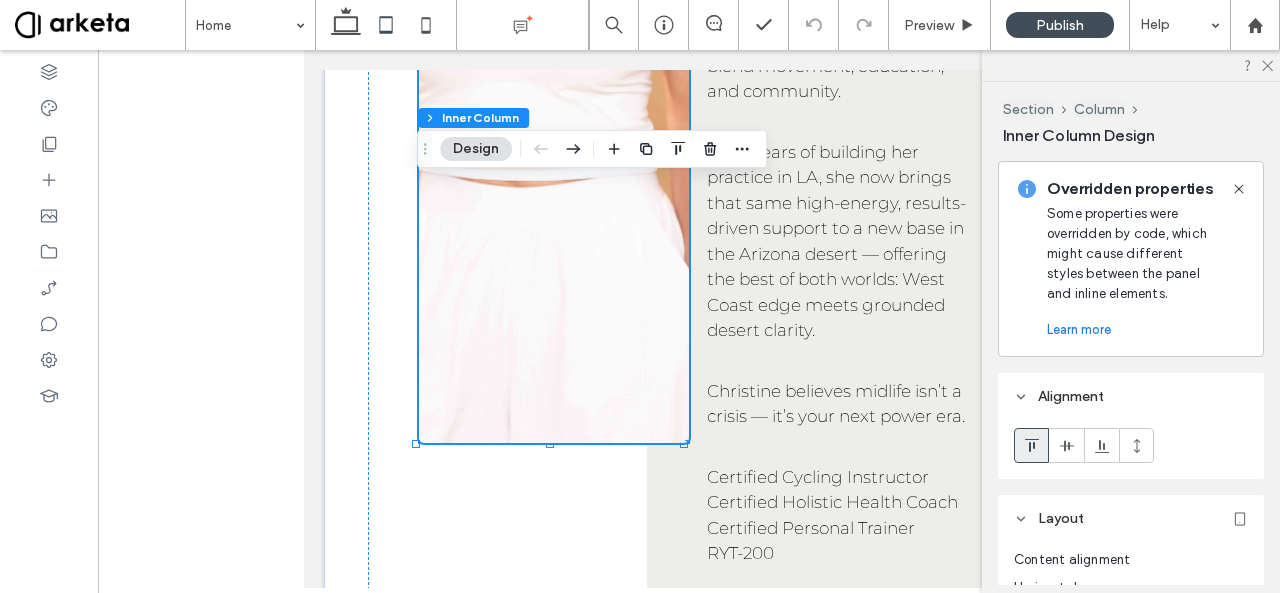 click at bounding box center (553, -35) 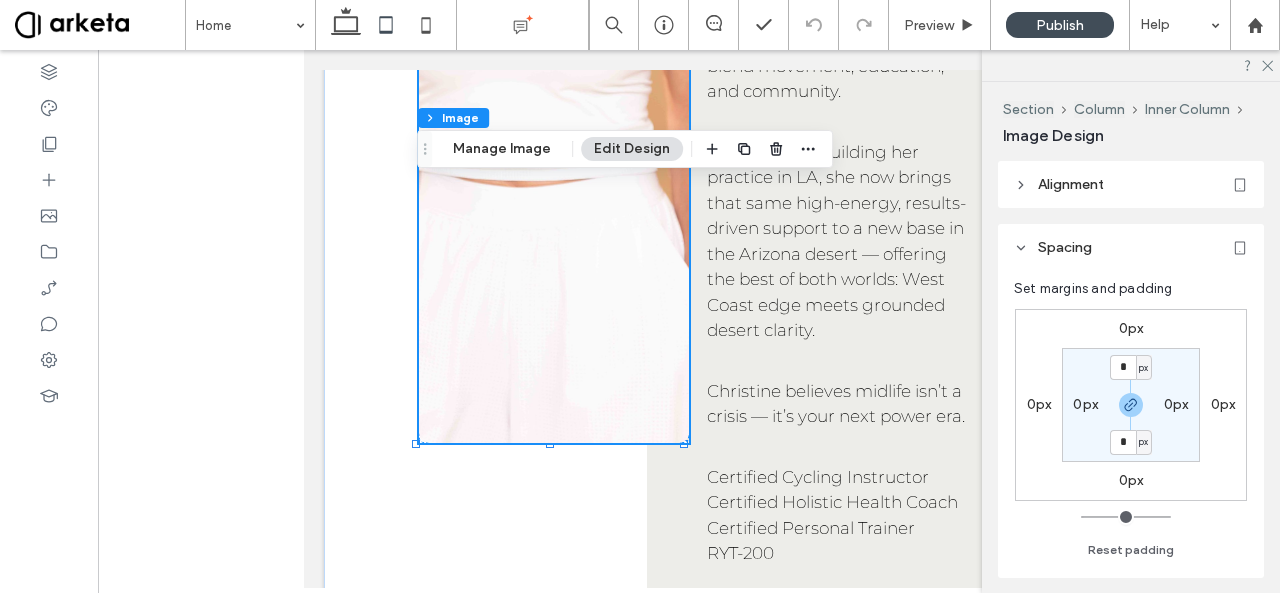 type on "**" 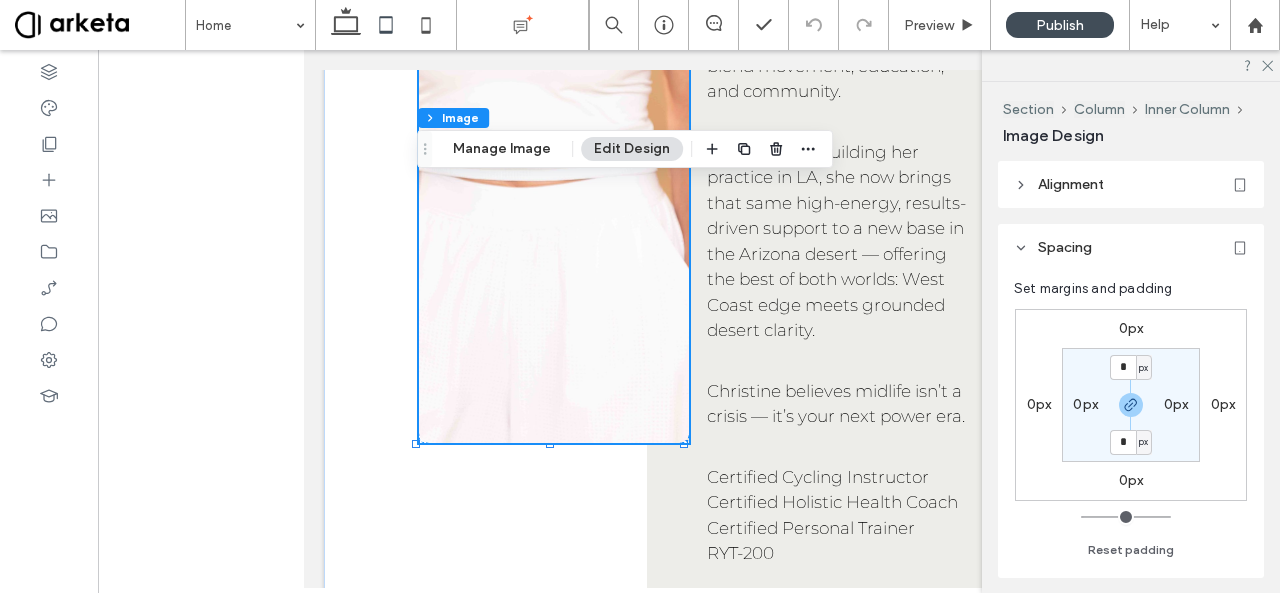 type on "**" 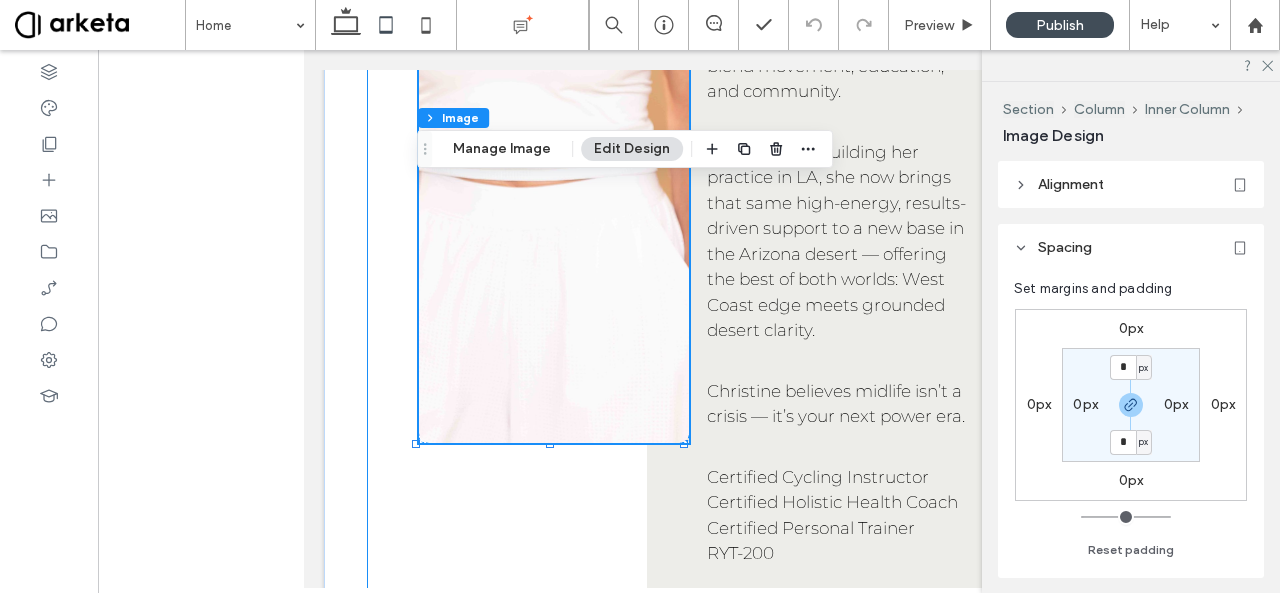 click on "About Christine
Christine Roderick is a certified wellness consultant and fitness coach rooted in both Los Angeles and Arizona. With over 30 years of experience guiding women through midlife transitions, she’s on a mission to help you reclaim strength, clarity, and confidence through a holistic, hormone-smart approach.
Her programs combine functional strength training, evidence-based nutrition, targeted supplementation (including peptides), and the mindset work necessary for lasting transformation. Christine works virtually with clients across the country and leads in-person retreats that blend movement, education, and community.
After years of building her practice in LA, she now brings that same high-energy, results-driven support to a new base in the Arizona desert — offering the best of both worlds: West Coast edge meets grounded desert clarity.
Certified Cycling Instructor Certified Holistic Health Coach" at bounding box center [689, 56] 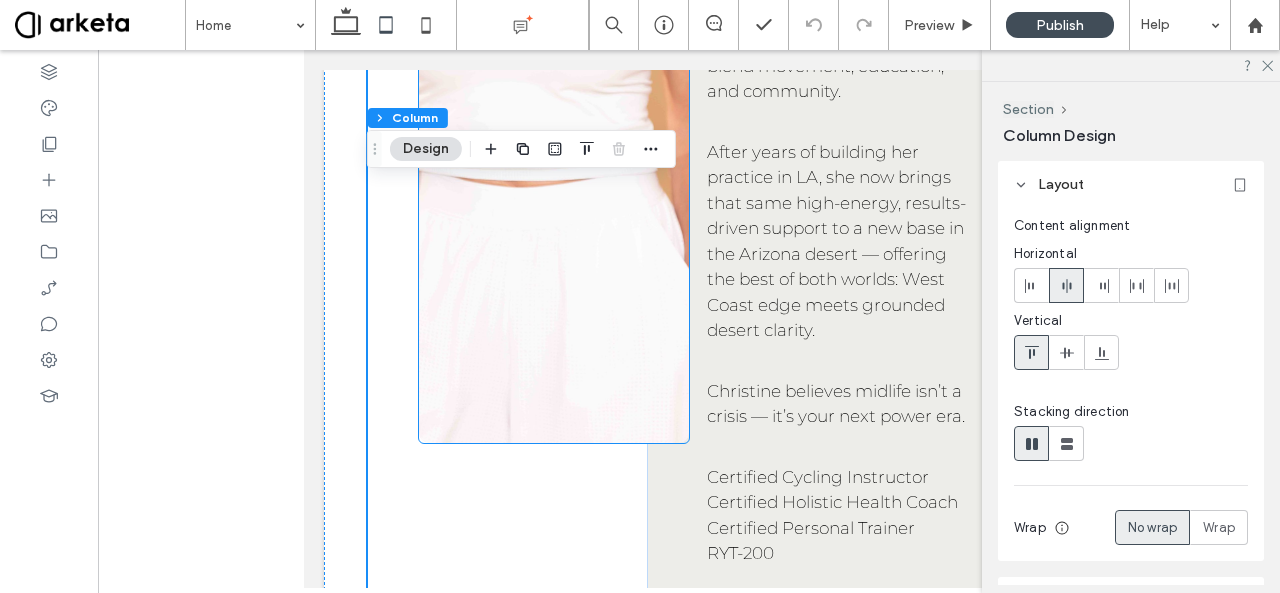 click at bounding box center (553, -35) 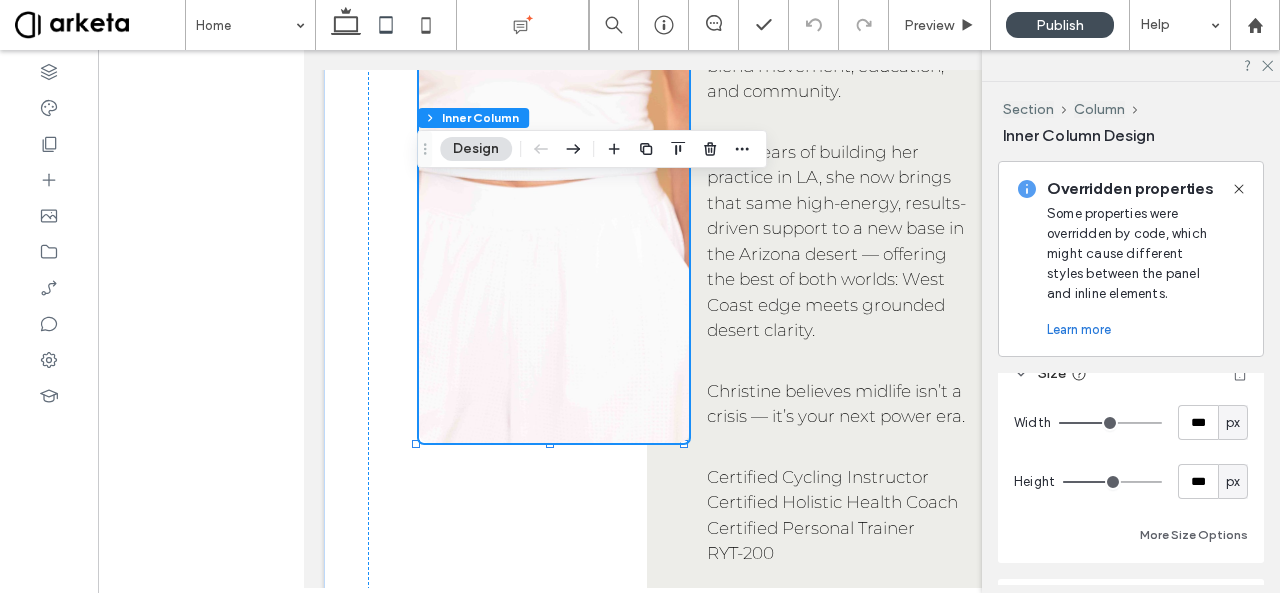 scroll, scrollTop: 929, scrollLeft: 0, axis: vertical 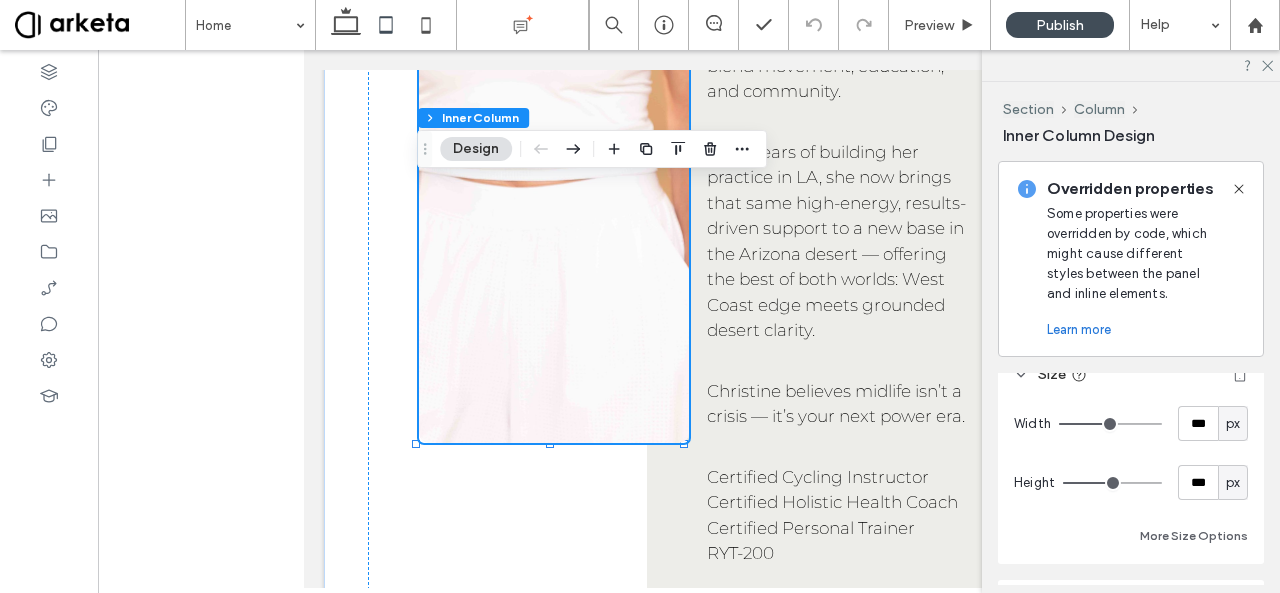 type on "***" 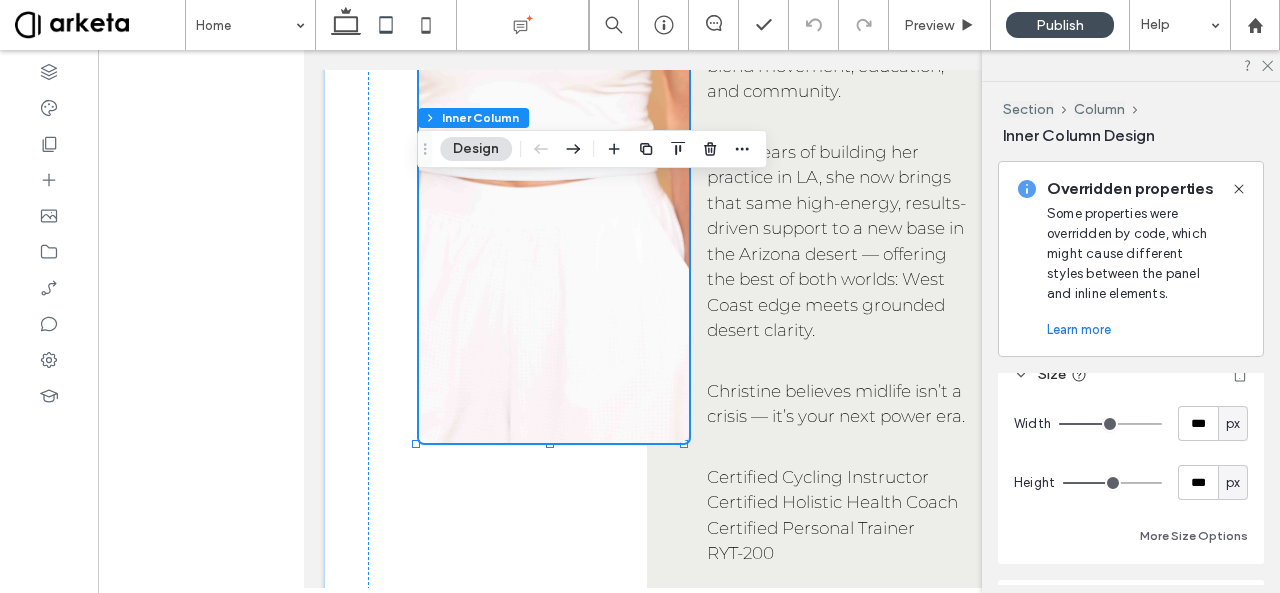 type on "***" 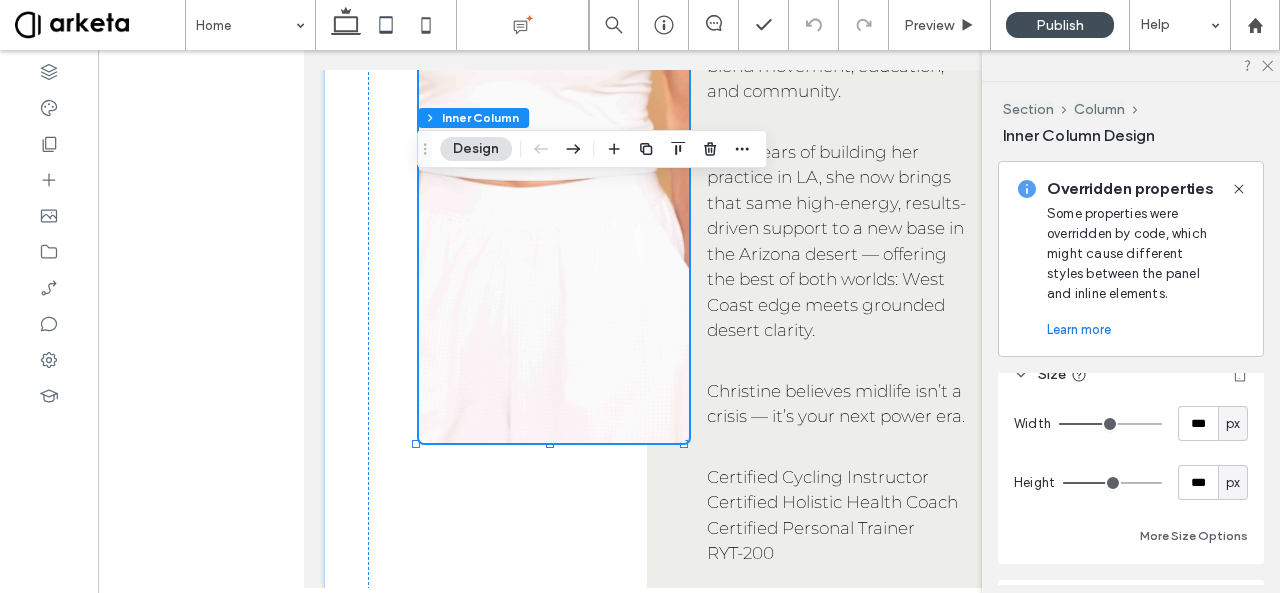 type on "***" 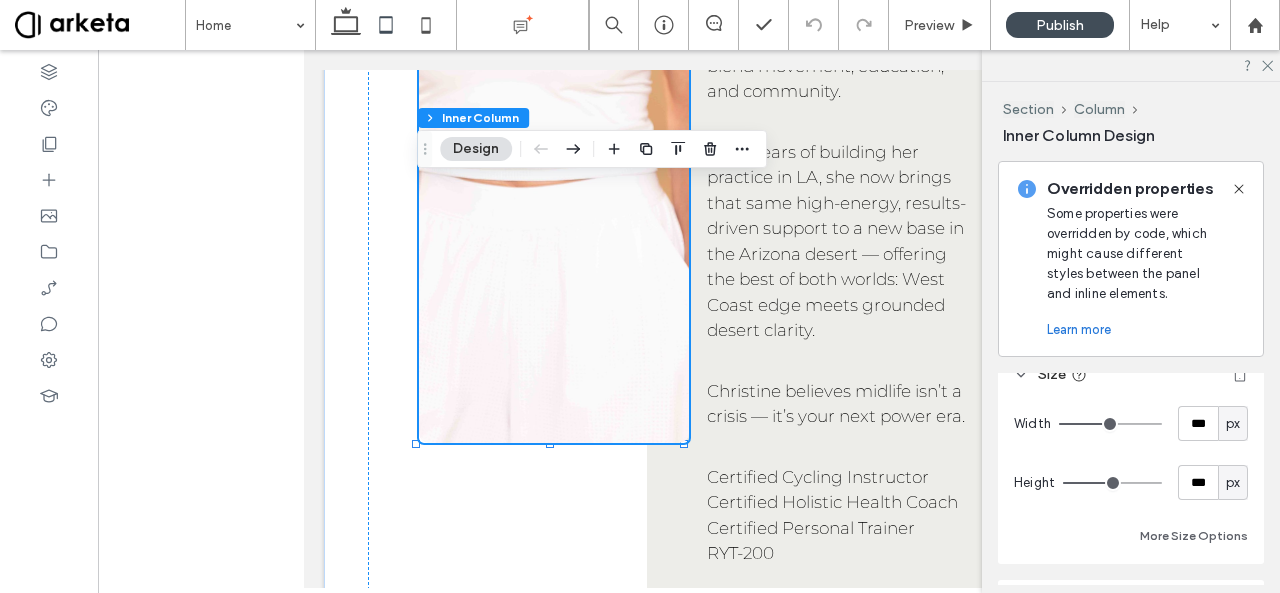 type on "***" 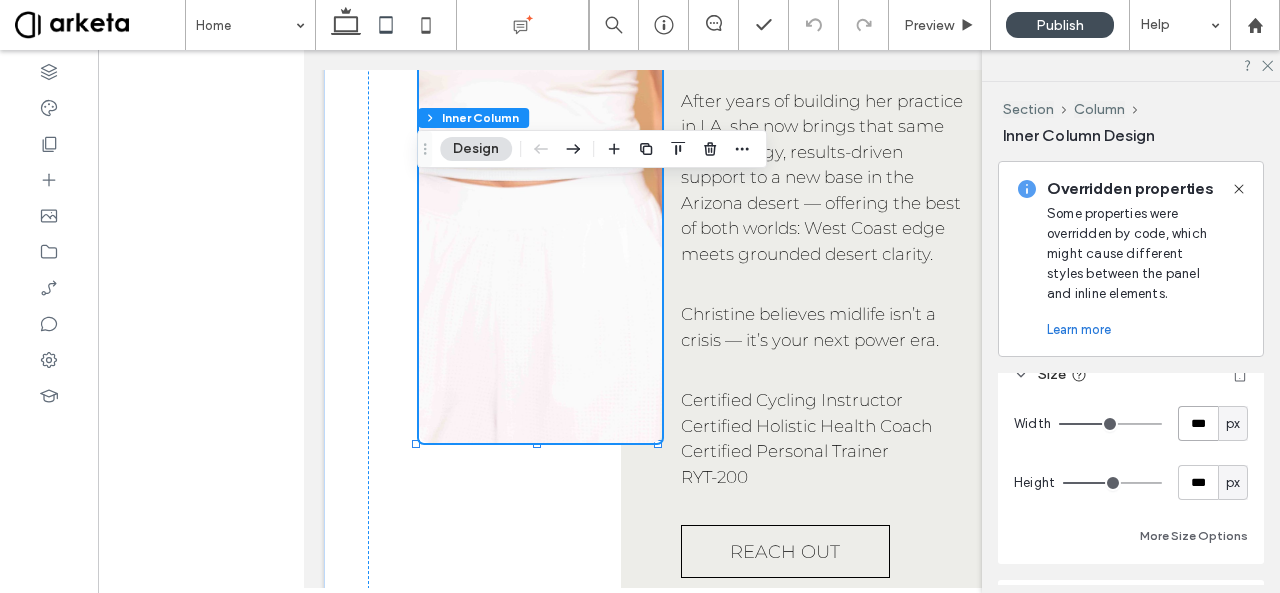 click on "***" at bounding box center [1198, 423] 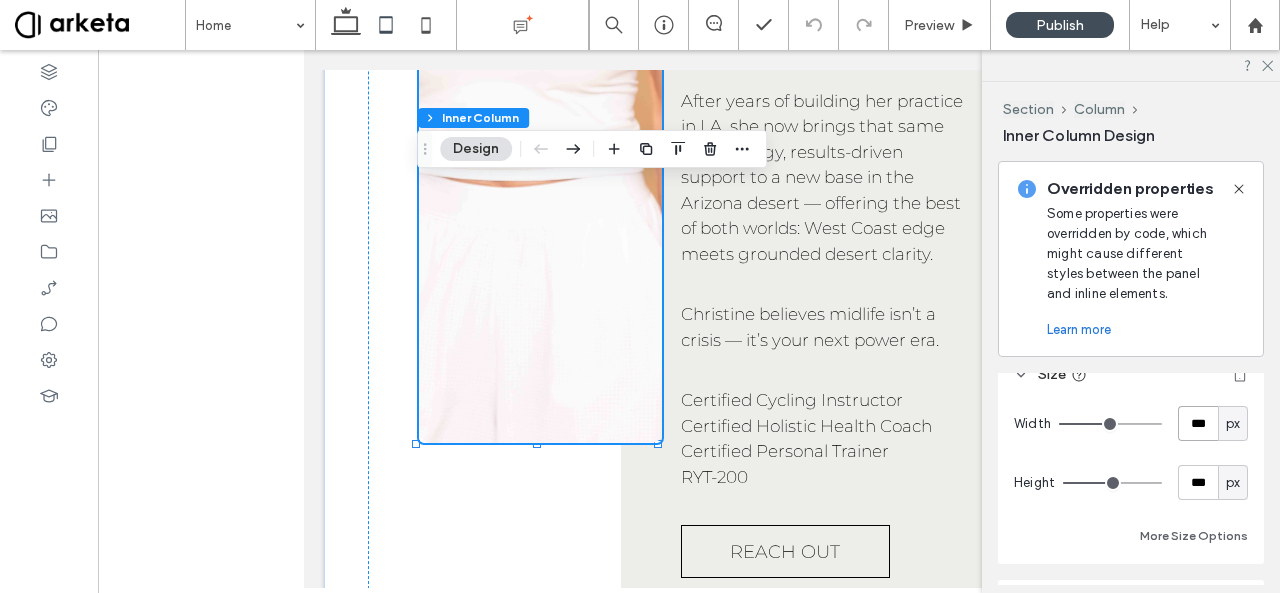 type on "***" 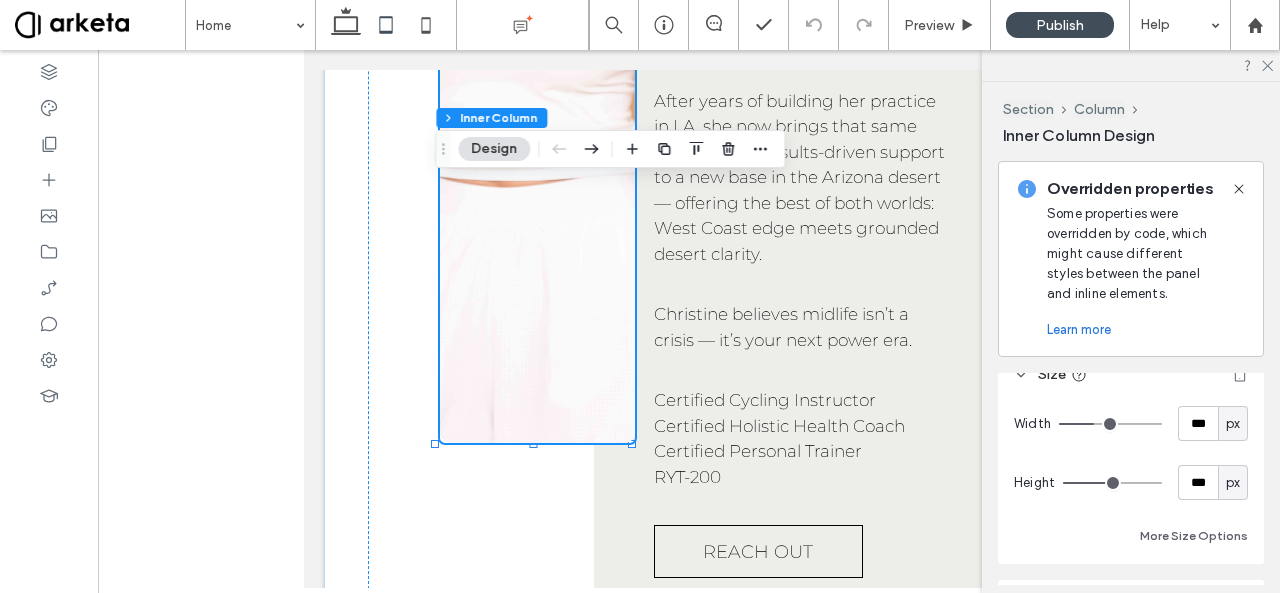 click on "px" at bounding box center [1233, 424] 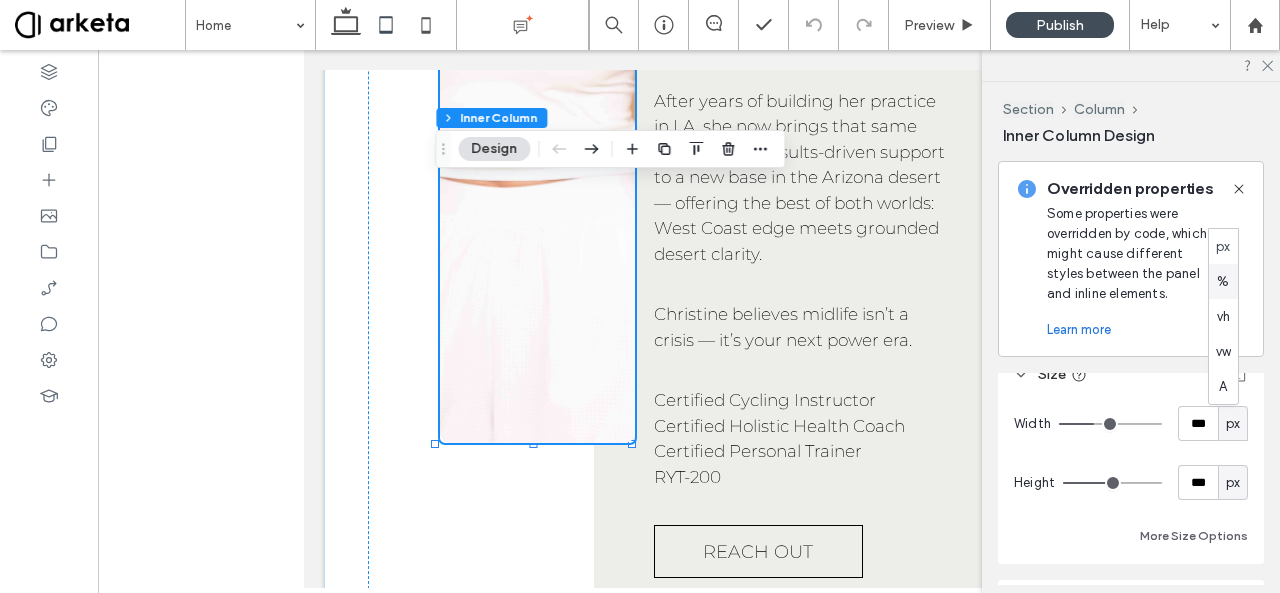 click on "%" at bounding box center (1223, 281) 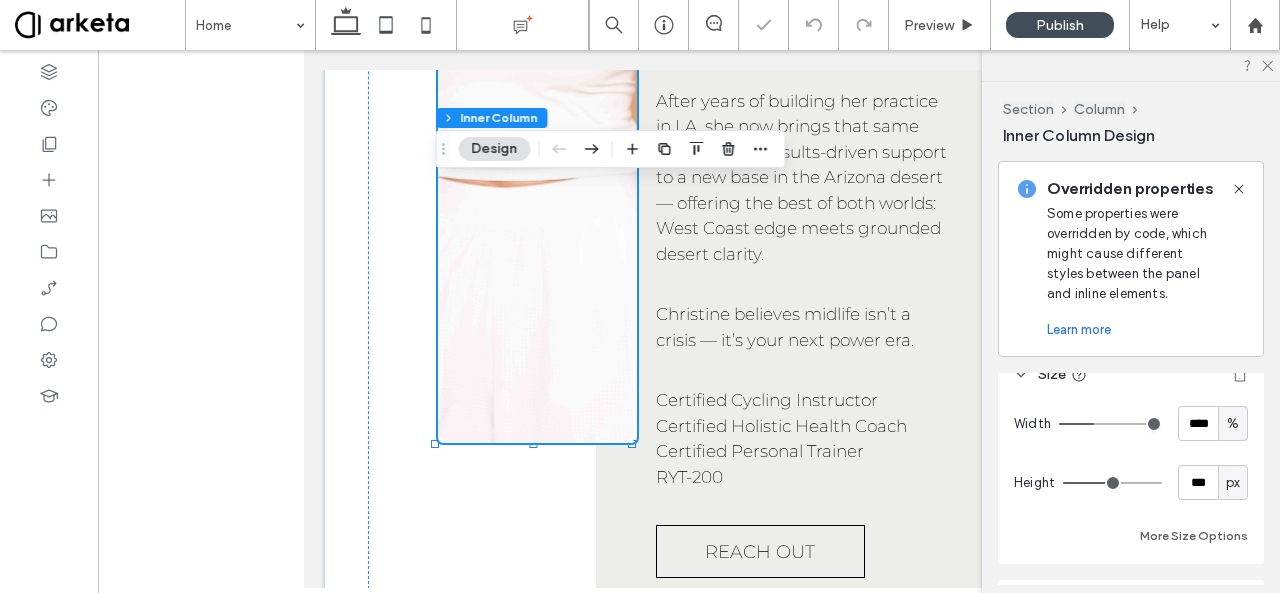 click on "Overridden properties Some properties were overridden by code, which might cause different styles between the panel and inline elements. Learn more" at bounding box center [1131, 259] 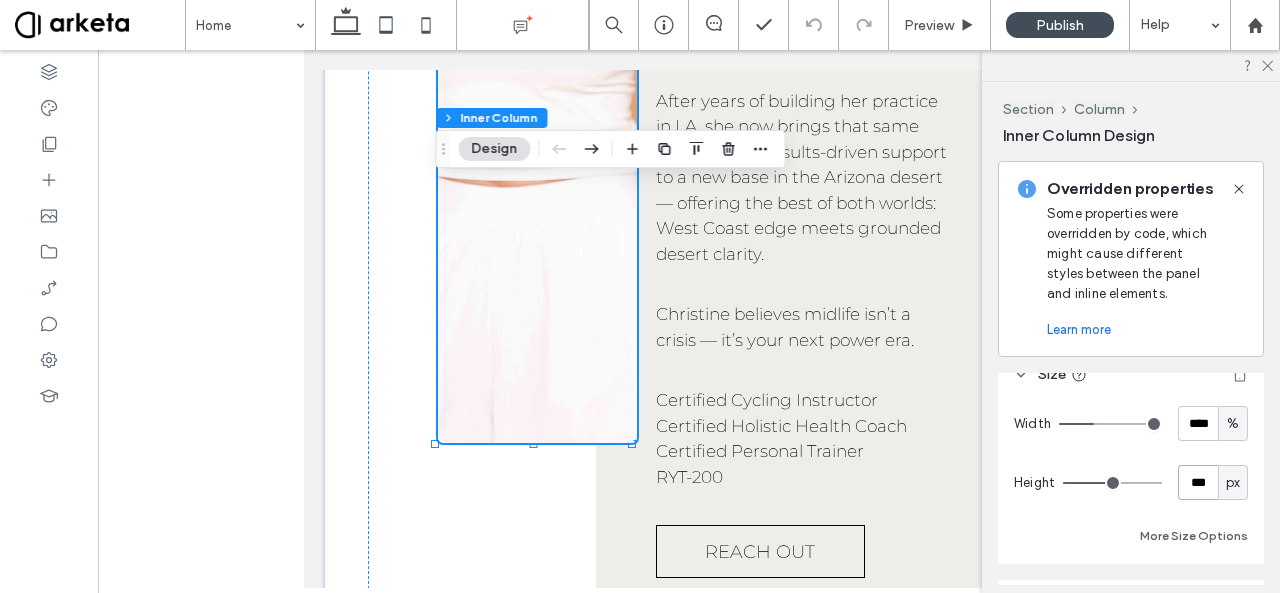 click on "***" at bounding box center [1198, 482] 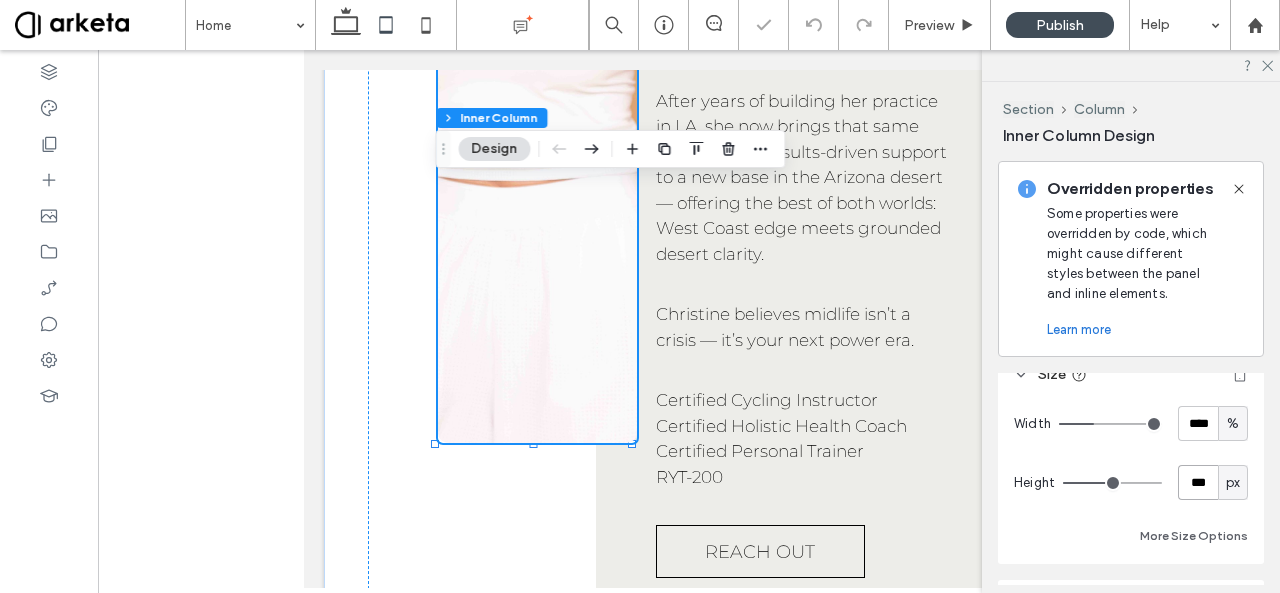 type on "***" 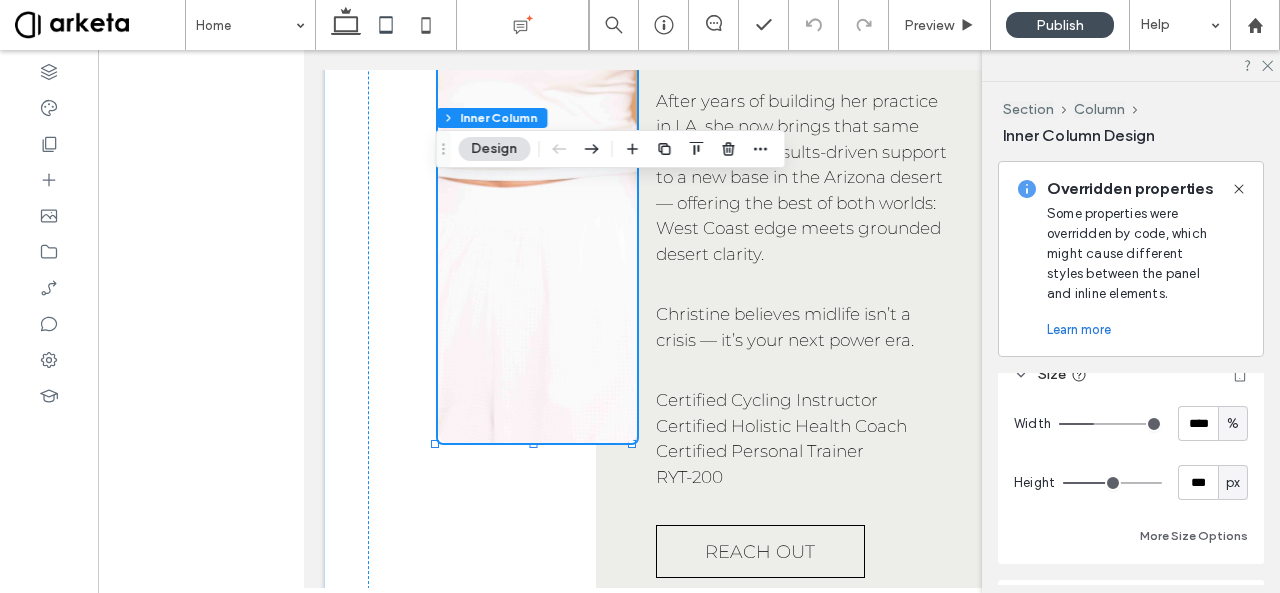 type on "***" 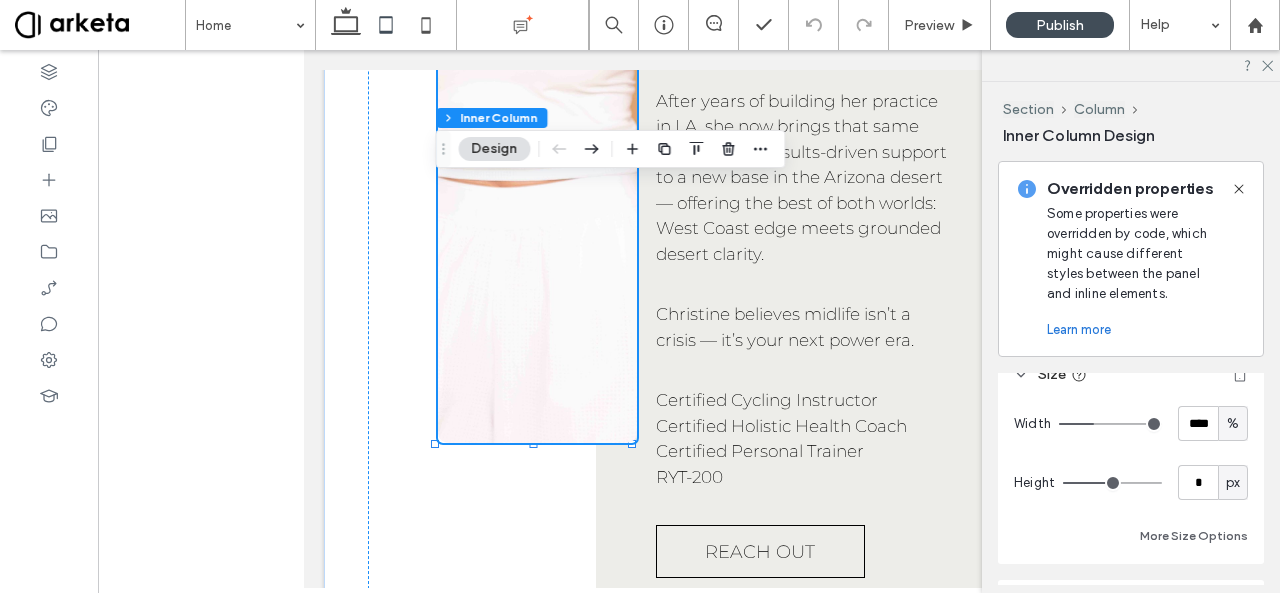 drag, startPoint x: 1111, startPoint y: 481, endPoint x: 824, endPoint y: 455, distance: 288.1753 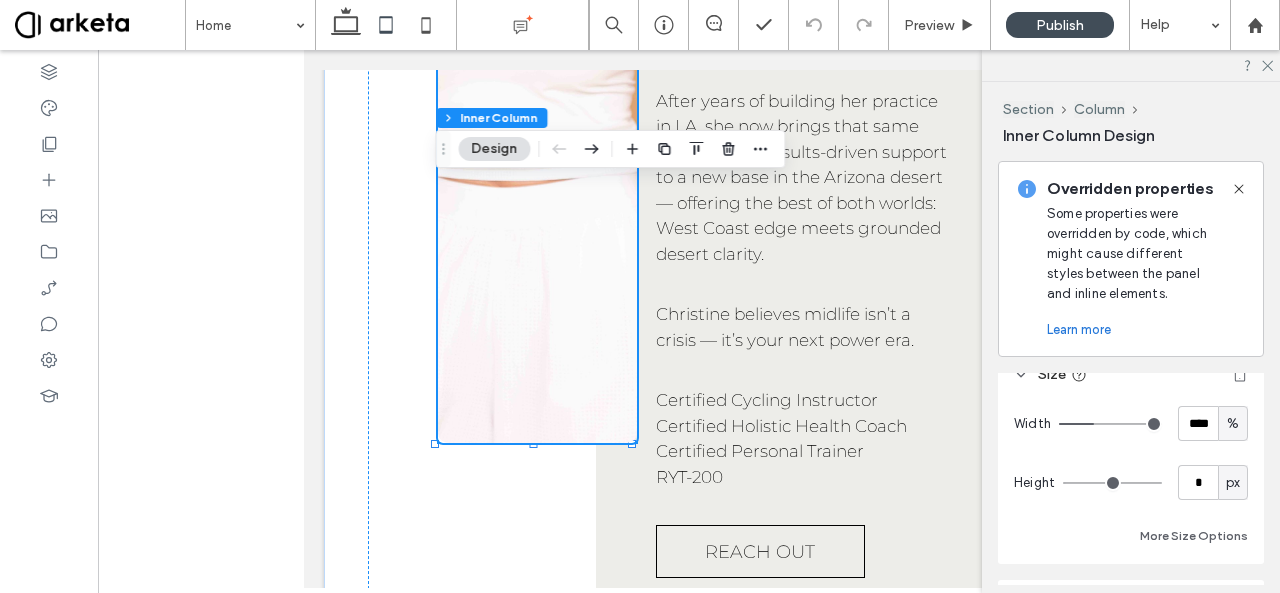 click at bounding box center (537, -35) 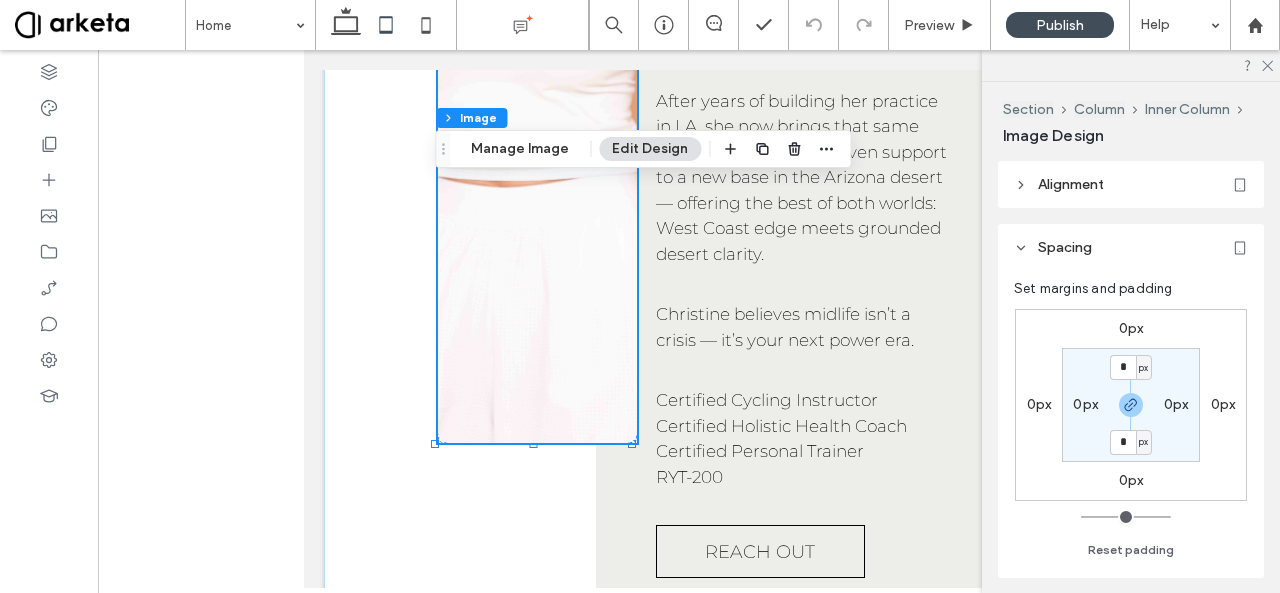 type on "**" 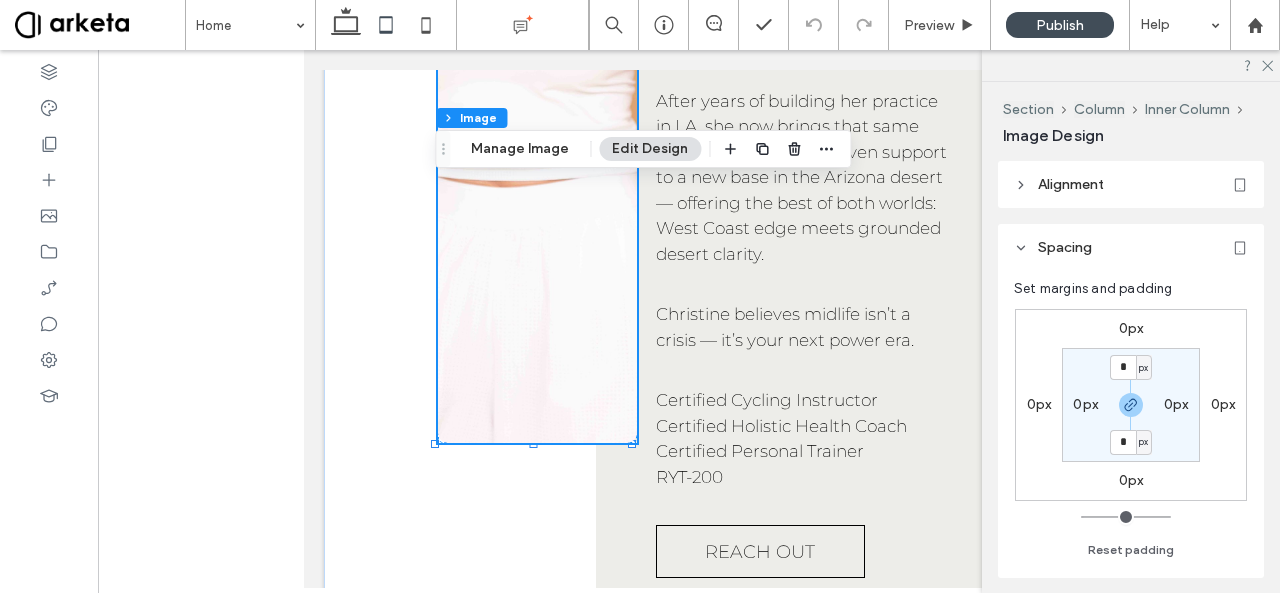 type on "**" 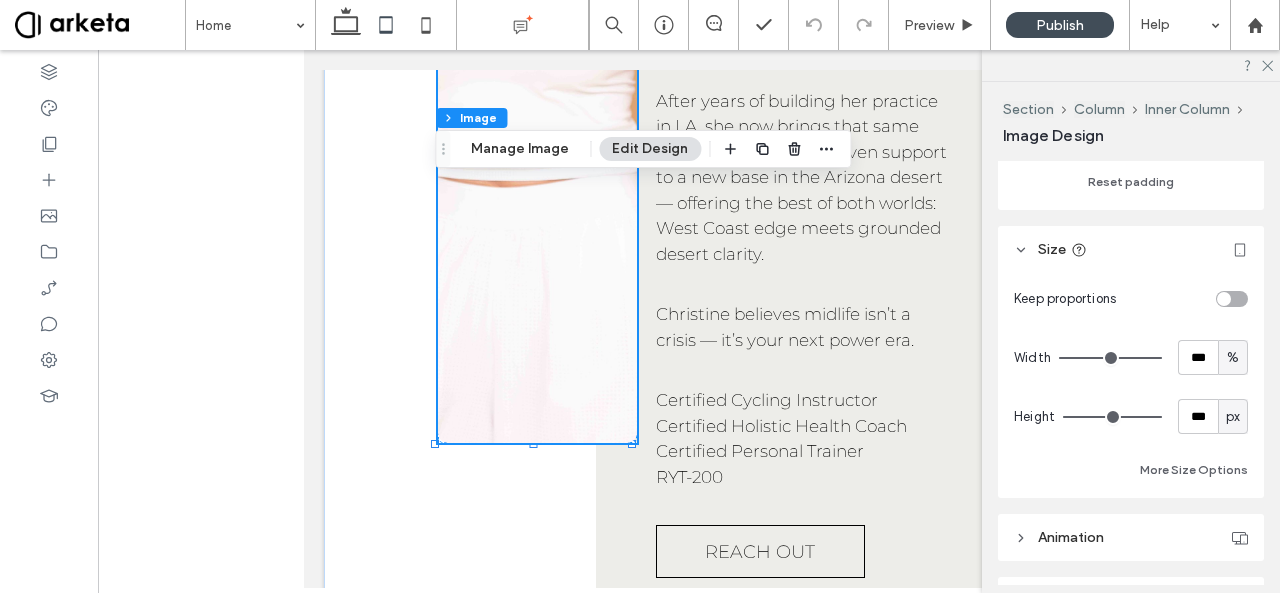 scroll, scrollTop: 384, scrollLeft: 0, axis: vertical 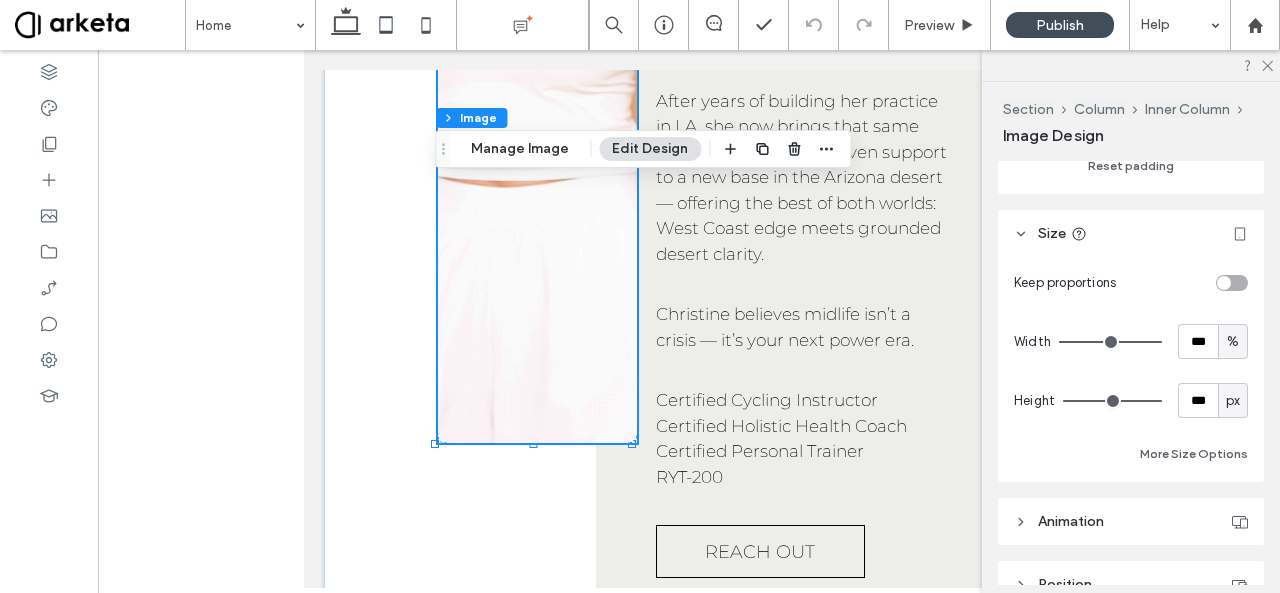 type on "***" 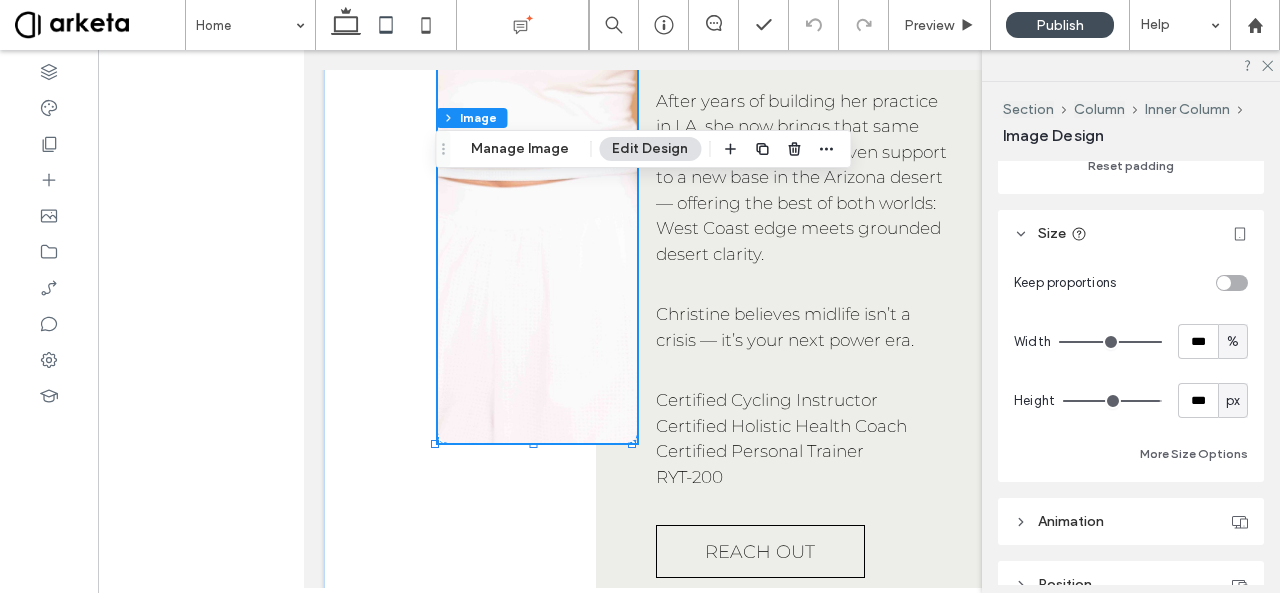 type on "***" 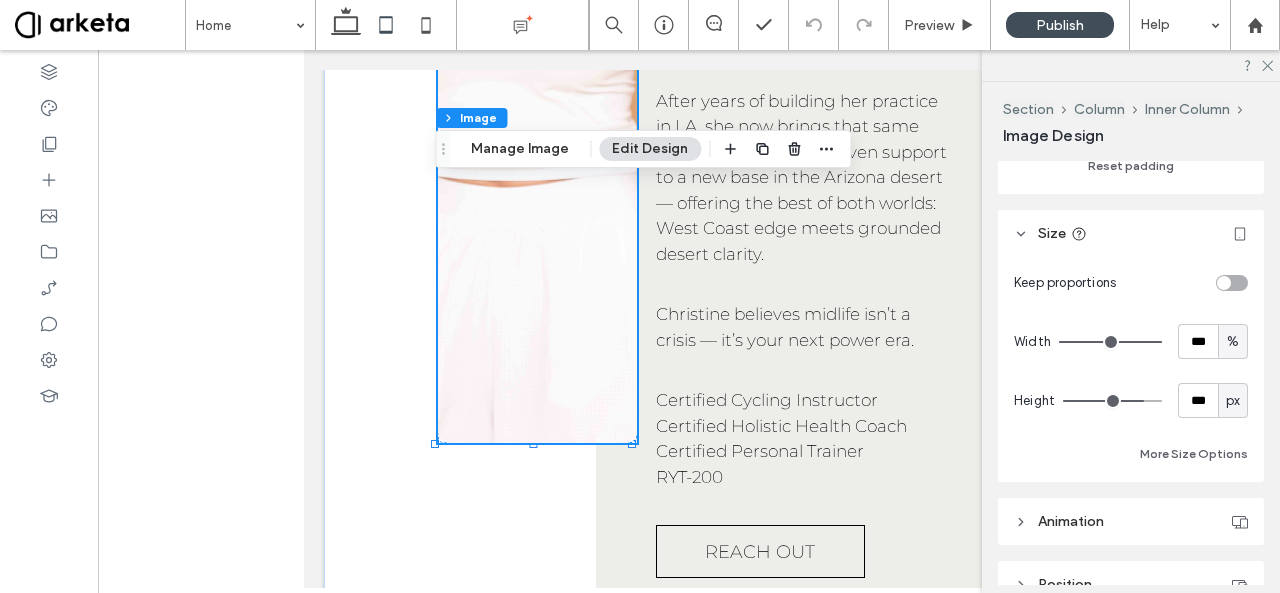 drag, startPoint x: 1148, startPoint y: 401, endPoint x: 1132, endPoint y: 401, distance: 16 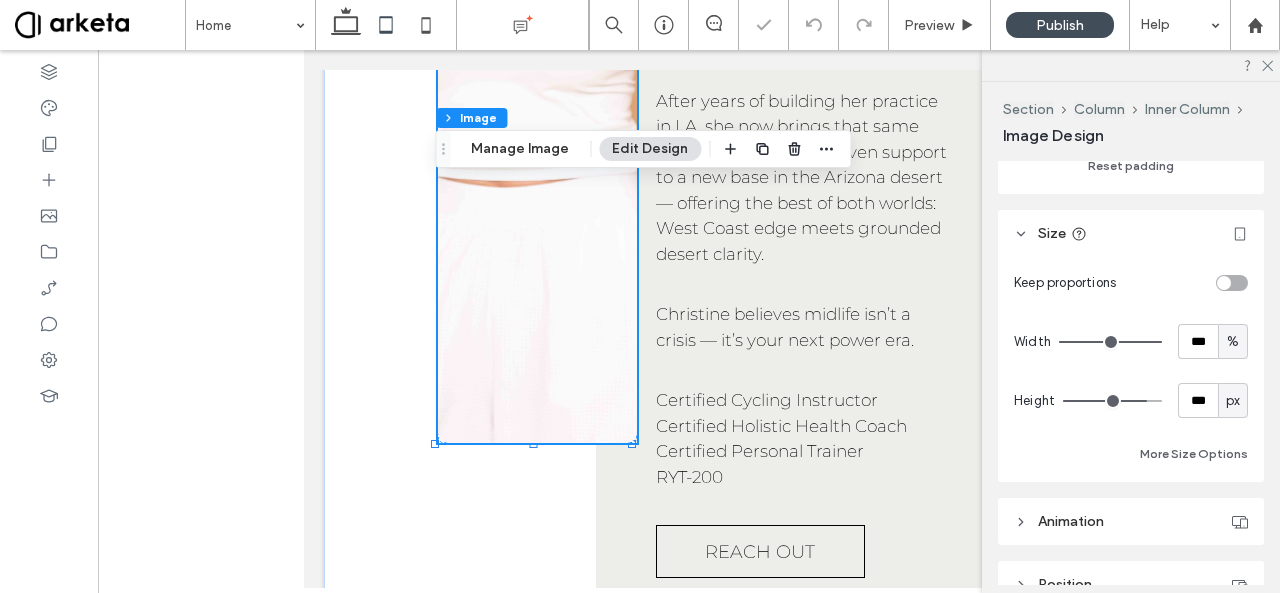 type on "***" 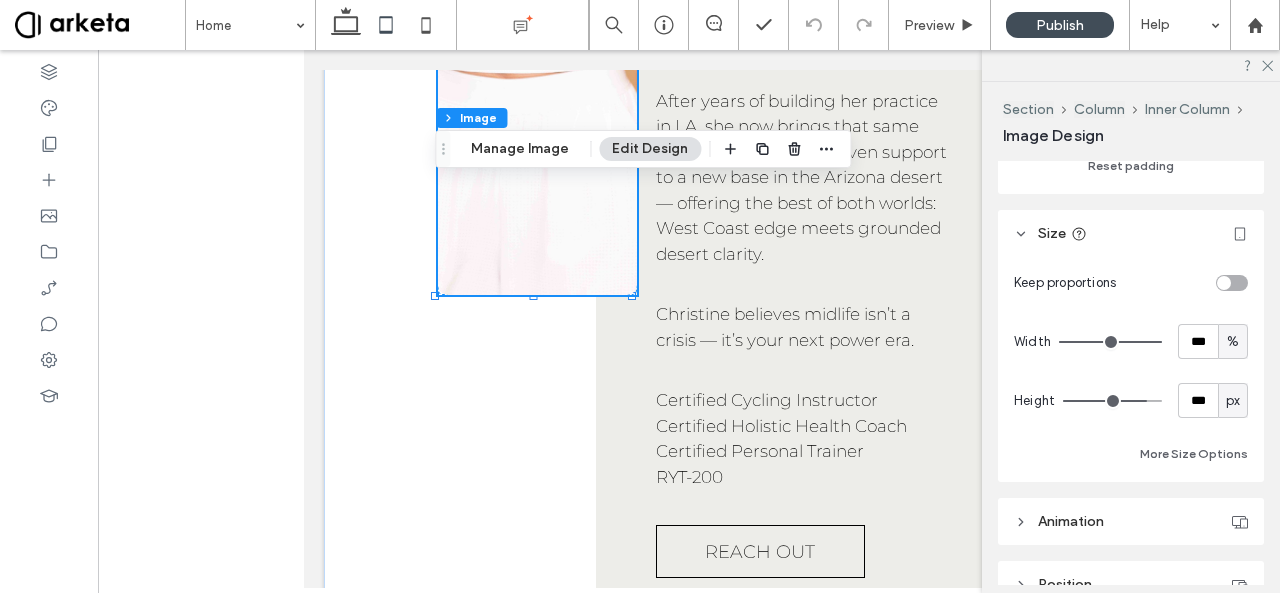type on "***" 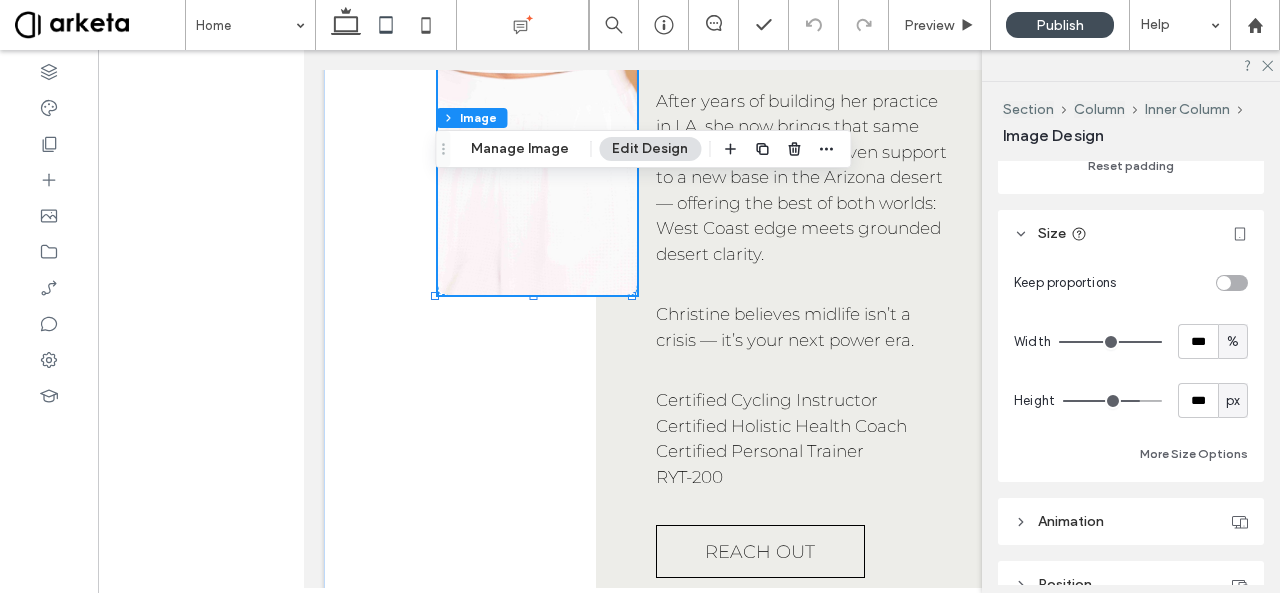 type on "***" 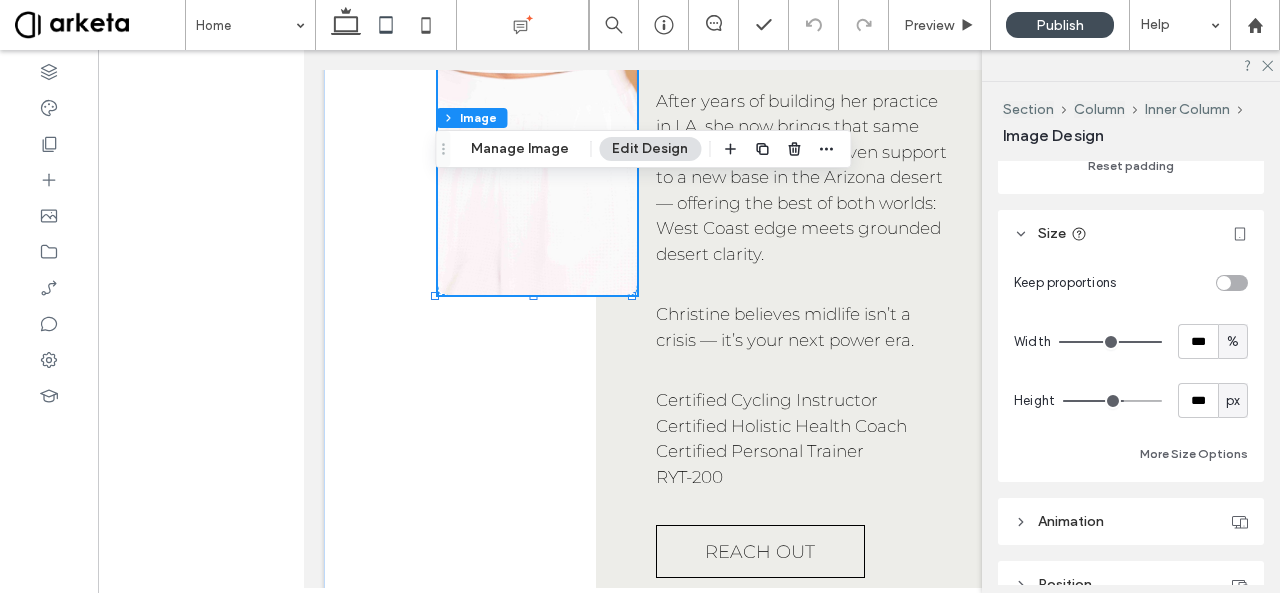 type on "***" 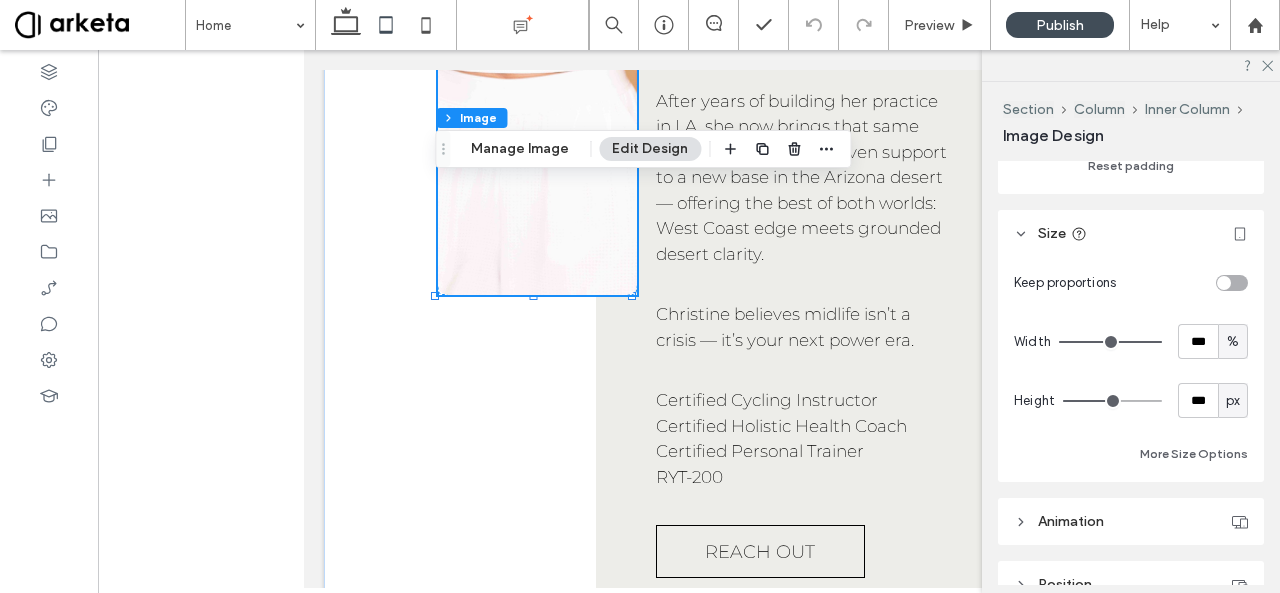 type on "***" 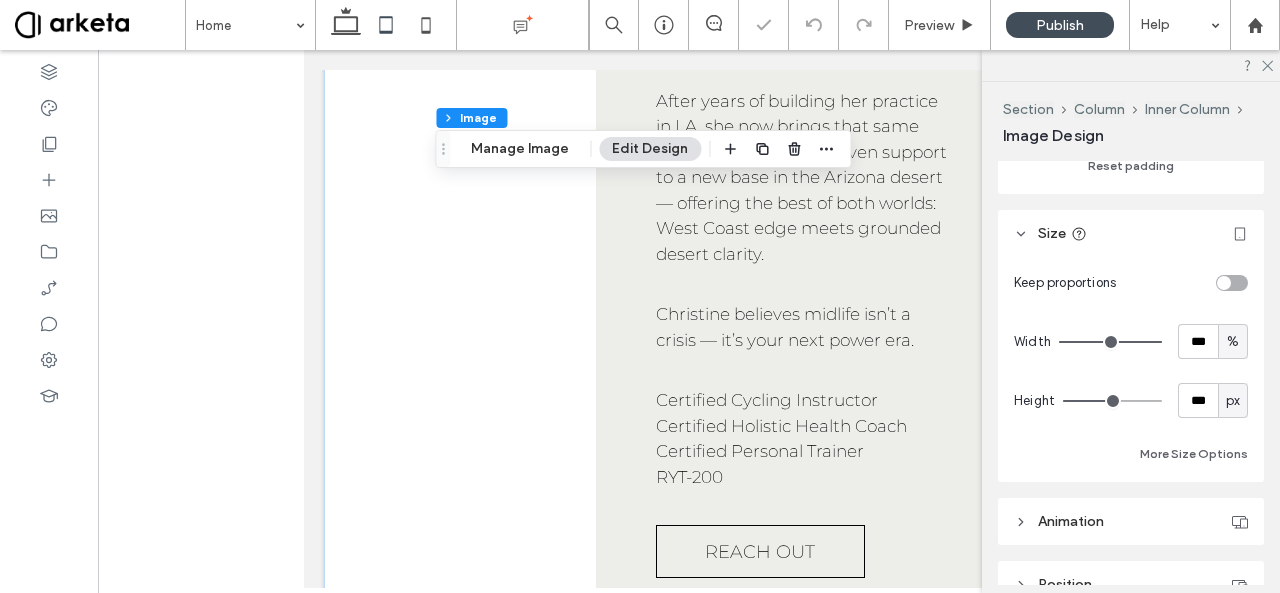 type on "***" 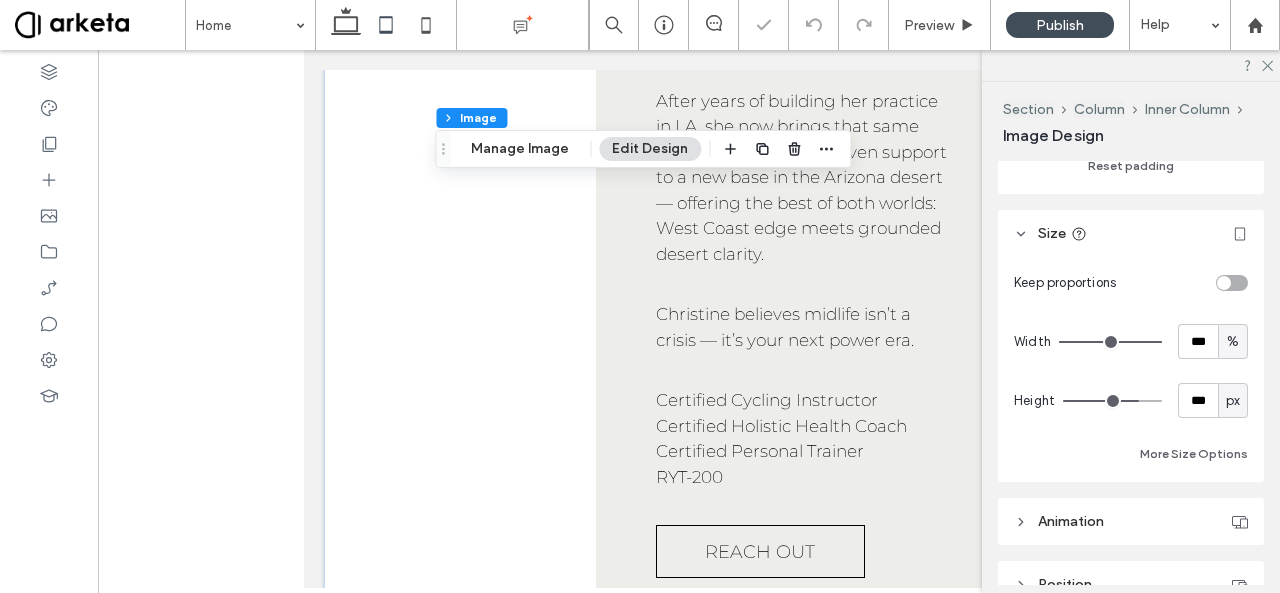 type on "***" 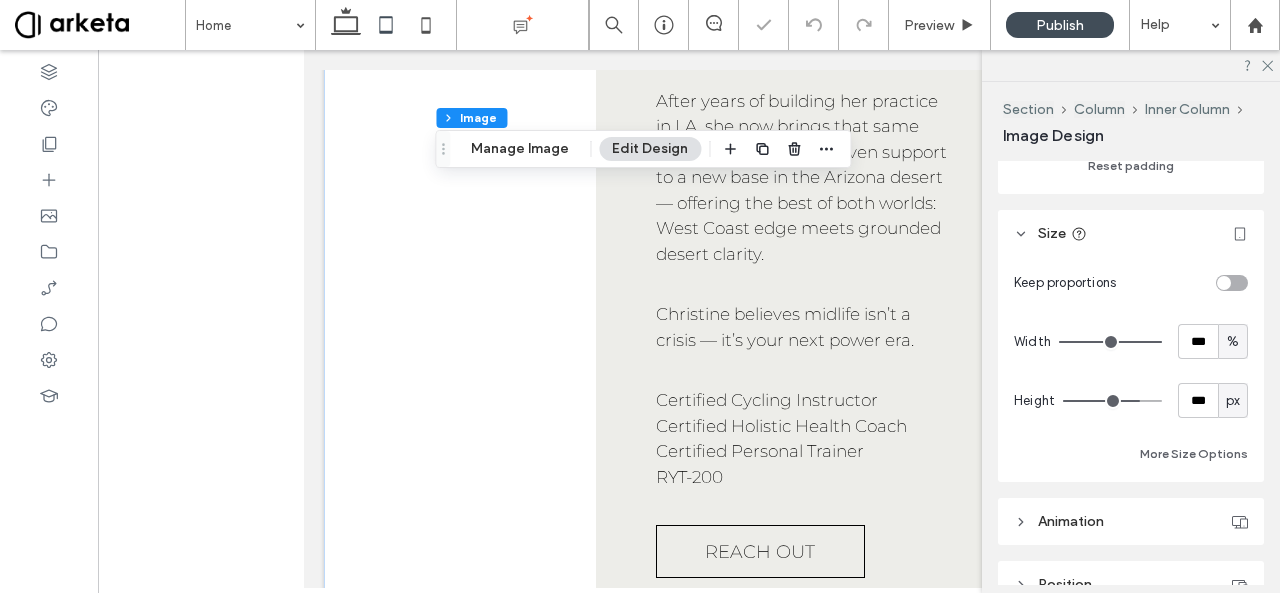 type on "***" 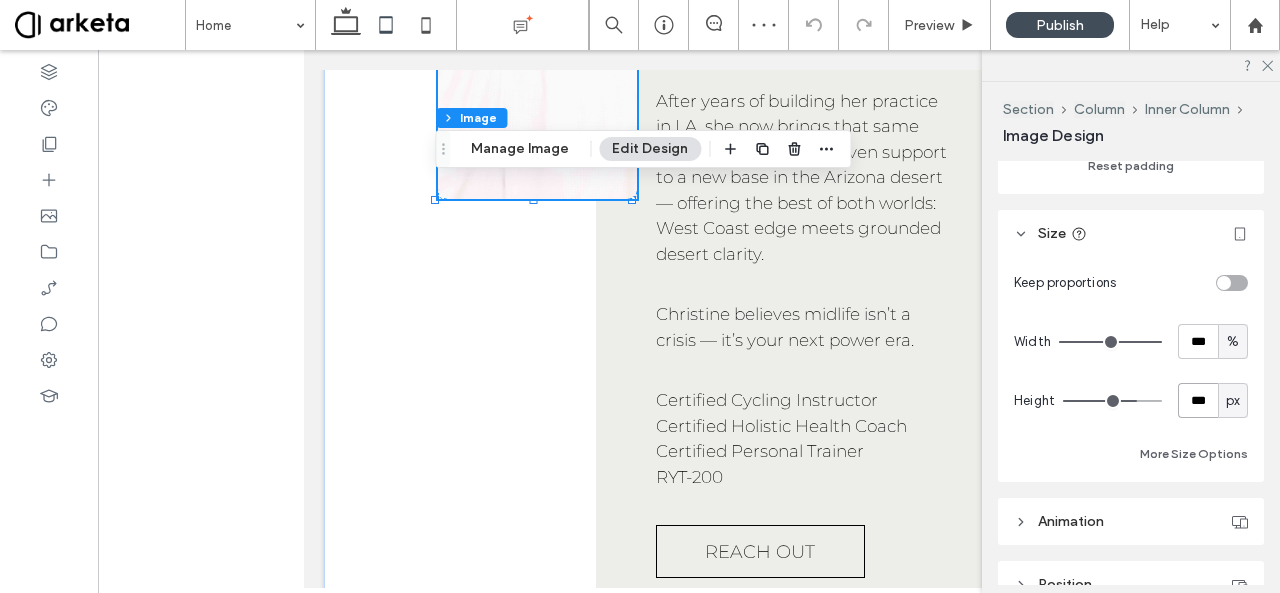 click on "***" at bounding box center (1198, 400) 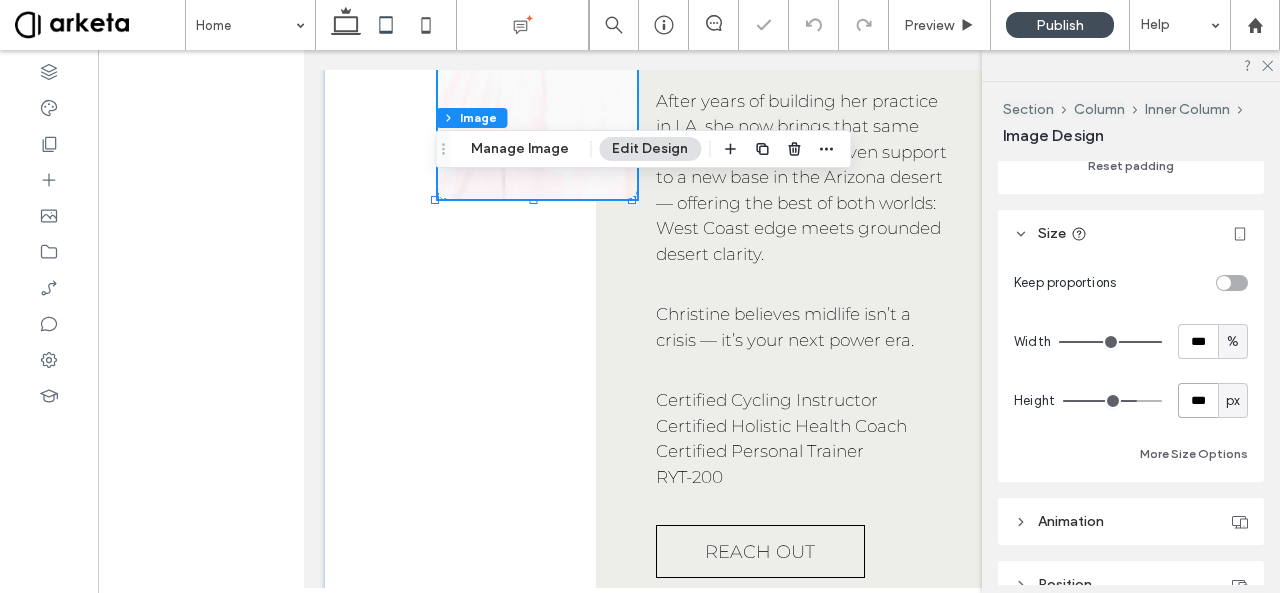 type on "***" 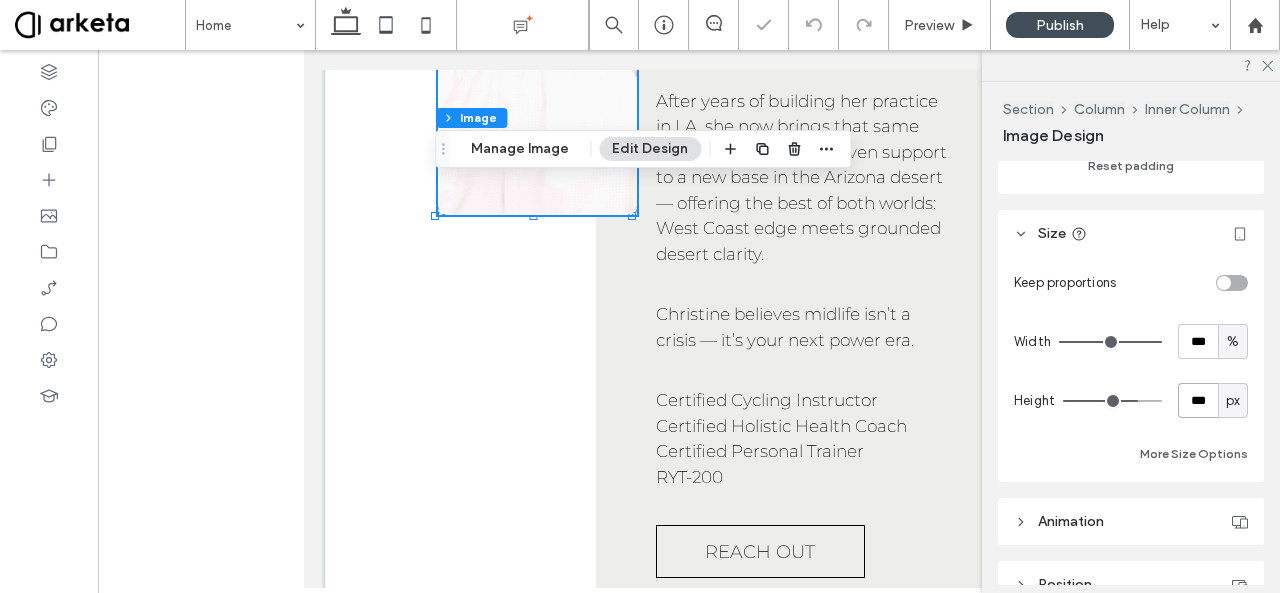 type on "***" 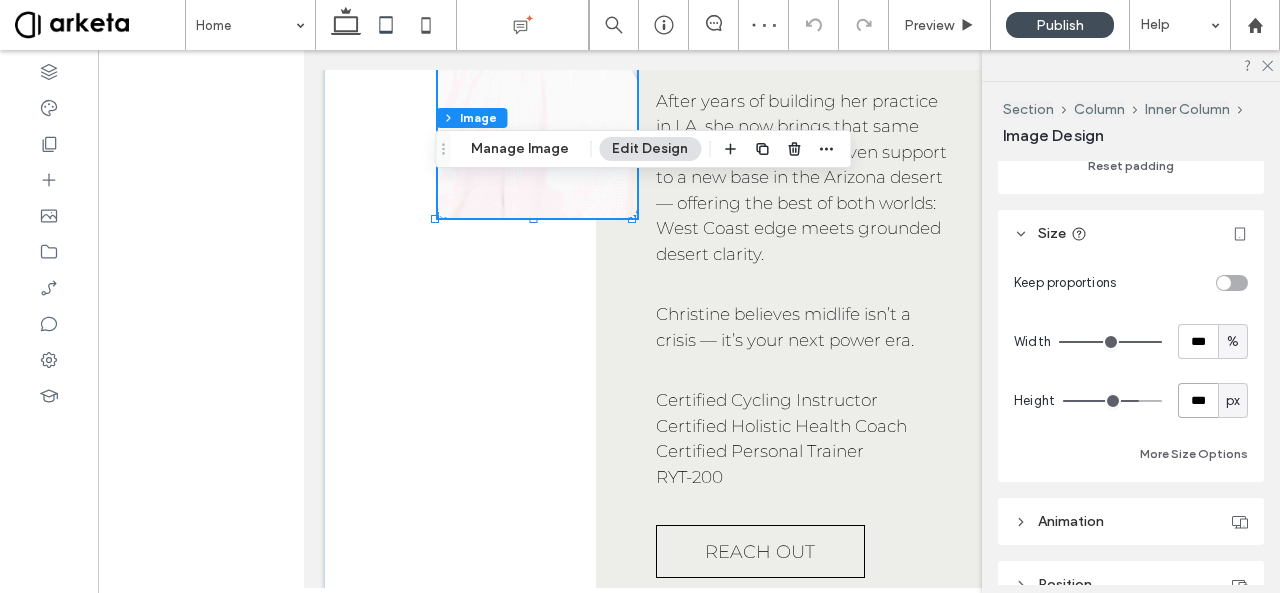 type on "***" 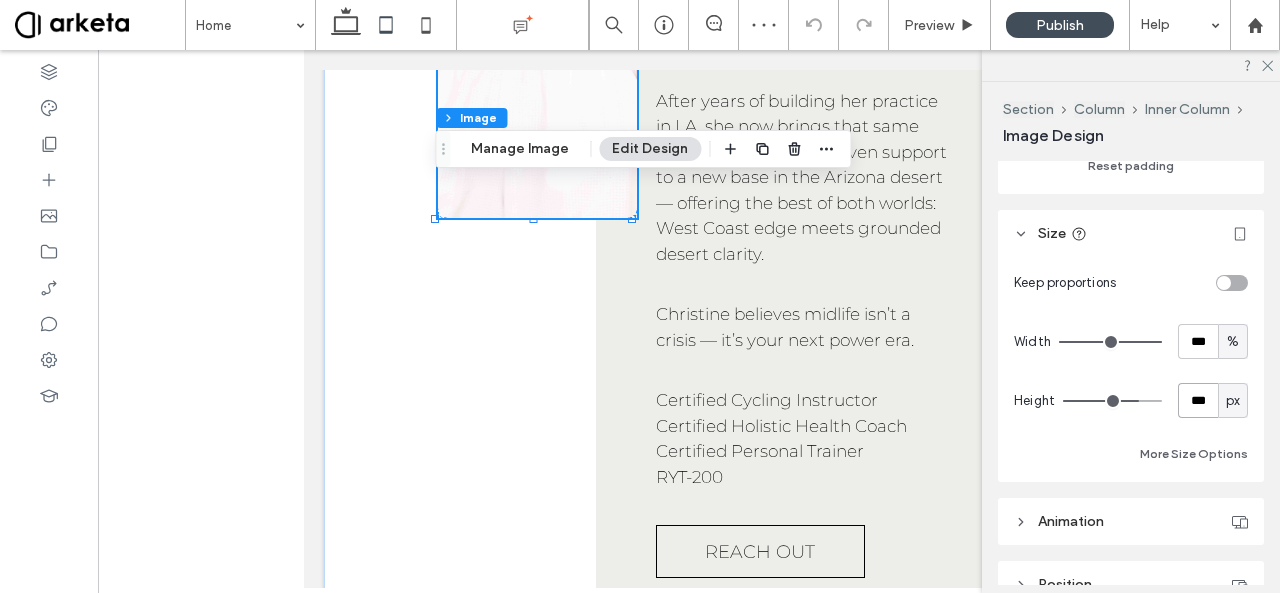 type on "***" 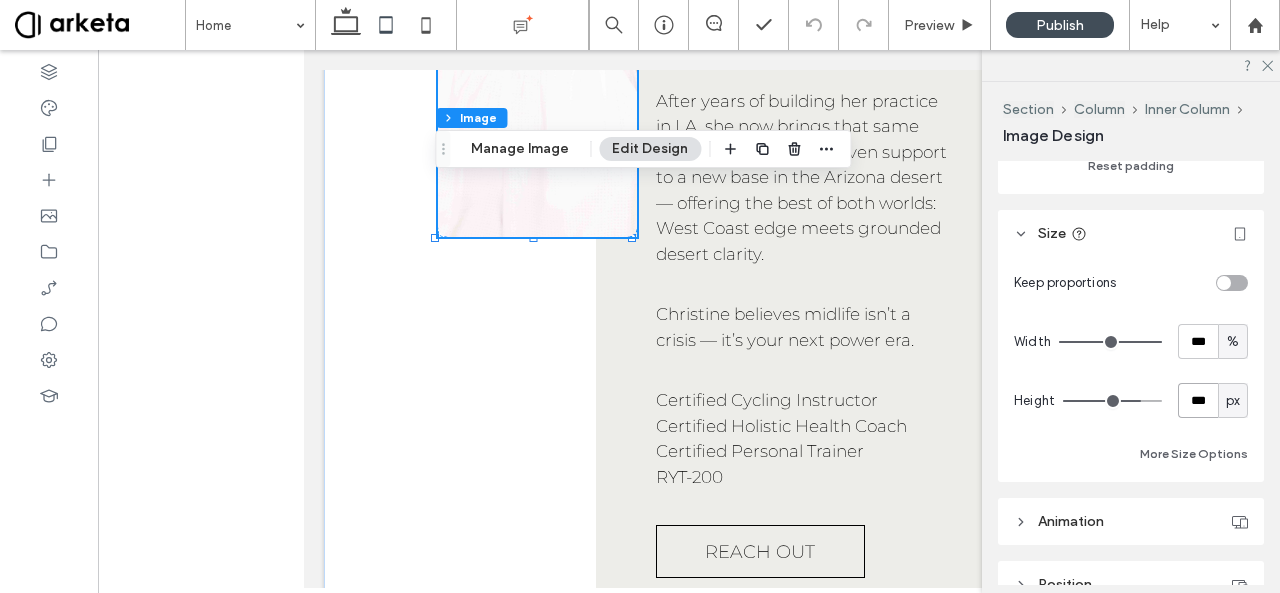 type on "***" 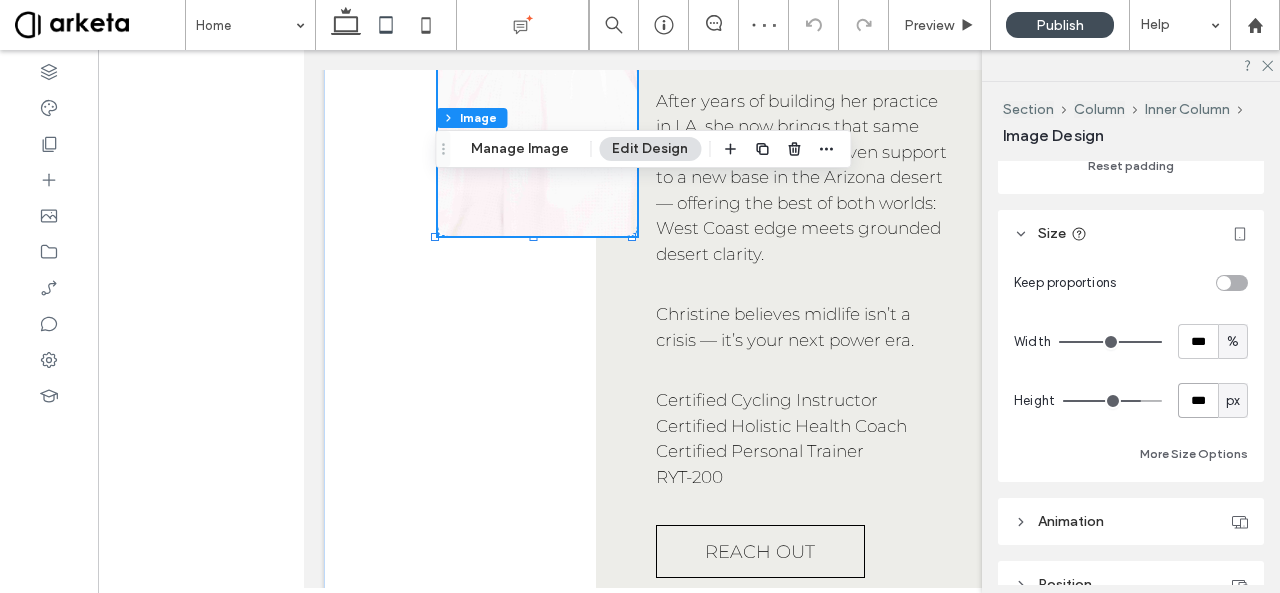 type on "***" 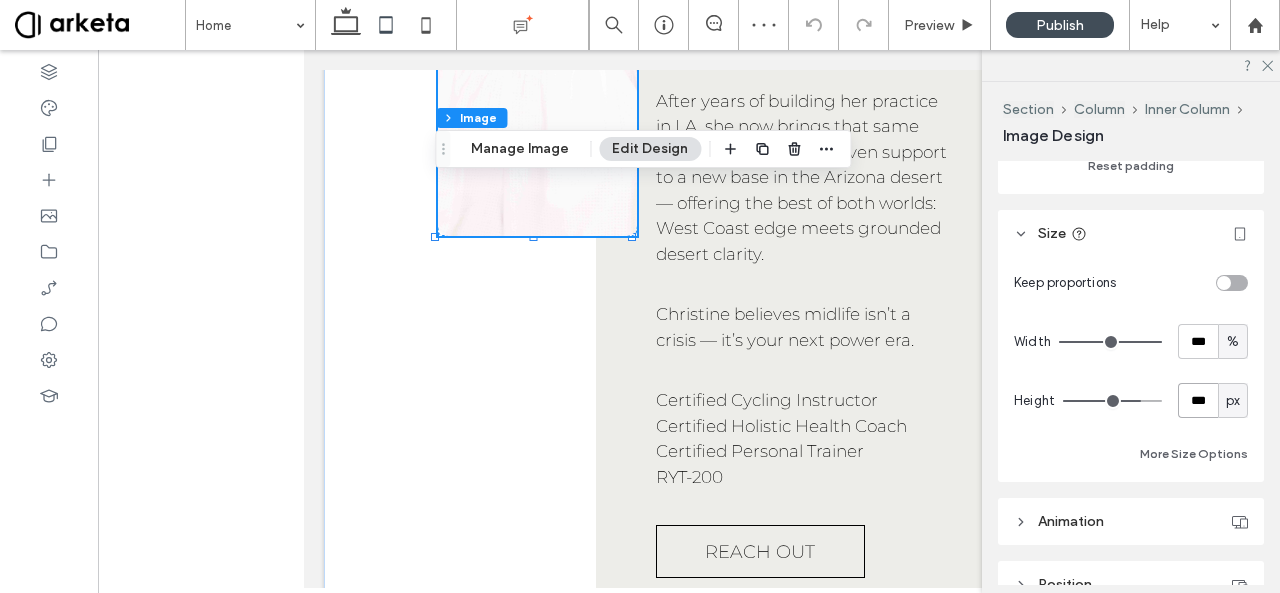 type on "***" 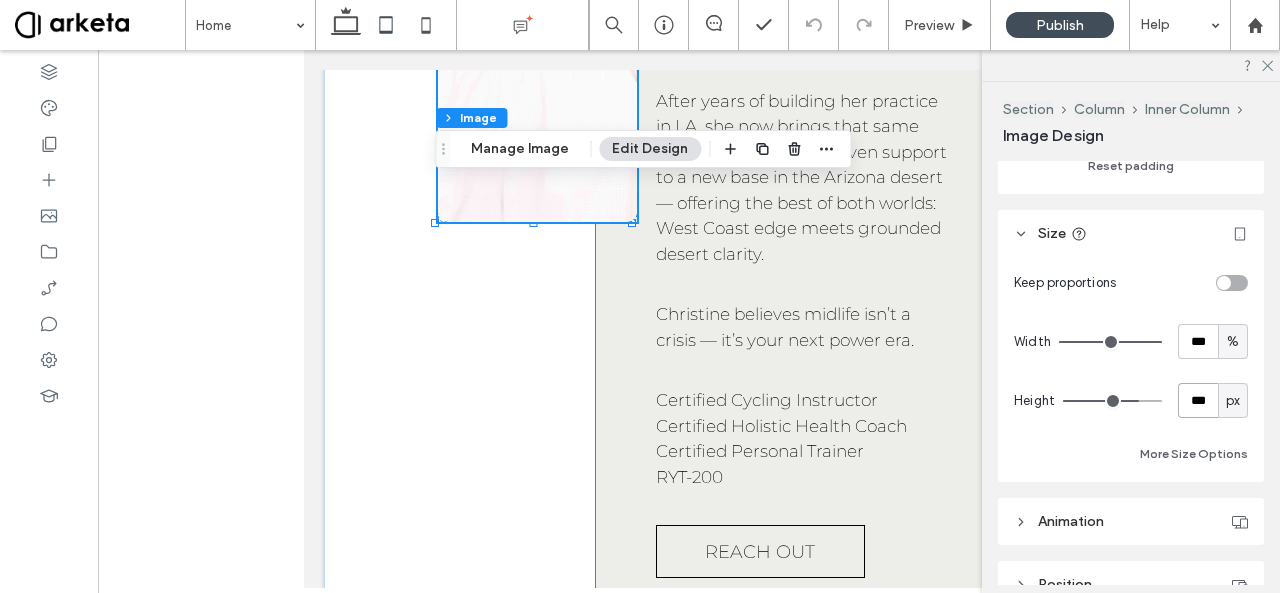 click on "About Christine
Christine Roderick is a certified wellness consultant and fitness coach rooted in both Los Angeles and Arizona. With over 30 years of experience guiding women through midlife transitions, she’s on a mission to help you reclaim strength, clarity, and confidence through a holistic, hormone-smart approach.
Her programs combine functional strength training, evidence-based nutrition, targeted supplementation (including peptides), and the mindset work necessary for lasting transformation. Christine works virtually with clients across the country and leads in-person retreats that blend movement, education, and community.
After years of building her practice in LA, she now brings that same high-energy, results-driven support to a new base in the Arizona desert — offering the best of both worlds: West Coast edge meets grounded desert clarity.
Christine believes midlife isn’t a crisis — it’s your next power era.
RYT-200" at bounding box center (794, 5) 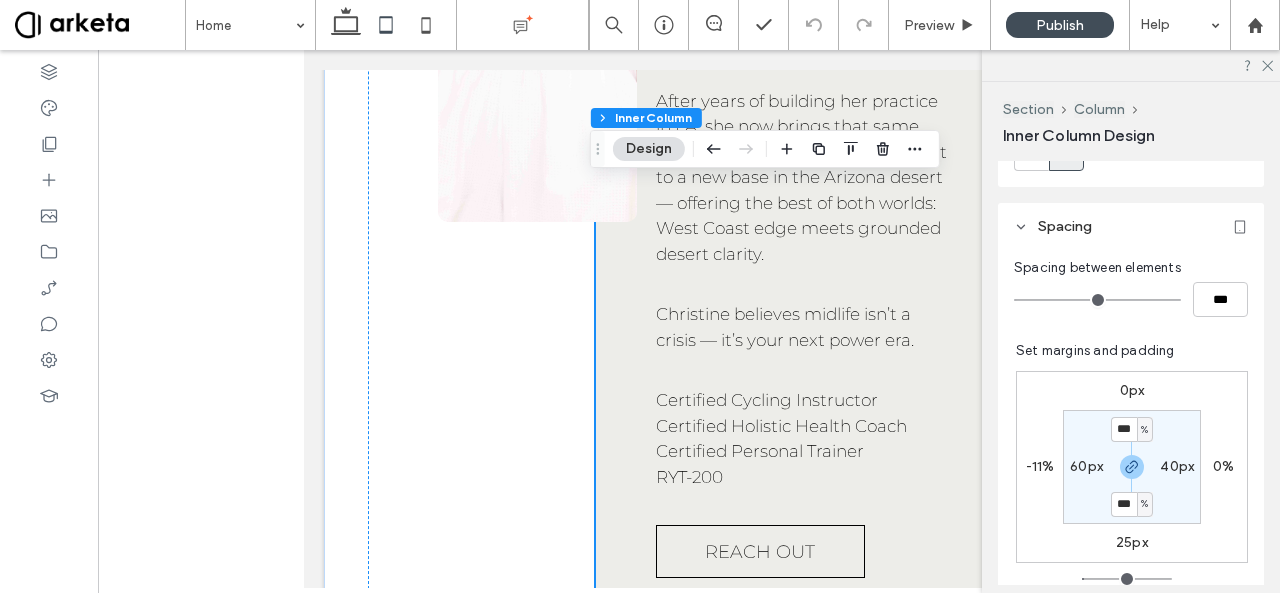 scroll, scrollTop: 416, scrollLeft: 0, axis: vertical 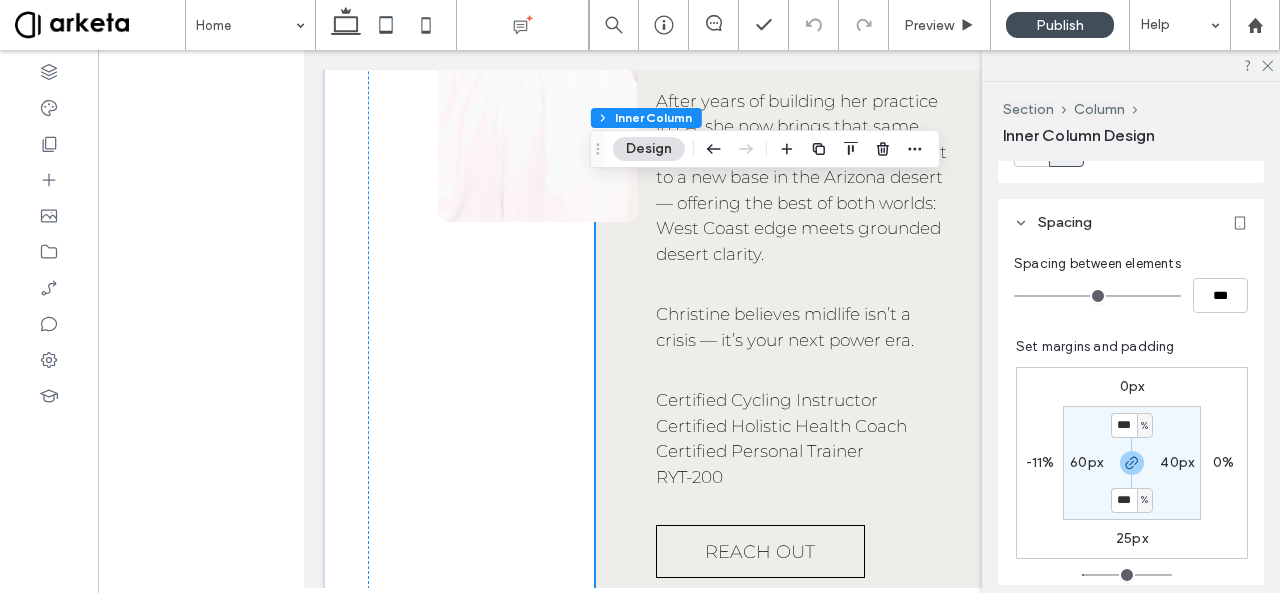 click on "60px" at bounding box center [1086, 462] 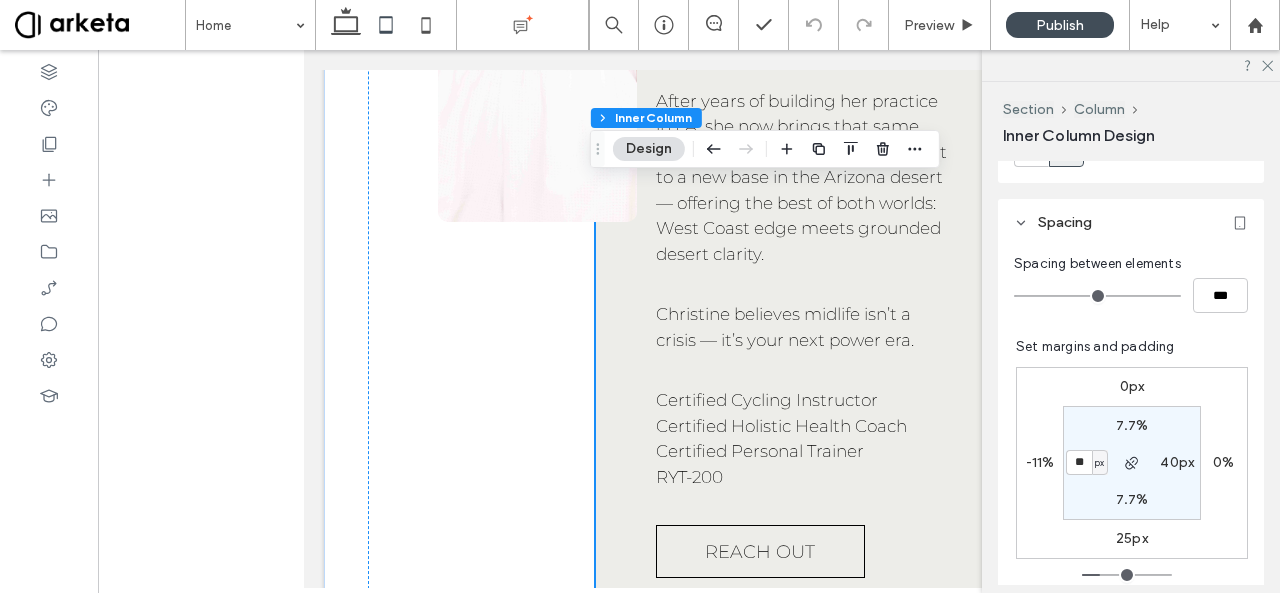 click on "**" at bounding box center [1079, 462] 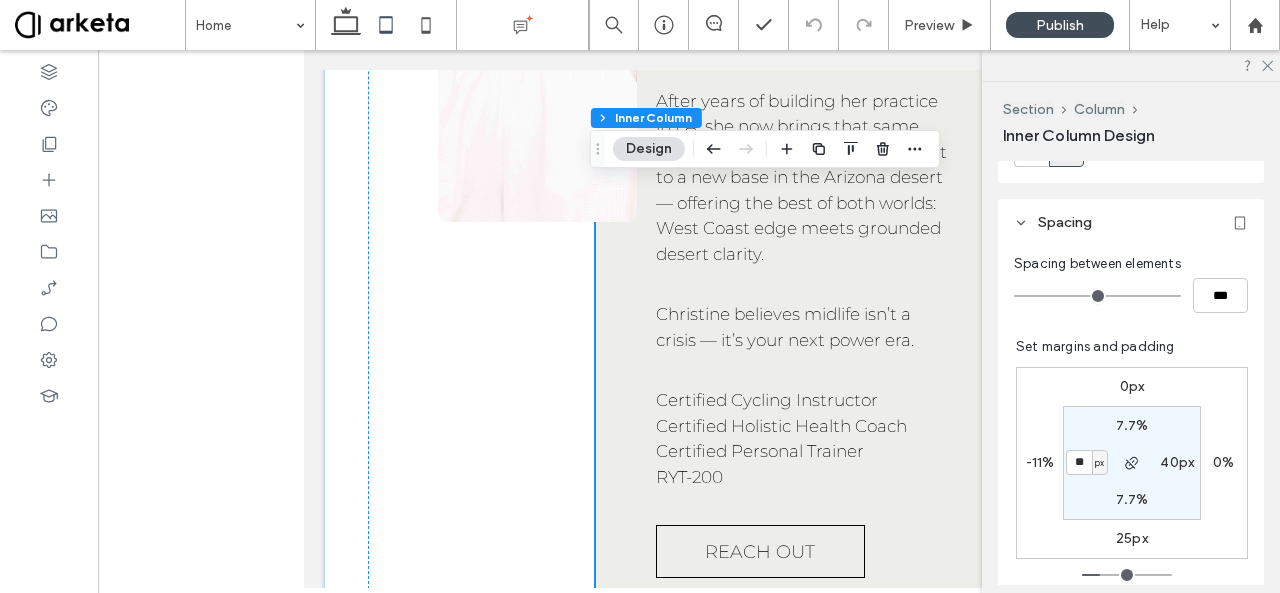 type on "**" 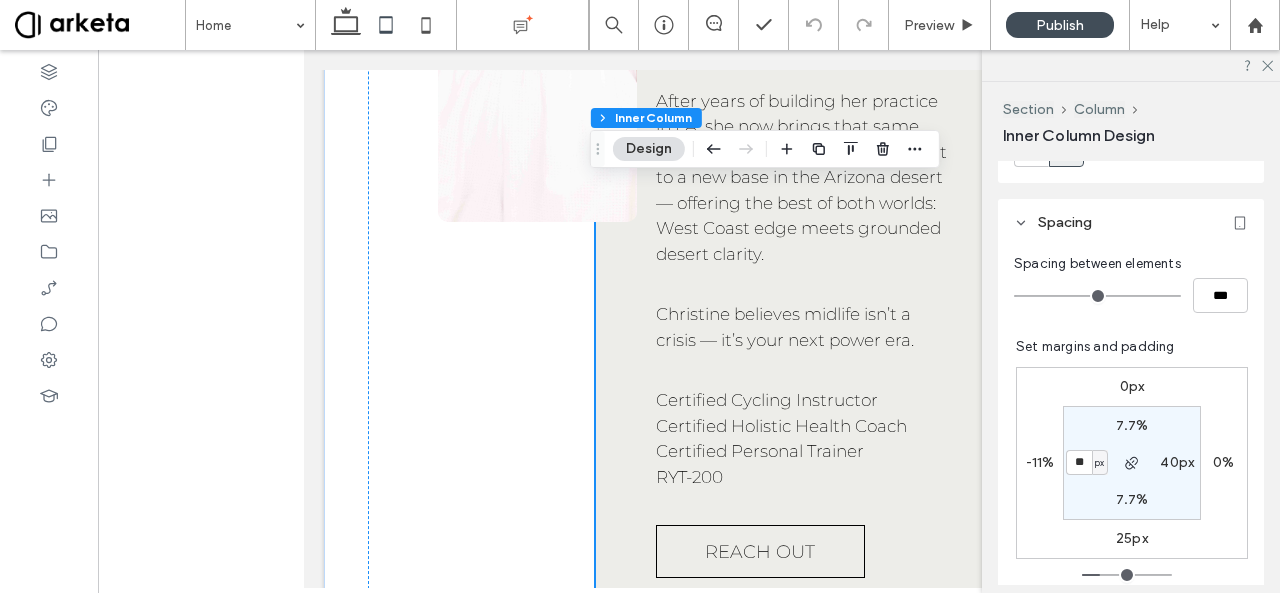 type on "**" 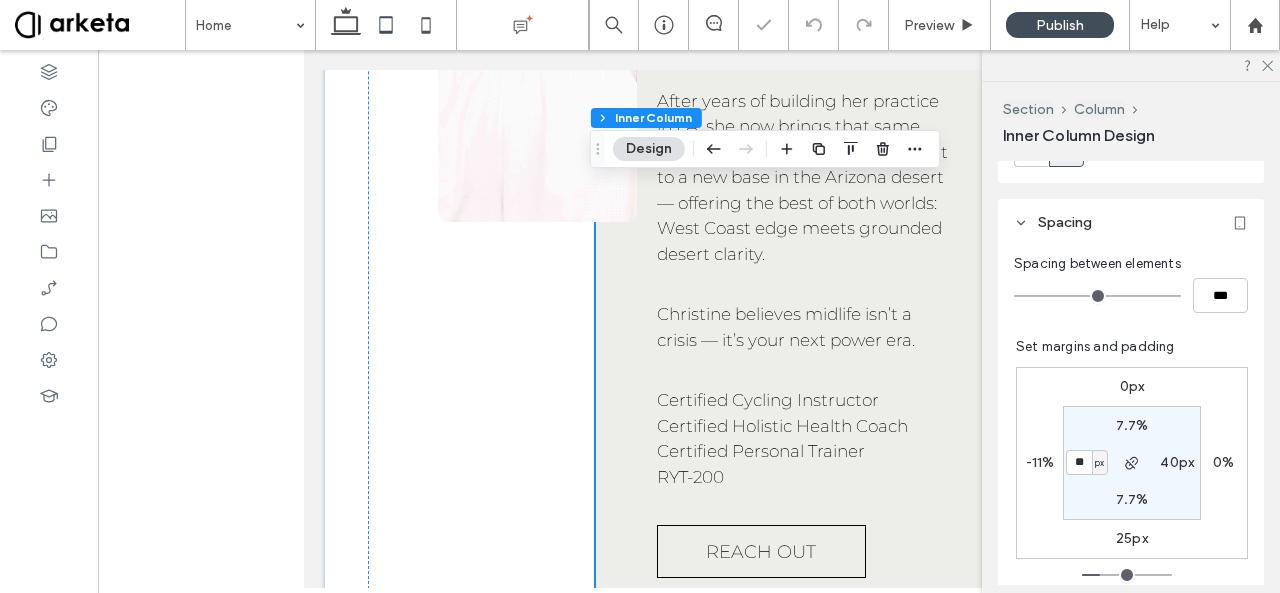 type on "**" 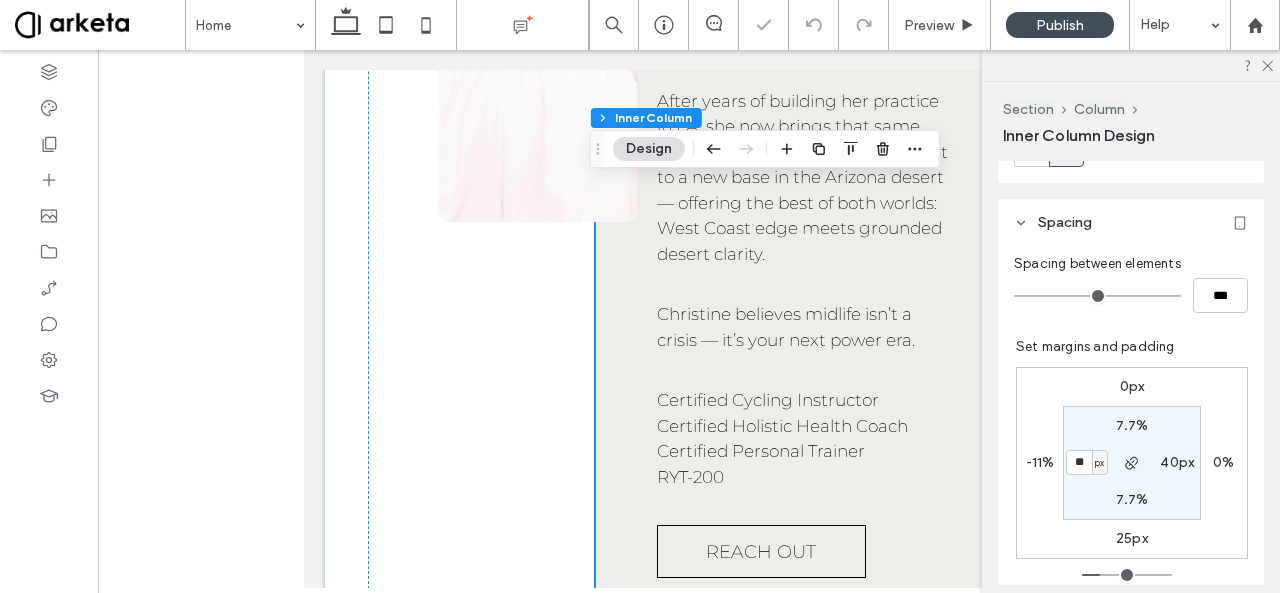 type on "**" 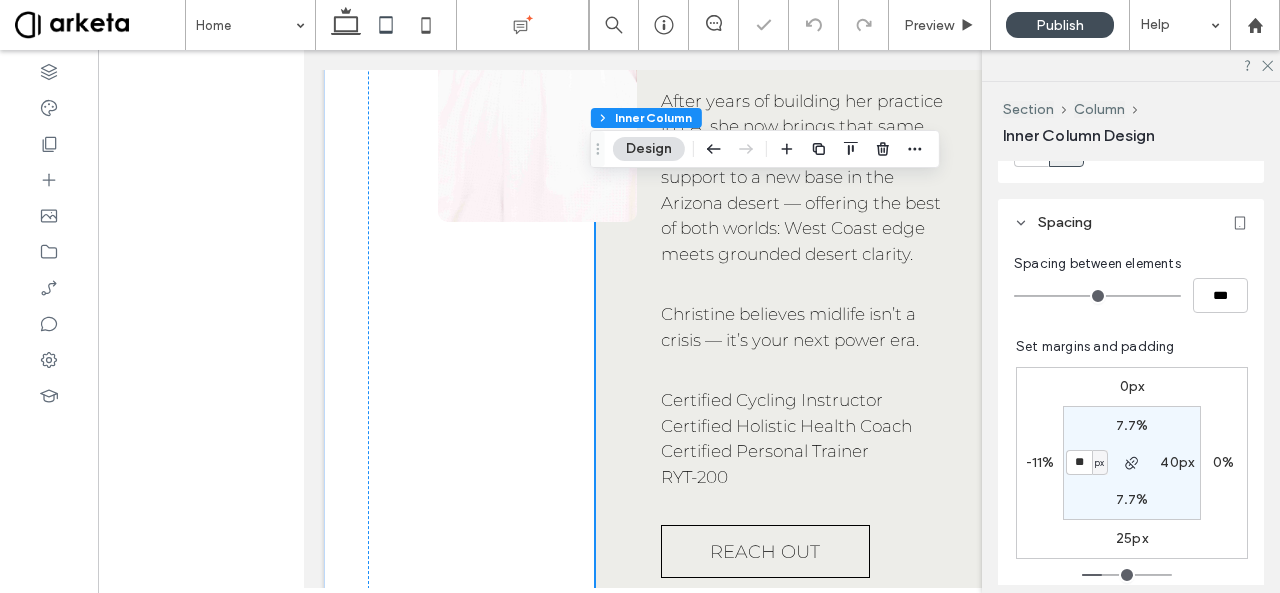 type on "**" 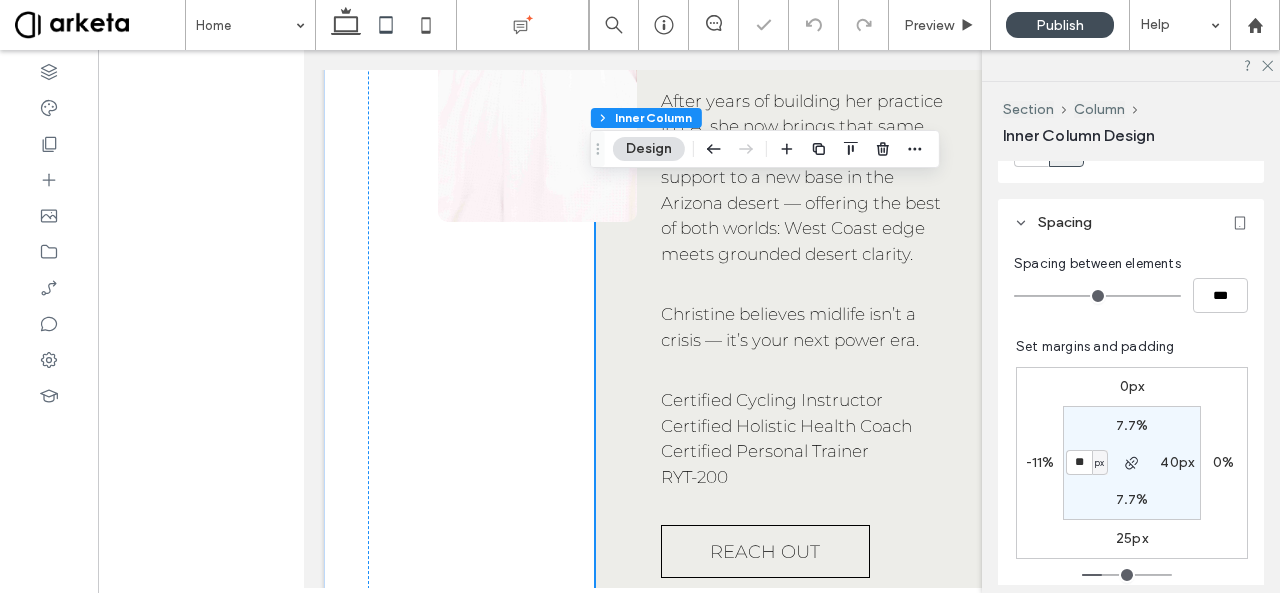 type on "**" 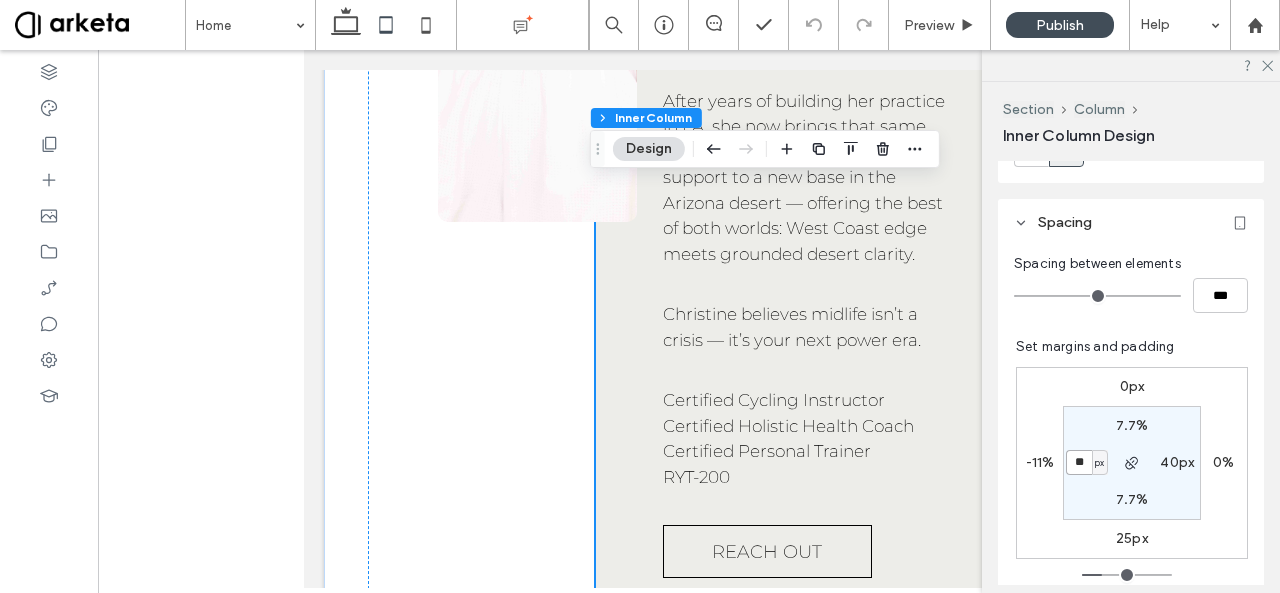 type on "**" 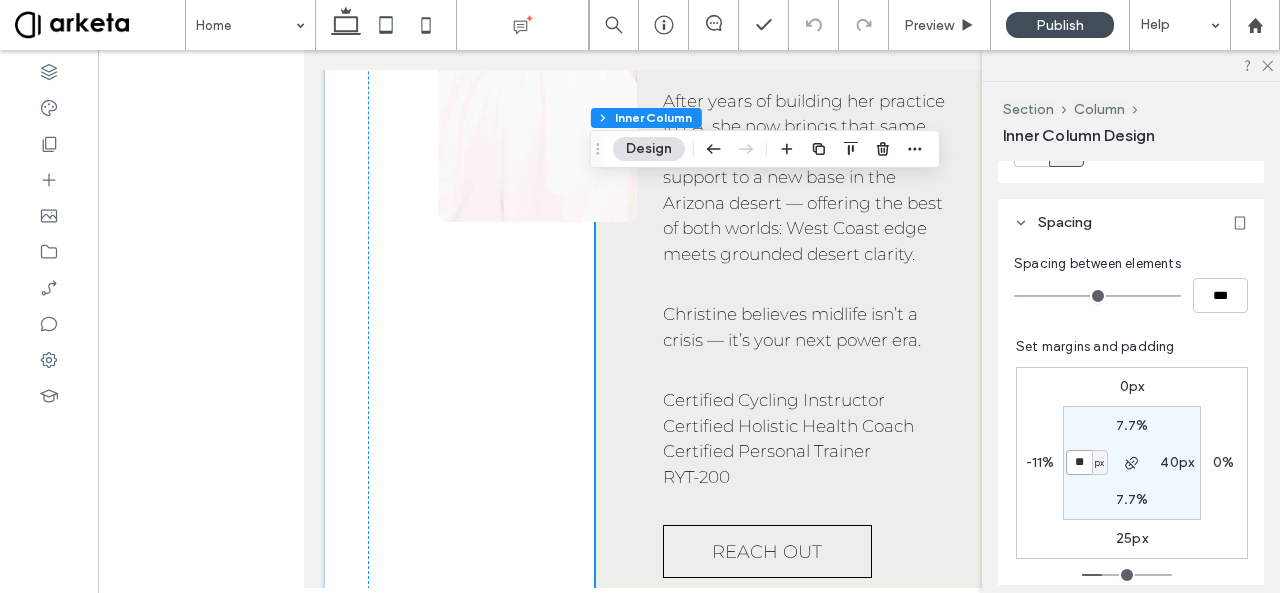 type on "**" 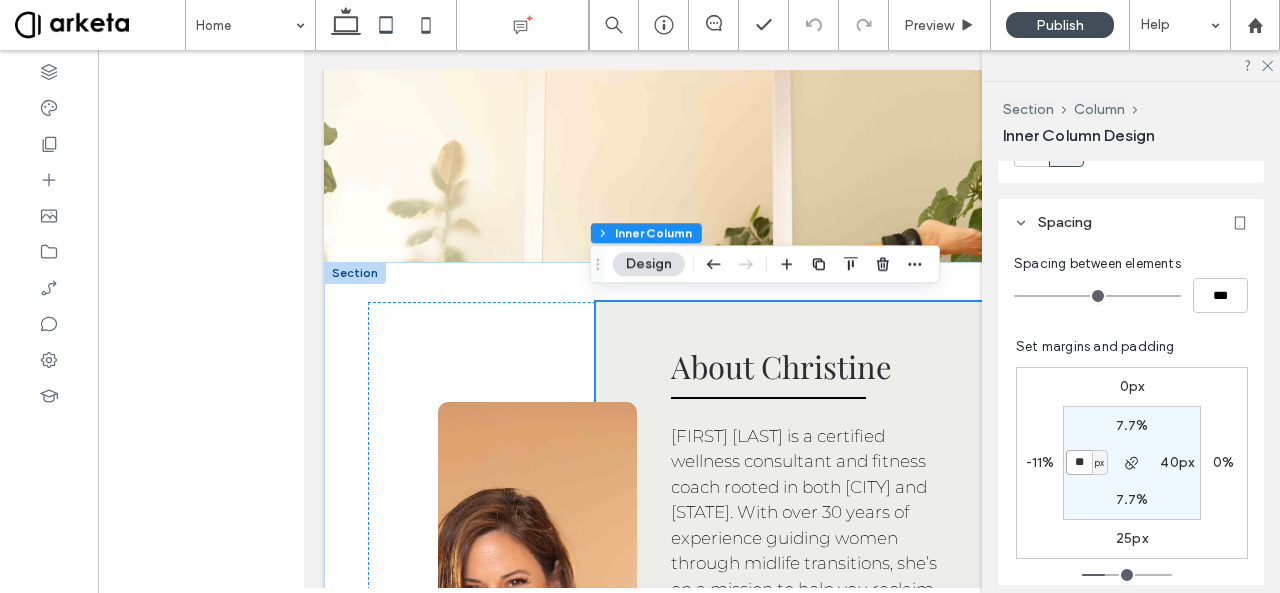 scroll, scrollTop: 1707, scrollLeft: 0, axis: vertical 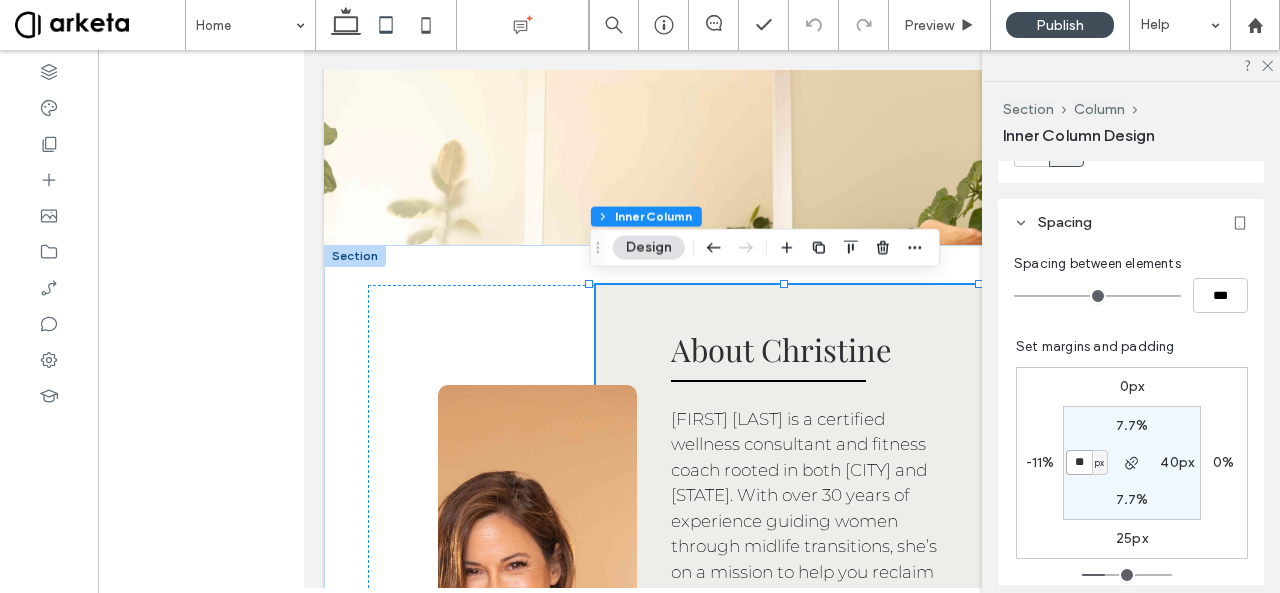 click on "About Christine
Christine Roderick is a certified wellness consultant and fitness coach rooted in both Los Angeles and Arizona. With over 30 years of experience guiding women through midlife transitions, she’s on a mission to help you reclaim strength, clarity, and confidence through a holistic, hormone-smart approach.
Her programs combine functional strength training, evidence-based nutrition, targeted supplementation (including peptides), and the mindset work necessary for lasting transformation. Christine works virtually with clients across the country and leads in-person retreats that blend movement, education, and community.
After years of building her practice in LA, she now brings that same high-energy, results-driven support to a new base in the Arizona desert — offering the best of both worlds: West Coast edge meets grounded desert clarity.
Christine believes midlife isn’t a crisis — it’s your next power era.
RYT-200" at bounding box center (794, 929) 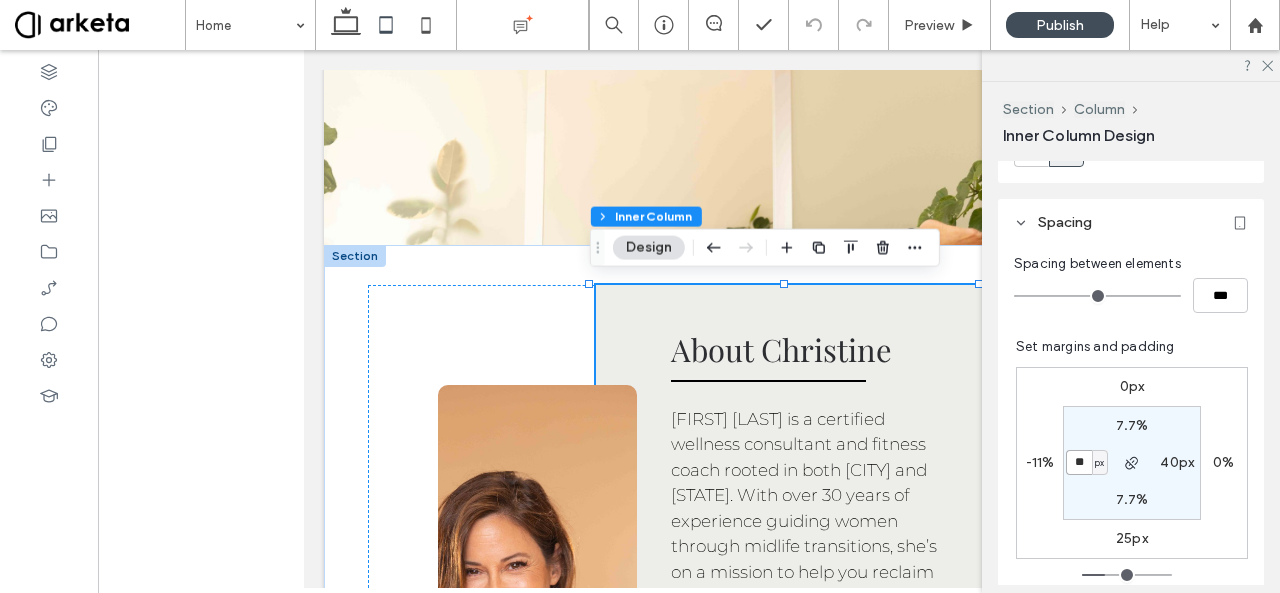 click on "About Christine
Christine Roderick is a certified wellness consultant and fitness coach rooted in both Los Angeles and Arizona. With over 30 years of experience guiding women through midlife transitions, she’s on a mission to help you reclaim strength, clarity, and confidence through a holistic, hormone-smart approach.
Her programs combine functional strength training, evidence-based nutrition, targeted supplementation (including peptides), and the mindset work necessary for lasting transformation. Christine works virtually with clients across the country and leads in-person retreats that blend movement, education, and community.
After years of building her practice in LA, she now brings that same high-energy, results-driven support to a new base in the Arizona desert — offering the best of both worlds: West Coast edge meets grounded desert clarity.
Christine believes midlife isn’t a crisis — it’s your next power era.
RYT-200" at bounding box center [794, 929] 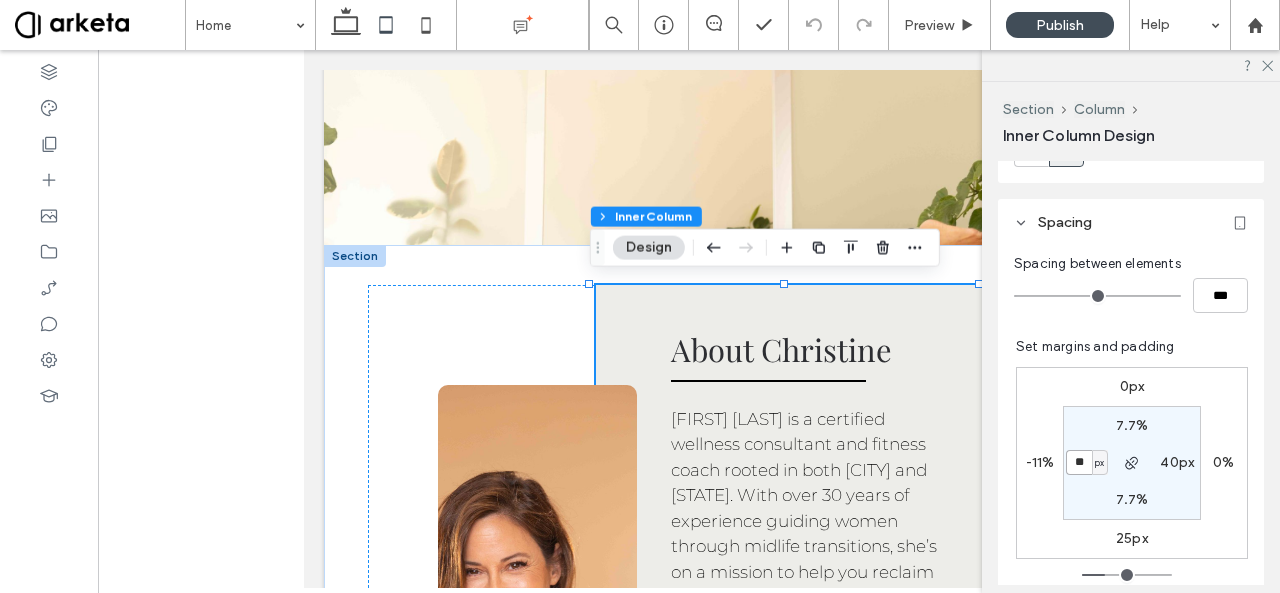 click on "About Christine
Christine Roderick is a certified wellness consultant and fitness coach rooted in both Los Angeles and Arizona. With over 30 years of experience guiding women through midlife transitions, she’s on a mission to help you reclaim strength, clarity, and confidence through a holistic, hormone-smart approach.
Her programs combine functional strength training, evidence-based nutrition, targeted supplementation (including peptides), and the mindset work necessary for lasting transformation. Christine works virtually with clients across the country and leads in-person retreats that blend movement, education, and community.
After years of building her practice in LA, she now brings that same high-energy, results-driven support to a new base in the Arizona desert — offering the best of both worlds: West Coast edge meets grounded desert clarity.
Christine believes midlife isn’t a crisis — it’s your next power era.
RYT-200" at bounding box center [794, 929] 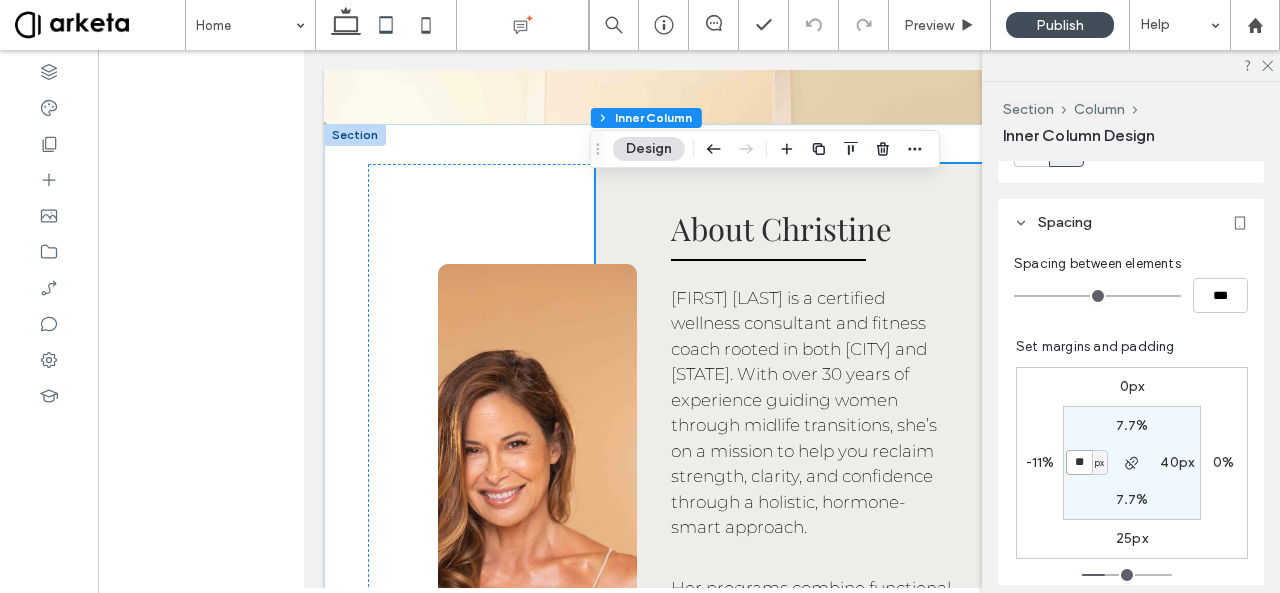 scroll, scrollTop: 1846, scrollLeft: 0, axis: vertical 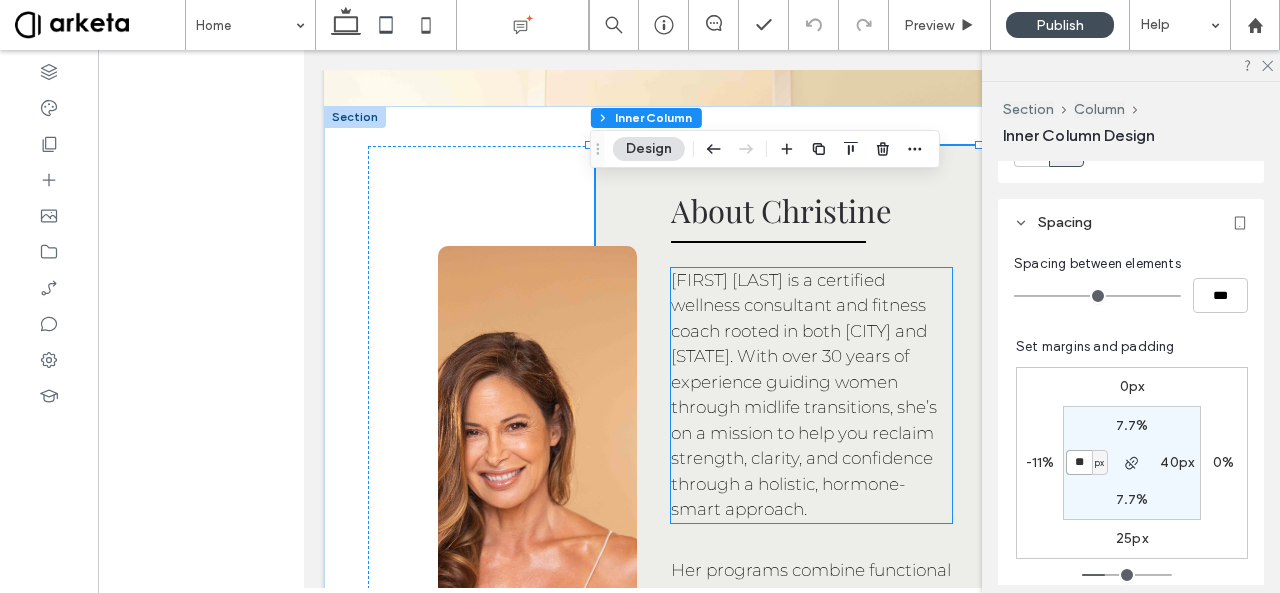 click on "Christine Roderick is a certified wellness consultant and fitness coach rooted in both Los Angeles and Arizona. With over 30 years of experience guiding women through midlife transitions, she’s on a mission to help you reclaim strength, clarity, and confidence through a holistic, hormone-smart approach." at bounding box center [804, 395] 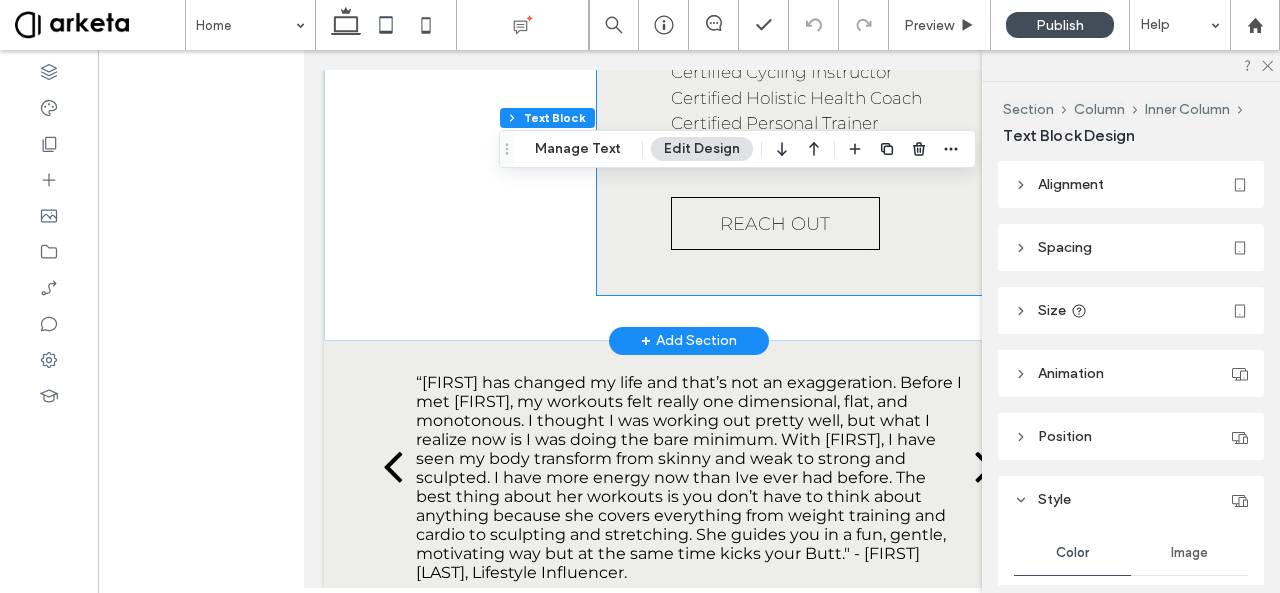 scroll, scrollTop: 3002, scrollLeft: 0, axis: vertical 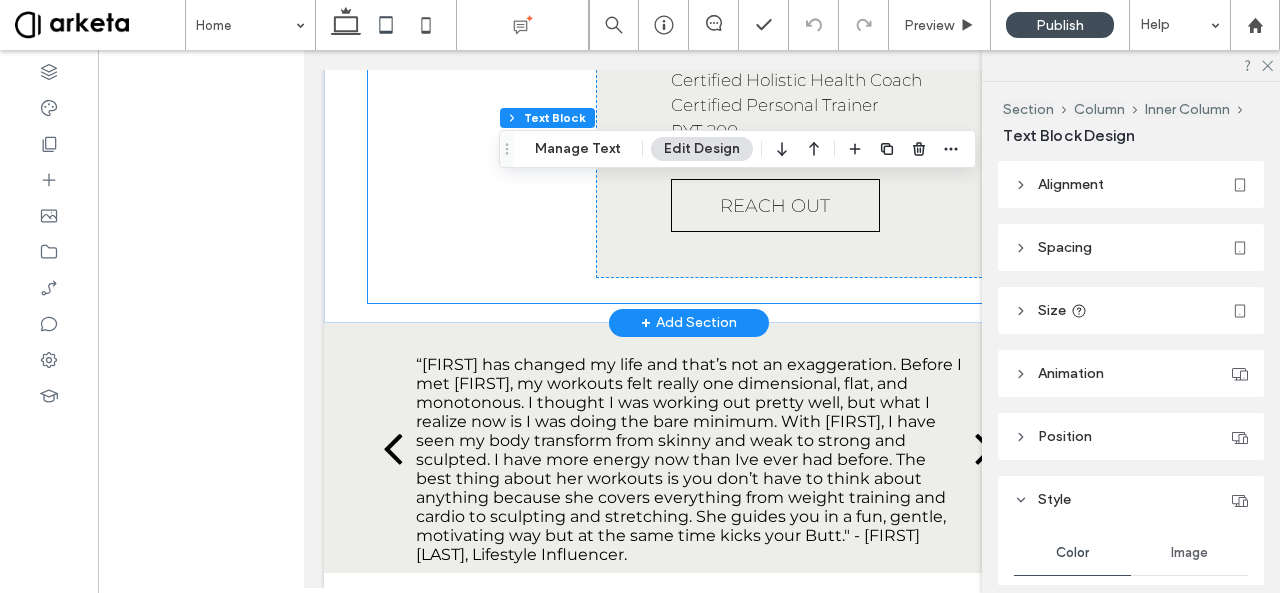 click on "About Christine
Christine Roderick is a certified wellness consultant and fitness coach rooted in both Los Angeles and Arizona. With over 30 years of experience guiding women through midlife transitions, she’s on a mission to help you reclaim strength, clarity, and confidence through a holistic, hormone-smart approach.
Her programs combine functional strength training, evidence-based nutrition, targeted supplementation (including peptides), and the mindset work necessary for lasting transformation. Christine works virtually with clients across the country and leads in-person retreats that blend movement, education, and community.
After years of building her practice in LA, she now brings that same high-energy, results-driven support to a new base in the Arizona desert — offering the best of both worlds: West Coast edge meets grounded desert clarity.
Certified Cycling Instructor Certified Holistic Health Coach" at bounding box center (689, -354) 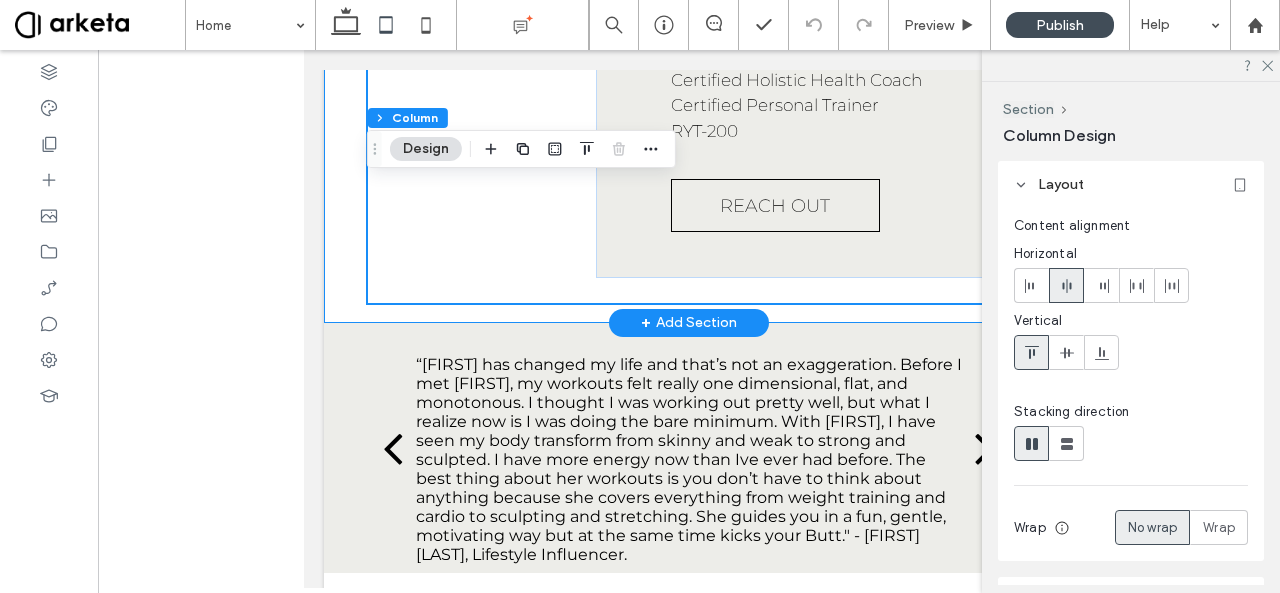 click on "About Christine
Christine Roderick is a certified wellness consultant and fitness coach rooted in both Los Angeles and Arizona. With over 30 years of experience guiding women through midlife transitions, she’s on a mission to help you reclaim strength, clarity, and confidence through a holistic, hormone-smart approach.
Her programs combine functional strength training, evidence-based nutrition, targeted supplementation (including peptides), and the mindset work necessary for lasting transformation. Christine works virtually with clients across the country and leads in-person retreats that blend movement, education, and community.
After years of building her practice in LA, she now brings that same high-energy, results-driven support to a new base in the Arizona desert — offering the best of both worlds: West Coast edge meets grounded desert clarity.
Christine believes midlife isn’t a crisis — it’s your next power era." at bounding box center (689, -364) 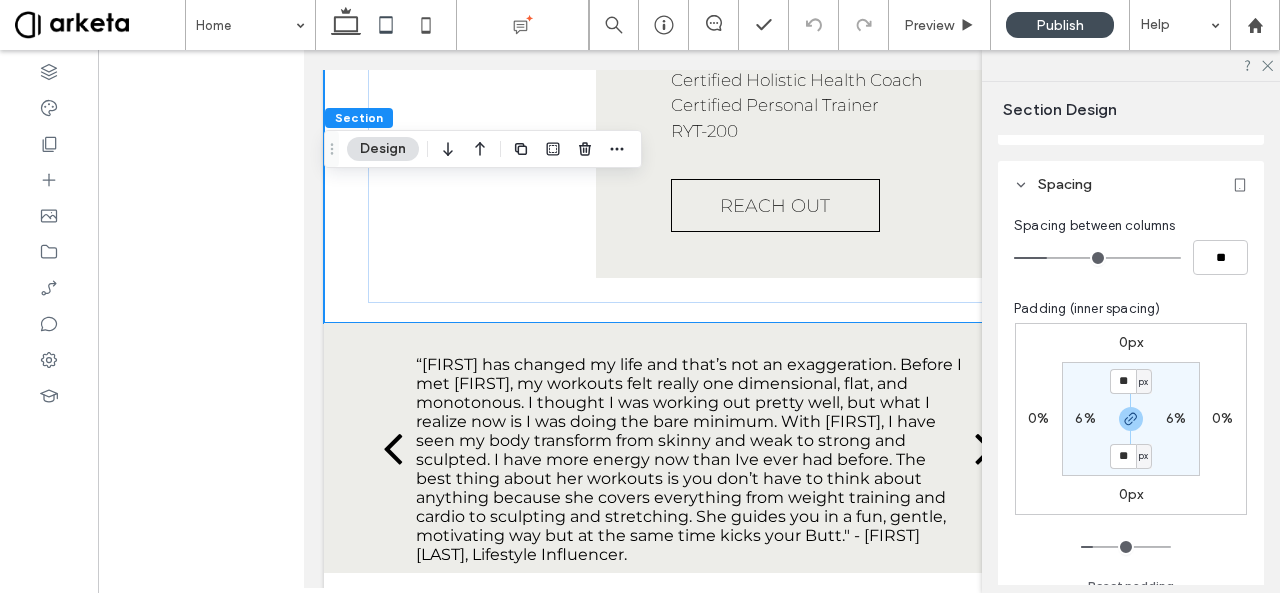 scroll, scrollTop: 102, scrollLeft: 0, axis: vertical 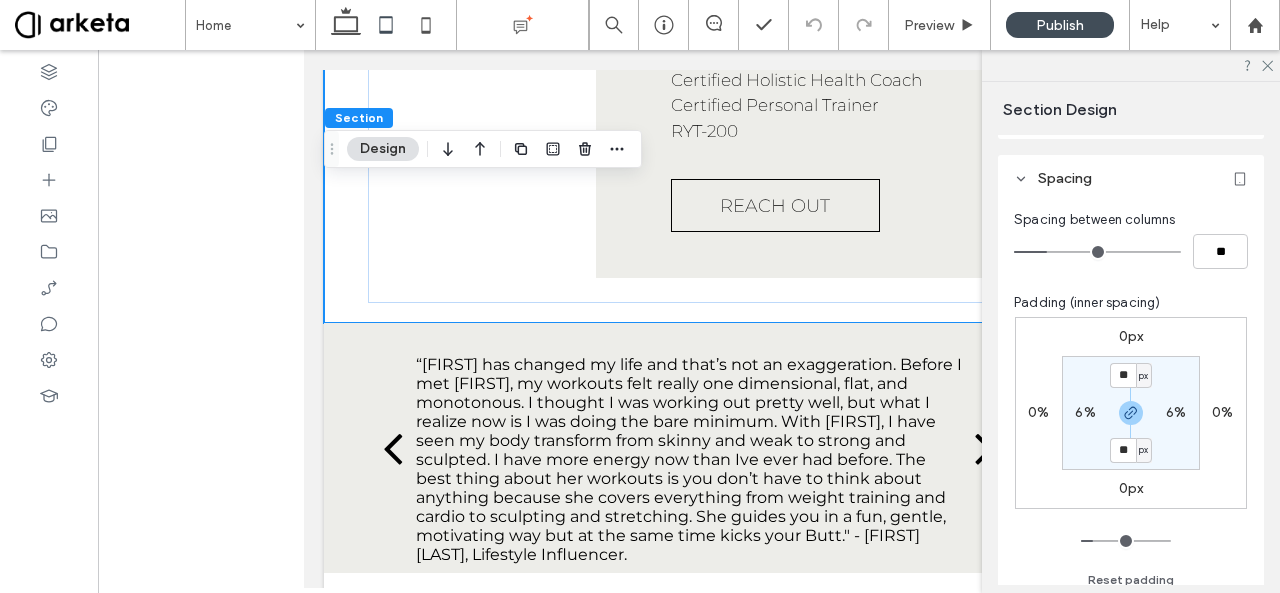 click on "6%" at bounding box center (1176, 413) 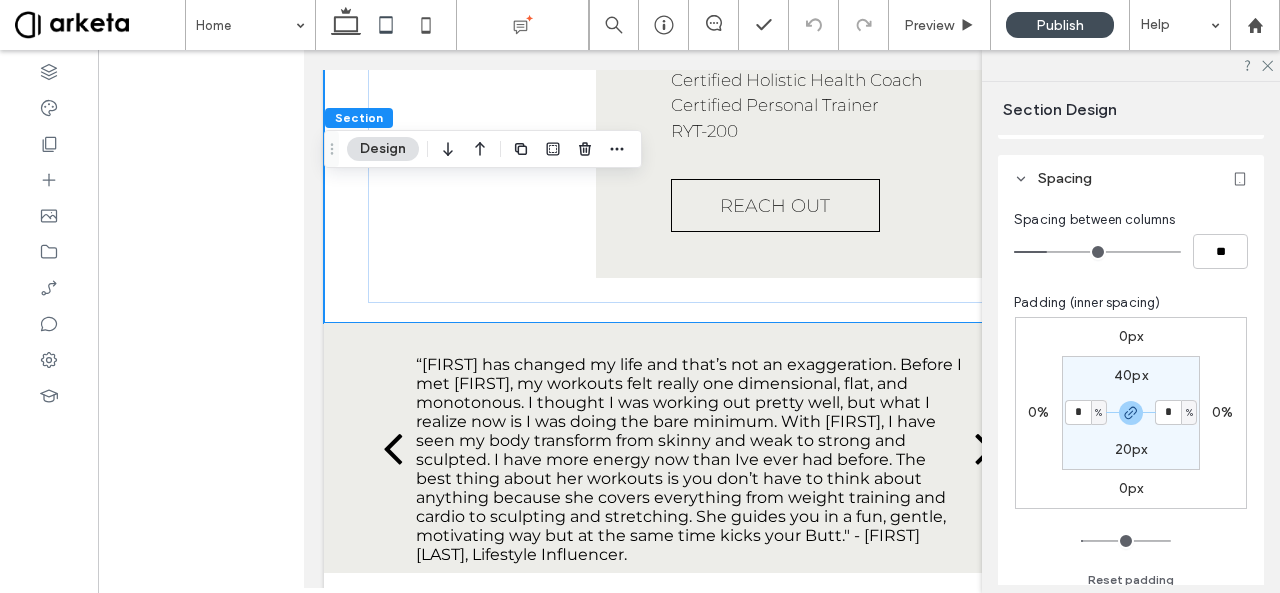 type on "*" 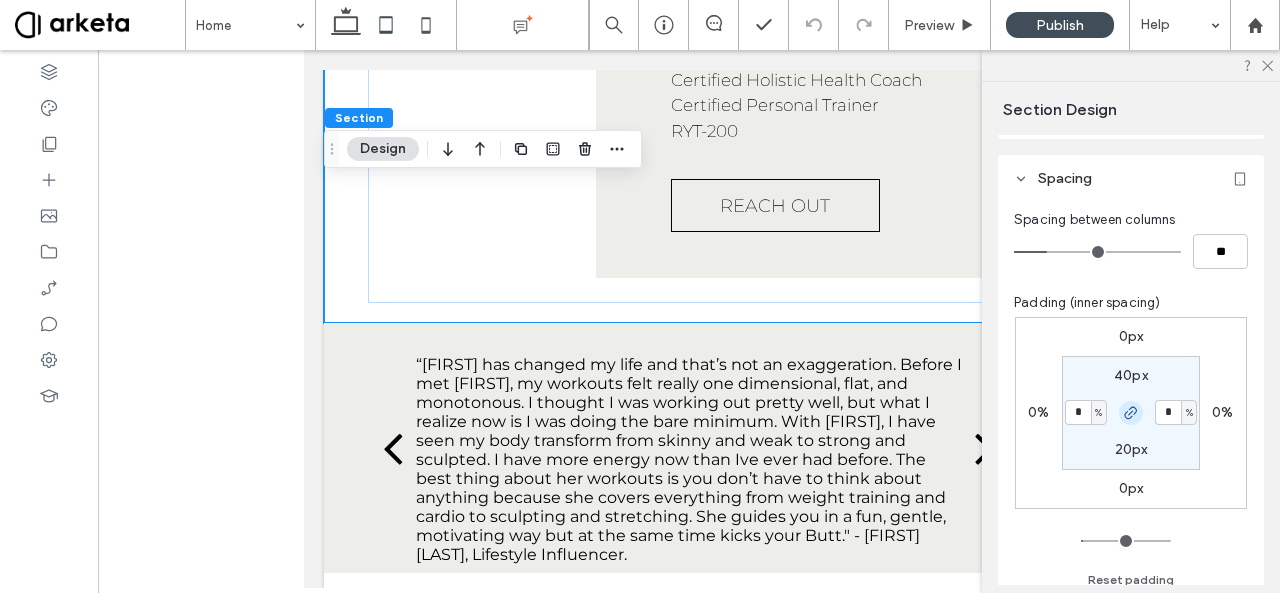 click 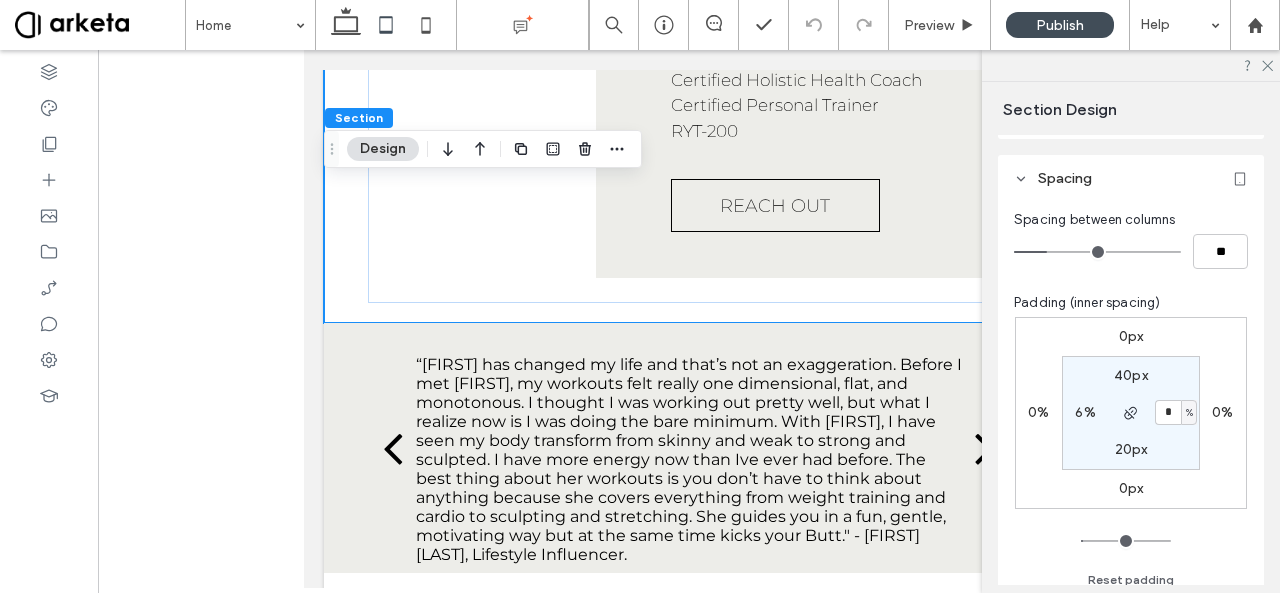 click on "6%" at bounding box center (1085, 412) 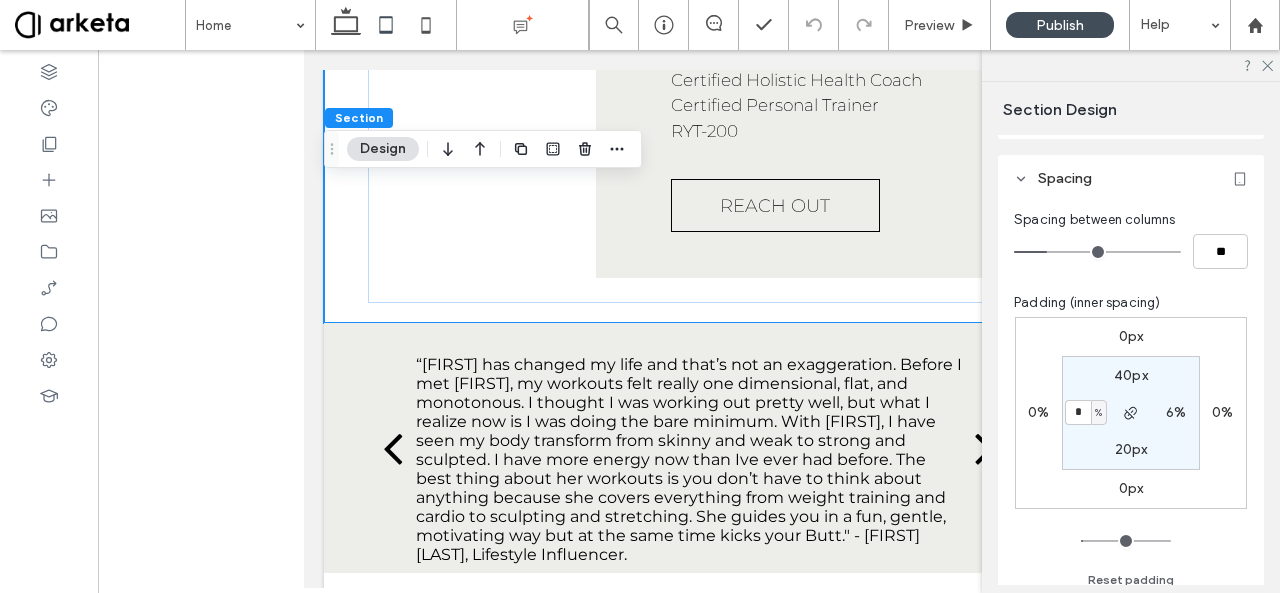 type on "*" 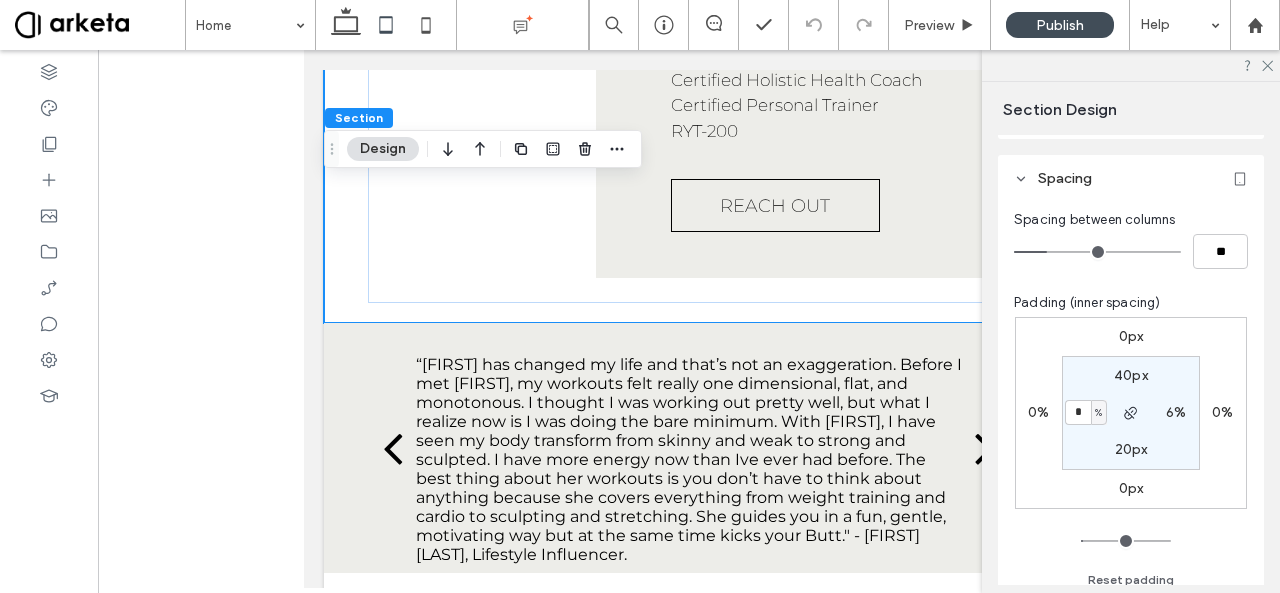 type on "*" 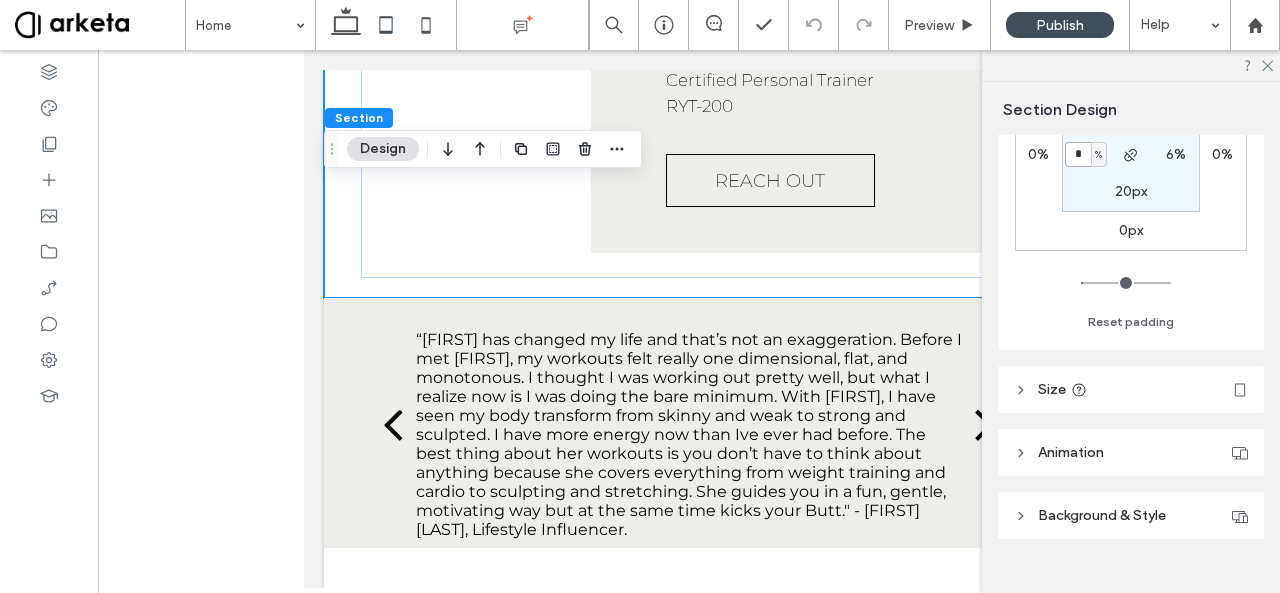 scroll, scrollTop: 392, scrollLeft: 0, axis: vertical 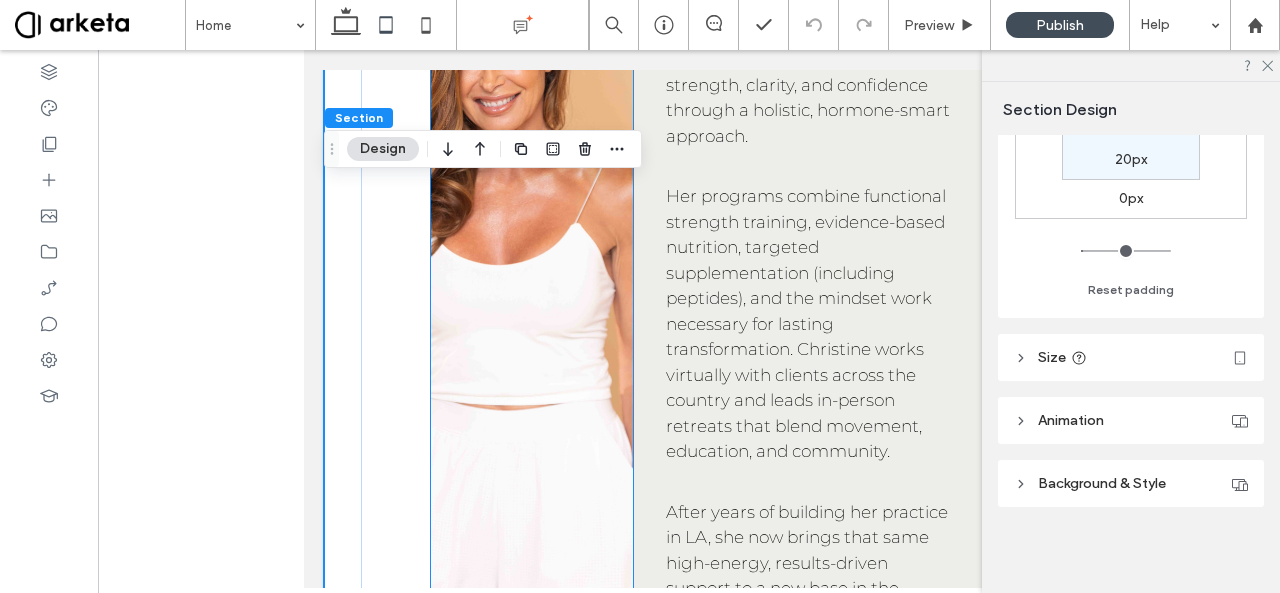 click at bounding box center (531, 239) 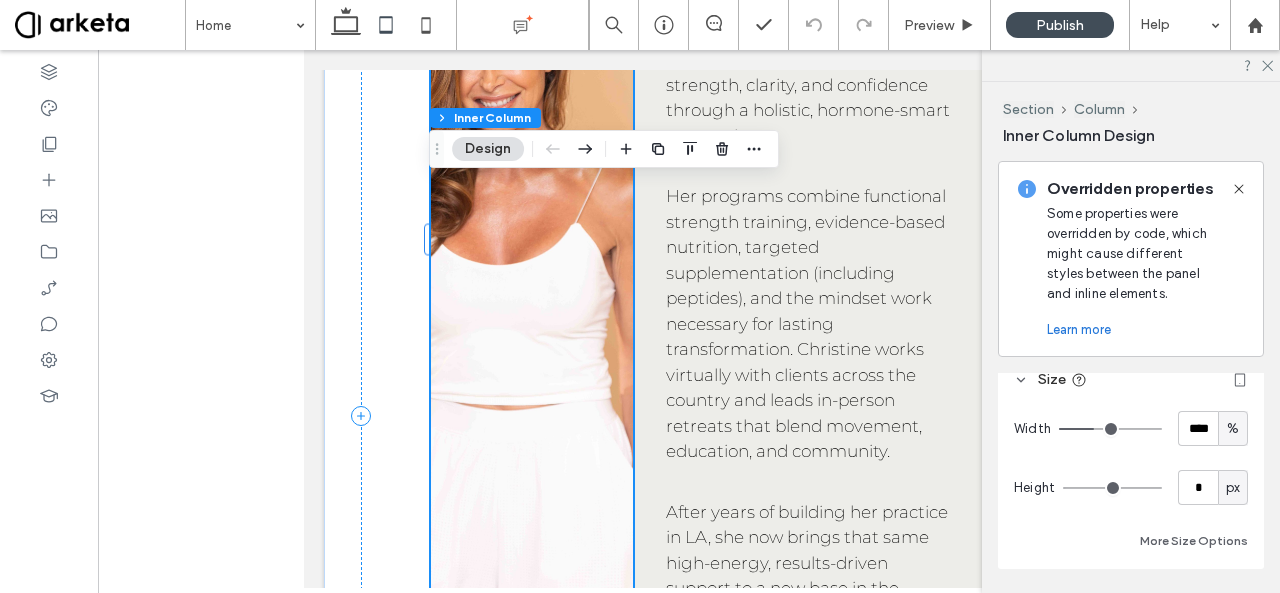 scroll, scrollTop: 912, scrollLeft: 0, axis: vertical 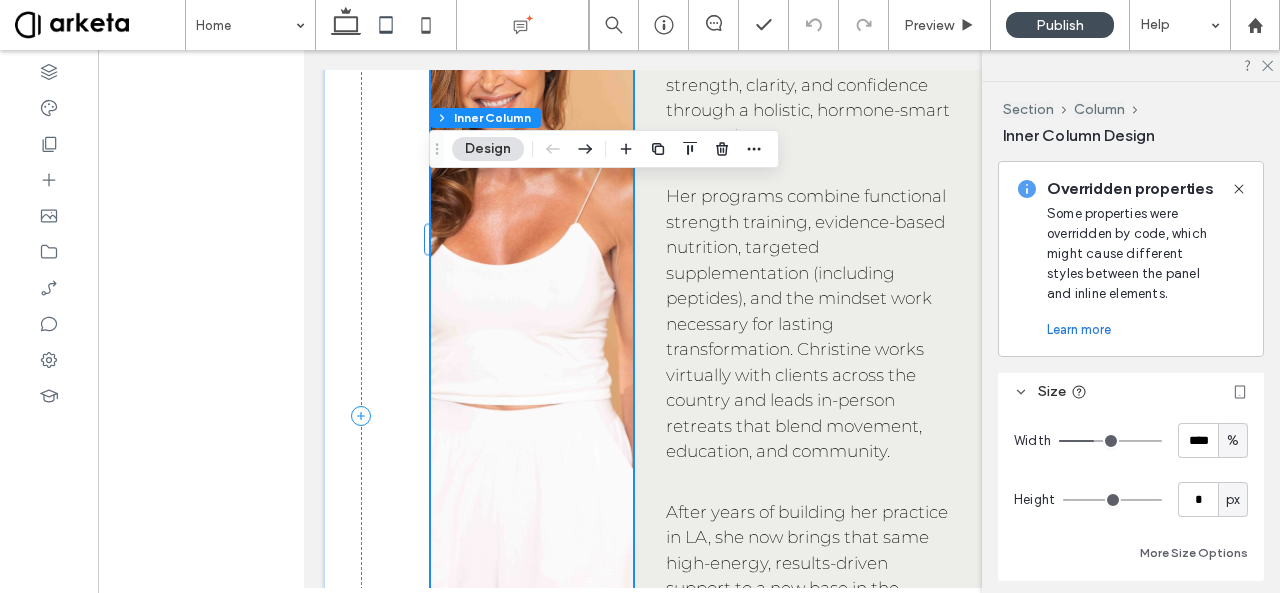 click on "%" at bounding box center (1233, 441) 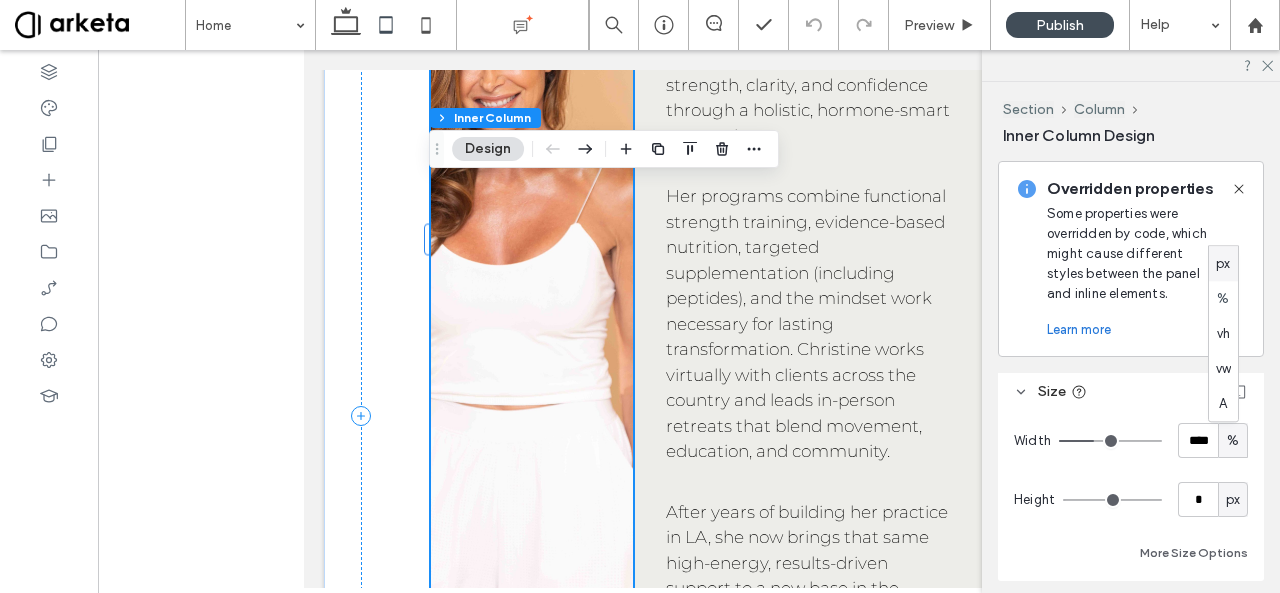 click on "px" at bounding box center [1223, 264] 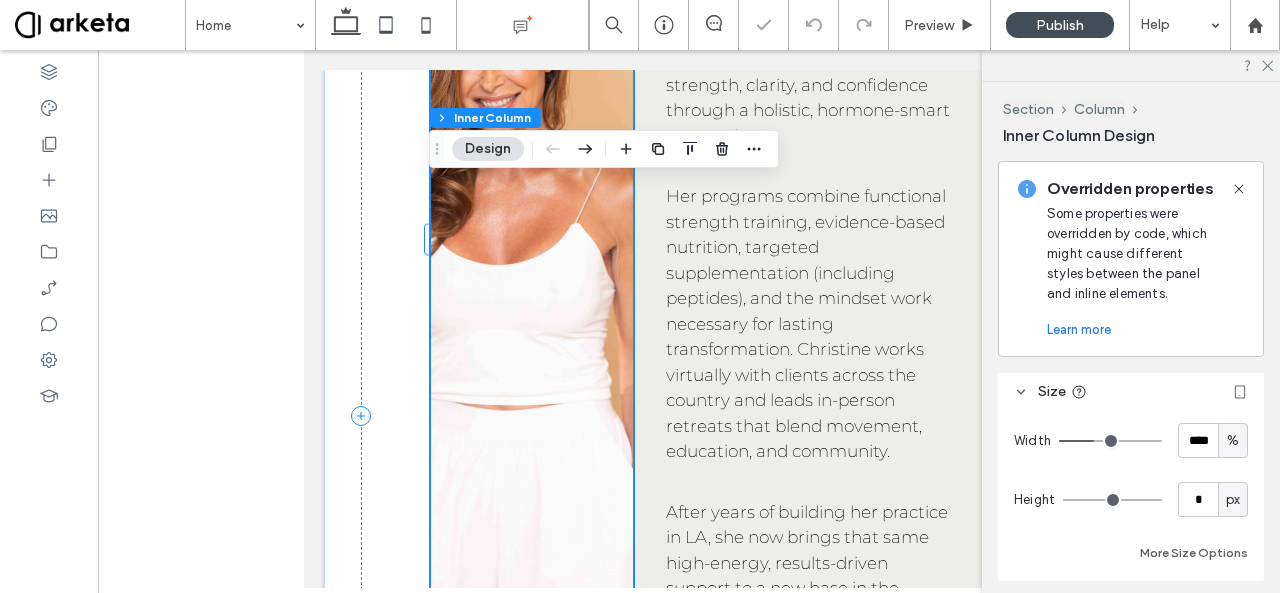 type on "***" 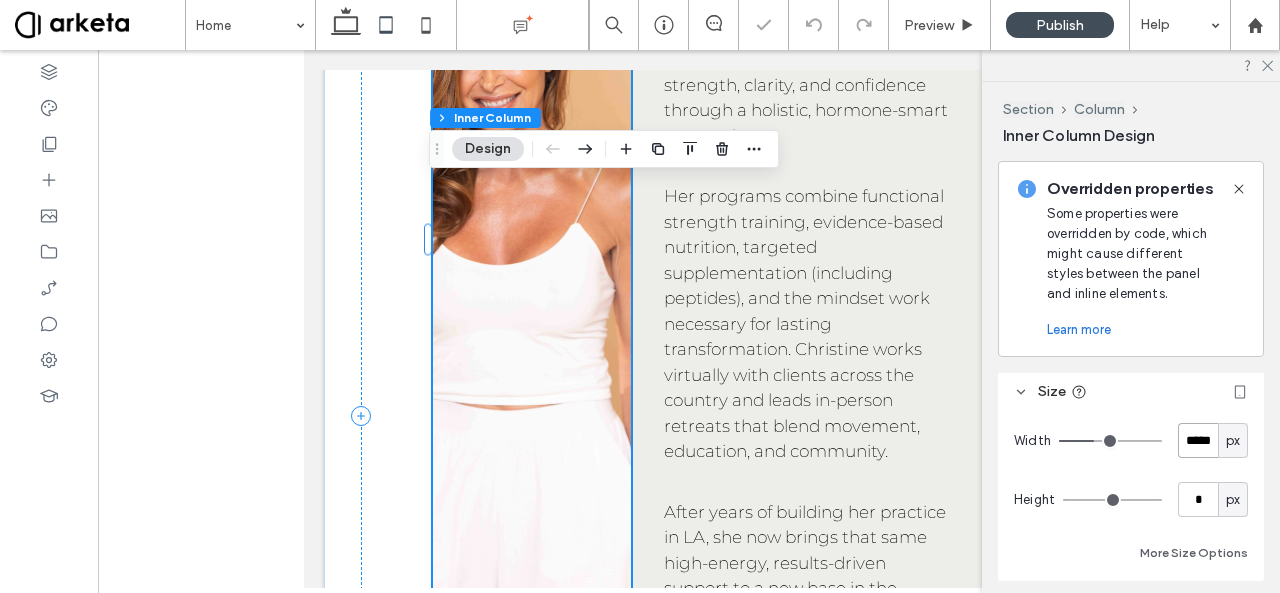 click on "*****" at bounding box center (1198, 440) 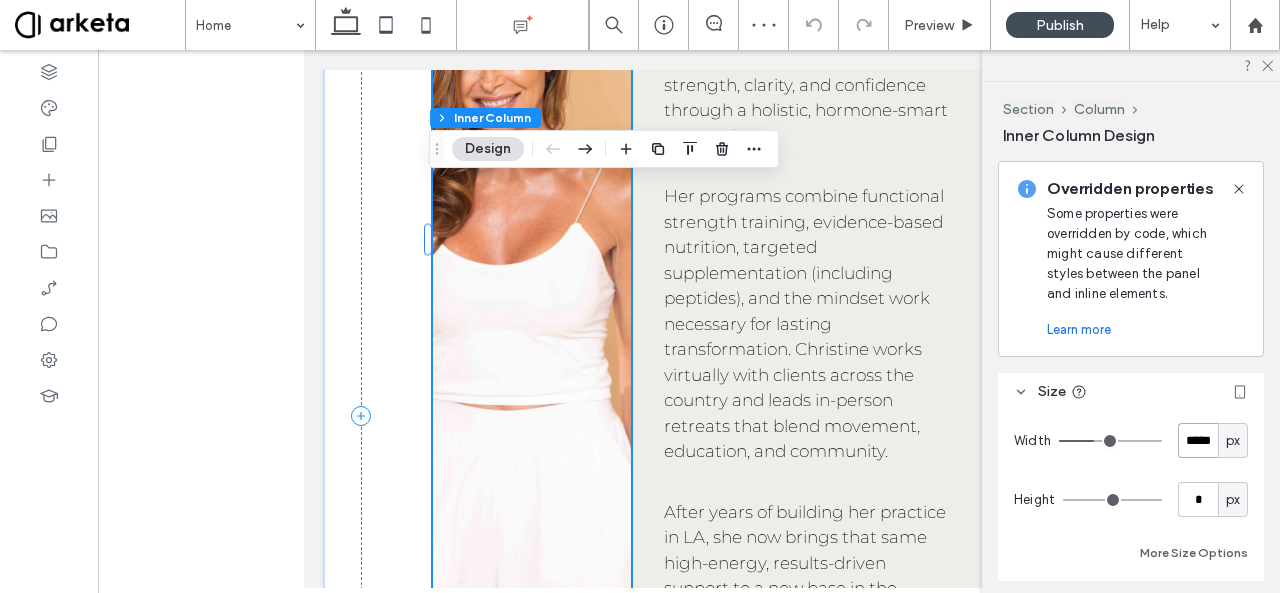 click on "*****" at bounding box center (1198, 440) 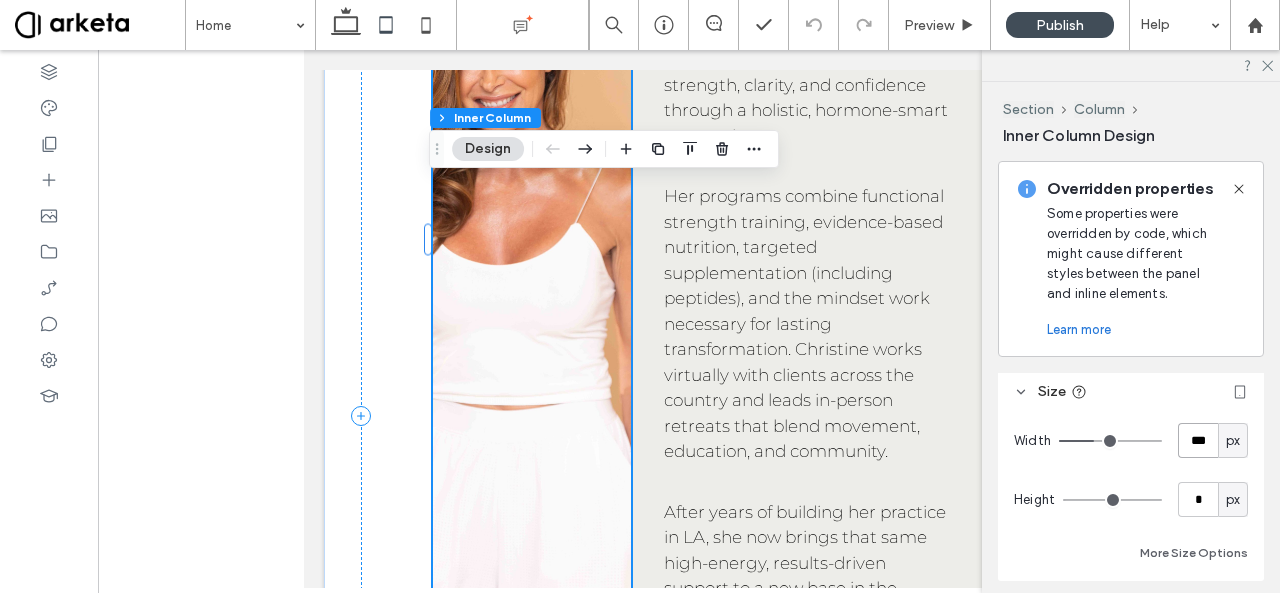 type on "***" 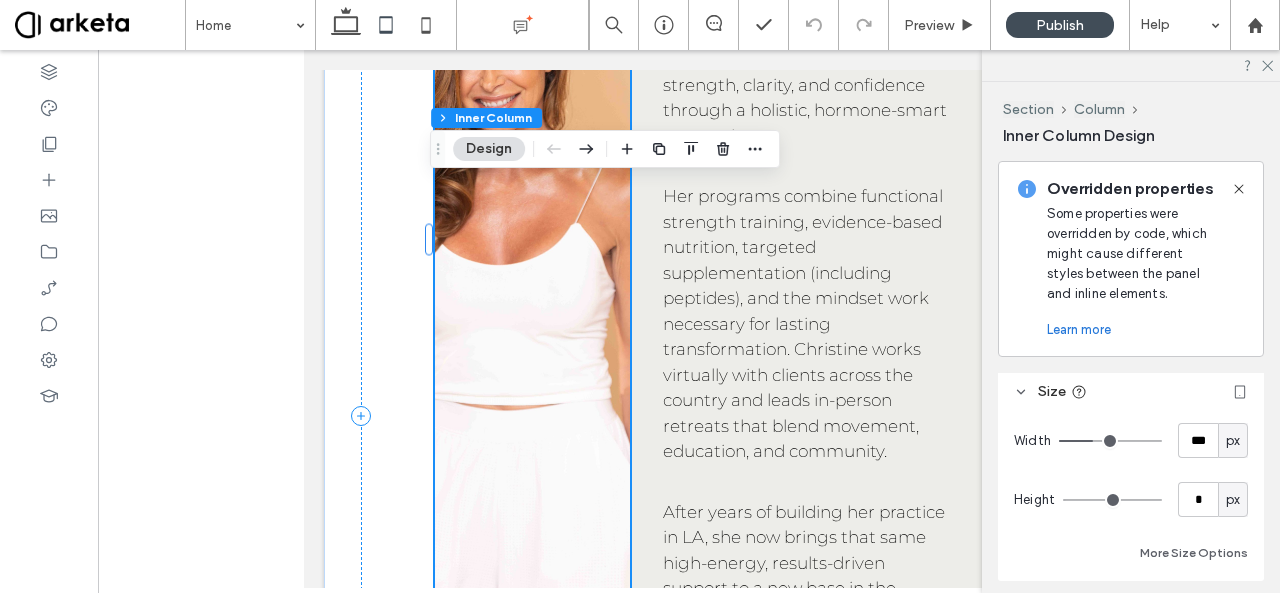 click on "px" at bounding box center [1233, 441] 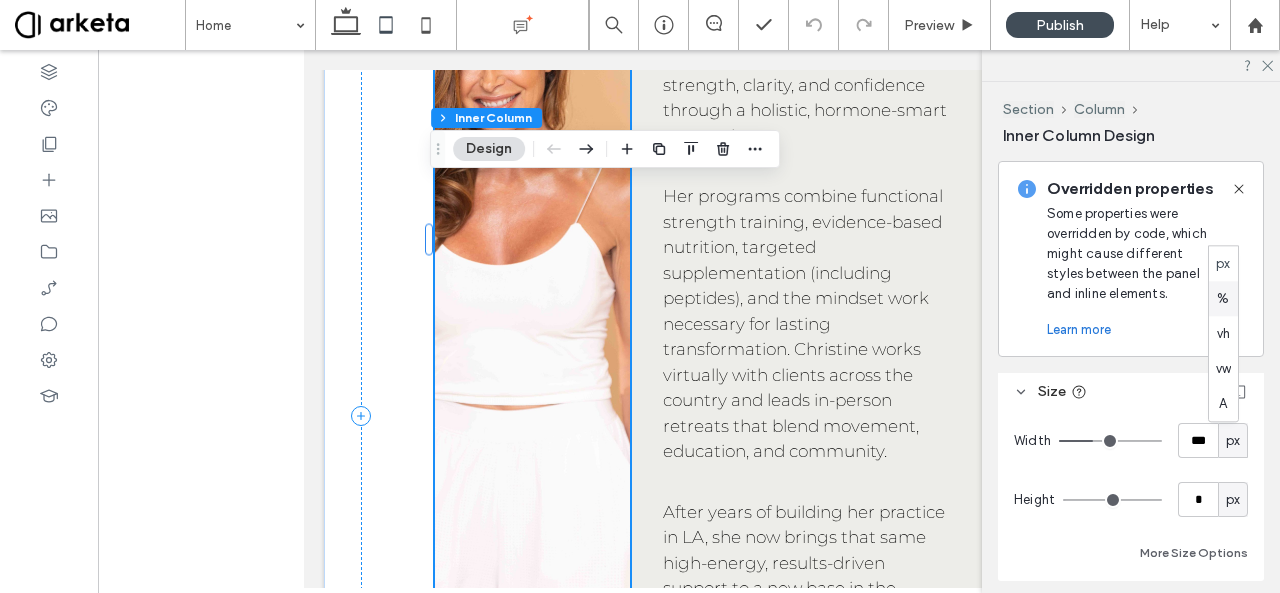click on "%" at bounding box center [1223, 298] 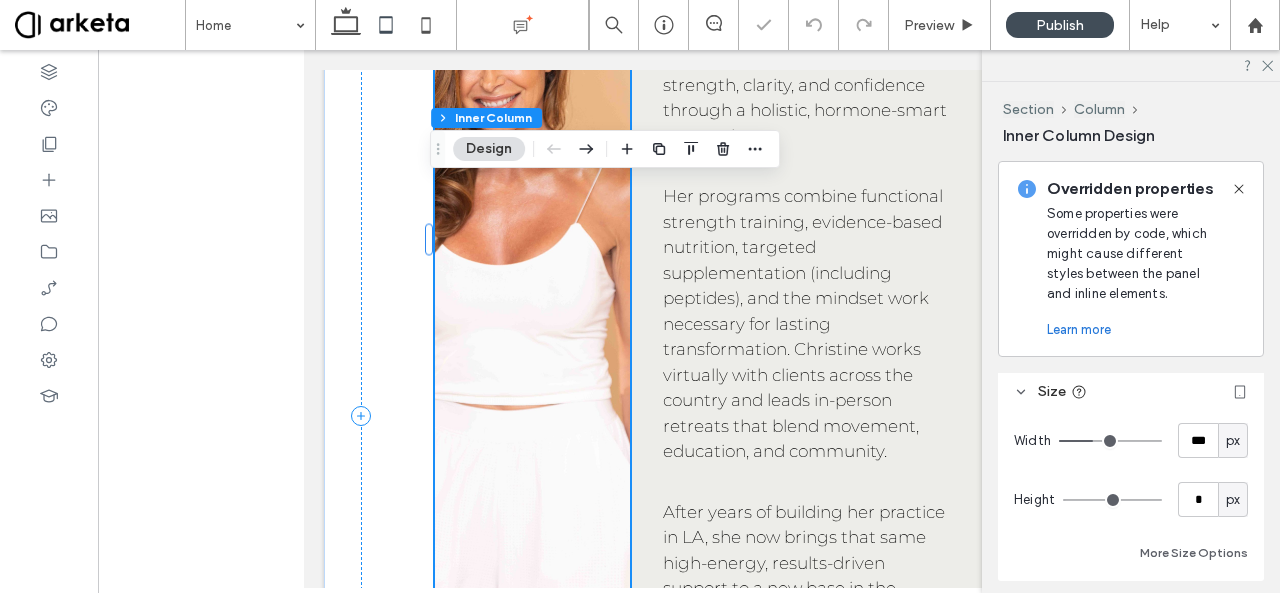 type on "**" 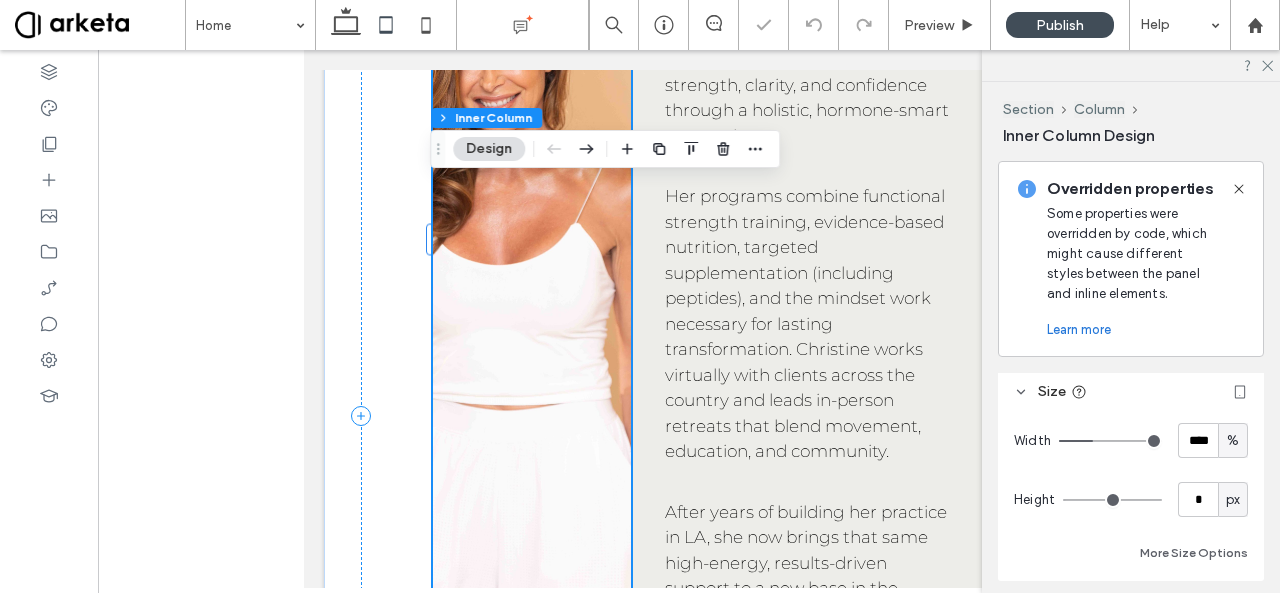 click on "px" at bounding box center (1233, 499) 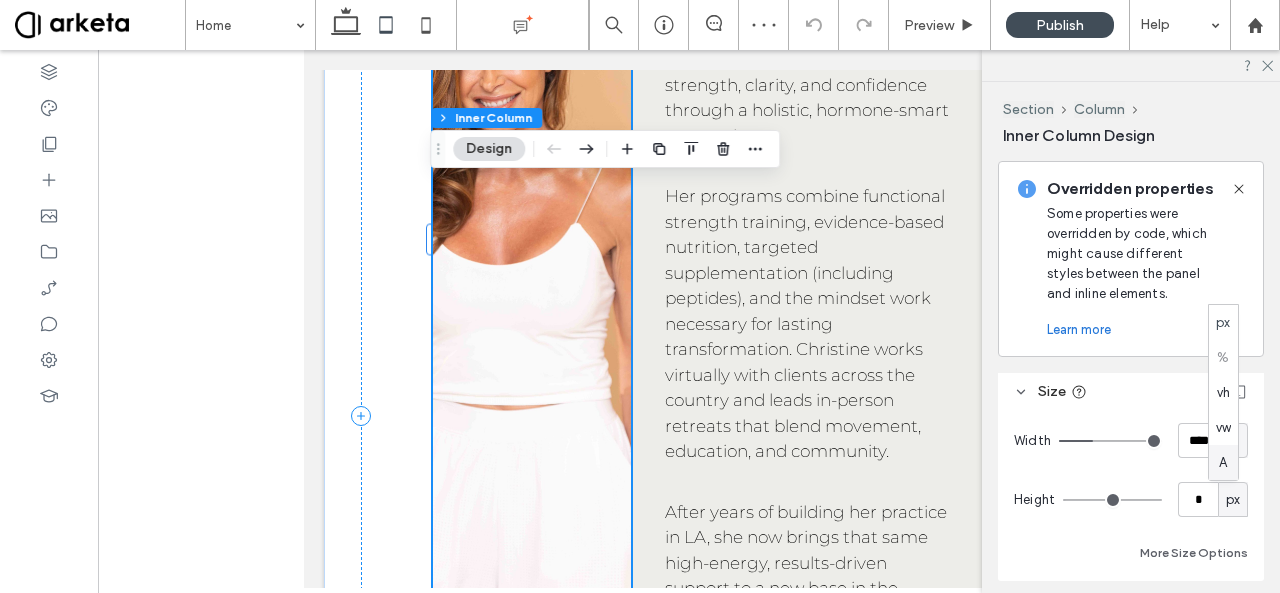 click on "A" at bounding box center [1223, 463] 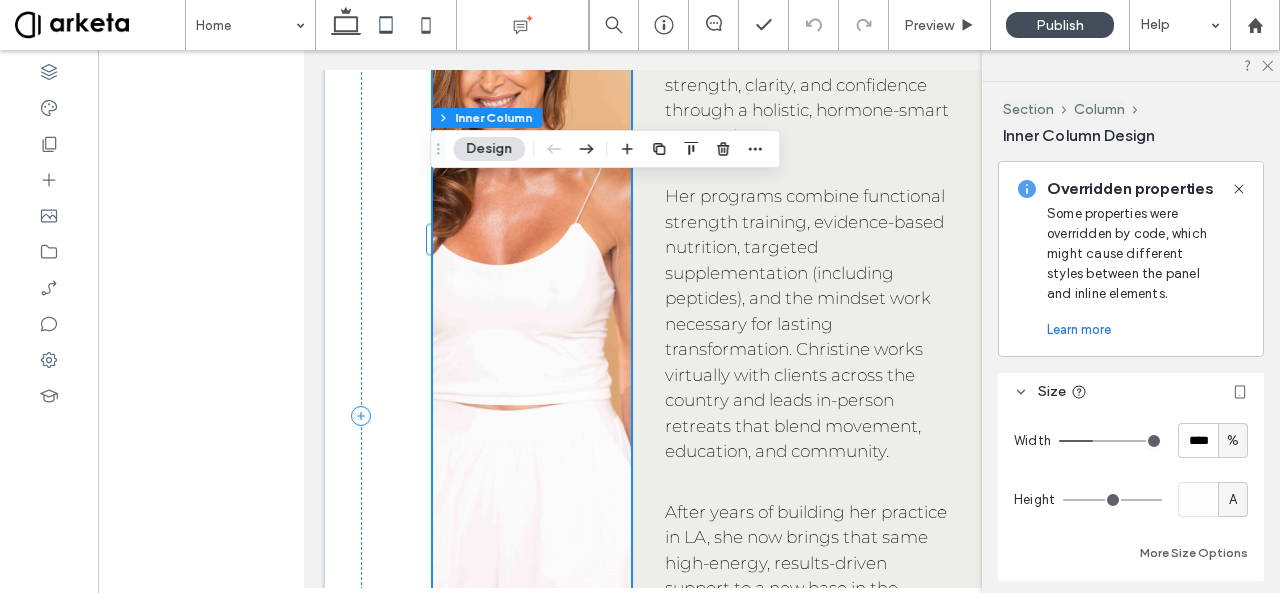click on "A" at bounding box center [1233, 500] 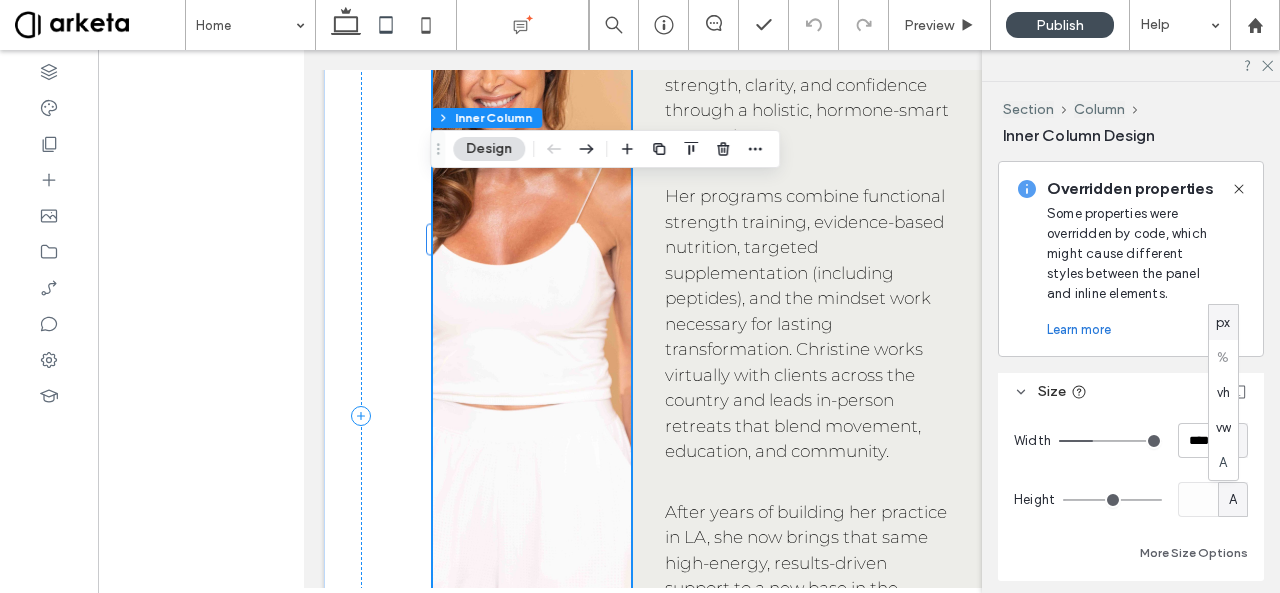 click on "px" at bounding box center (1223, 323) 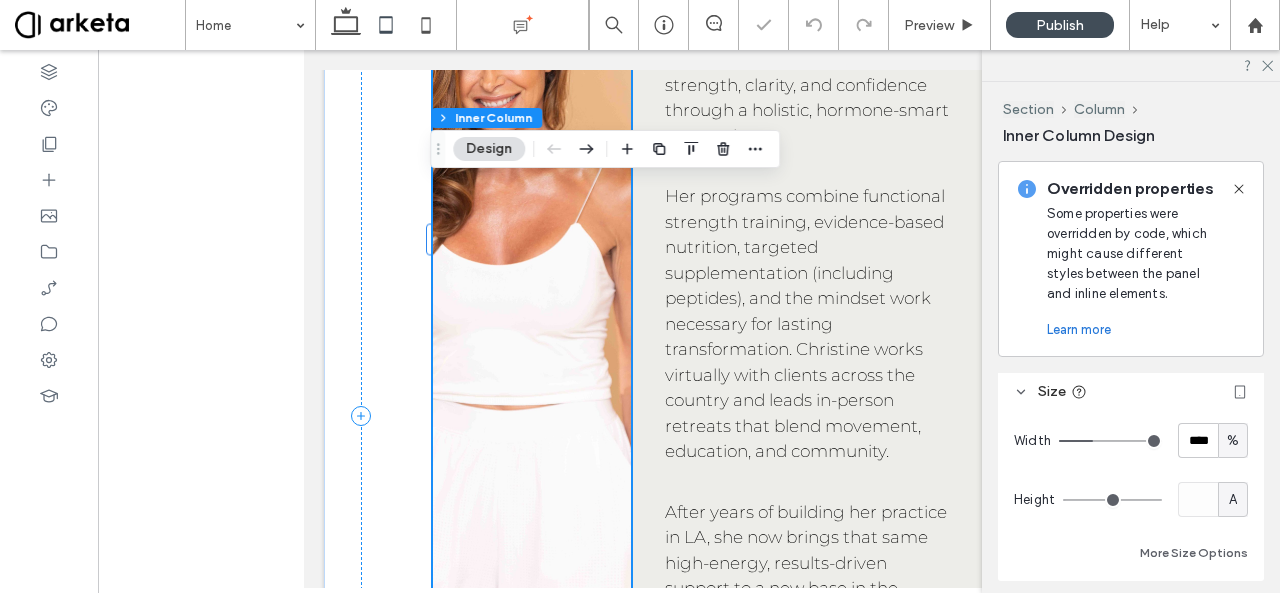 type on "***" 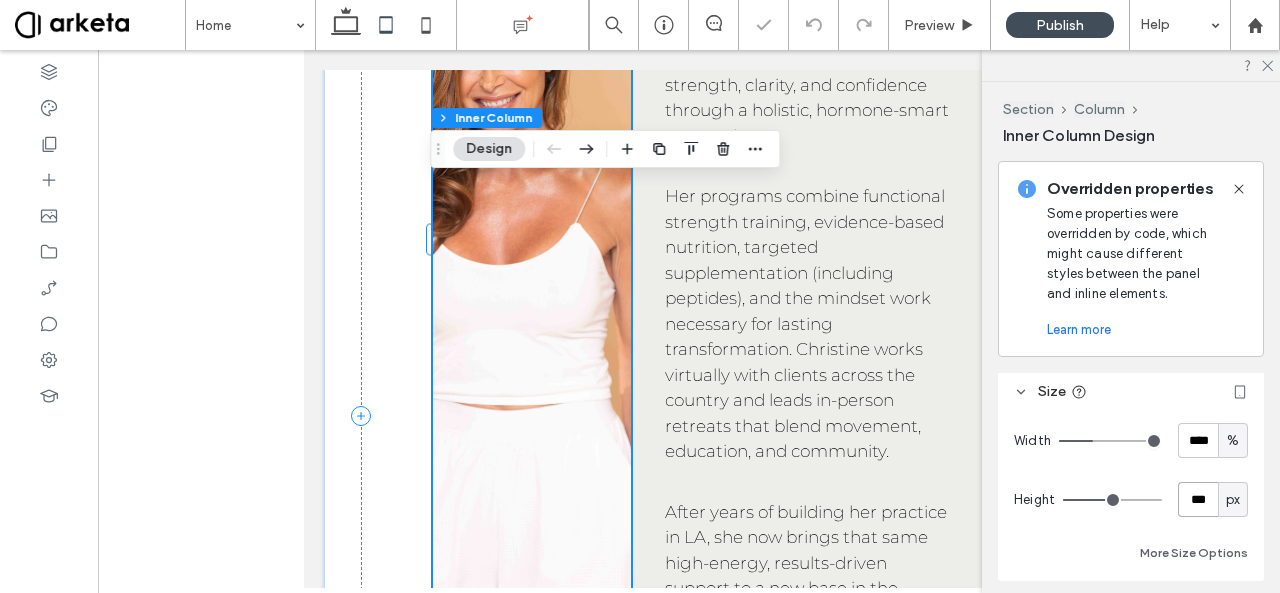 click on "***" at bounding box center [1198, 499] 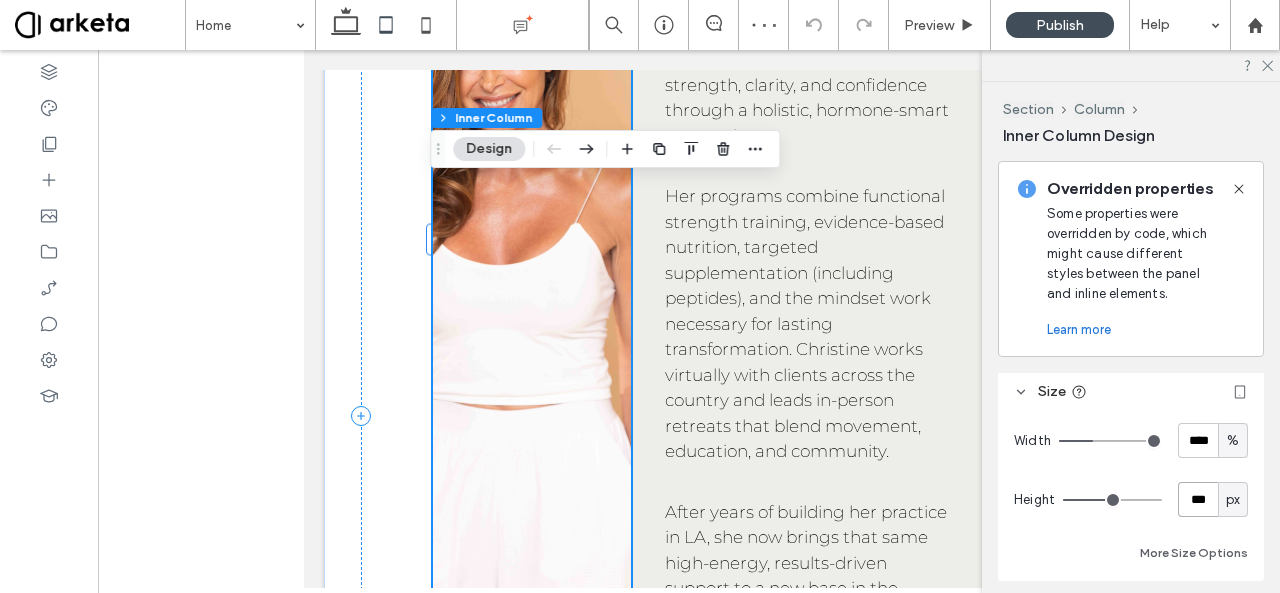 type on "***" 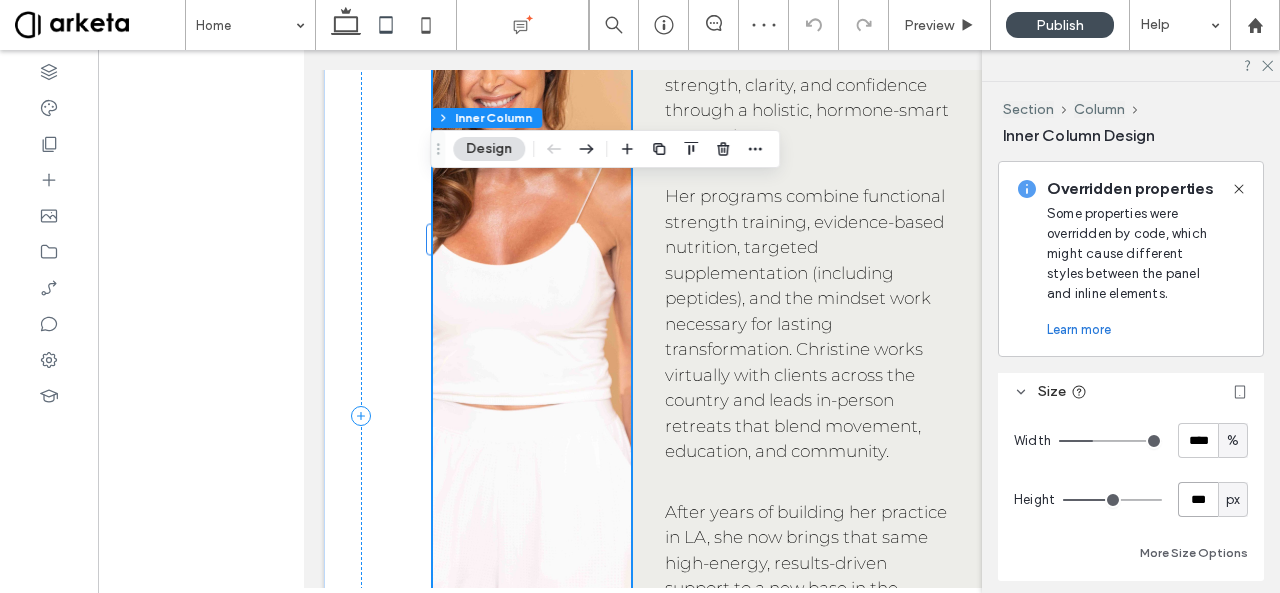 type on "***" 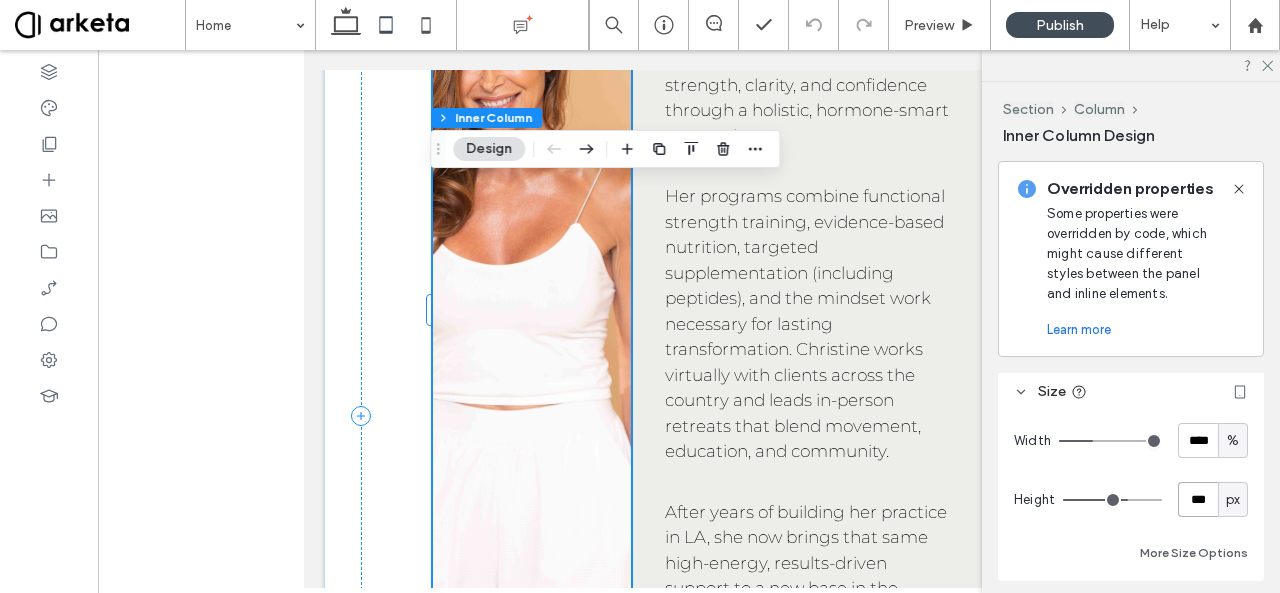 click at bounding box center (532, 239) 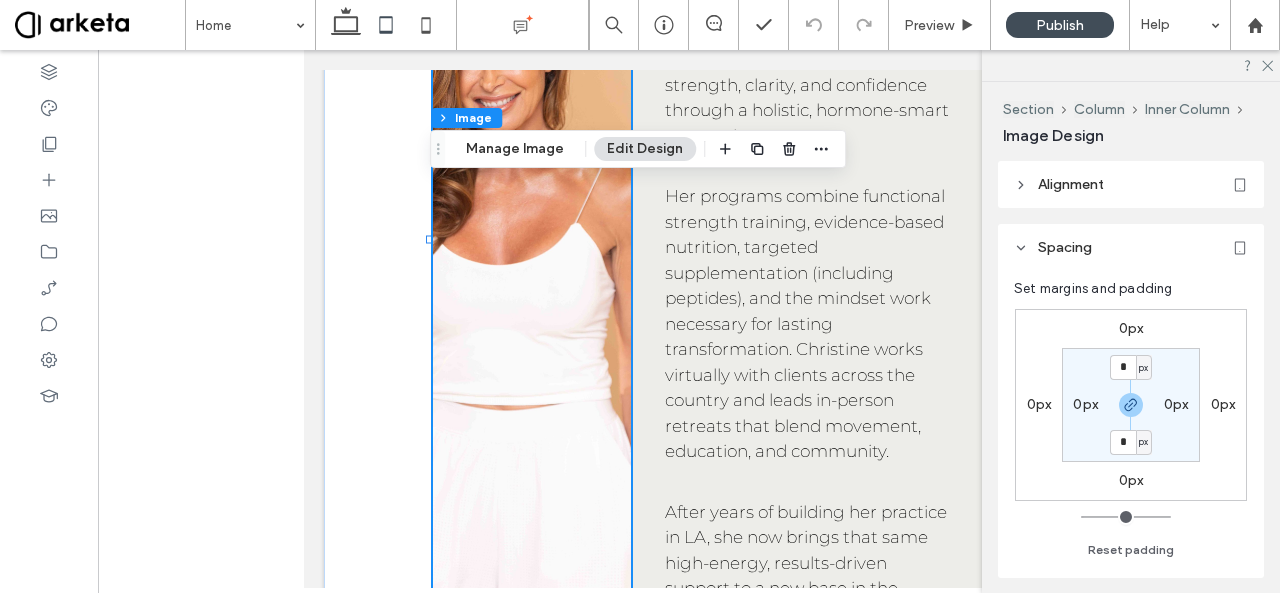 type on "**" 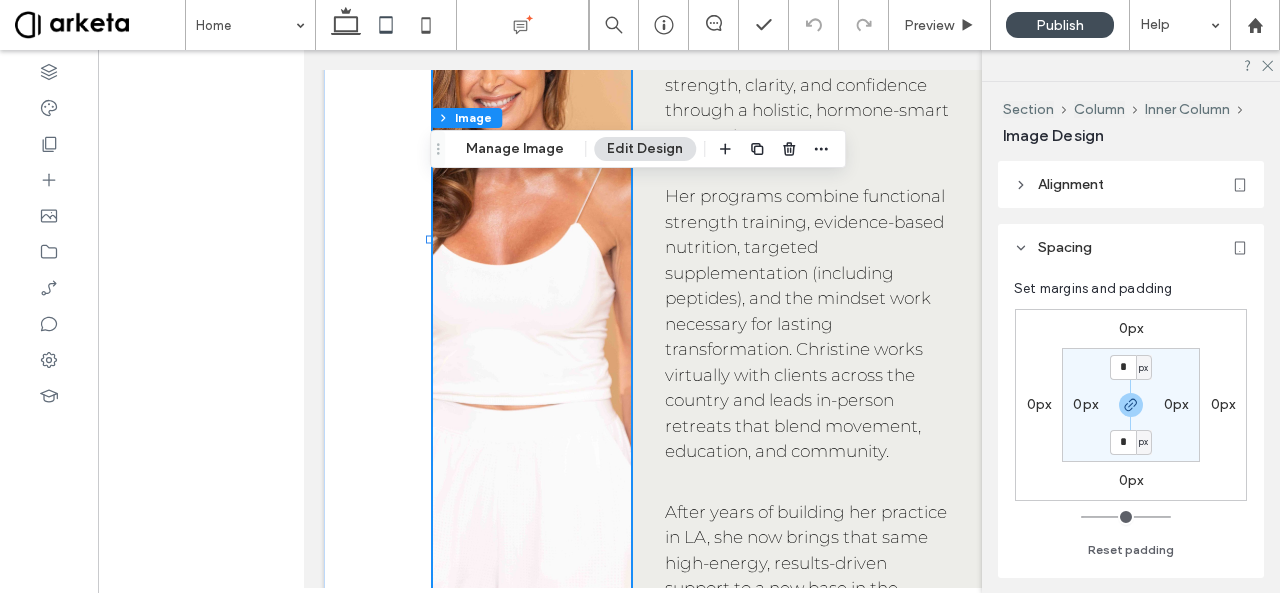 type on "**" 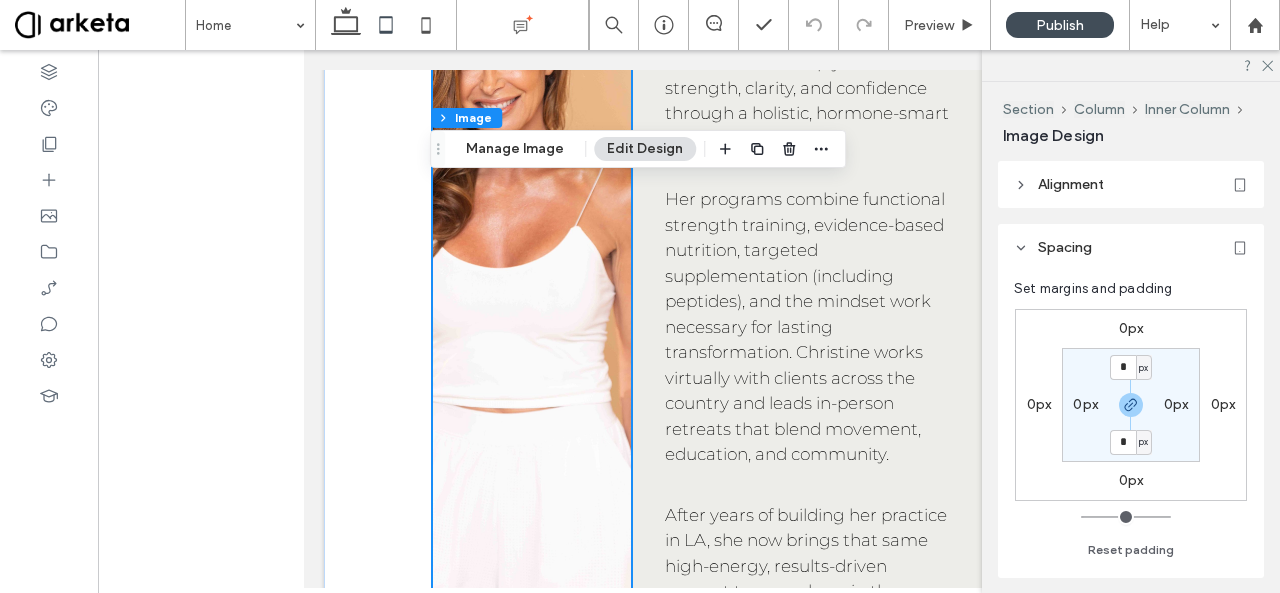 scroll, scrollTop: 2213, scrollLeft: 0, axis: vertical 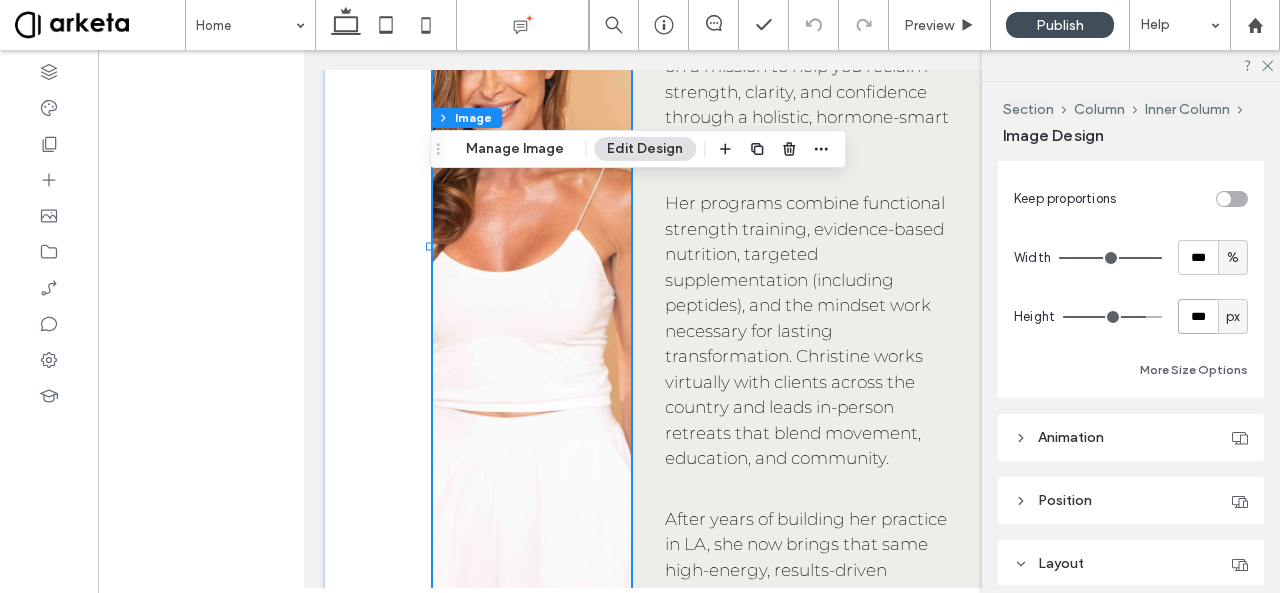 click on "***" at bounding box center (1198, 316) 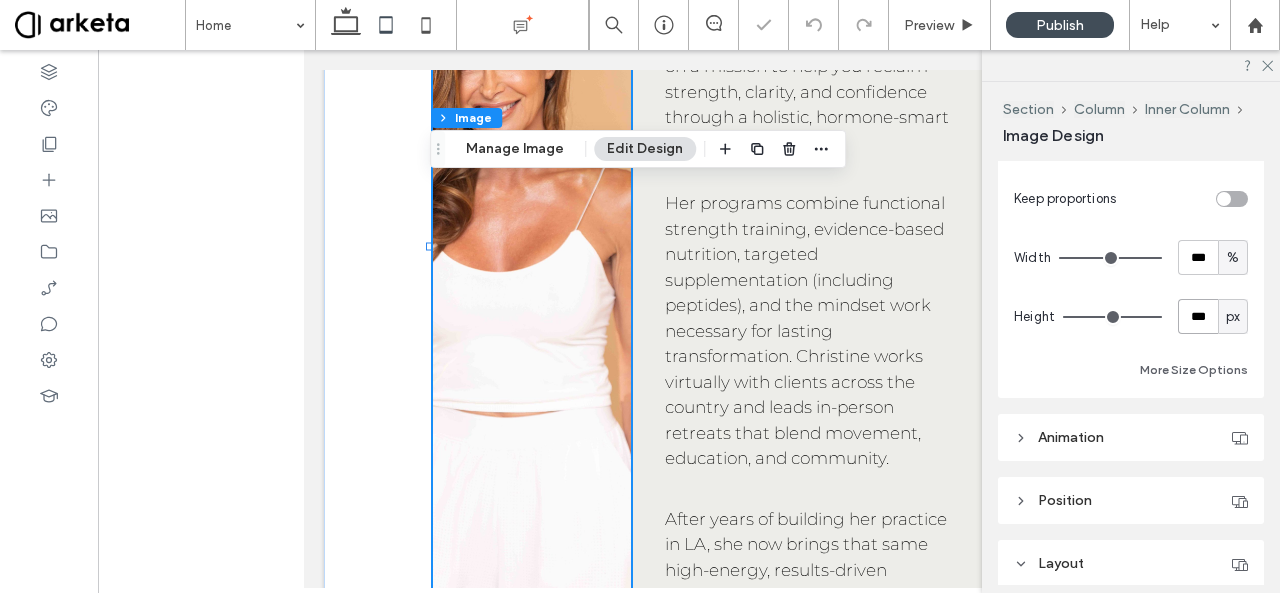 type on "***" 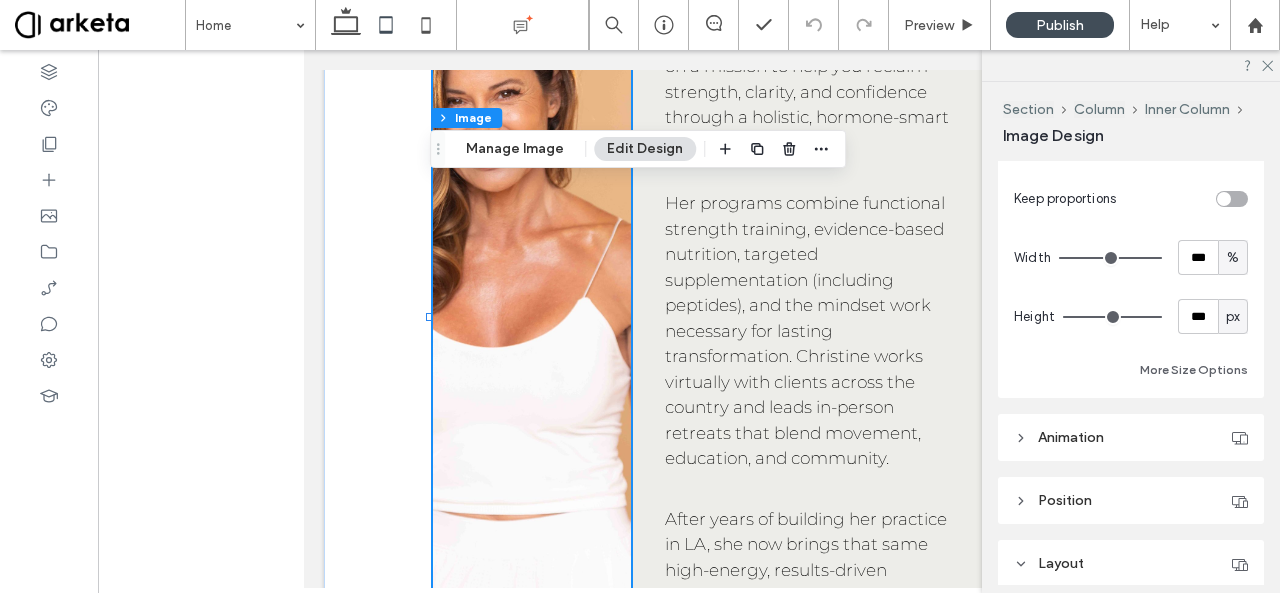 click on "%" at bounding box center [1233, 258] 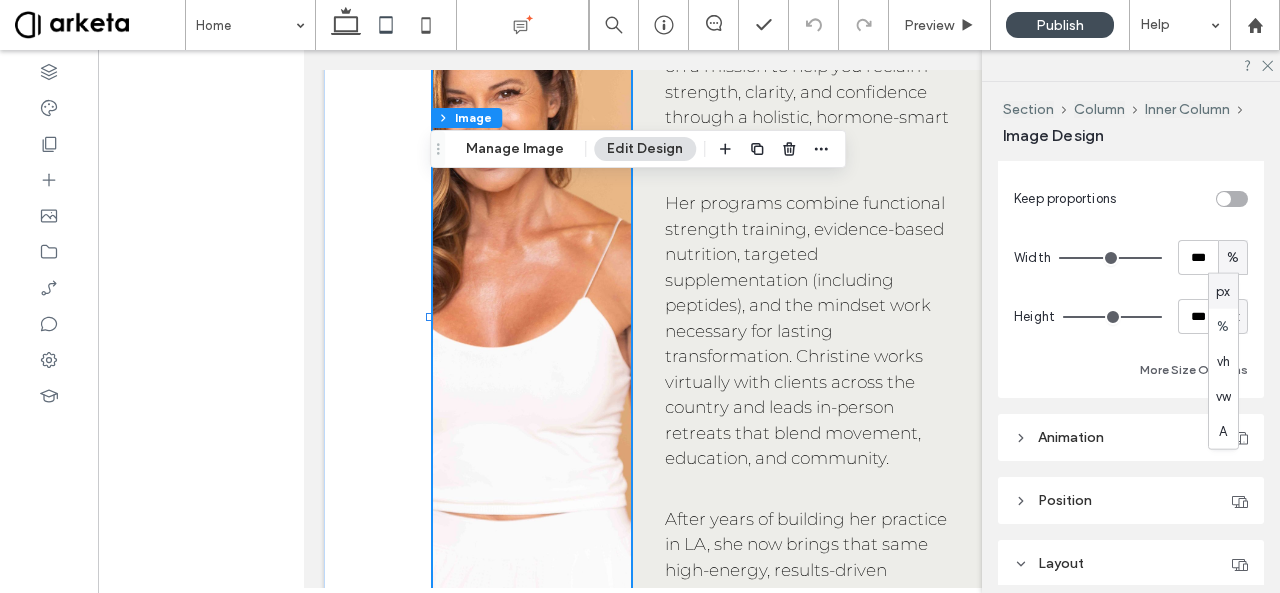 click on "px" at bounding box center (1223, 291) 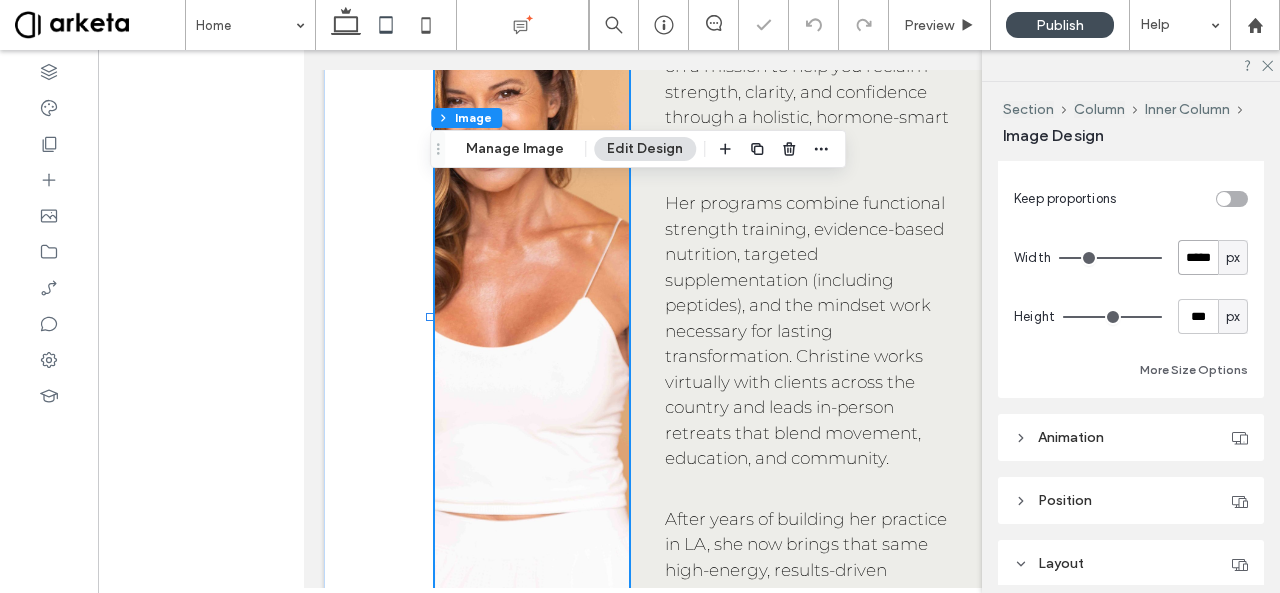 click on "*****" at bounding box center [1198, 257] 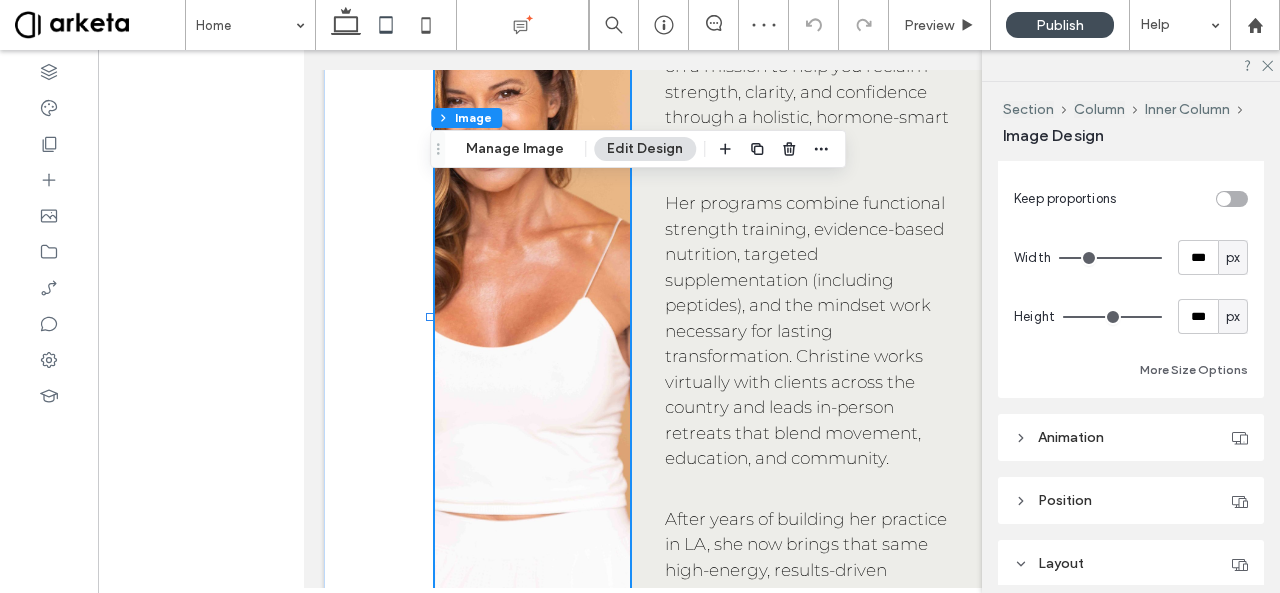 click on "px" at bounding box center (1233, 258) 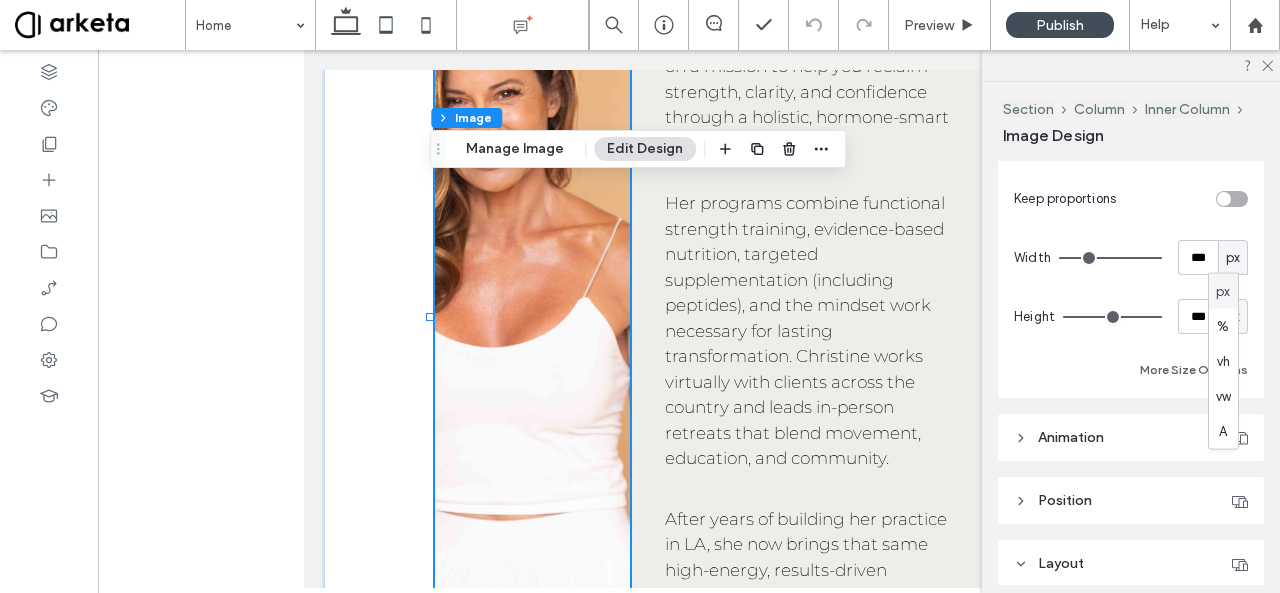 click on "px" at bounding box center [1233, 258] 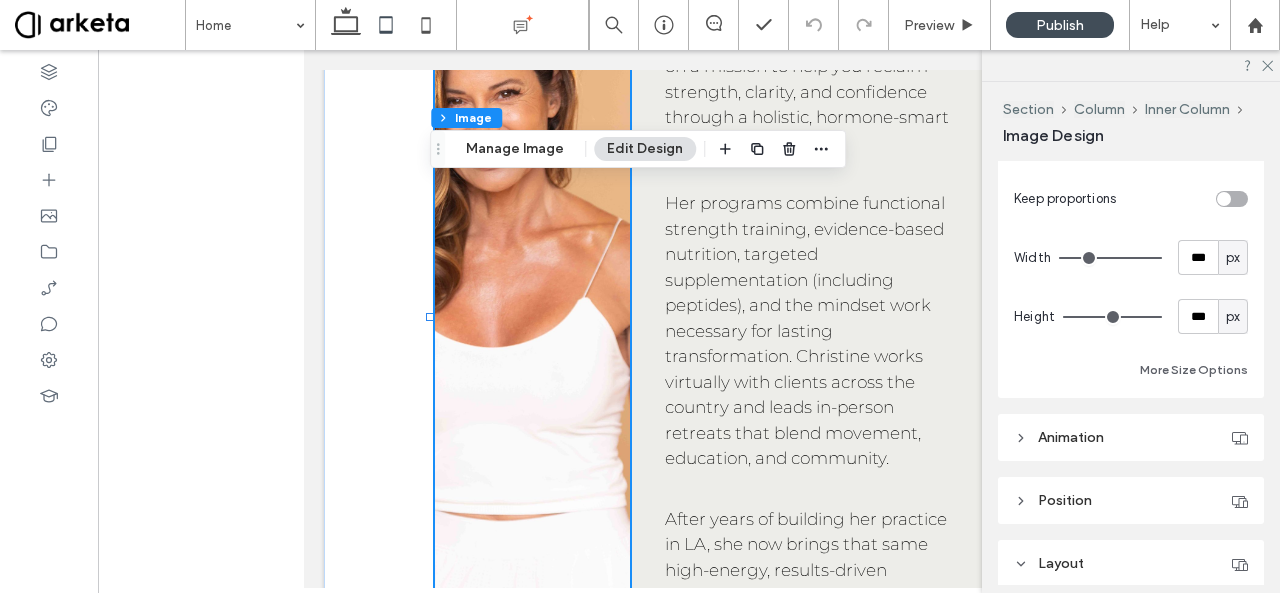 click on "px" at bounding box center [1233, 258] 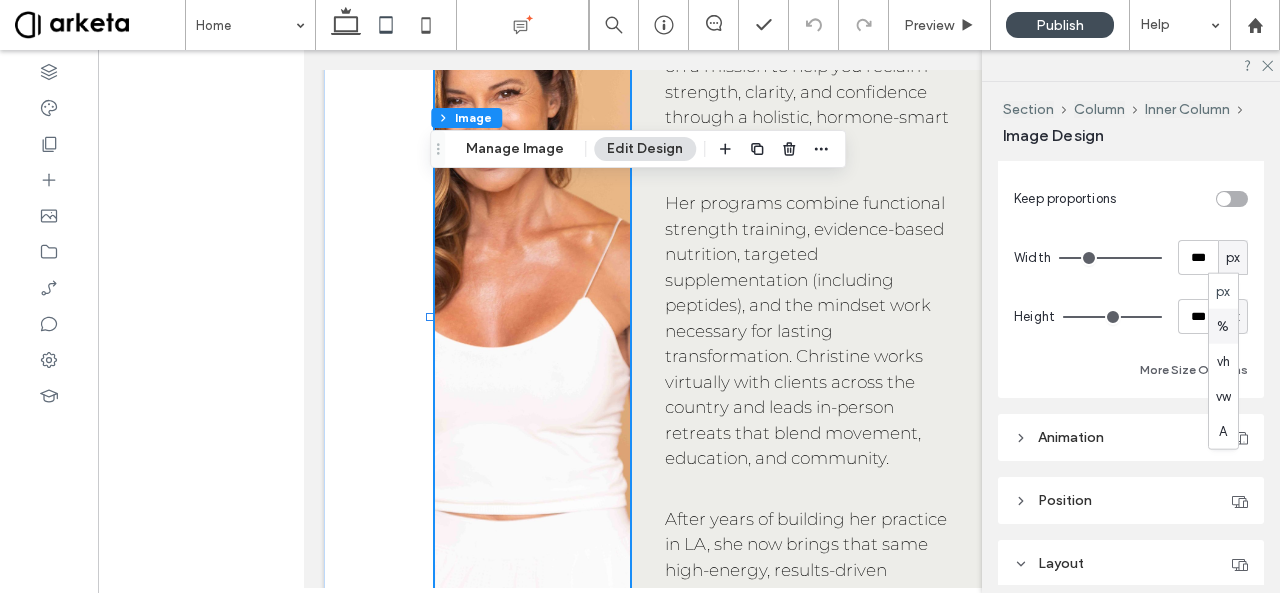 click on "%" at bounding box center [1223, 326] 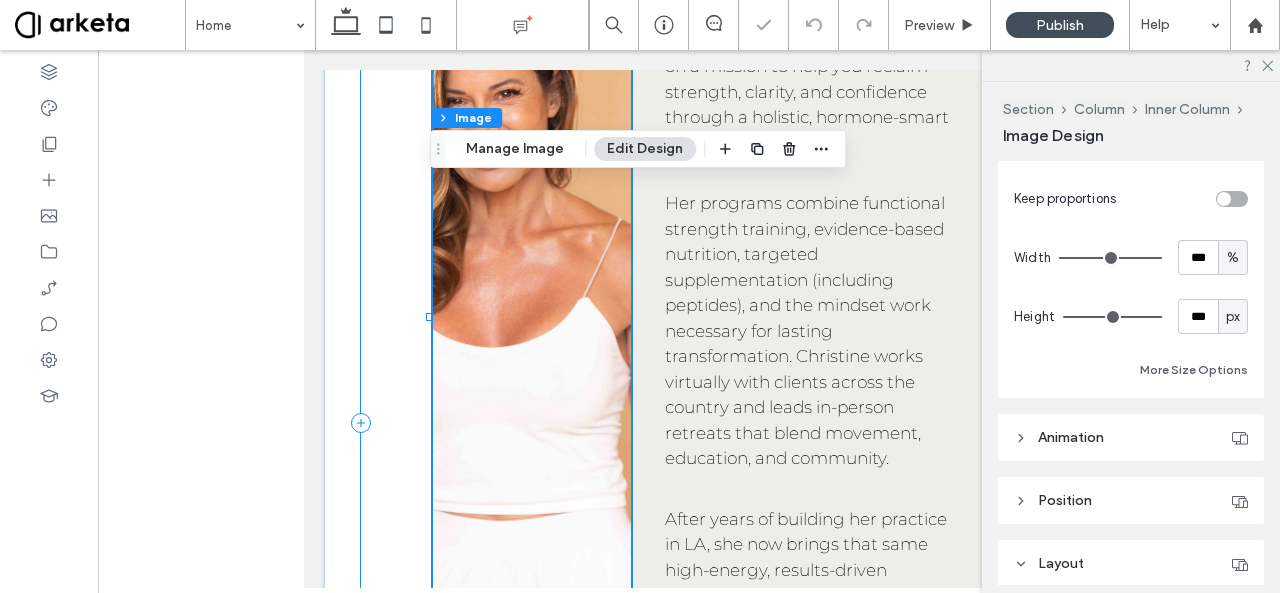 click on "About Christine
Christine Roderick is a certified wellness consultant and fitness coach rooted in both Los Angeles and Arizona. With over 30 years of experience guiding women through midlife transitions, she’s on a mission to help you reclaim strength, clarity, and confidence through a holistic, hormone-smart approach.
Her programs combine functional strength training, evidence-based nutrition, targeted supplementation (including peptides), and the mindset work necessary for lasting transformation. Christine works virtually with clients across the country and leads in-person retreats that blend movement, education, and community.
After years of building her practice in LA, she now brings that same high-energy, results-driven support to a new base in the Arizona desert — offering the best of both worlds: West Coast edge meets grounded desert clarity.
Certified Cycling Instructor Certified Holistic Health Coach" at bounding box center [686, 423] 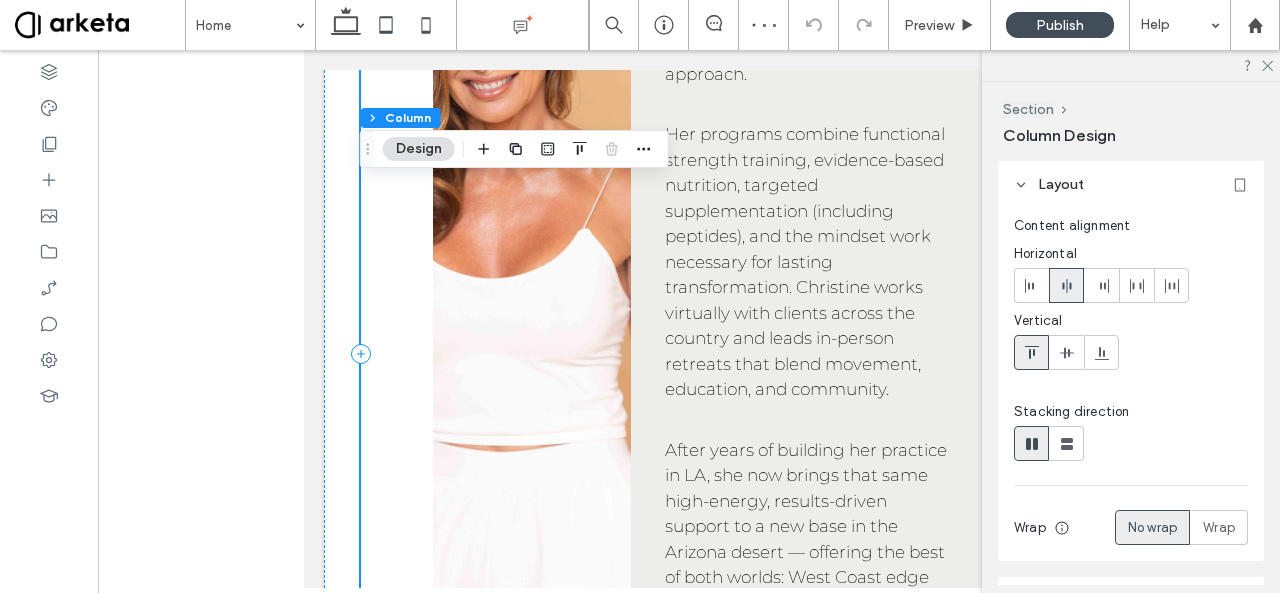 scroll, scrollTop: 2360, scrollLeft: 0, axis: vertical 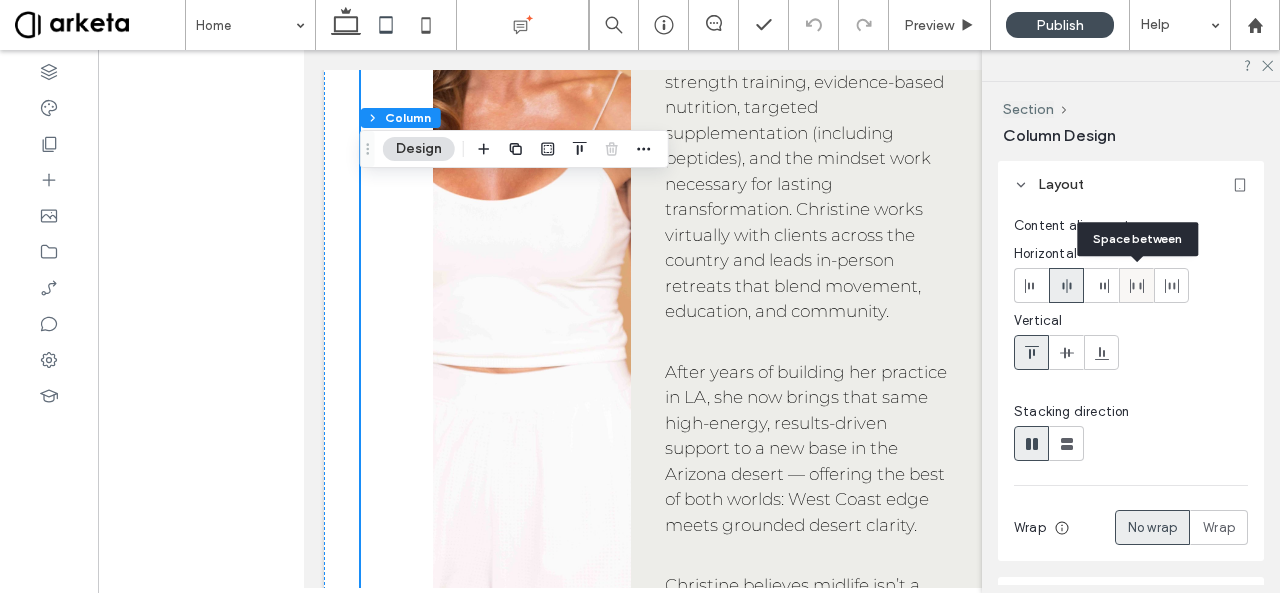 click at bounding box center (1137, 285) 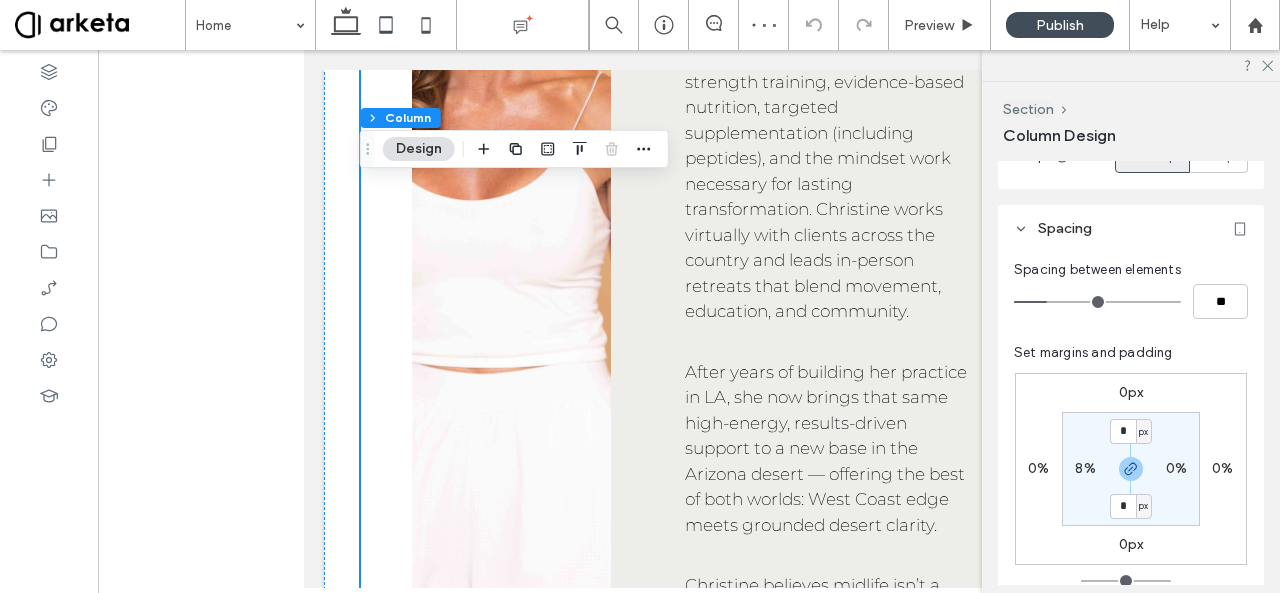 scroll, scrollTop: 472, scrollLeft: 0, axis: vertical 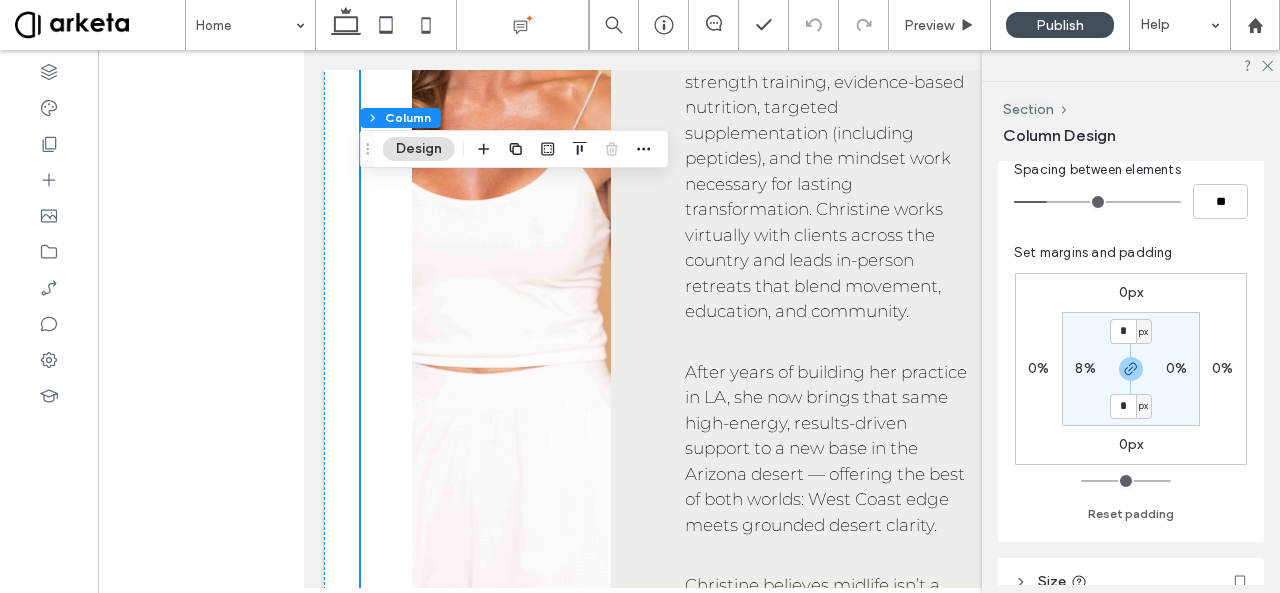 type on "*" 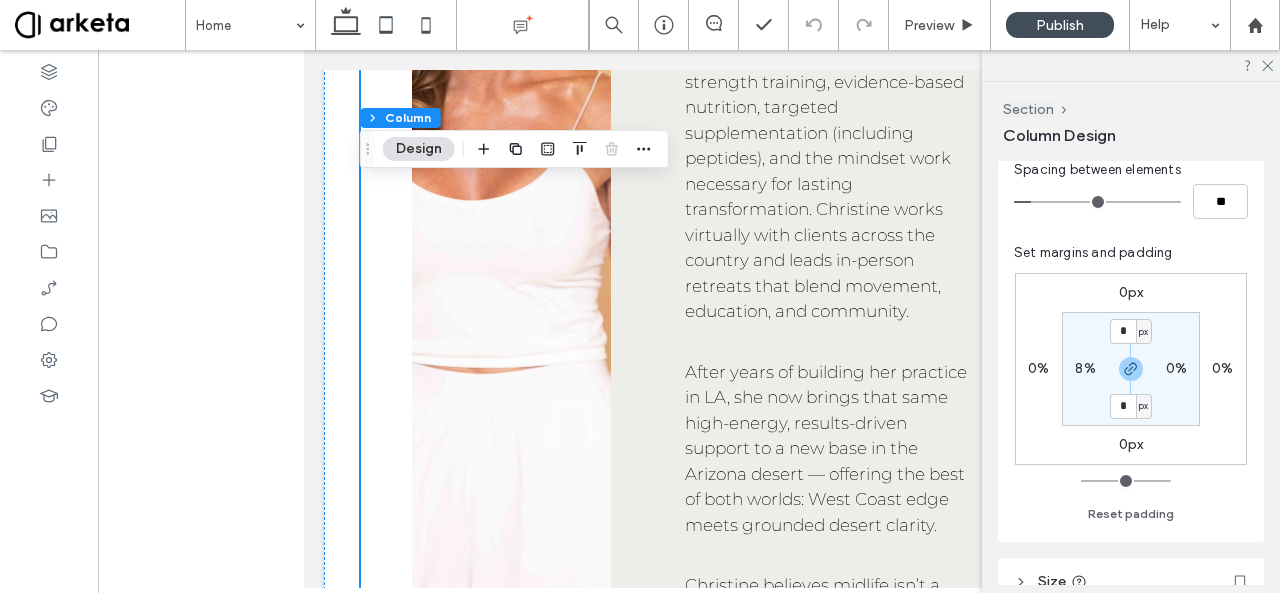 type on "*" 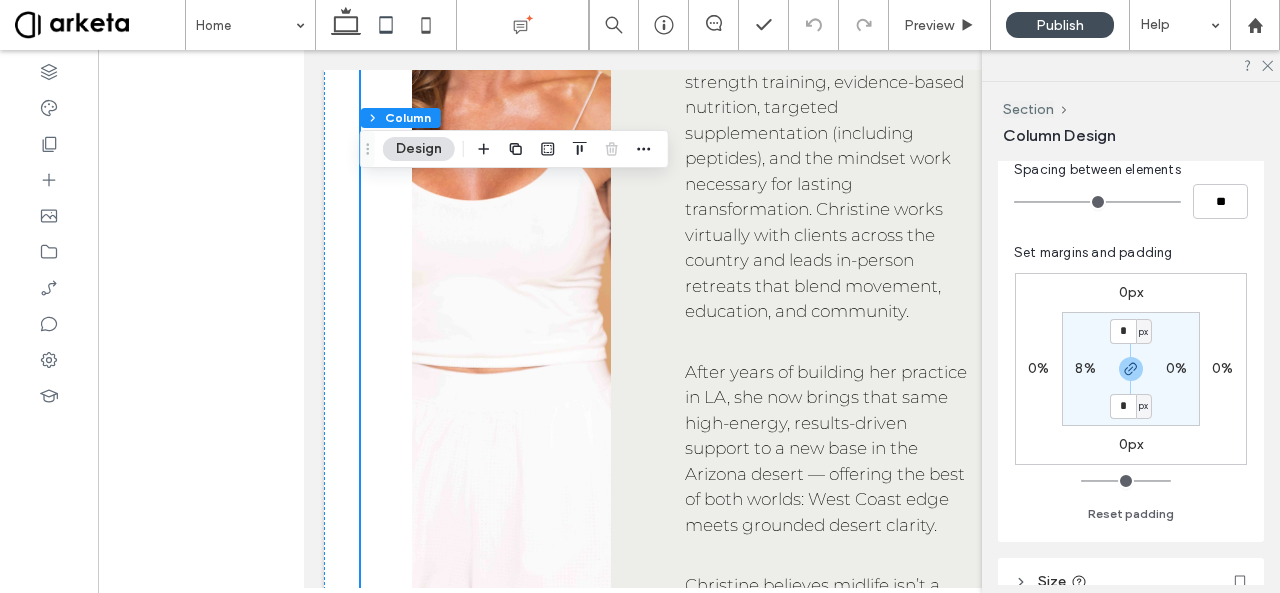 type on "**" 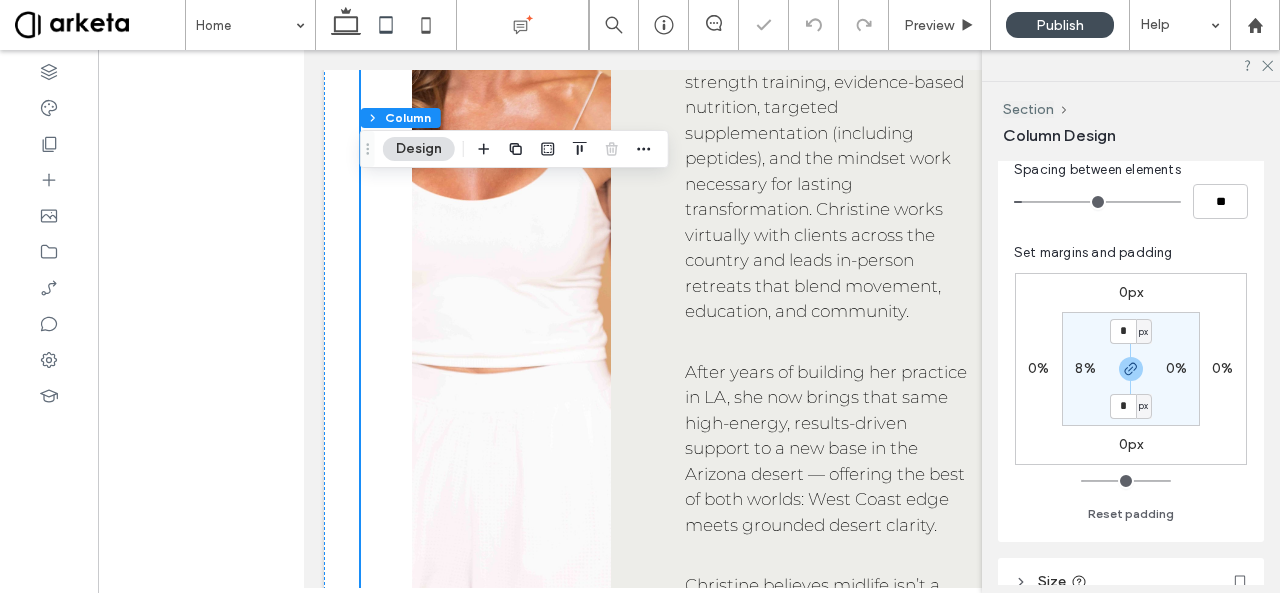 type on "*" 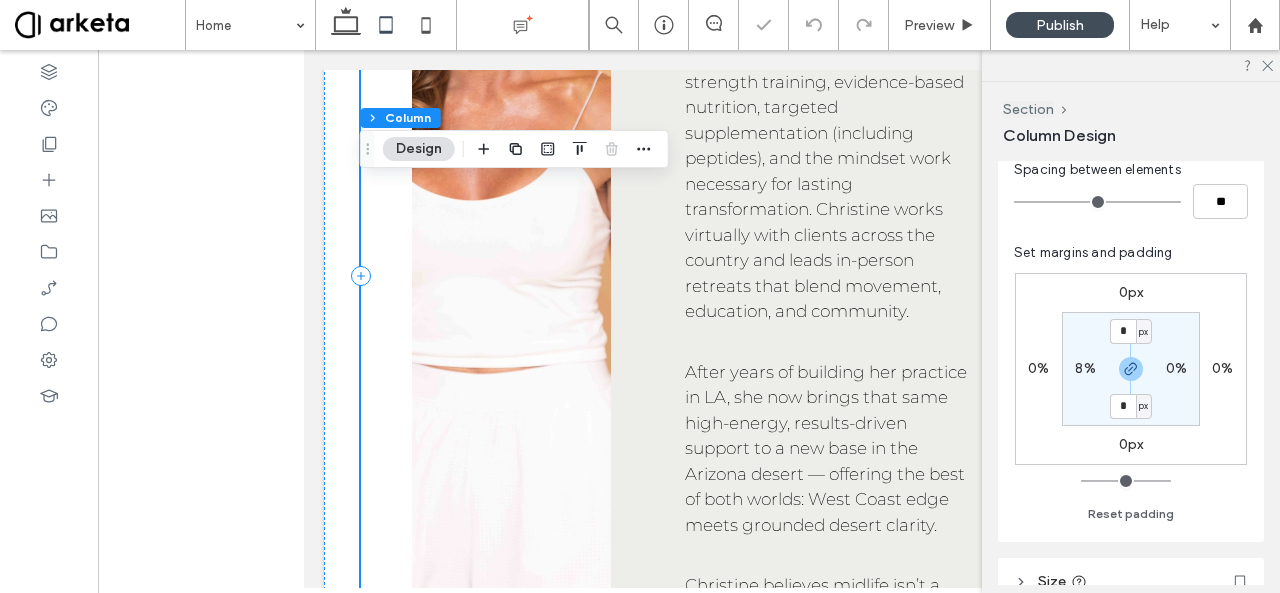 click on "About Christine
Christine Roderick is a certified wellness consultant and fitness coach rooted in both Los Angeles and Arizona. With over 30 years of experience guiding women through midlife transitions, she’s on a mission to help you reclaim strength, clarity, and confidence through a holistic, hormone-smart approach.
Her programs combine functional strength training, evidence-based nutrition, targeted supplementation (including peptides), and the mindset work necessary for lasting transformation. Christine works virtually with clients across the country and leads in-person retreats that blend movement, education, and community.
After years of building her practice in LA, she now brings that same high-energy, results-driven support to a new base in the Arizona desert — offering the best of both worlds: West Coast edge meets grounded desert clarity.
Christine believes midlife isn’t a crisis — it’s your next power era.
RYT-200" at bounding box center (810, 263) 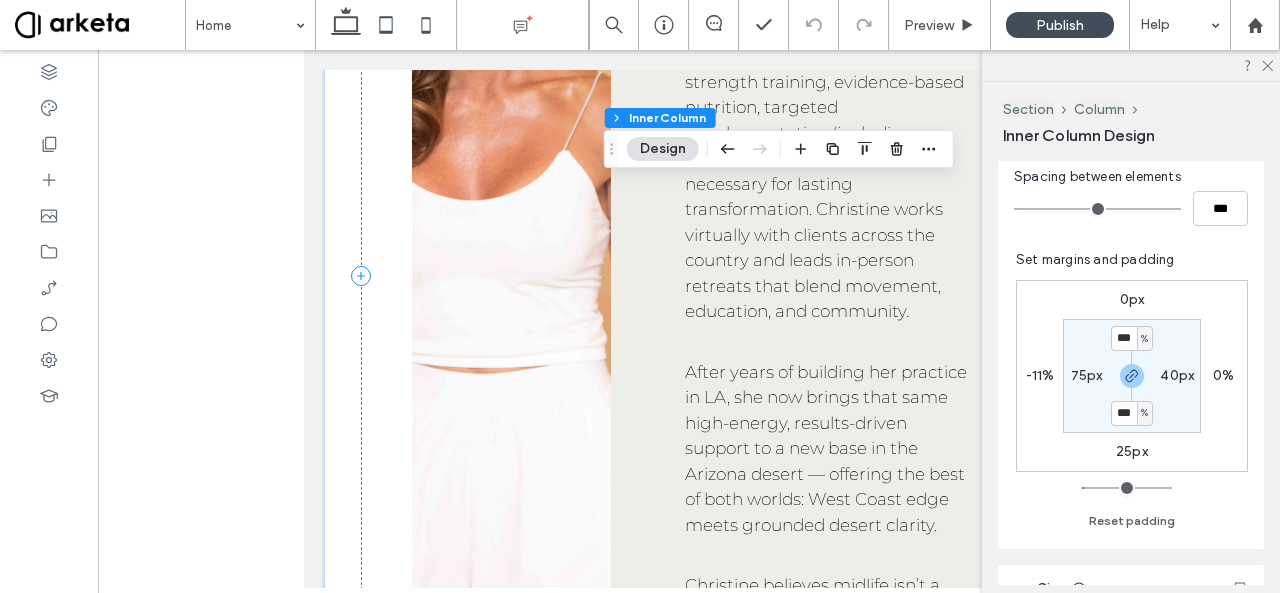scroll, scrollTop: 498, scrollLeft: 0, axis: vertical 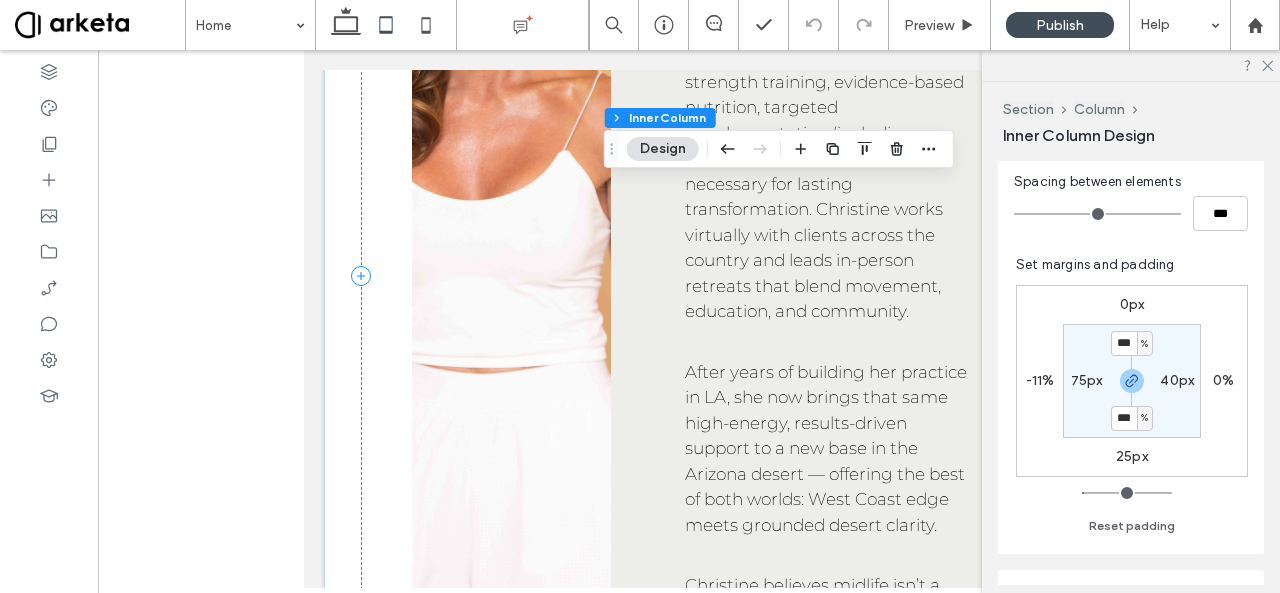 click on "75px" at bounding box center (1087, 380) 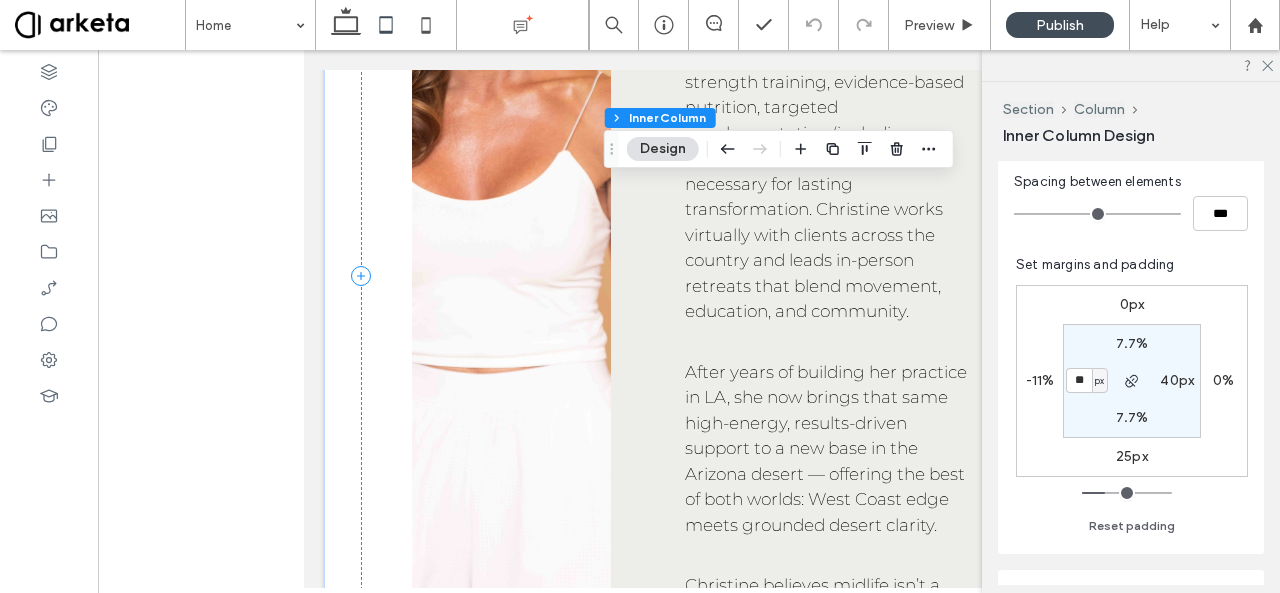 type on "**" 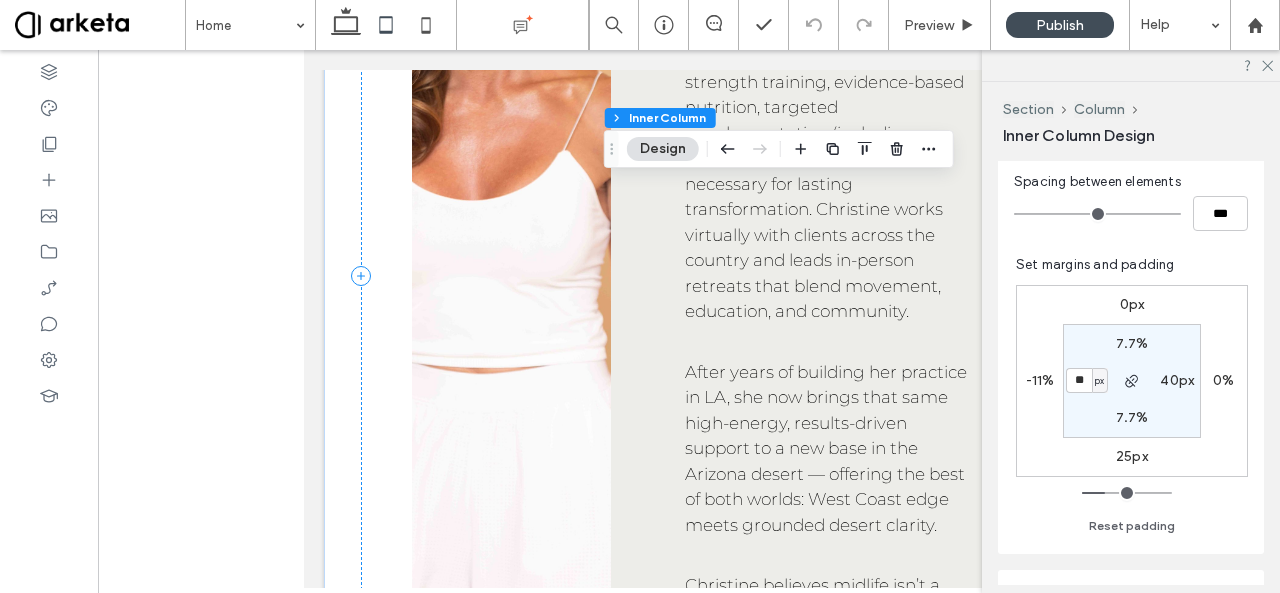 click on "**" at bounding box center (1079, 380) 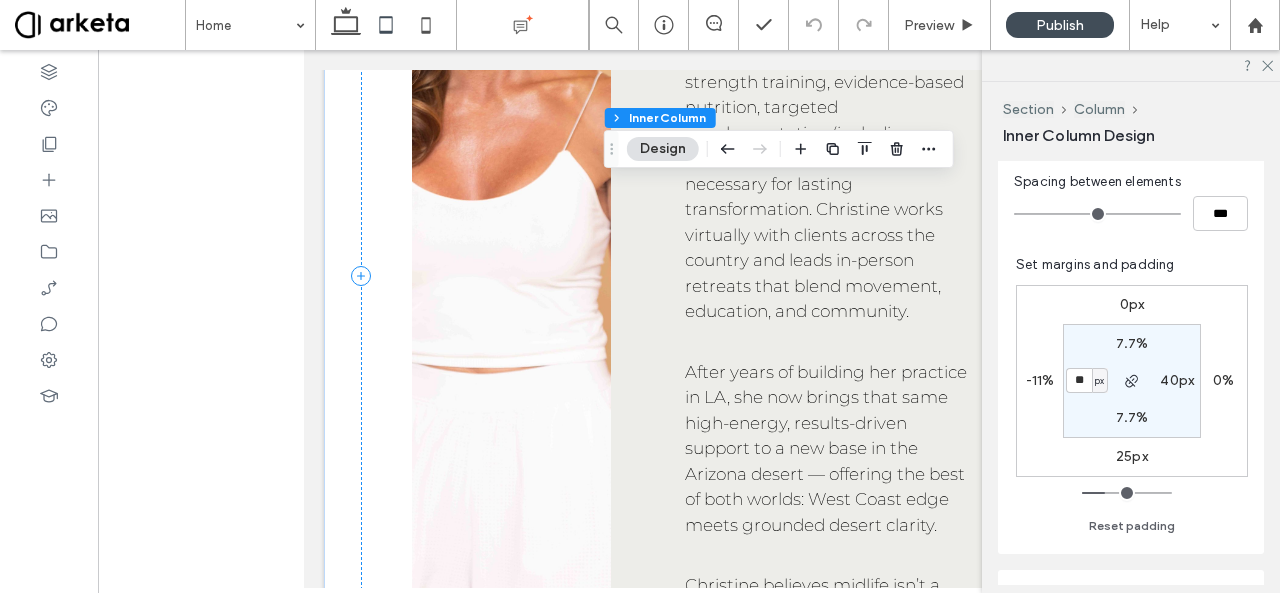type on "**" 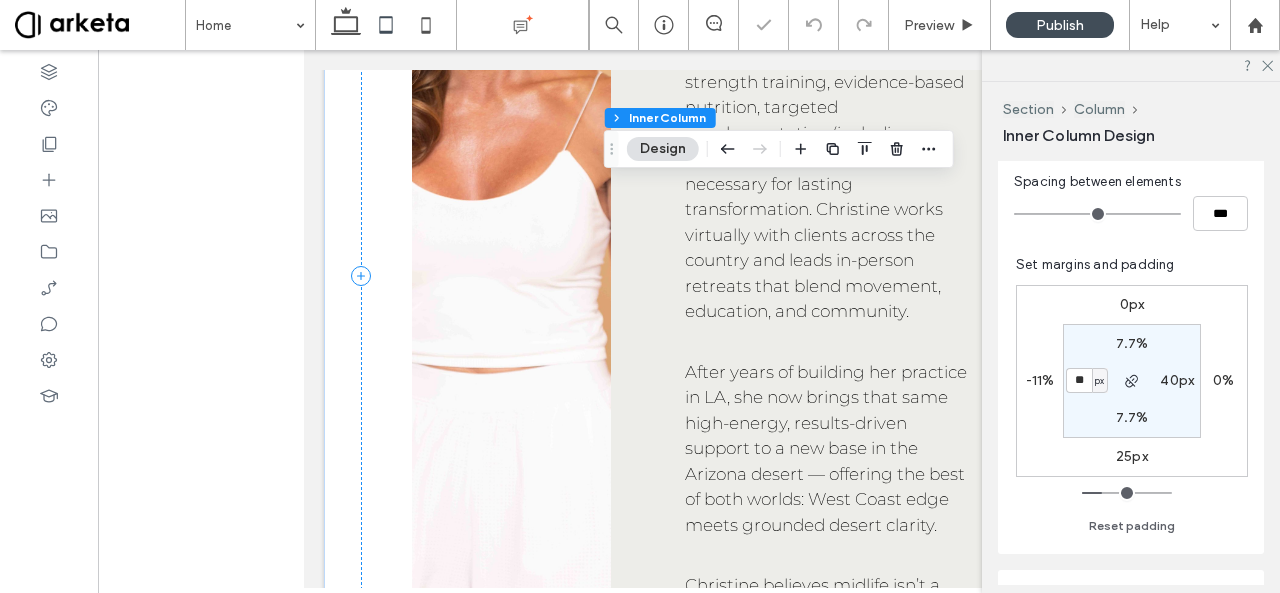 type on "**" 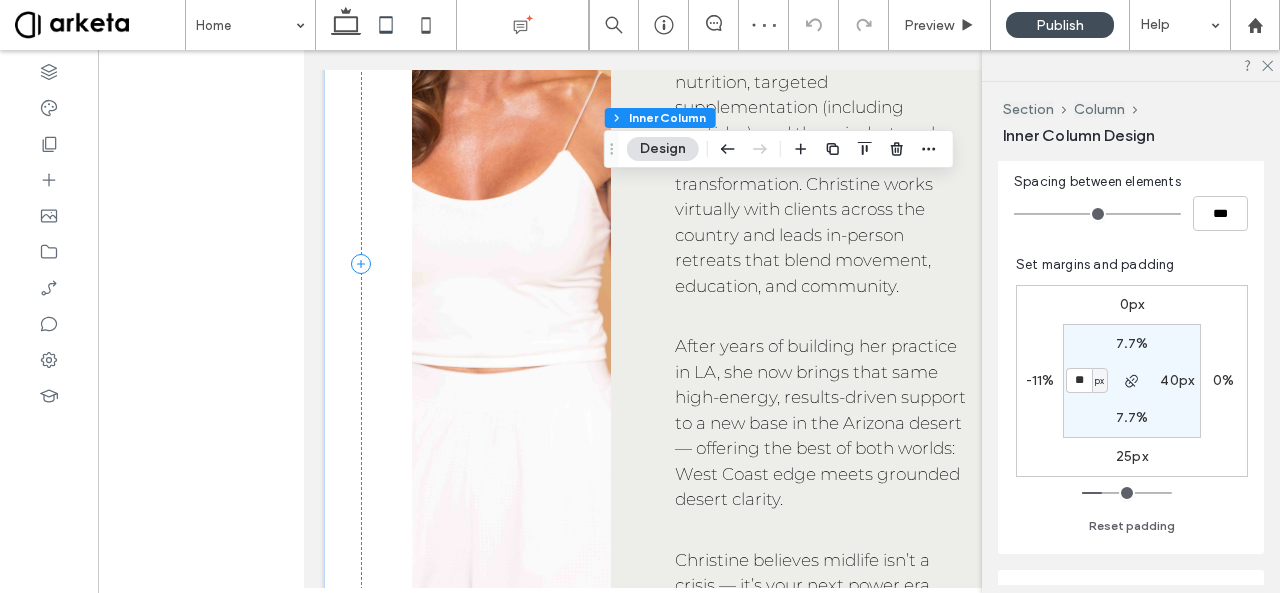 type on "**" 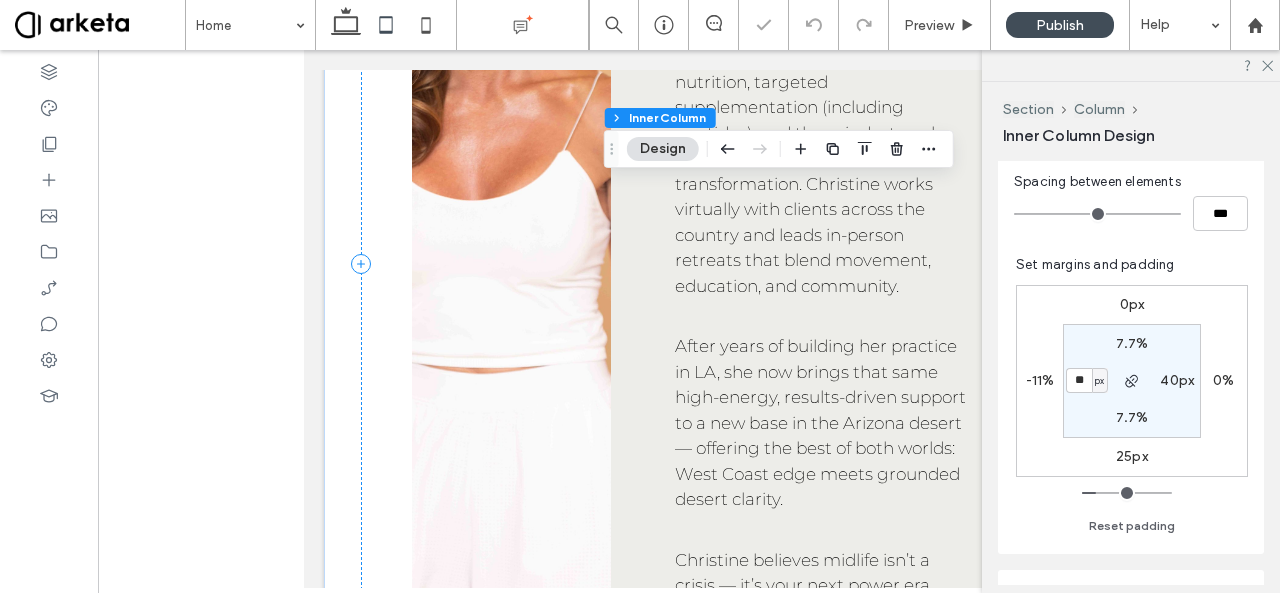 type on "**" 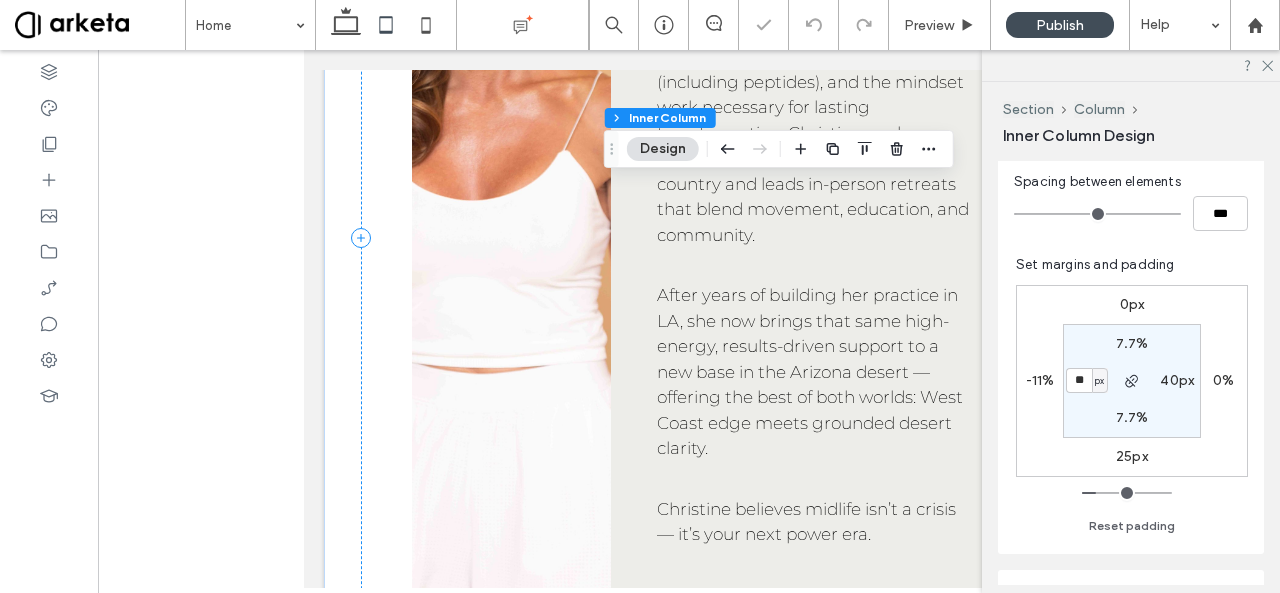 type on "**" 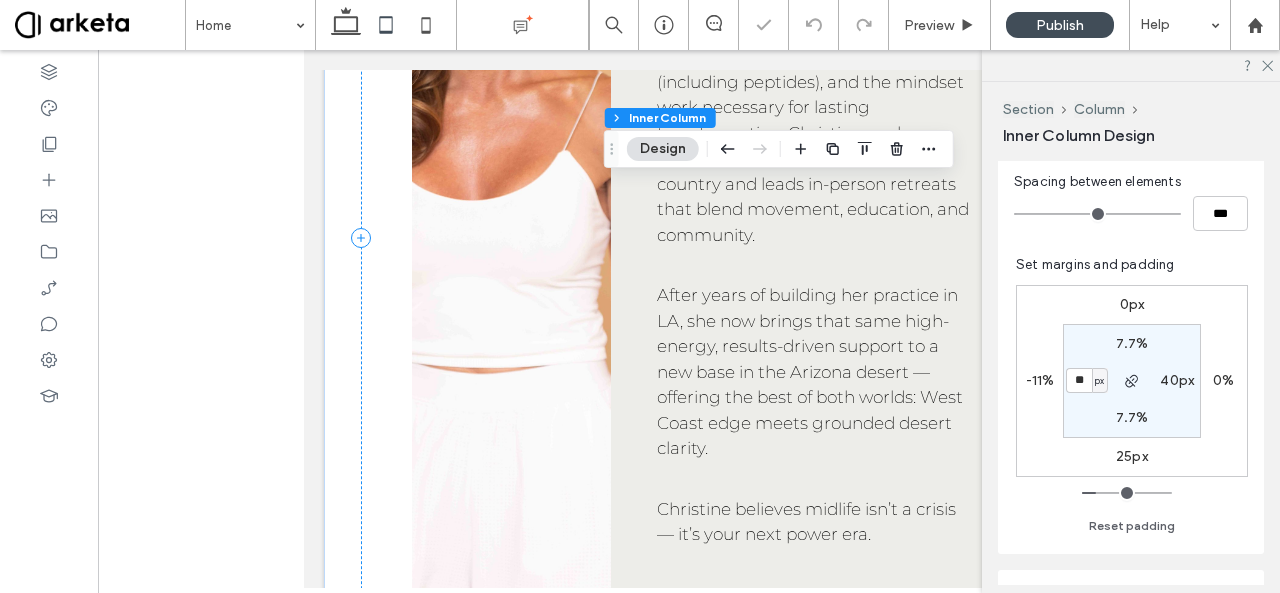type on "**" 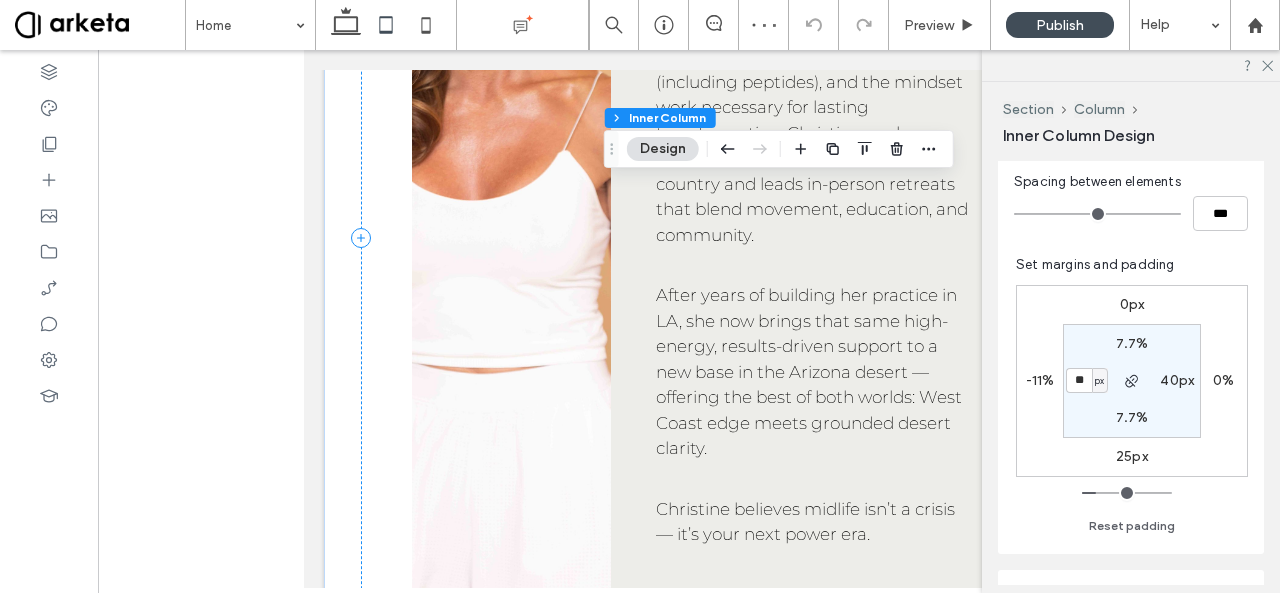 type on "**" 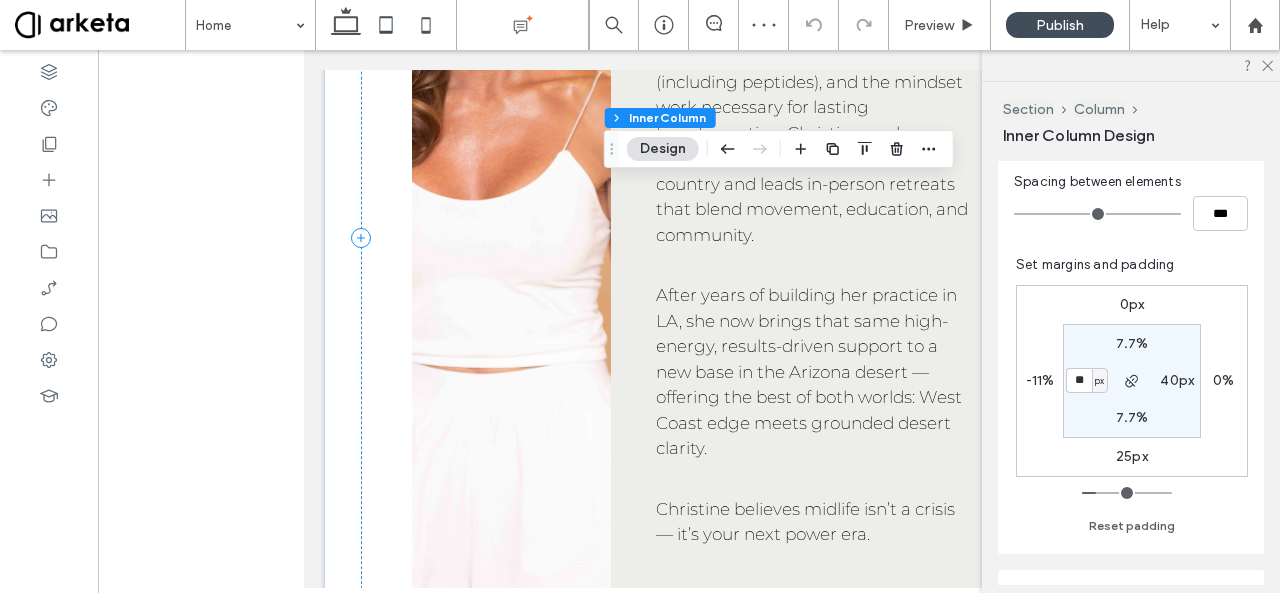 type on "**" 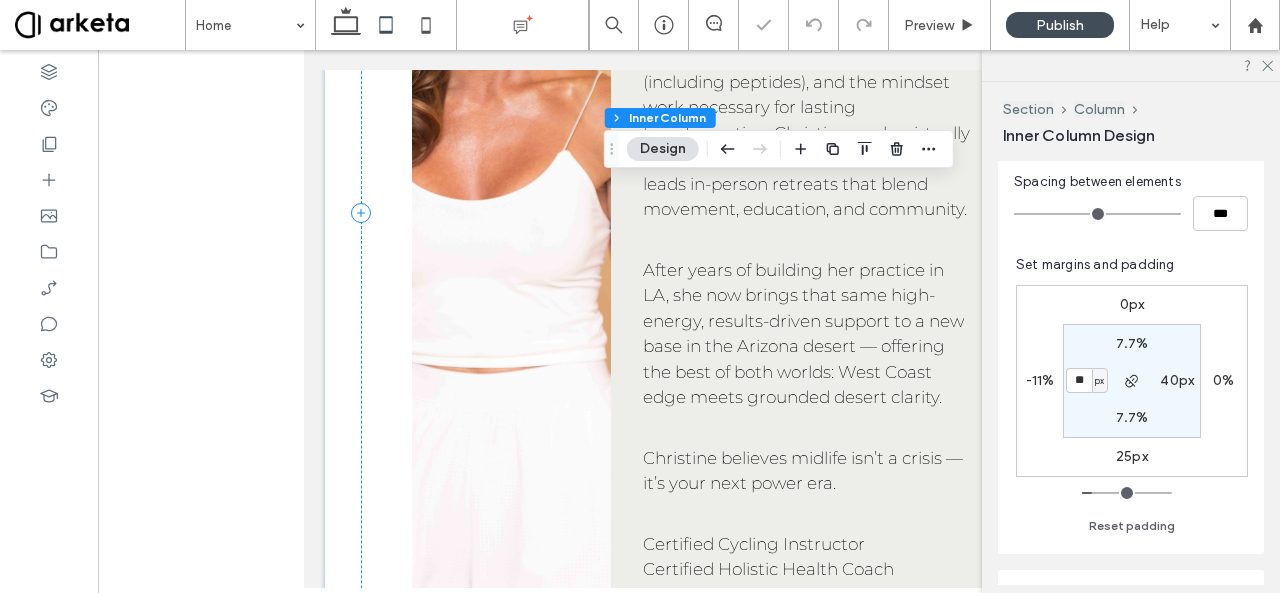 type on "**" 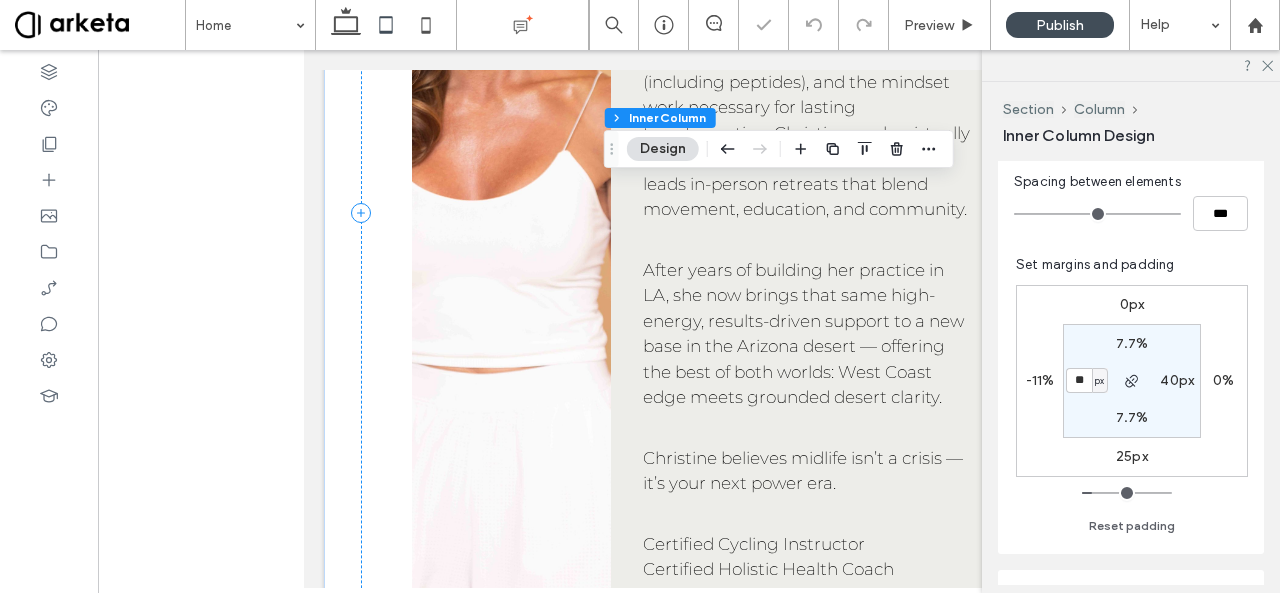 type on "**" 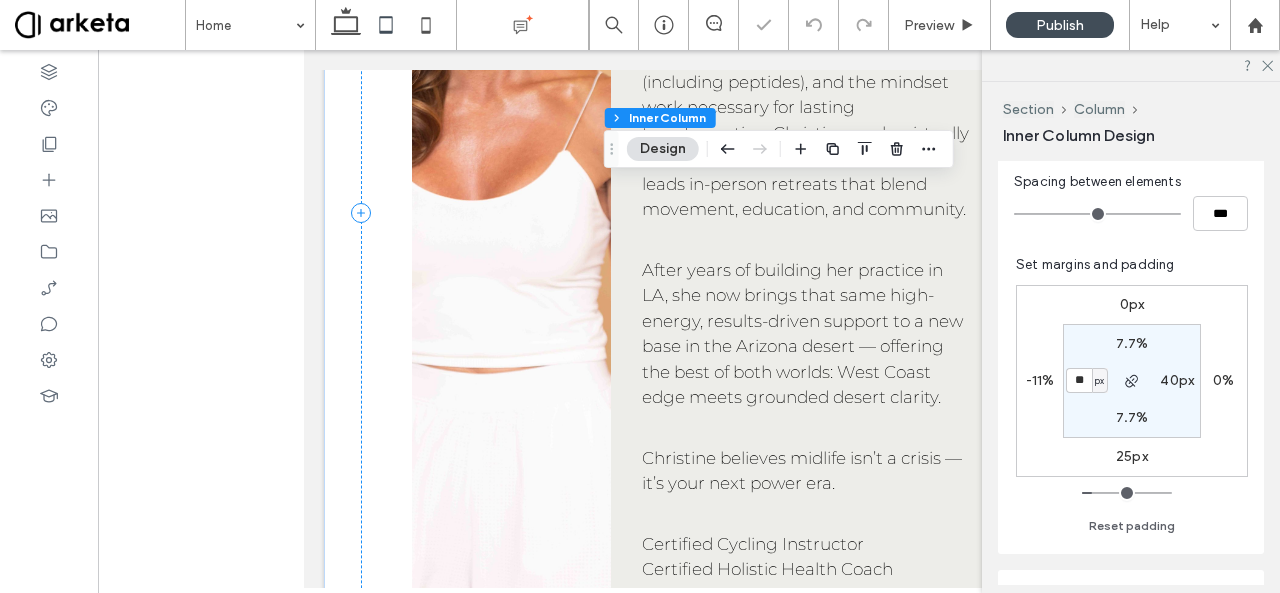 type on "**" 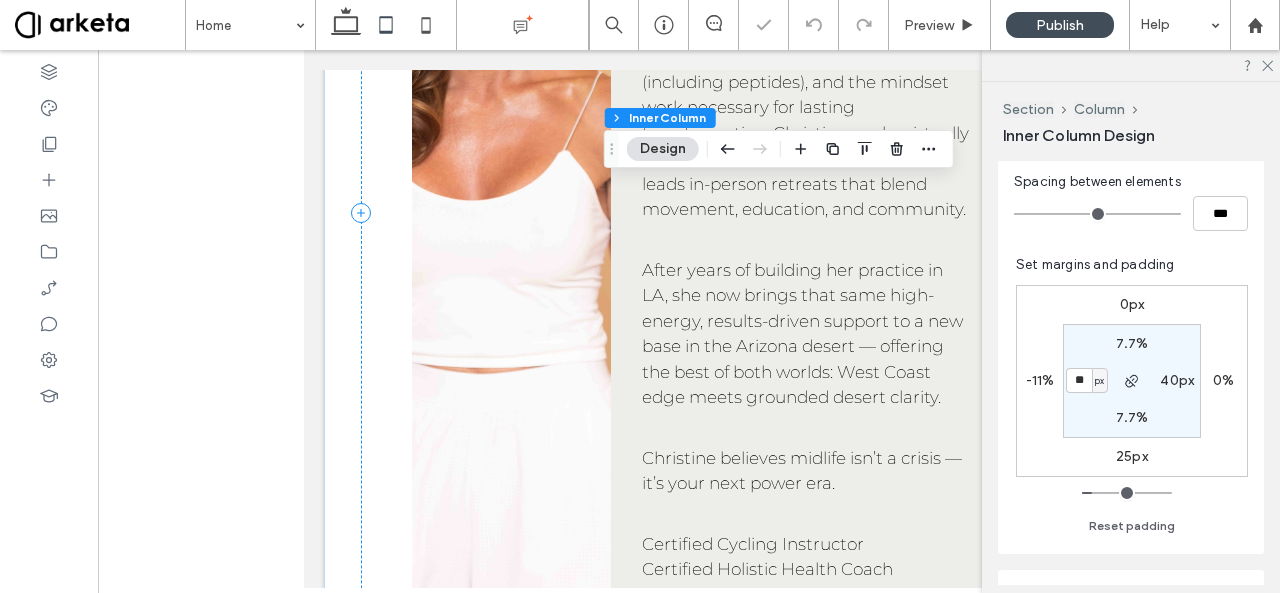 type on "**" 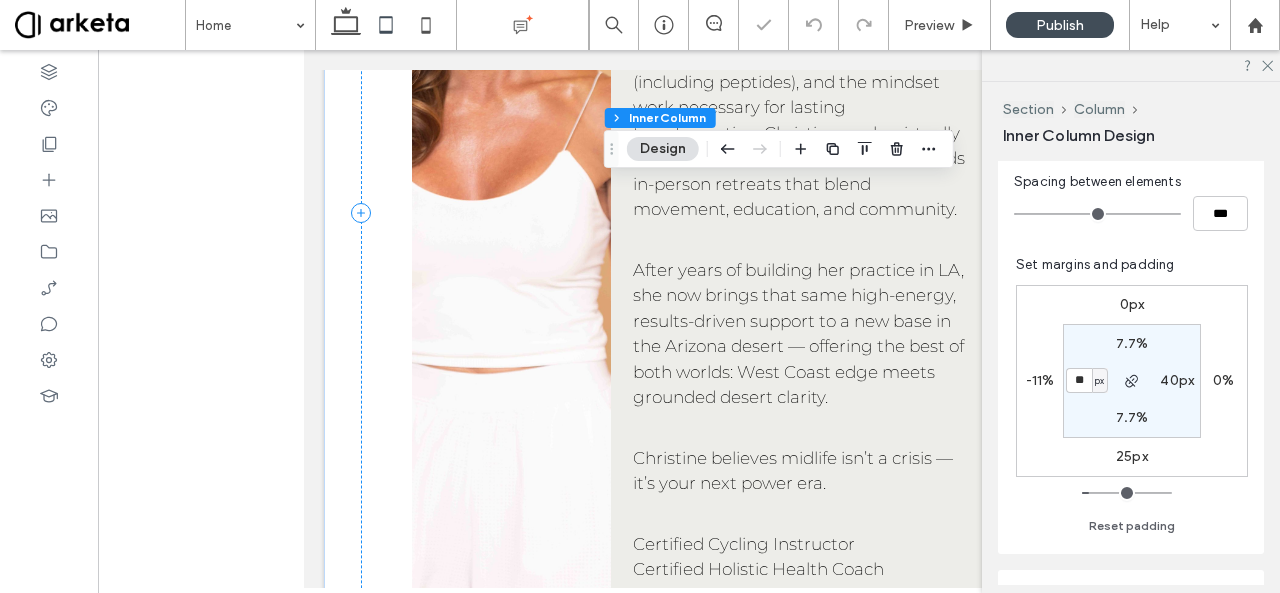 type on "**" 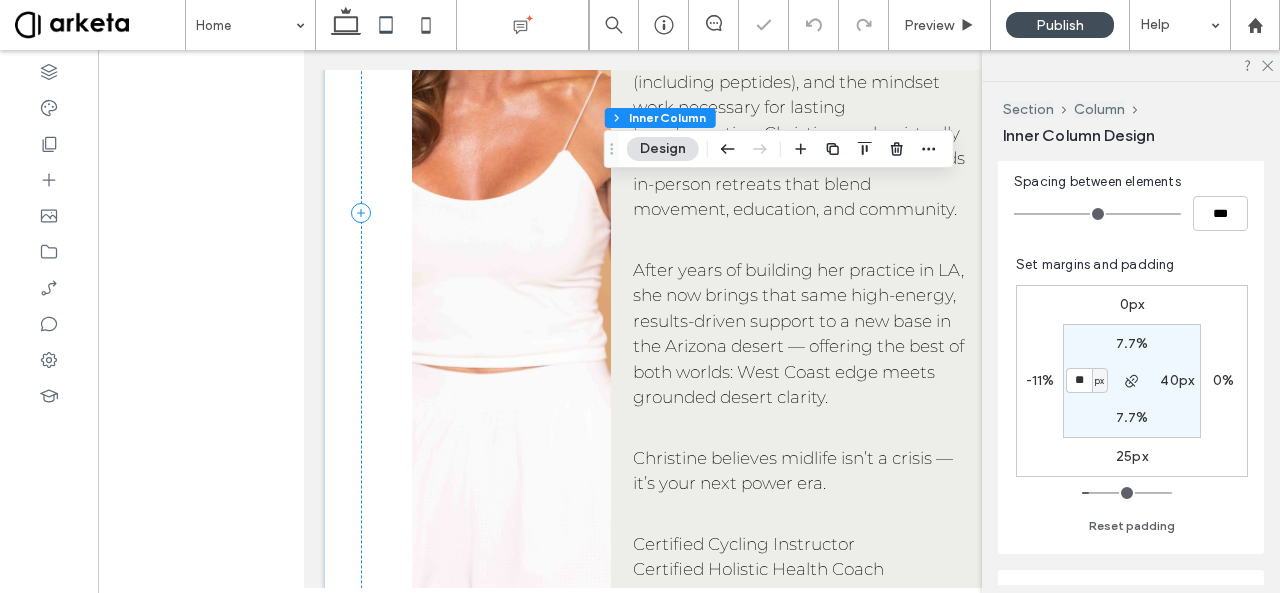 type on "**" 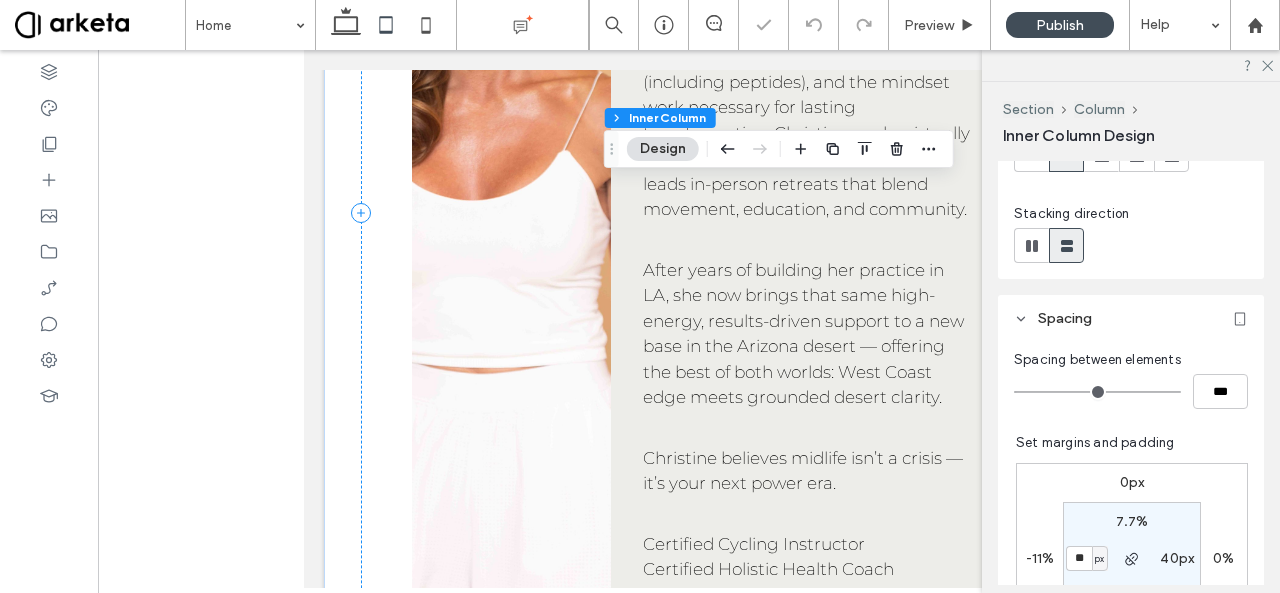 scroll, scrollTop: 318, scrollLeft: 0, axis: vertical 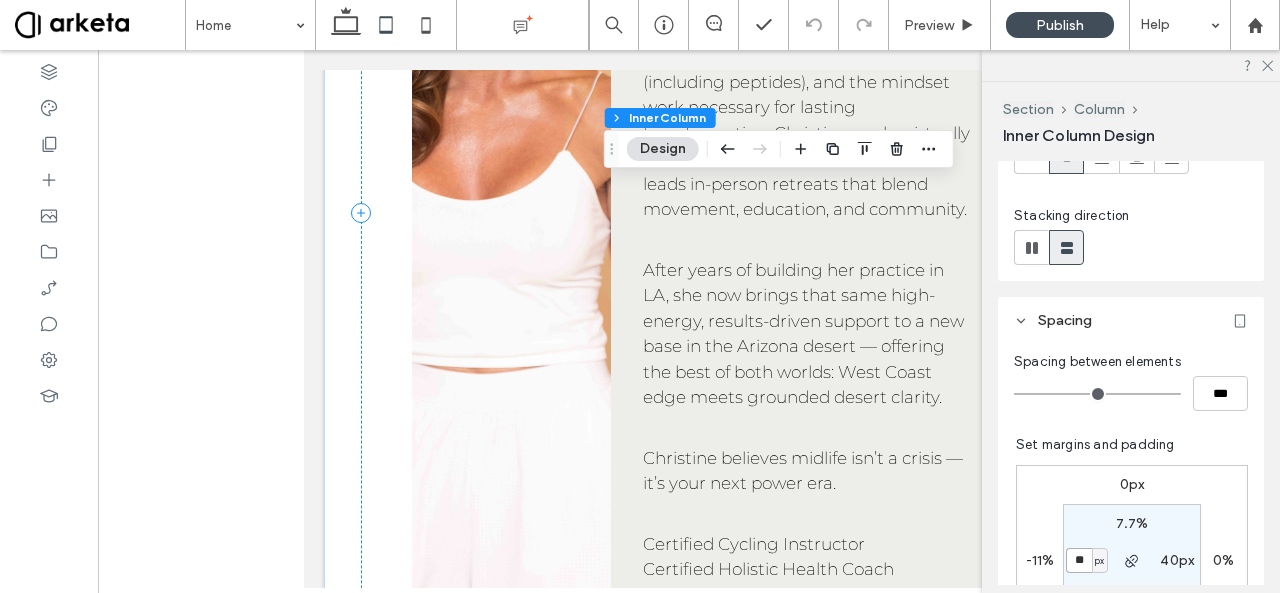 type on "**" 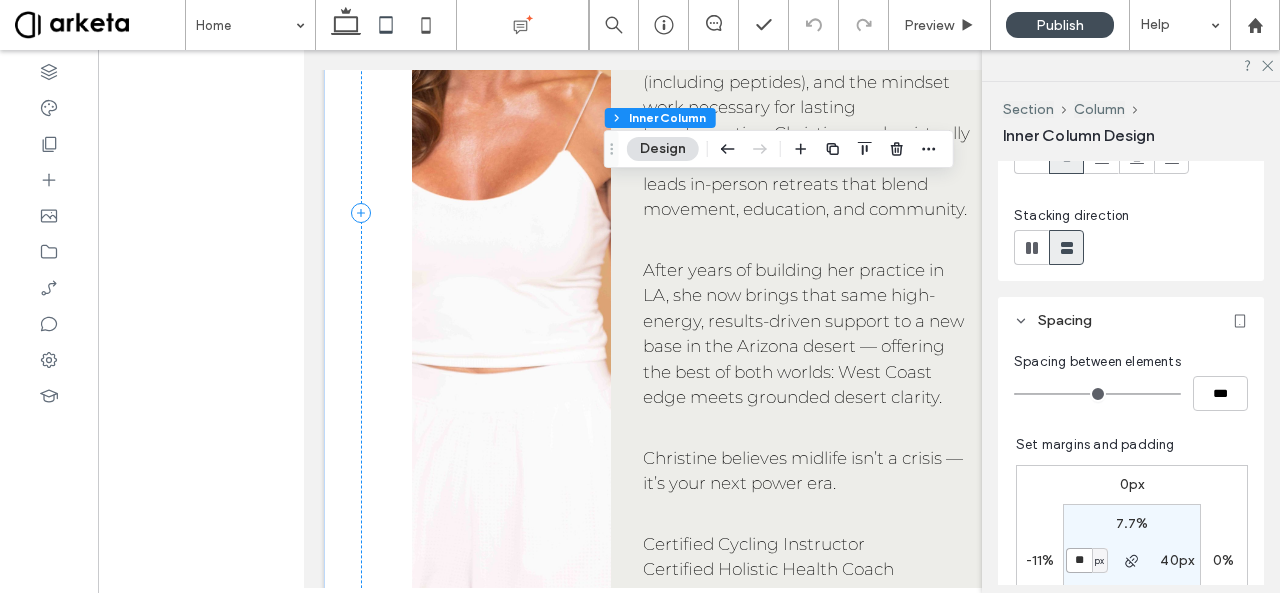 type on "**" 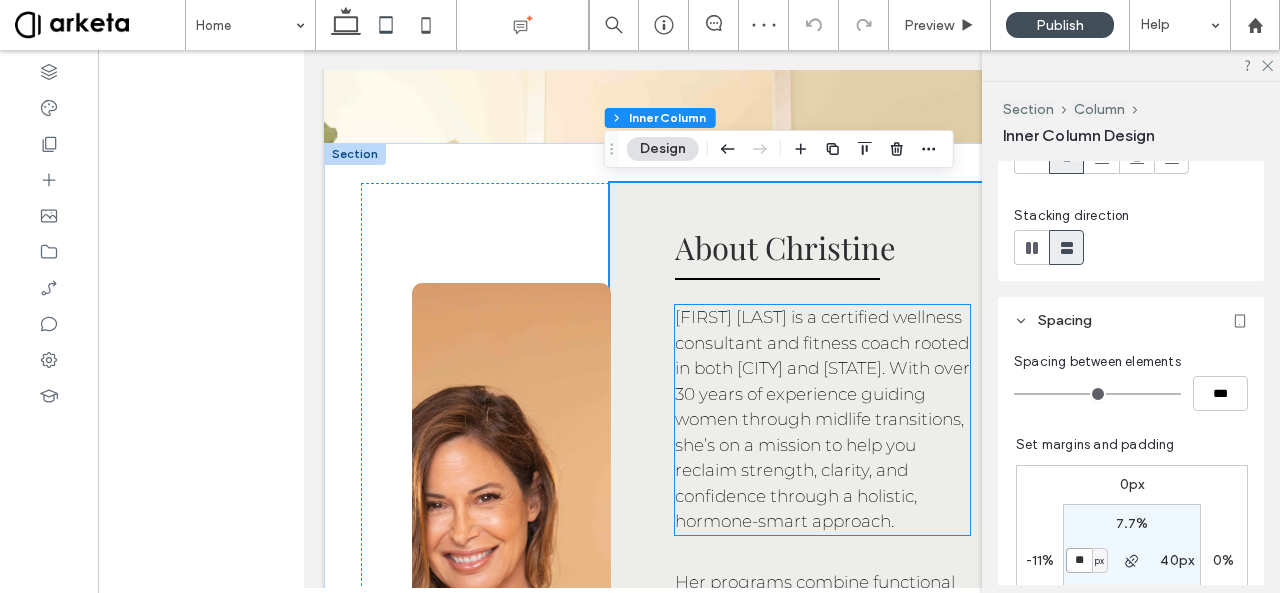 scroll, scrollTop: 1806, scrollLeft: 0, axis: vertical 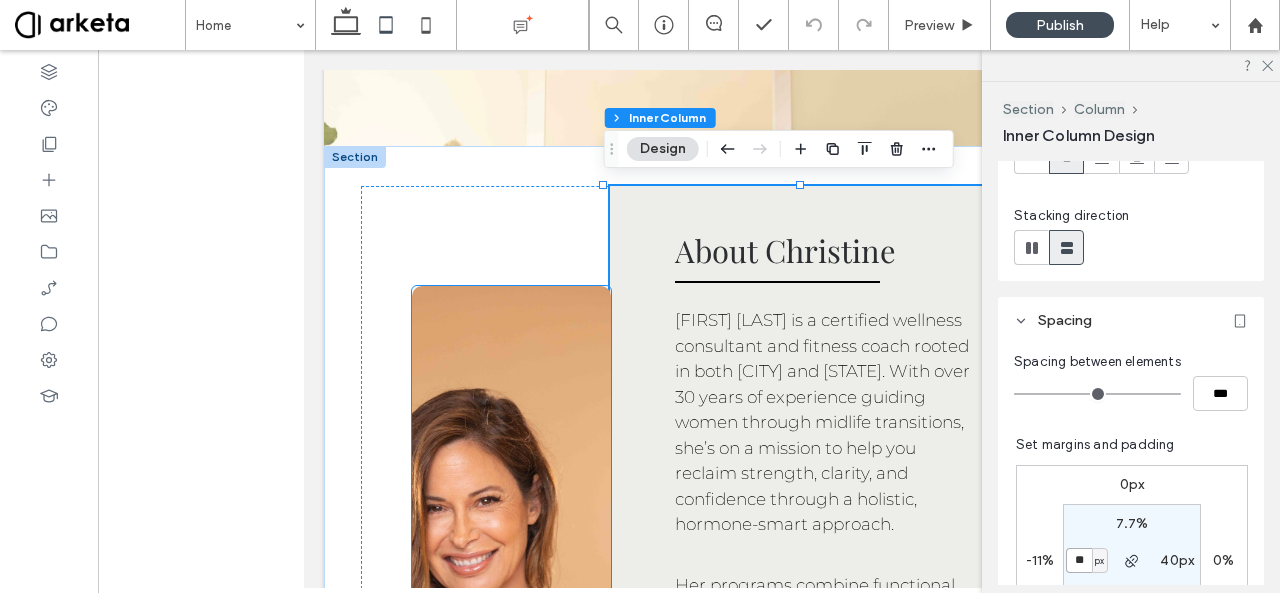 click at bounding box center [511, 724] 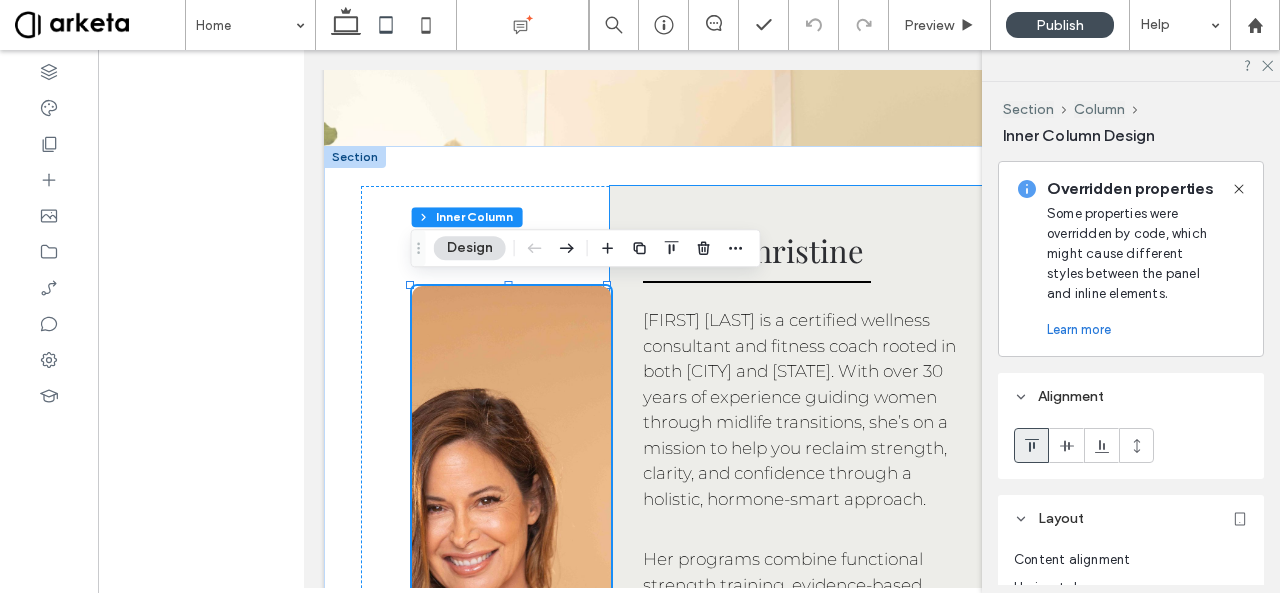click on "Christine Roderick is a certified wellness consultant and fitness coach rooted in both Los Angeles and Arizona. With over 30 years of experience guiding women through midlife transitions, she’s on a mission to help you reclaim strength, clarity, and confidence through a holistic, hormone-smart approach." at bounding box center (799, 409) 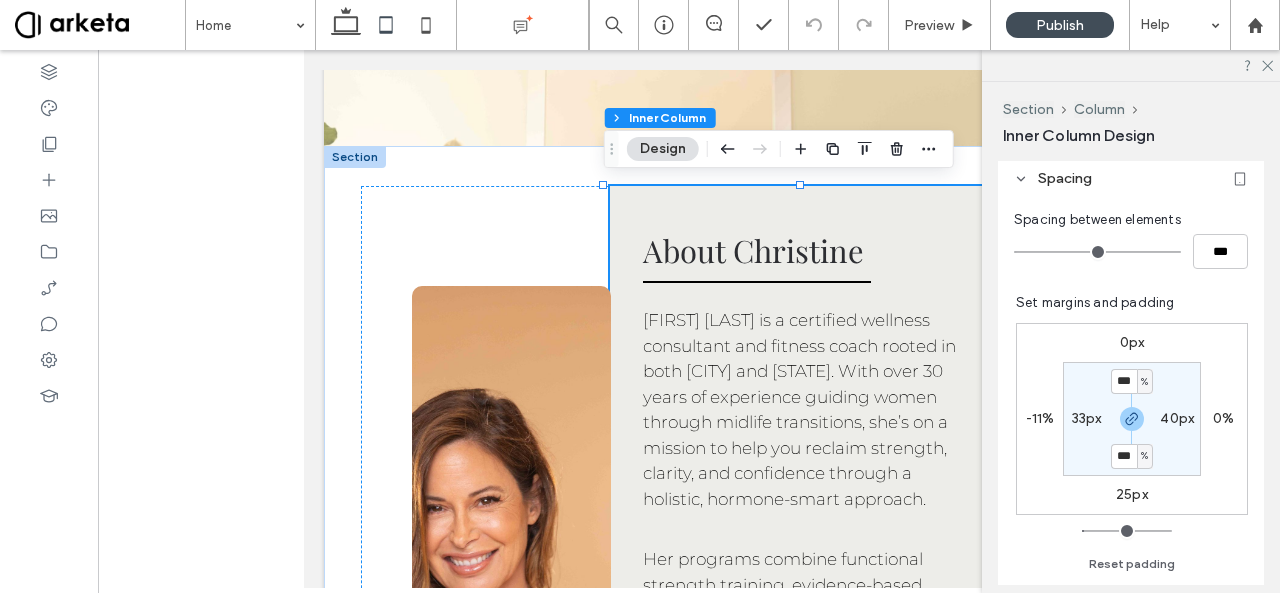 scroll, scrollTop: 460, scrollLeft: 0, axis: vertical 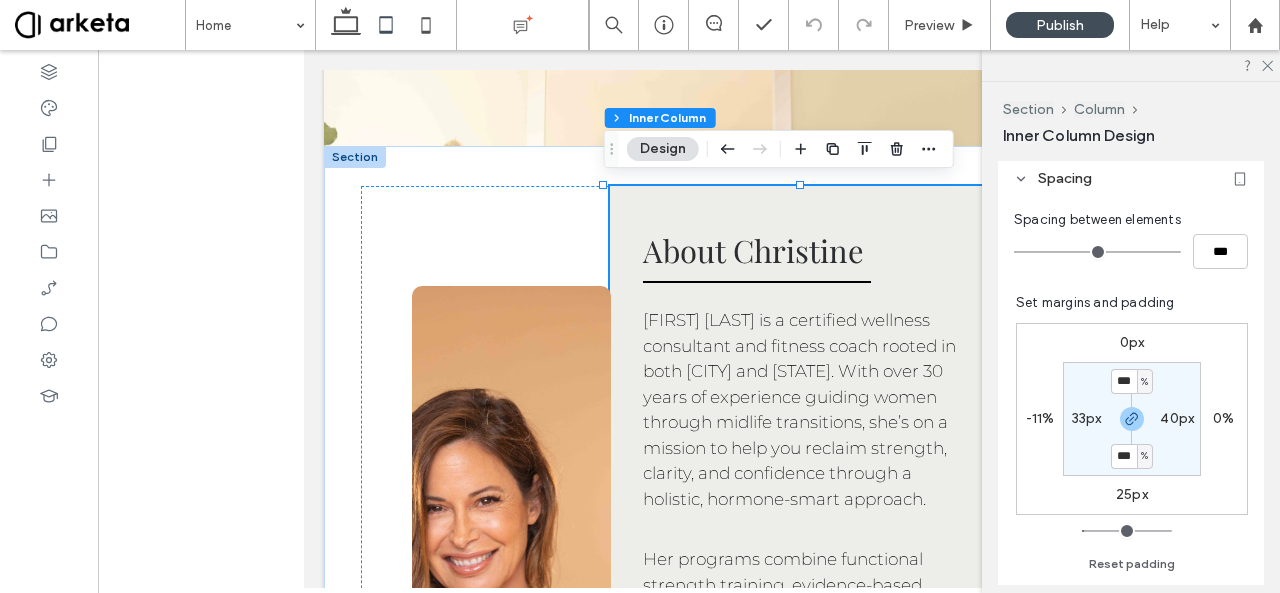 click on "33px" at bounding box center (1087, 418) 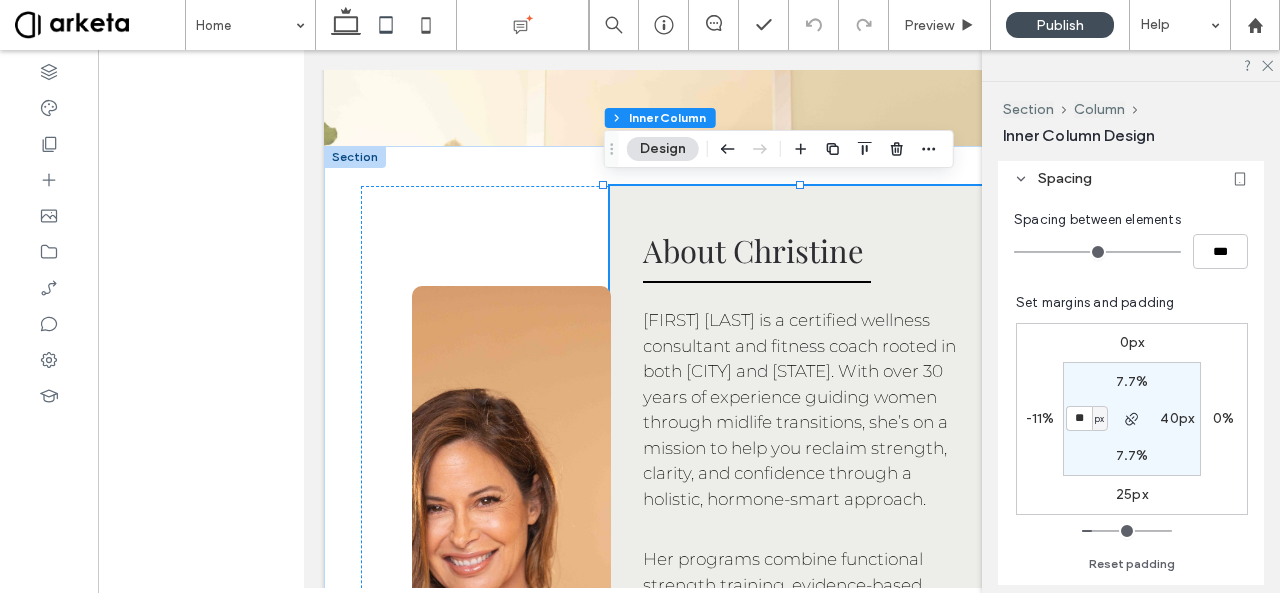 type on "**" 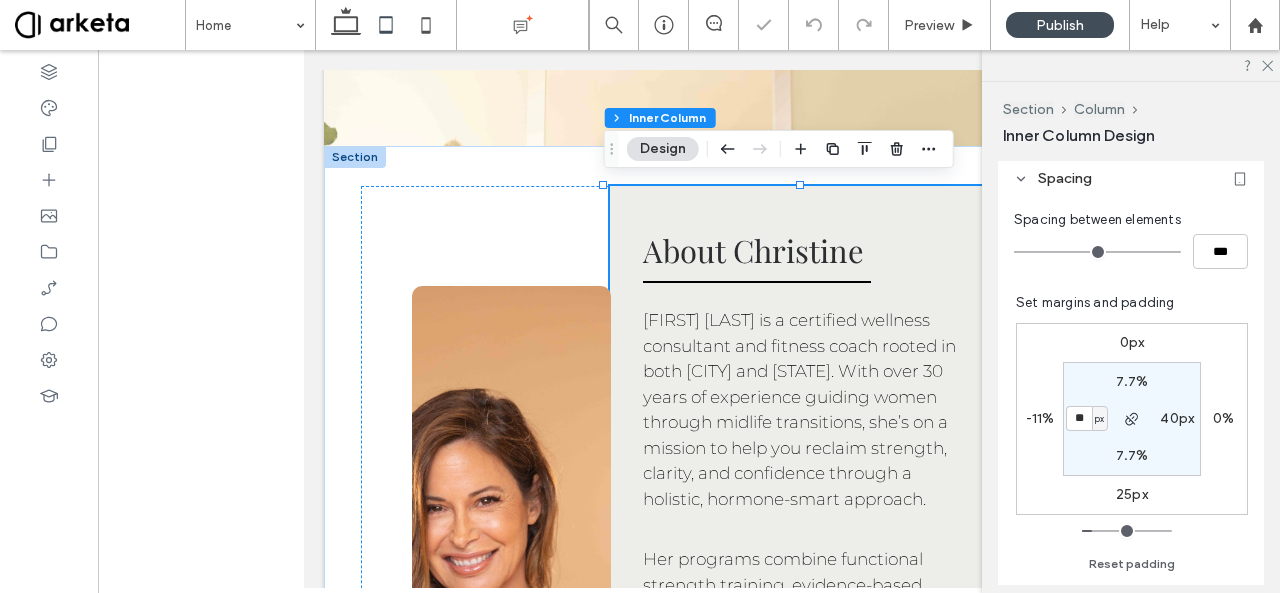 type on "**" 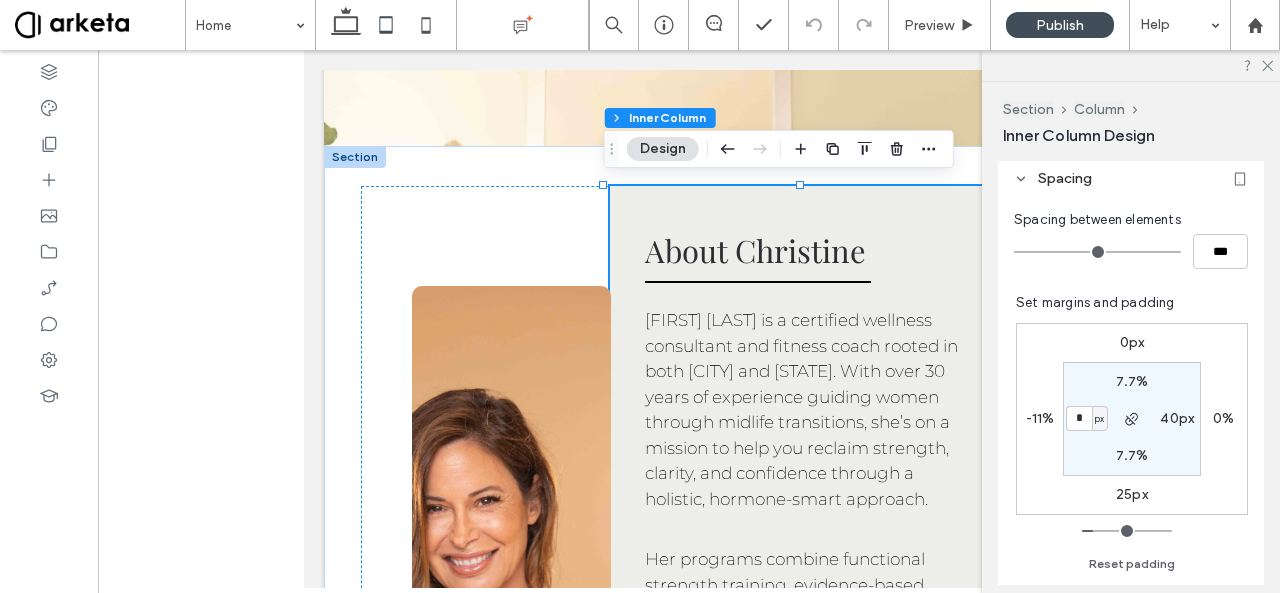 type on "*" 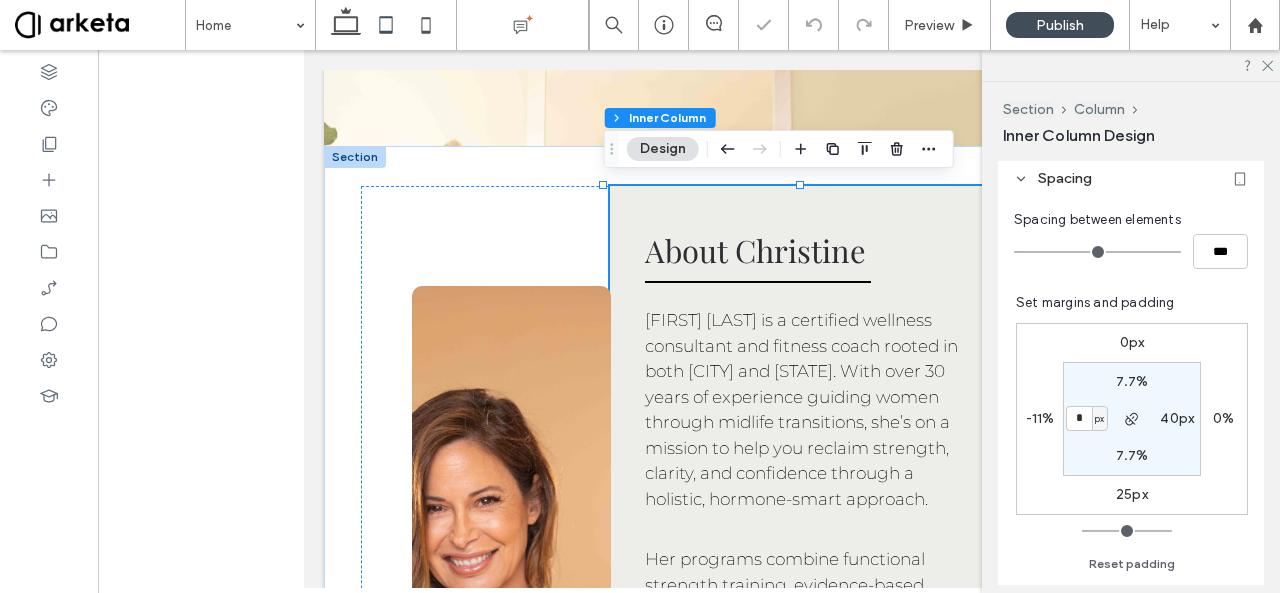 type on "*" 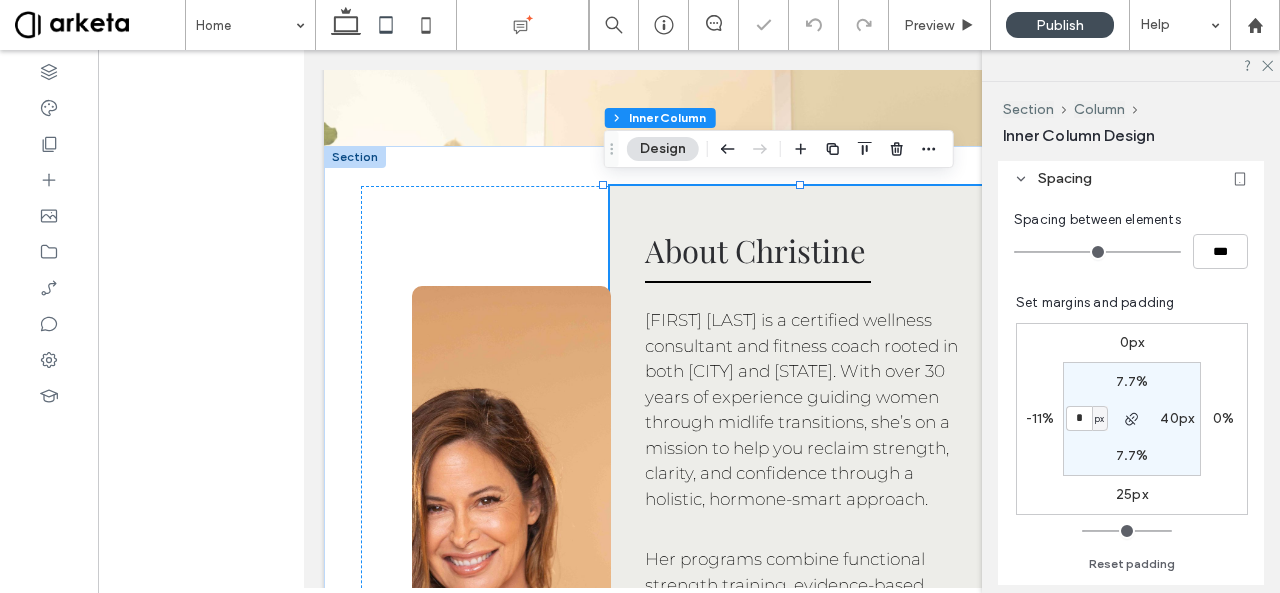 type on "*" 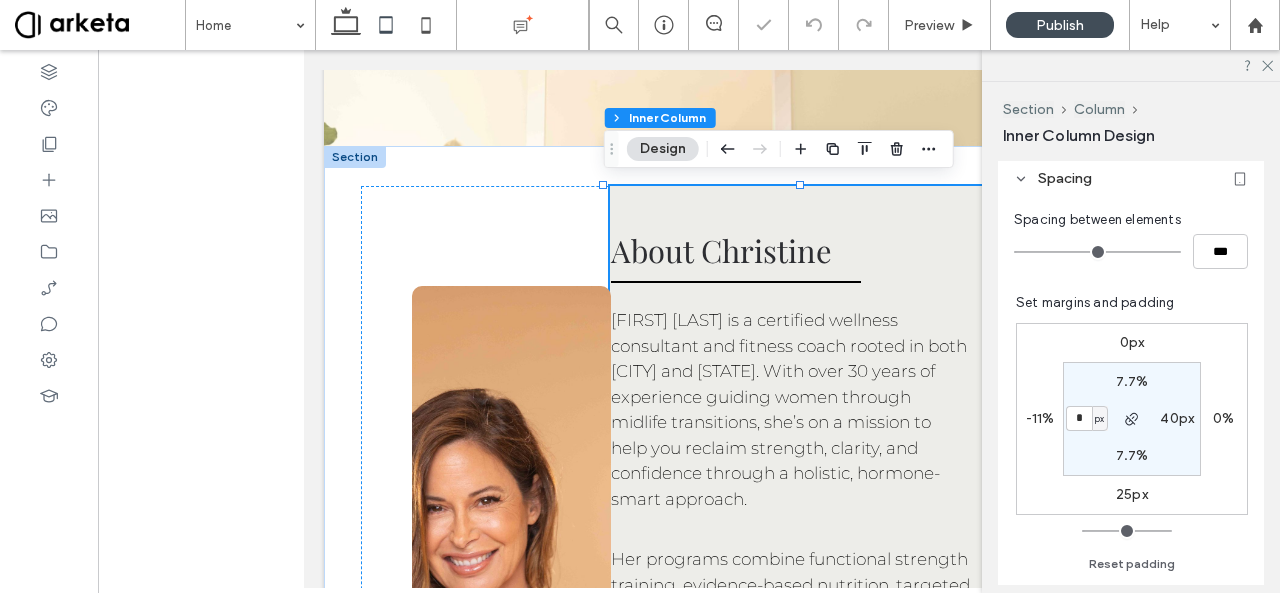type on "*" 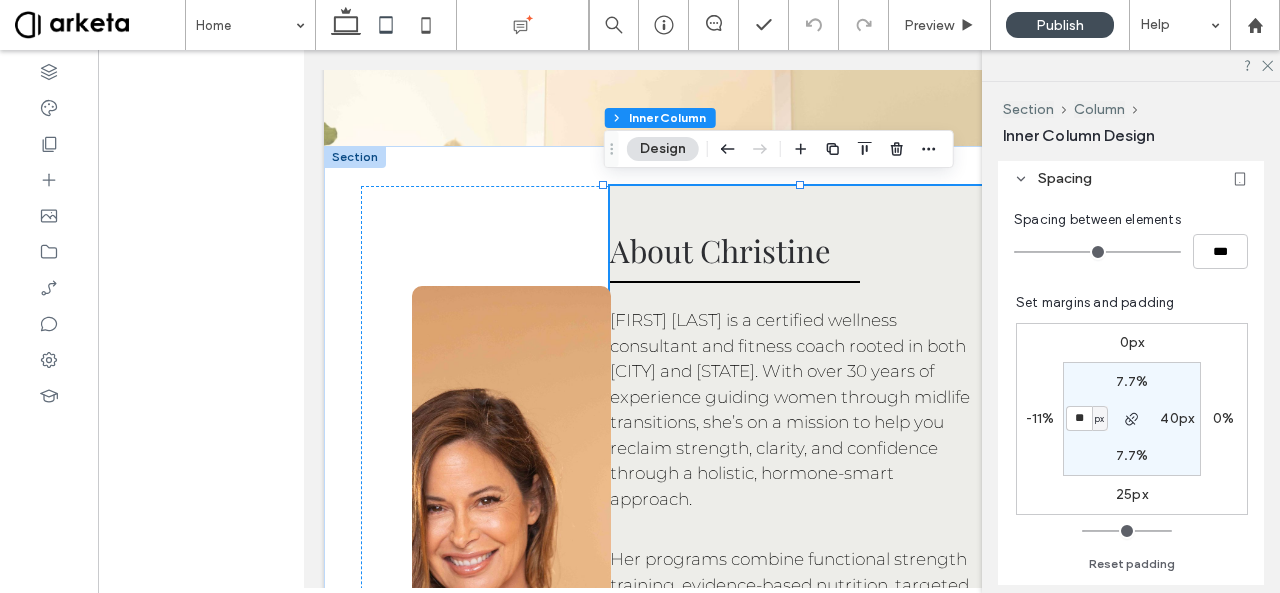 type on "*" 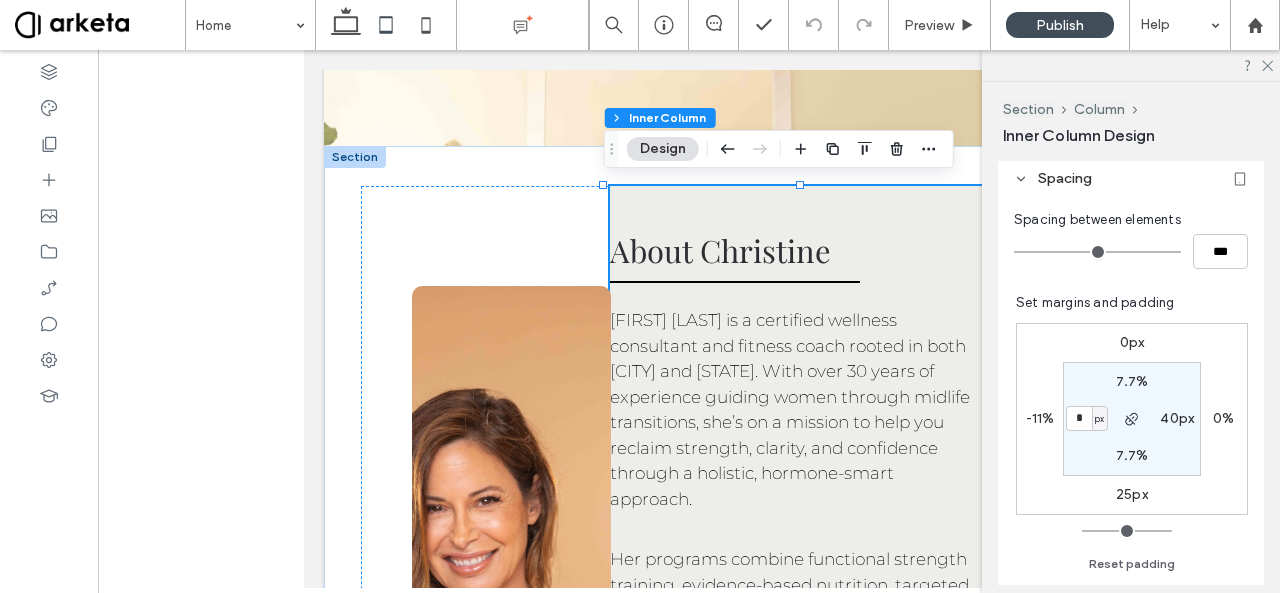 type on "**" 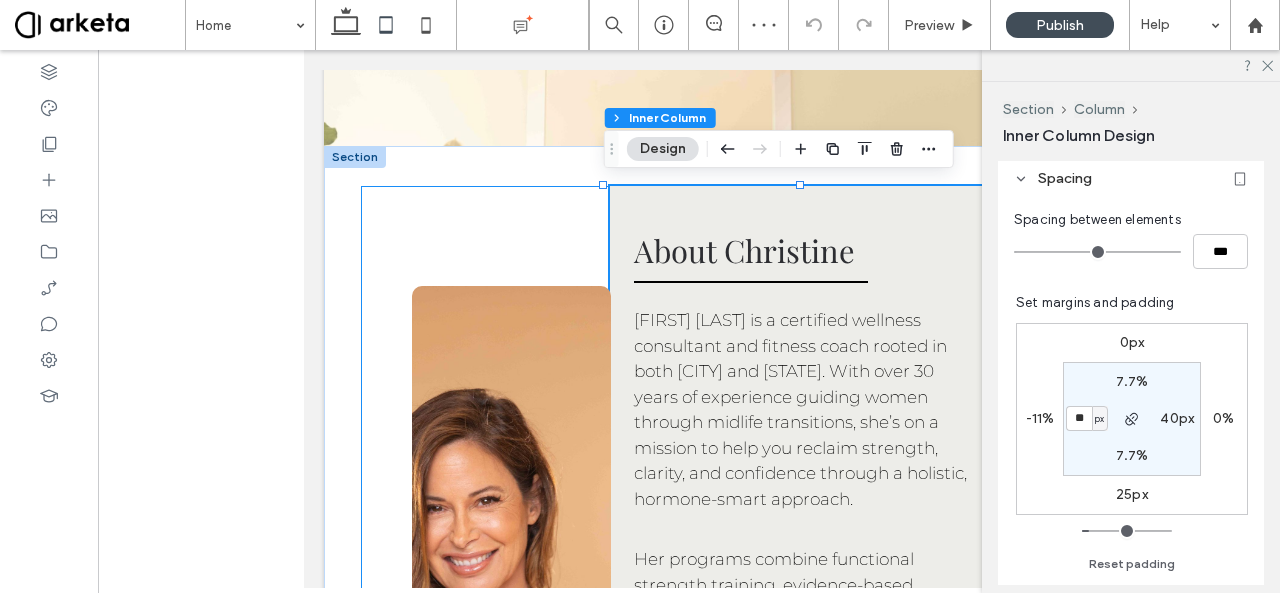 click on "About Christine
Christine Roderick is a certified wellness consultant and fitness coach rooted in both Los Angeles and Arizona. With over 30 years of experience guiding women through midlife transitions, she’s on a mission to help you reclaim strength, clarity, and confidence through a holistic, hormone-smart approach.
Her programs combine functional strength training, evidence-based nutrition, targeted supplementation (including peptides), and the mindset work necessary for lasting transformation. Christine works virtually with clients across the country and leads in-person retreats that blend movement, education, and community.
After years of building her practice in LA, she now brings that same high-energy, results-driven support to a new base in the Arizona desert — offering the best of both worlds: West Coast edge meets grounded desert clarity.
Christine believes midlife isn’t a crisis — it’s your next power era." at bounding box center [686, 766] 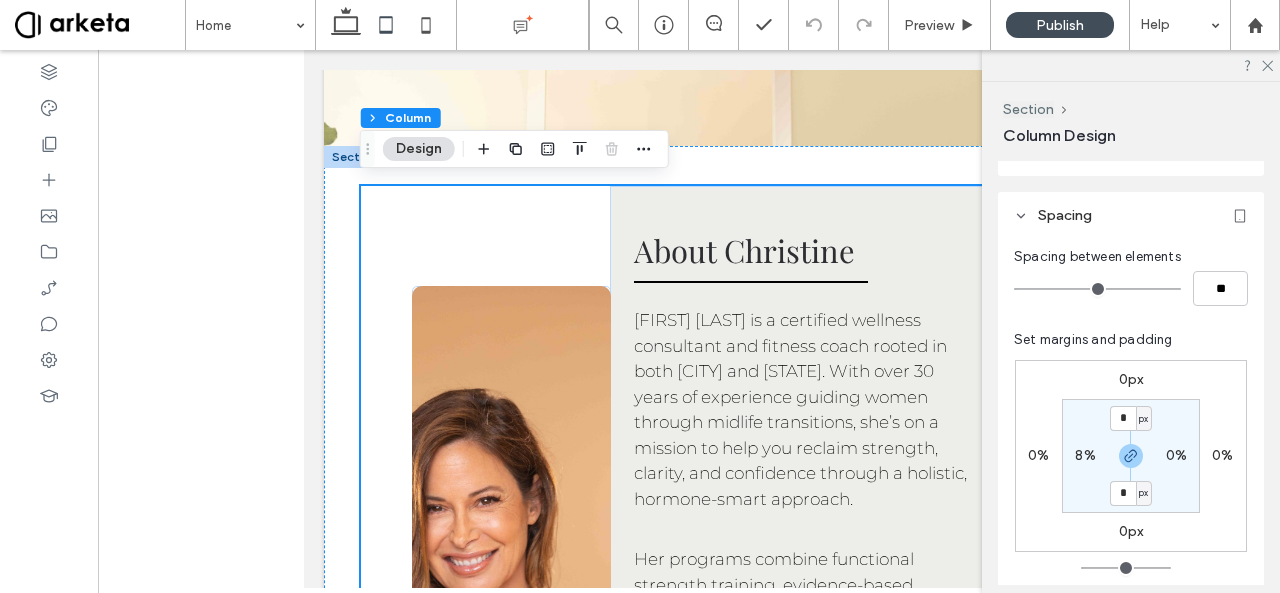 scroll, scrollTop: 384, scrollLeft: 0, axis: vertical 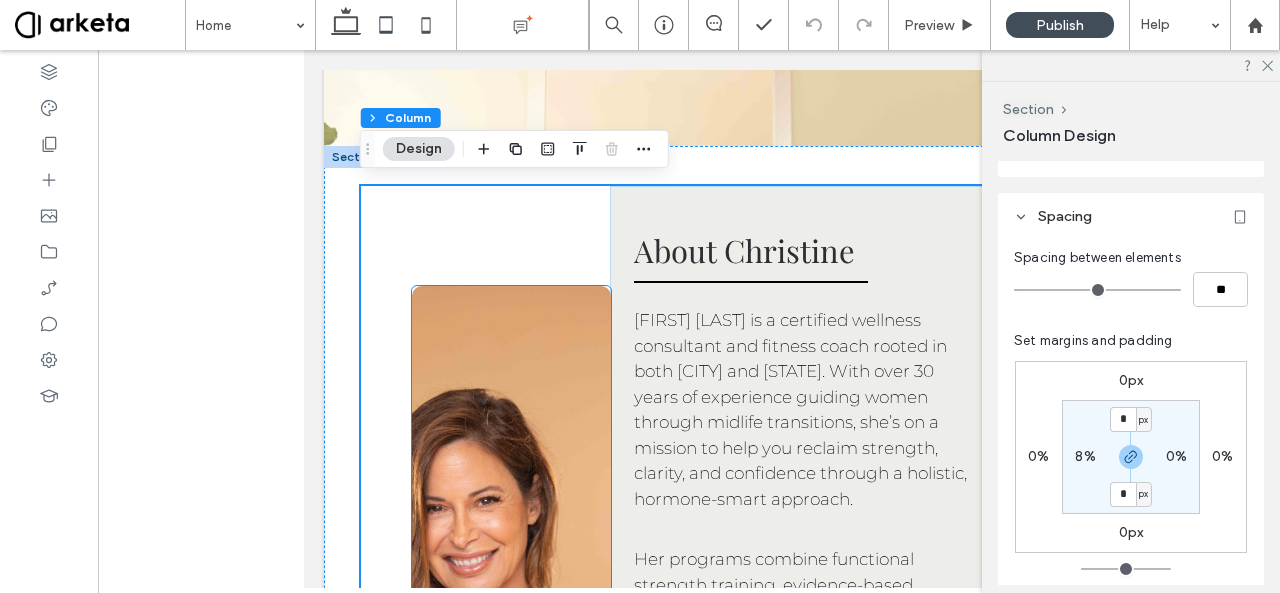 click at bounding box center (511, 724) 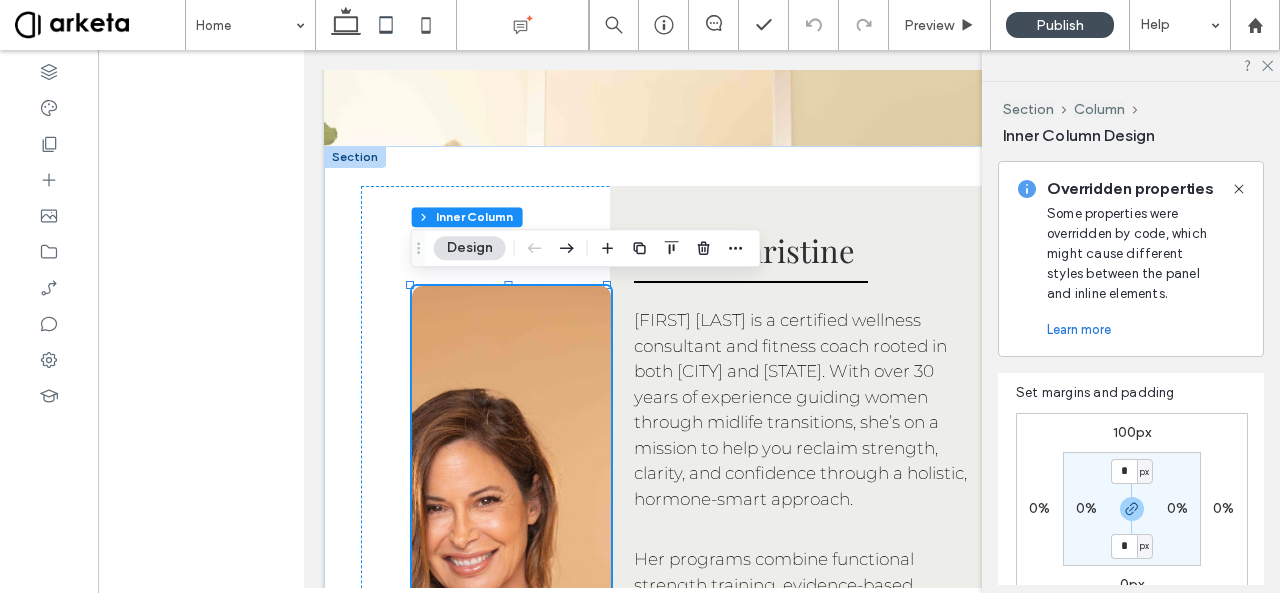 scroll, scrollTop: 605, scrollLeft: 0, axis: vertical 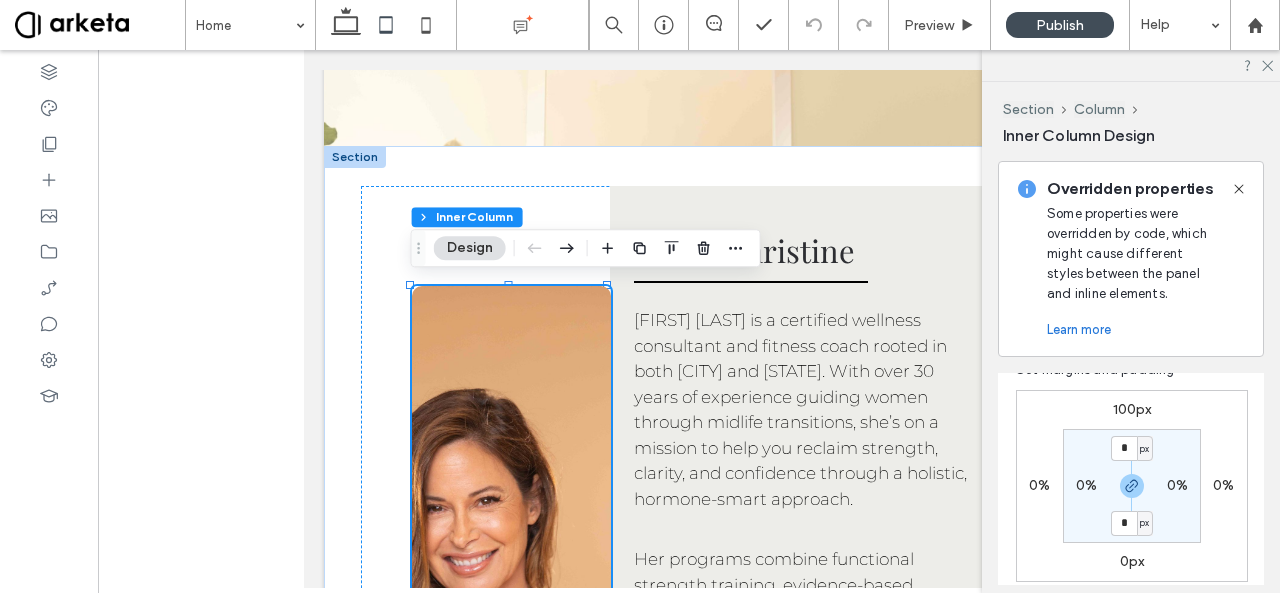 click on "0%" at bounding box center [1086, 485] 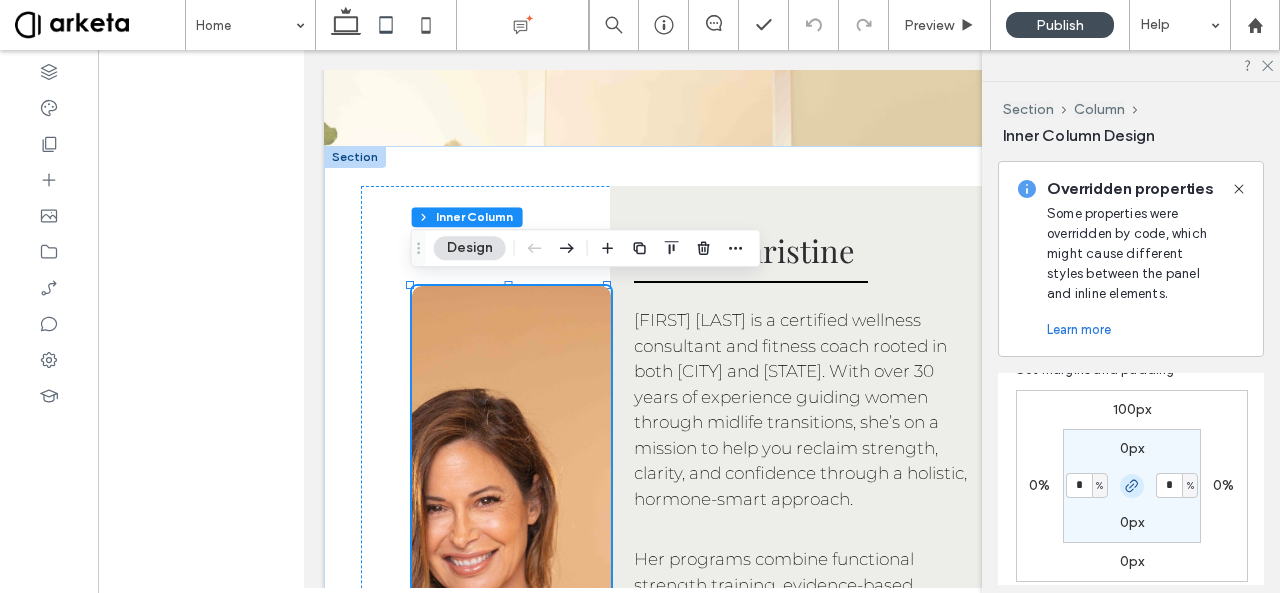 click 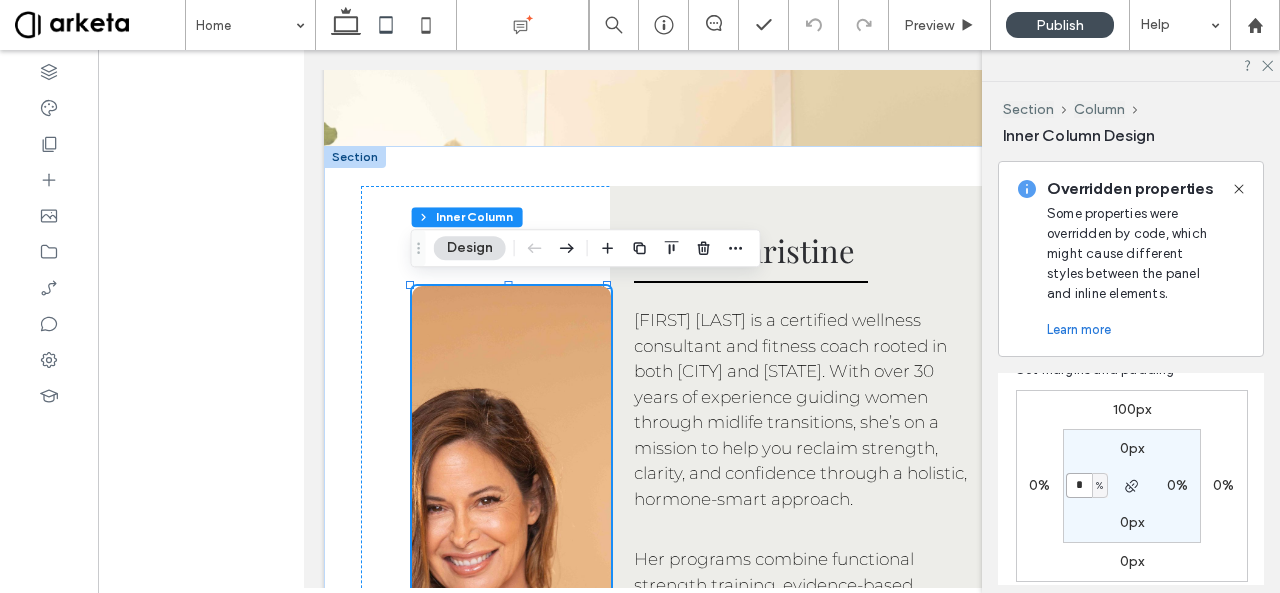 click on "*" at bounding box center [1079, 485] 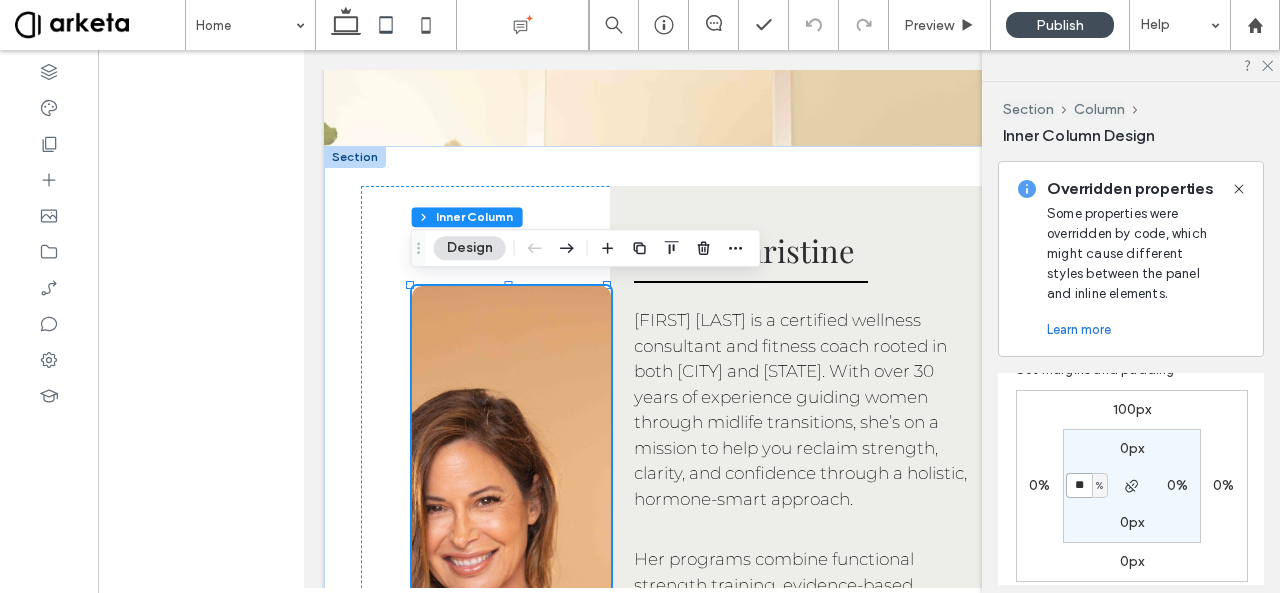type on "**" 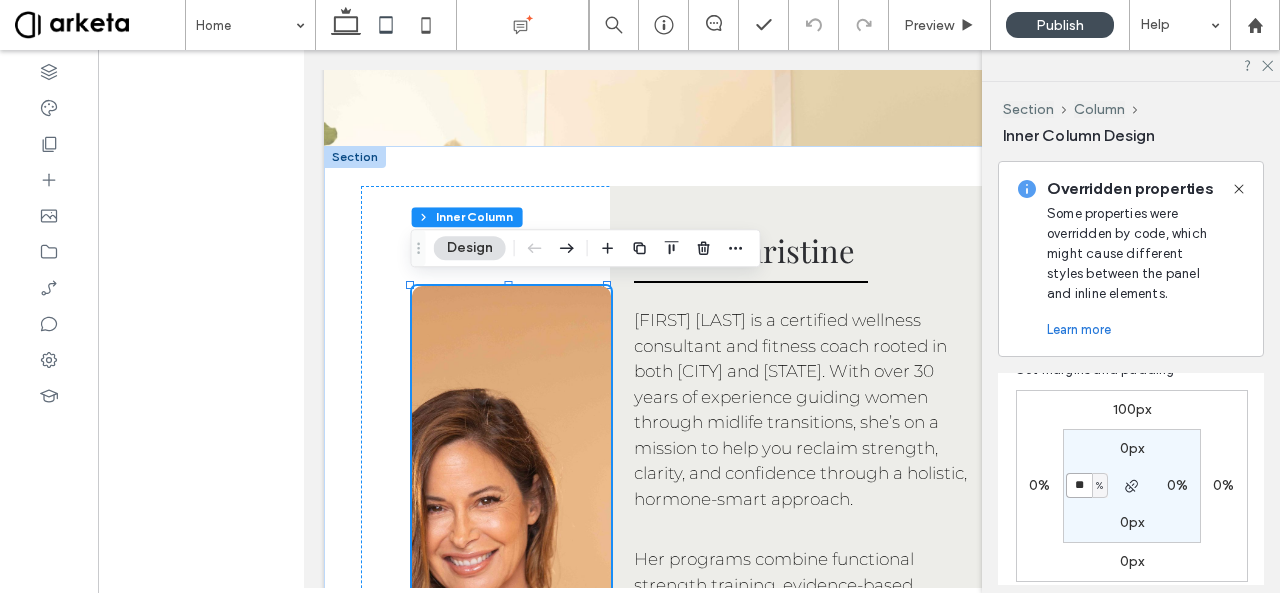 type on "**" 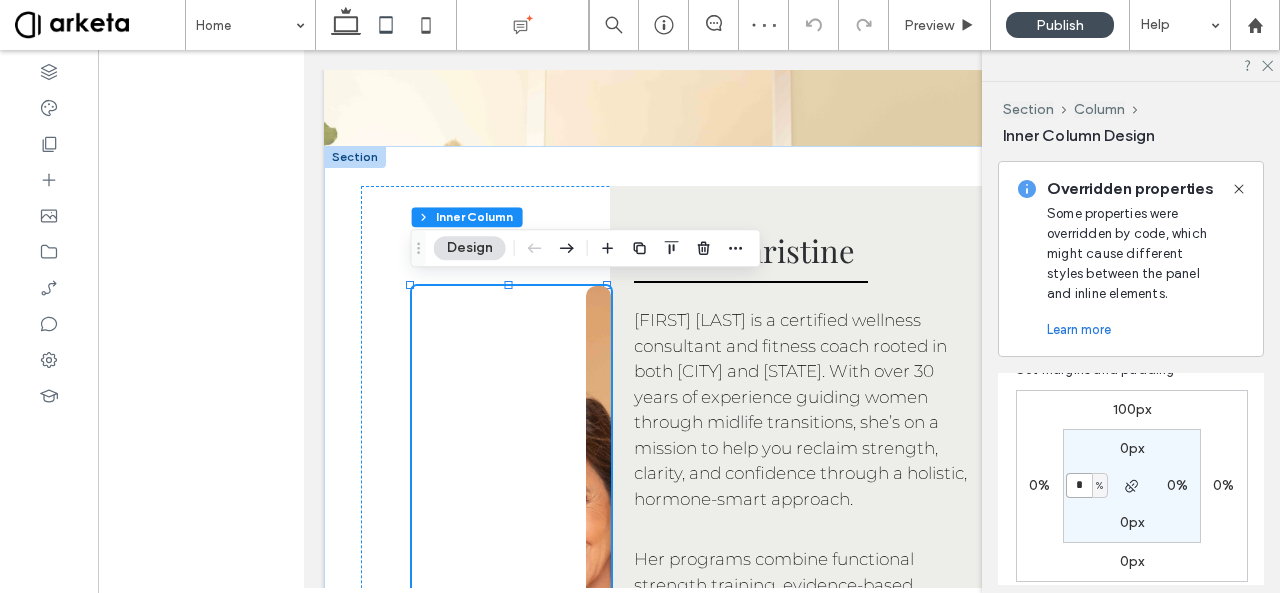 type on "*" 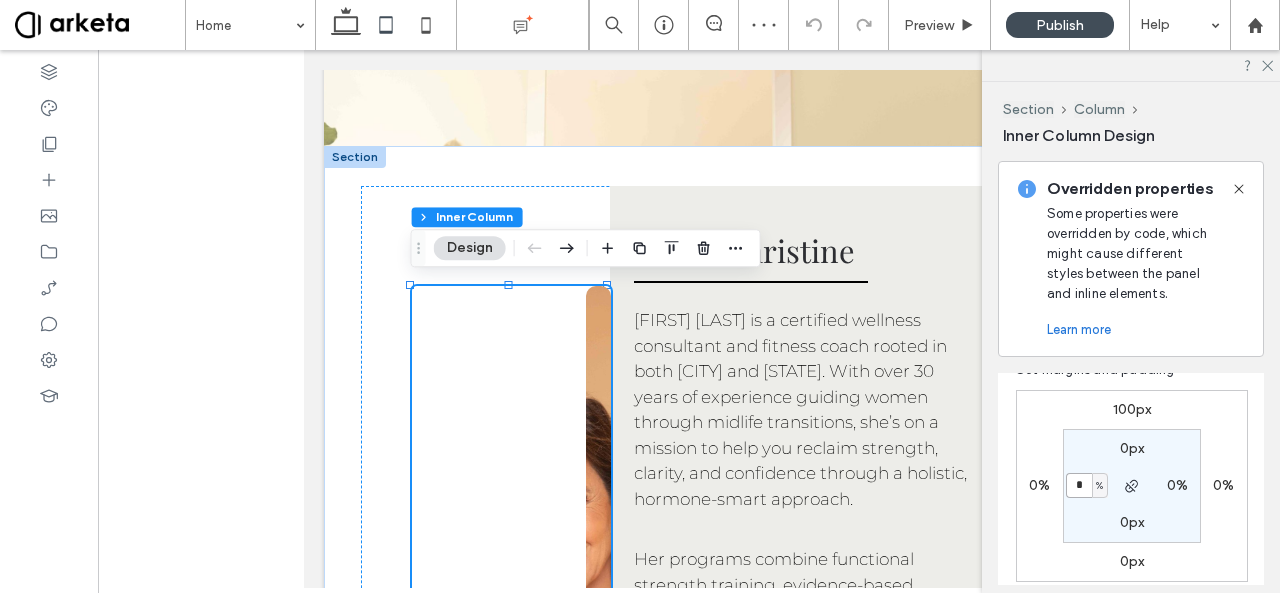 type on "*" 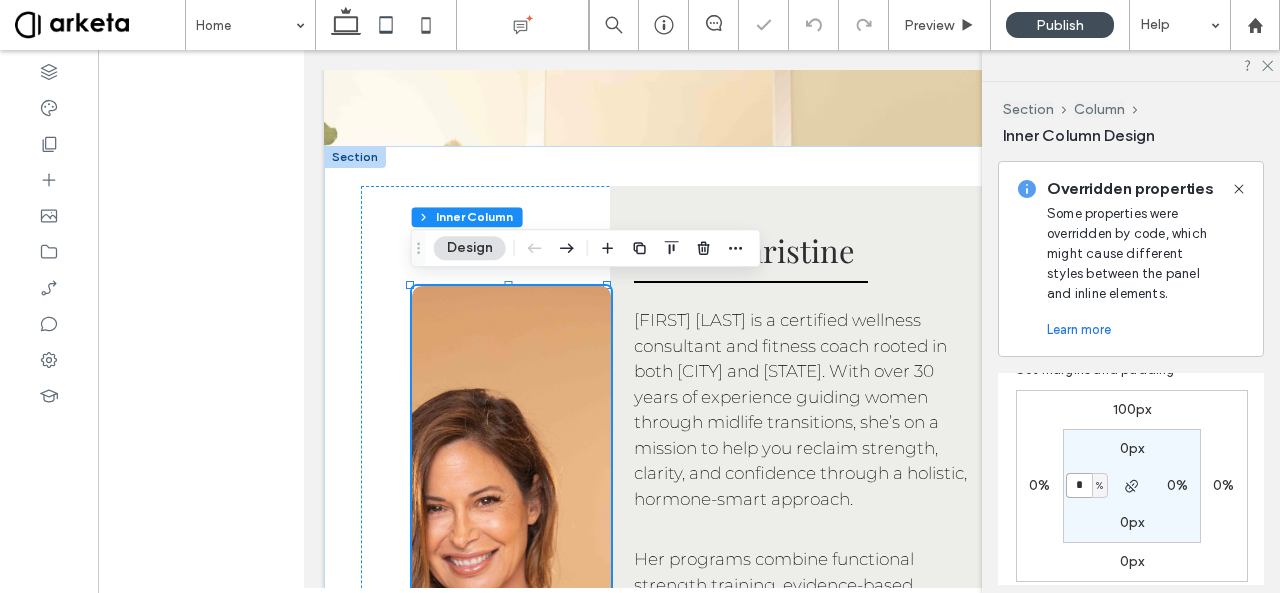 type on "*" 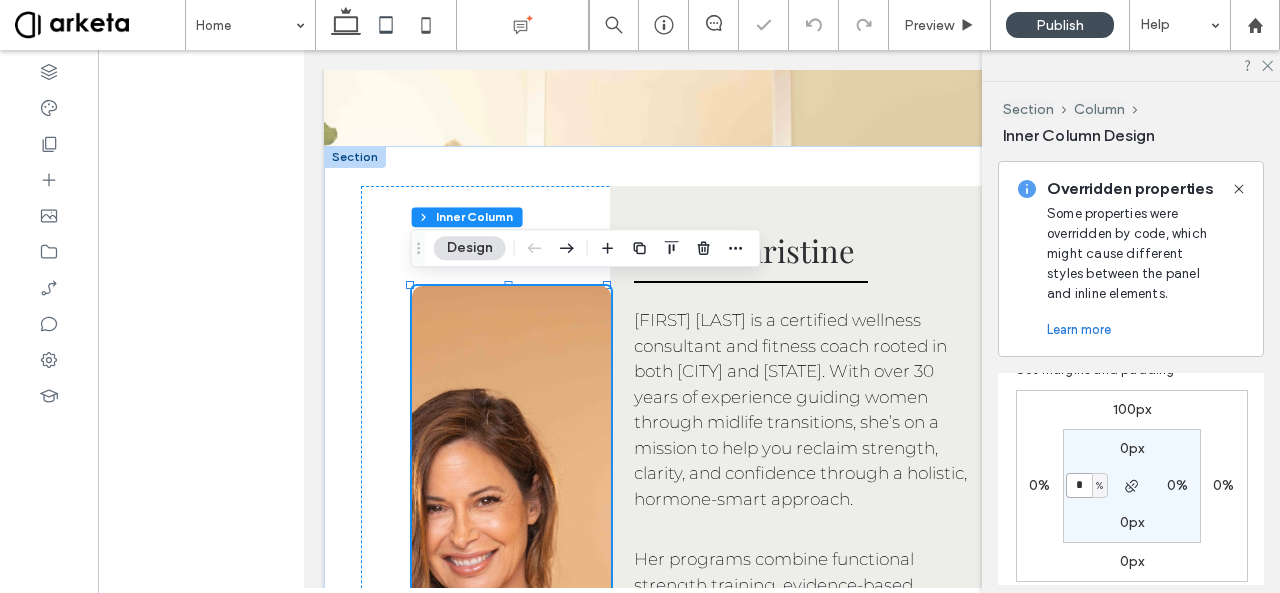 type on "*" 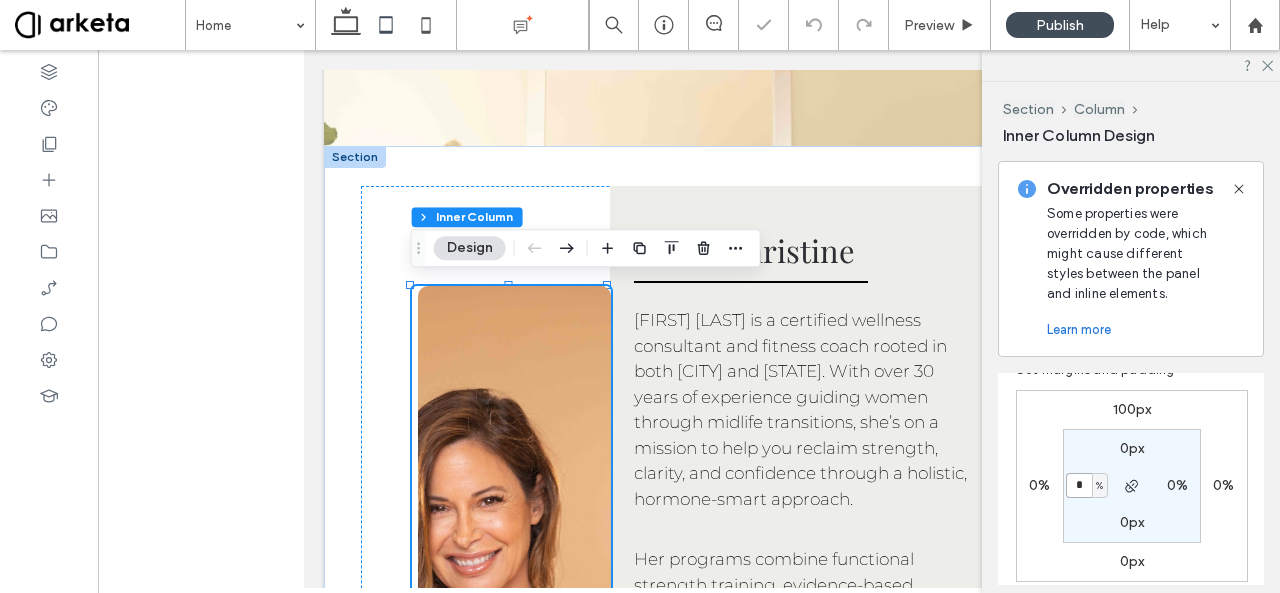 type on "*" 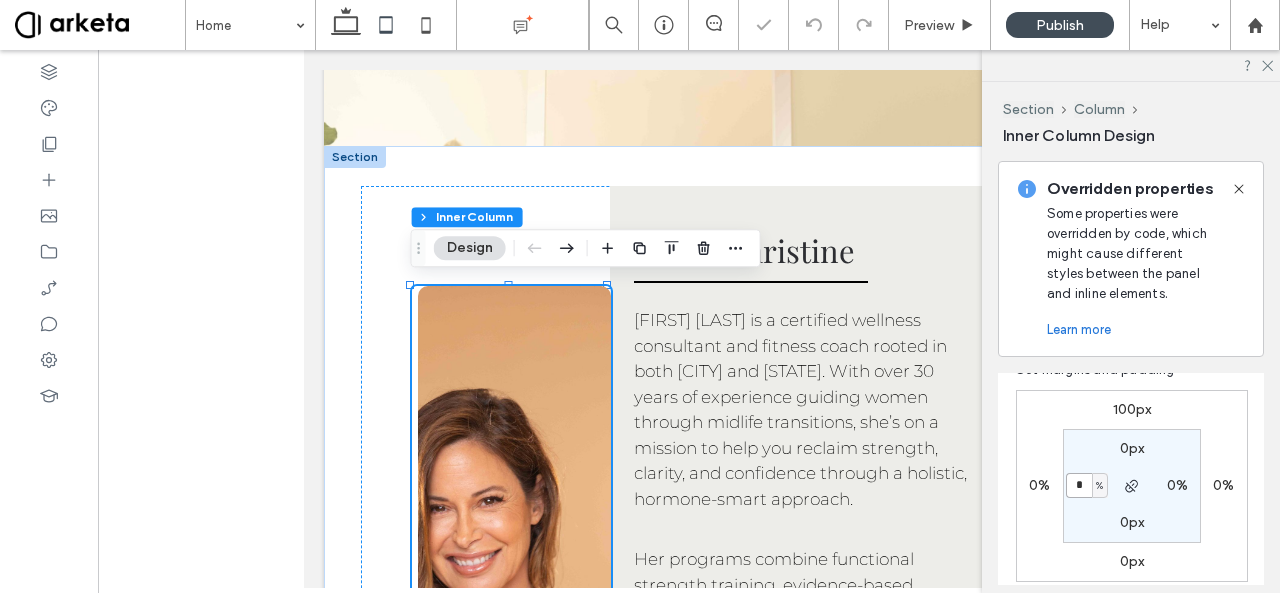 type on "*" 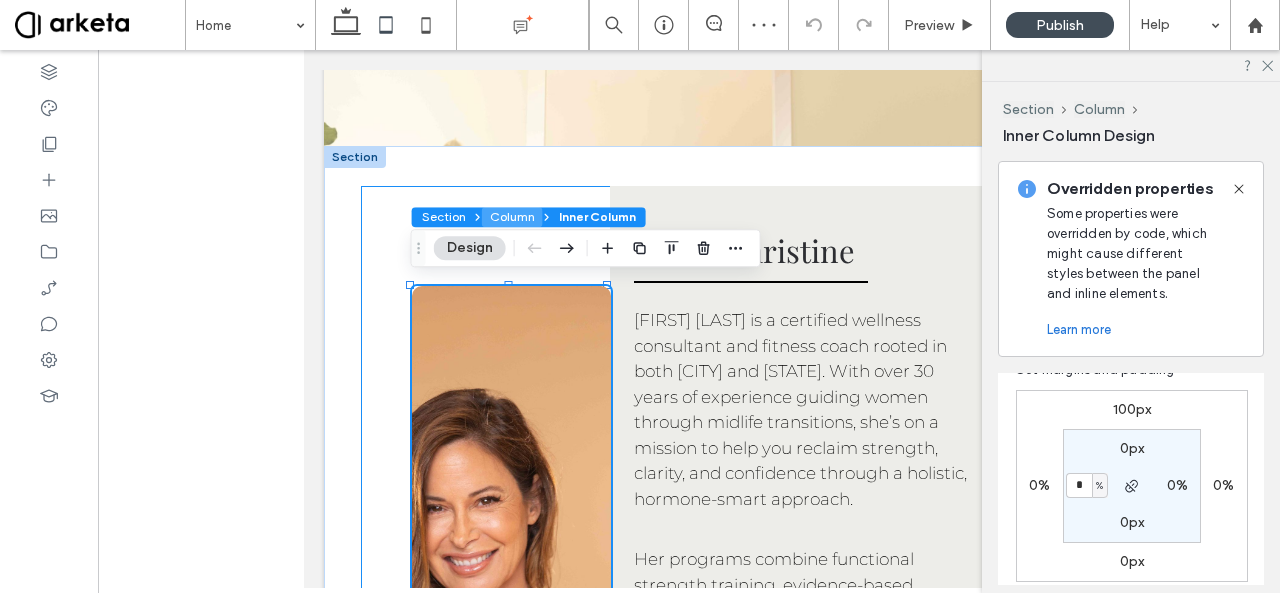 click on "Column" at bounding box center (512, 217) 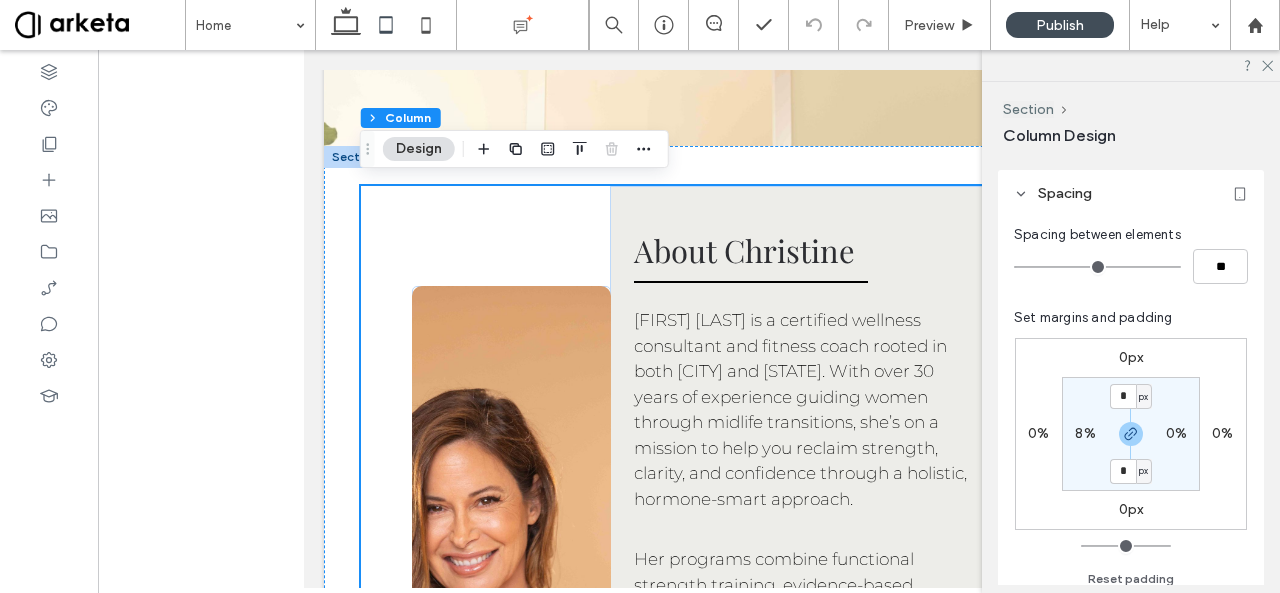 scroll, scrollTop: 414, scrollLeft: 0, axis: vertical 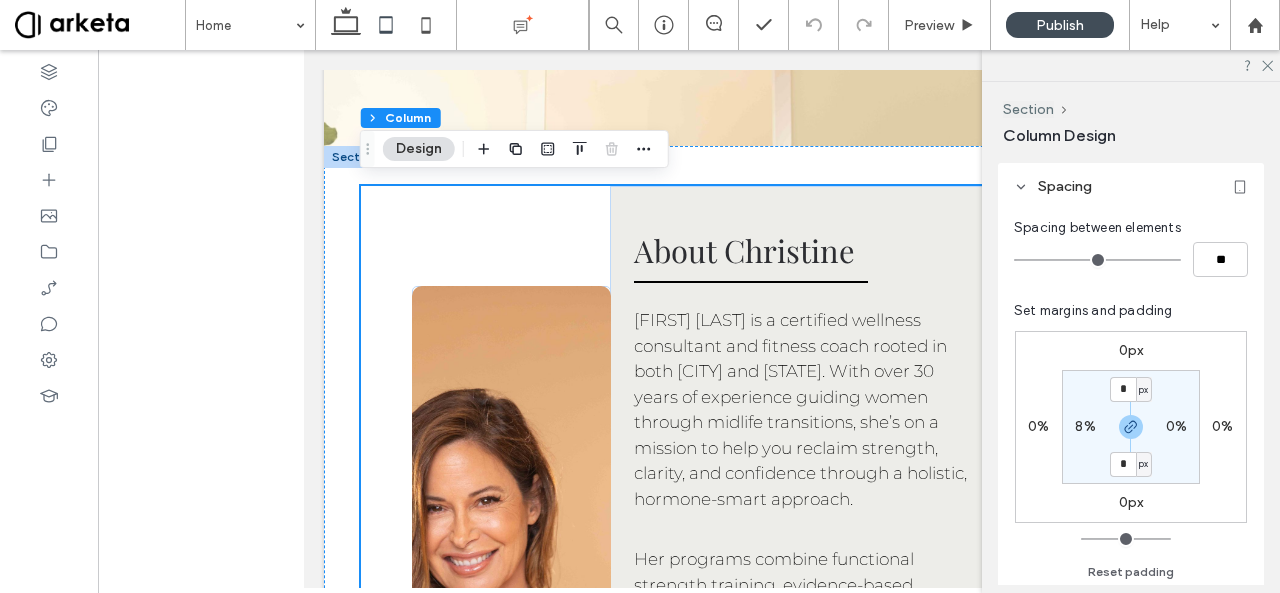 click on "8%" at bounding box center (1085, 426) 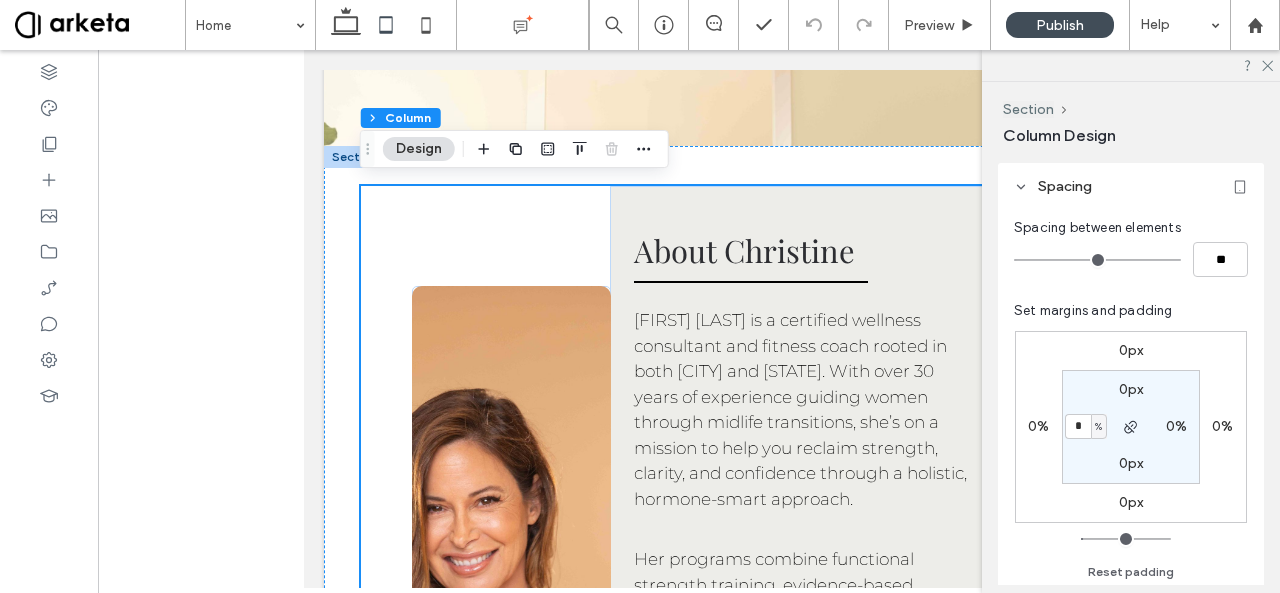 click on "*" at bounding box center [1078, 426] 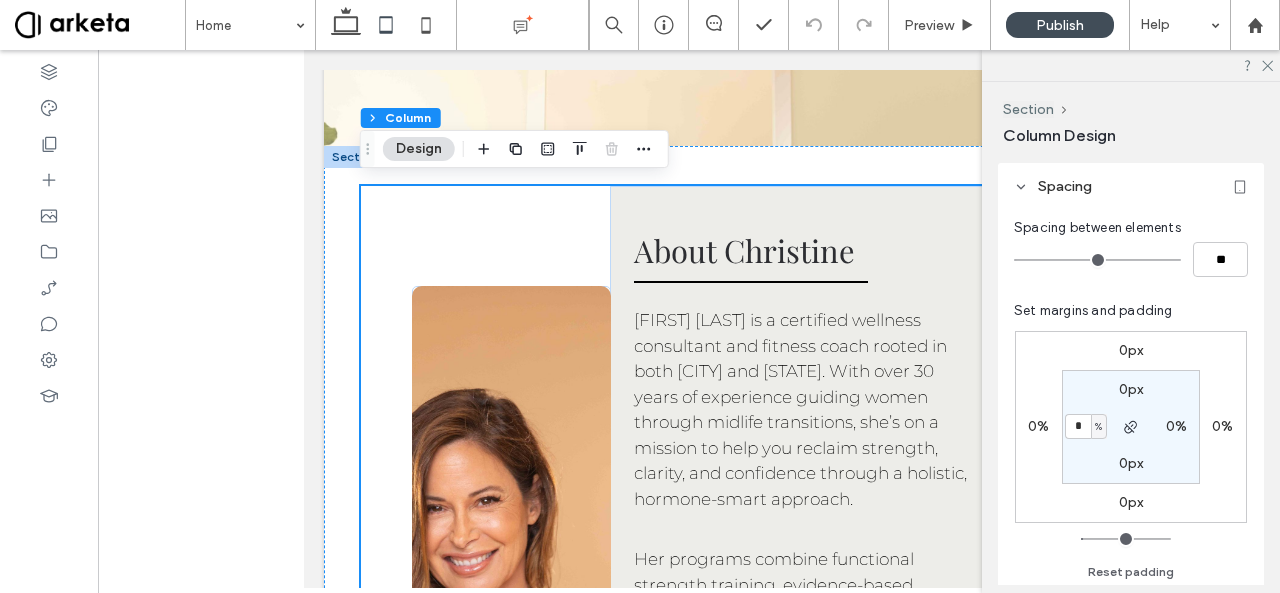 type on "*" 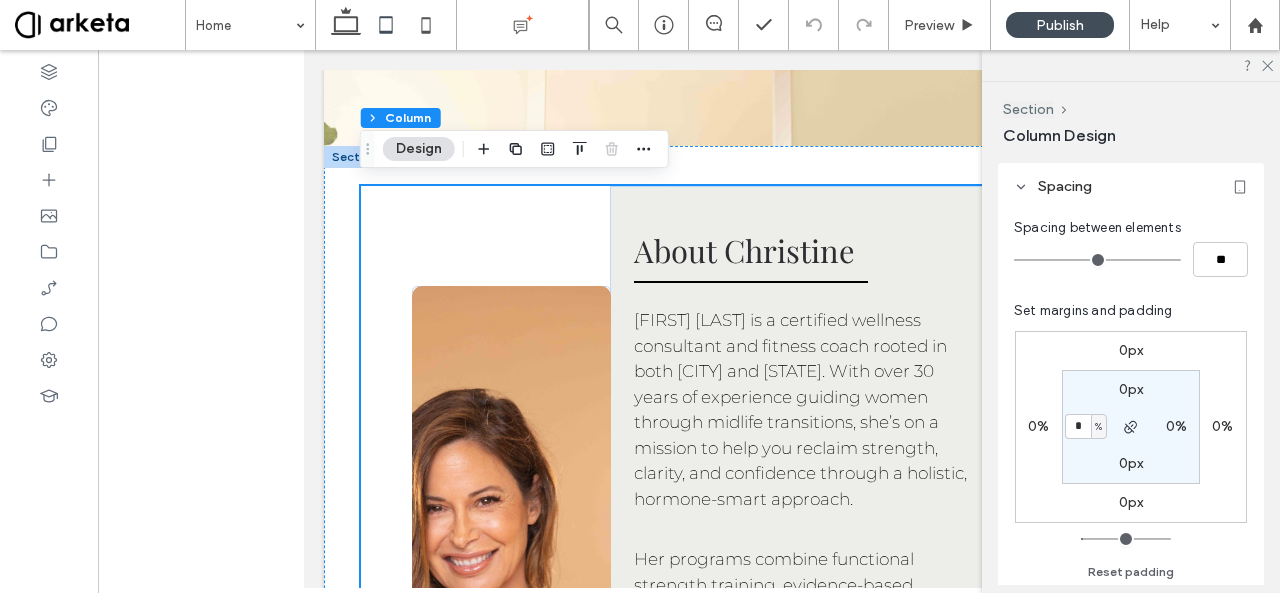 type on "*" 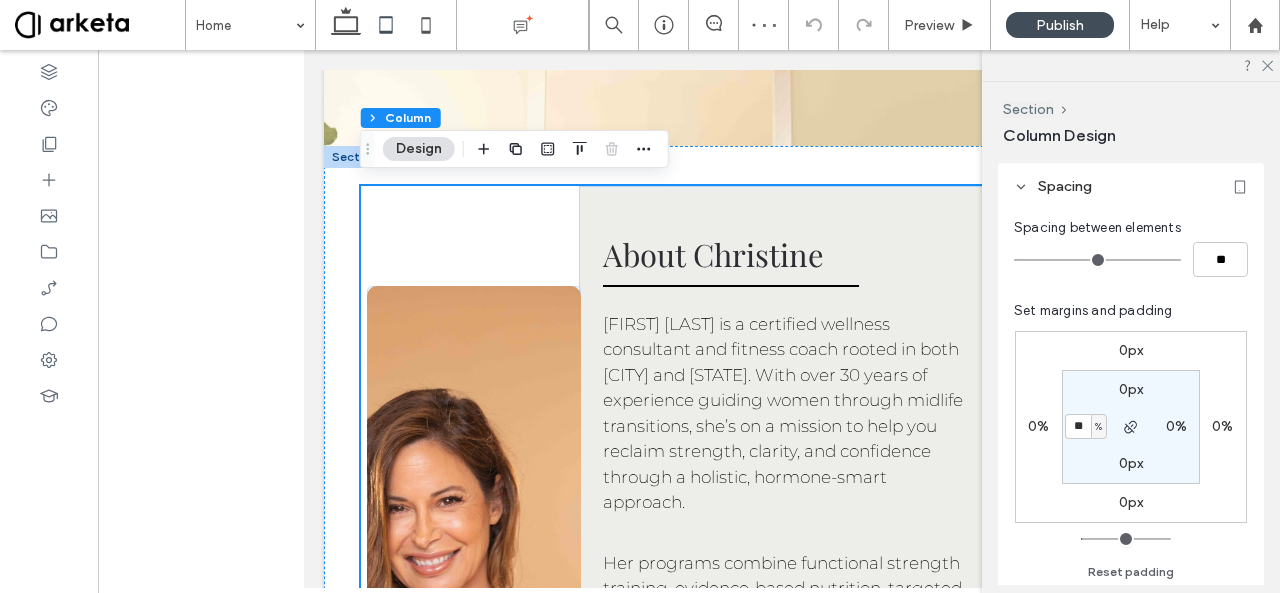 type on "*" 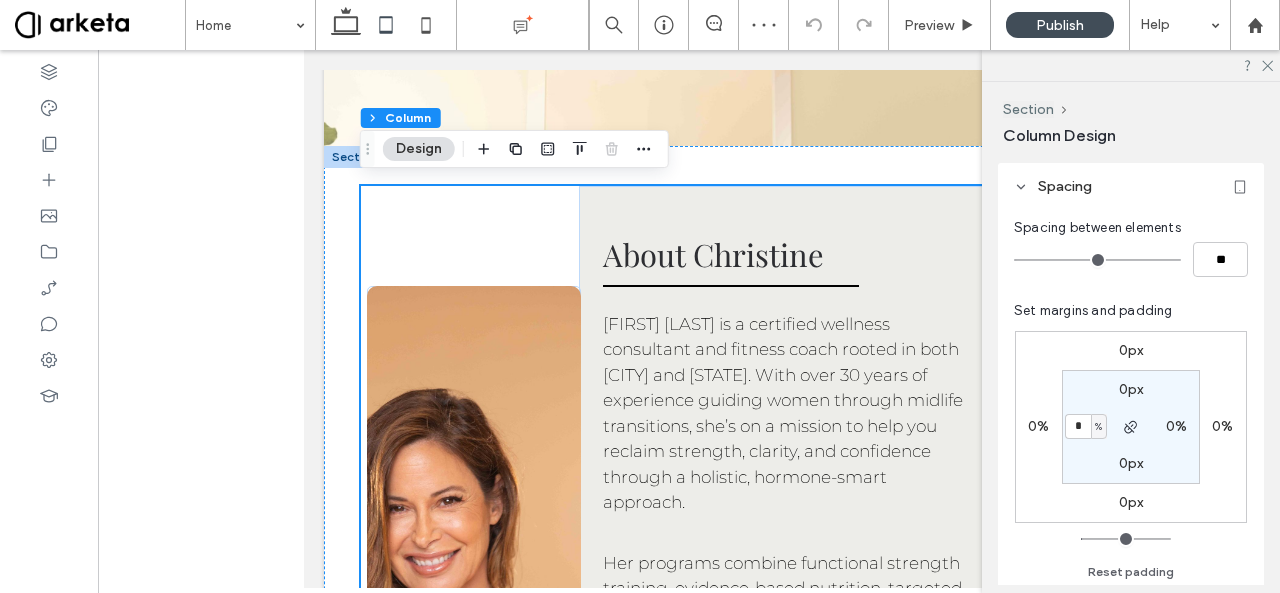 type on "**" 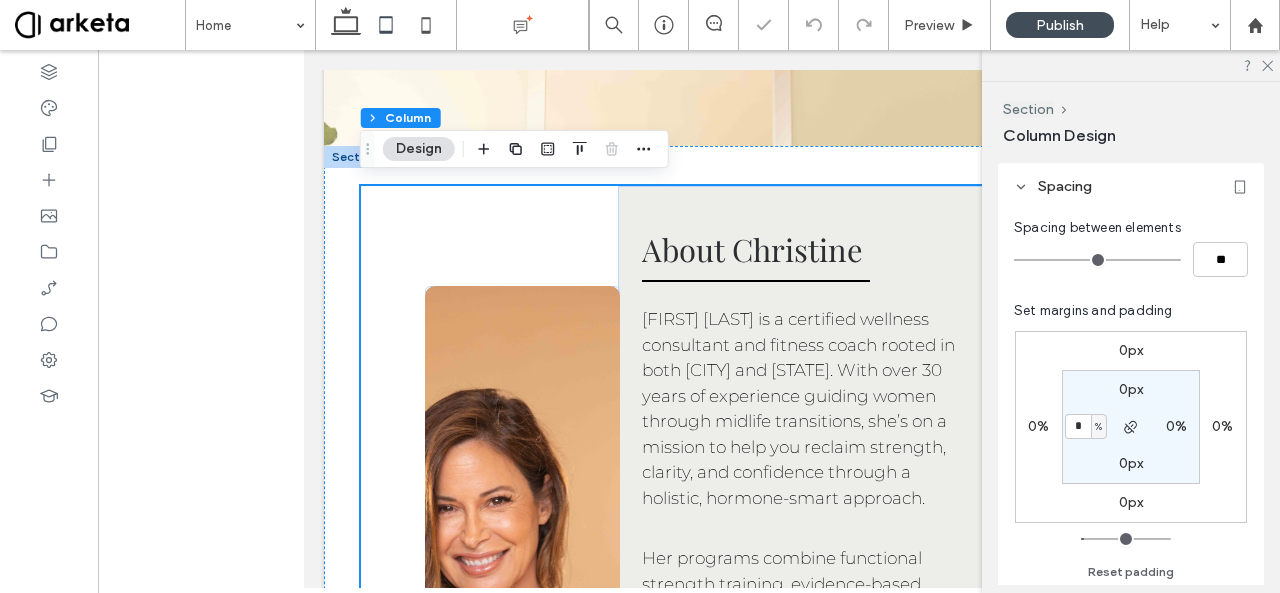 type on "**" 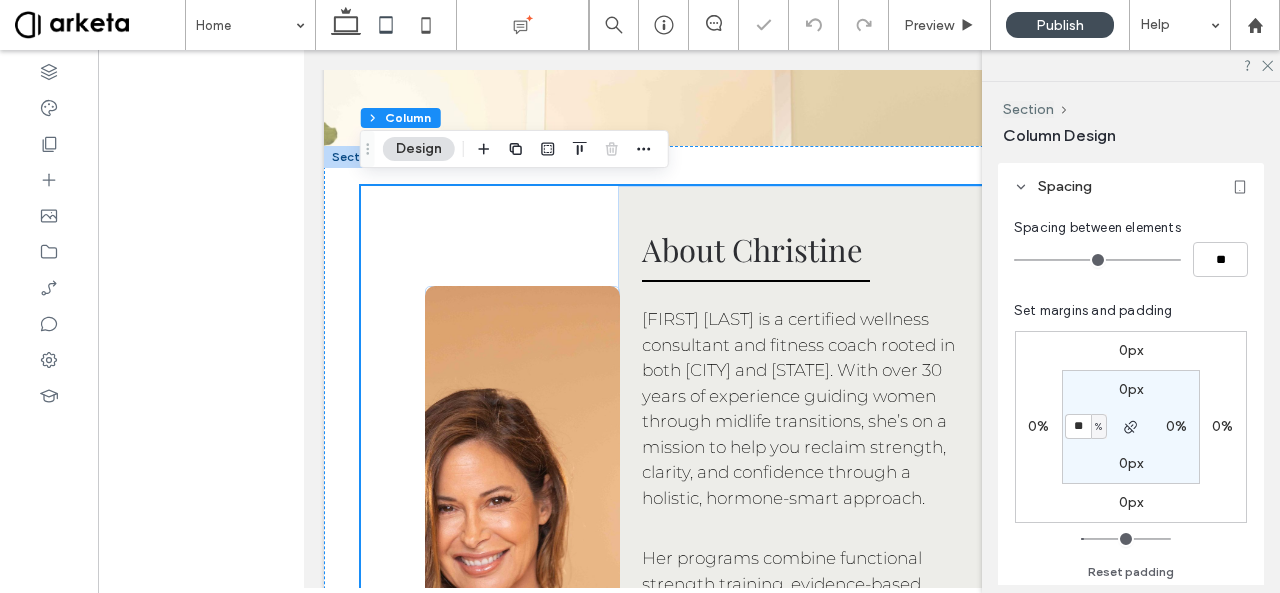type on "*" 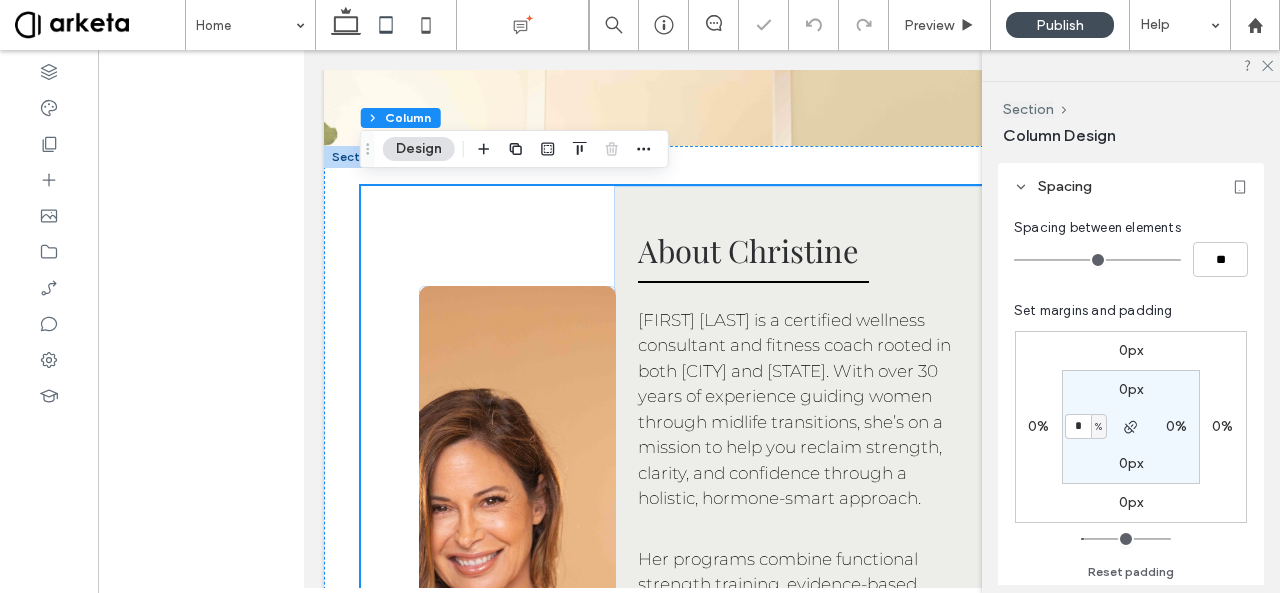 type on "*" 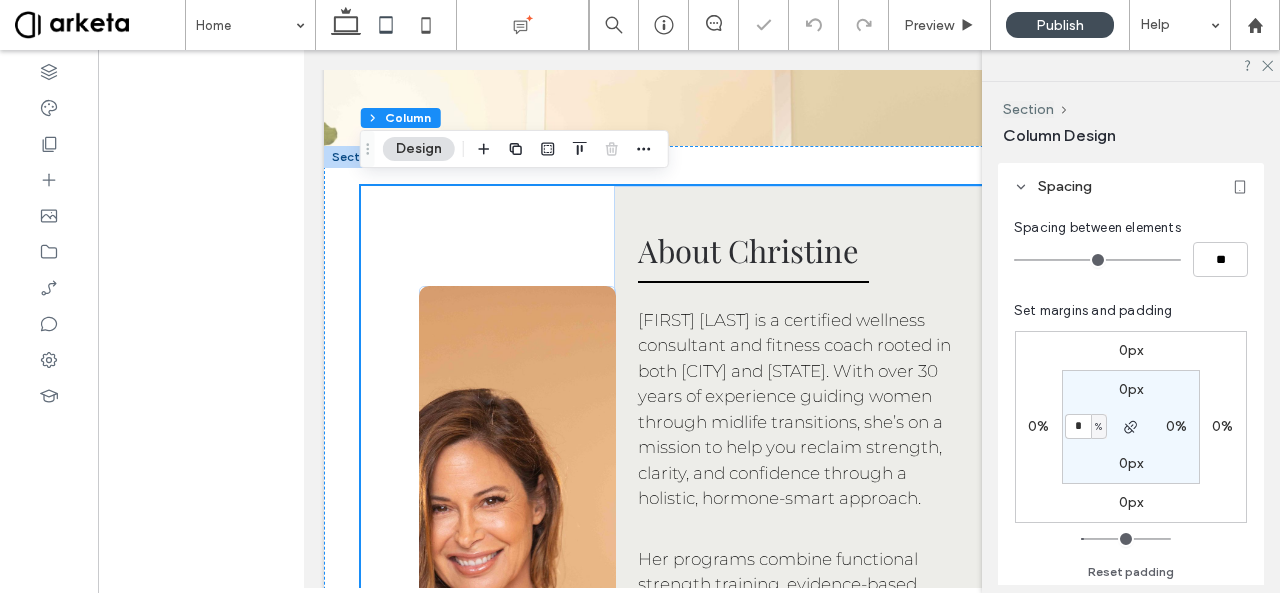 type on "*" 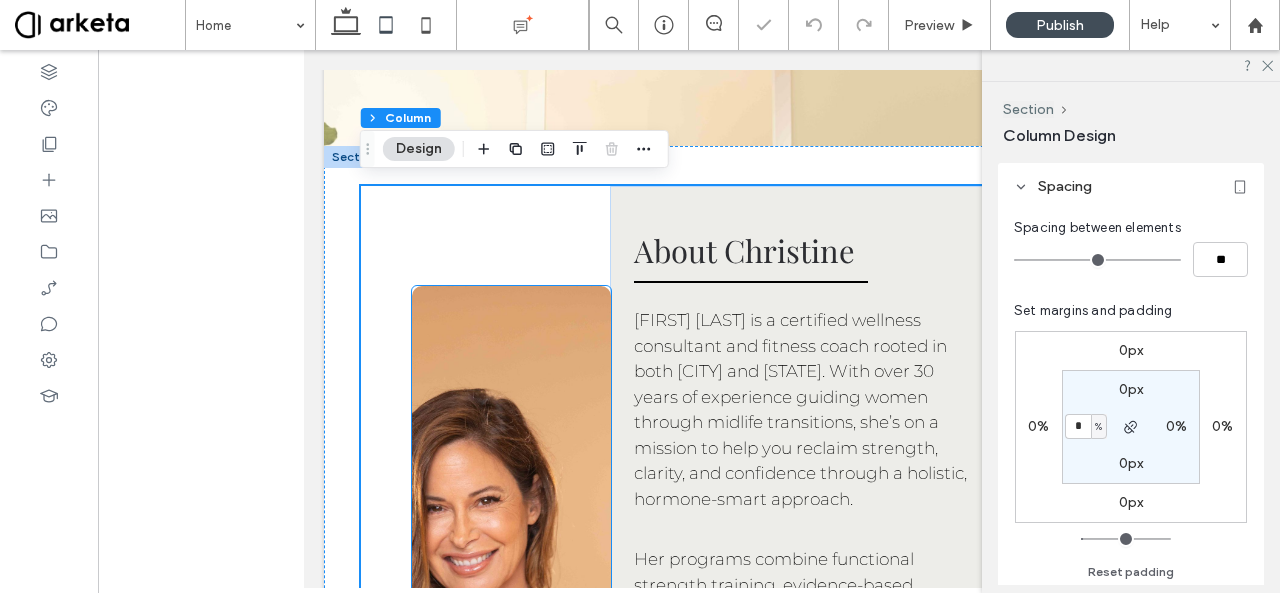 click at bounding box center (511, 724) 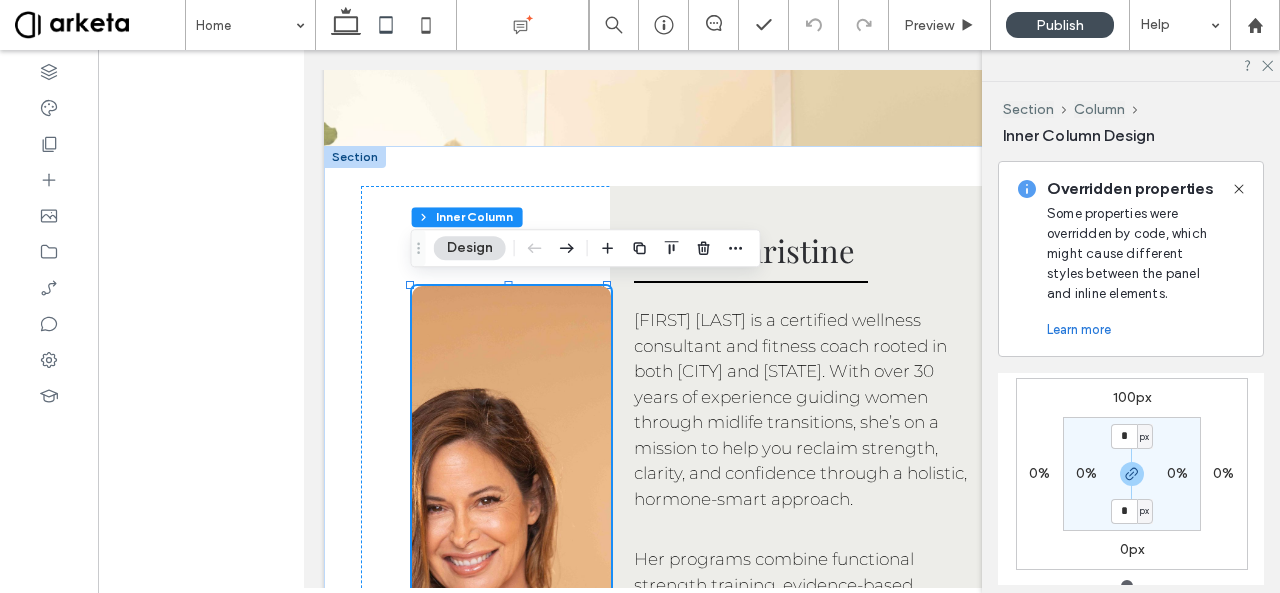 scroll, scrollTop: 565, scrollLeft: 0, axis: vertical 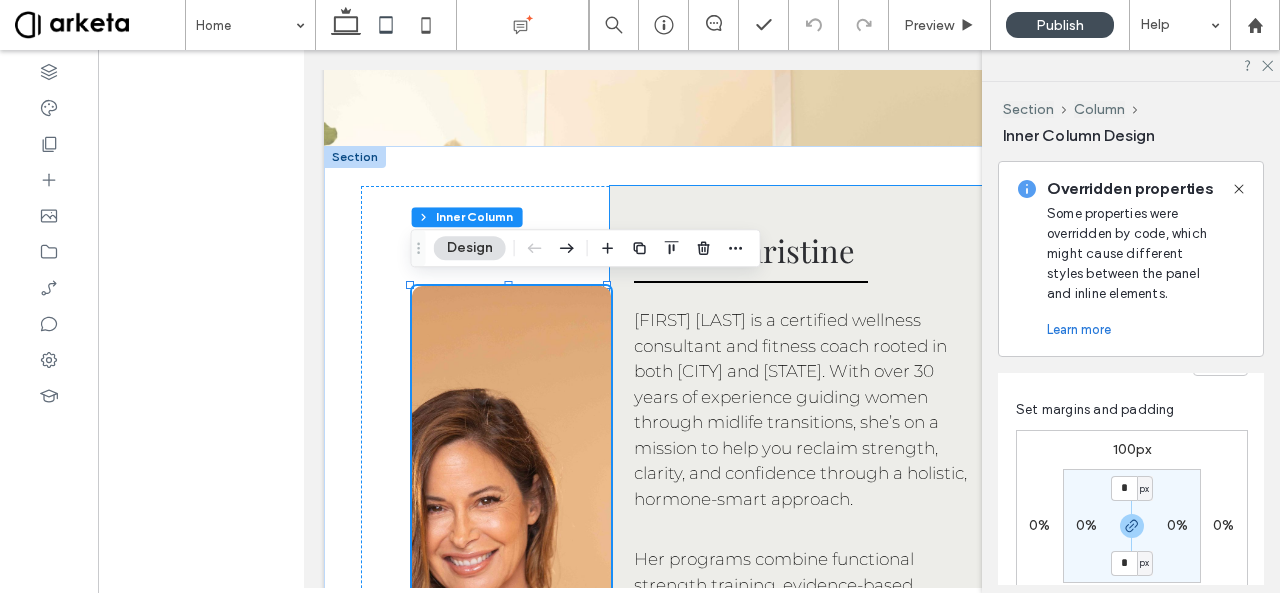 click on "About Christine
Christine Roderick is a certified wellness consultant and fitness coach rooted in both Los Angeles and Arizona. With over 30 years of experience guiding women through midlife transitions, she’s on a mission to help you reclaim strength, clarity, and confidence through a holistic, hormone-smart approach.
Her programs combine functional strength training, evidence-based nutrition, targeted supplementation (including peptides), and the mindset work necessary for lasting transformation. Christine works virtually with clients across the country and leads in-person retreats that blend movement, education, and community.
After years of building her practice in LA, she now brings that same high-energy, results-driven support to a new base in the Arizona desert — offering the best of both worlds: West Coast edge meets grounded desert clarity.
Christine believes midlife isn’t a crisis — it’s your next power era.
RYT-200" at bounding box center (810, 754) 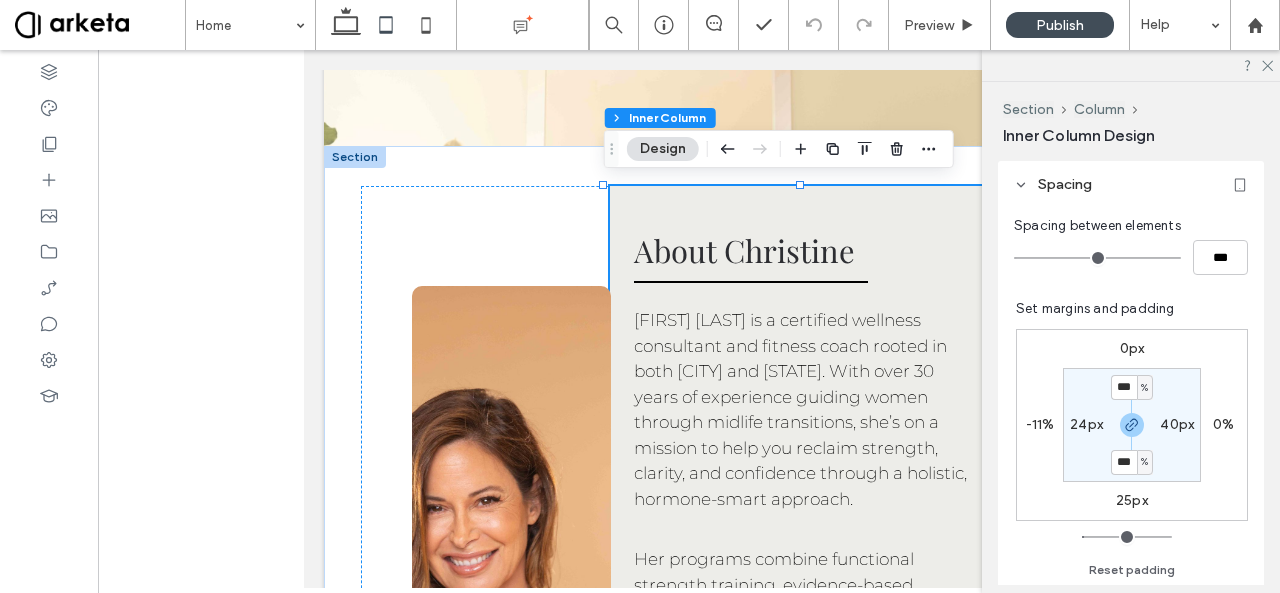 scroll, scrollTop: 483, scrollLeft: 0, axis: vertical 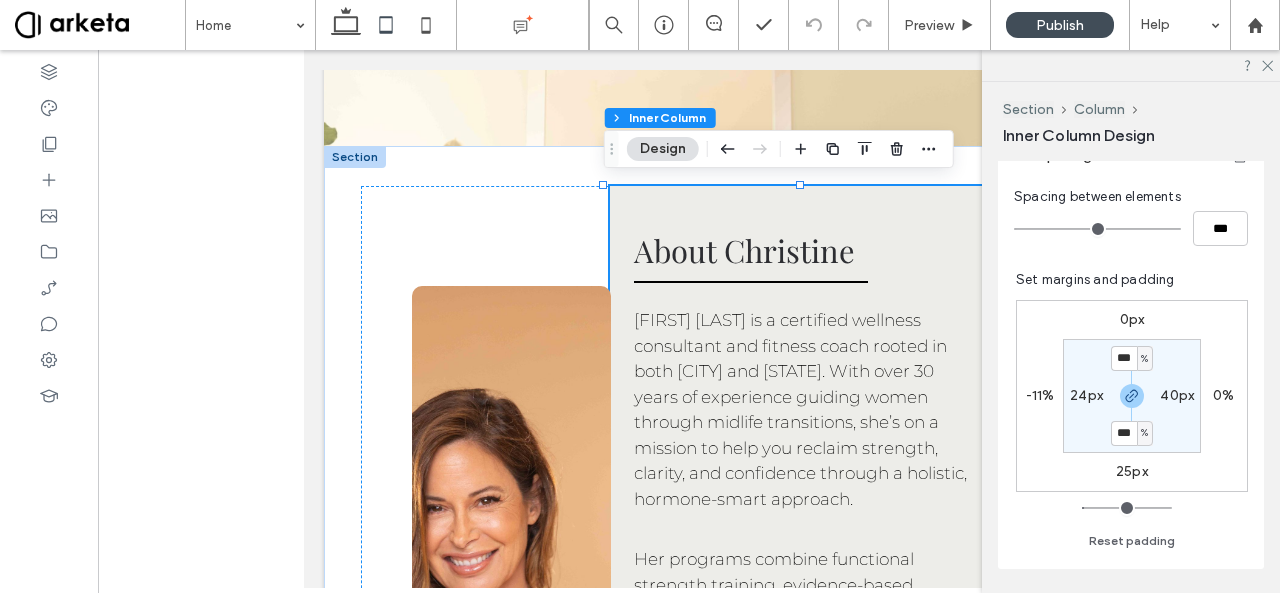 click on "24px" at bounding box center (1086, 395) 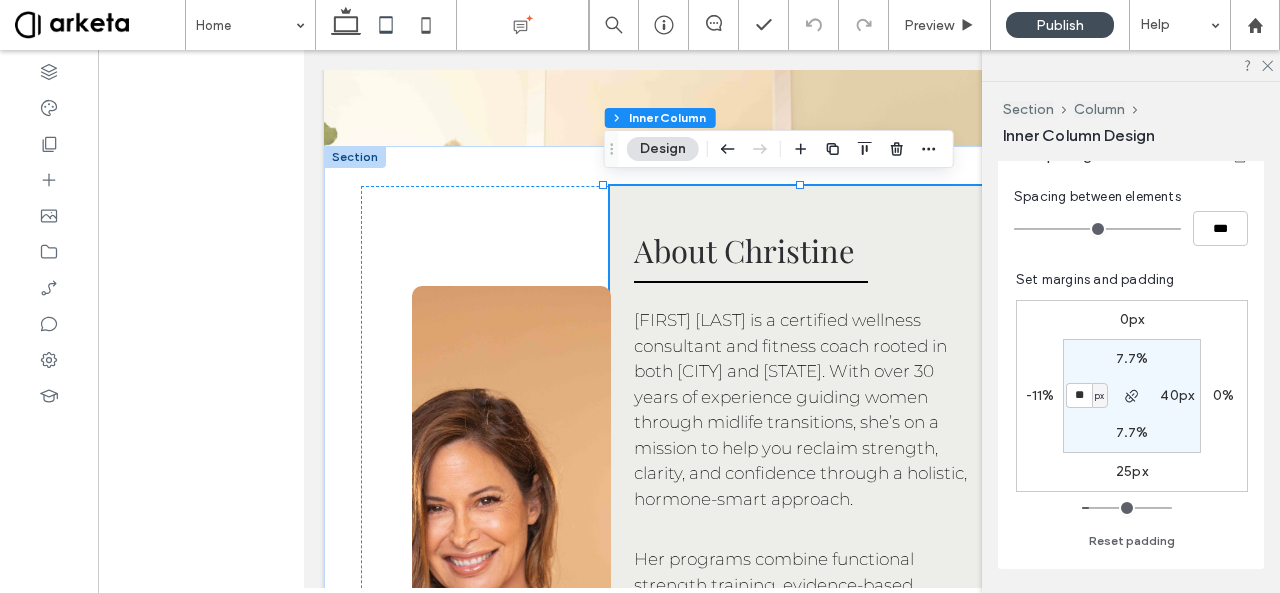 click on "**" at bounding box center [1079, 395] 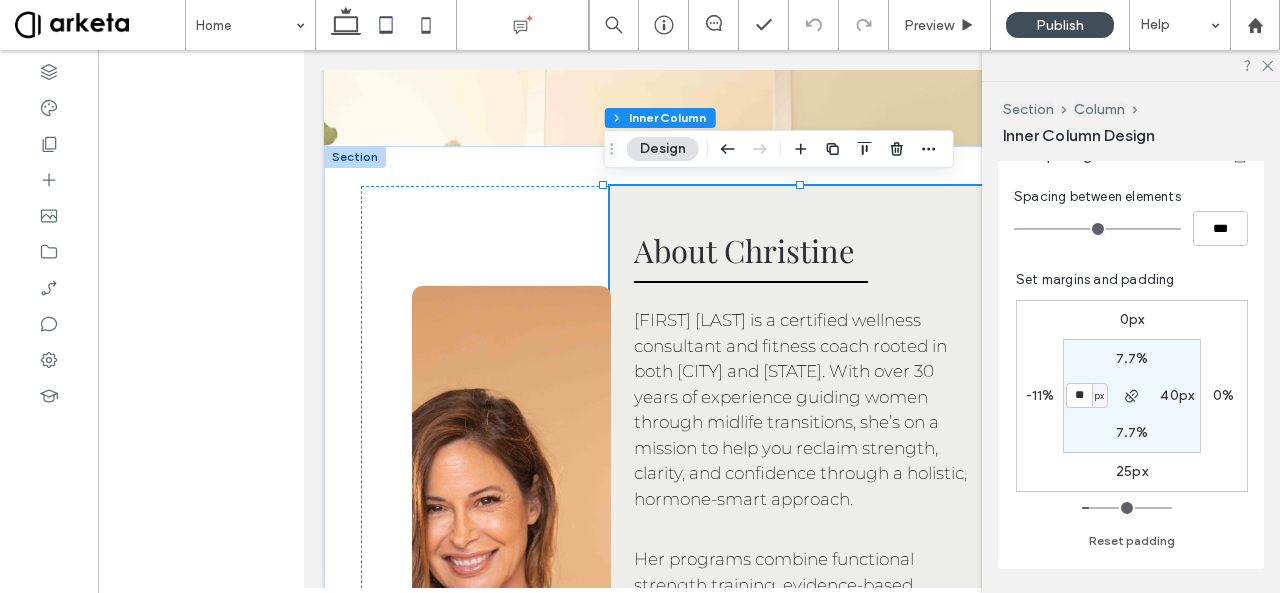 type on "**" 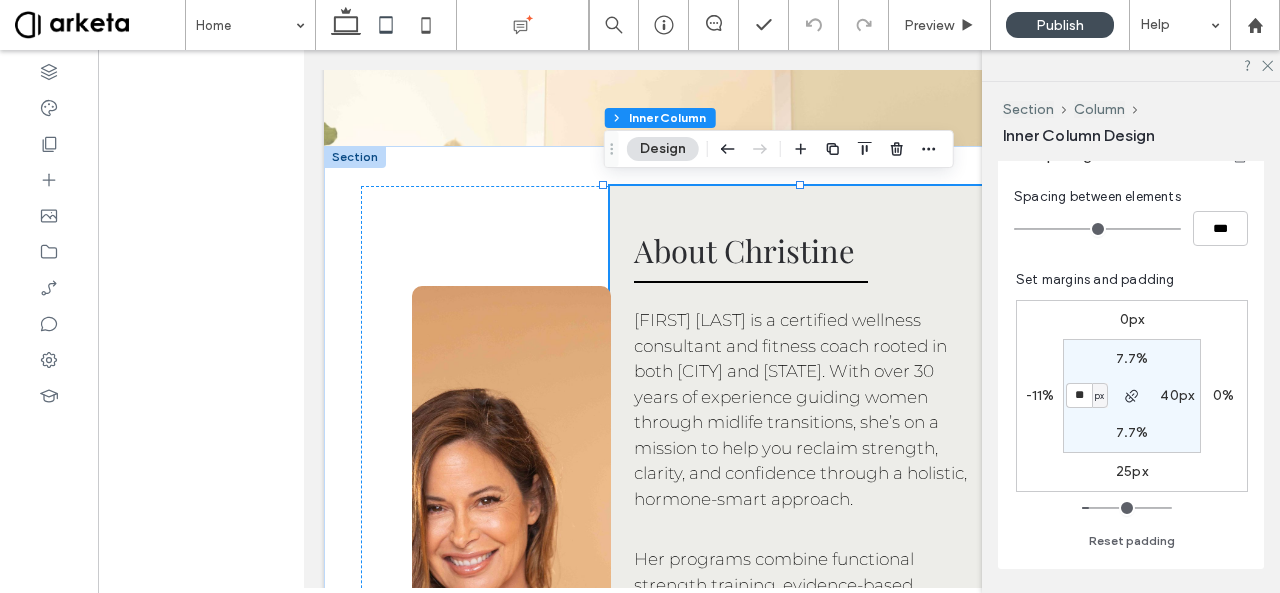 type on "**" 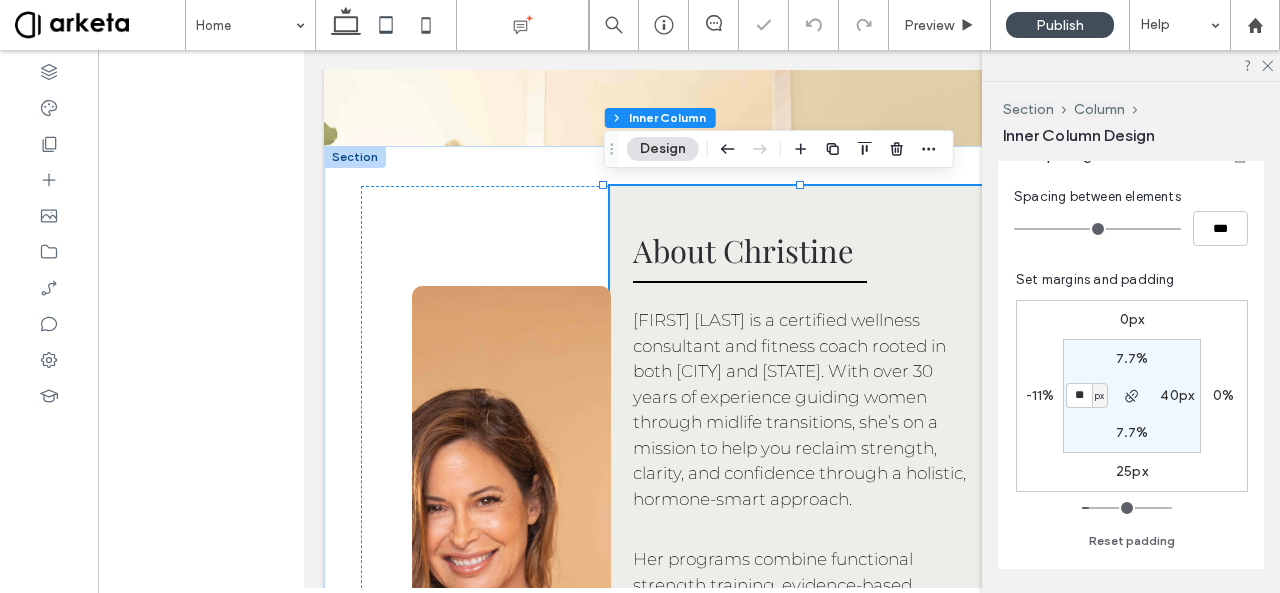 type on "**" 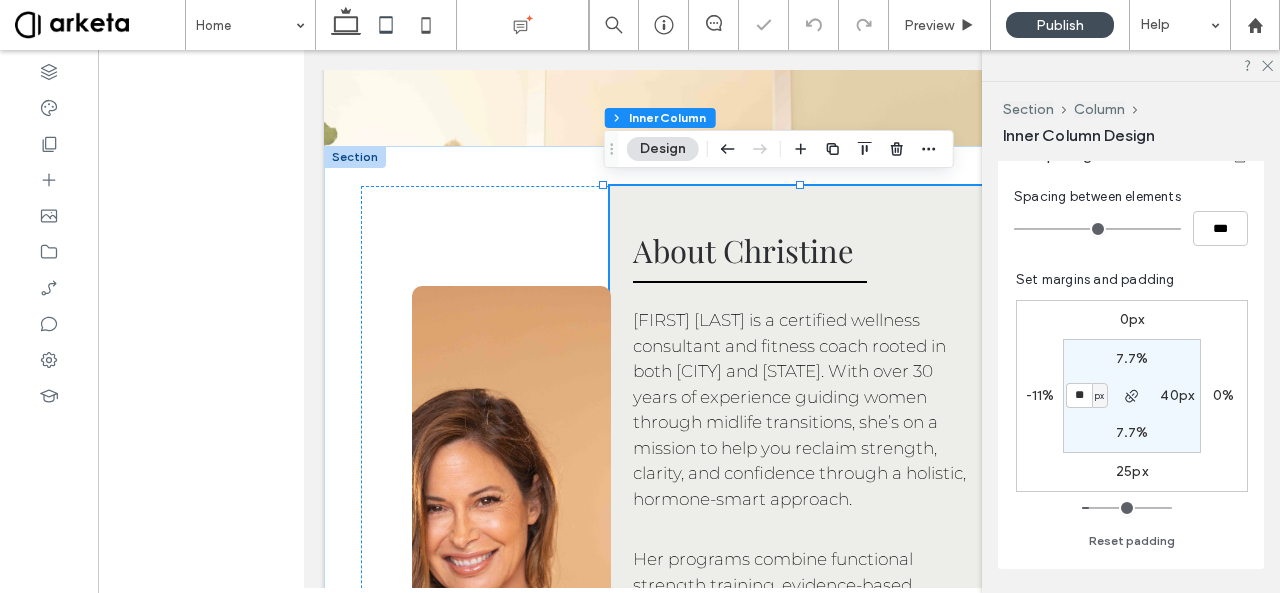 type on "**" 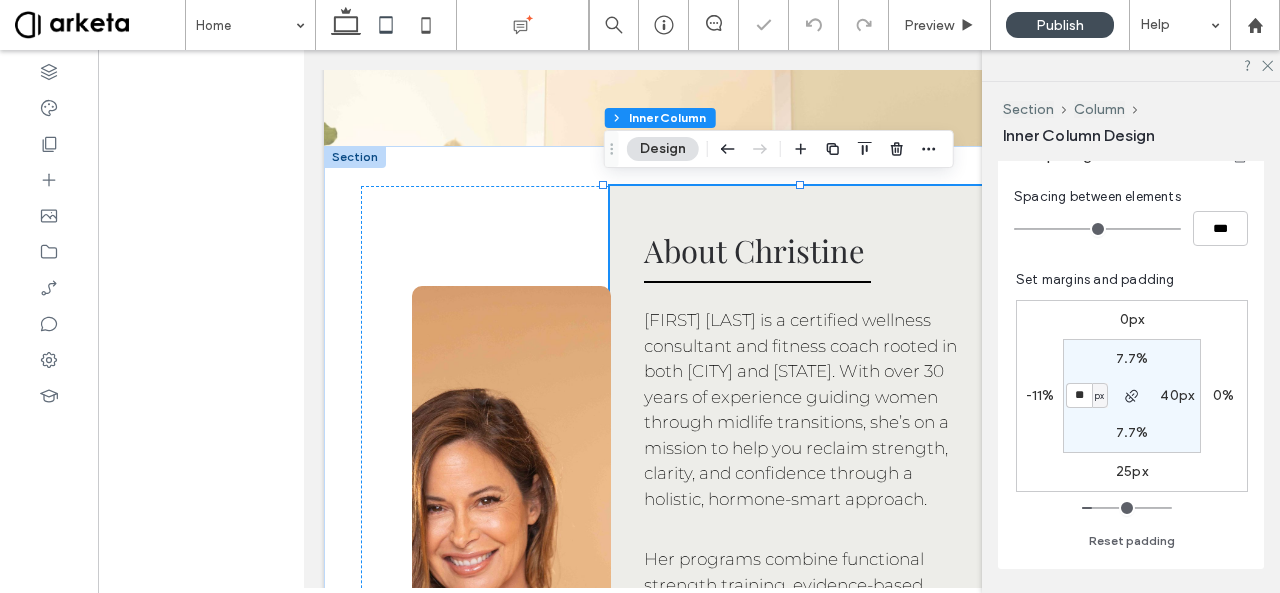 type on "**" 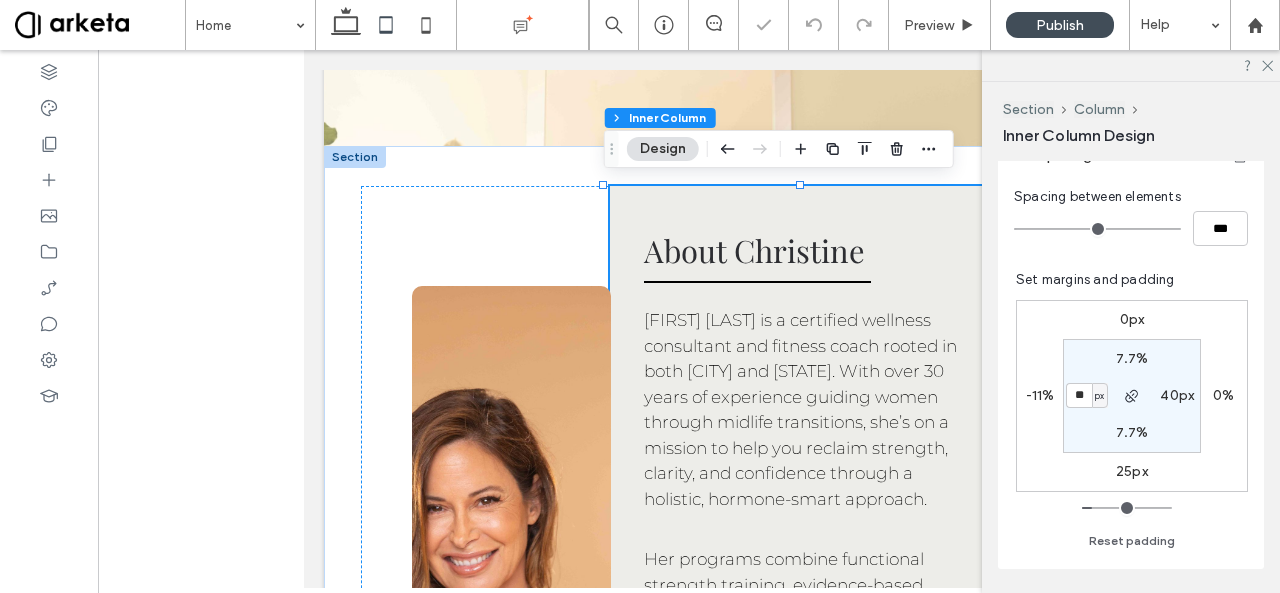 type on "**" 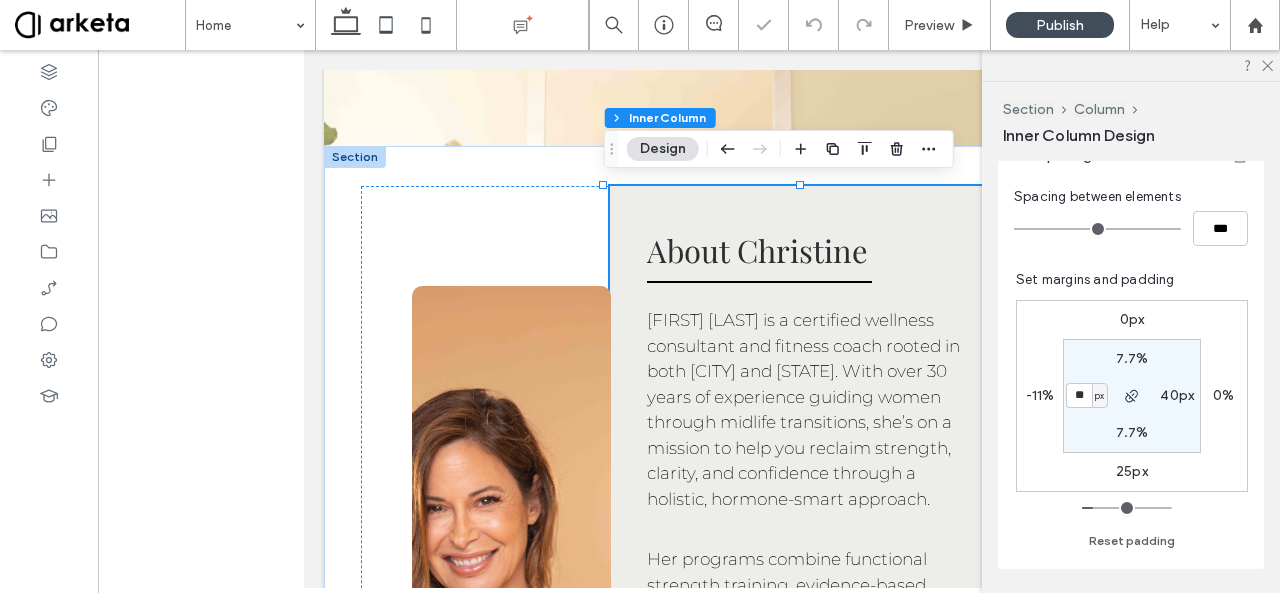 type on "**" 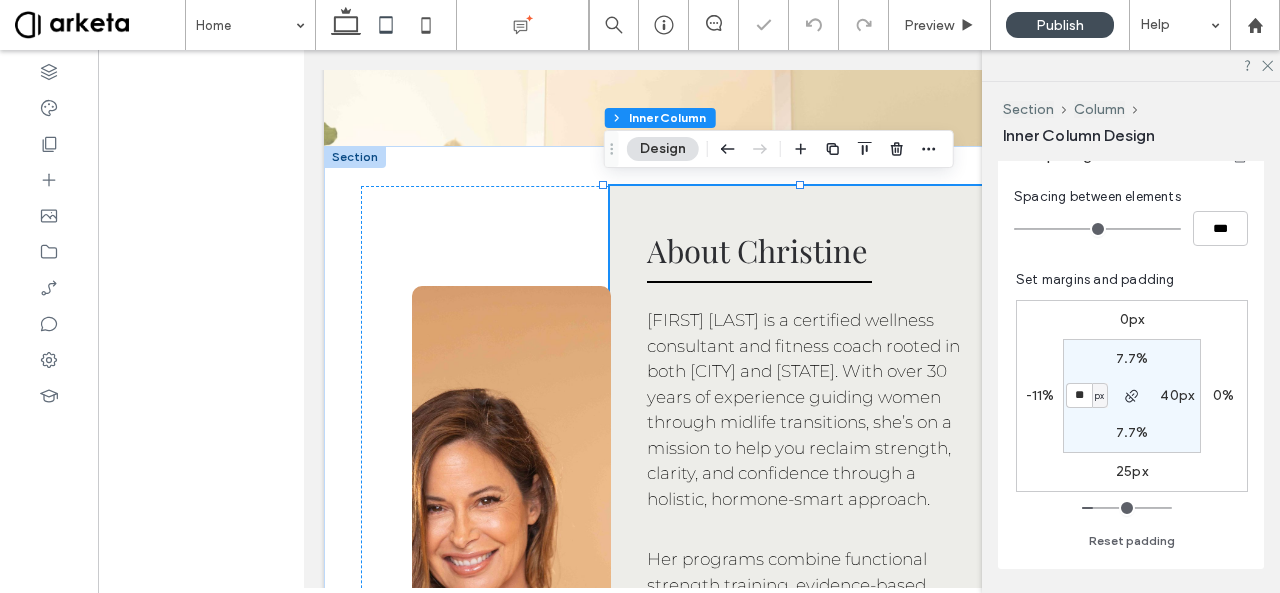 type on "**" 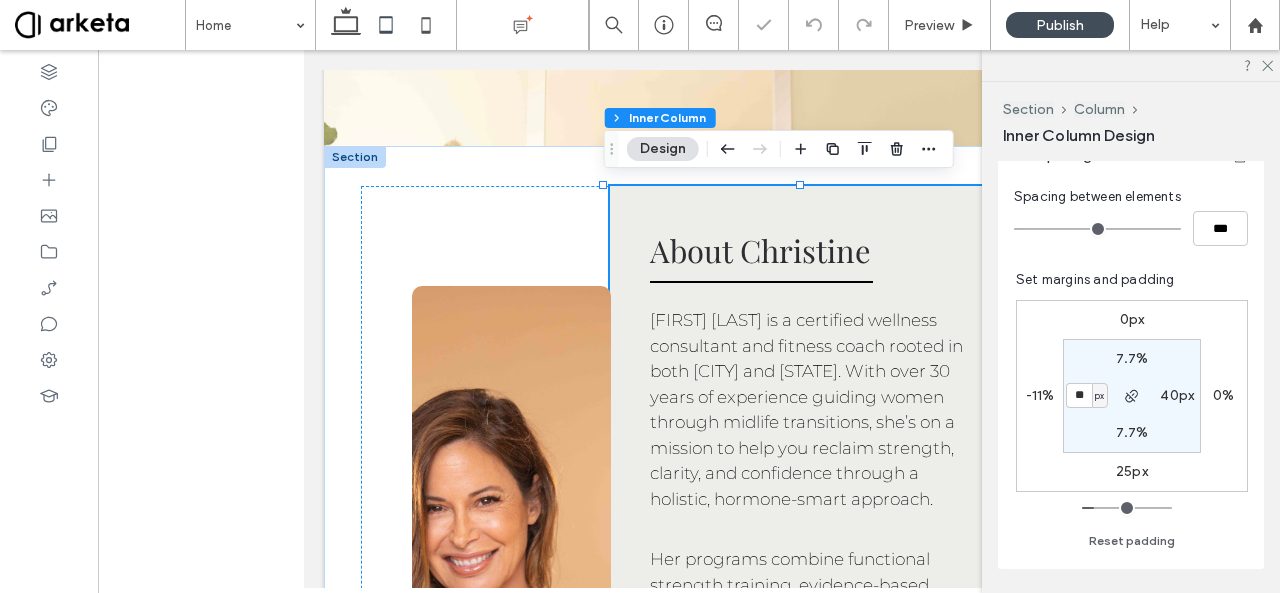 type on "**" 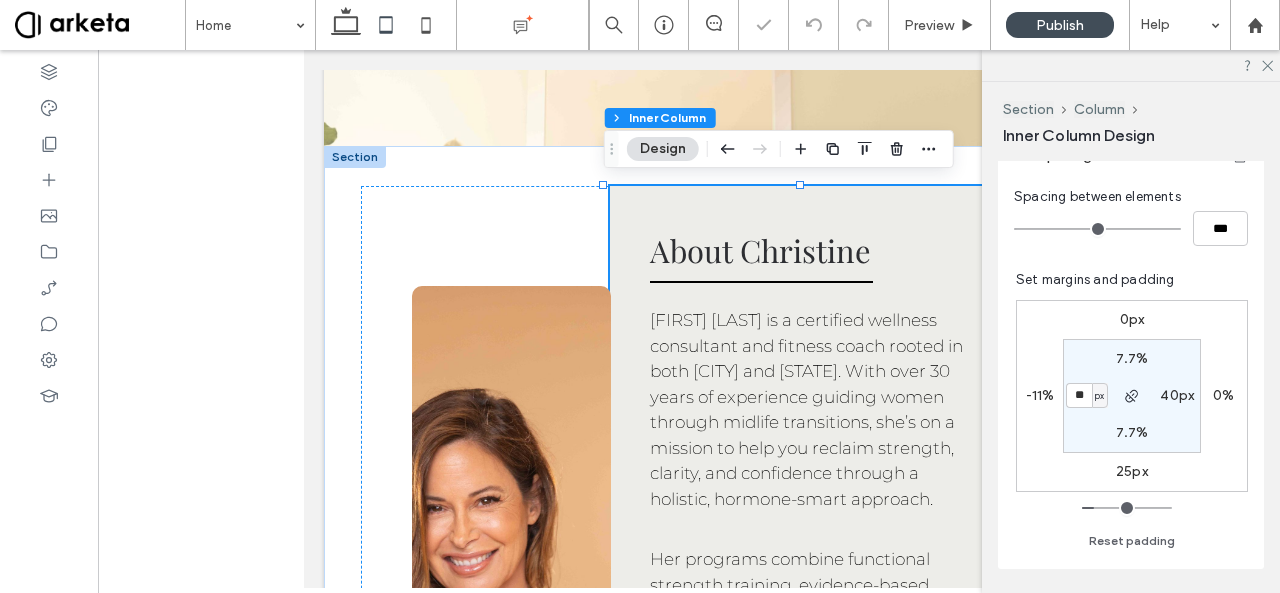 type on "**" 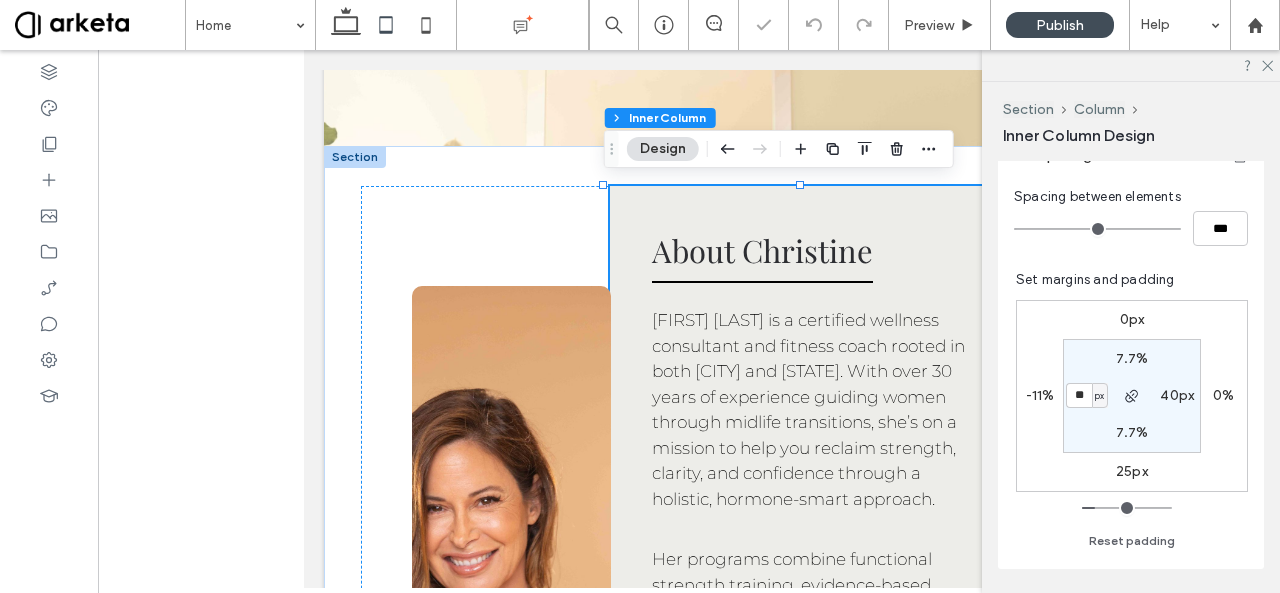 type 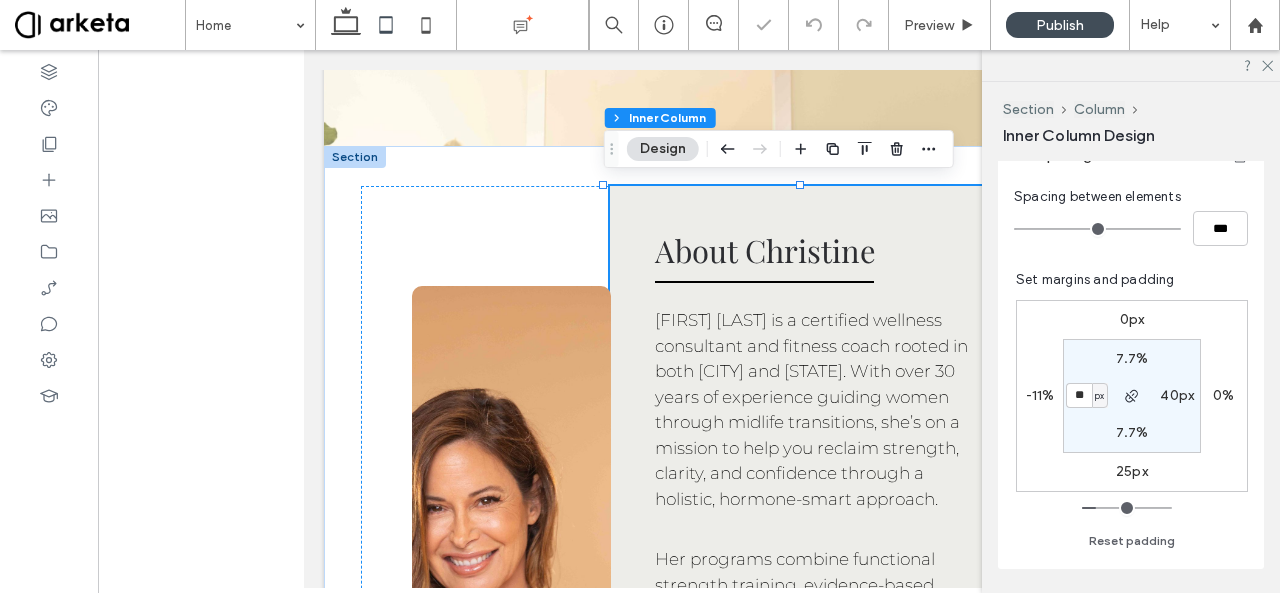 click on "-11%" at bounding box center [1040, 395] 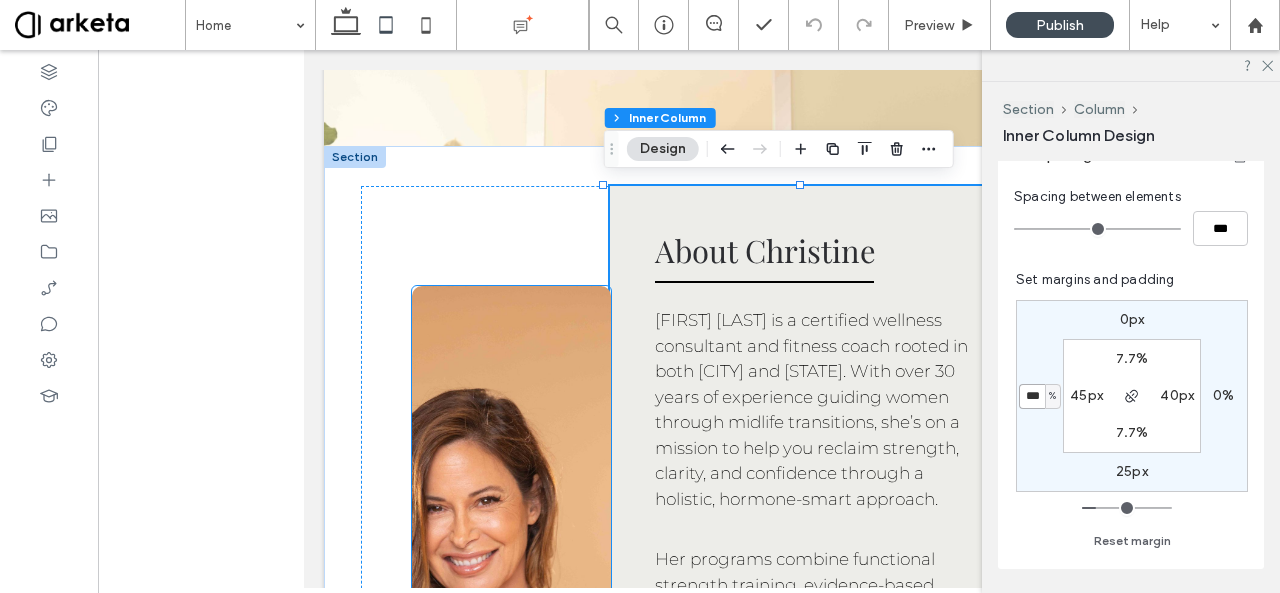 click at bounding box center [511, 724] 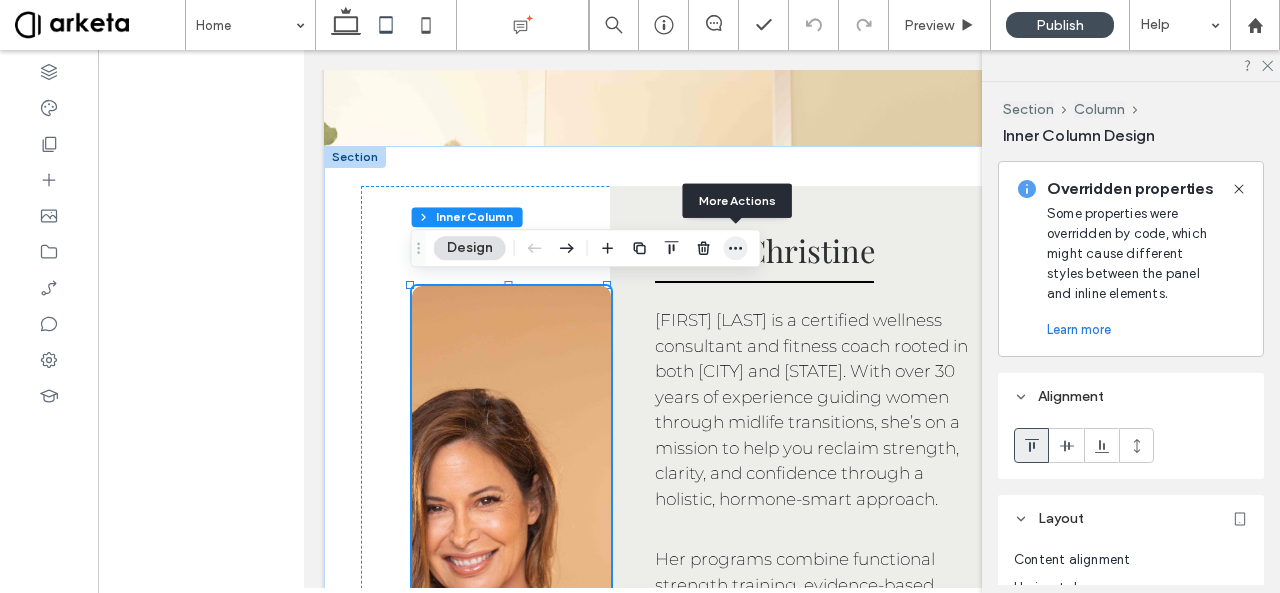 click 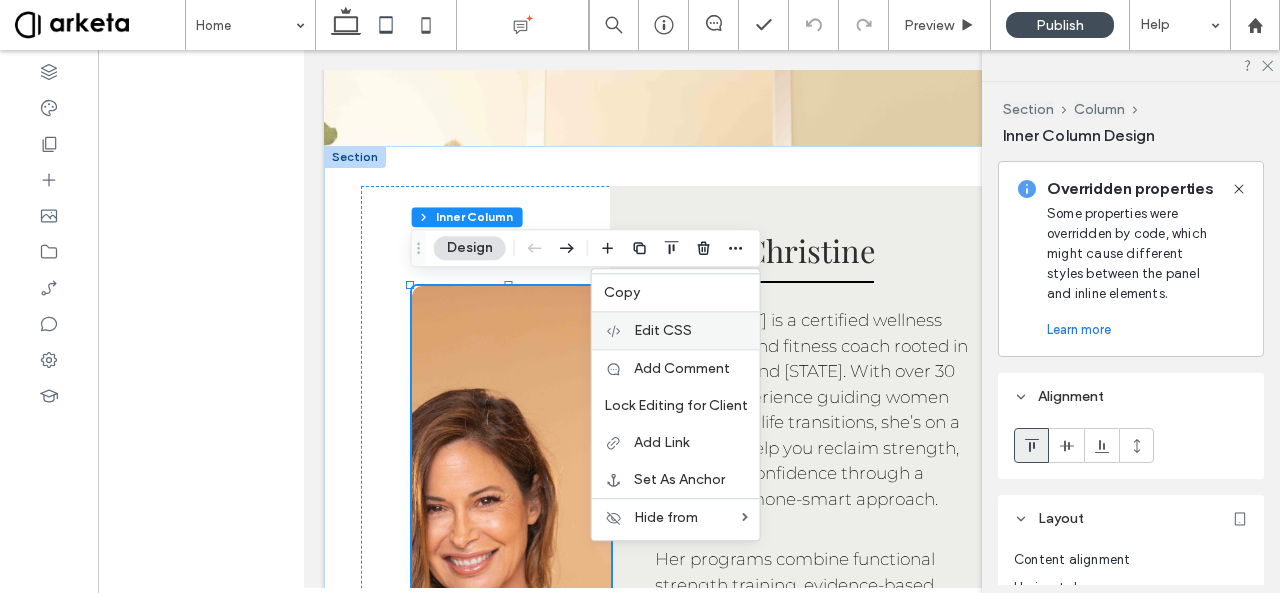 click on "Edit CSS" at bounding box center (676, 330) 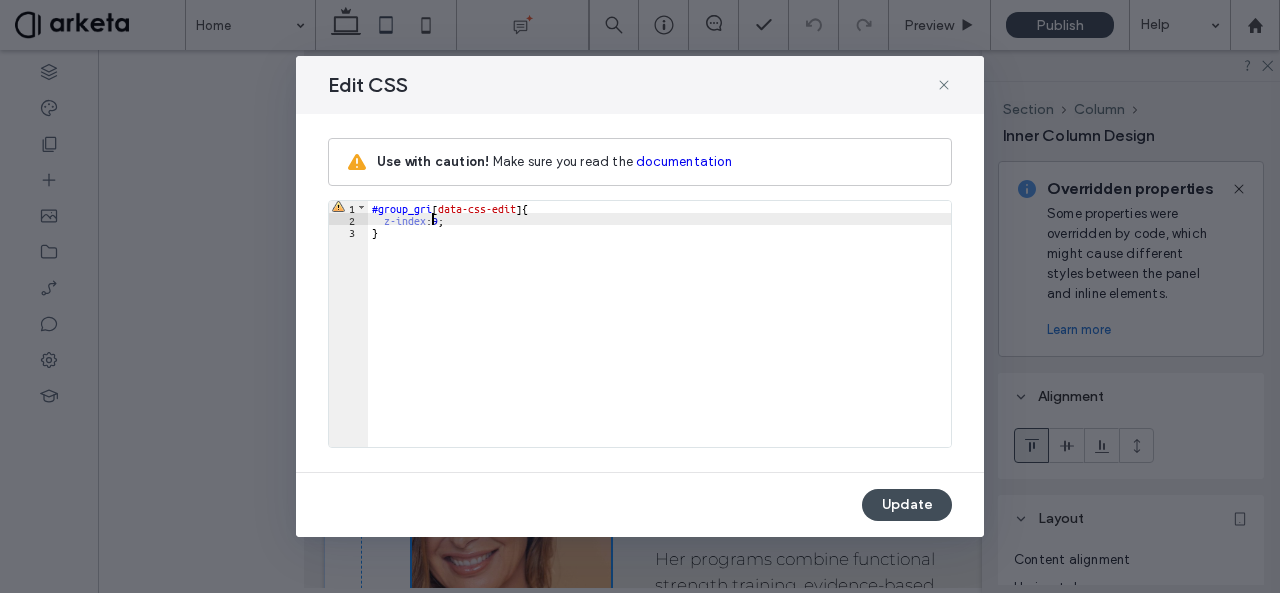 click on "#group_gri [ data-css-edit ]  {    z-index :  9 ; }" at bounding box center [660, 336] 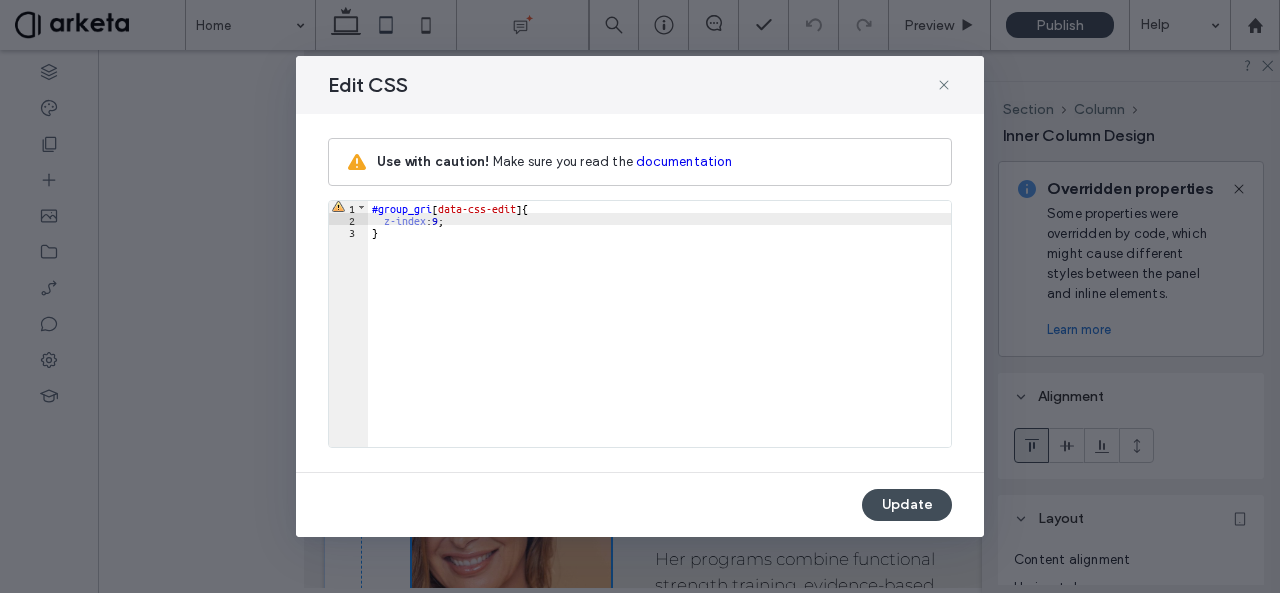 scroll, scrollTop: 0, scrollLeft: 0, axis: both 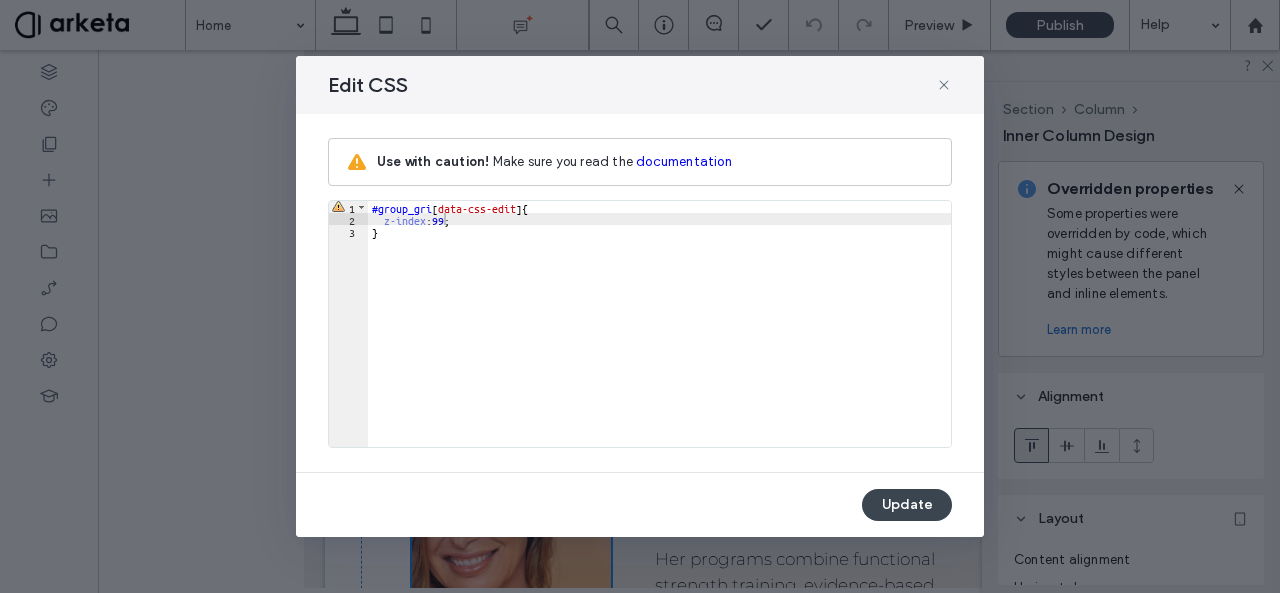 click on "Update" at bounding box center [907, 505] 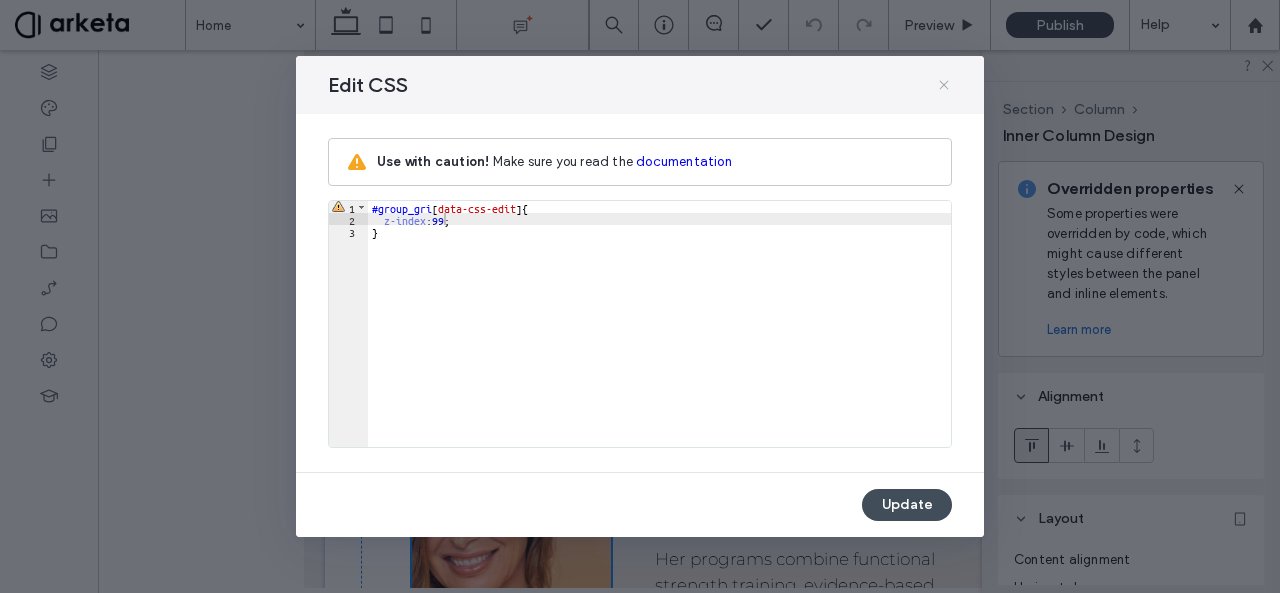 click at bounding box center [944, 85] 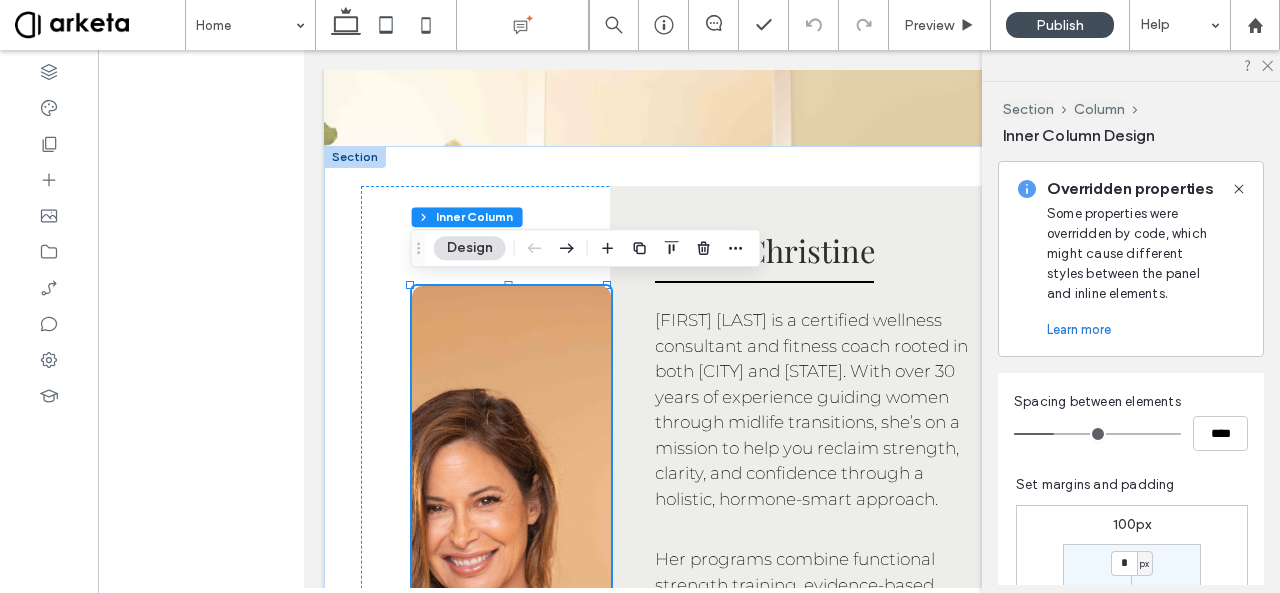scroll, scrollTop: 440, scrollLeft: 0, axis: vertical 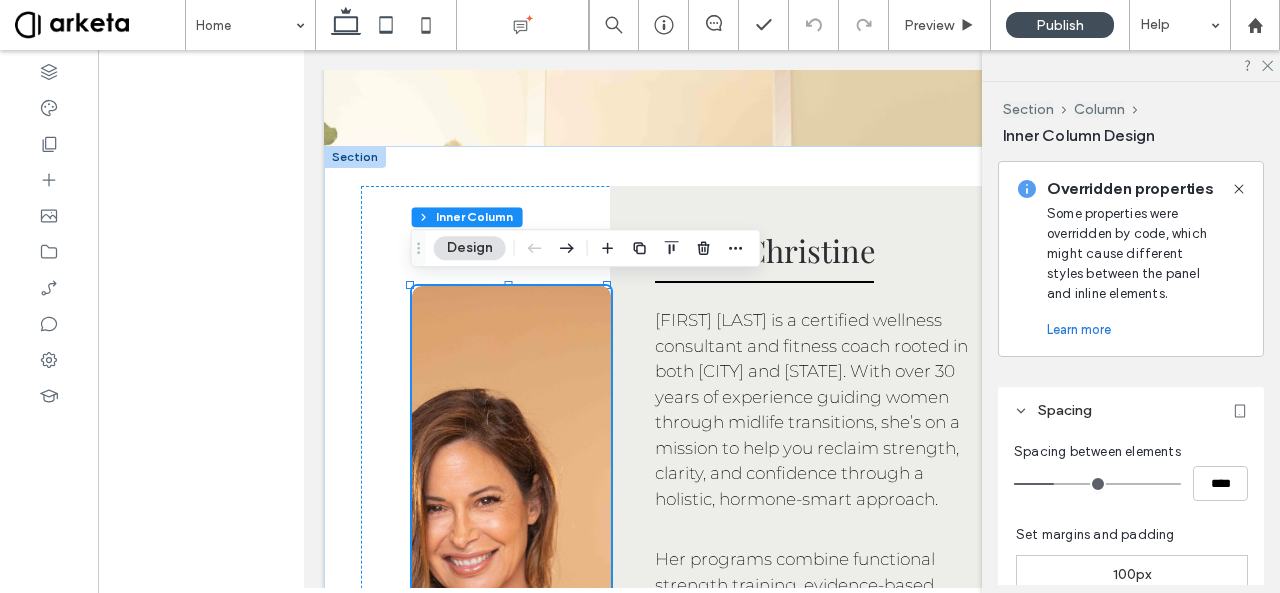 click 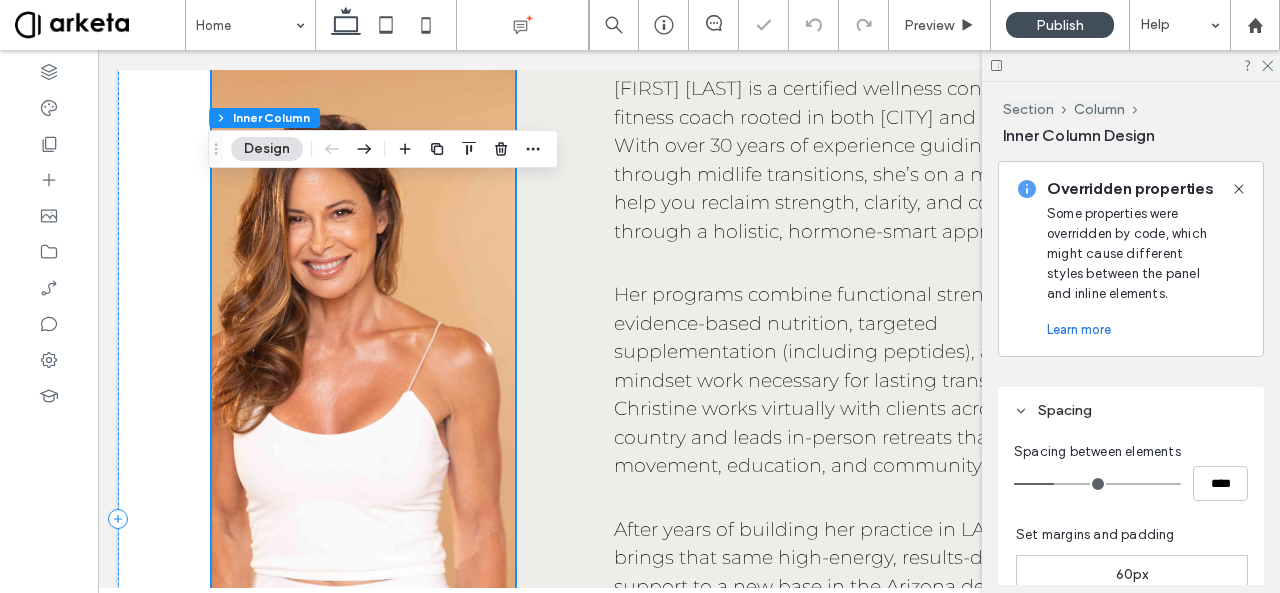 scroll, scrollTop: 2003, scrollLeft: 0, axis: vertical 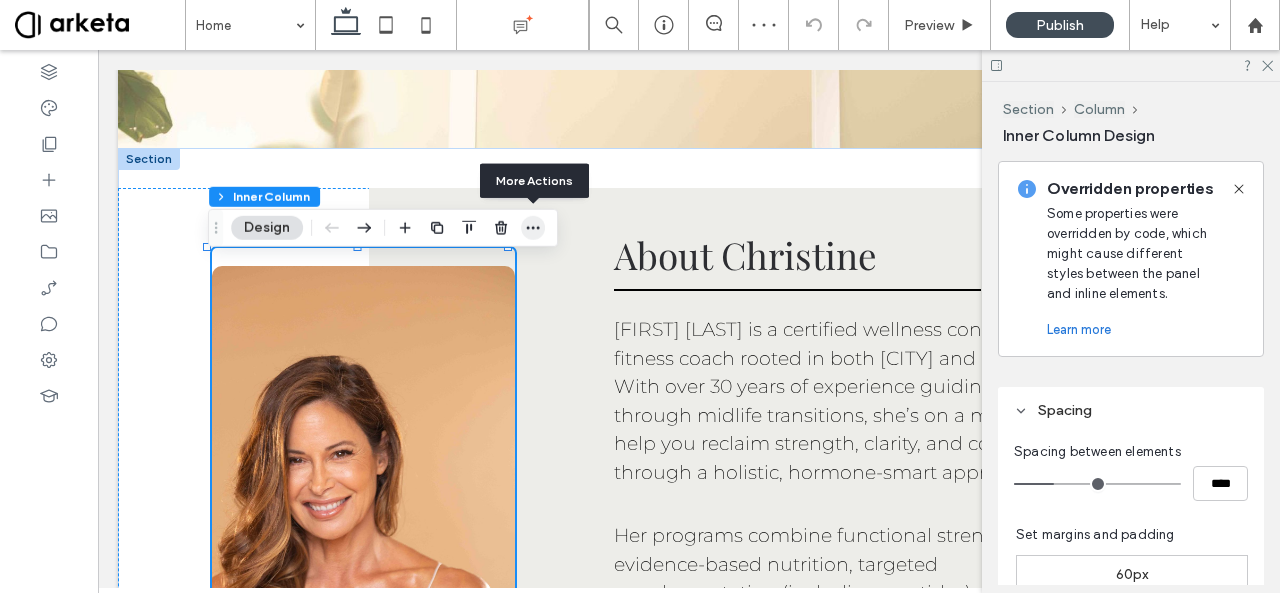 click 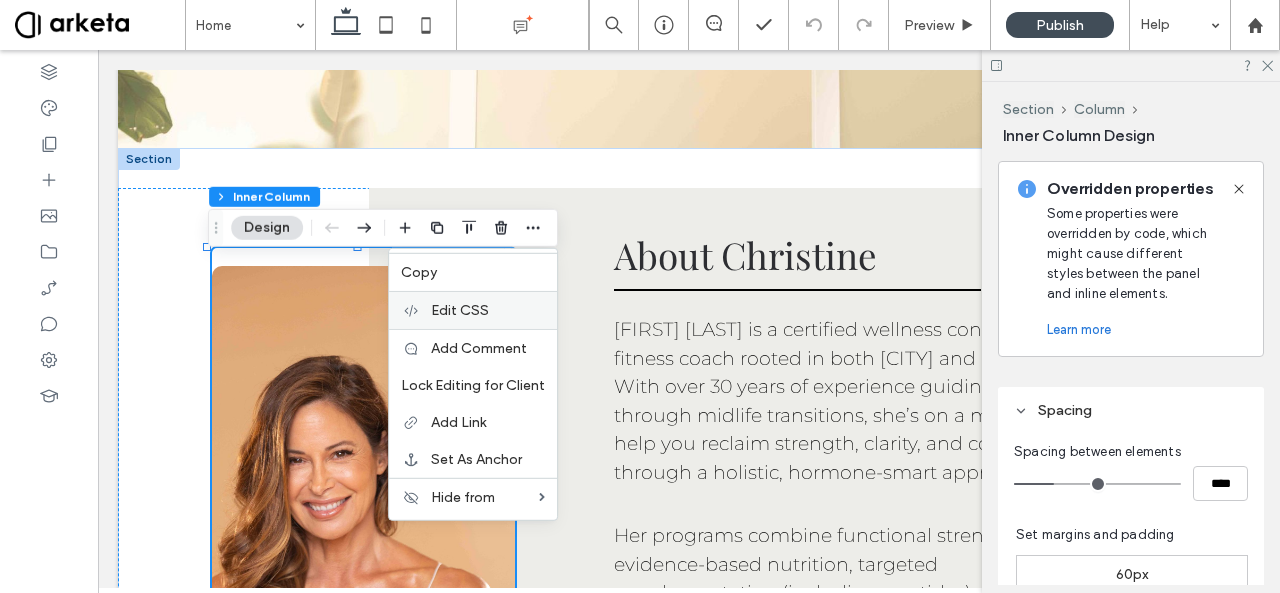 click on "Edit CSS" at bounding box center (488, 310) 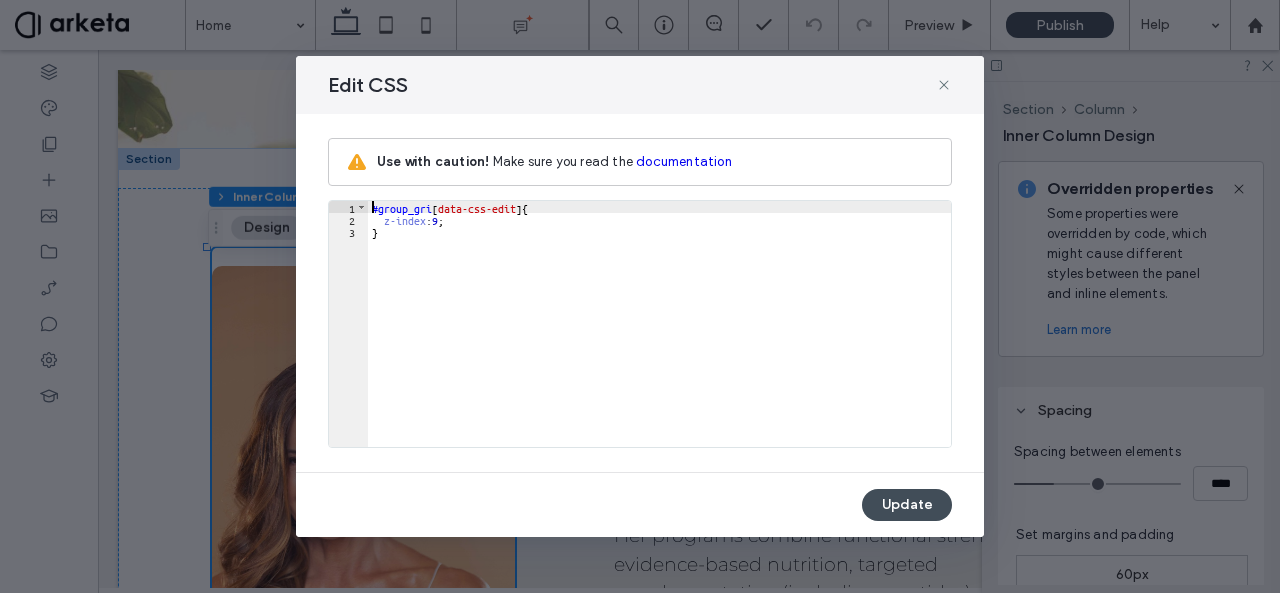 scroll, scrollTop: 0, scrollLeft: 0, axis: both 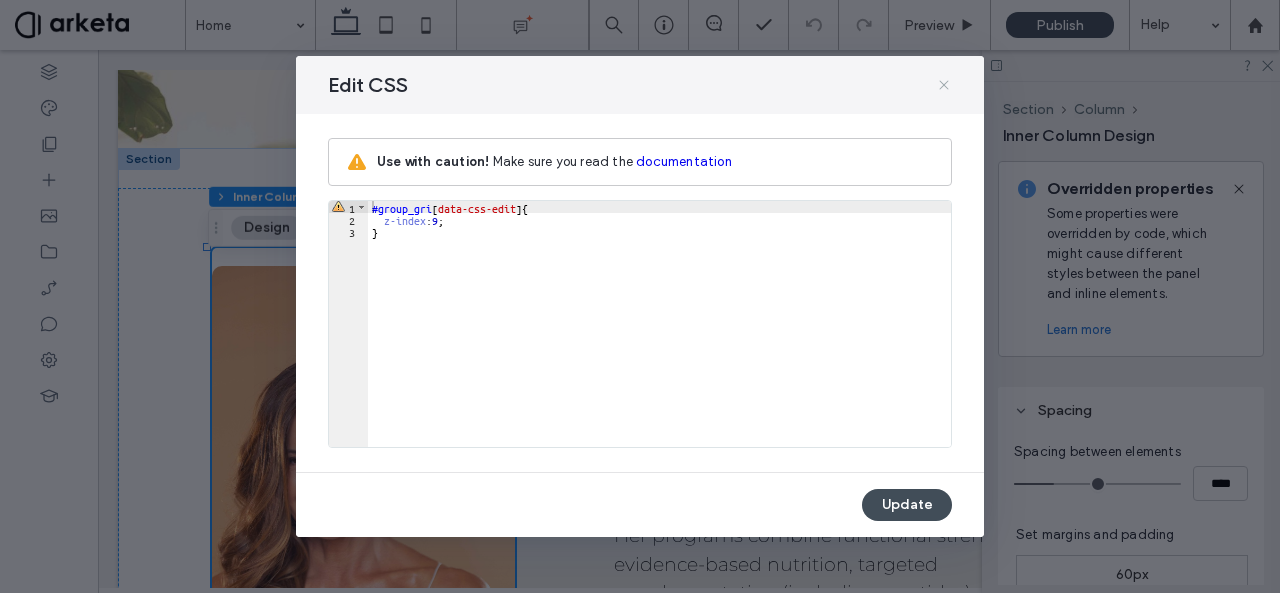 click 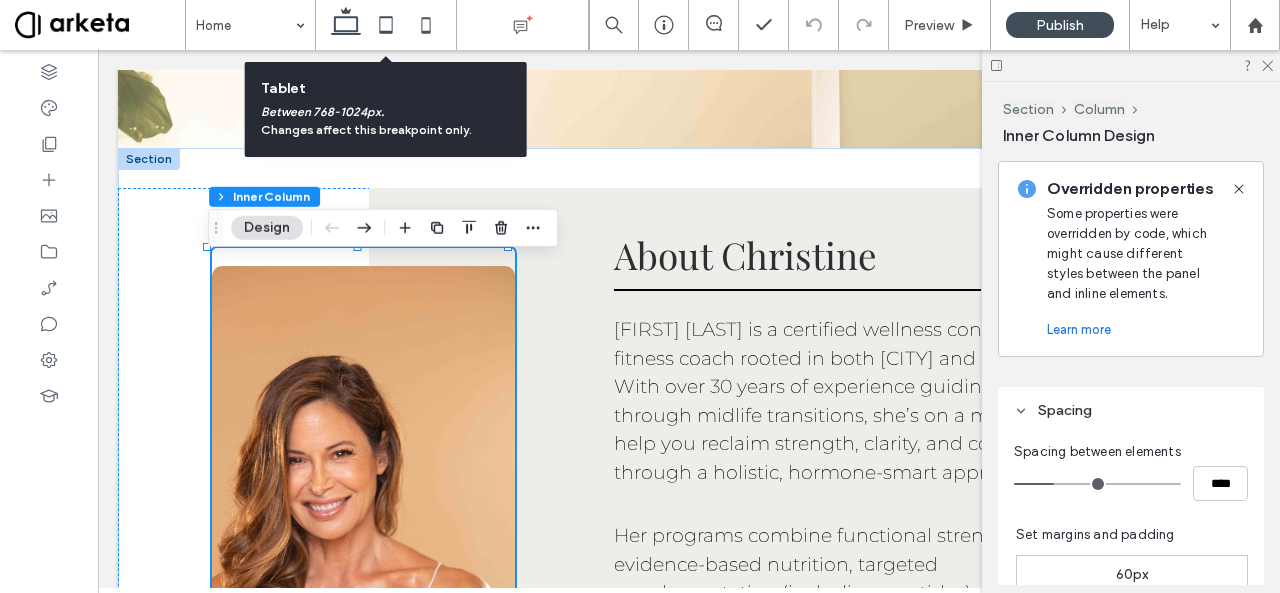 click 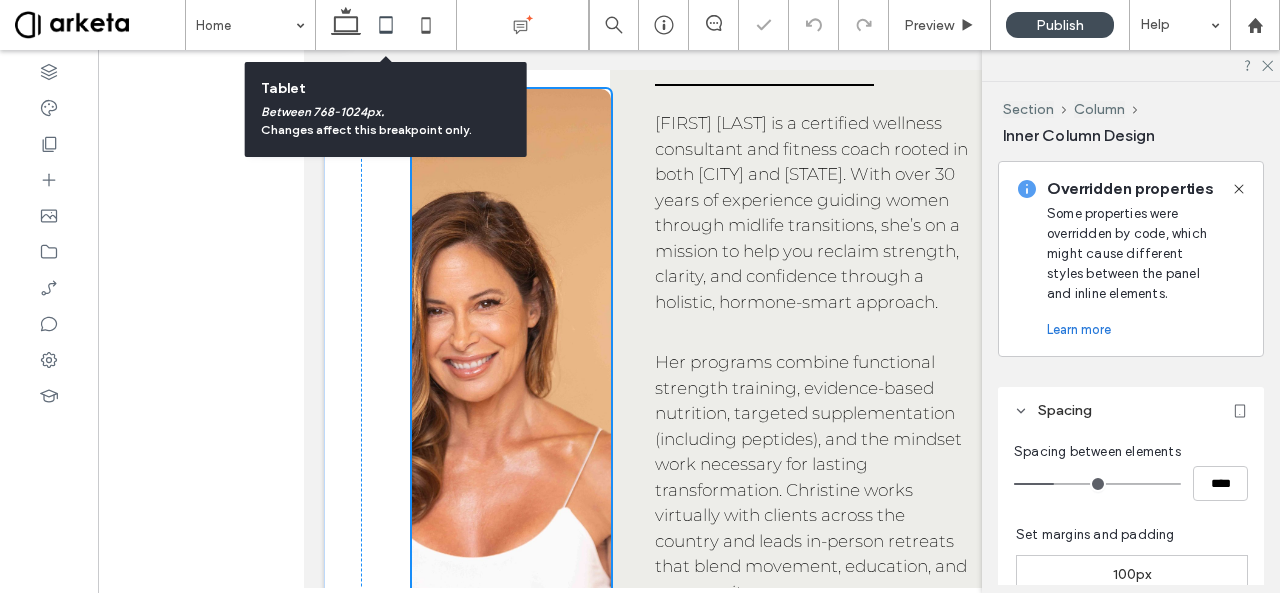scroll, scrollTop: 2207, scrollLeft: 0, axis: vertical 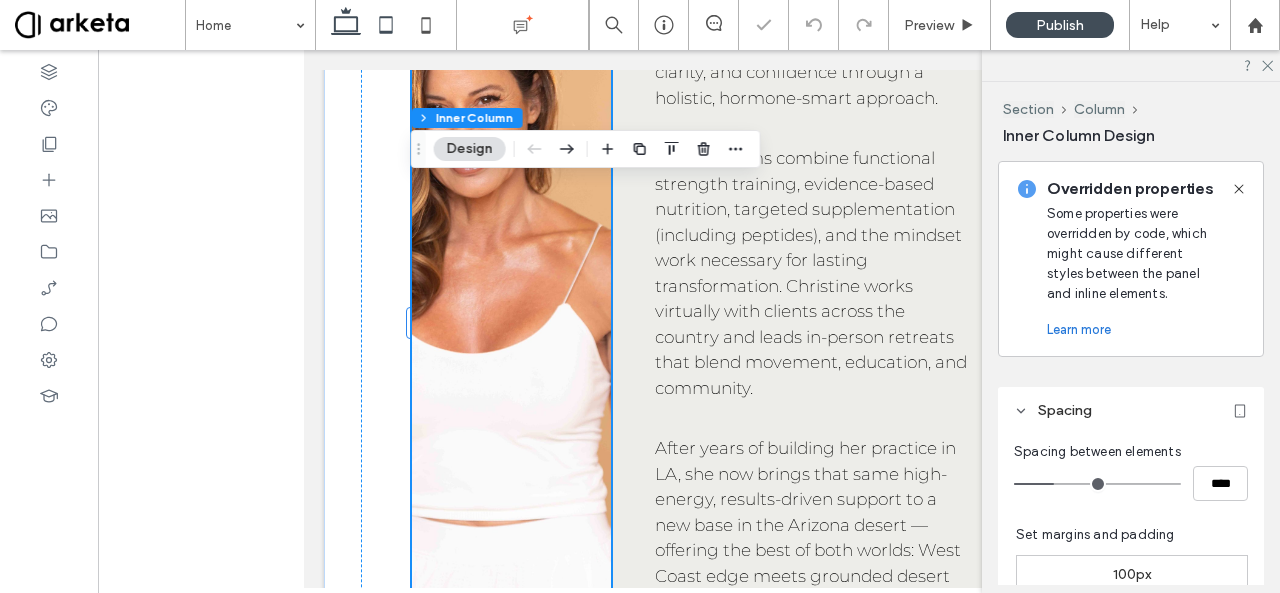 click 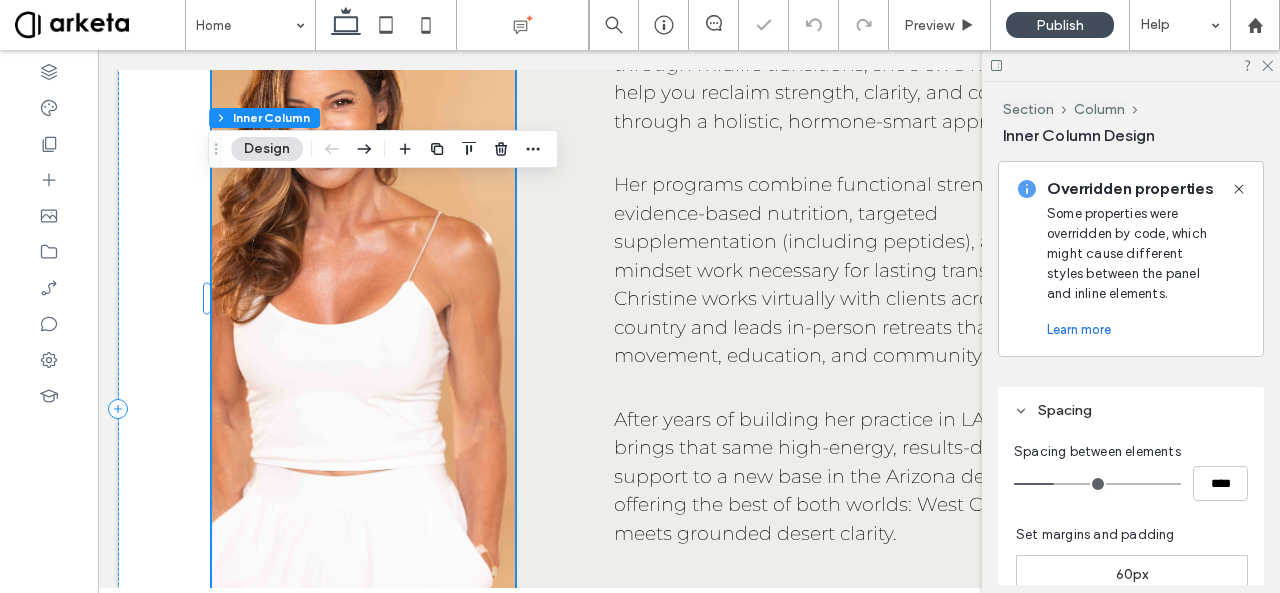 click on "About Christine
Christine Roderick is a certified wellness consultant and fitness coach rooted in both Los Angeles and Arizona. With over 30 years of experience guiding women through midlife transitions, she’s on a mission to help you reclaim strength, clarity, and confidence through a holistic, hormone-smart approach.
Her programs combine functional strength training, evidence-based nutrition, targeted supplementation (including peptides), and the mindset work necessary for lasting transformation. Christine works virtually with clients across the country and leads in-person retreats that blend movement, education, and community.
After years of building her practice in LA, she now brings that same high-energy, results-driven support to a new base in the Arizona desert — offering the best of both worlds: West Coast edge meets grounded desert clarity.
Christine believes midlife isn’t a crisis — it’s your next power era.
RYT-200" at bounding box center [773, 379] 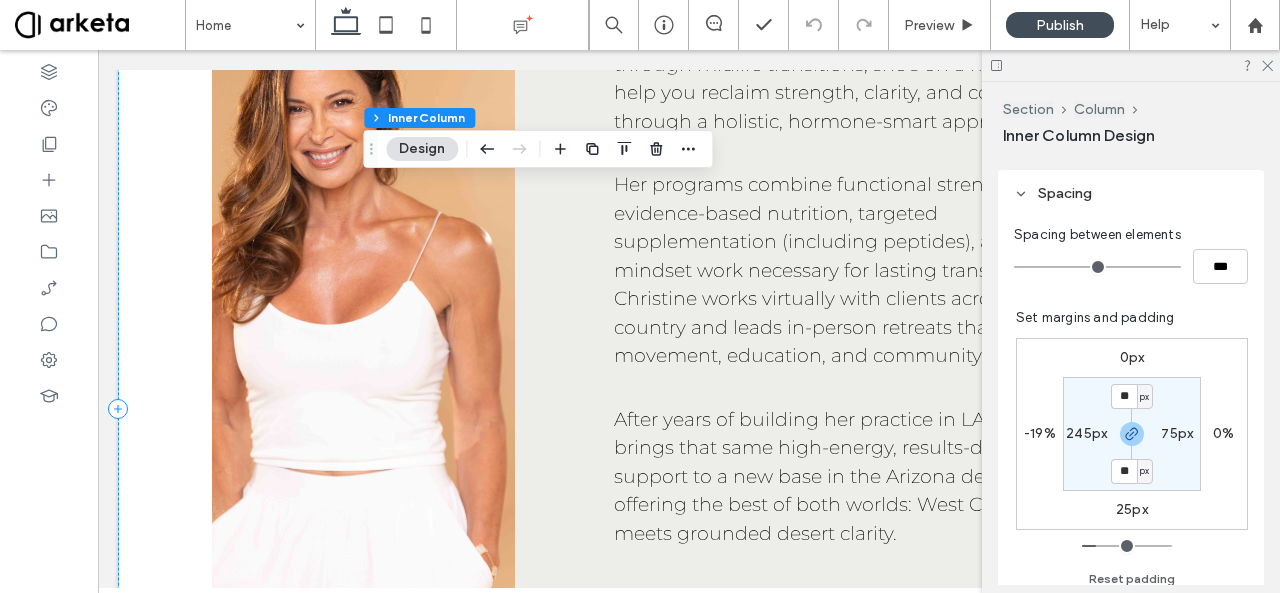scroll, scrollTop: 466, scrollLeft: 0, axis: vertical 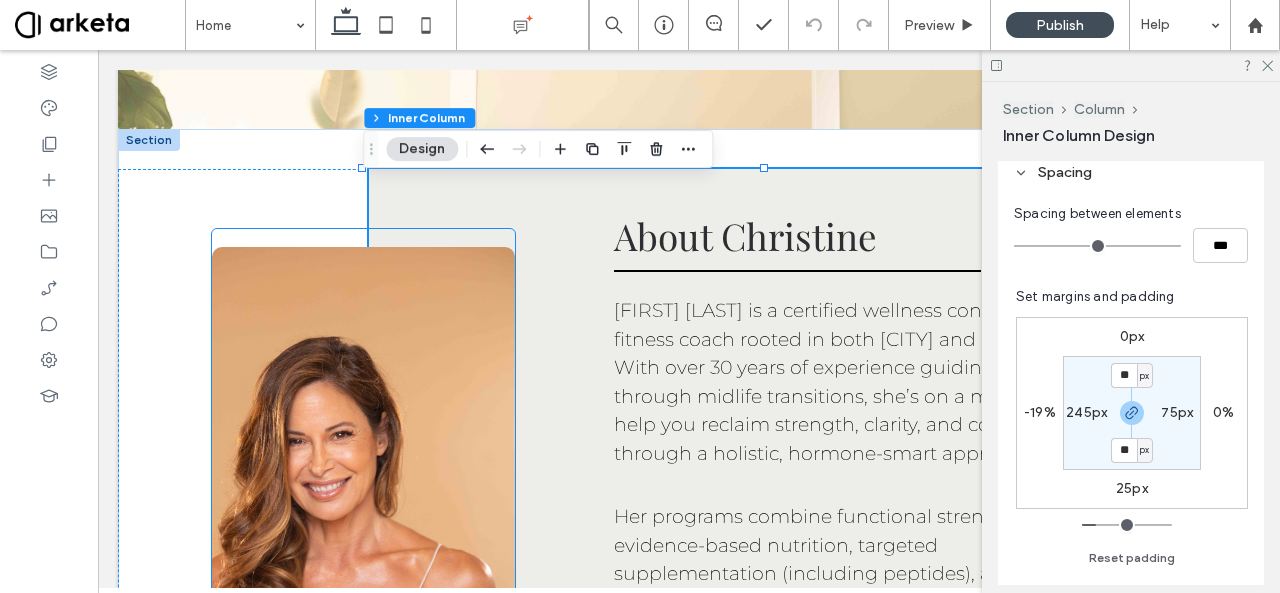click at bounding box center (363, 630) 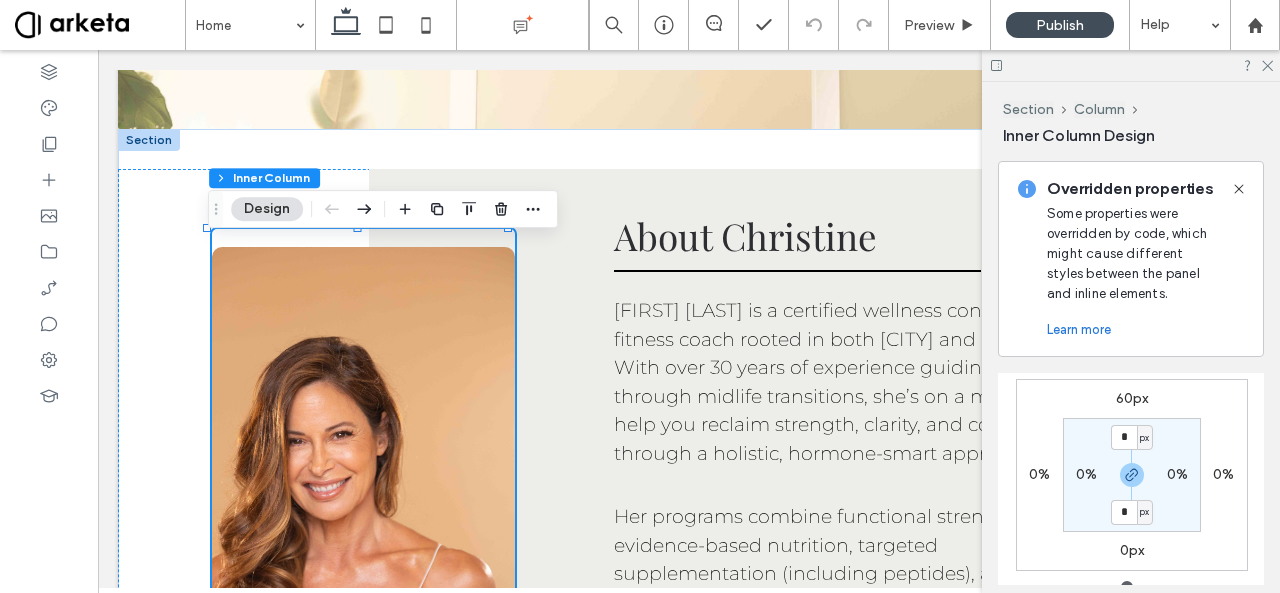 scroll, scrollTop: 624, scrollLeft: 0, axis: vertical 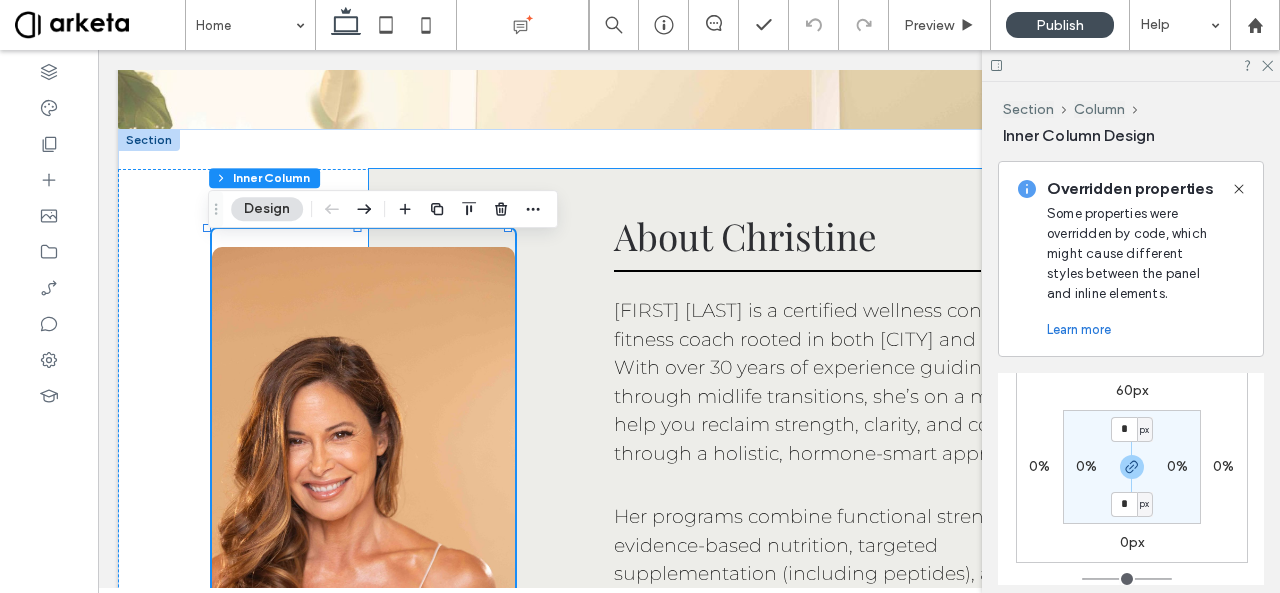 click on "About Christine
Christine Roderick is a certified wellness consultant and fitness coach rooted in both Los Angeles and Arizona. With over 30 years of experience guiding women through midlife transitions, she’s on a mission to help you reclaim strength, clarity, and confidence through a holistic, hormone-smart approach.
Her programs combine functional strength training, evidence-based nutrition, targeted supplementation (including peptides), and the mindset work necessary for lasting transformation. Christine works virtually with clients across the country and leads in-person retreats that blend movement, education, and community.
After years of building her practice in LA, she now brings that same high-energy, results-driven support to a new base in the Arizona desert — offering the best of both worlds: West Coast edge meets grounded desert clarity.
Christine believes midlife isn’t a crisis — it’s your next power era.
RYT-200" at bounding box center (773, 711) 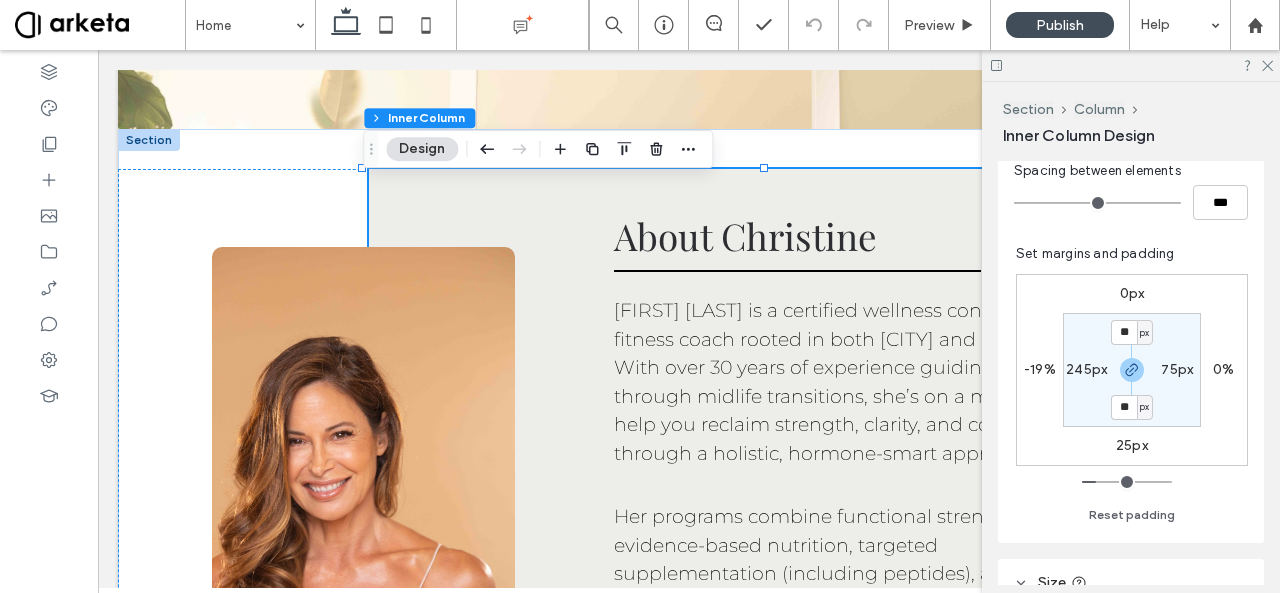 scroll, scrollTop: 512, scrollLeft: 0, axis: vertical 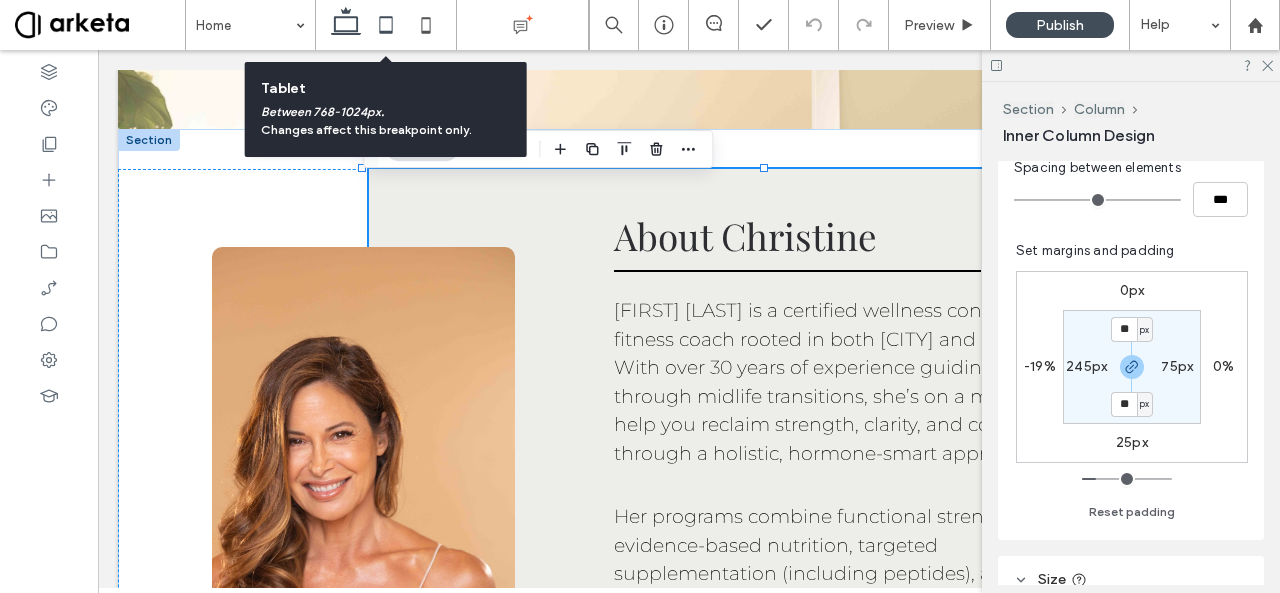 click 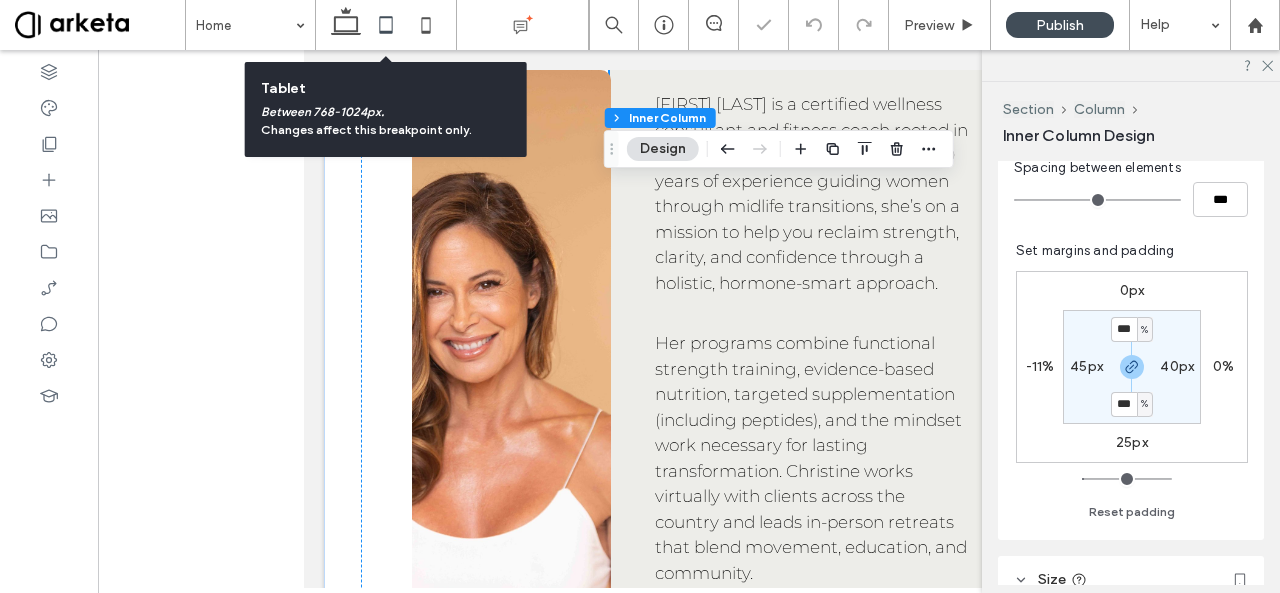 scroll, scrollTop: 2282, scrollLeft: 0, axis: vertical 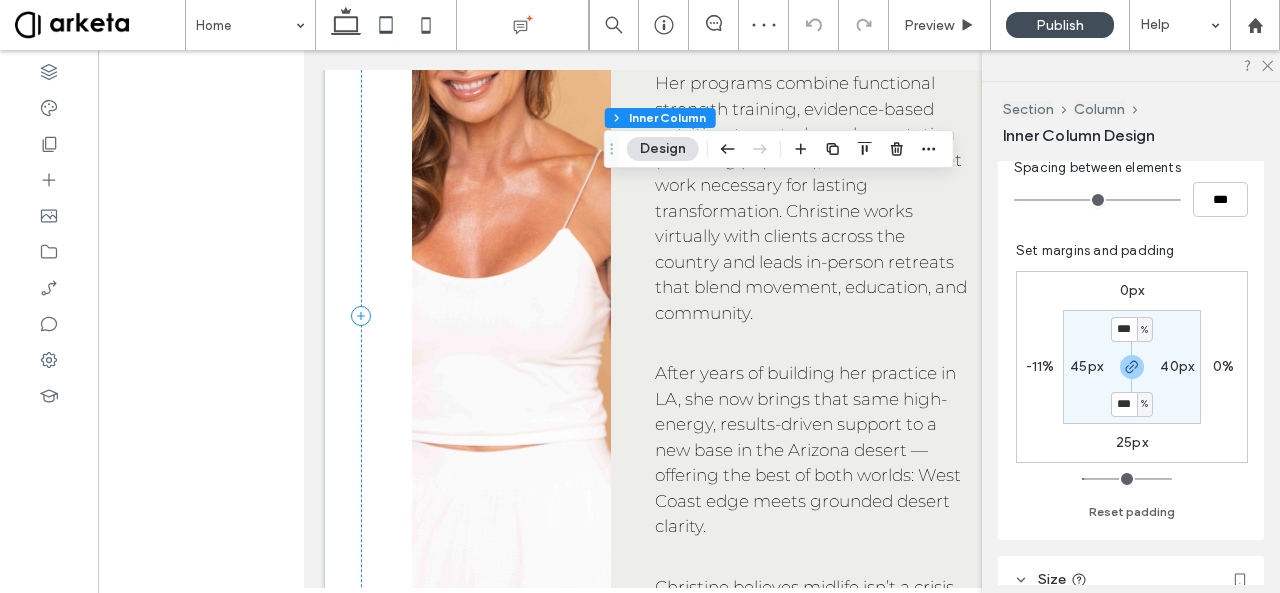 click on "45px" at bounding box center [1086, 366] 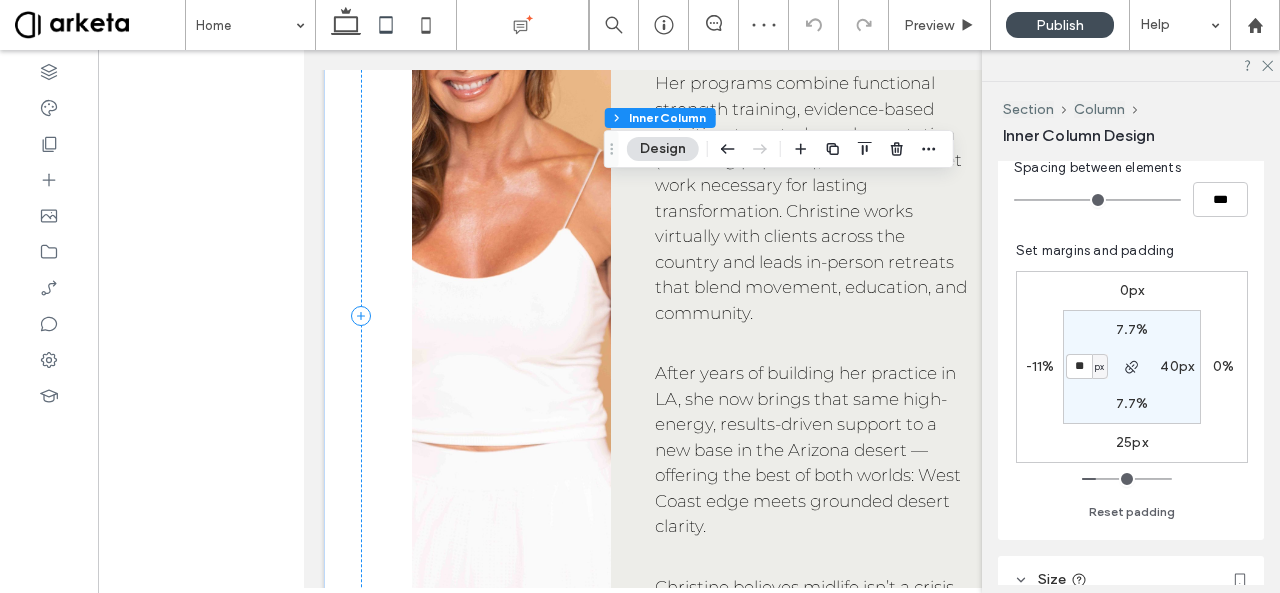 click on "**" at bounding box center [1079, 366] 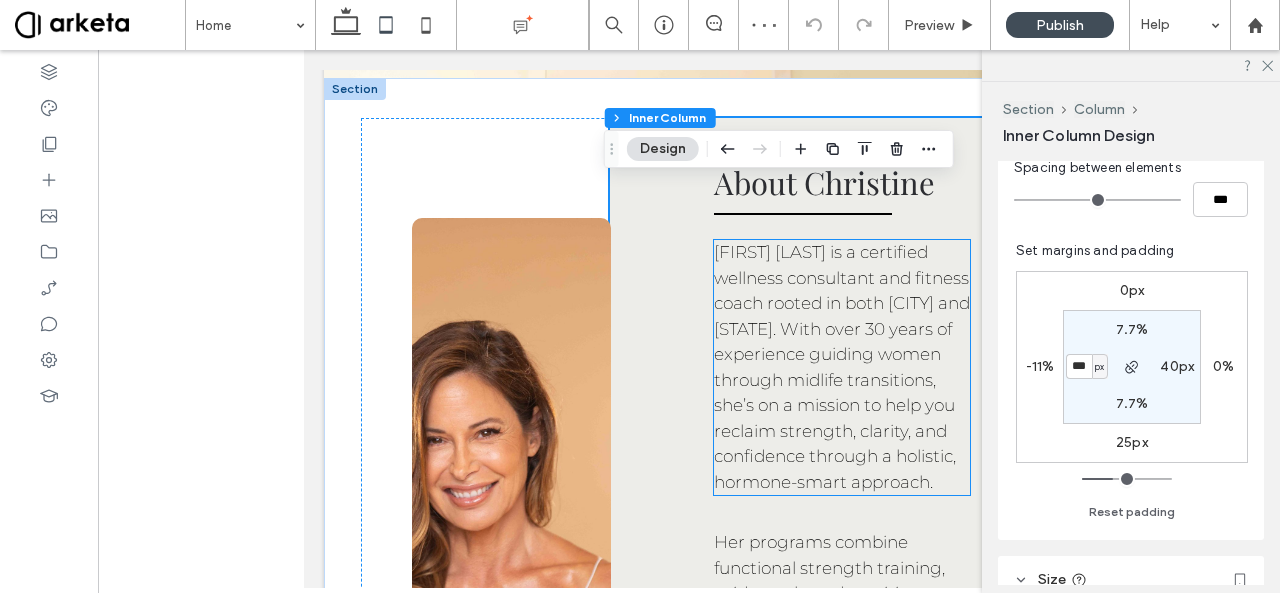 scroll, scrollTop: 1891, scrollLeft: 0, axis: vertical 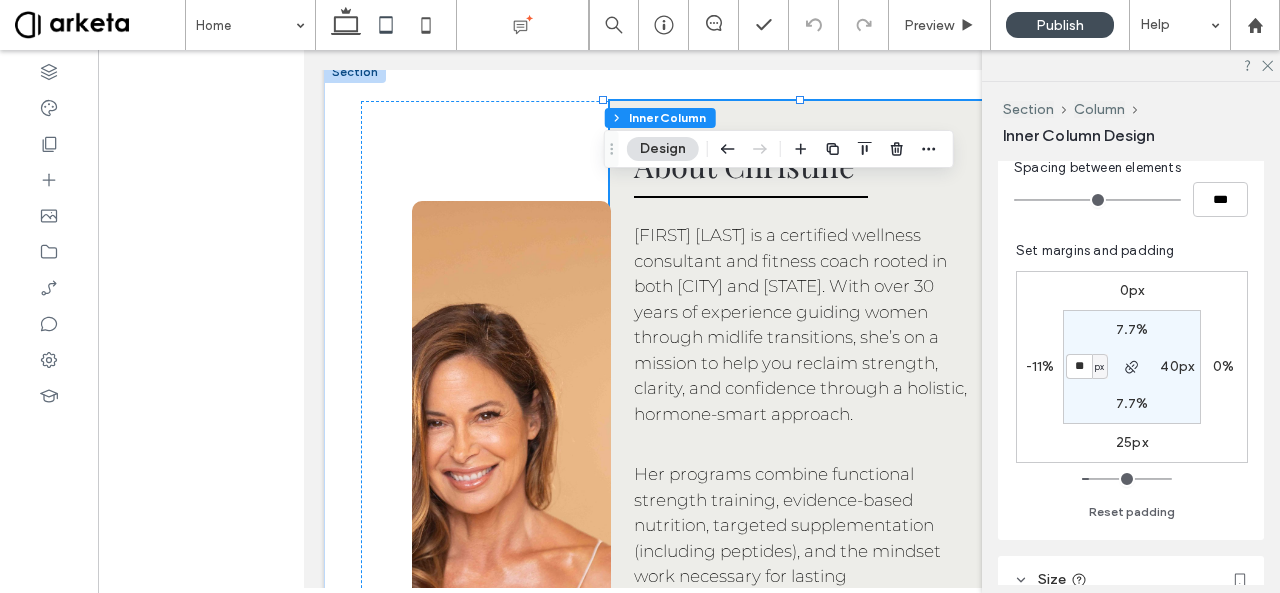 click on "0px 0% 25px -11% 7.7% 40px 7.7% ** px Reset padding" at bounding box center (1132, 392) 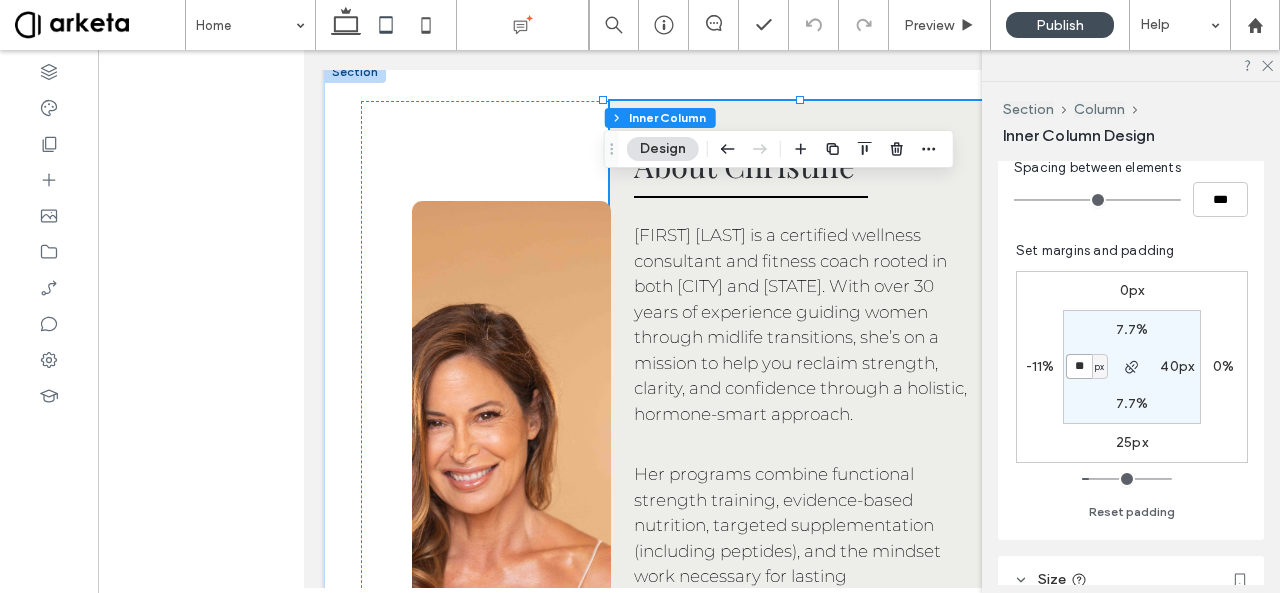 click on "**" at bounding box center (1079, 366) 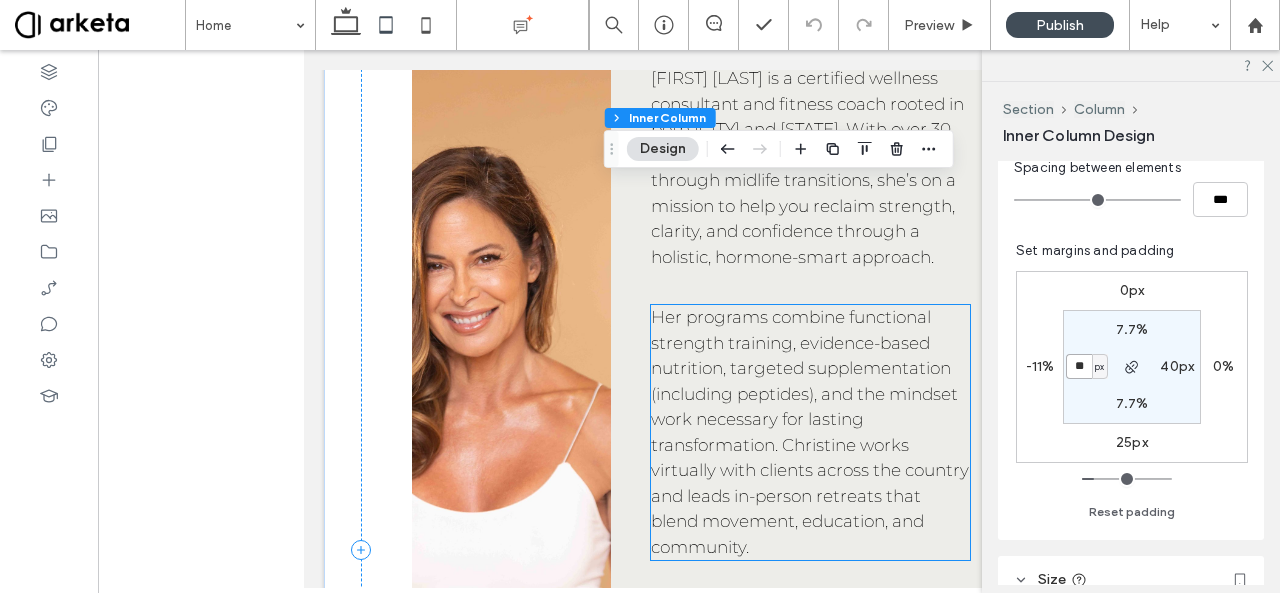 scroll, scrollTop: 2078, scrollLeft: 0, axis: vertical 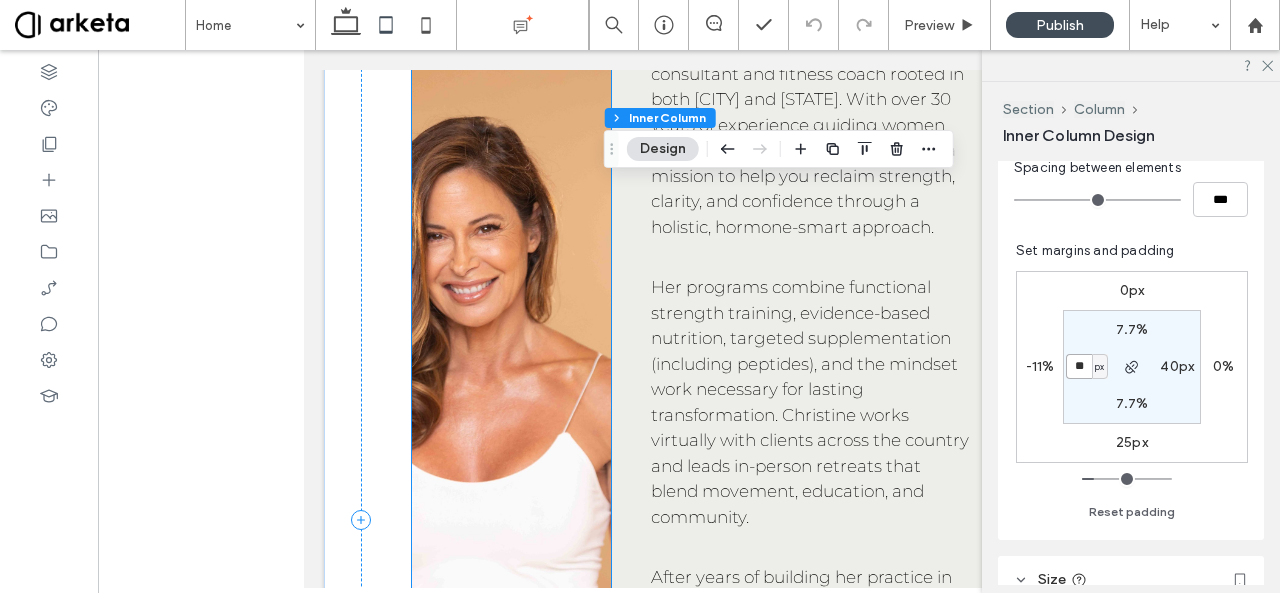 click at bounding box center [511, 452] 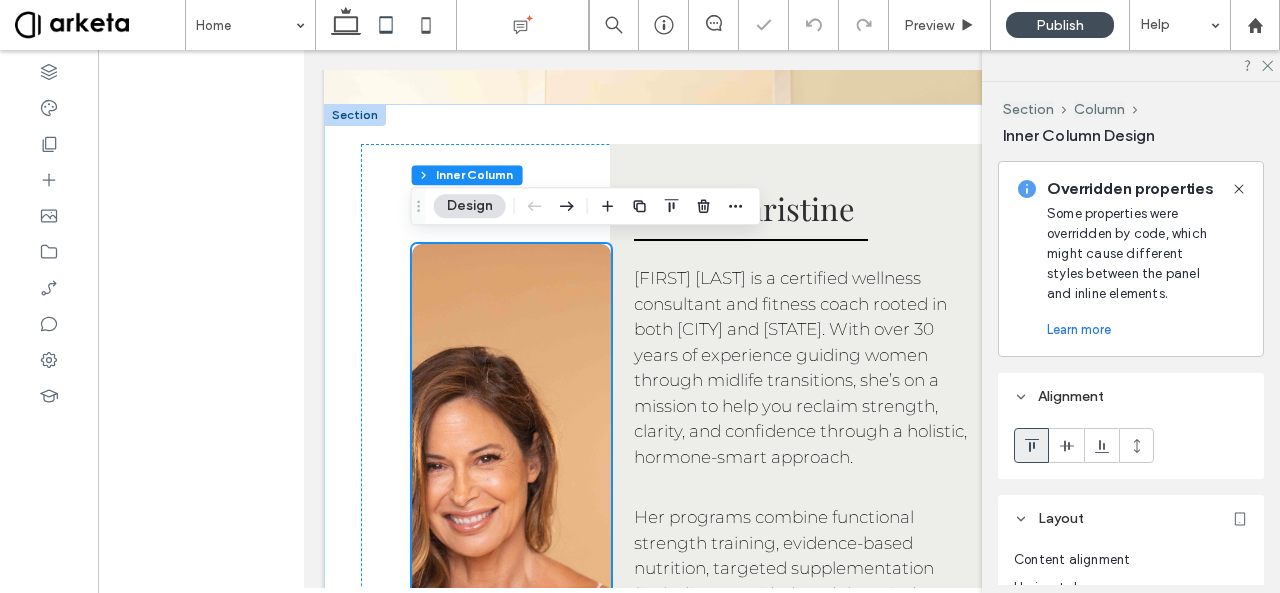 scroll, scrollTop: 1841, scrollLeft: 0, axis: vertical 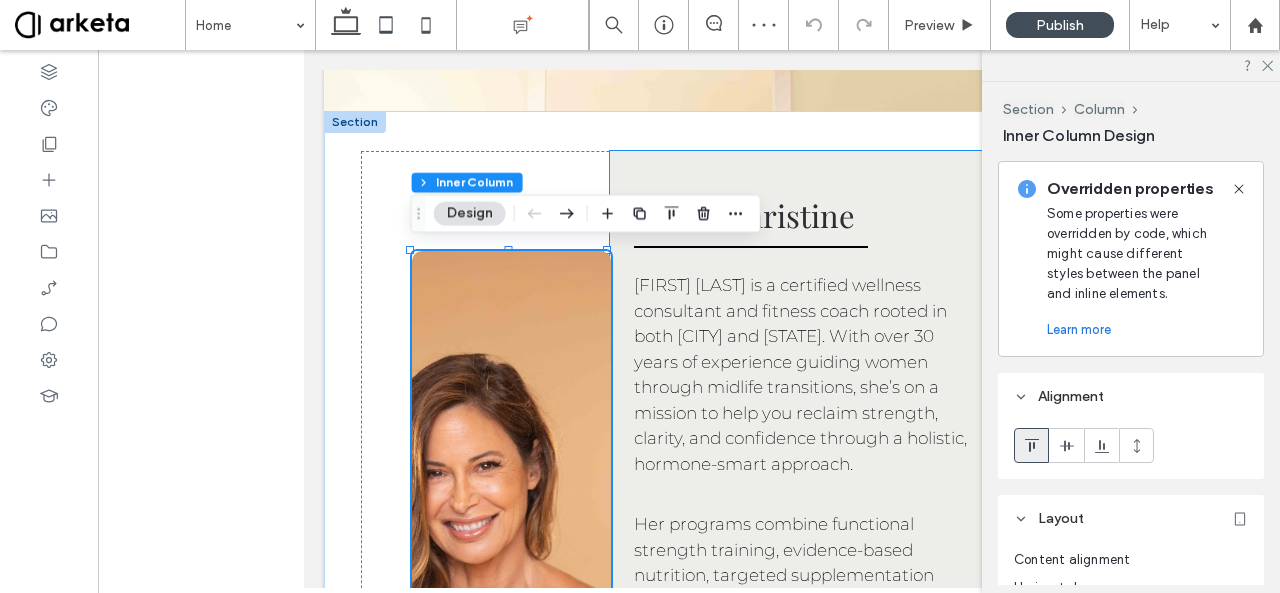 click on "Christine Roderick is a certified wellness consultant and fitness coach rooted in both Los Angeles and Arizona. With over 30 years of experience guiding women through midlife transitions, she’s on a mission to help you reclaim strength, clarity, and confidence through a holistic, hormone-smart approach." at bounding box center (800, 374) 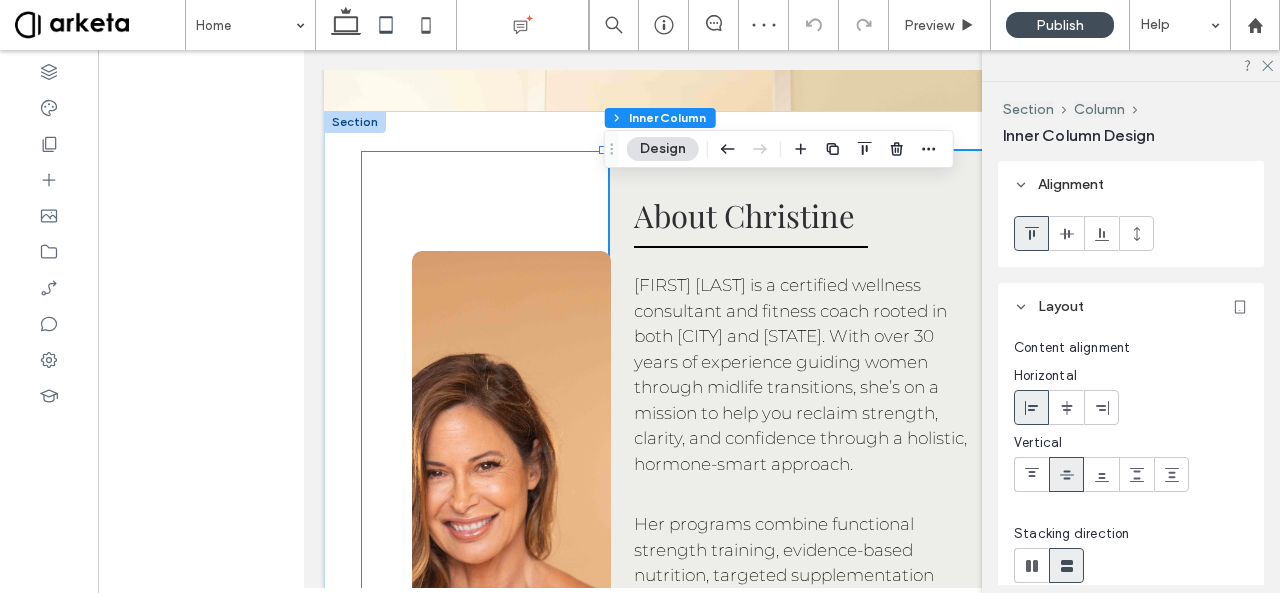click on "About Christine
Christine Roderick is a certified wellness consultant and fitness coach rooted in both Los Angeles and Arizona. With over 30 years of experience guiding women through midlife transitions, she’s on a mission to help you reclaim strength, clarity, and confidence through a holistic, hormone-smart approach.
Her programs combine functional strength training, evidence-based nutrition, targeted supplementation (including peptides), and the mindset work necessary for lasting transformation. Christine works virtually with clients across the country and leads in-person retreats that blend movement, education, and community.
After years of building her practice in LA, she now brings that same high-energy, results-driven support to a new base in the Arizona desert — offering the best of both worlds: West Coast edge meets grounded desert clarity.
Christine believes midlife isn’t a crisis — it’s your next power era." at bounding box center [686, 731] 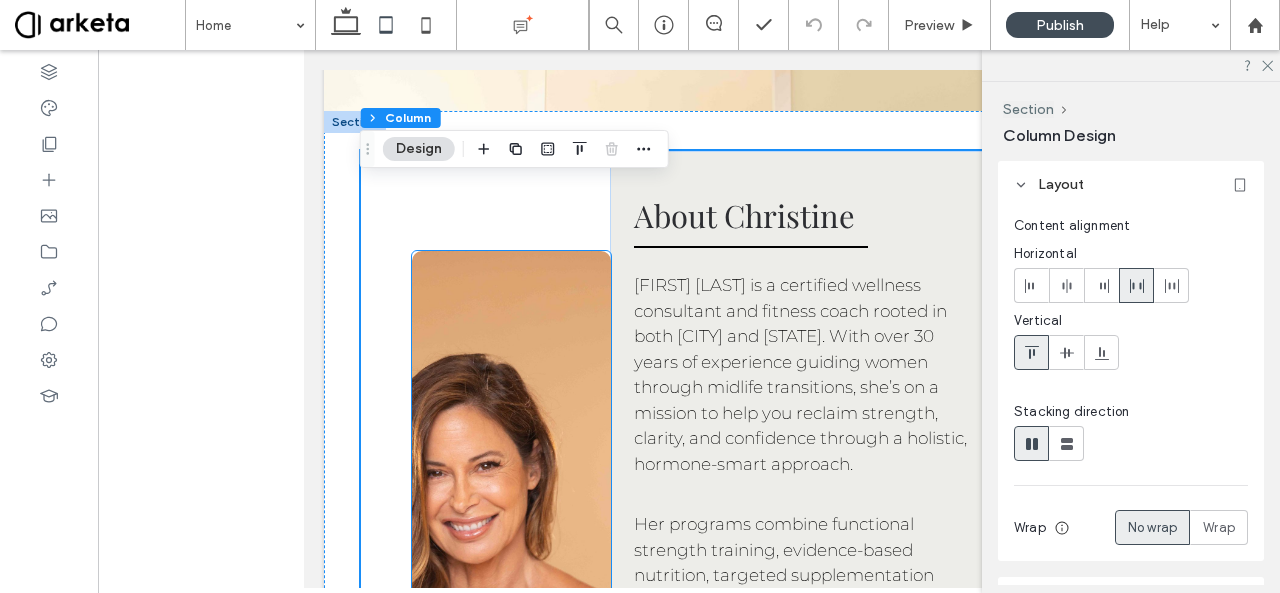 click at bounding box center [511, 689] 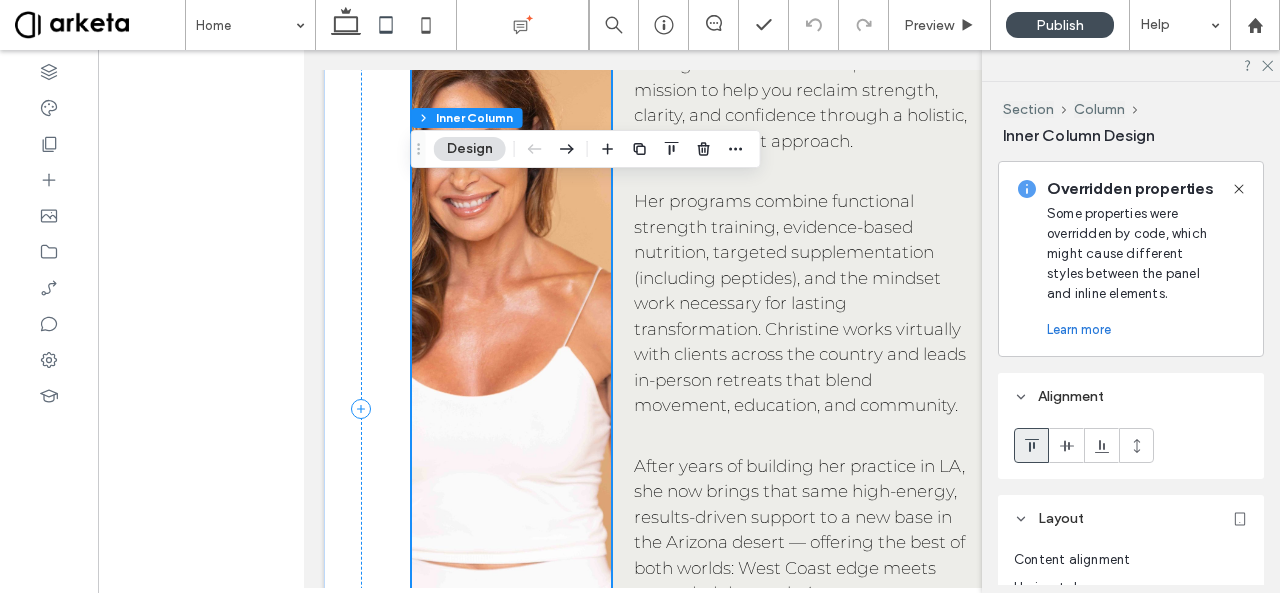 scroll, scrollTop: 2272, scrollLeft: 0, axis: vertical 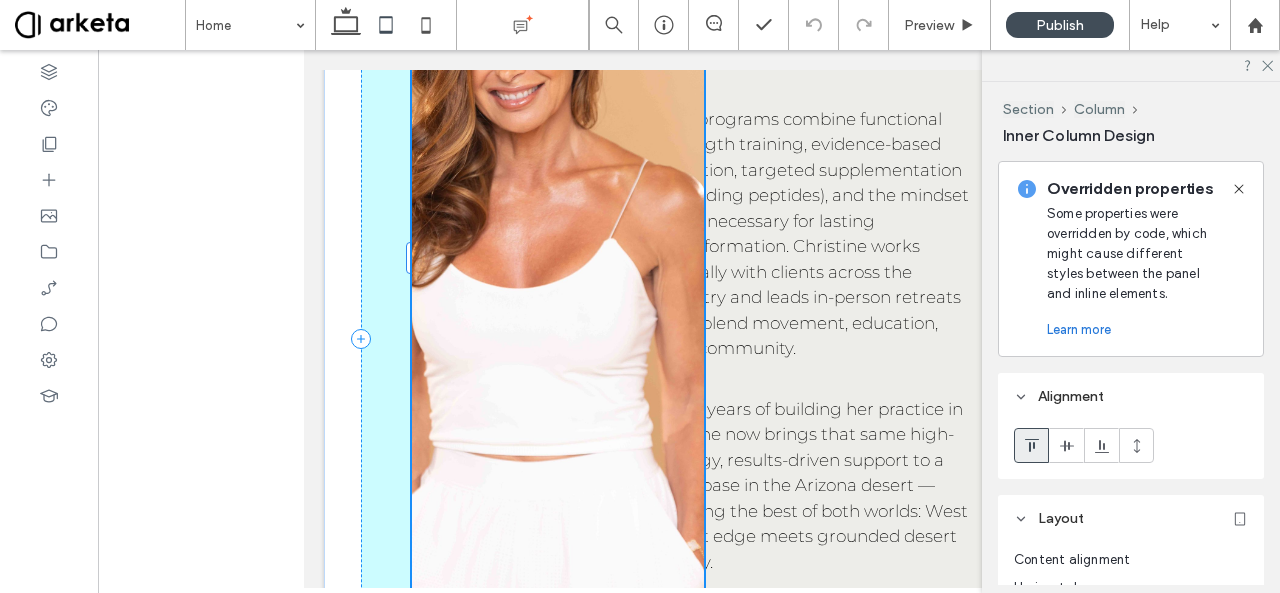drag, startPoint x: 610, startPoint y: 256, endPoint x: 734, endPoint y: 271, distance: 124.90396 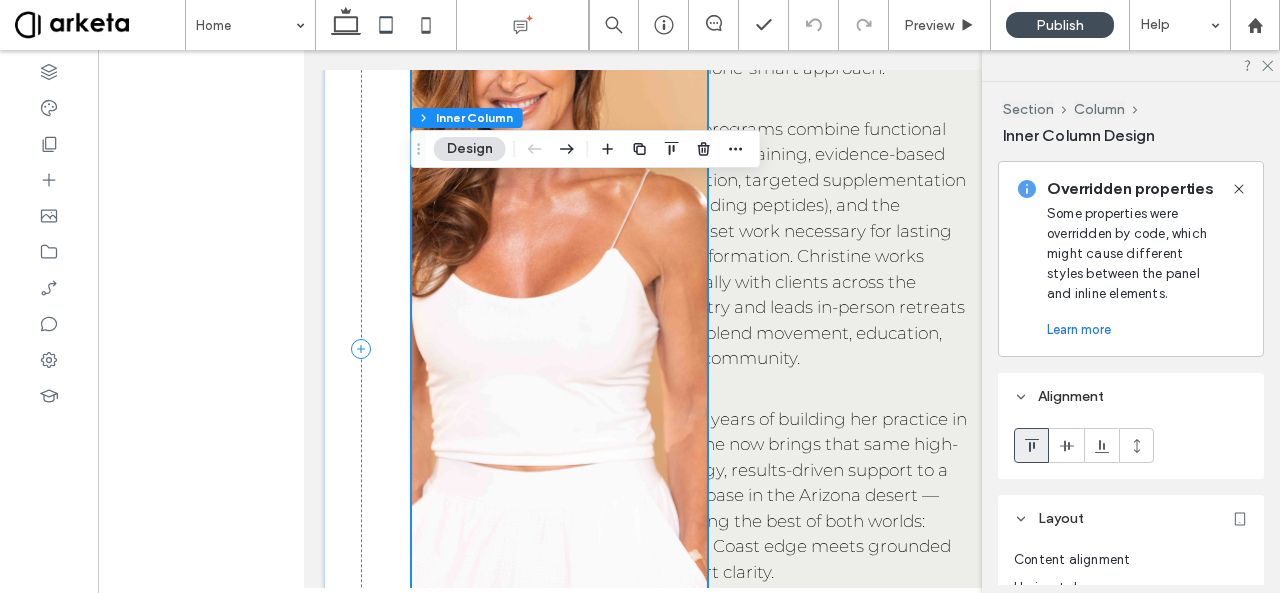 scroll, scrollTop: 2264, scrollLeft: 0, axis: vertical 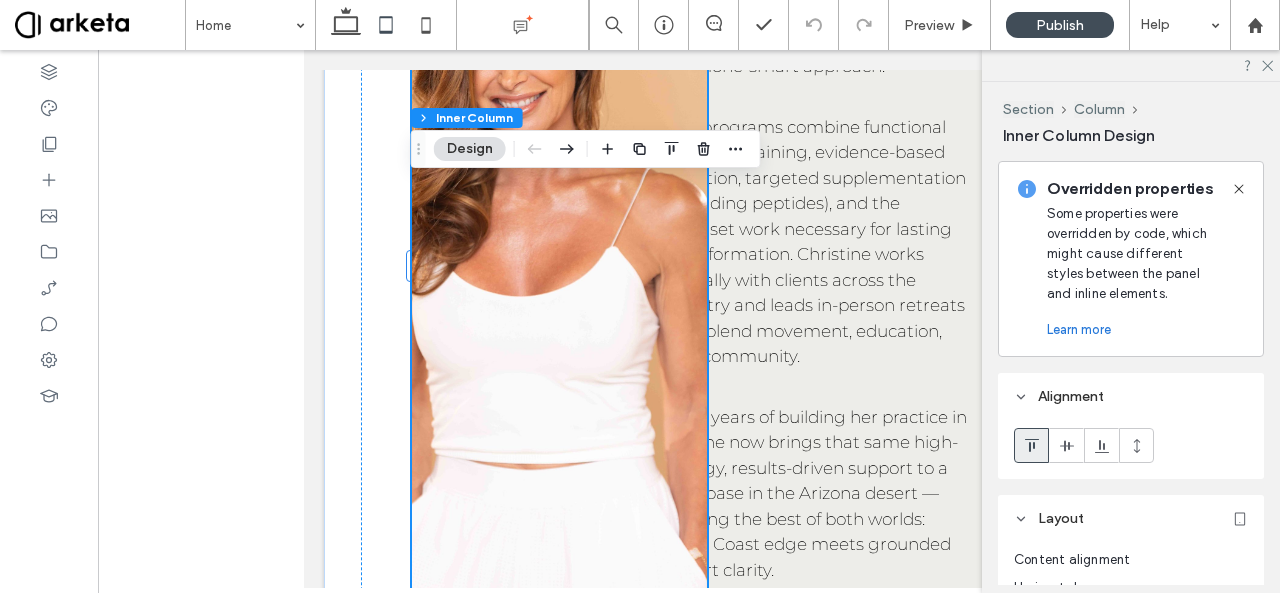 click at bounding box center (100, 25) 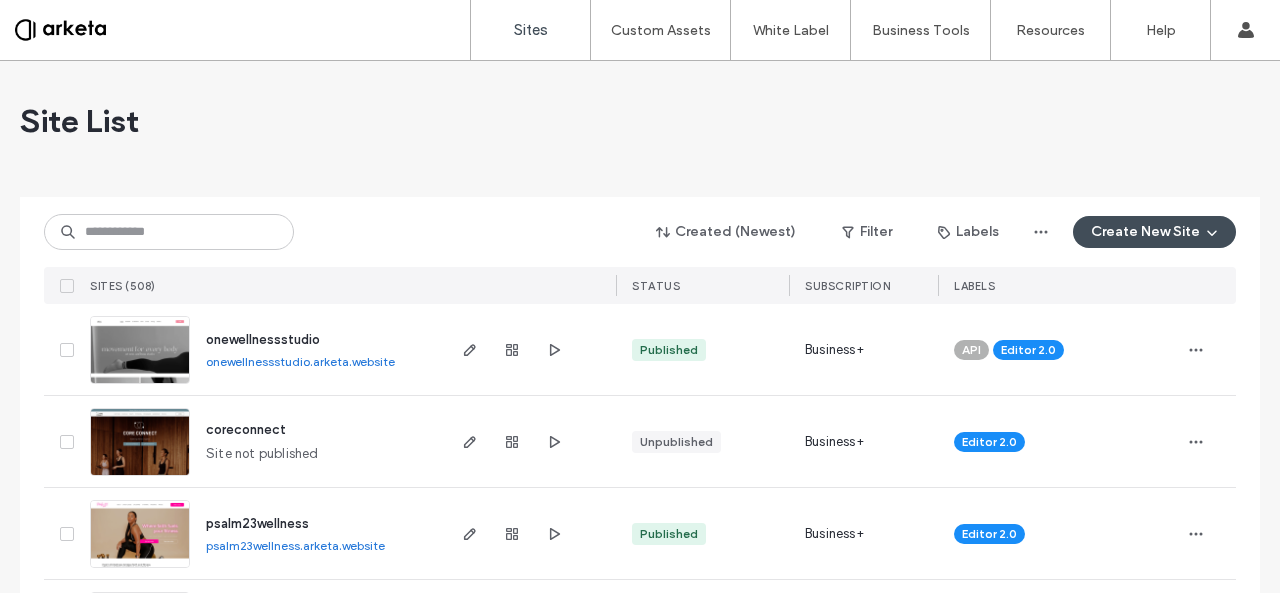 click at bounding box center [169, 232] 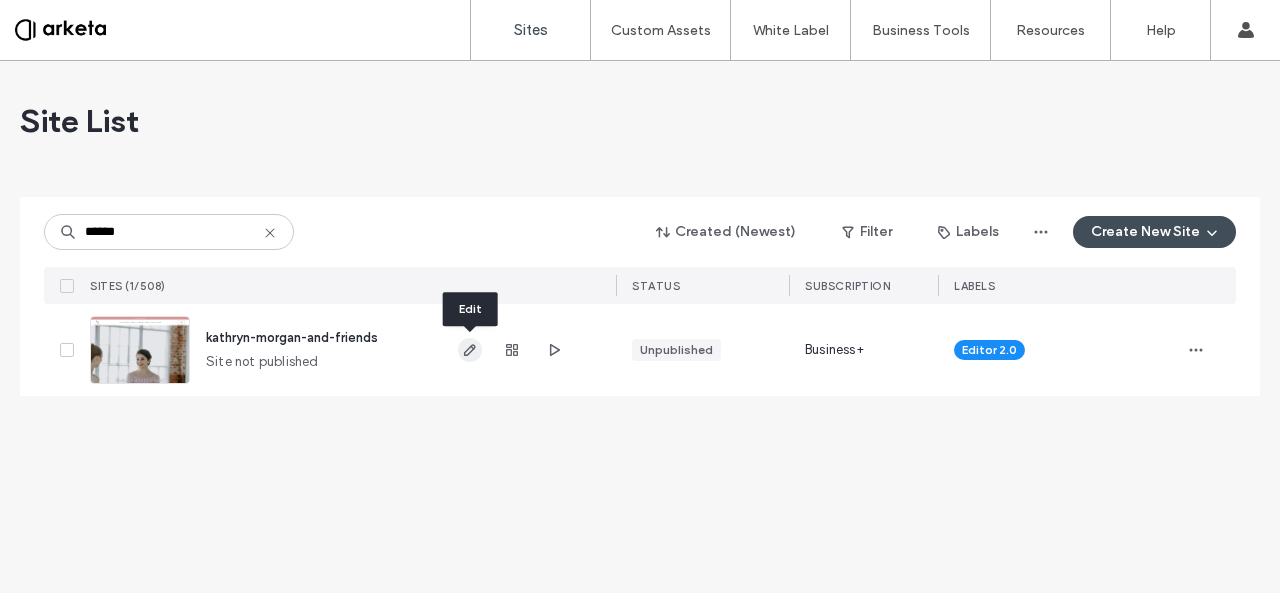 type on "******" 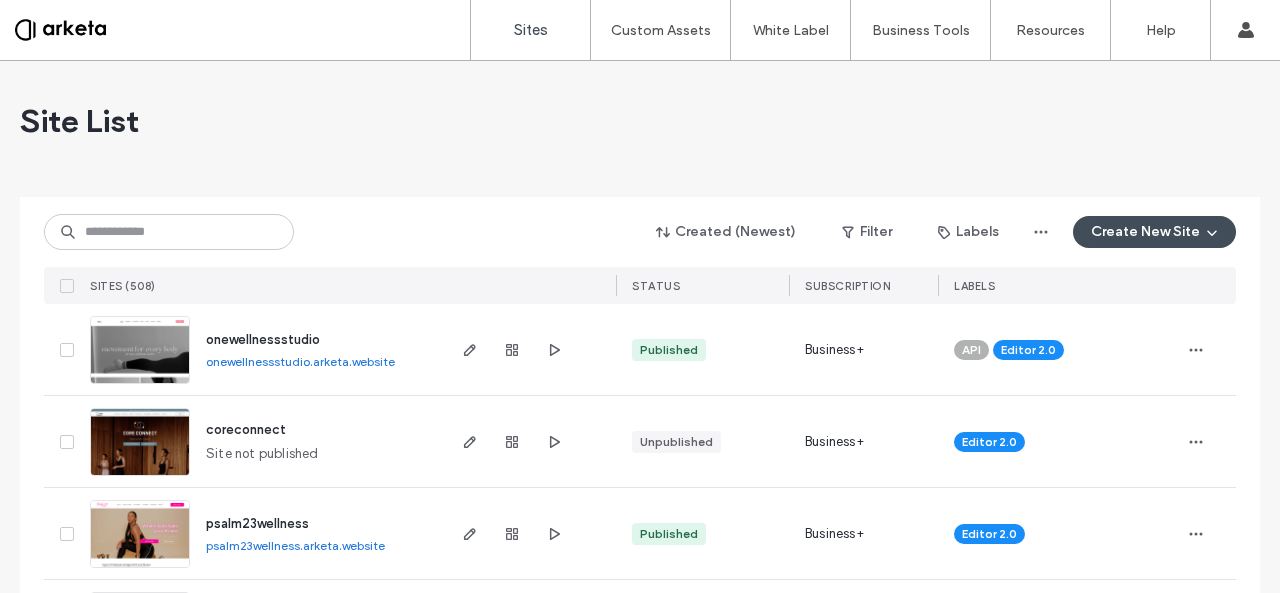 scroll, scrollTop: 0, scrollLeft: 0, axis: both 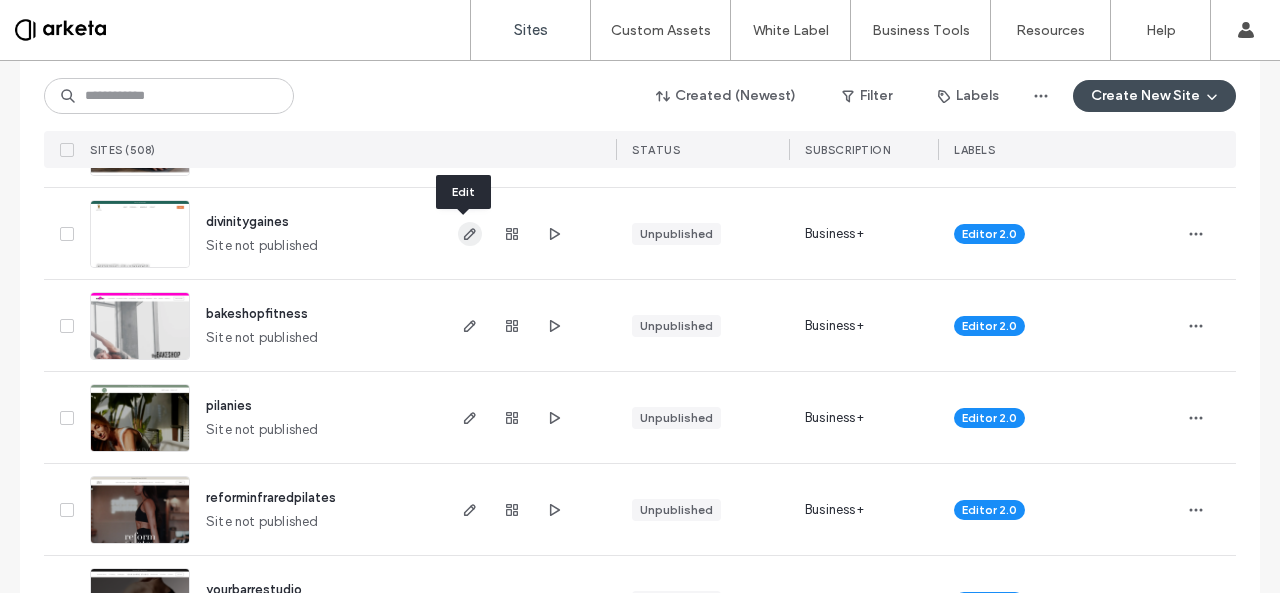 click 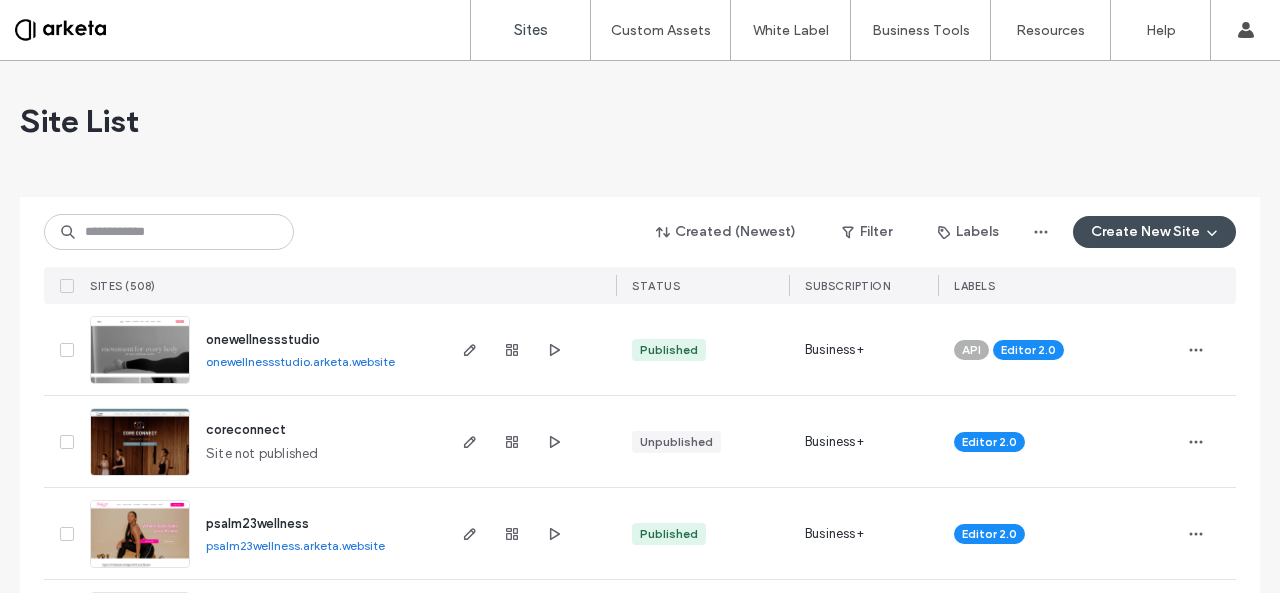 scroll, scrollTop: 0, scrollLeft: 0, axis: both 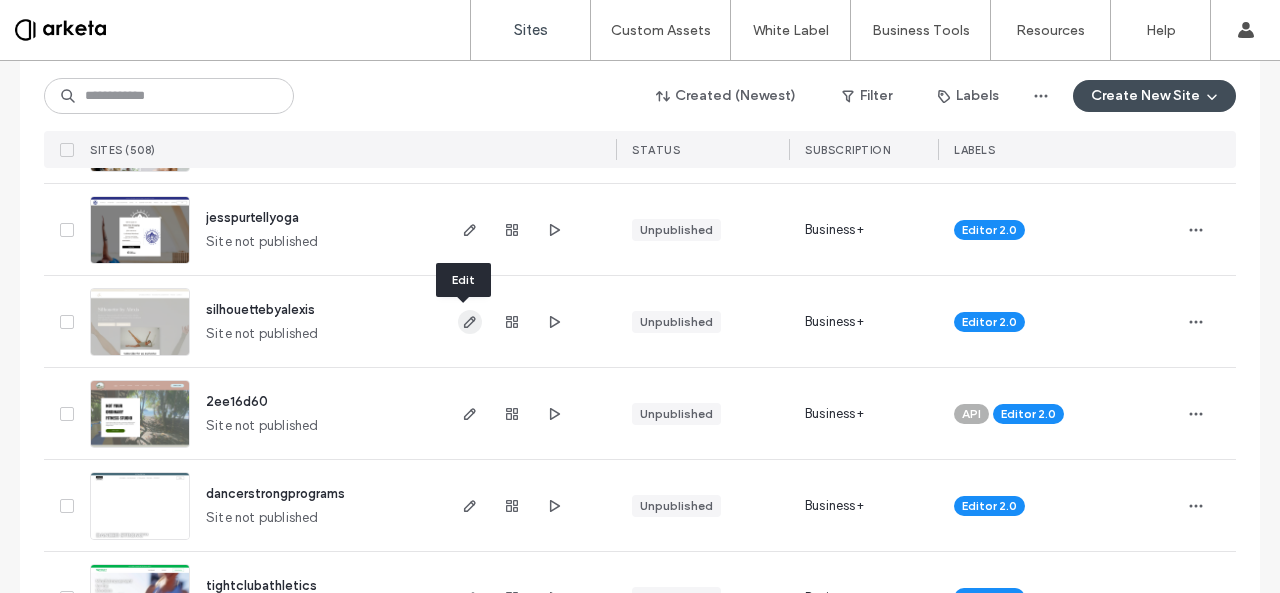 click 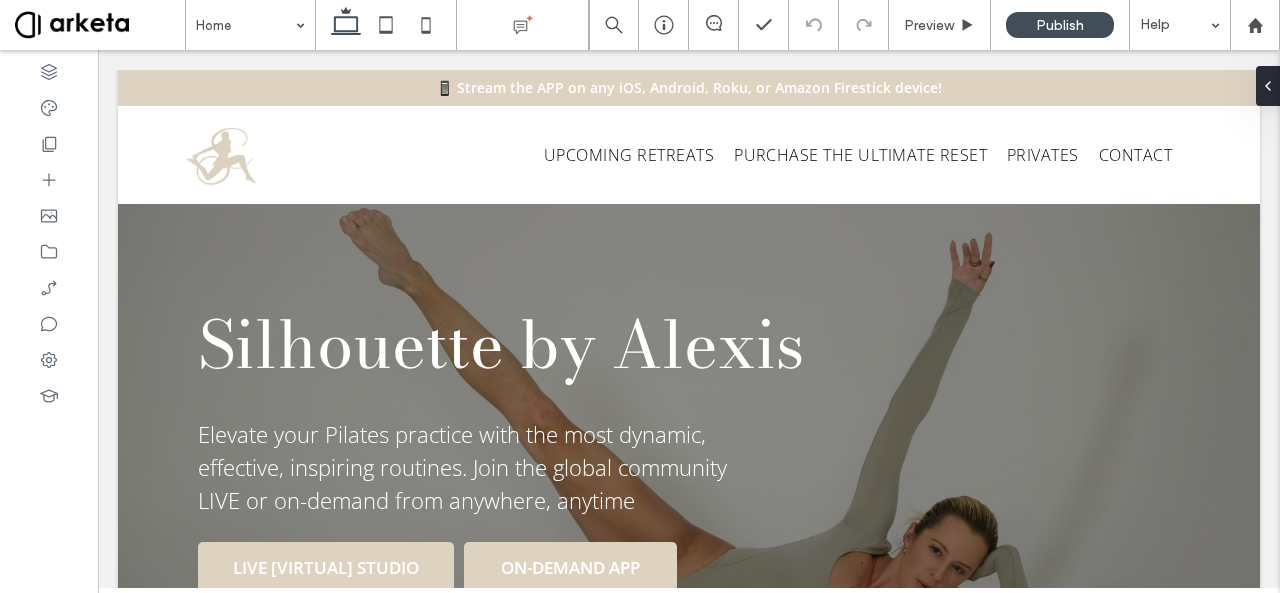 scroll, scrollTop: 316, scrollLeft: 0, axis: vertical 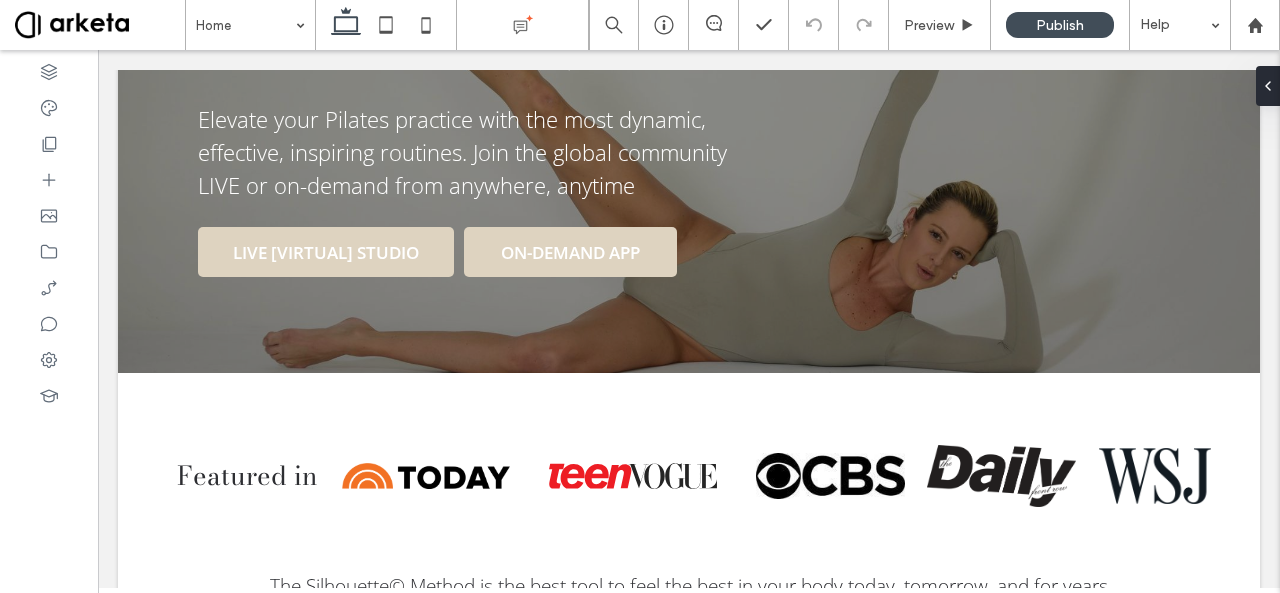 click 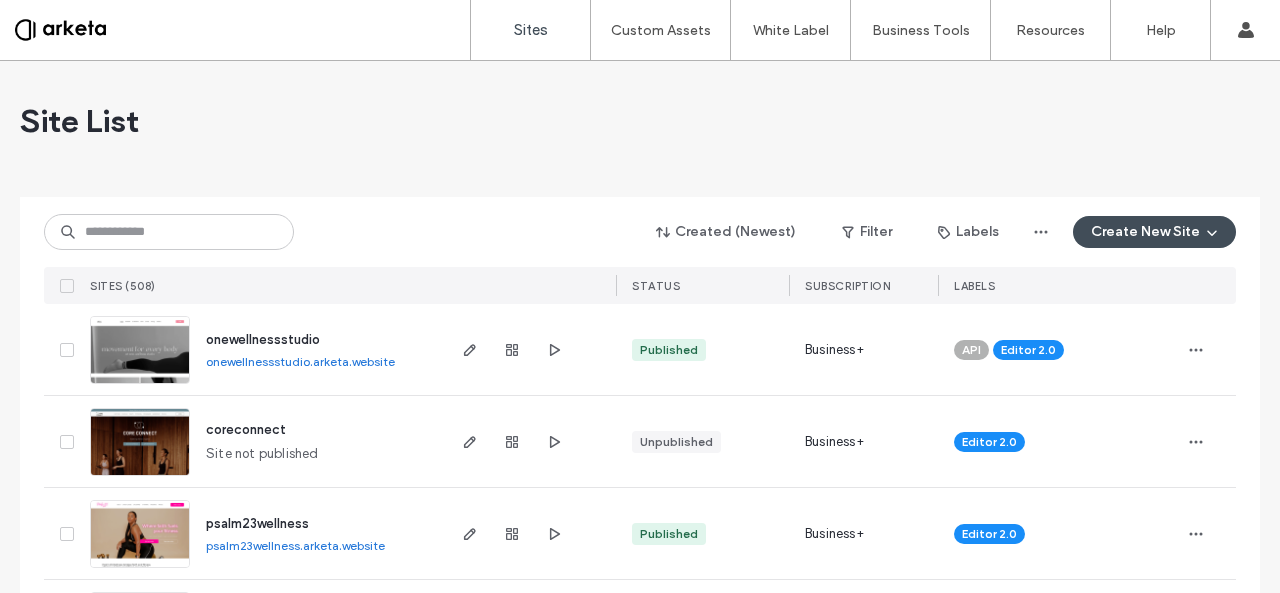 scroll, scrollTop: 0, scrollLeft: 0, axis: both 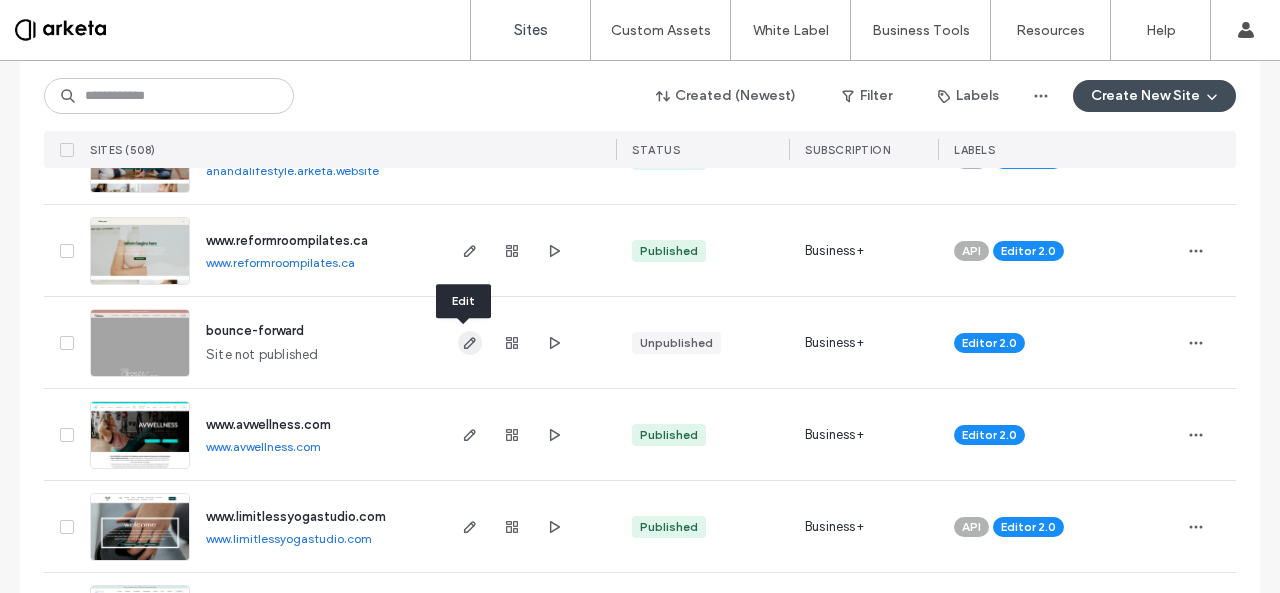 click 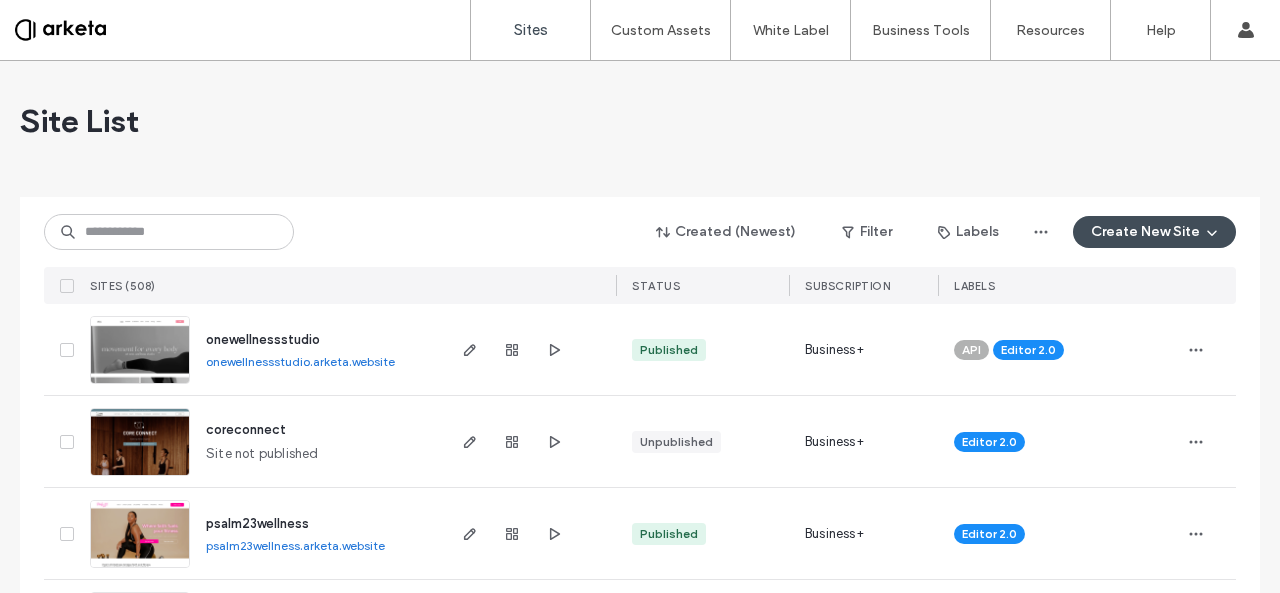 scroll, scrollTop: 0, scrollLeft: 0, axis: both 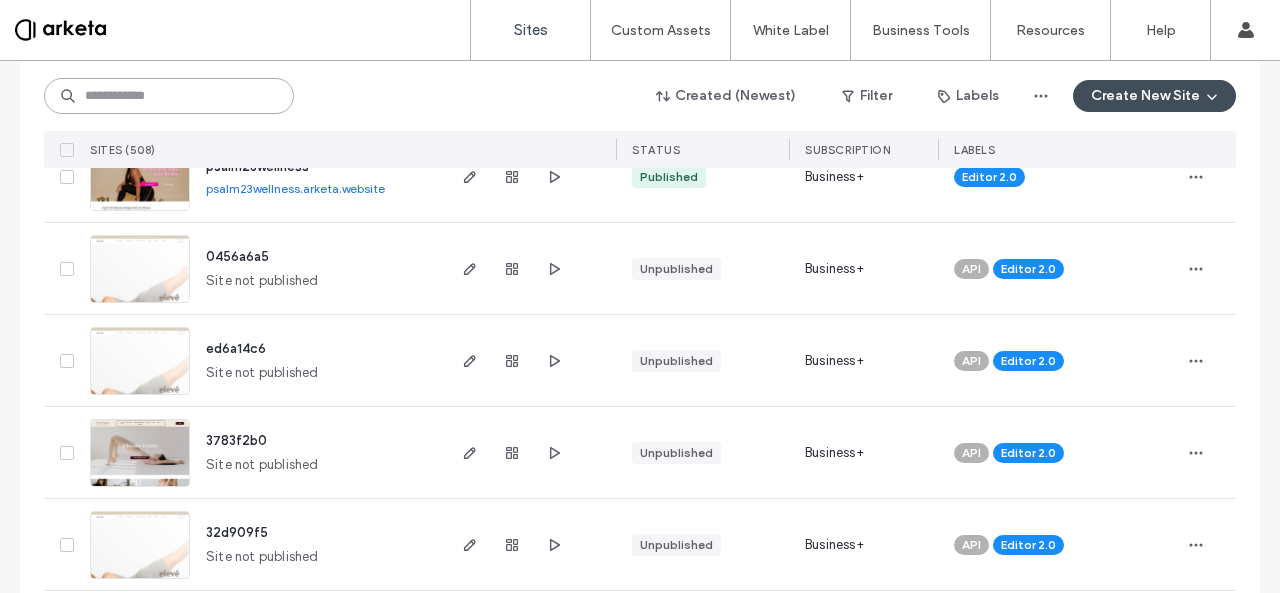 click at bounding box center [169, 96] 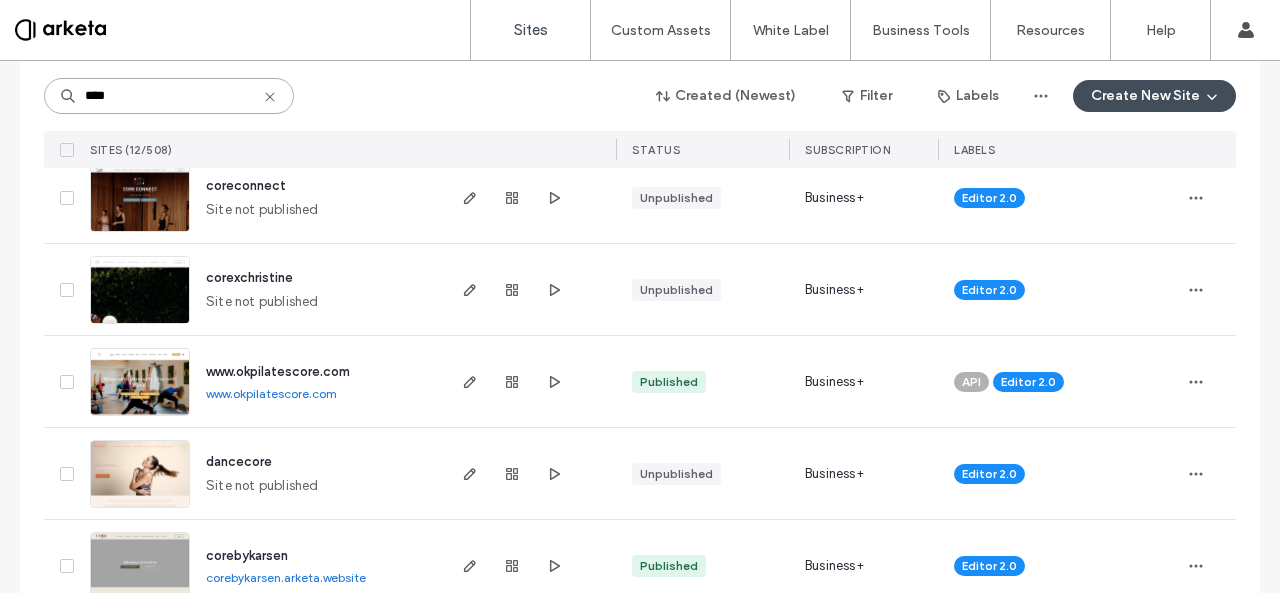scroll, scrollTop: 152, scrollLeft: 0, axis: vertical 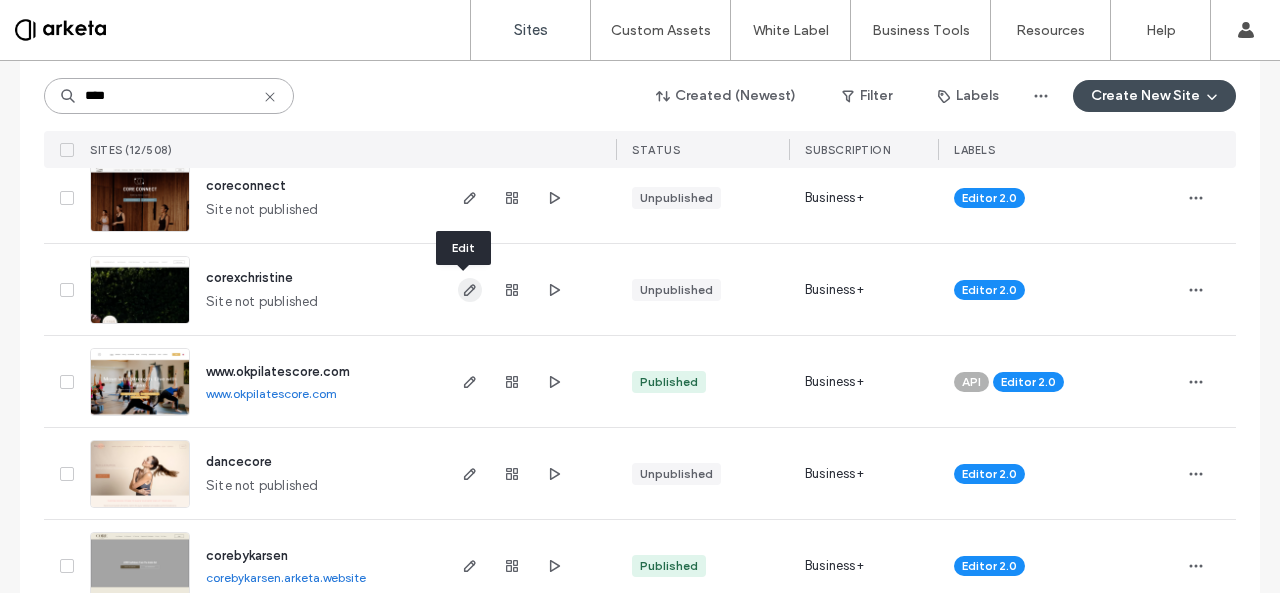 type on "****" 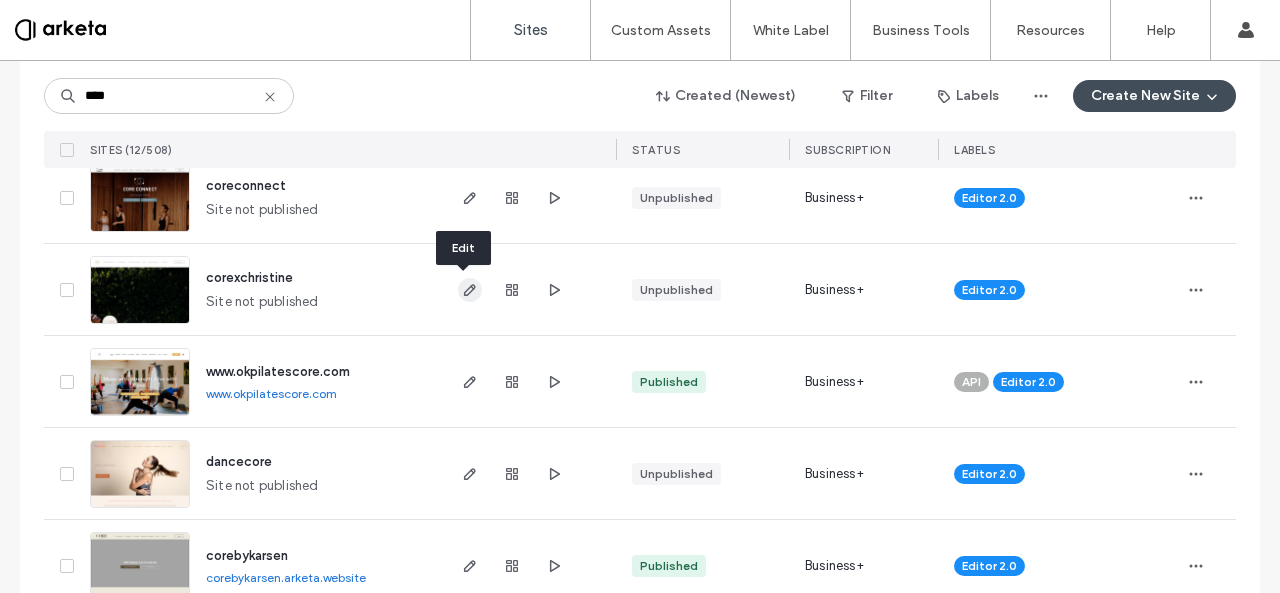 click 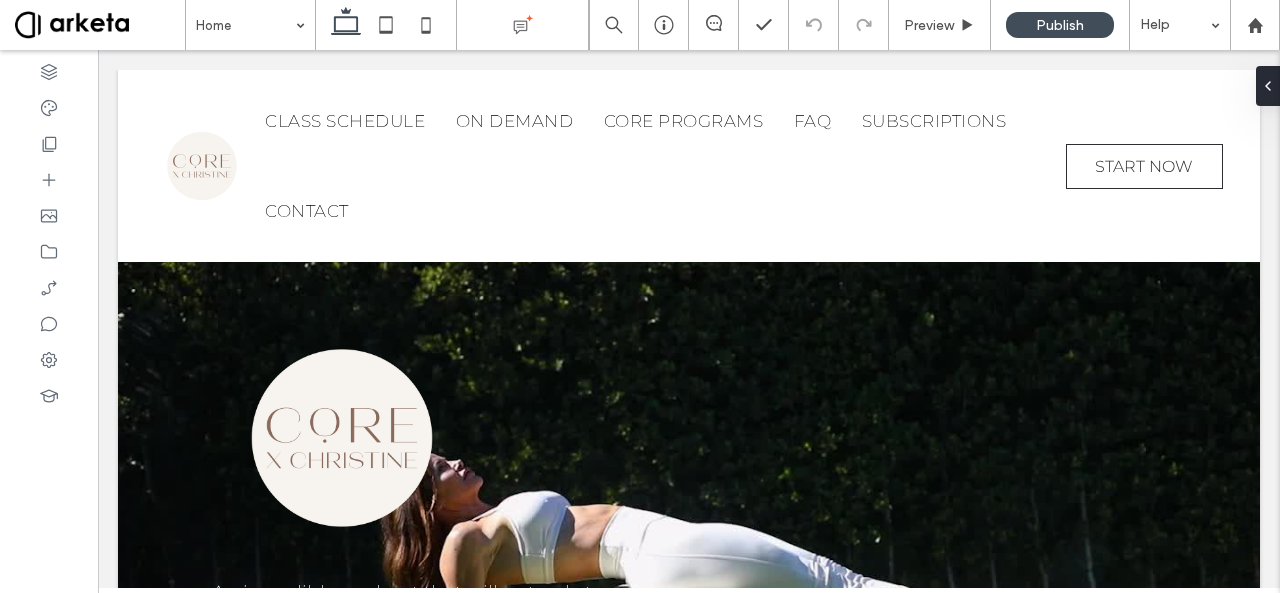 scroll, scrollTop: 0, scrollLeft: 0, axis: both 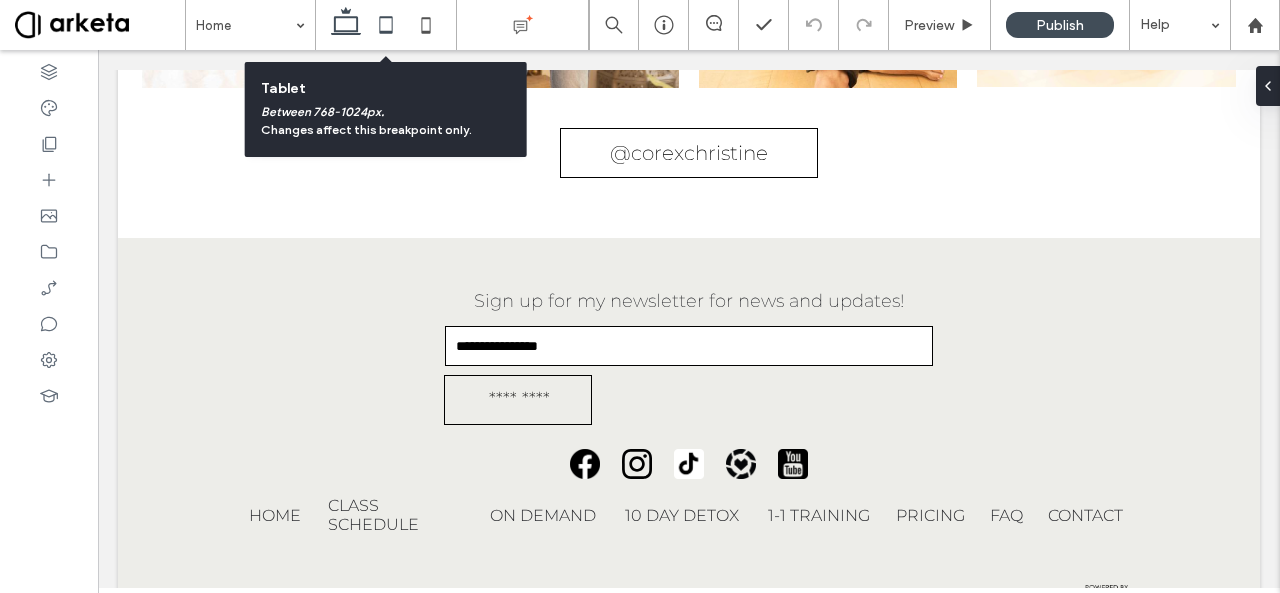 click 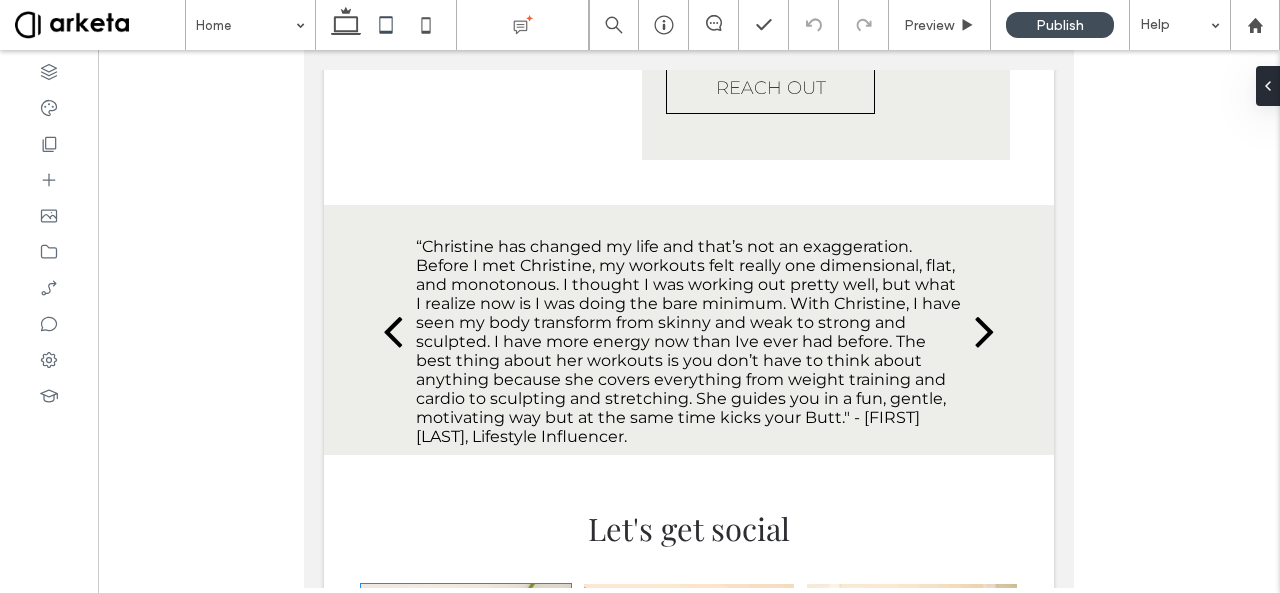 scroll, scrollTop: 3035, scrollLeft: 0, axis: vertical 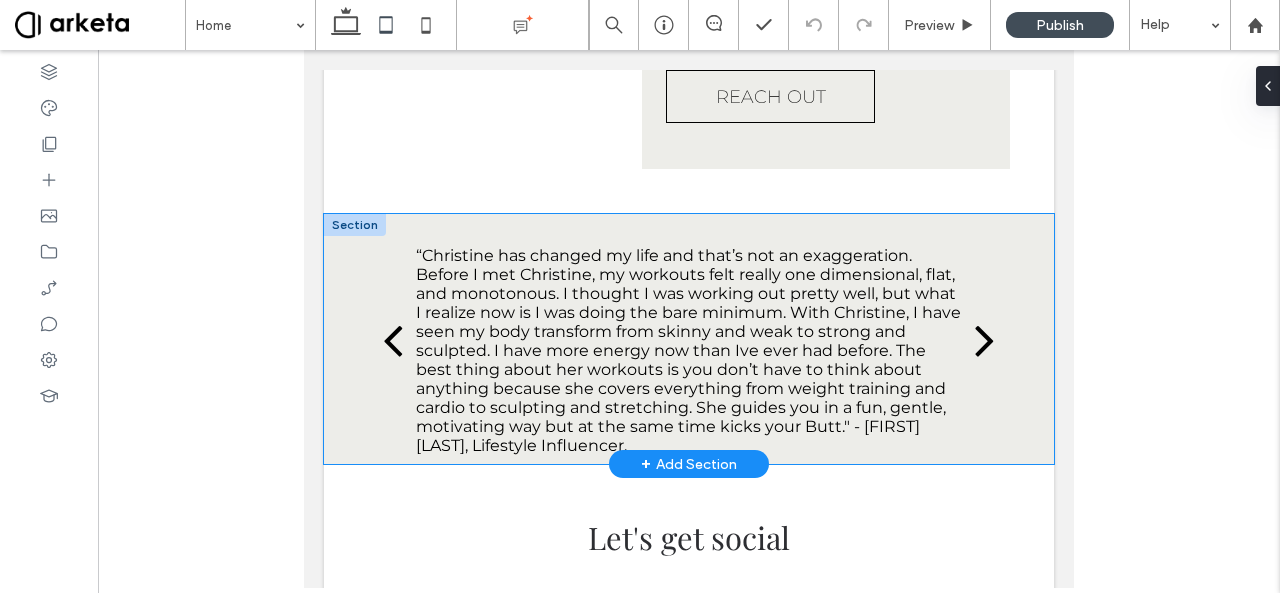 click on "“Christine is the best trainer and coach I’ve ever had. I get excited each time we are working out together because I know I will be challenged in a fun and rewarding way. Christine totally changed my body into the toned figure I always wanted. Even pregnant, I stayed in tip top shape as Christine altered my routine to keep the baby safe while still challenging me. I also had the easiest birth experience because Christine kept me in shape, body & mind. After childbirth we altered my routine again to help me lose the last few pounds. I can’t recommend her enough if you are serious about making a change and working out. She won’t baby you but she’ll help you reach your full potential.” - [FIRST] [LAST], CEO of Coly Los Angeles a a a a" at bounding box center (689, 339) 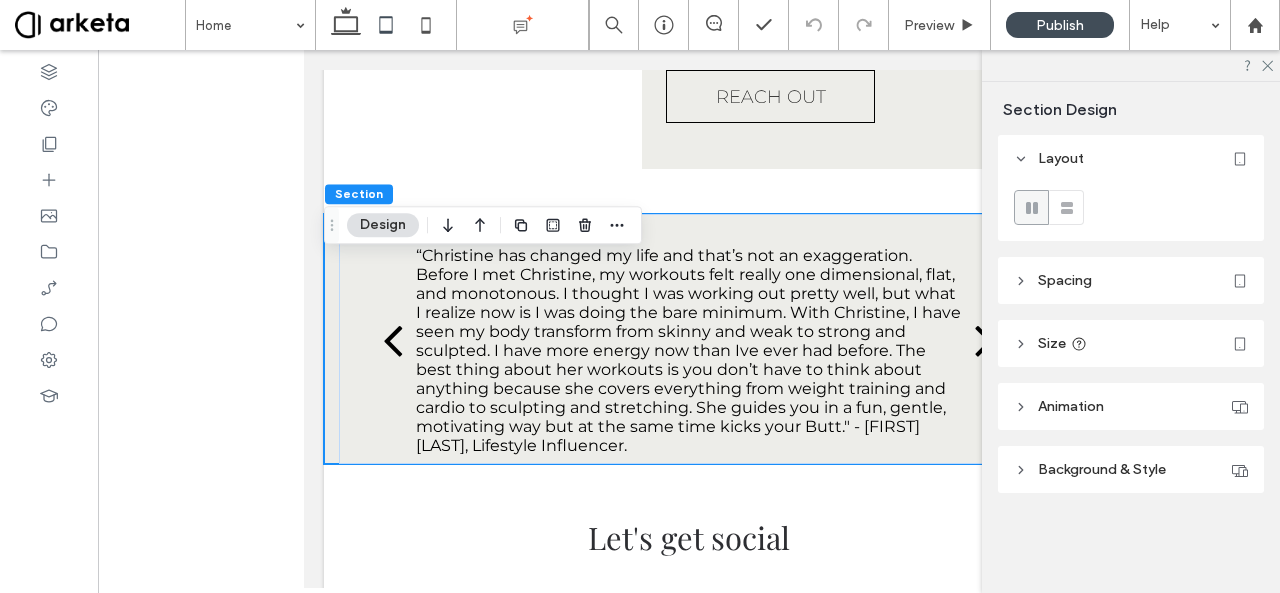 click on "Spacing" at bounding box center [1131, 280] 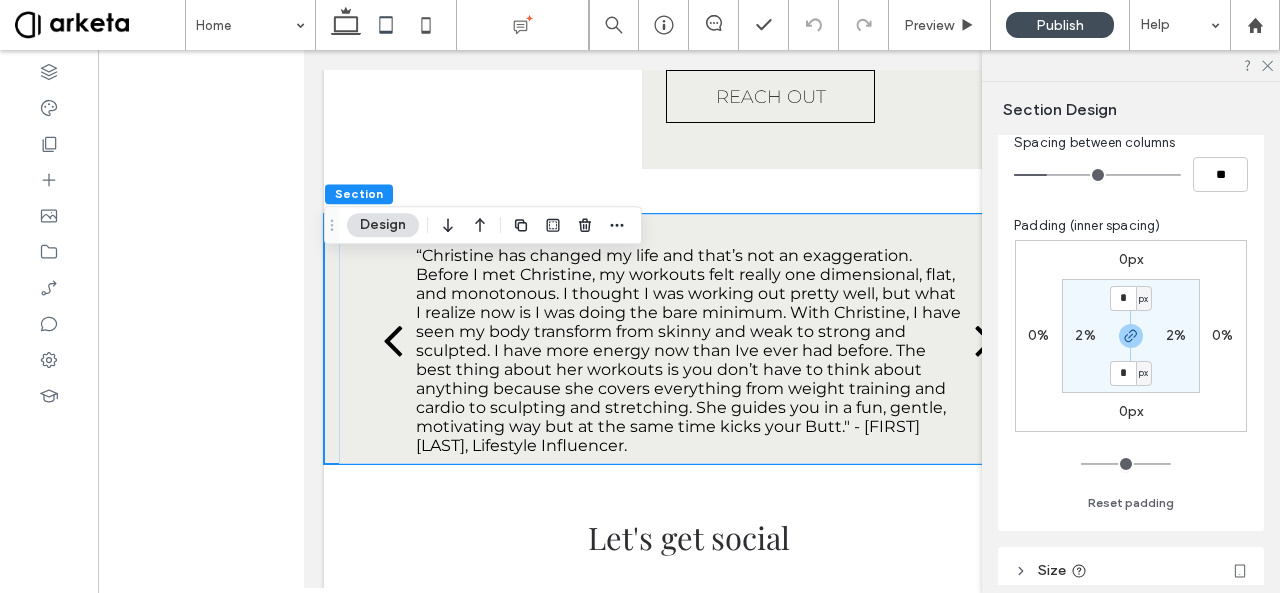 scroll, scrollTop: 0, scrollLeft: 0, axis: both 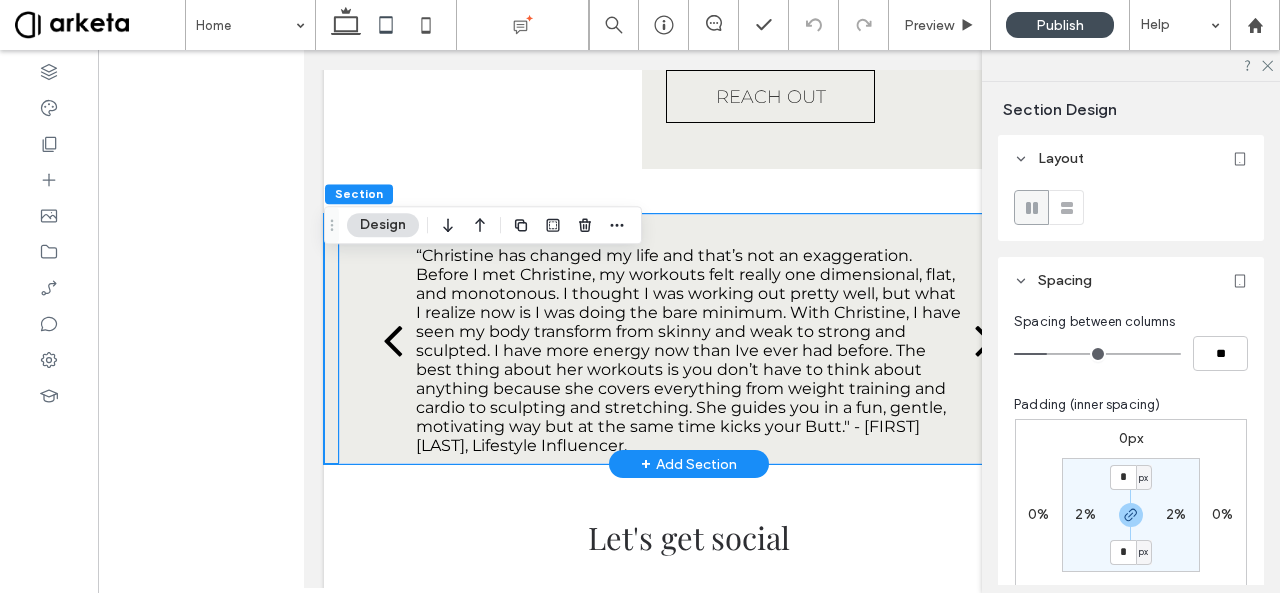 click on "“Christine has changed my life and that’s not an exaggeration. Before I met Christine, my workouts felt really one dimensional, flat, and monotonous. I thought I was working out pretty well, but what I realize now is I was doing the bare minimum. With Christine, I have seen my body transform from skinny and weak to strong and sculpted. I have more energy now than Ive ever had before. The best thing about her workouts is you don’t have to think about anything because she covers everything from weight training and cardio to sculpting and stretching. She guides you in a fun, gentle, motivating way but at the same time kicks your Butt." - Anne Richards, Lifestyle Influencer." at bounding box center (689, 350) 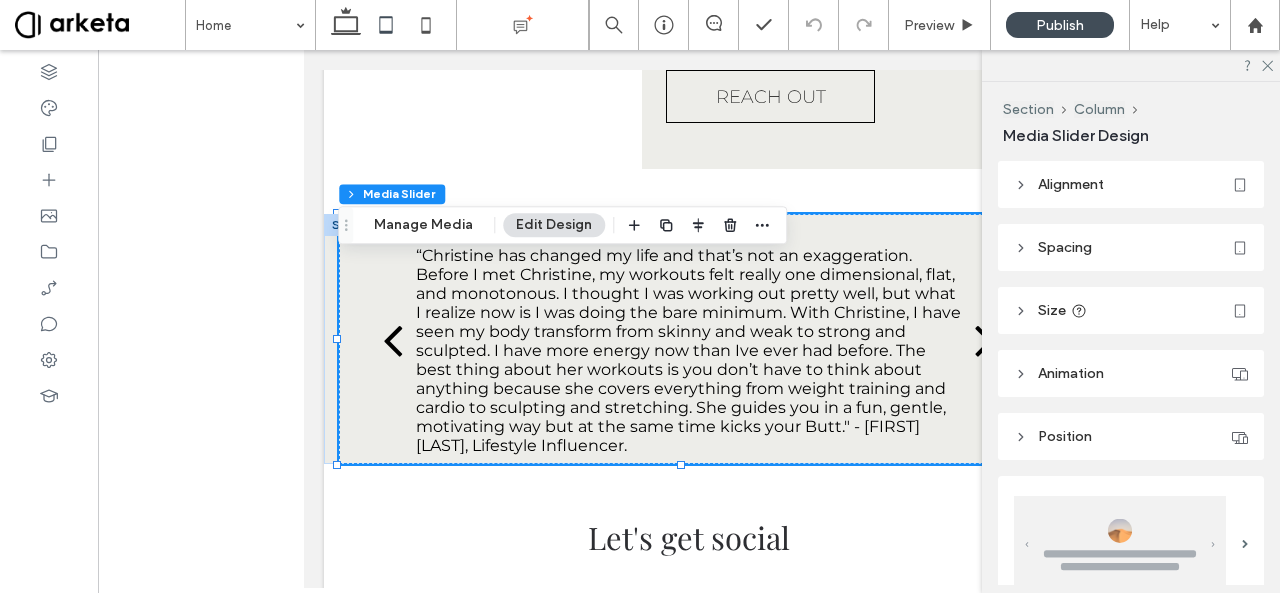 click on "Alignment" at bounding box center [1071, 184] 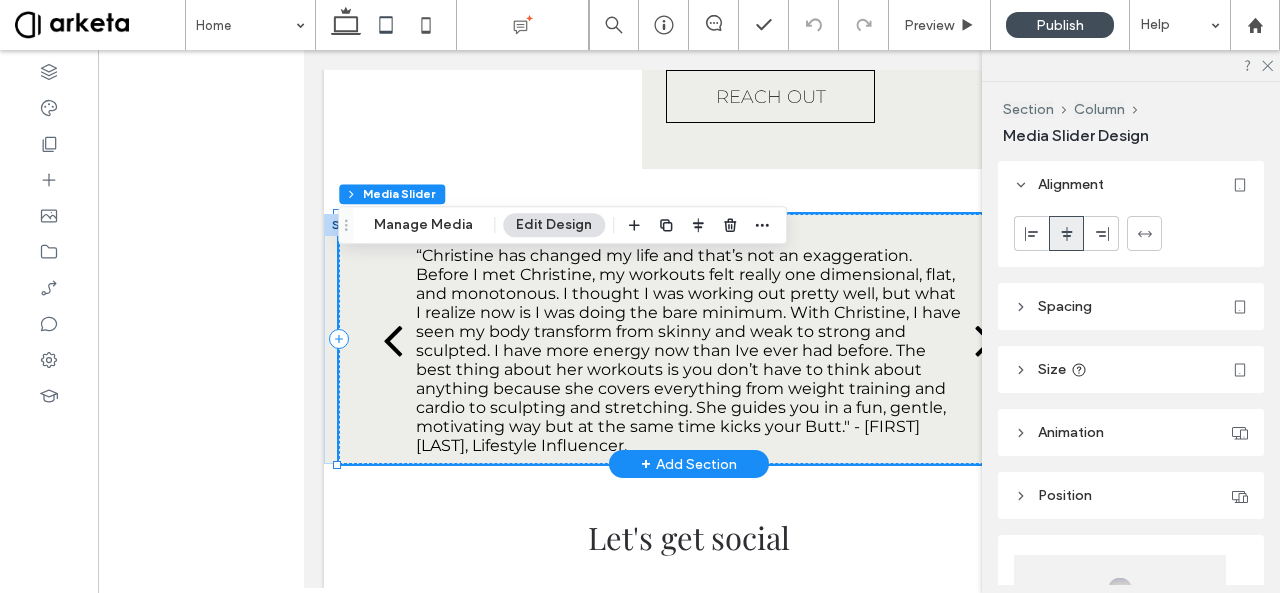 click on "“Christine has changed my life and that’s not an exaggeration. Before I met Christine, my workouts felt really one dimensional, flat, and monotonous. I thought I was working out pretty well, but what I realize now is I was doing the bare minimum. With Christine, I have seen my body transform from skinny and weak to strong and sculpted. I have more energy now than Ive ever had before. The best thing about her workouts is you don’t have to think about anything because she covers everything from weight training and cardio to sculpting and stretching. She guides you in a fun, gentle, motivating way but at the same time kicks your Butt." - Anne Richards, Lifestyle Influencer." at bounding box center (689, 350) 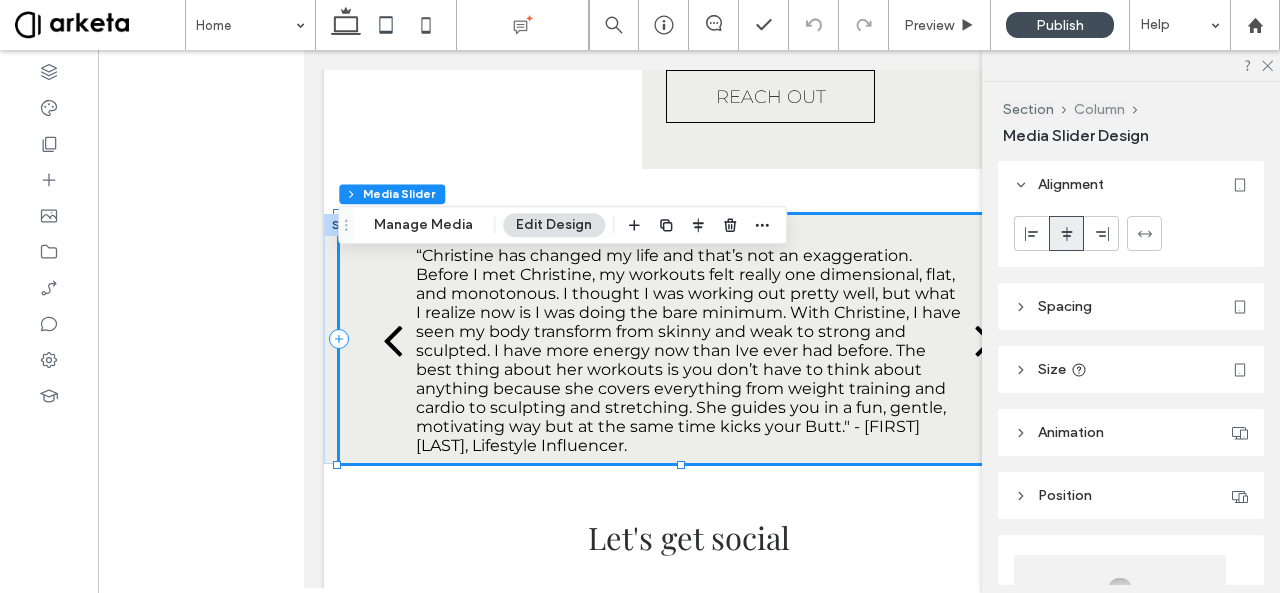 click on "Column" at bounding box center [1099, 109] 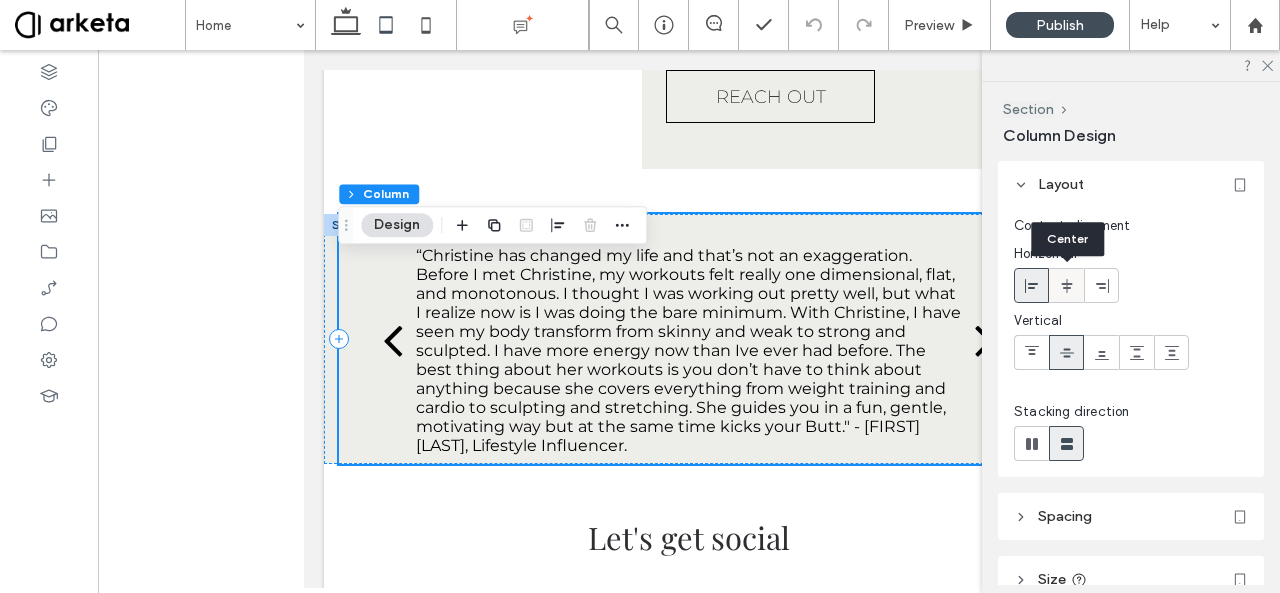 click at bounding box center (1067, 285) 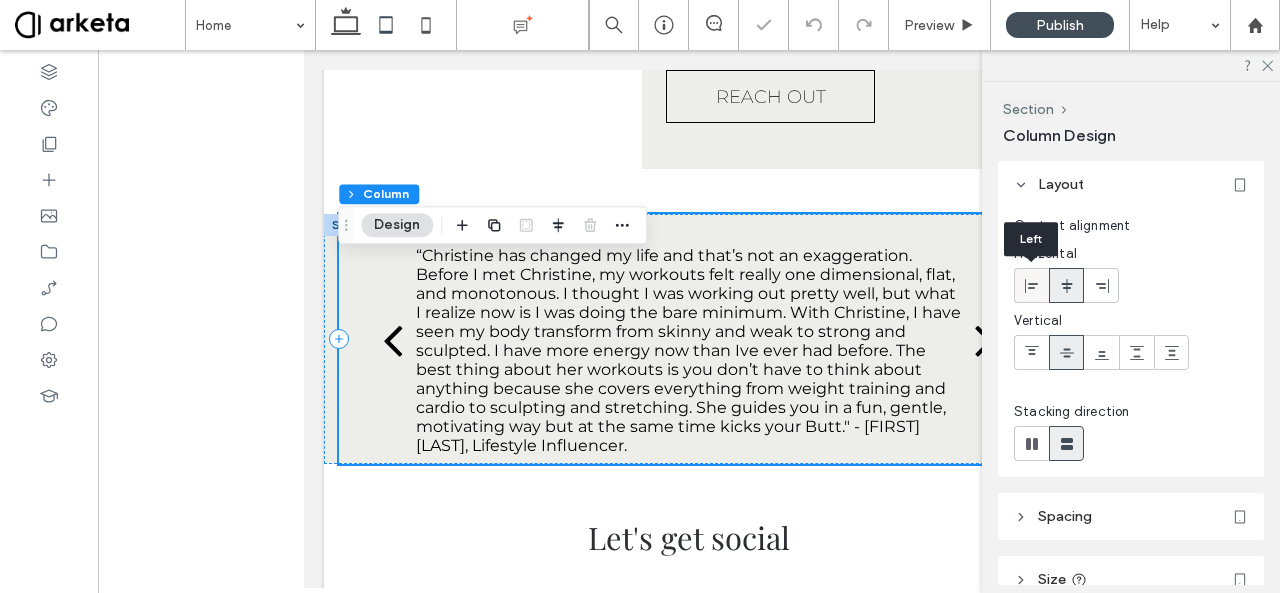 click 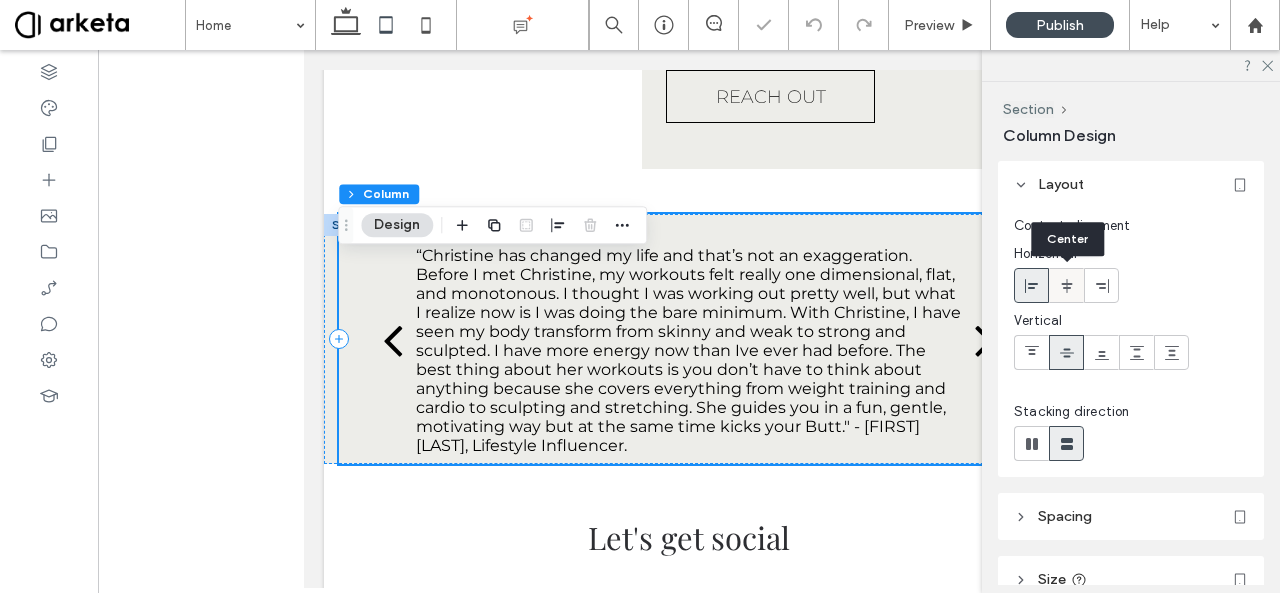 click 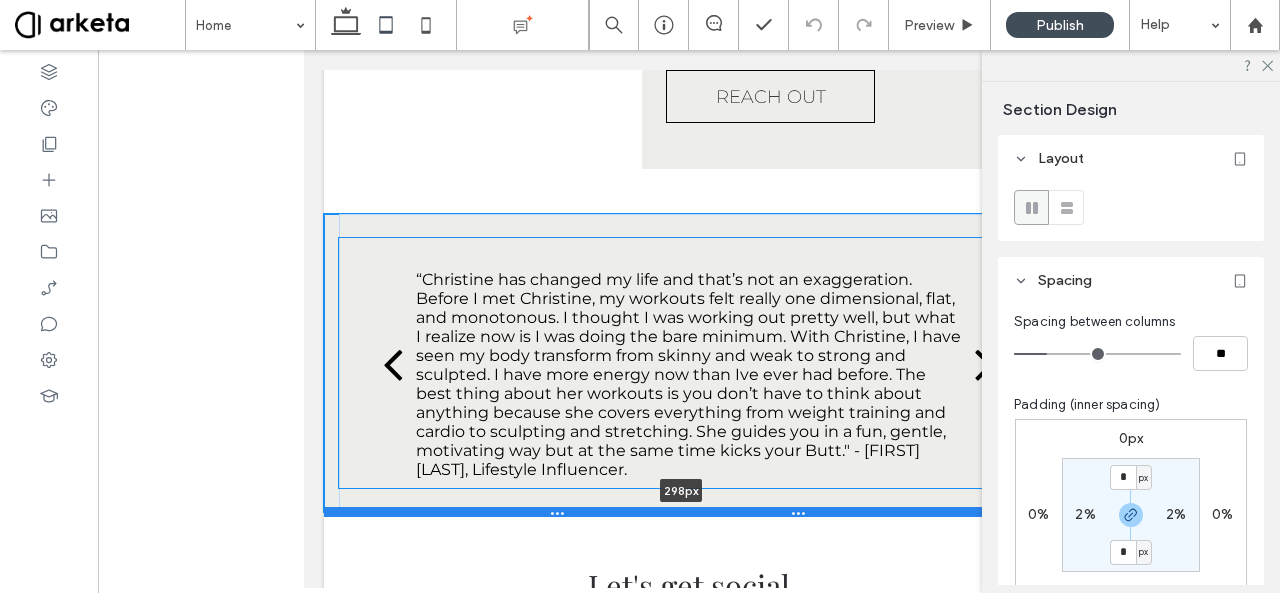 drag, startPoint x: 771, startPoint y: 507, endPoint x: 789, endPoint y: 555, distance: 51.264023 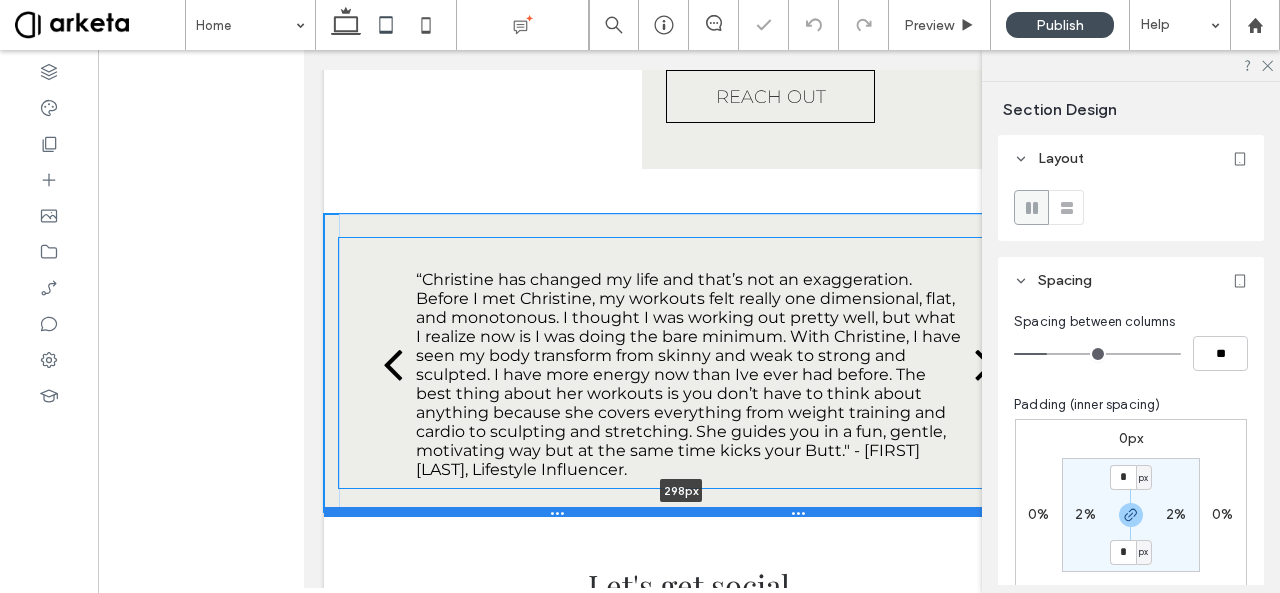 type on "***" 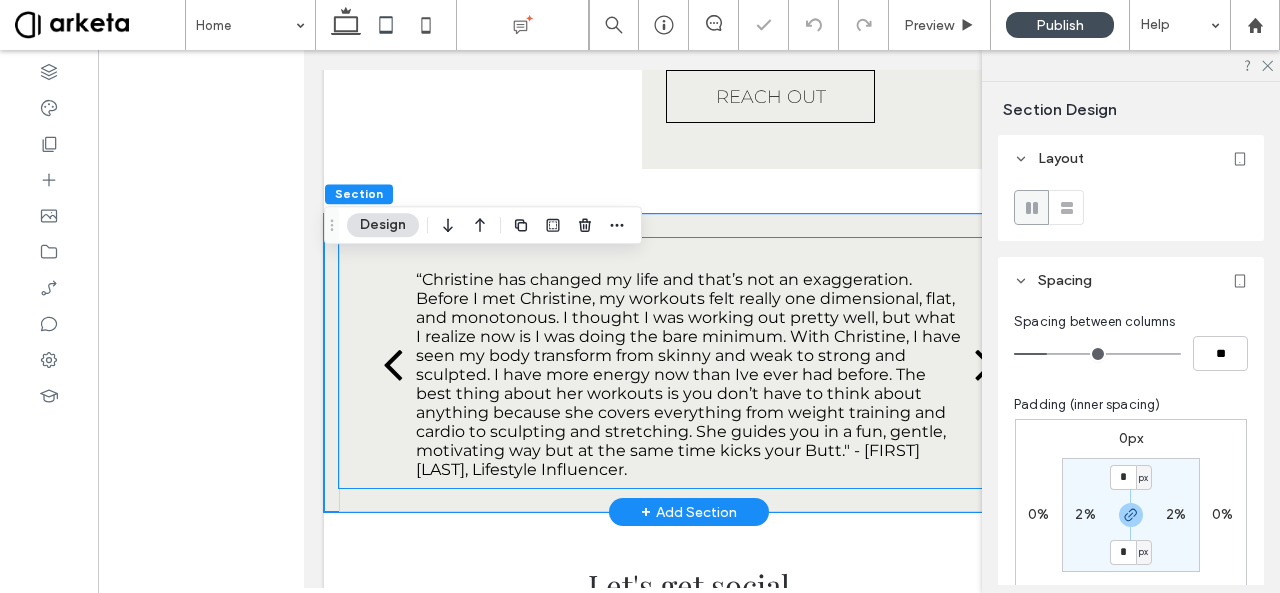 click on "“Christine has changed my life and that’s not an exaggeration. Before I met Christine, my workouts felt really one dimensional, flat, and monotonous. I thought I was working out pretty well, but what I realize now is I was doing the bare minimum. With Christine, I have seen my body transform from skinny and weak to strong and sculpted. I have more energy now than Ive ever had before. The best thing about her workouts is you don’t have to think about anything because she covers everything from weight training and cardio to sculpting and stretching. She guides you in a fun, gentle, motivating way but at the same time kicks your Butt." - Anne Richards, Lifestyle Influencer." at bounding box center (689, 374) 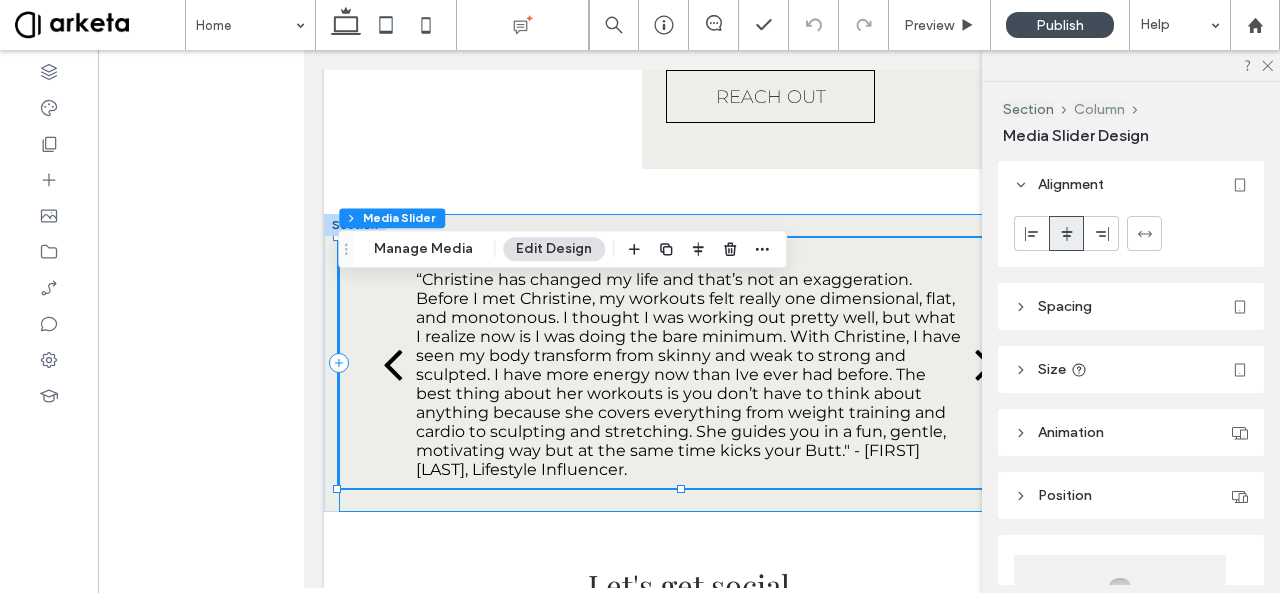 click on "Column" at bounding box center (1099, 109) 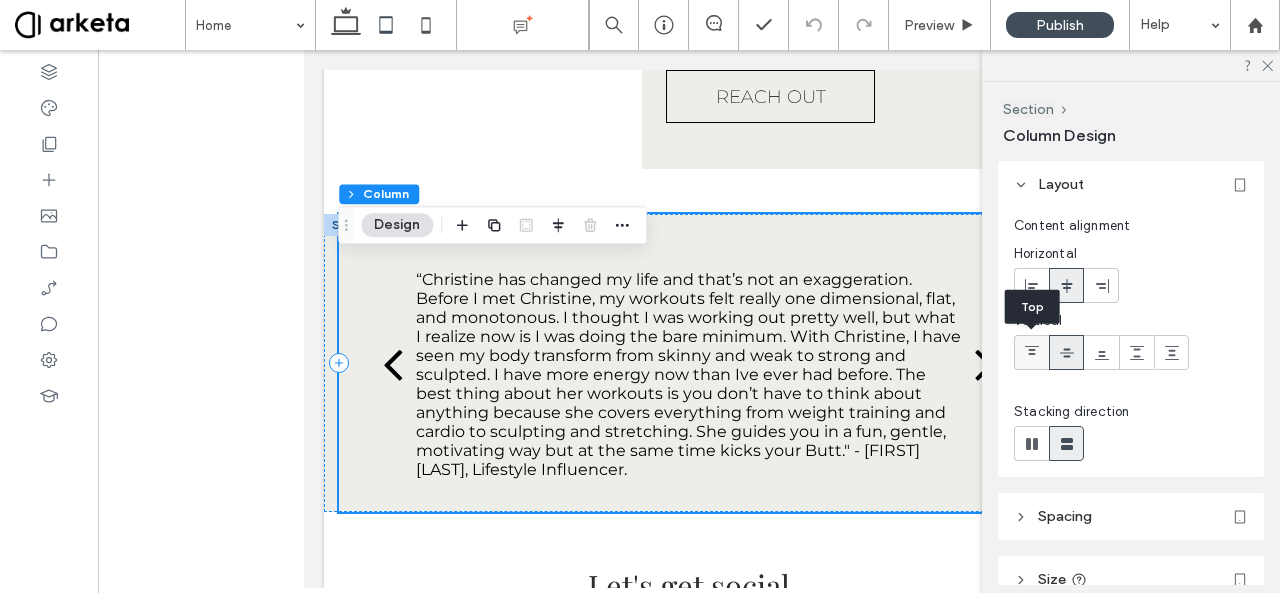 click at bounding box center (1031, 352) 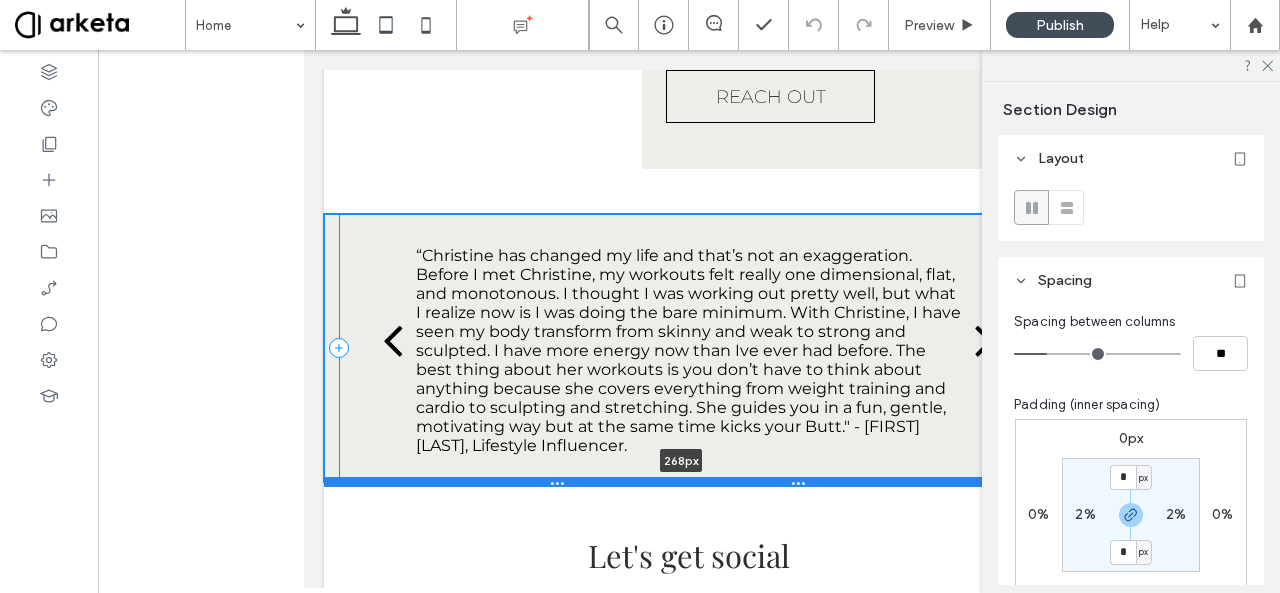 drag, startPoint x: 826, startPoint y: 554, endPoint x: 830, endPoint y: 527, distance: 27.294687 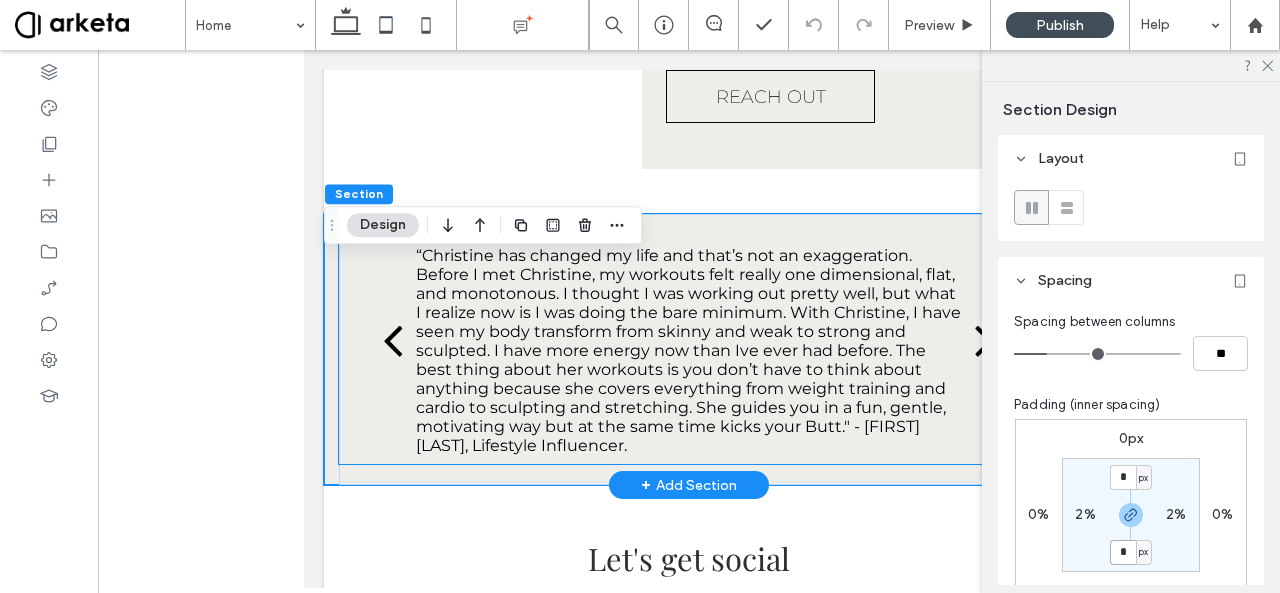 click on "“Christine is the best trainer and coach I’ve ever had. I get excited each time we are working out together because I know I will be challenged in a fun and rewarding way. Christine totally changed my body into the toned figure I always wanted. Even pregnant, I stayed in tip top shape as Christine altered my routine to keep the baby safe while still challenging me. I also had the easiest birth experience because Christine kept me in shape, body & mind. After childbirth we altered my routine again to help me lose the last few pounds. I can’t recommend her enough if you are serious about making a change and working out. She won’t baby you but she’ll help you reach your full potential.” - Alyce Grossman, CEO of Coly Los Angeles" at bounding box center [689, 339] 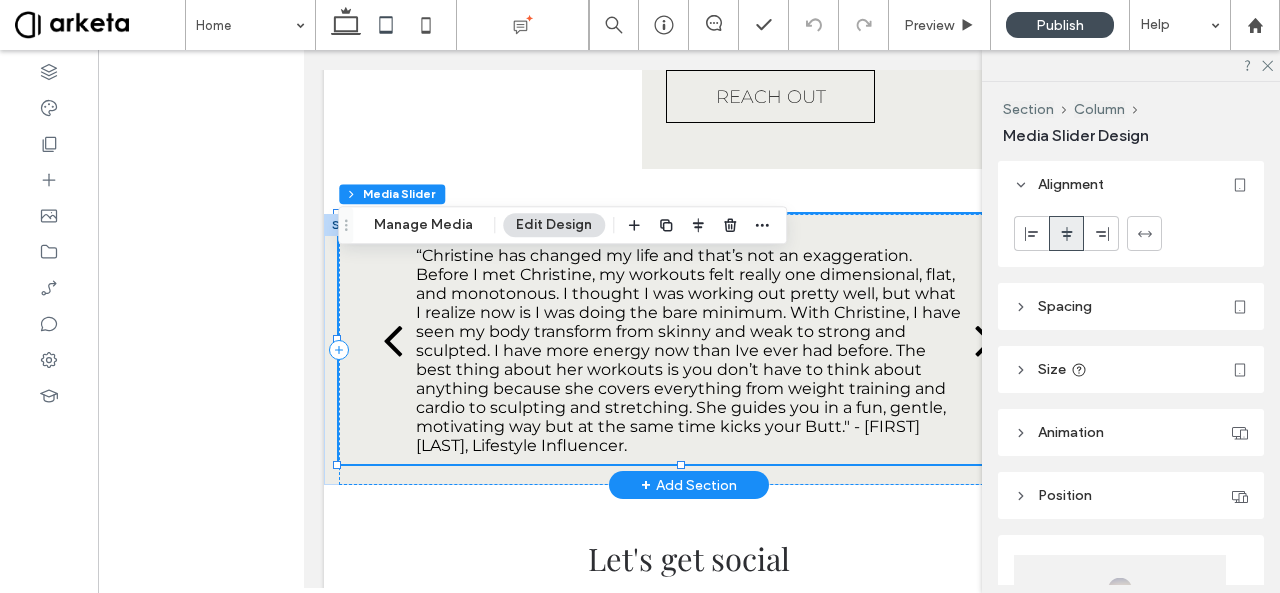 click on "“Christine has changed my life and that’s not an exaggeration. Before I met Christine, my workouts felt really one dimensional, flat, and monotonous. I thought I was working out pretty well, but what I realize now is I was doing the bare minimum. With Christine, I have seen my body transform from skinny and weak to strong and sculpted. I have more energy now than Ive ever had before. The best thing about her workouts is you don’t have to think about anything because she covers everything from weight training and cardio to sculpting and stretching. She guides you in a fun, gentle, motivating way but at the same time kicks your Butt." - Anne Richards, Lifestyle Influencer." at bounding box center [689, 350] 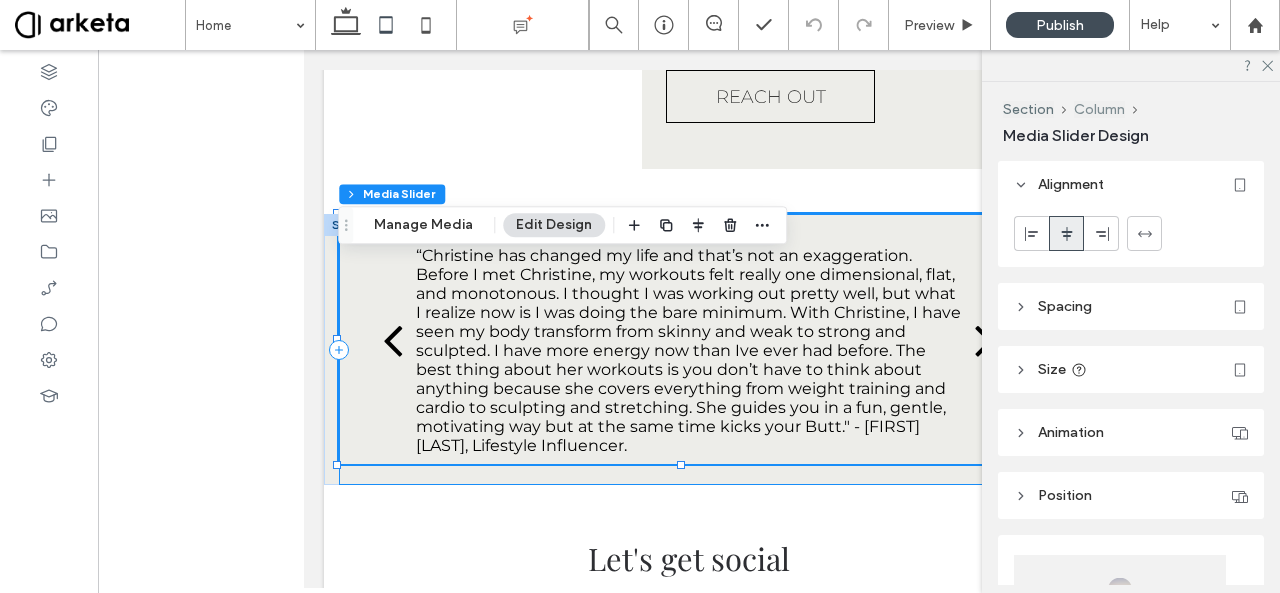 click on "Column" at bounding box center (1099, 109) 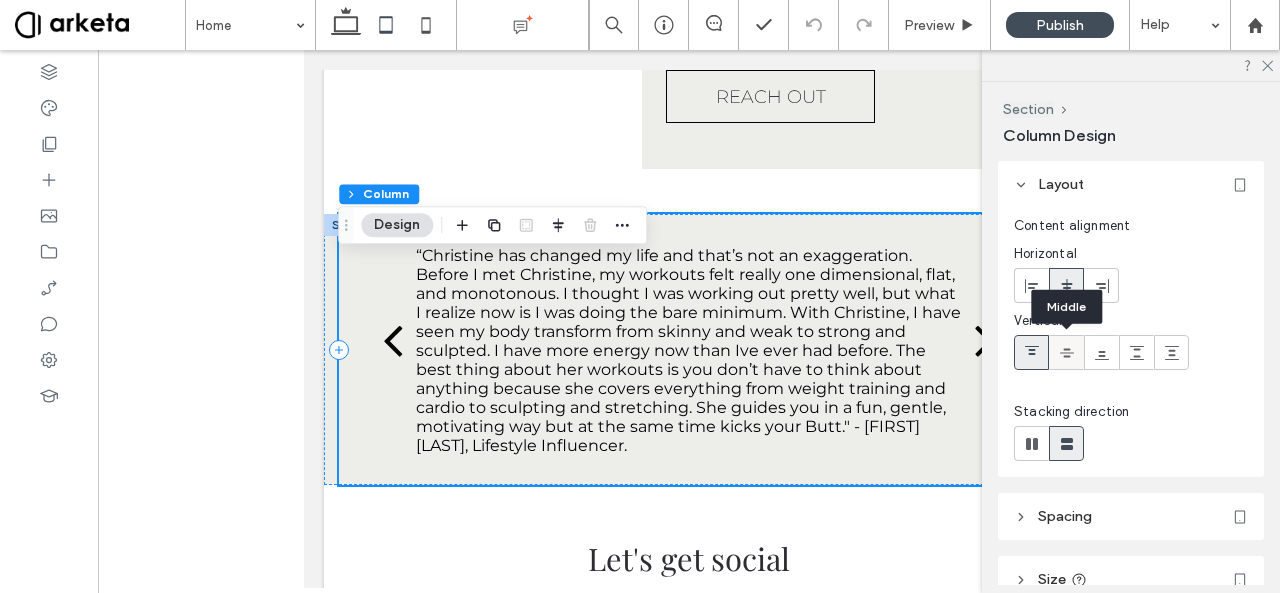click 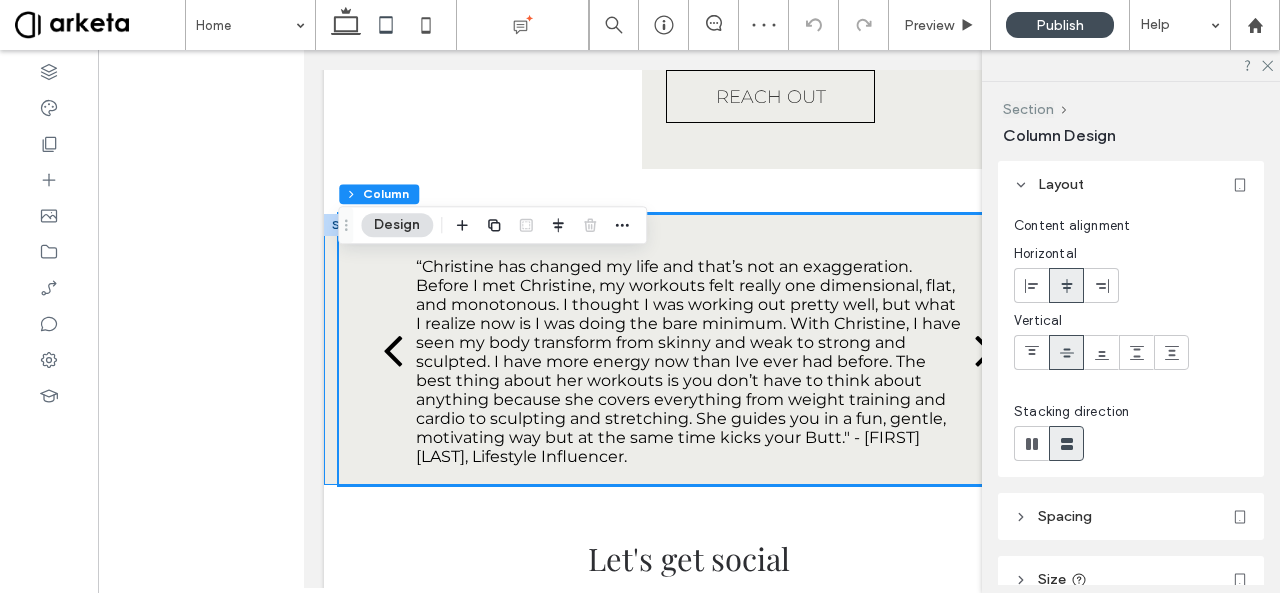click on "Section" at bounding box center (1028, 109) 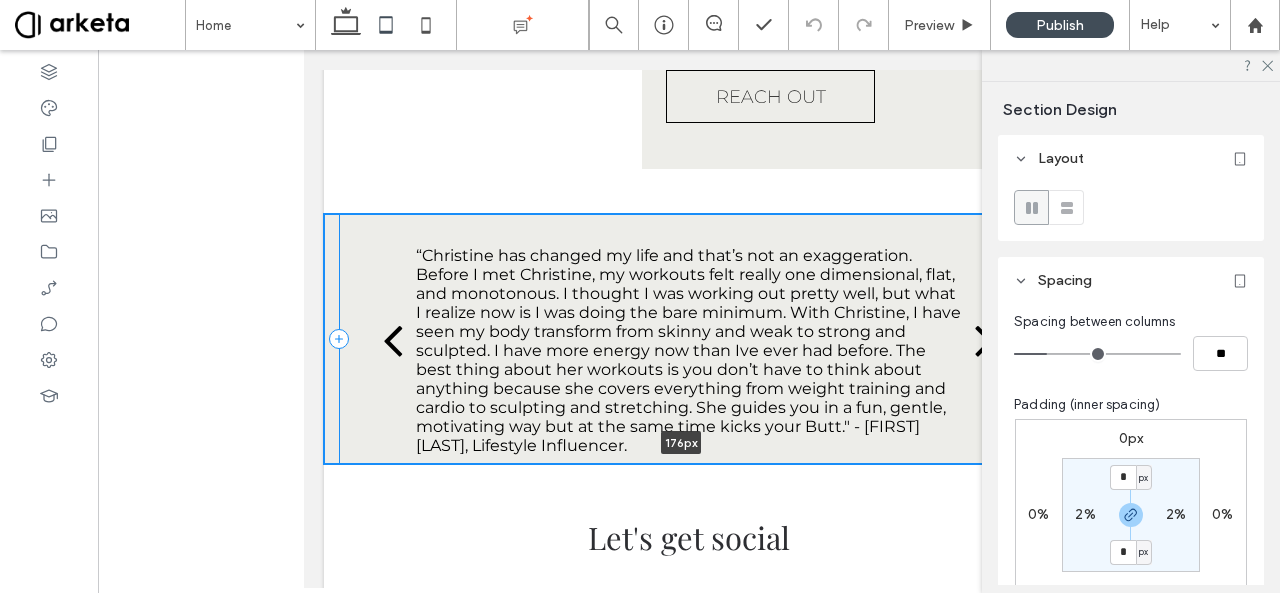 drag, startPoint x: 782, startPoint y: 527, endPoint x: 815, endPoint y: 371, distance: 159.4522 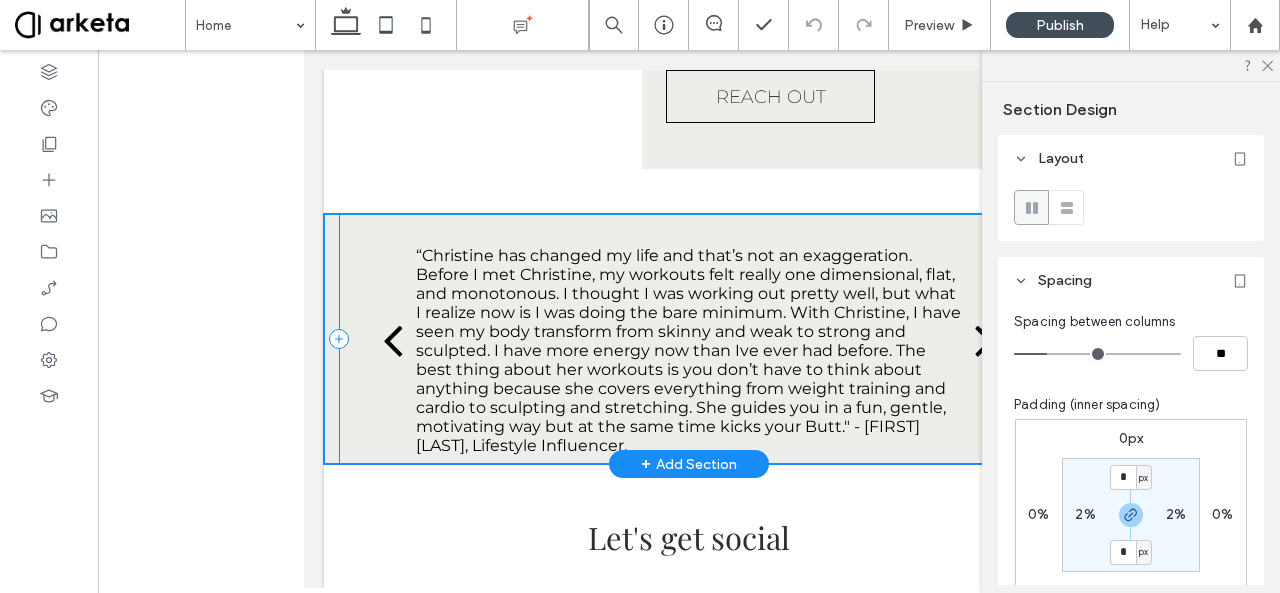 type on "***" 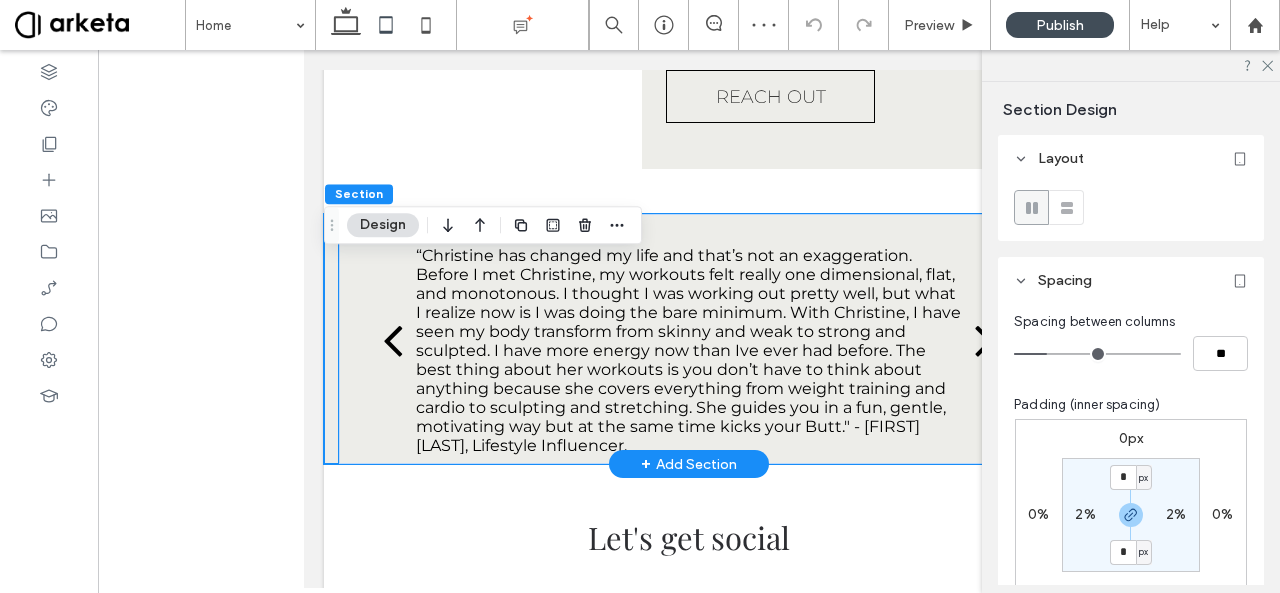 click on "“Christine is the best trainer and coach I’ve ever had. I get excited each time we are working out together because I know I will be challenged in a fun and rewarding way. Christine totally changed my body into the toned figure I always wanted. Even pregnant, I stayed in tip top shape as Christine altered my routine to keep the baby safe while still challenging me. I also had the easiest birth experience because Christine kept me in shape, body & mind. After childbirth we altered my routine again to help me lose the last few pounds. I can’t recommend her enough if you are serious about making a change and working out. She won’t baby you but she’ll help you reach your full potential.” - Alyce Grossman, CEO of Coly Los Angeles" at bounding box center (689, 339) 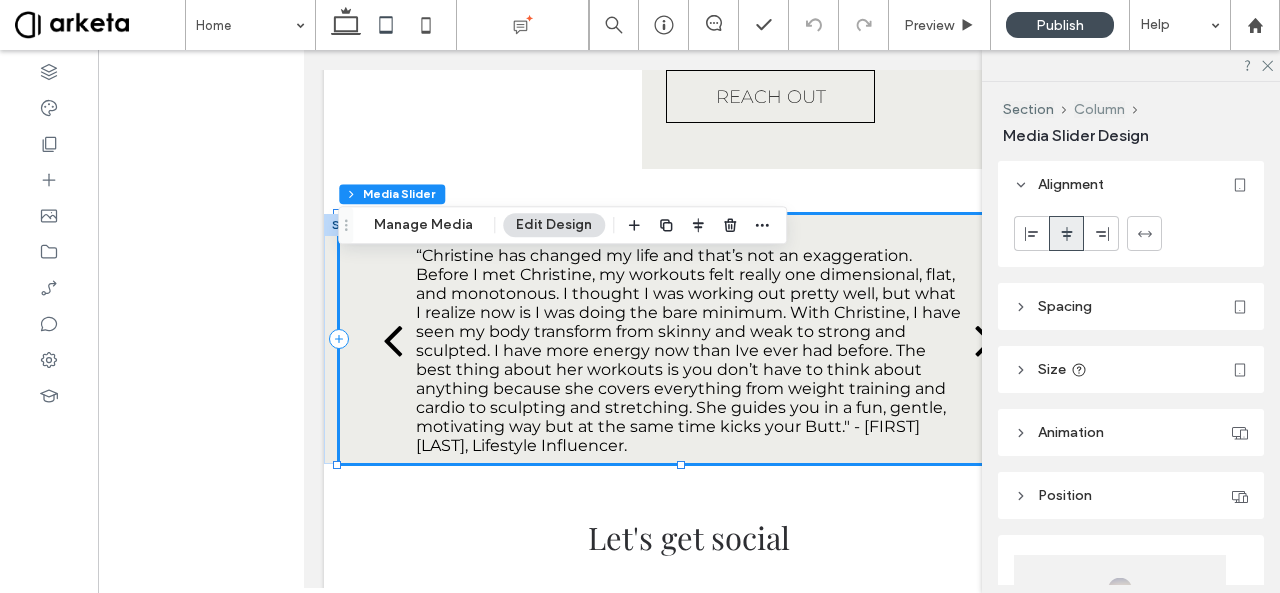 click on "Column" at bounding box center [1099, 109] 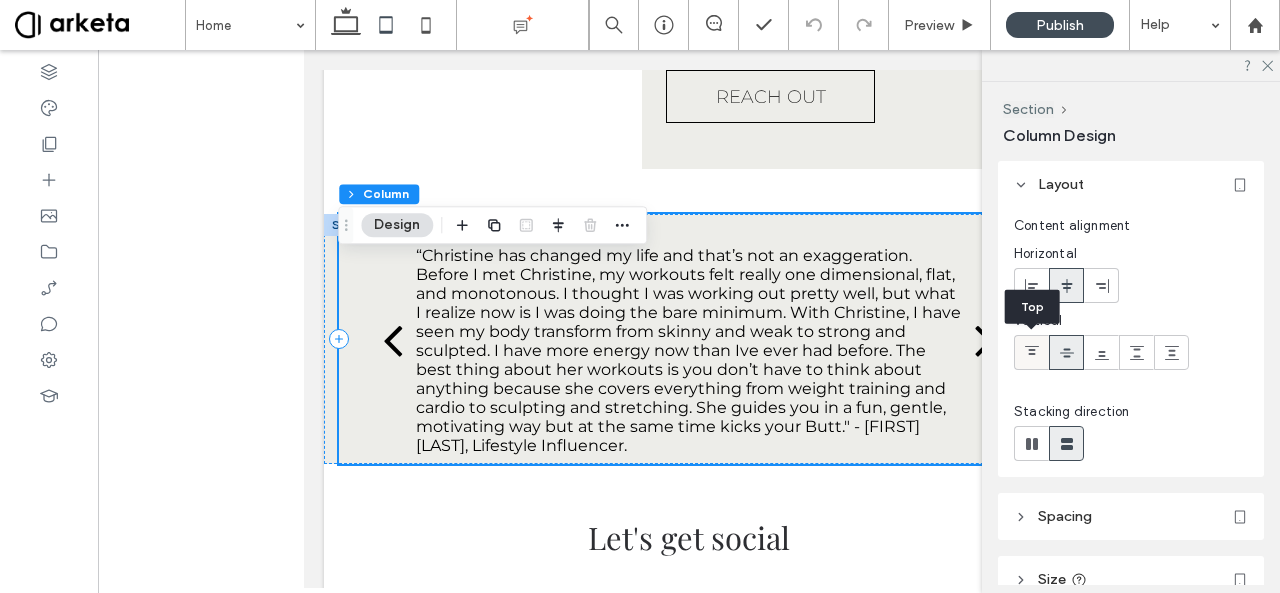 click 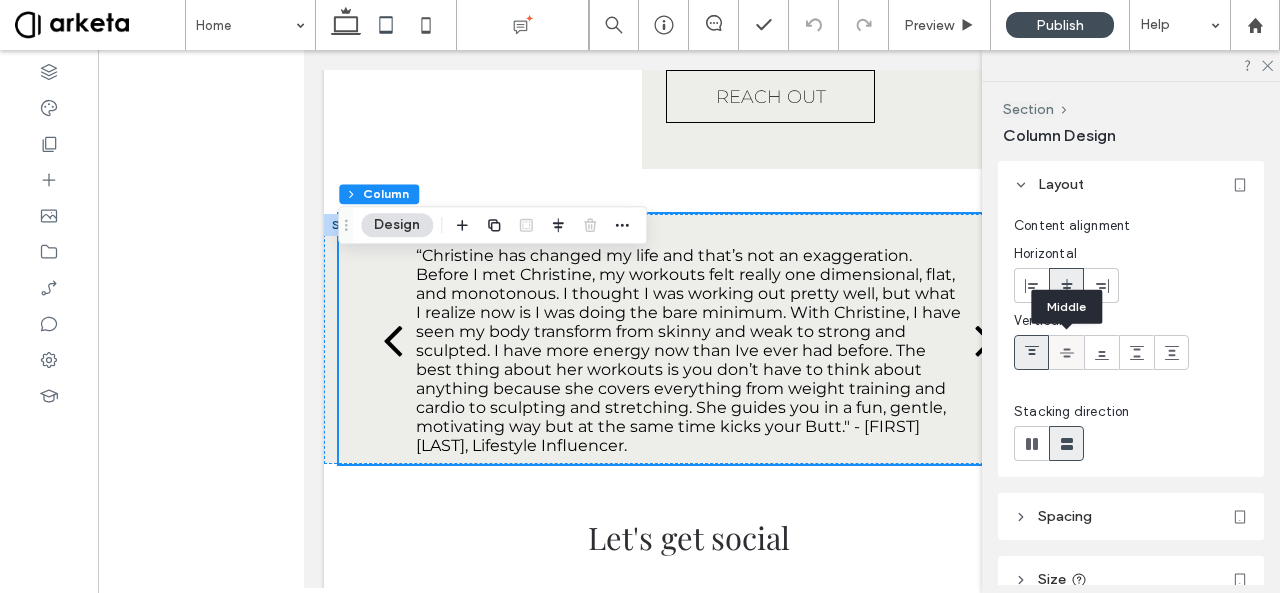 click 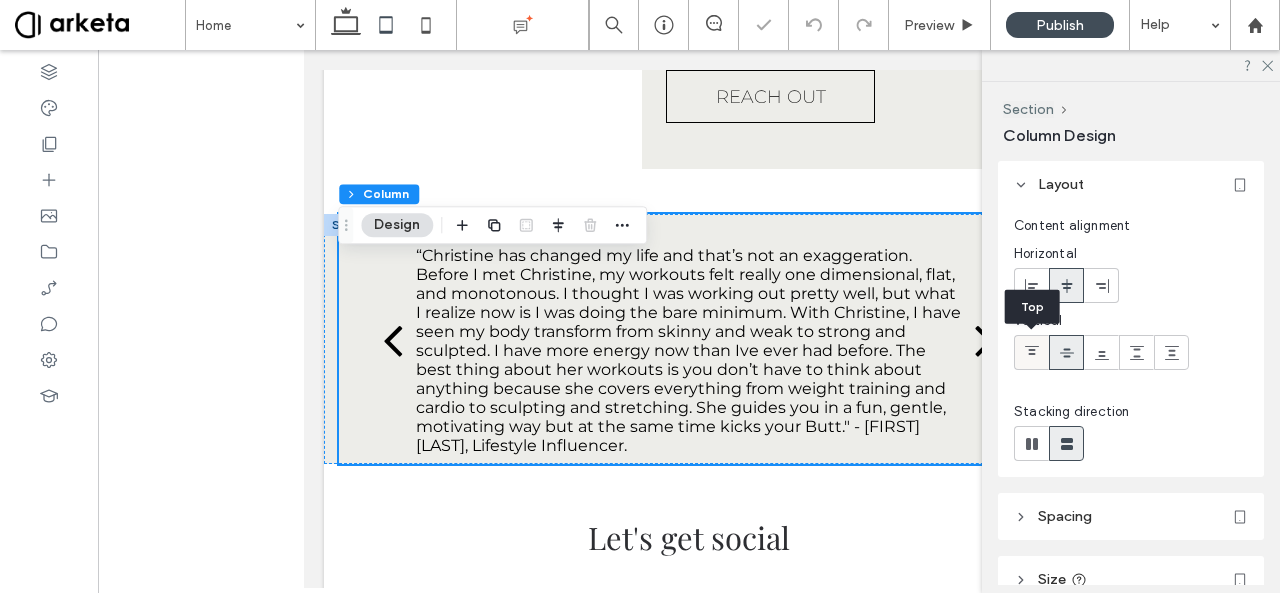 click 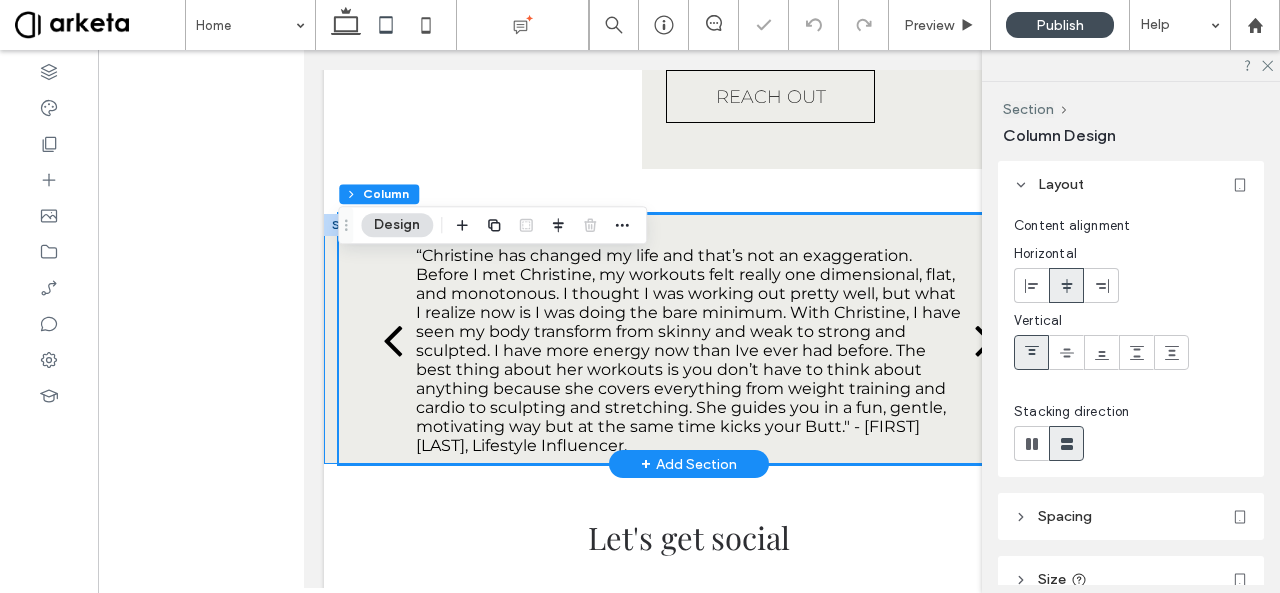 click on "“Christine is the best trainer and coach I’ve ever had. I get excited each time we are working out together because I know I will be challenged in a fun and rewarding way. Christine totally changed my body into the toned figure I always wanted. Even pregnant, I stayed in tip top shape as Christine altered my routine to keep the baby safe while still challenging me. I also had the easiest birth experience because Christine kept me in shape, body & mind. After childbirth we altered my routine again to help me lose the last few pounds. I can’t recommend her enough if you are serious about making a change and working out. She won’t baby you but she’ll help you reach your full potential.” - Alyce Grossman, CEO of Coly Los Angeles a a a a" at bounding box center (689, 339) 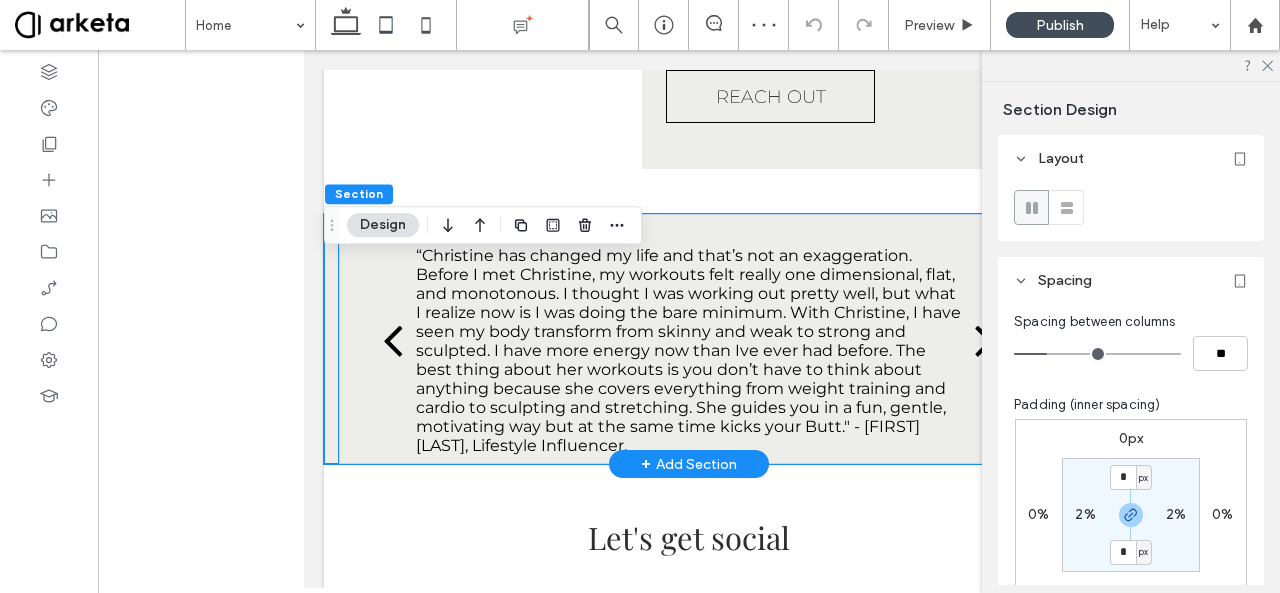 click on "“Christine has changed my life and that’s not an exaggeration. Before I met Christine, my workouts felt really one dimensional, flat, and monotonous. I thought I was working out pretty well, but what I realize now is I was doing the bare minimum. With Christine, I have seen my body transform from skinny and weak to strong and sculpted. I have more energy now than Ive ever had before. The best thing about her workouts is you don’t have to think about anything because she covers everything from weight training and cardio to sculpting and stretching. She guides you in a fun, gentle, motivating way but at the same time kicks your Butt." - Anne Richards, Lifestyle Influencer." at bounding box center [689, 350] 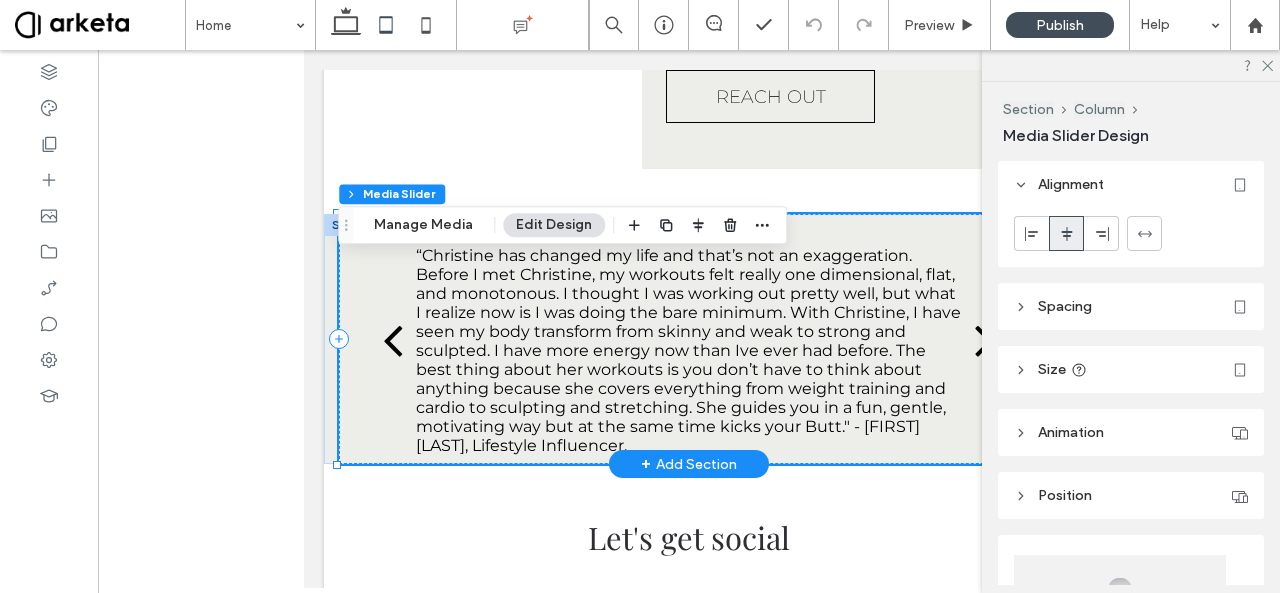 click on "“Christine has changed my life and that’s not an exaggeration. Before I met Christine, my workouts felt really one dimensional, flat, and monotonous. I thought I was working out pretty well, but what I realize now is I was doing the bare minimum. With Christine, I have seen my body transform from skinny and weak to strong and sculpted. I have more energy now than Ive ever had before. The best thing about her workouts is you don’t have to think about anything because she covers everything from weight training and cardio to sculpting and stretching. She guides you in a fun, gentle, motivating way but at the same time kicks your Butt." - Anne Richards, Lifestyle Influencer." at bounding box center (689, 350) 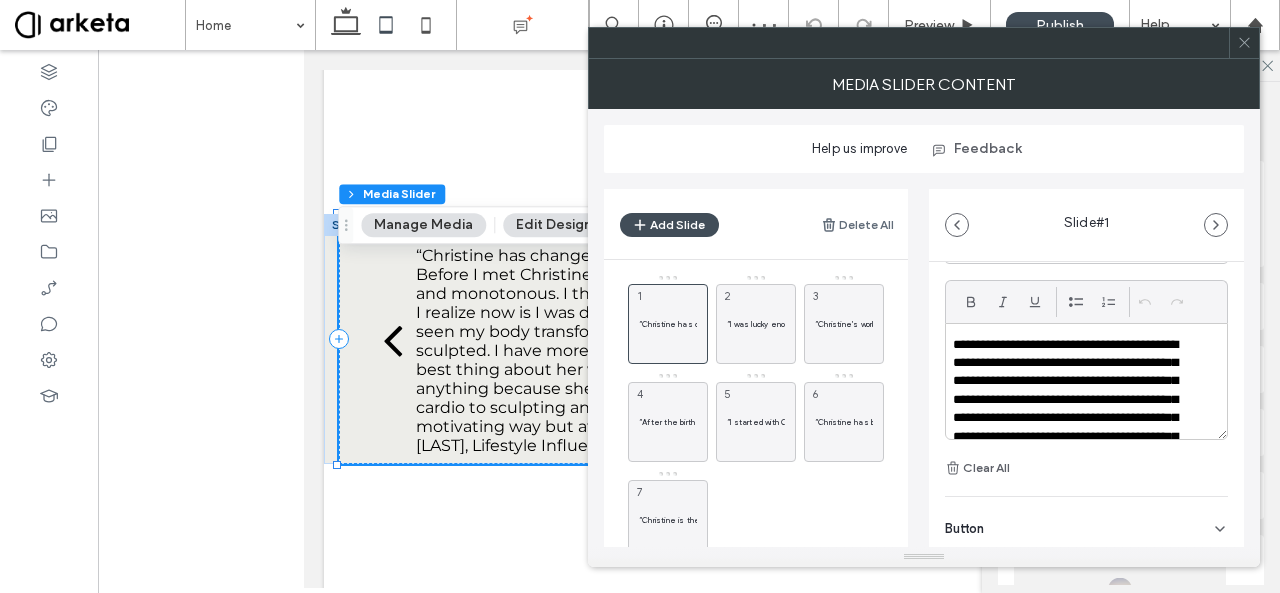 scroll, scrollTop: 155, scrollLeft: 0, axis: vertical 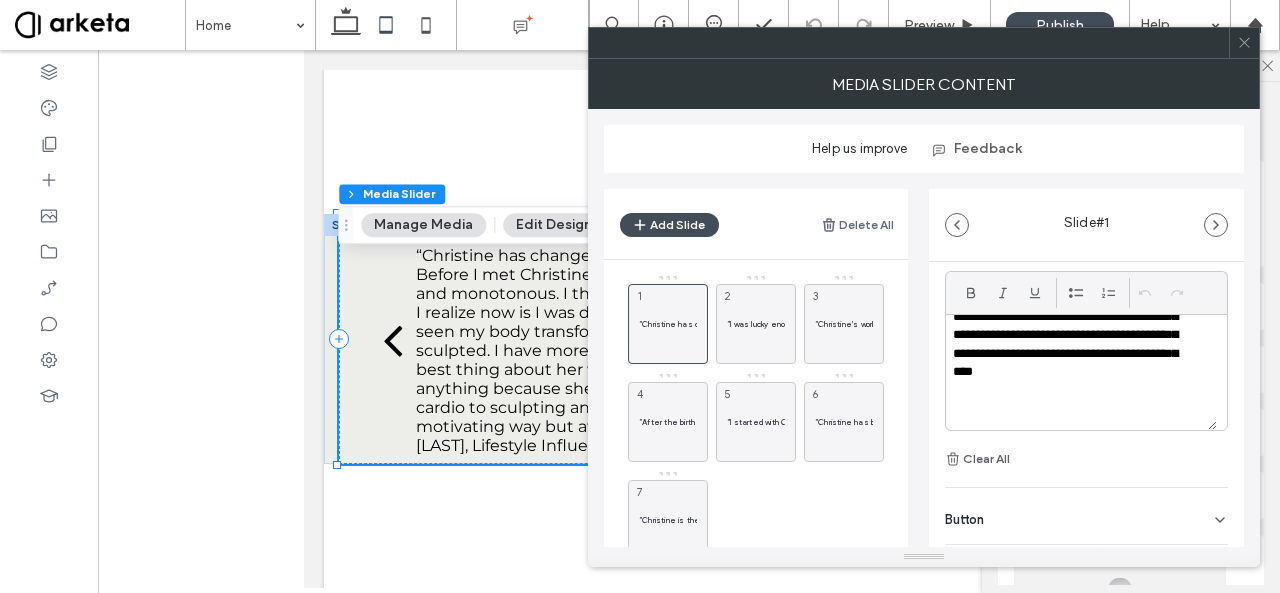 click 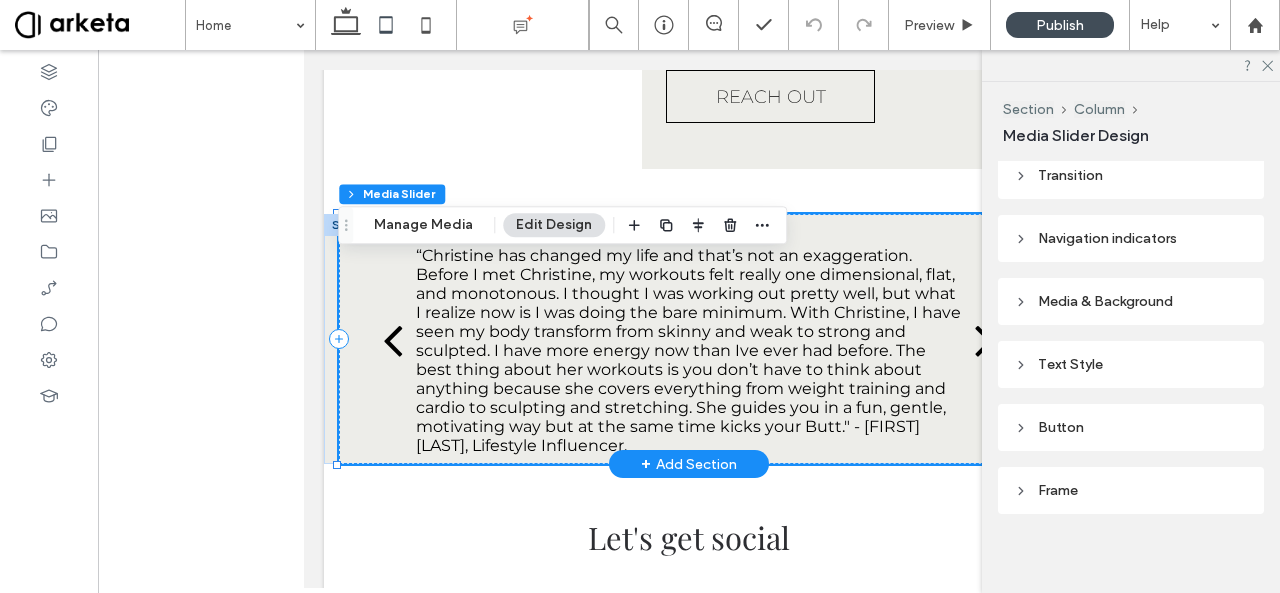 scroll, scrollTop: 568, scrollLeft: 0, axis: vertical 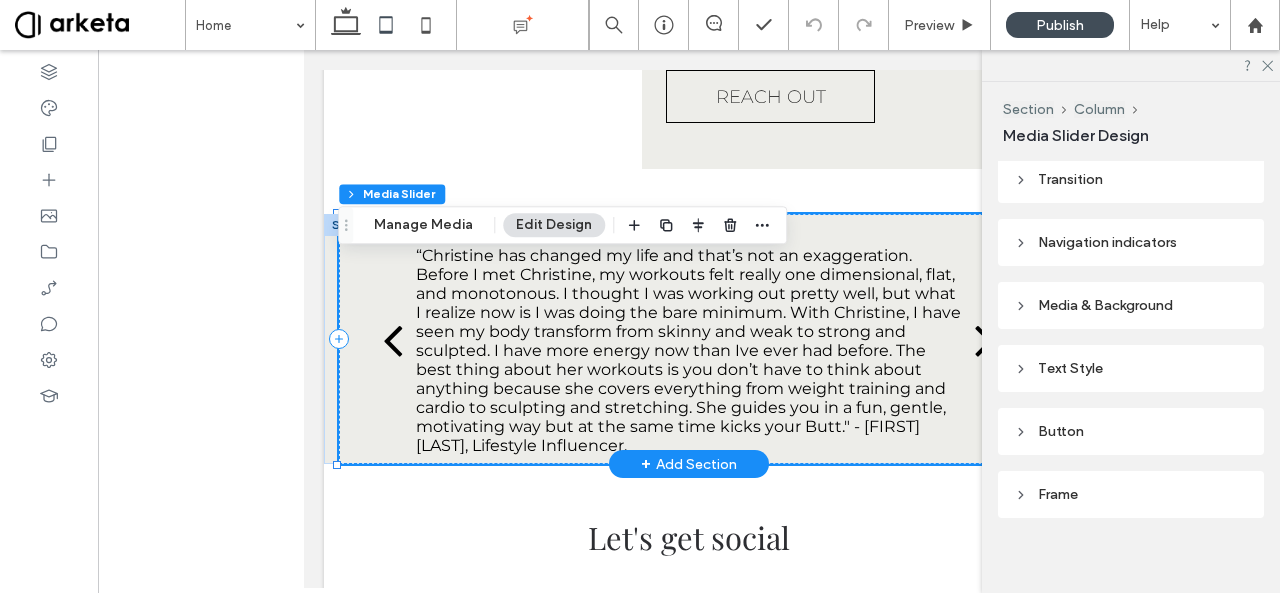 click on "Text Style" at bounding box center [1131, 368] 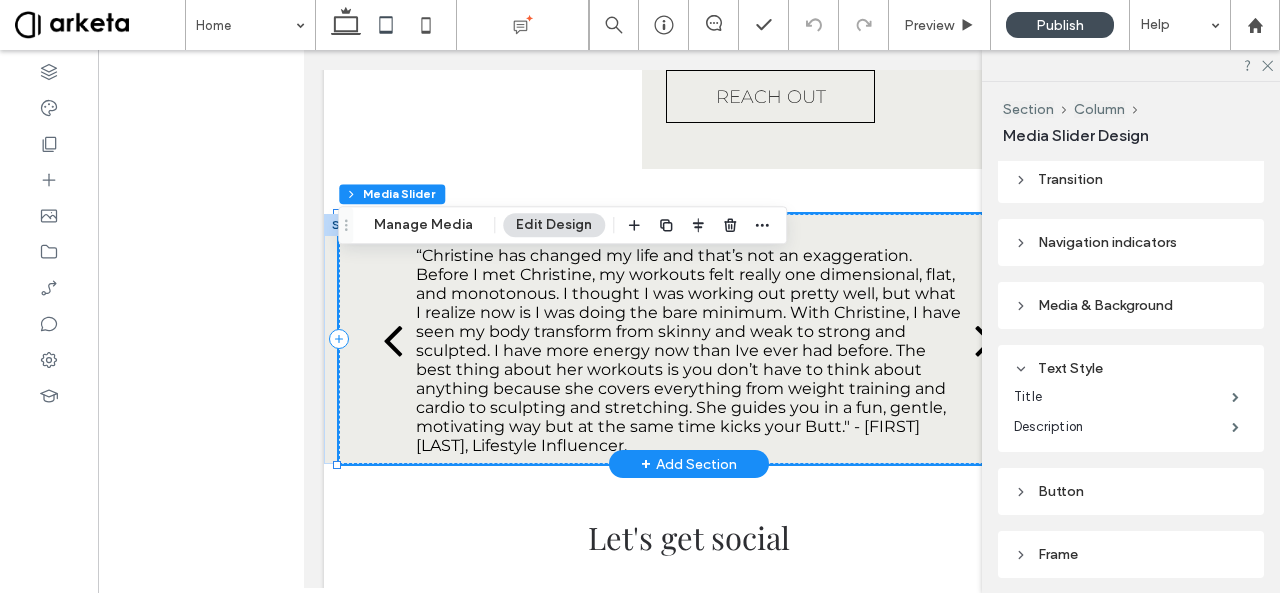 scroll, scrollTop: 632, scrollLeft: 0, axis: vertical 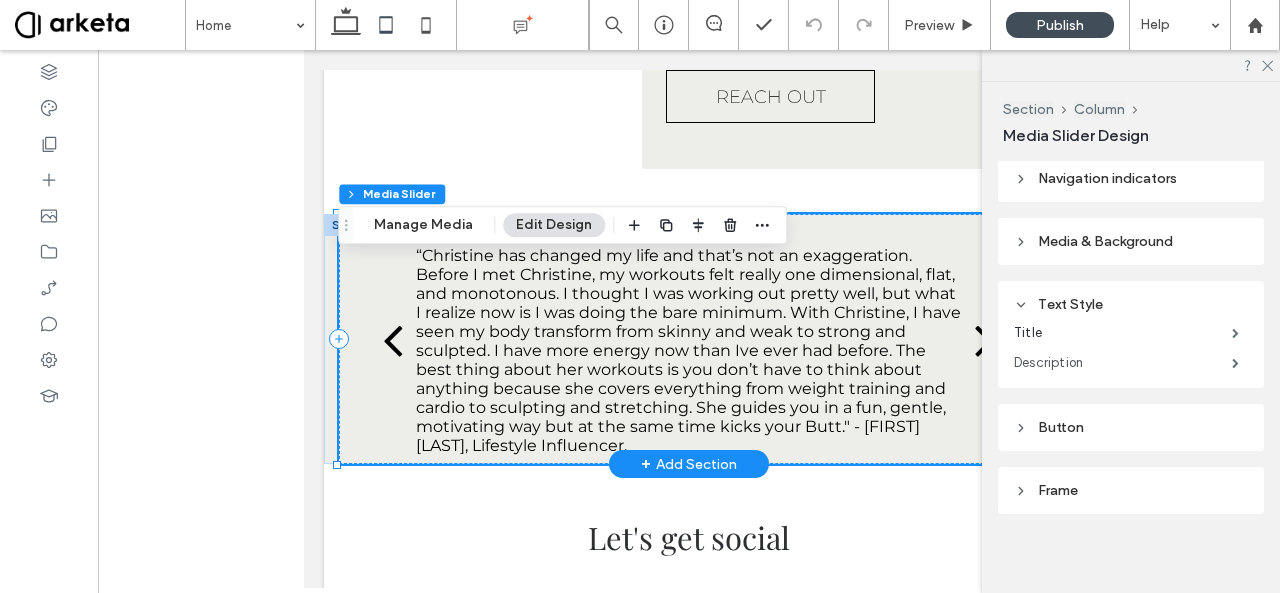 click on "Description" at bounding box center (1123, 363) 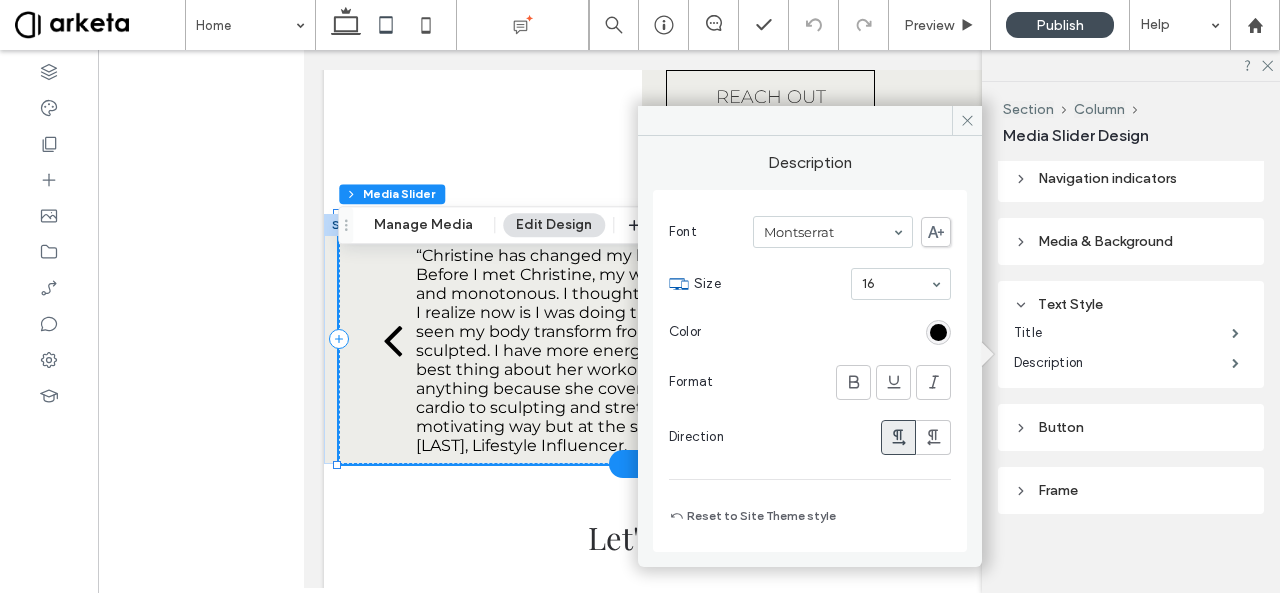 click on "Alignment Spacing Set margins and padding 0px 0px 0px 0px * px 0px * px 0px Reset padding Size Width *** % Height *** px More Size Options Animation Trigger None Position Position type Default Description Font Montserrat Size 16 Color Format Direction Reset to Site Theme style Number of columns 1 Transition Navigation indicators Media & Background Text Style  Title Description Button Frame" at bounding box center (1137, 373) 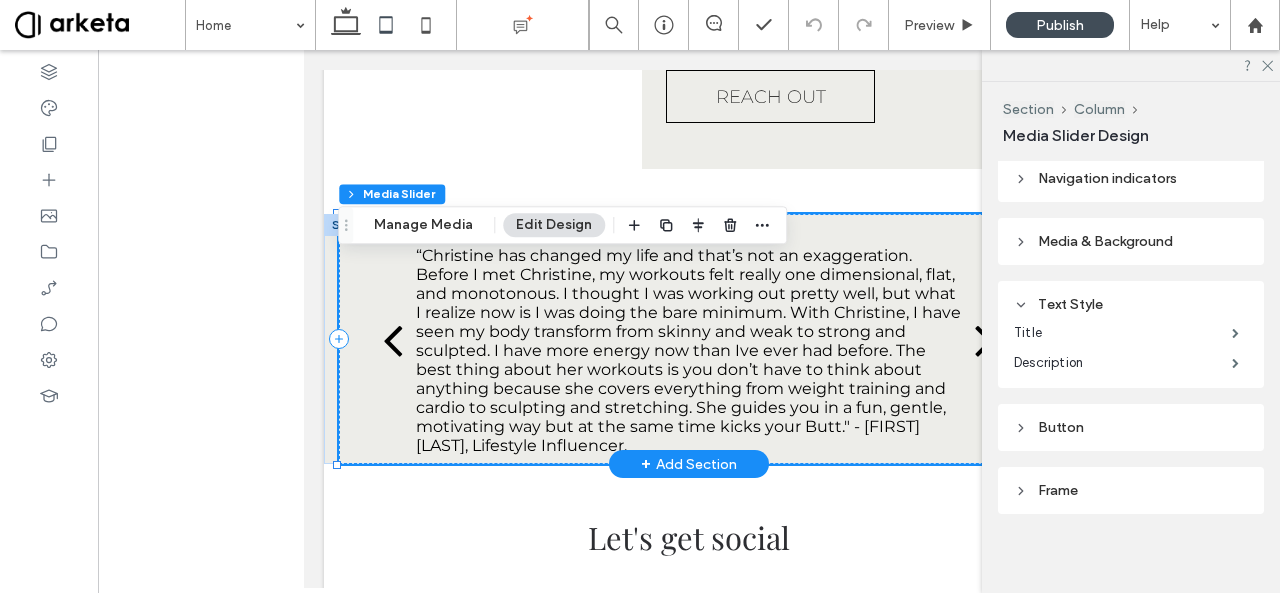 click on "“Christine has changed my life and that’s not an exaggeration. Before I met Christine, my workouts felt really one dimensional, flat, and monotonous. I thought I was working out pretty well, but what I realize now is I was doing the bare minimum. With Christine, I have seen my body transform from skinny and weak to strong and sculpted. I have more energy now than Ive ever had before. The best thing about her workouts is you don’t have to think about anything because she covers everything from weight training and cardio to sculpting and stretching. She guides you in a fun, gentle, motivating way but at the same time kicks your Butt." - Anne Richards, Lifestyle Influencer." at bounding box center [689, 350] 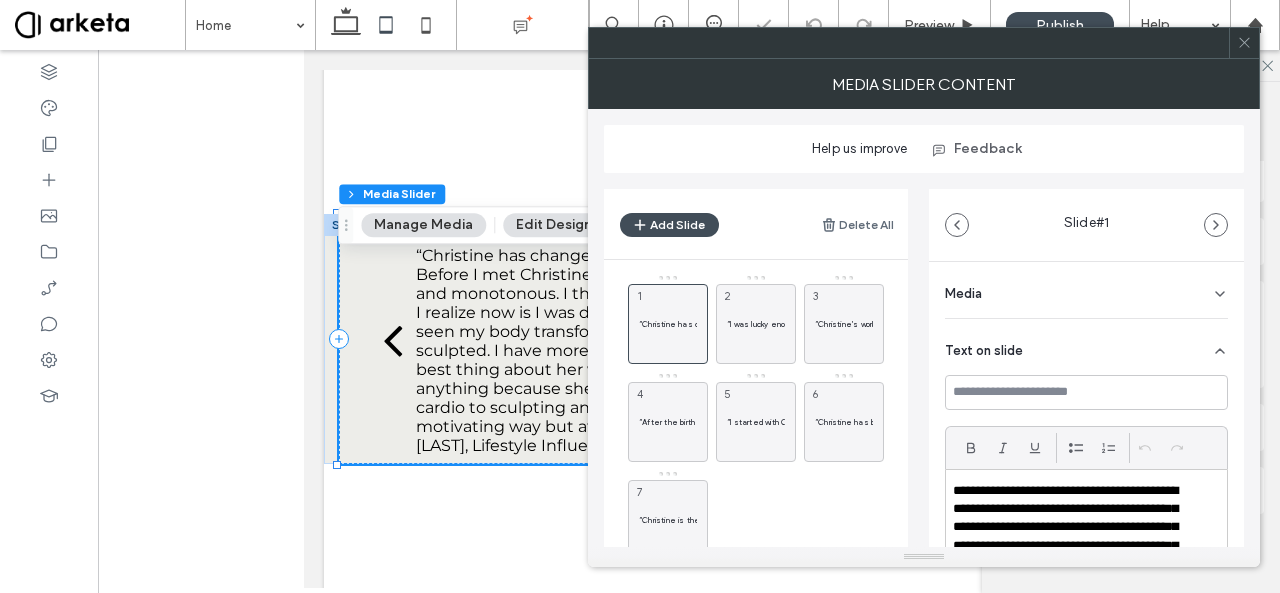 scroll, scrollTop: 212, scrollLeft: 0, axis: vertical 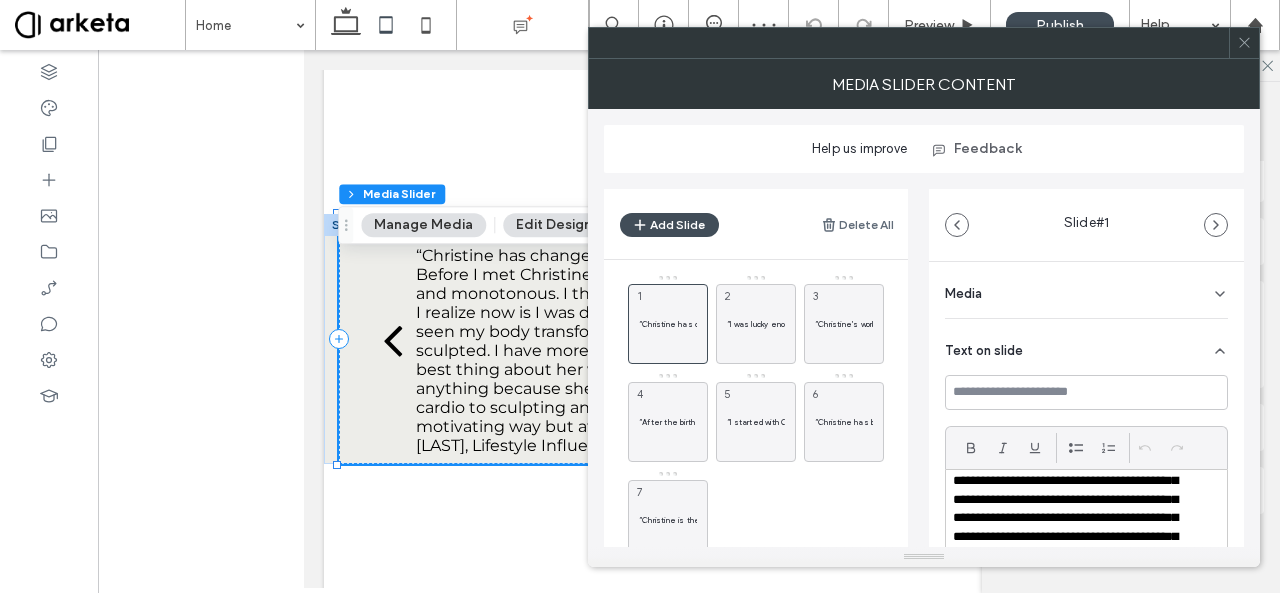 click on "**********" at bounding box center (1074, 436) 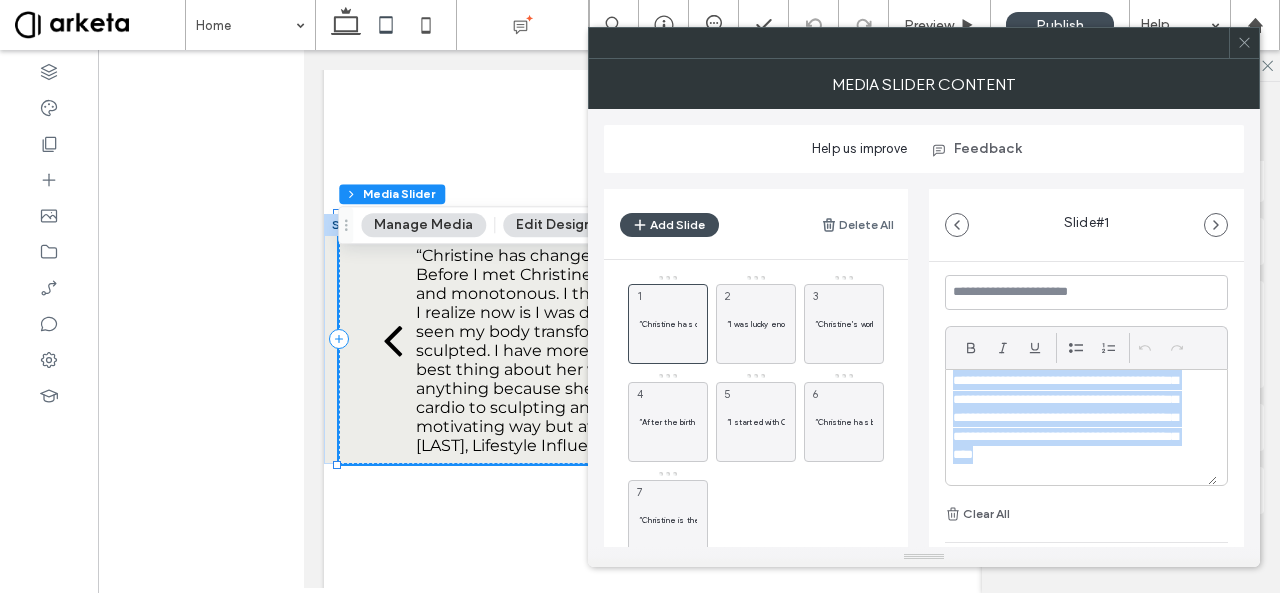 scroll, scrollTop: 100, scrollLeft: 0, axis: vertical 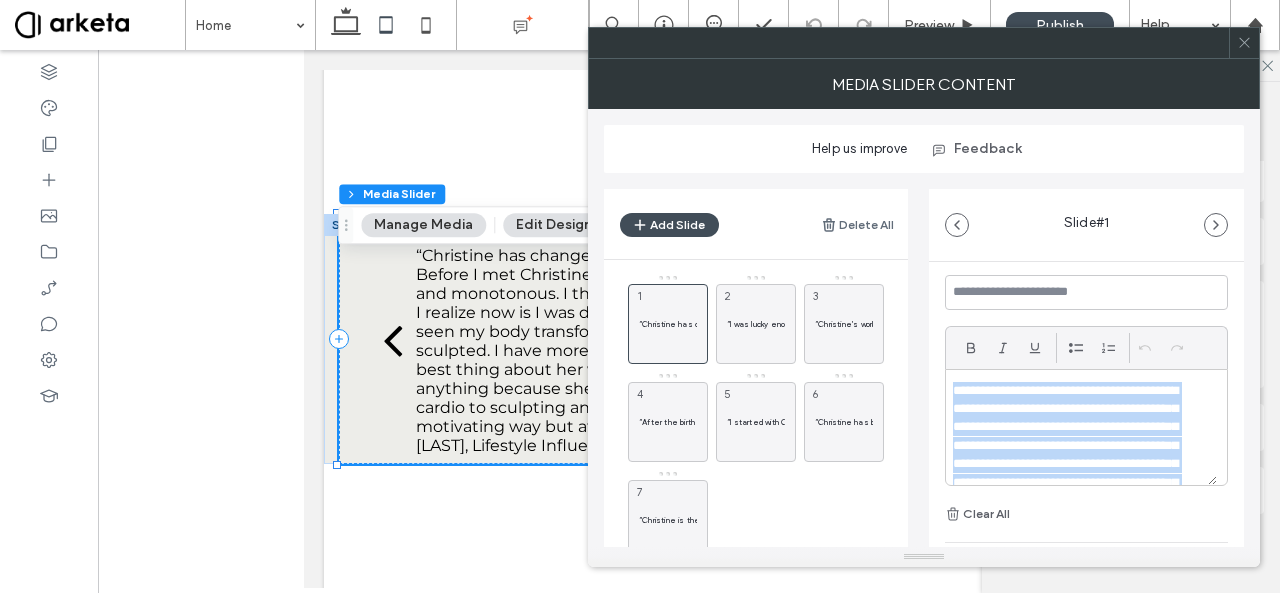 paste 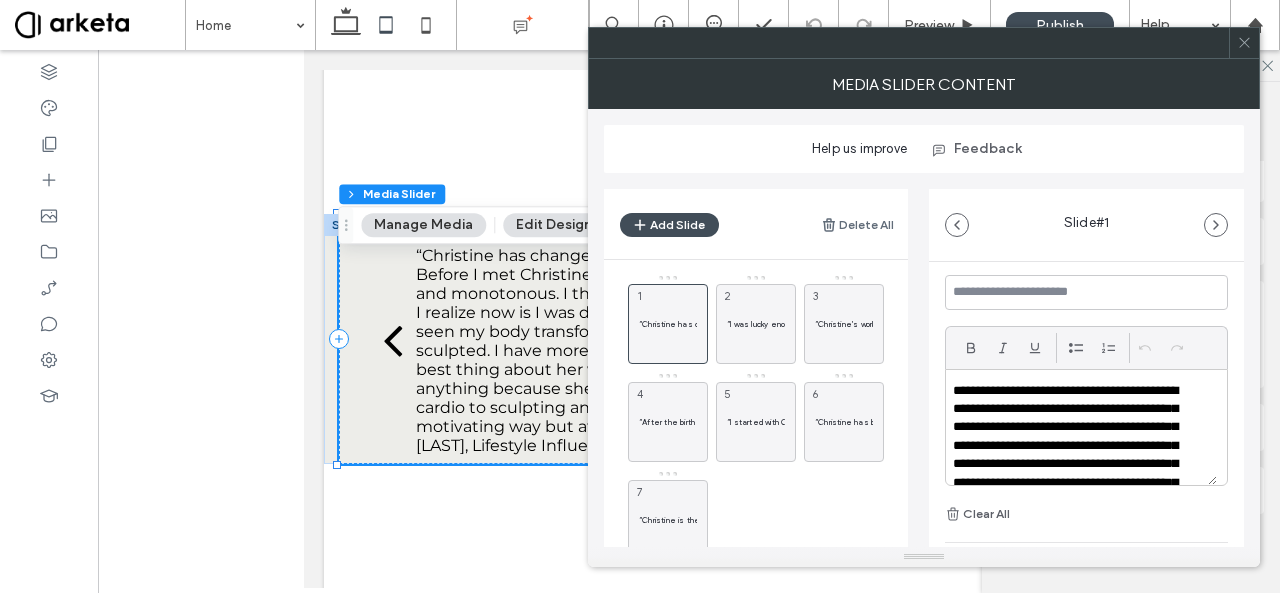 scroll, scrollTop: 0, scrollLeft: 0, axis: both 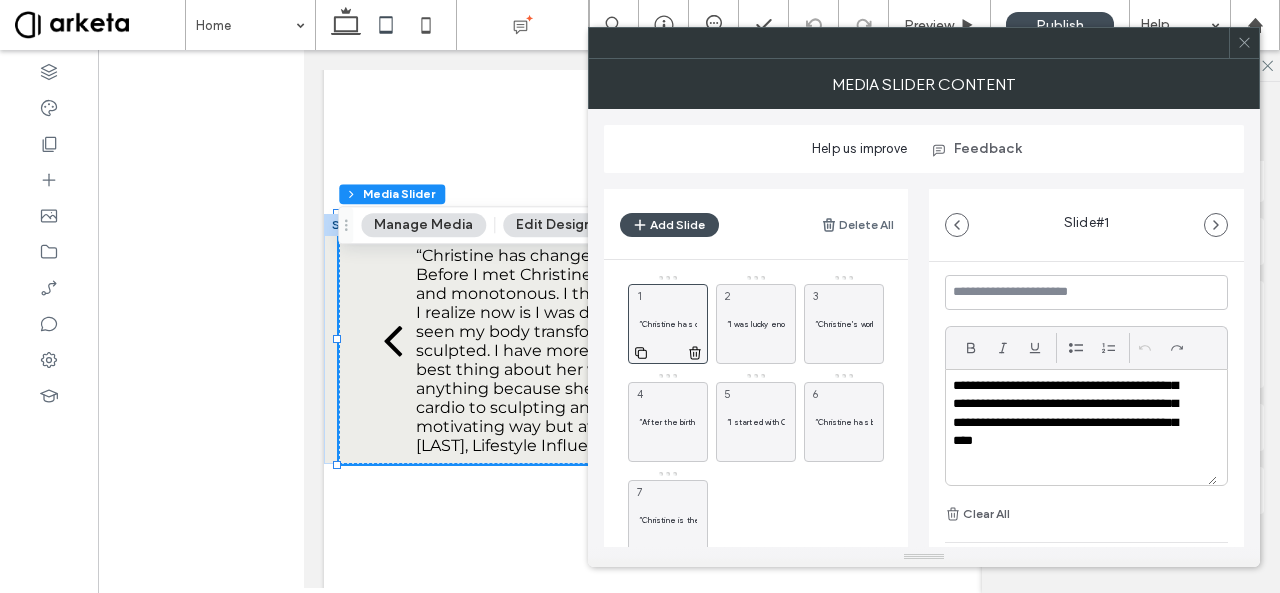 click on "“Christine has changed my life and that’s not an exaggeration. Before I met Christine, my workouts felt really one dimensional, flat, and monotonous. I thought I was working out pretty well, but what I realize now is I was doing the bare minimum. With Christine, I have seen my body transform from skinny and weak to strong and sculpted. I have more energy now than Ive ever had before. The best thing about her workouts is you don’t have to think about anything because she covers everything from weight training and cardio to sculpting and stretching. She guides you in a fun, gentle, motivating way but at the same time kicks your Butt." - Anne Richards, Lifestyle Influencer." at bounding box center [668, 324] 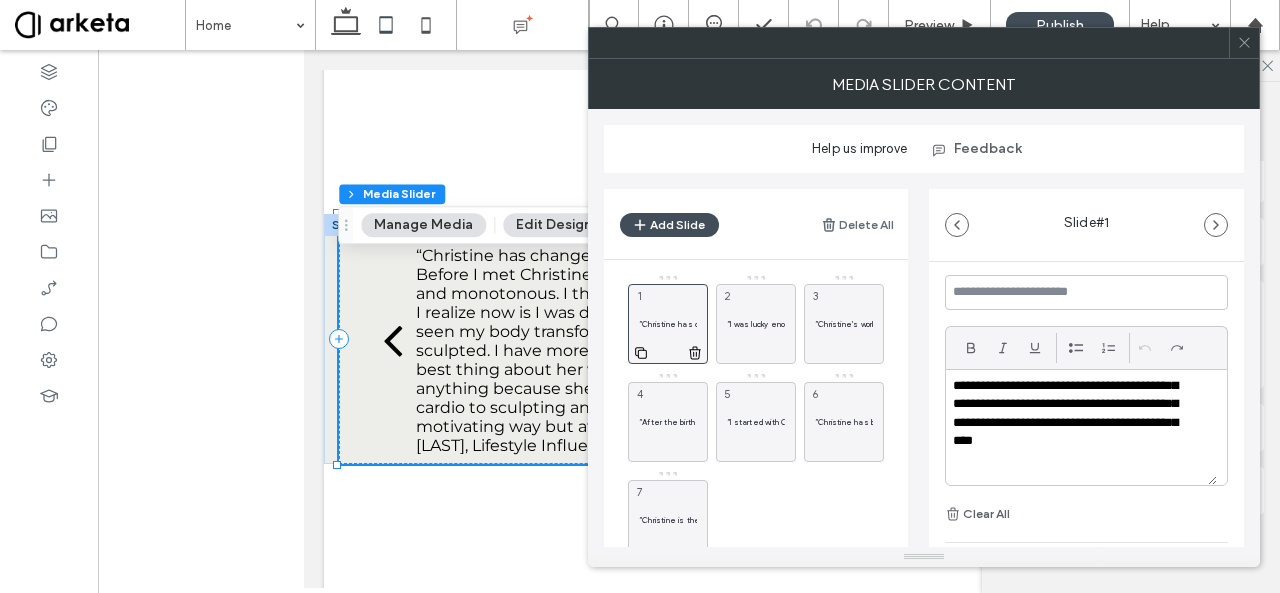click on "“Christine has changed my life and that’s not an exaggeration. Before I met Christine, my workouts felt really one dimensional, flat, and monotonous. I thought I was working out pretty well, but what I realize now is I was doing the bare minimum. With Christine, I have seen my body transform from skinny and weak to strong and sculpted. I have more energy now than Ive ever had before. The best thing about her workouts is you don’t have to think about anything because she covers everything from weight training and cardio to sculpting and stretching. She guides you in a fun, gentle, motivating way but at the same time kicks your Butt." - Anne Richards, Lifestyle Influencer. 1" at bounding box center [668, 324] 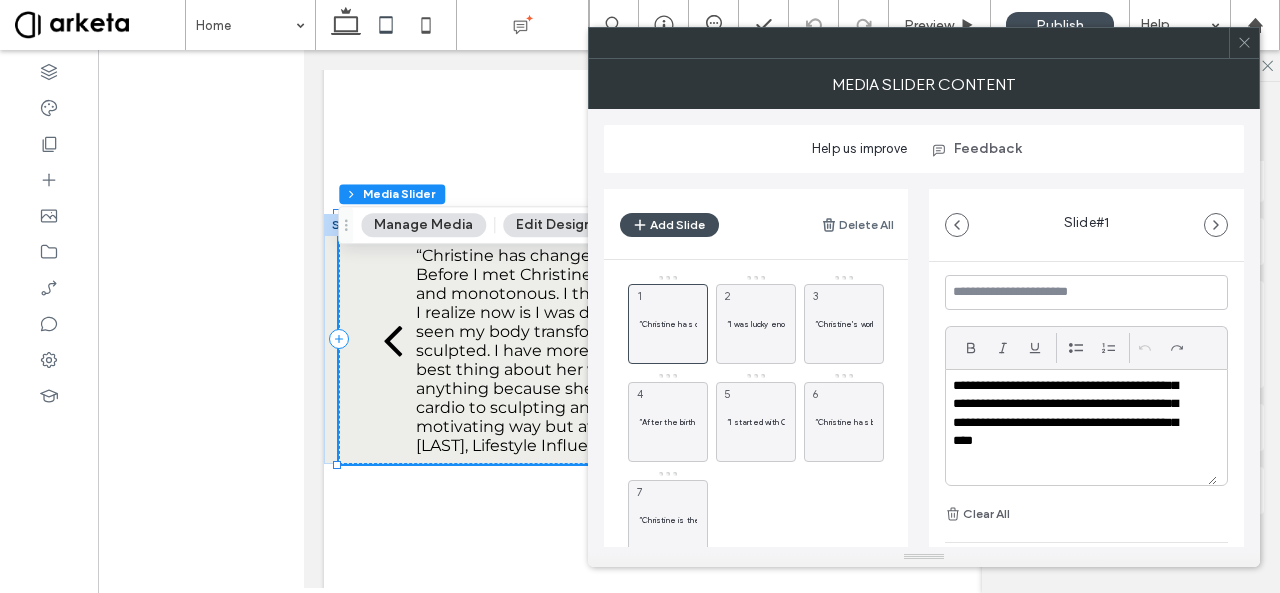 scroll, scrollTop: 0, scrollLeft: 0, axis: both 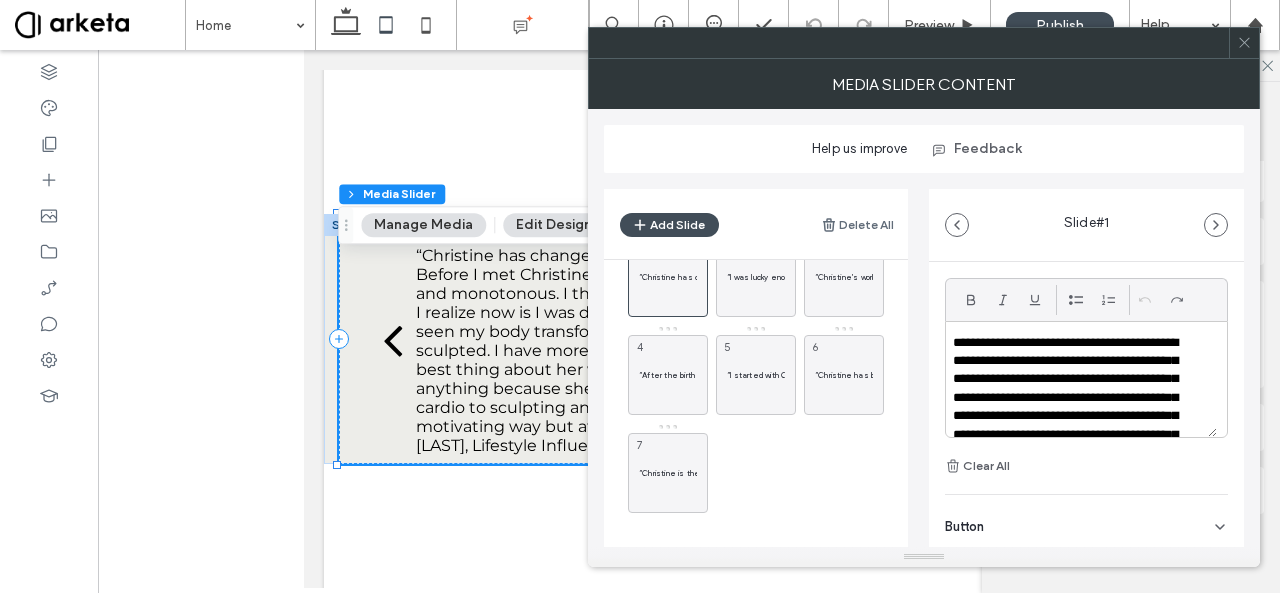 click 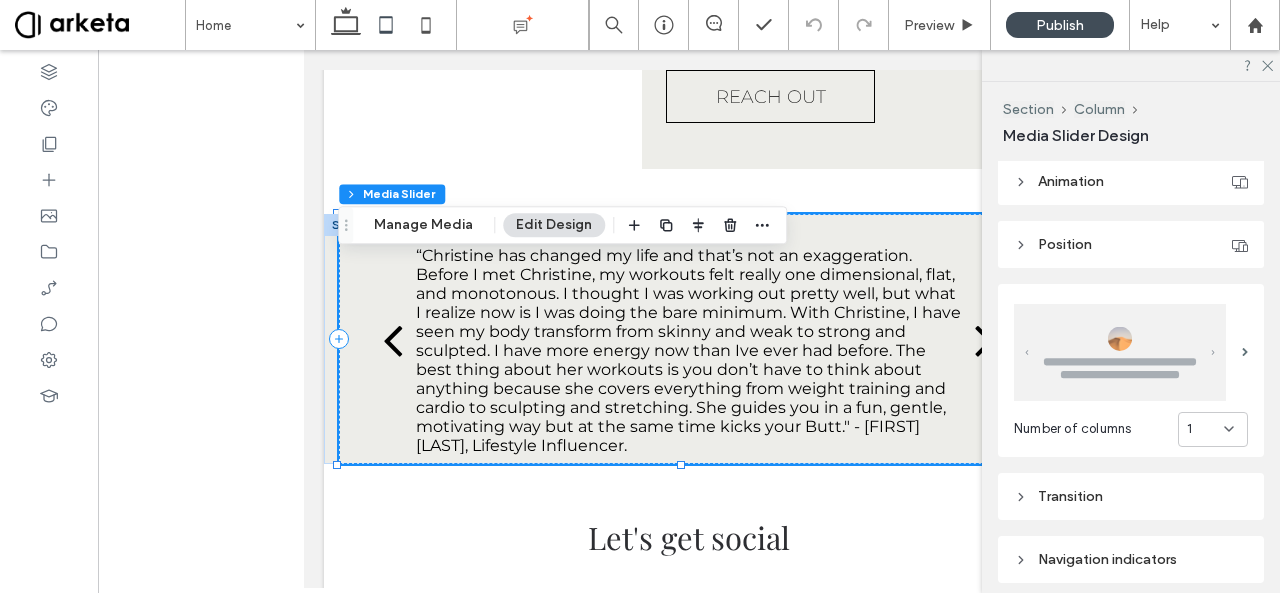 scroll, scrollTop: 0, scrollLeft: 0, axis: both 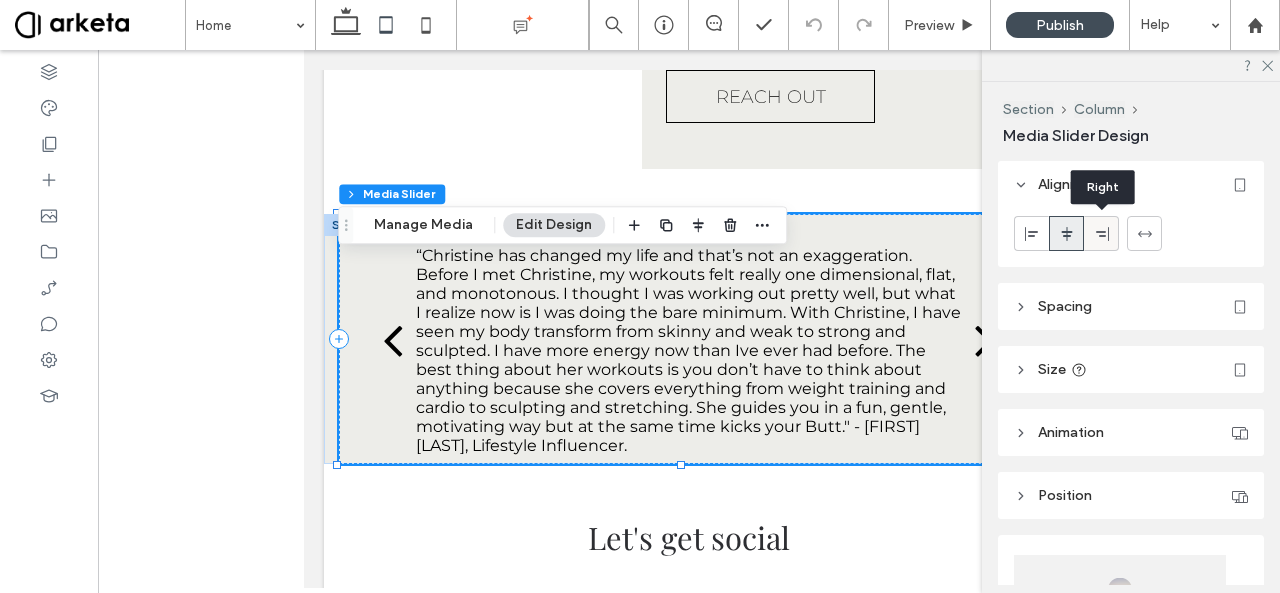 click 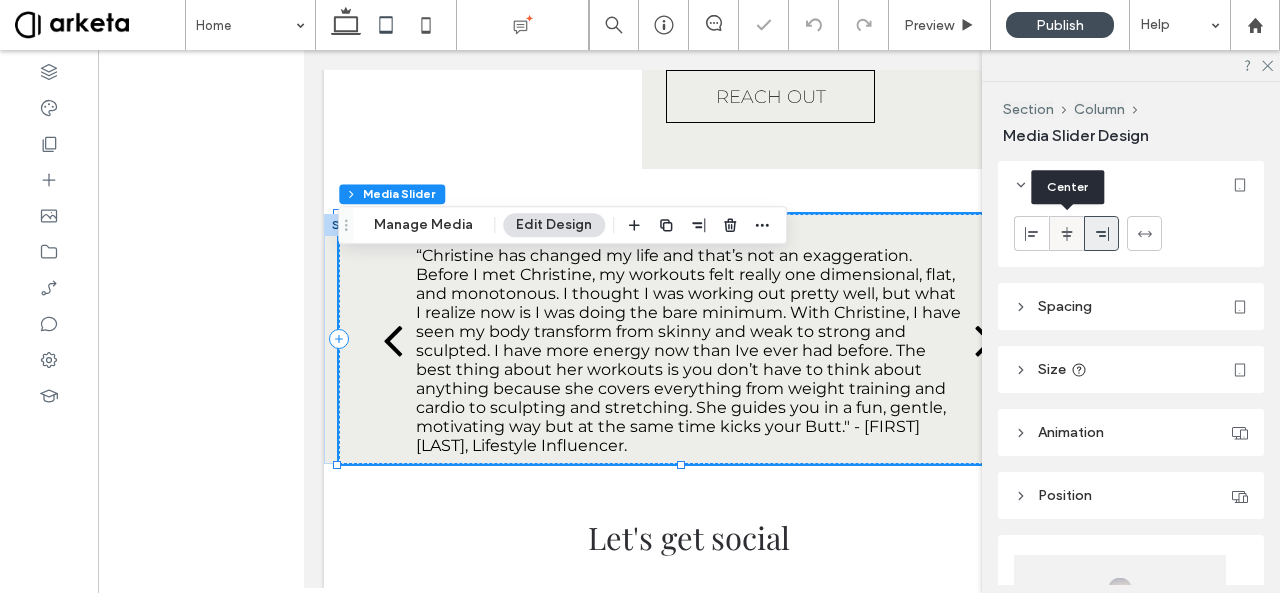 click 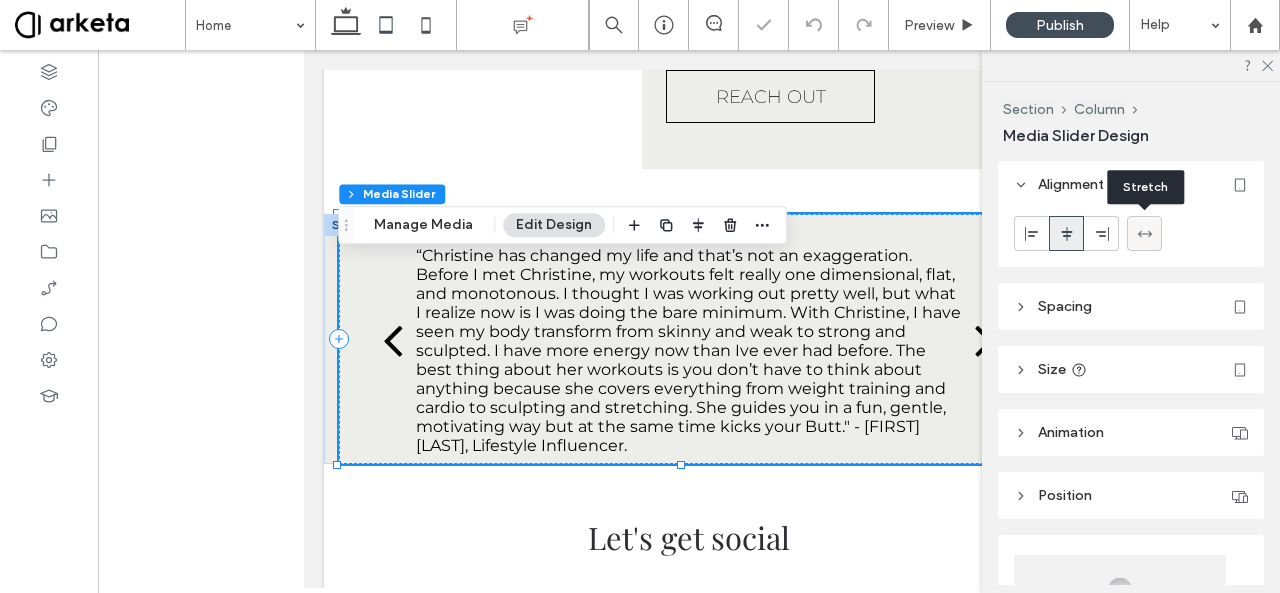 click at bounding box center (1144, 233) 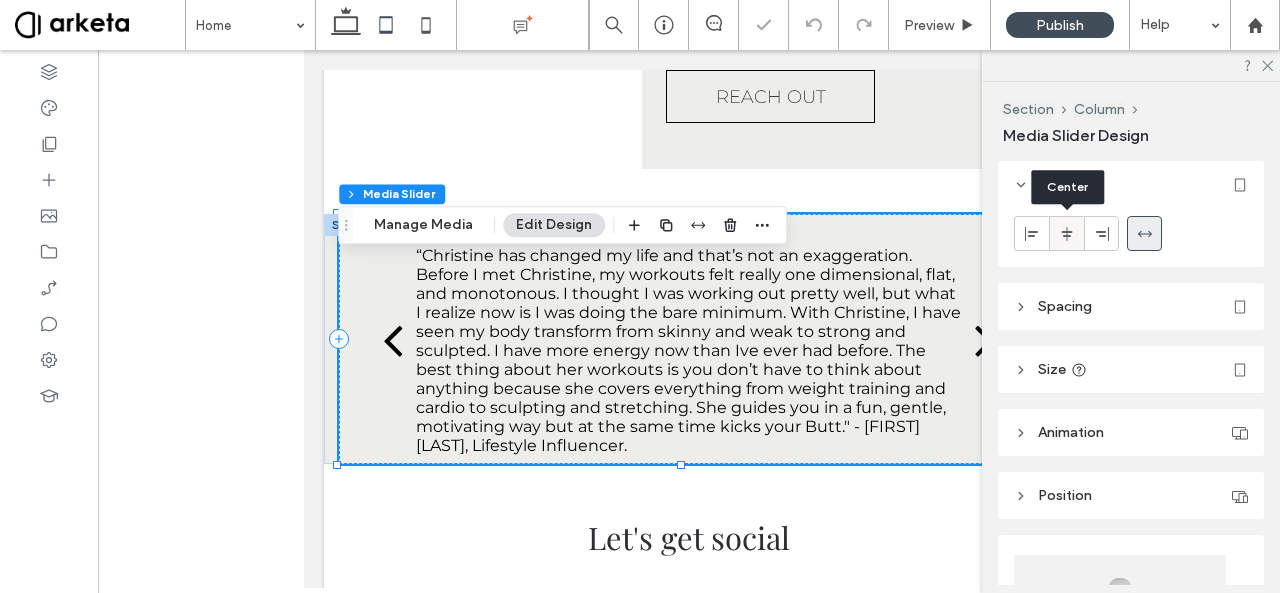click at bounding box center [1066, 233] 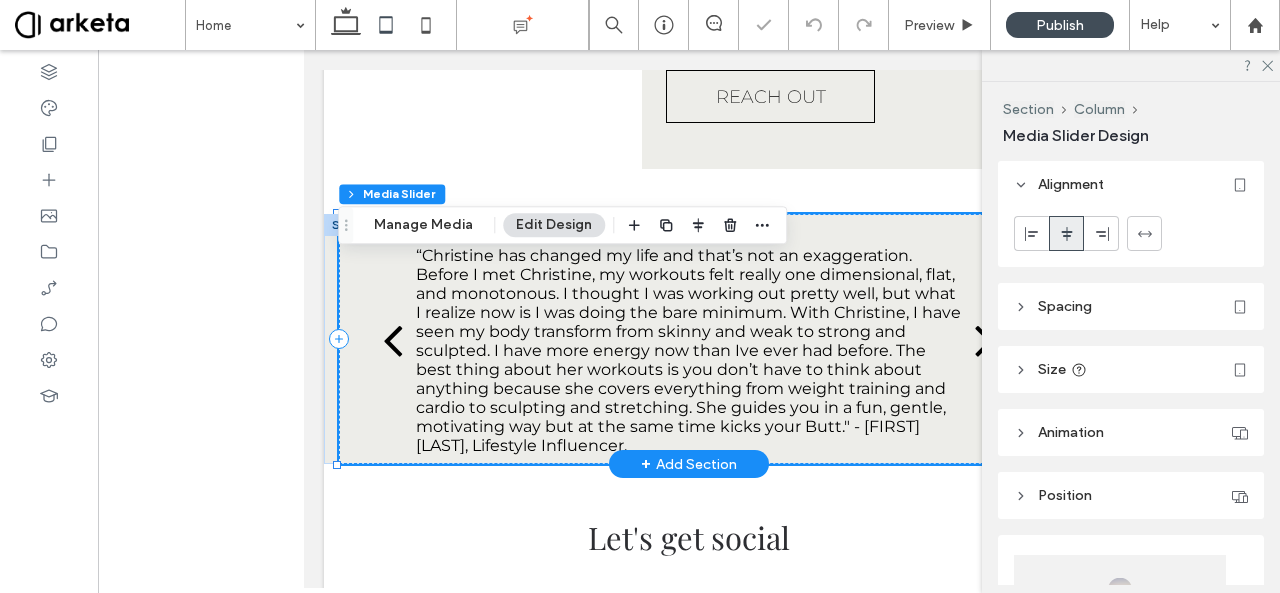 scroll, scrollTop: 3099, scrollLeft: 0, axis: vertical 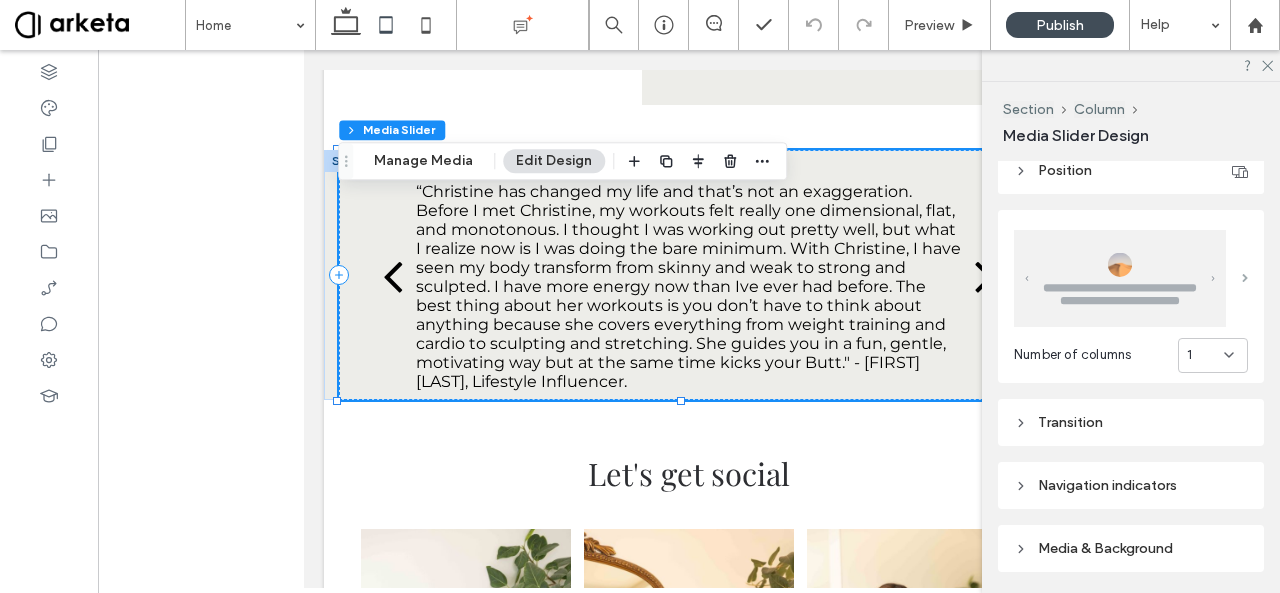 click at bounding box center [1245, 278] 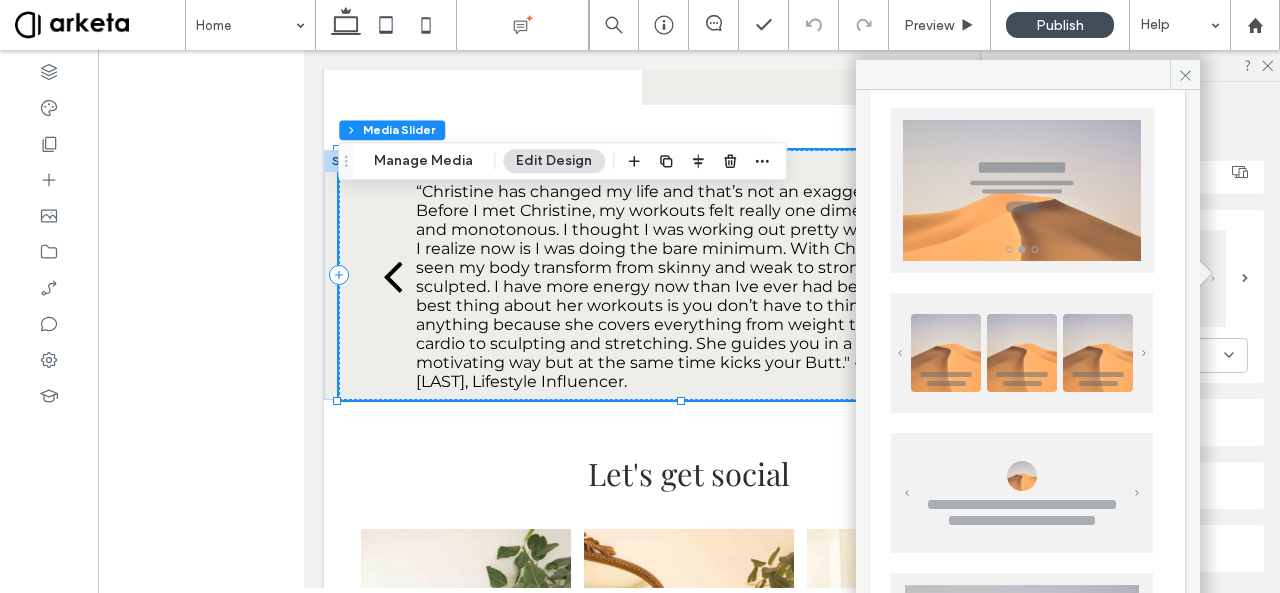 scroll, scrollTop: 0, scrollLeft: 0, axis: both 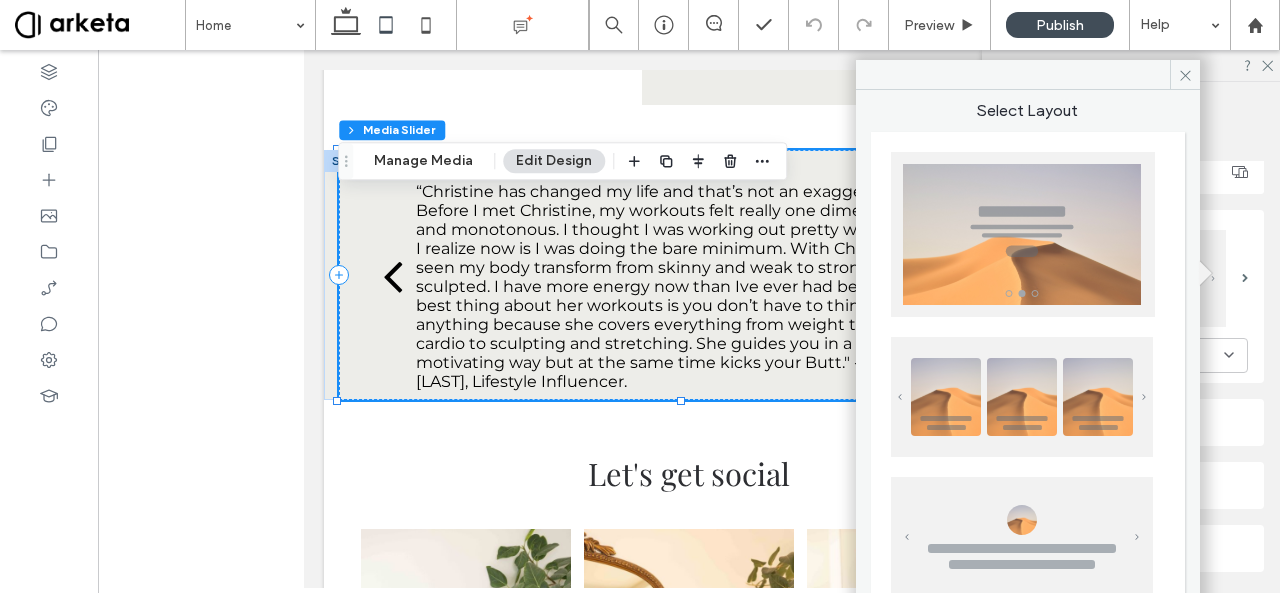 click at bounding box center (1023, 234) 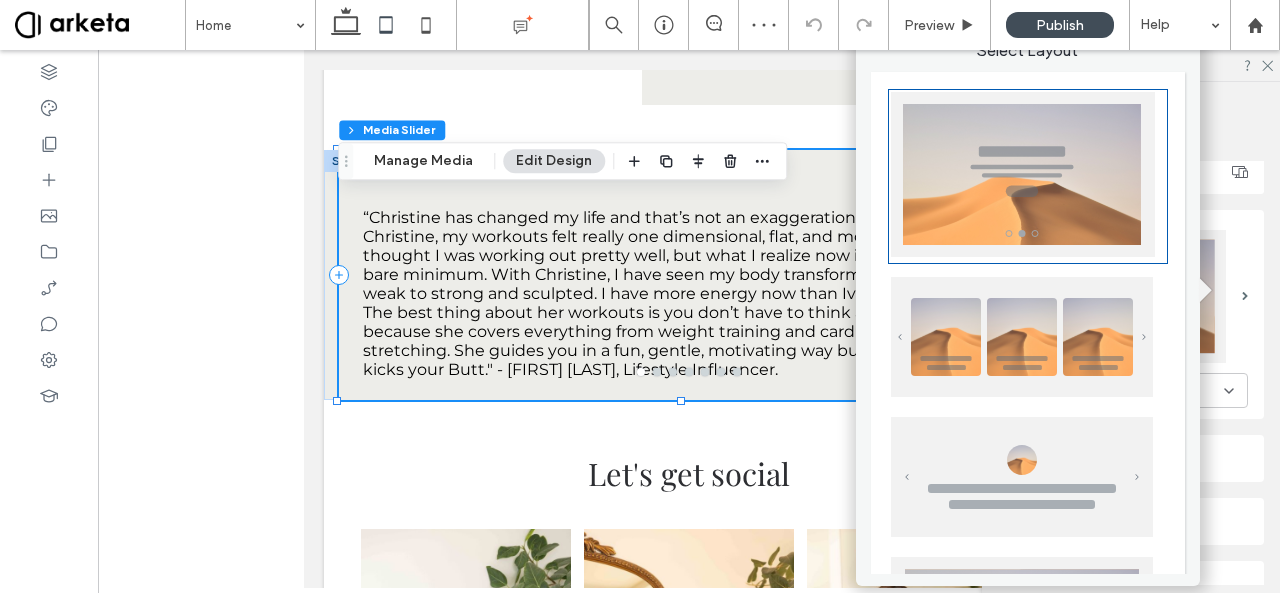 click on "Alignment Spacing Set margins and padding 0px 0px 0px 0px * px 0px * px 0px Reset padding Size Width *** % Height *** px More Size Options Animation Trigger None Position Position type Default Select Layout Number of columns 1 Transition Navigation indicators Media & Background Text Style  Title Description Button Frame" at bounding box center (1137, 373) 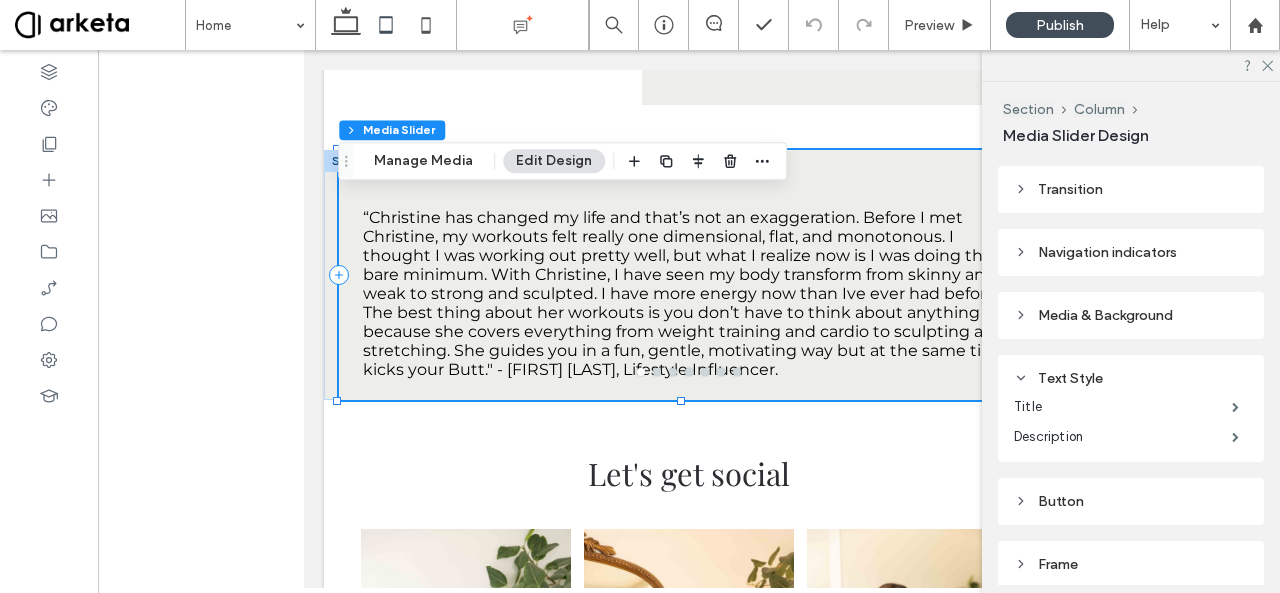 scroll, scrollTop: 593, scrollLeft: 0, axis: vertical 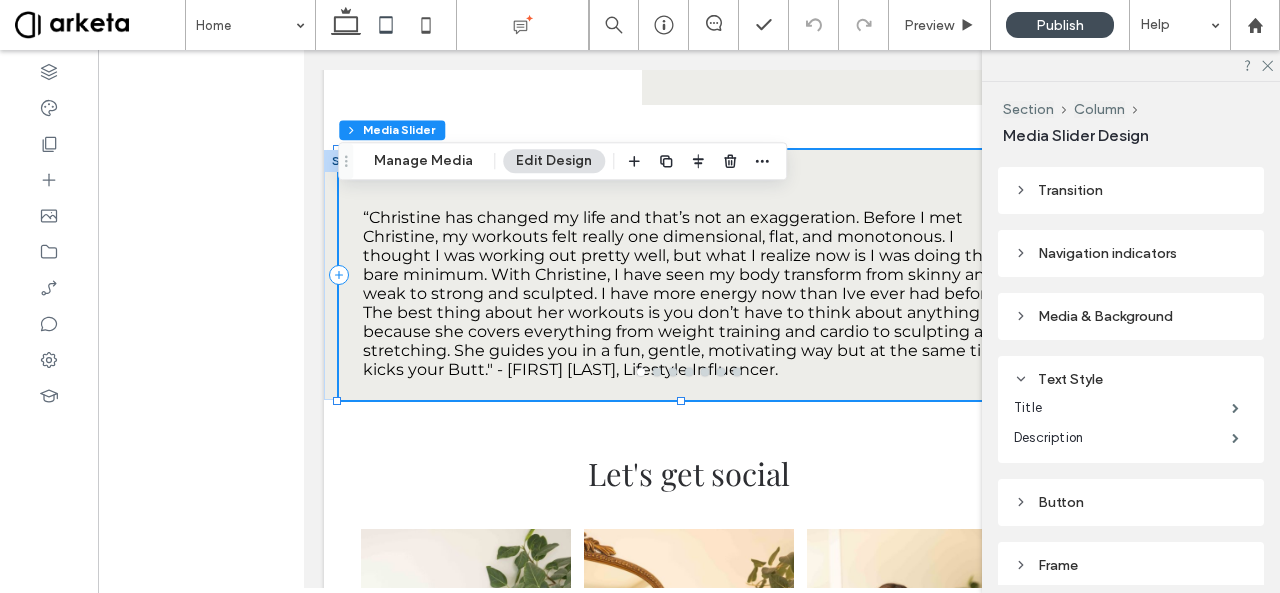 click on "Navigation indicators" at bounding box center (1131, 253) 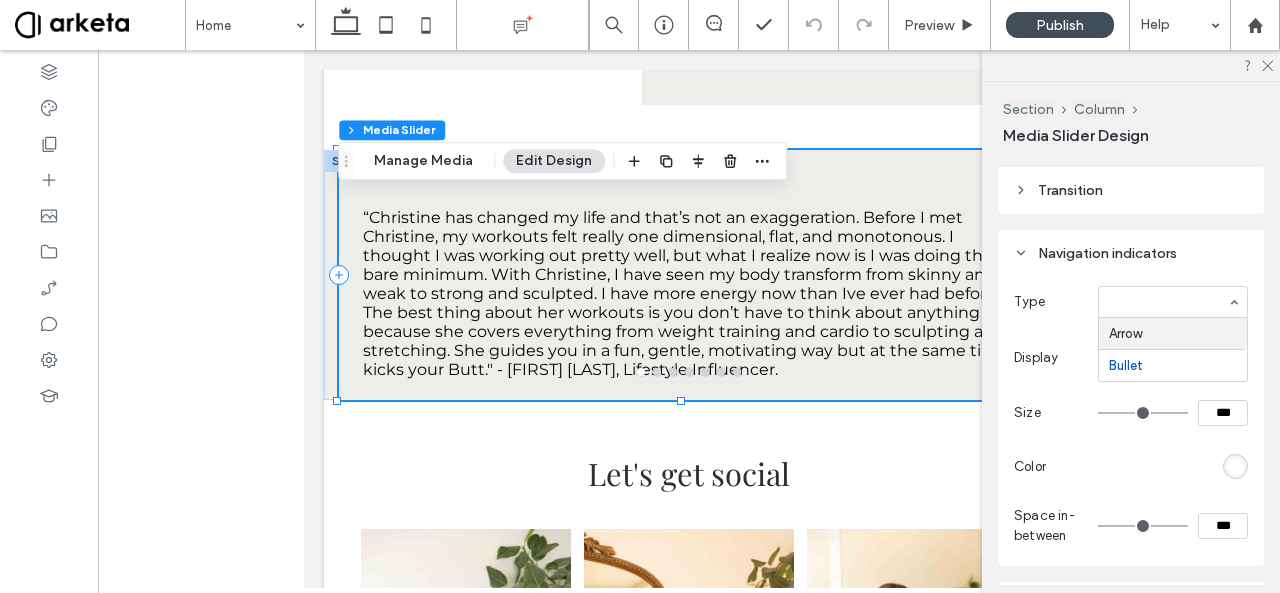 type on "**" 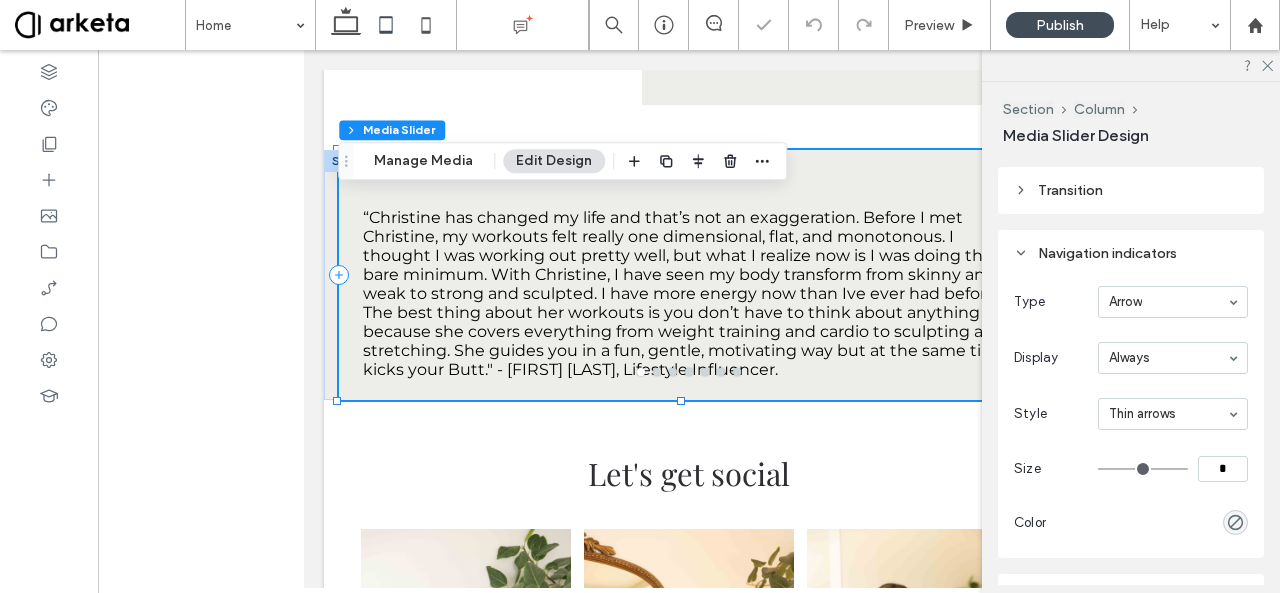 type on "**" 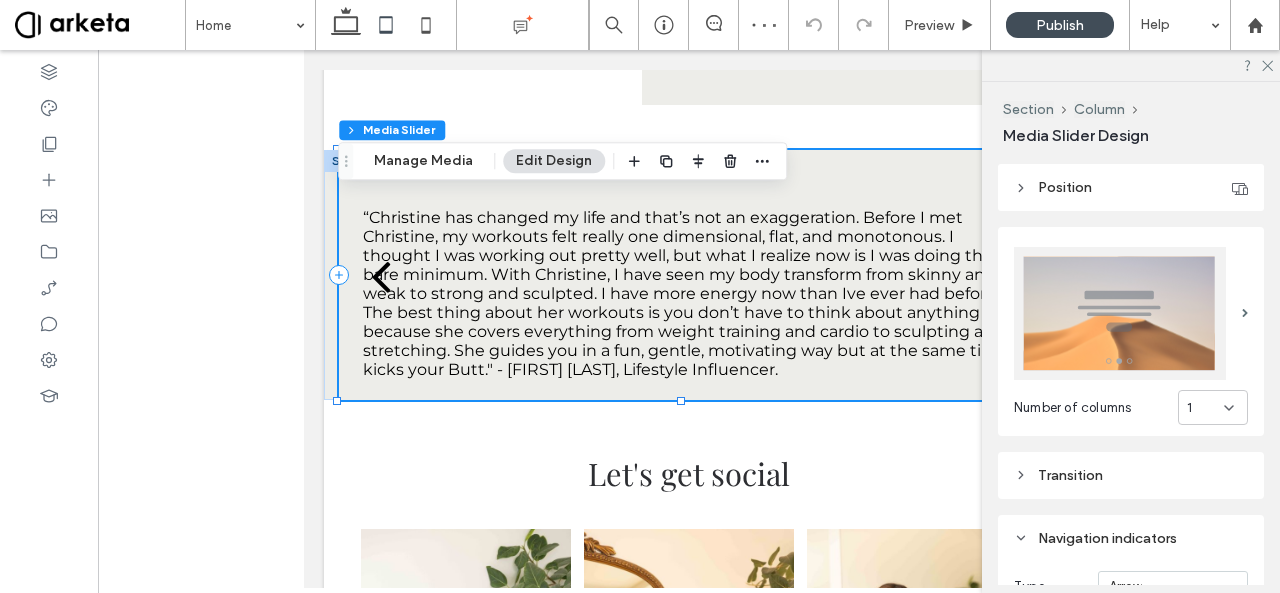 scroll, scrollTop: 274, scrollLeft: 0, axis: vertical 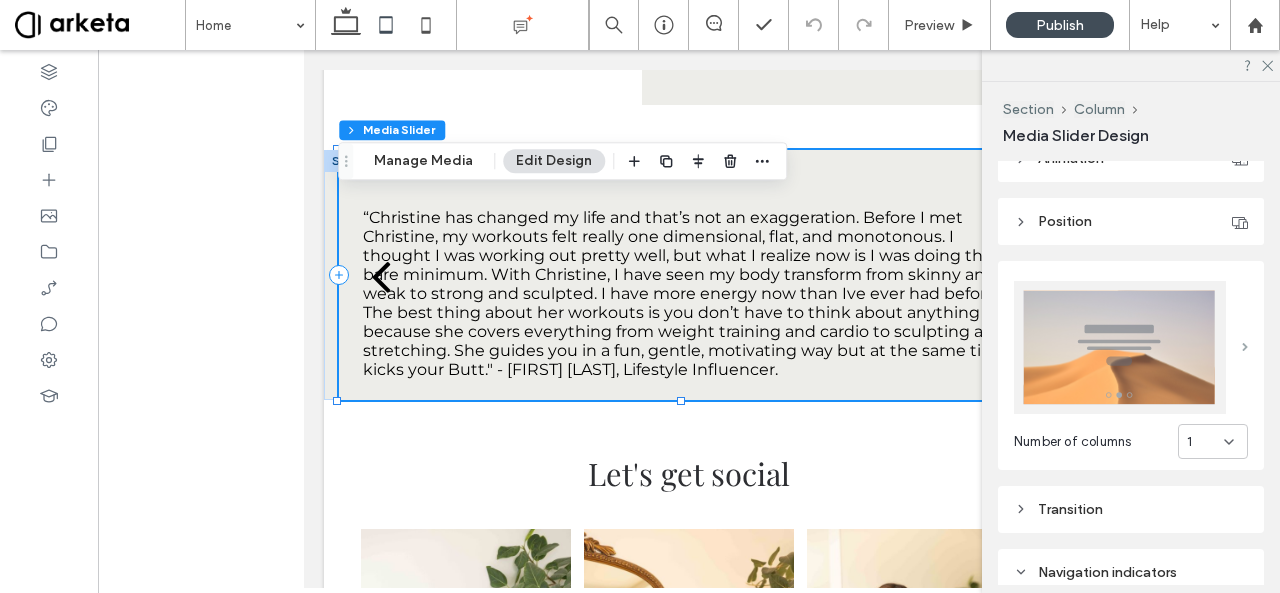 click at bounding box center [1245, 347] 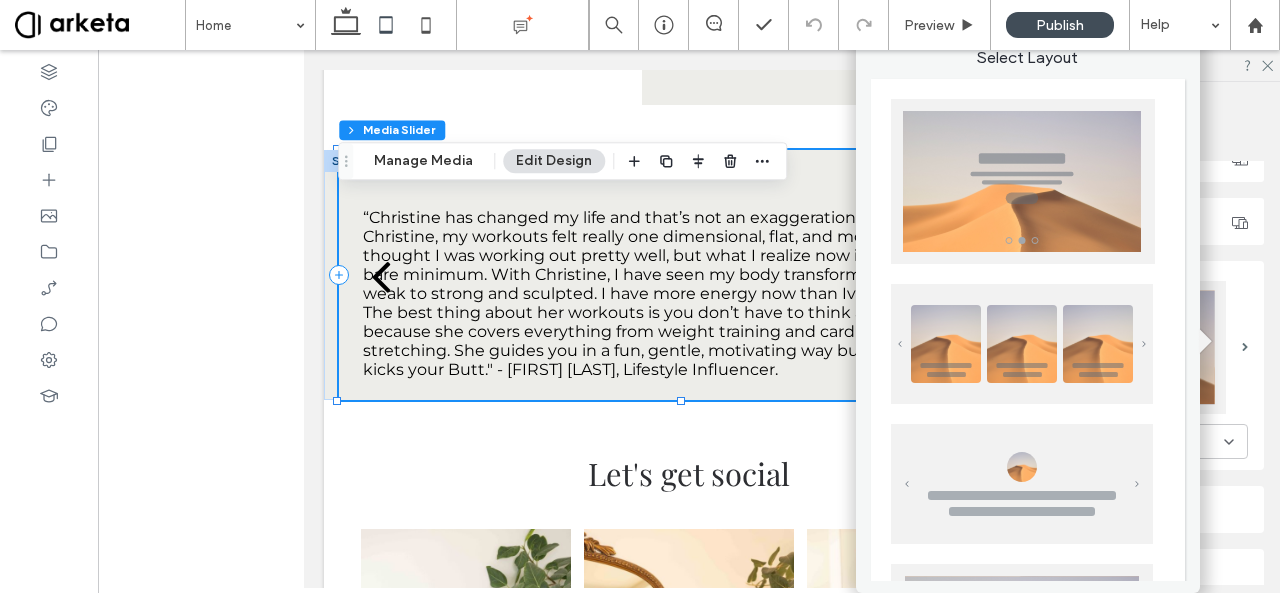 scroll, scrollTop: 184, scrollLeft: 0, axis: vertical 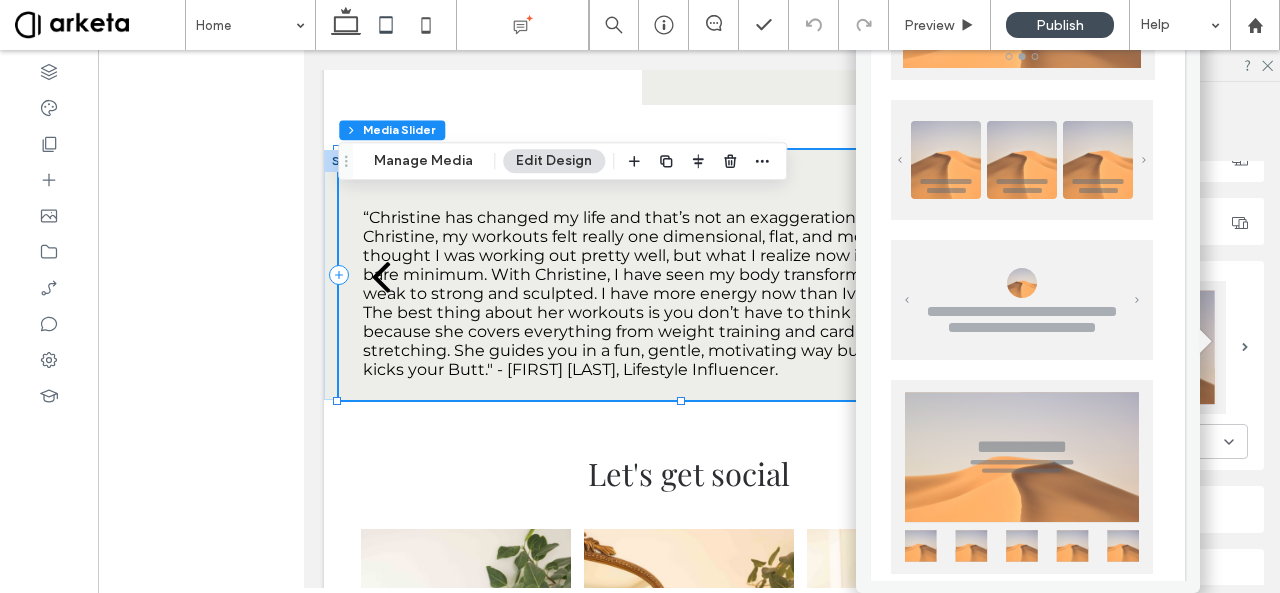 click at bounding box center [1022, 300] 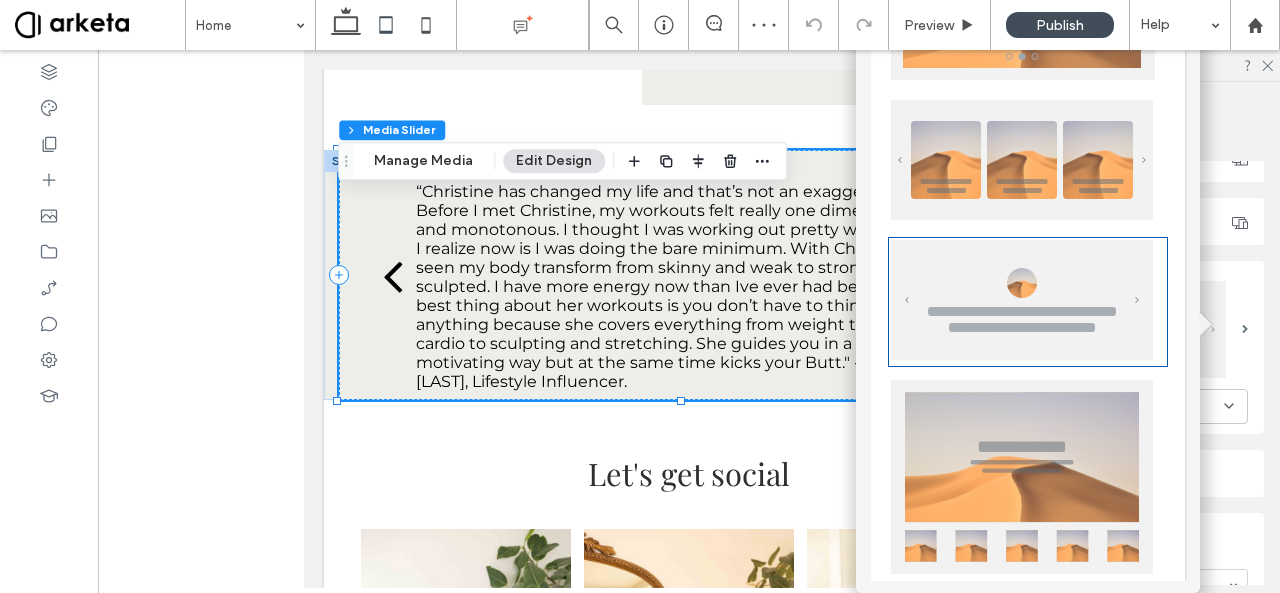 click on "Number of columns 1" at bounding box center (1131, 347) 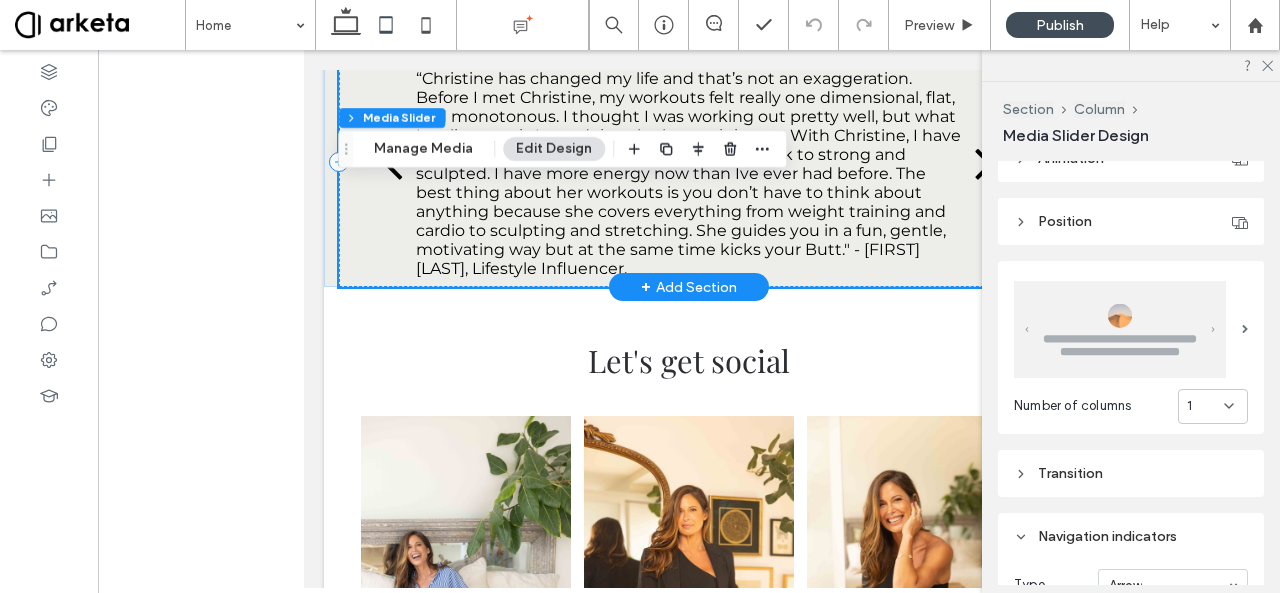 scroll, scrollTop: 3212, scrollLeft: 0, axis: vertical 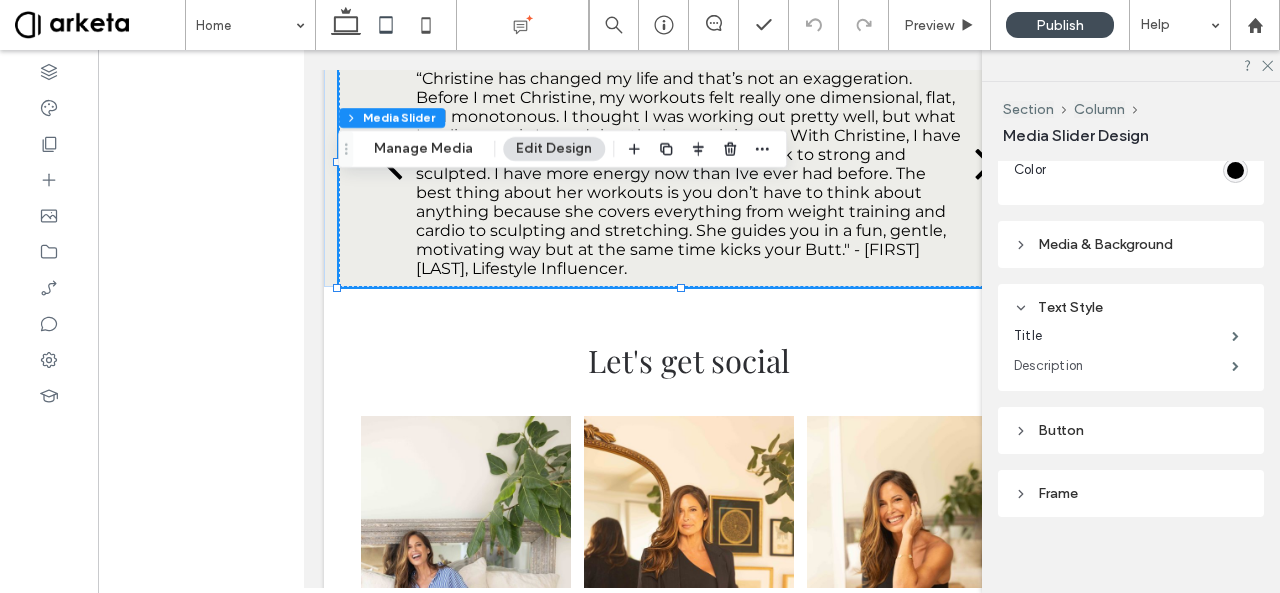 click on "Description" at bounding box center (1123, 366) 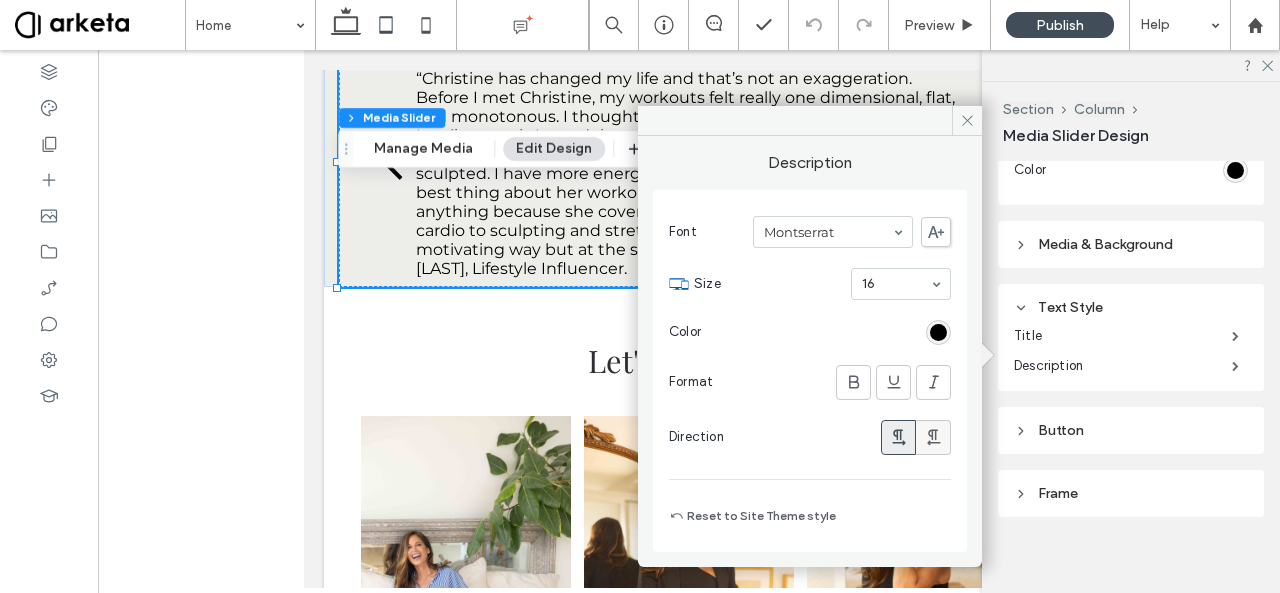 click 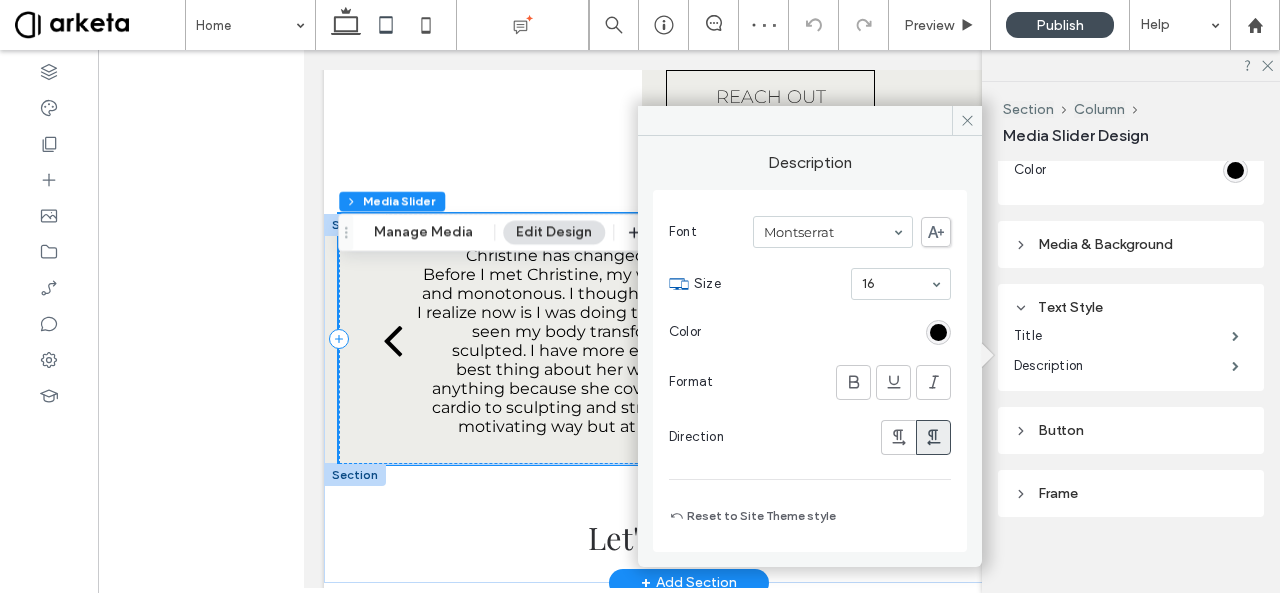 scroll, scrollTop: 3028, scrollLeft: 0, axis: vertical 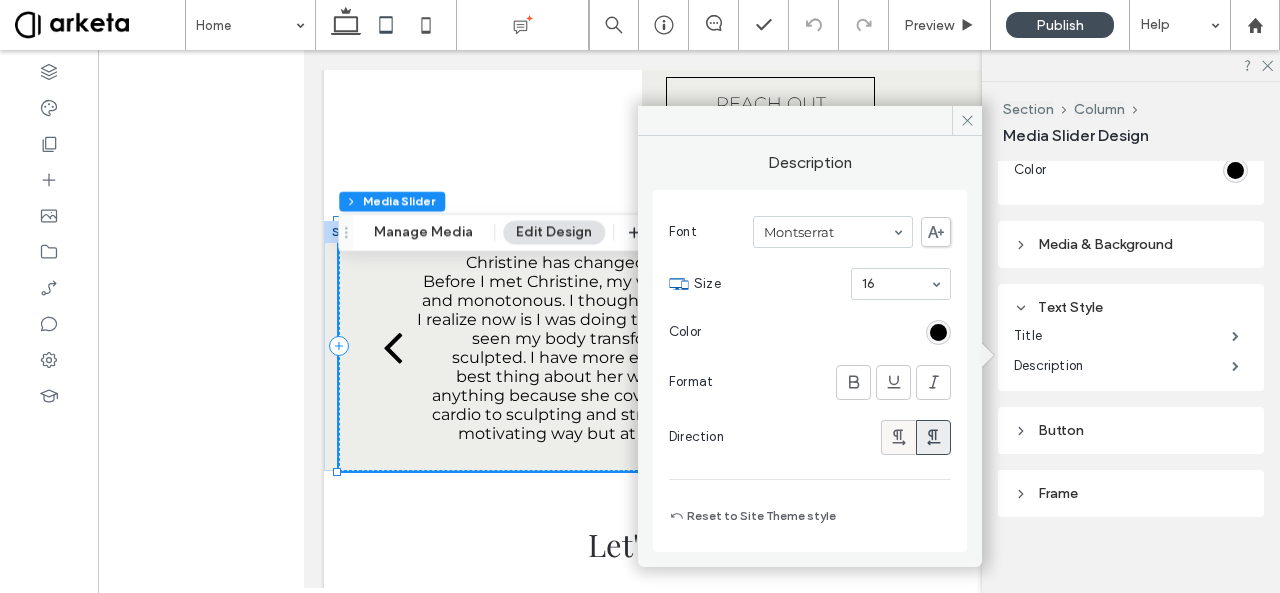 click 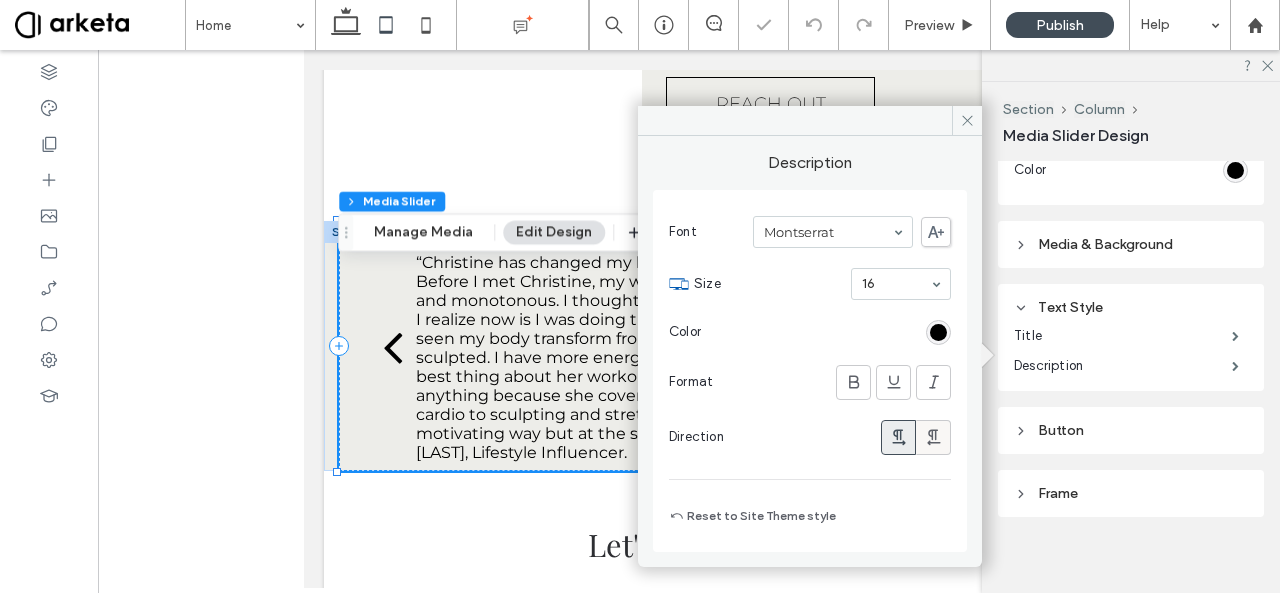 click at bounding box center [933, 437] 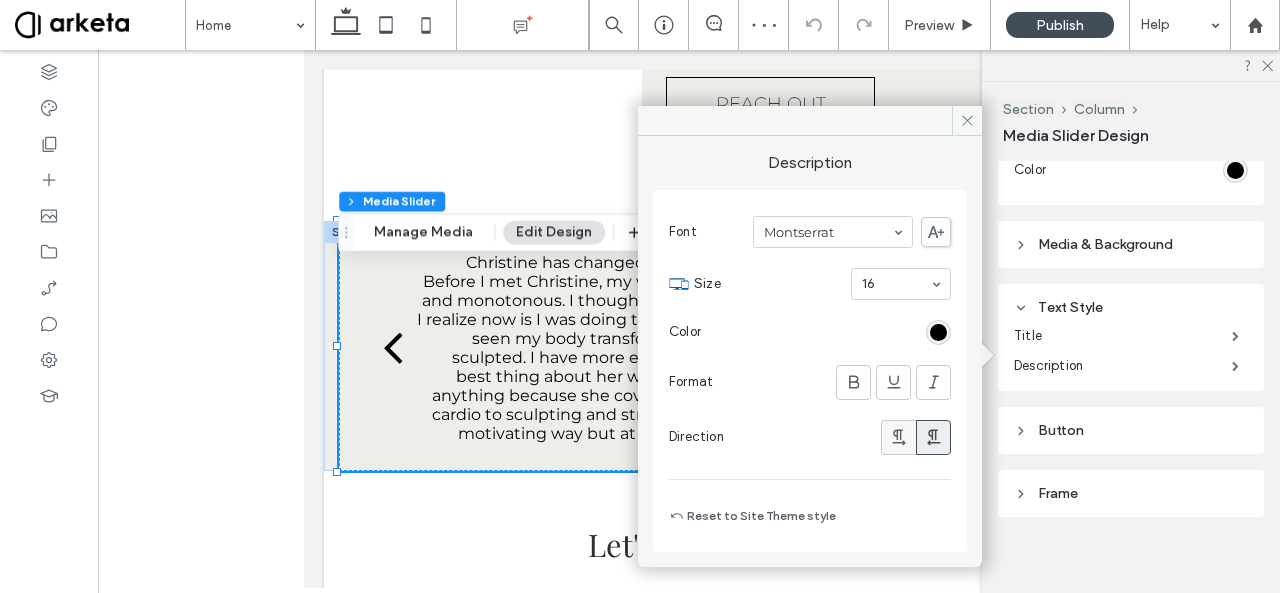 click at bounding box center [898, 437] 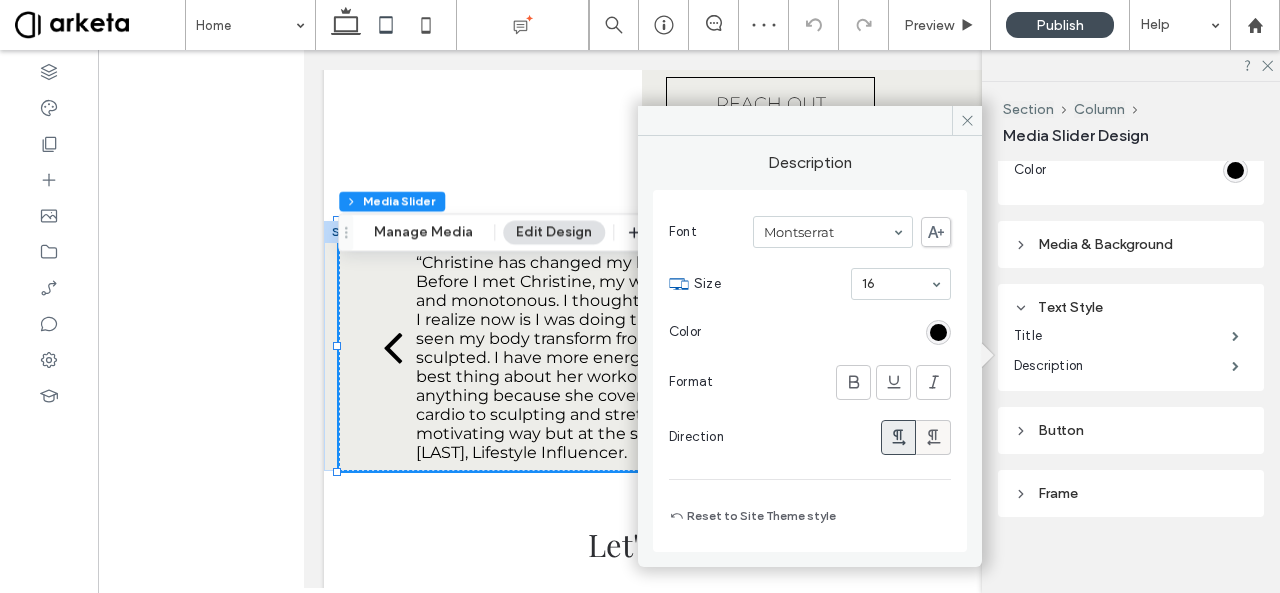click 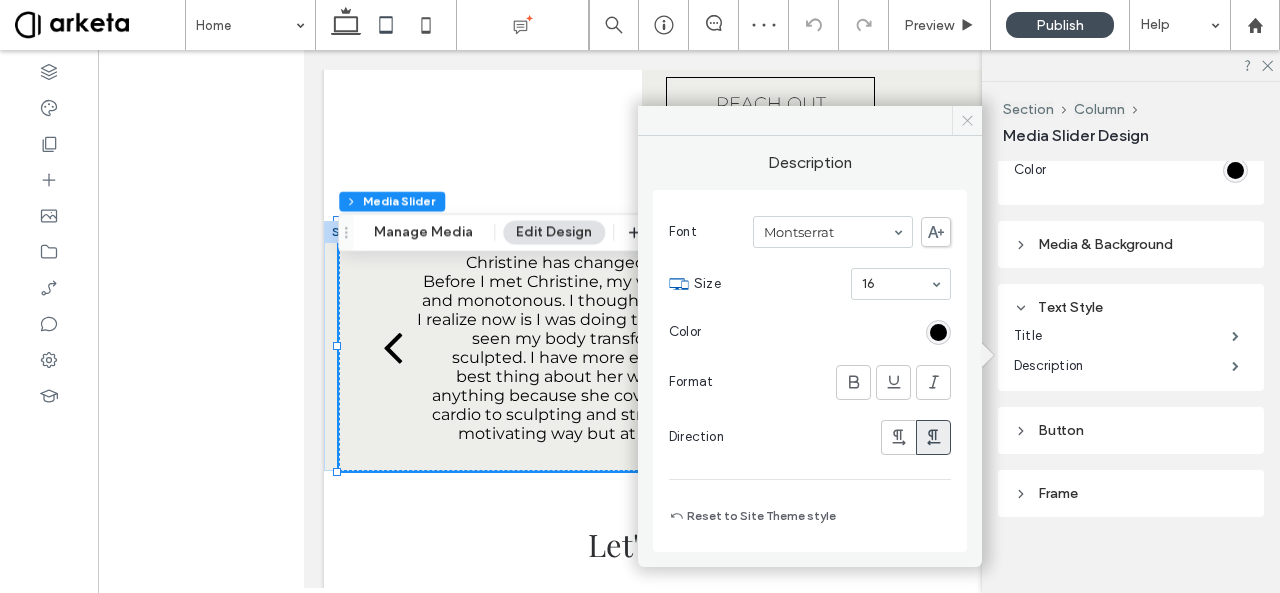 click 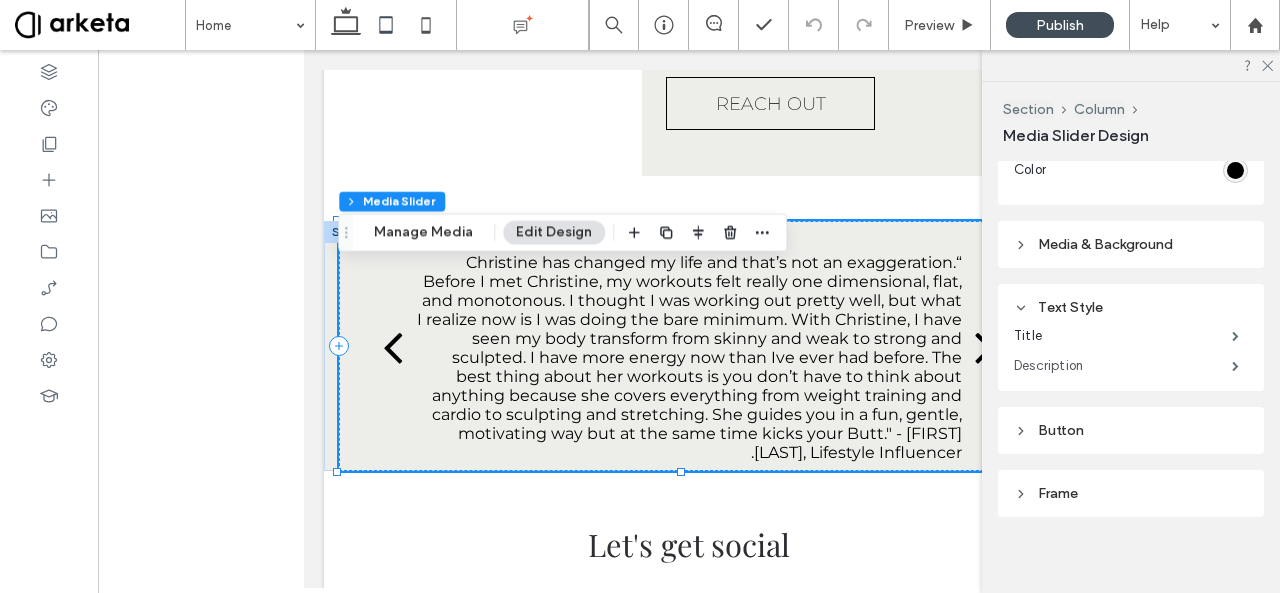 click on "Description" at bounding box center [1123, 366] 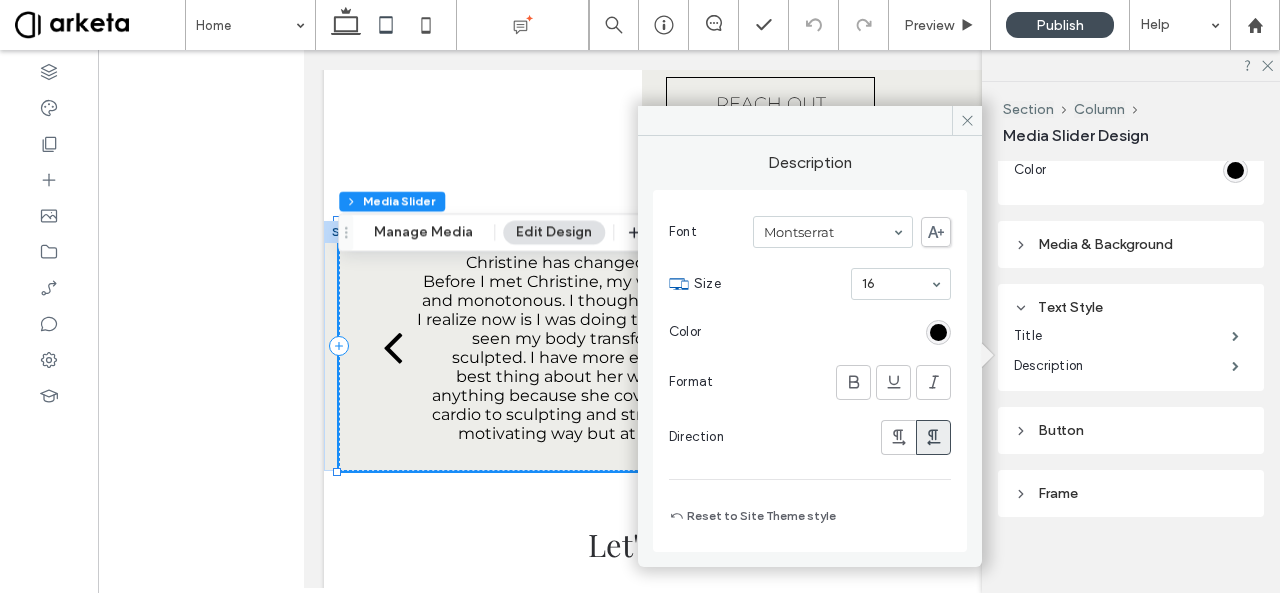 click on "Direction" at bounding box center (810, 437) 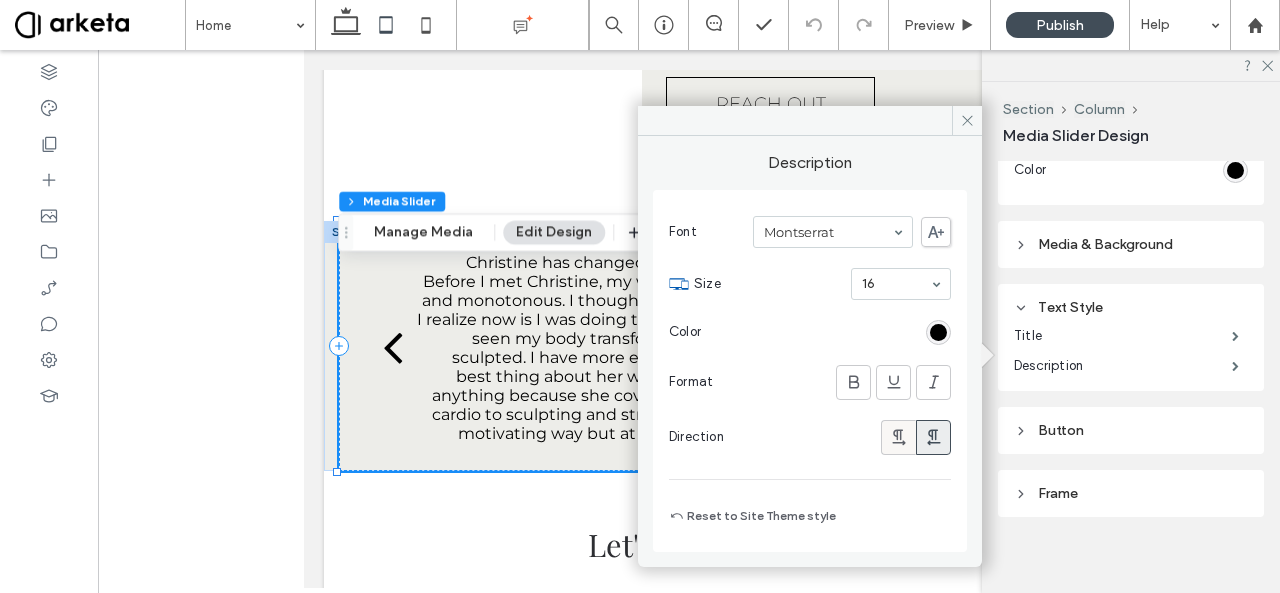 click at bounding box center (899, 437) 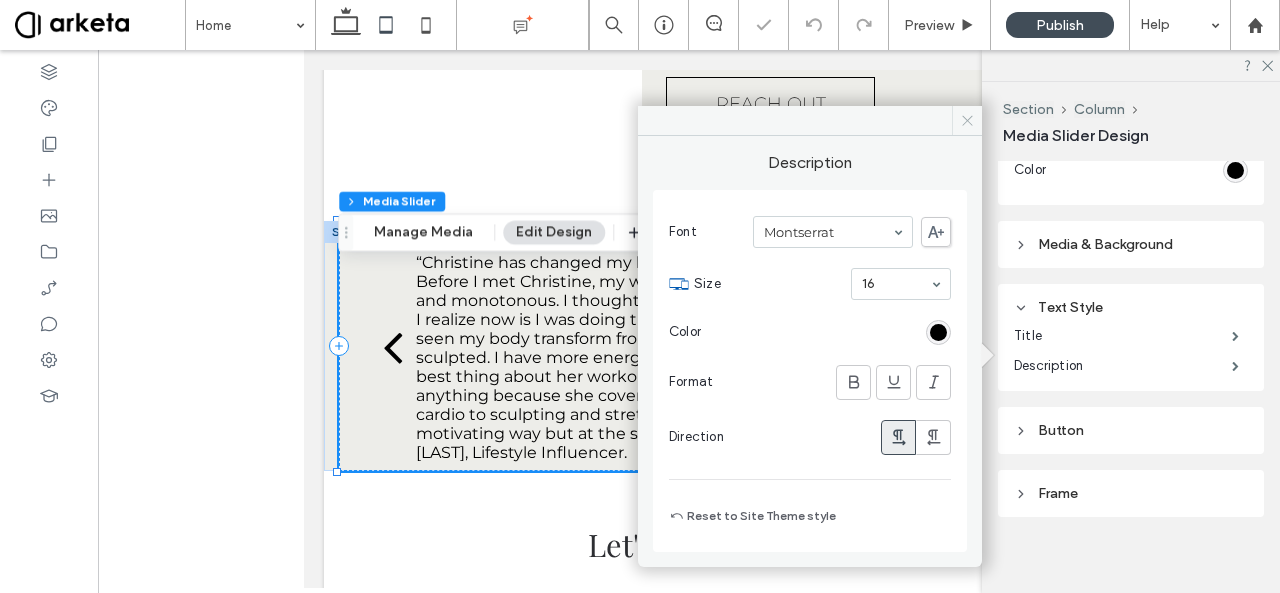 click 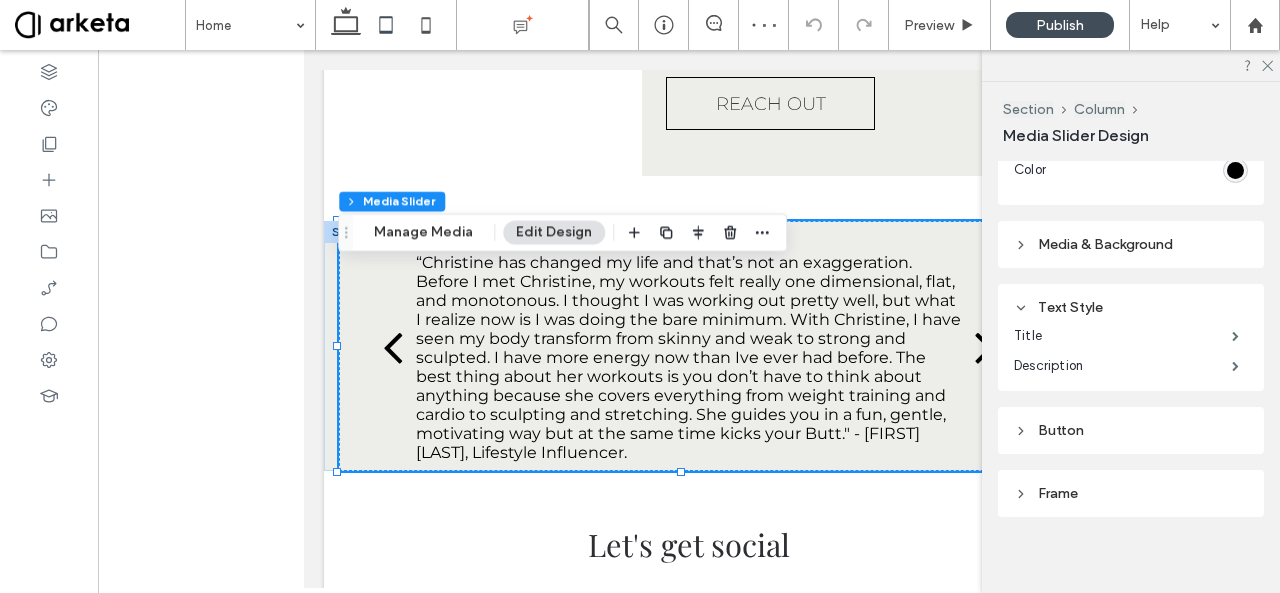 click on "Frame" at bounding box center [1131, 493] 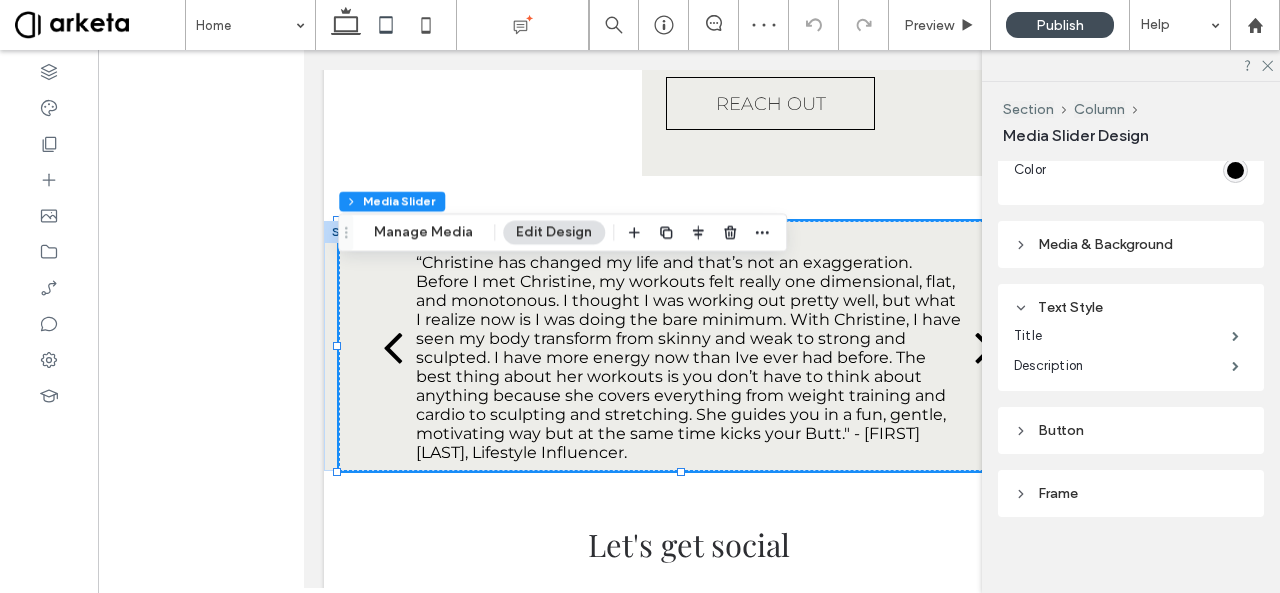 click on "Frame" at bounding box center [1131, 493] 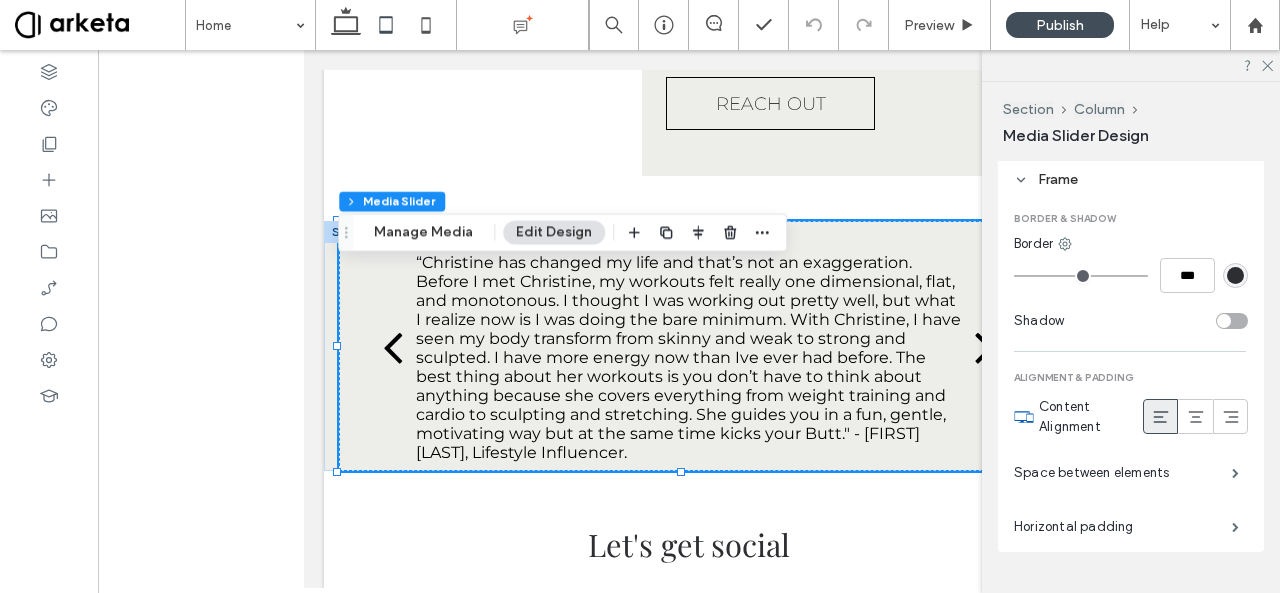 scroll, scrollTop: 1259, scrollLeft: 0, axis: vertical 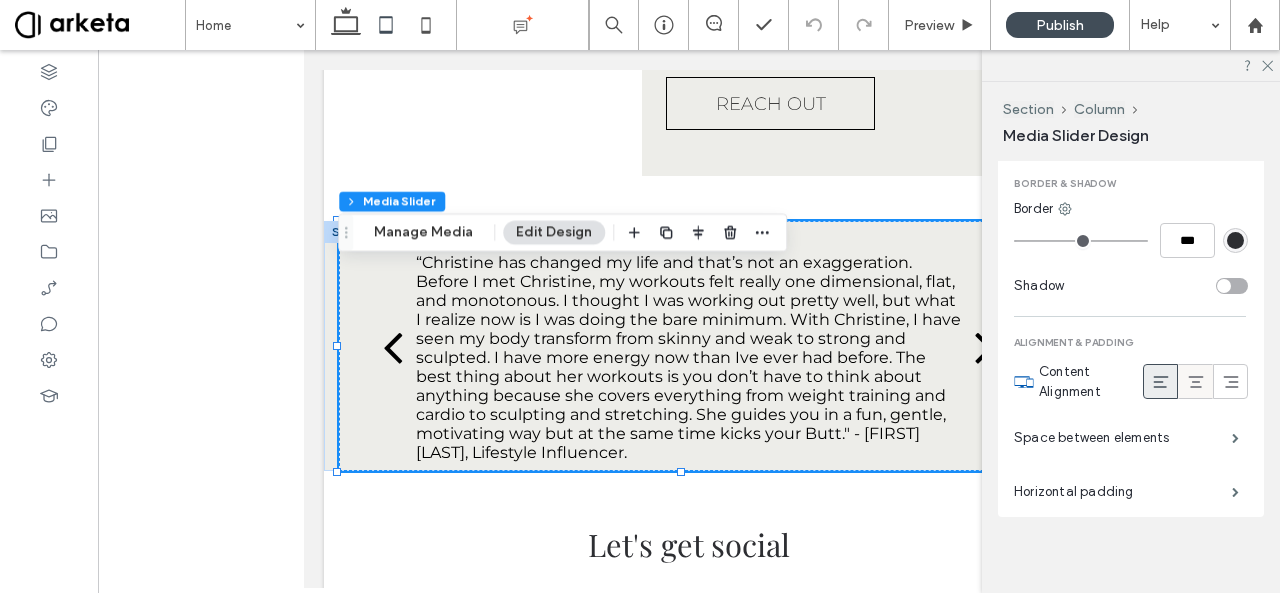 click at bounding box center (1195, 381) 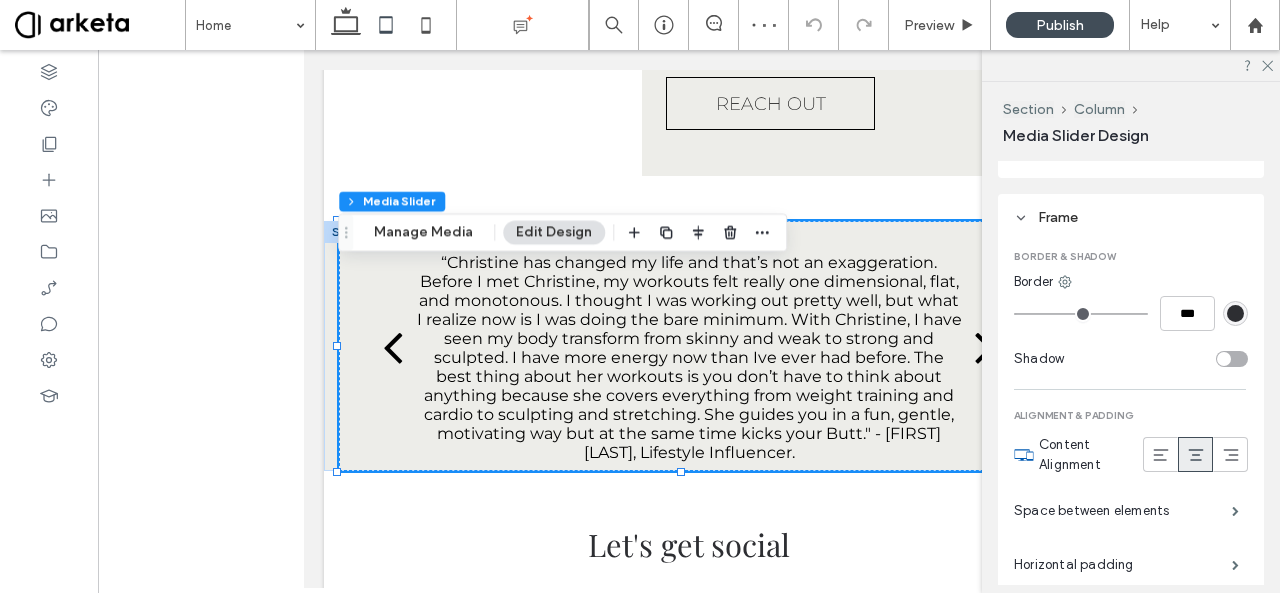scroll, scrollTop: 1183, scrollLeft: 0, axis: vertical 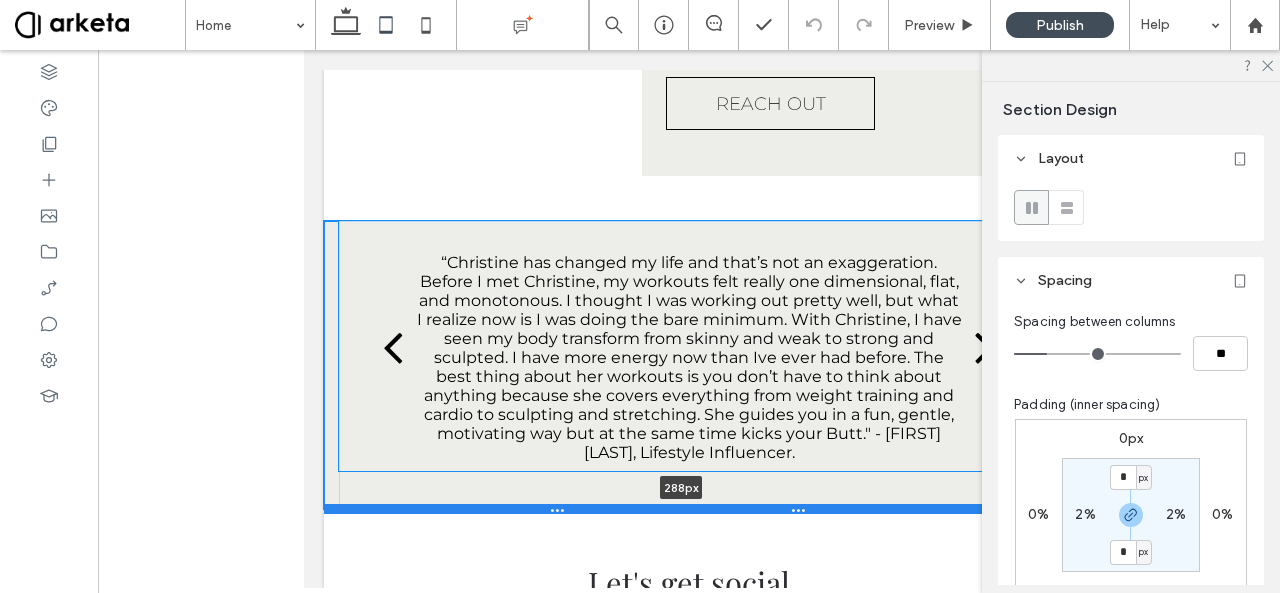 drag, startPoint x: 808, startPoint y: 515, endPoint x: 810, endPoint y: 550, distance: 35.057095 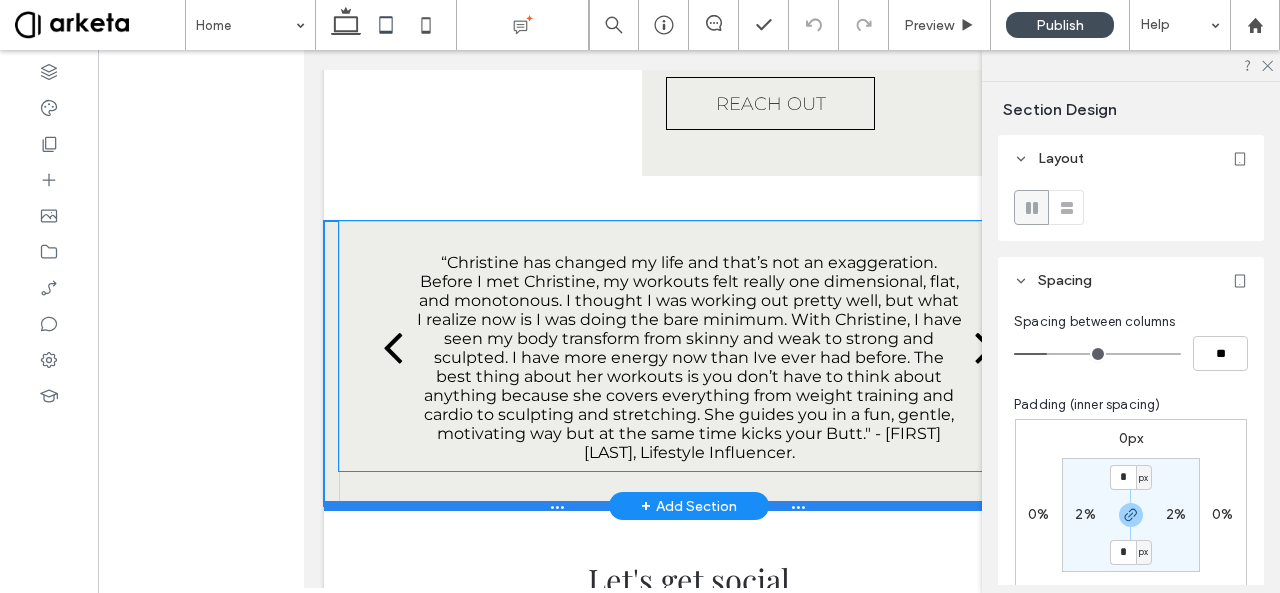 type on "***" 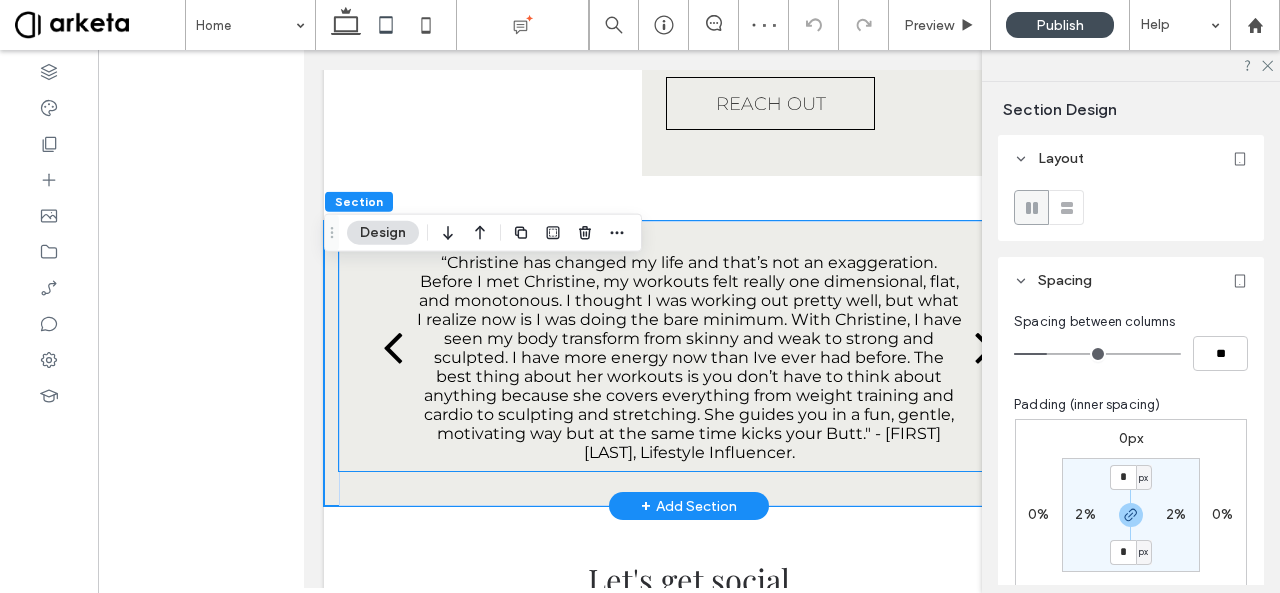 click on "“Christine has changed my life and that’s not an exaggeration. Before I met Christine, my workouts felt really one dimensional, flat, and monotonous. I thought I was working out pretty well, but what I realize now is I was doing the bare minimum. With Christine, I have seen my body transform from skinny and weak to strong and sculpted. I have more energy now than Ive ever had before. The best thing about her workouts is you don’t have to think about anything because she covers everything from weight training and cardio to sculpting and stretching. She guides you in a fun, gentle, motivating way but at the same time kicks your Butt." - Anne Richards, Lifestyle Influencer." at bounding box center [689, 357] 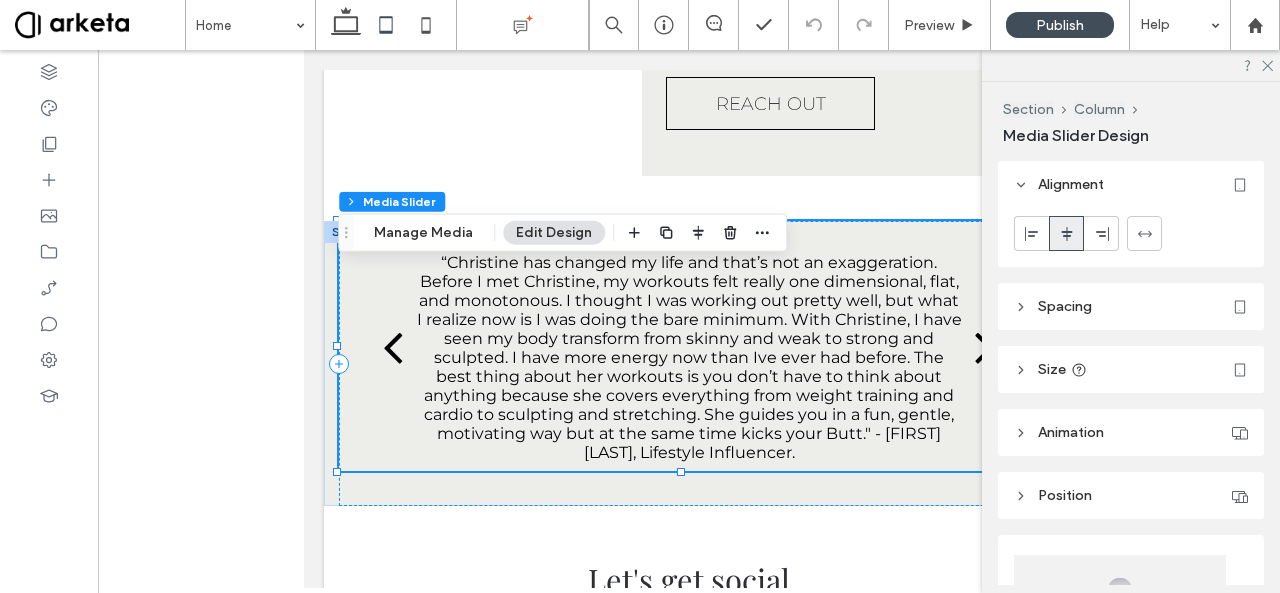 click on "Size" at bounding box center [1131, 369] 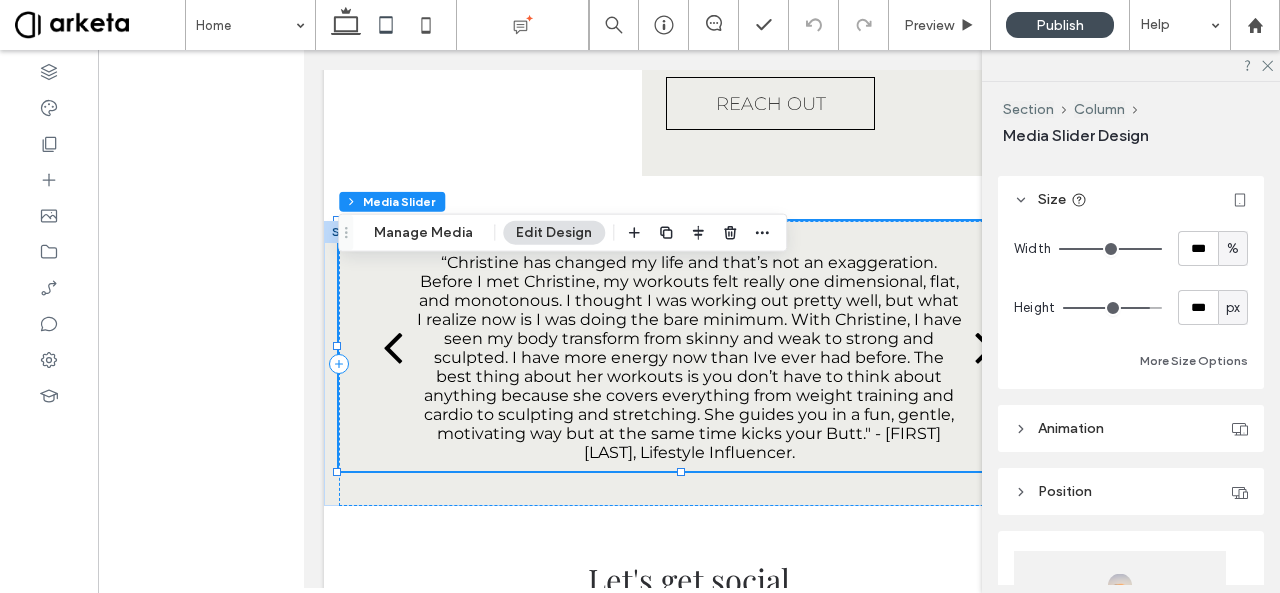 scroll, scrollTop: 172, scrollLeft: 0, axis: vertical 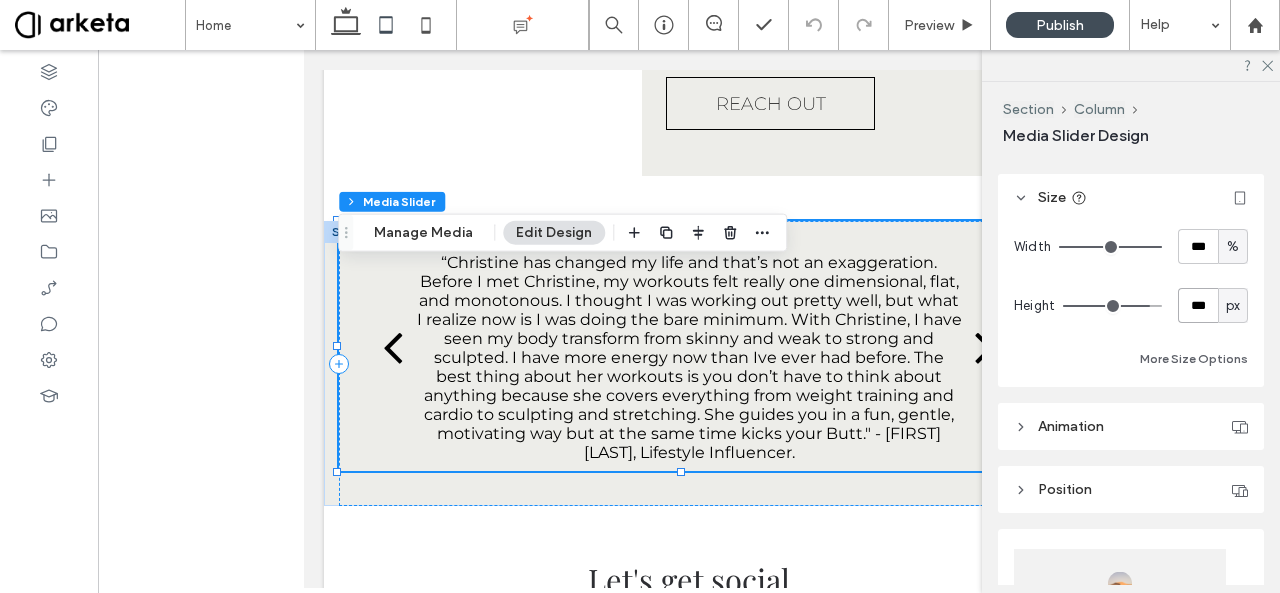 click on "***" at bounding box center (1198, 305) 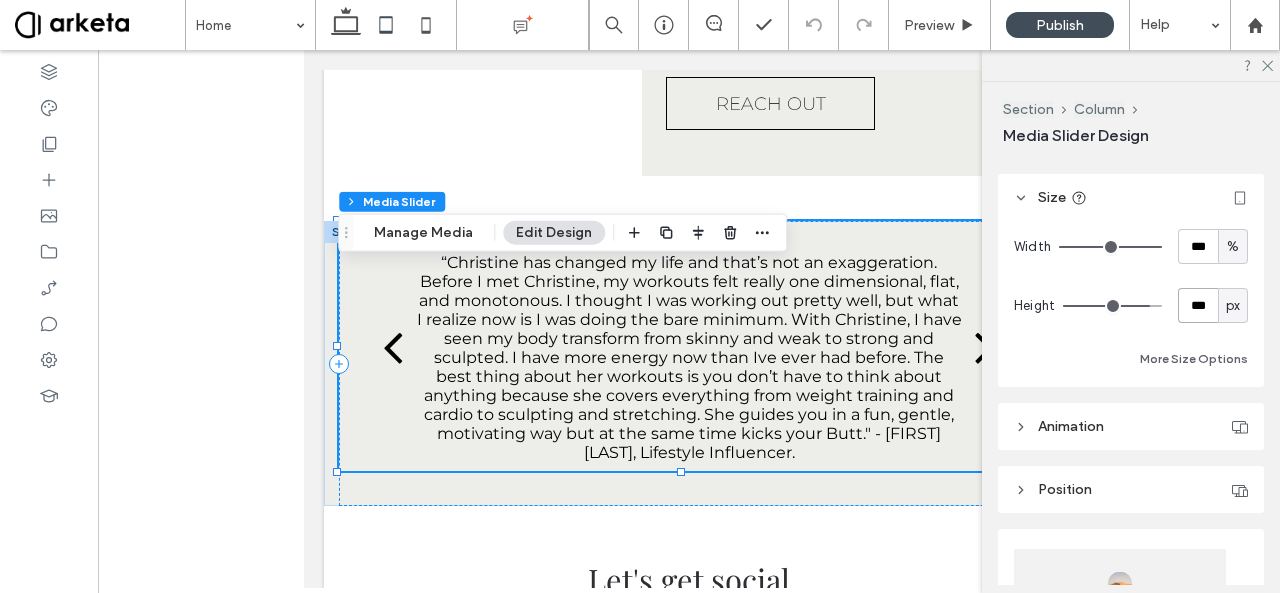 type on "***" 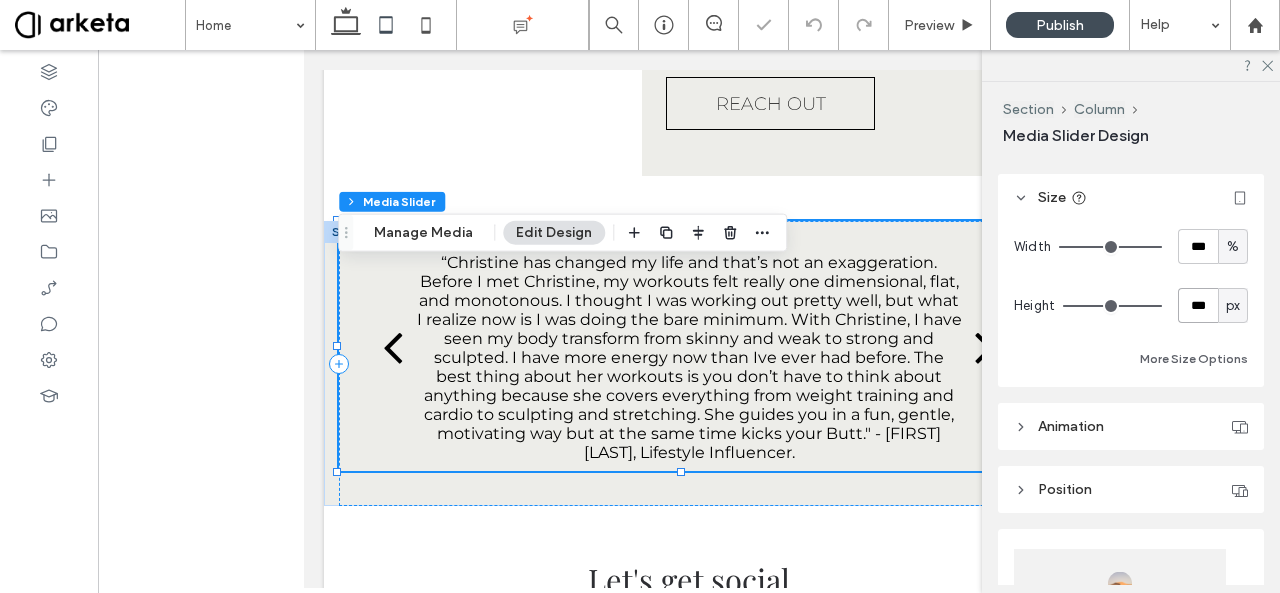 type on "***" 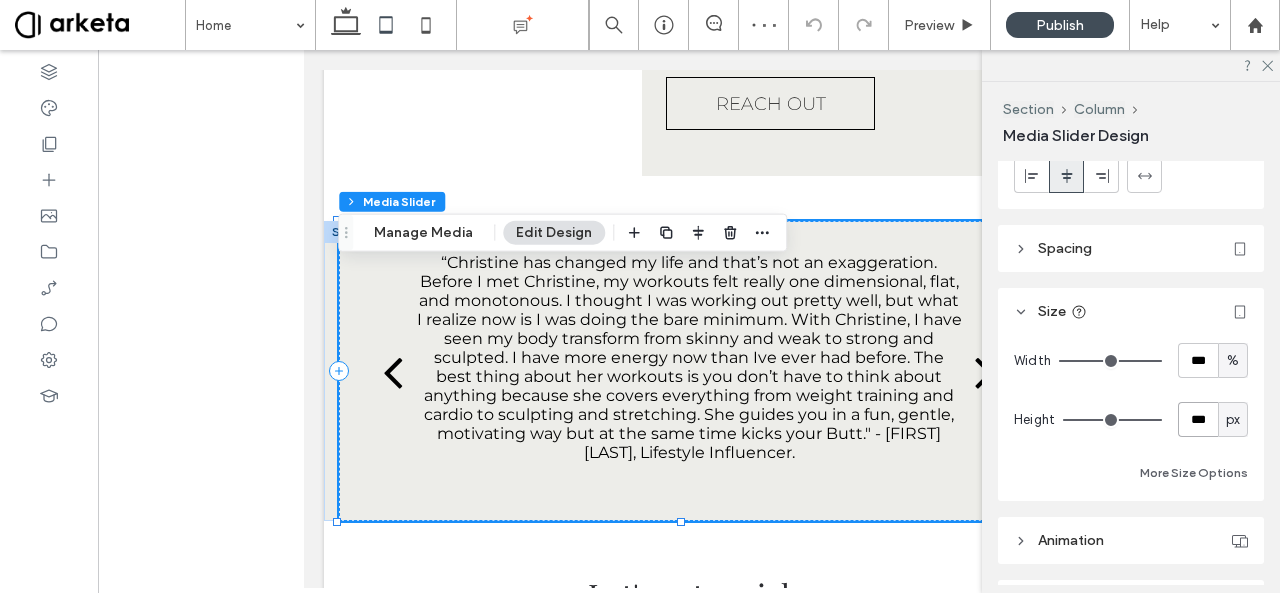 scroll, scrollTop: 26, scrollLeft: 0, axis: vertical 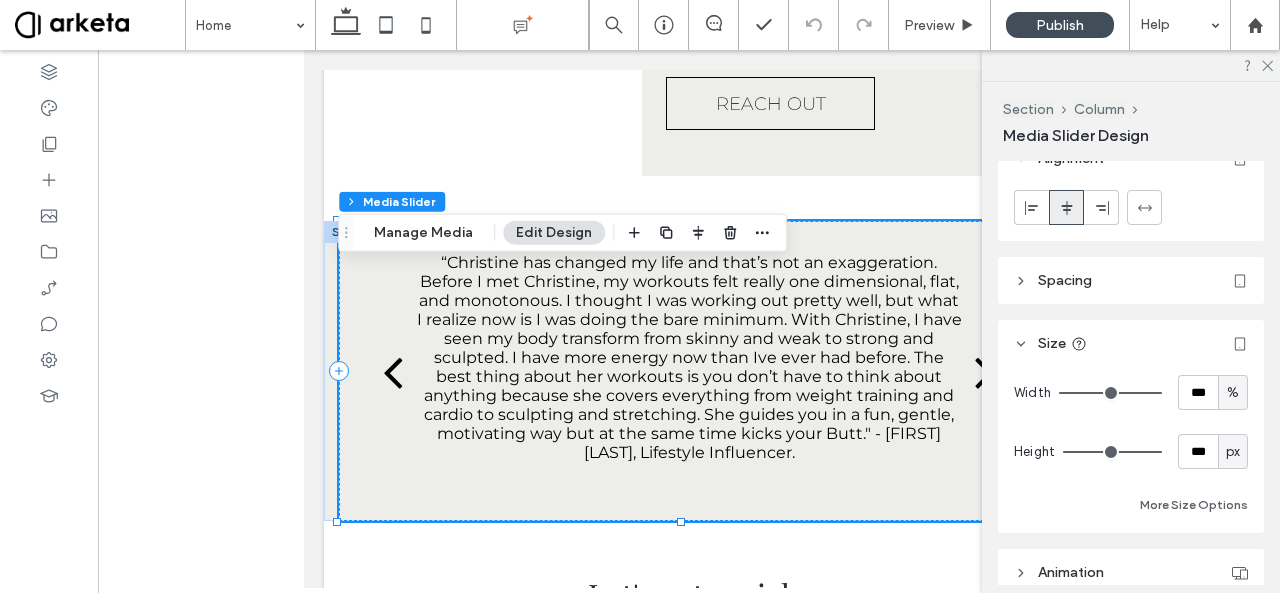 click on "Spacing" at bounding box center [1131, 280] 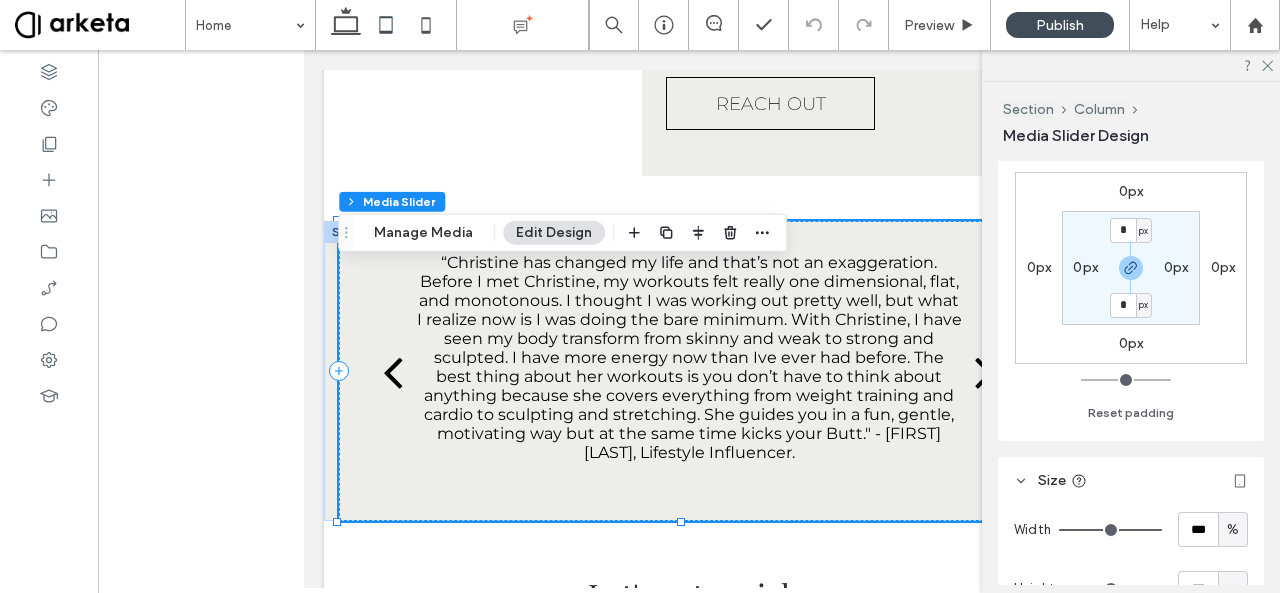 scroll, scrollTop: 319, scrollLeft: 0, axis: vertical 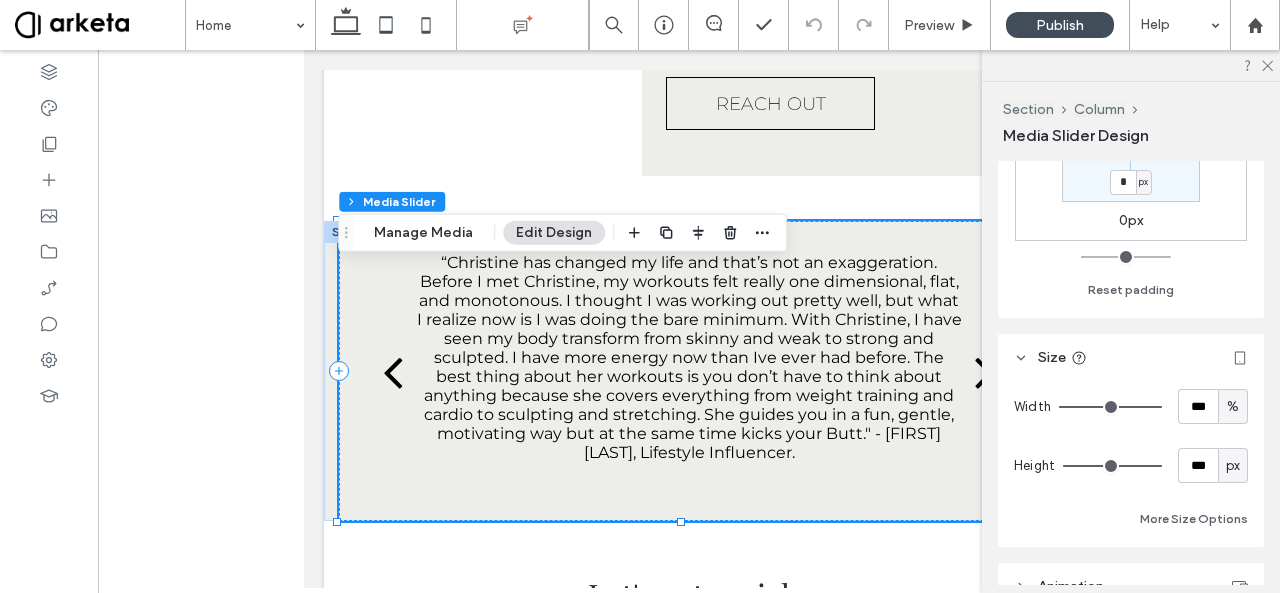 click on "0px" at bounding box center [1131, 220] 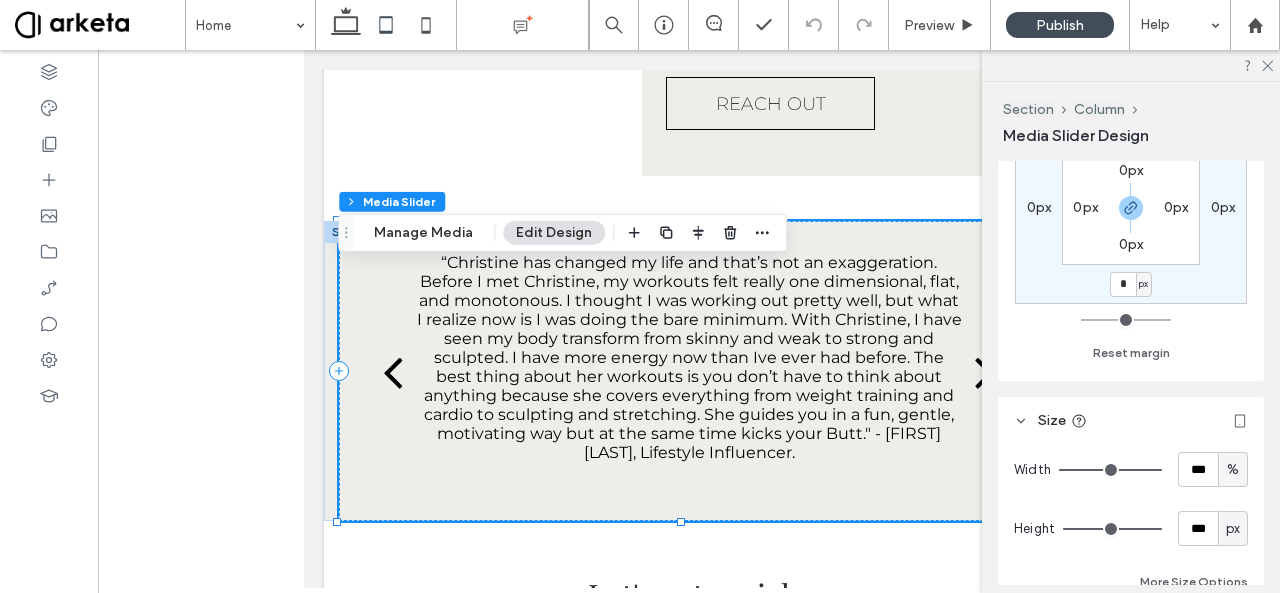 scroll, scrollTop: 250, scrollLeft: 0, axis: vertical 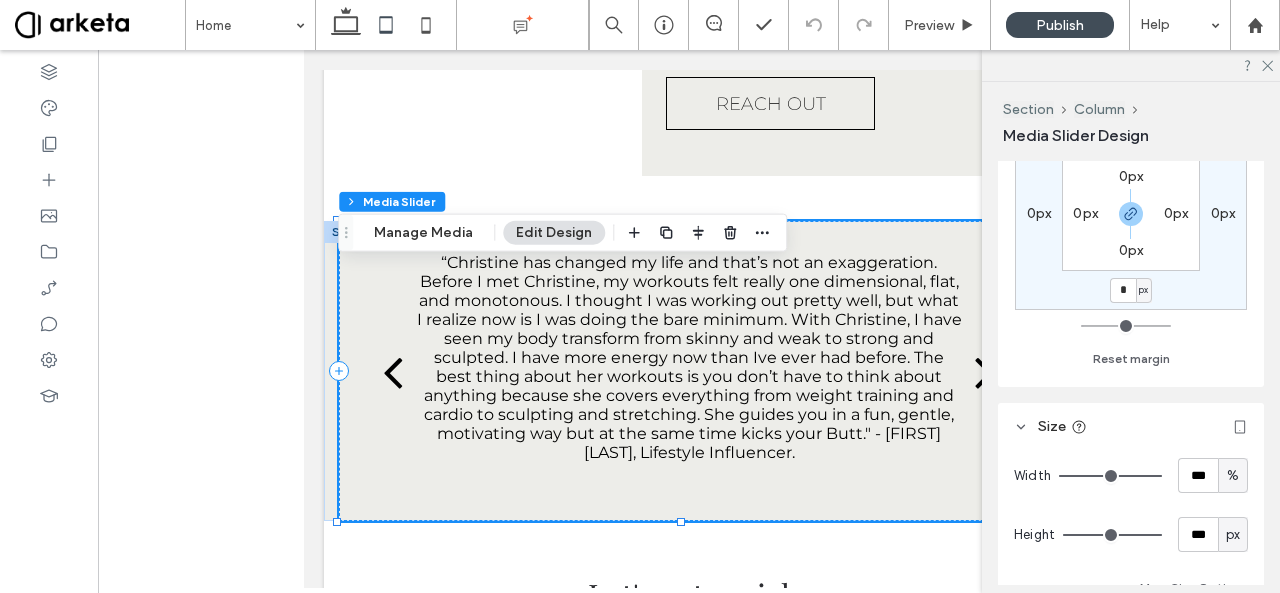 click on "0px" at bounding box center (1131, 250) 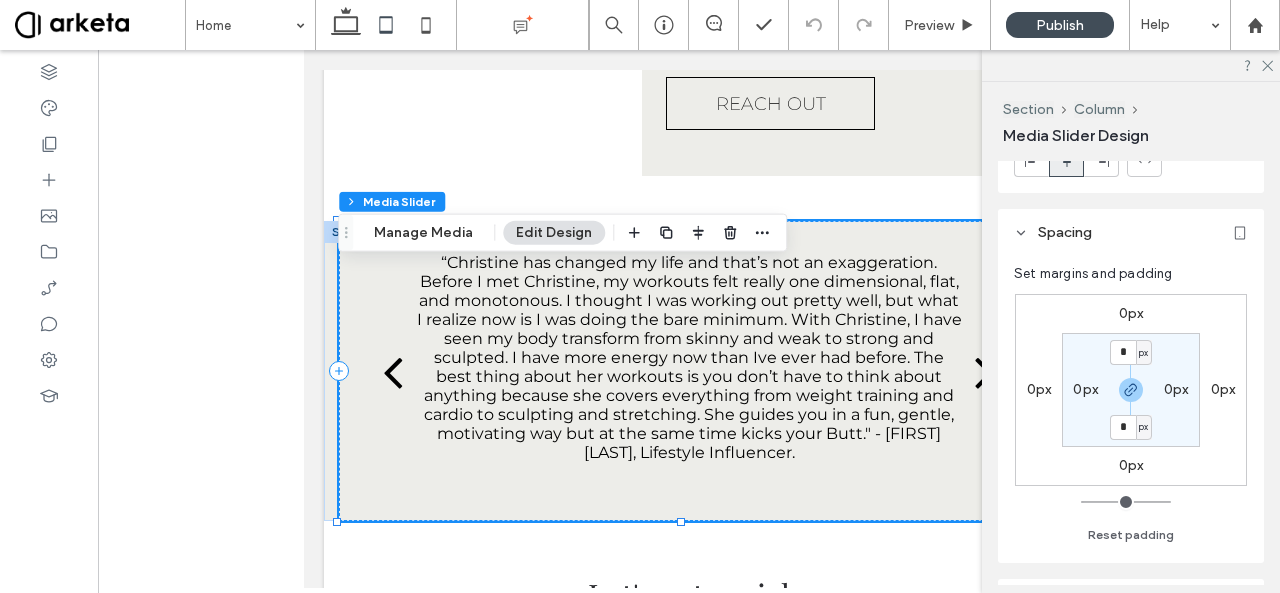 scroll, scrollTop: 0, scrollLeft: 0, axis: both 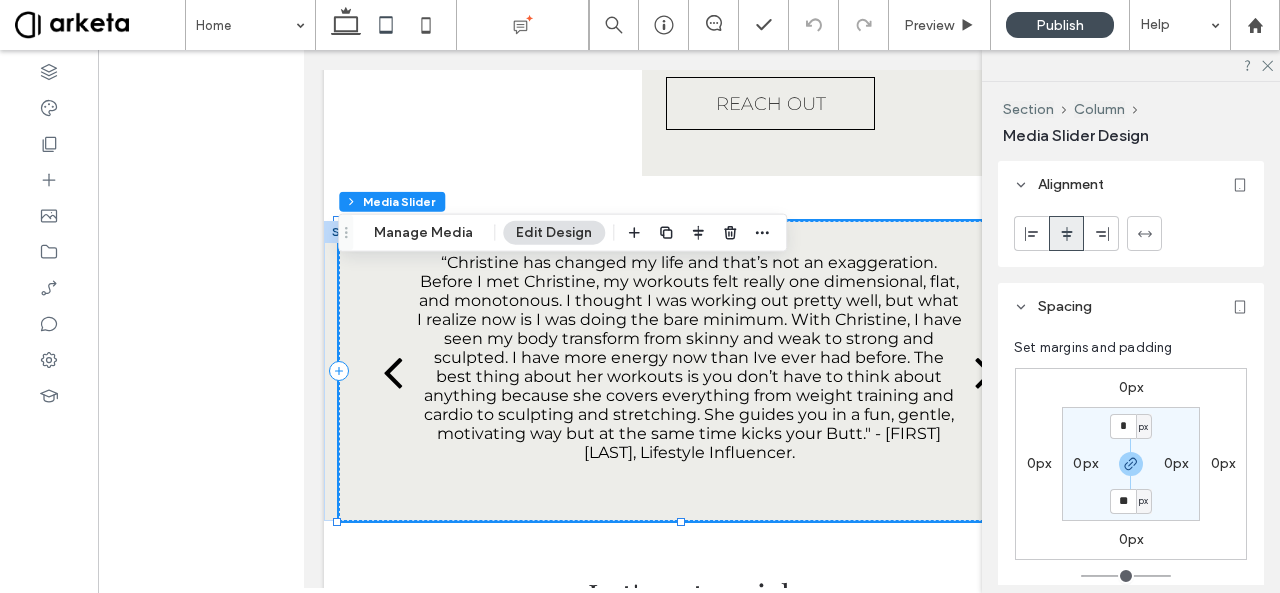 type on "**" 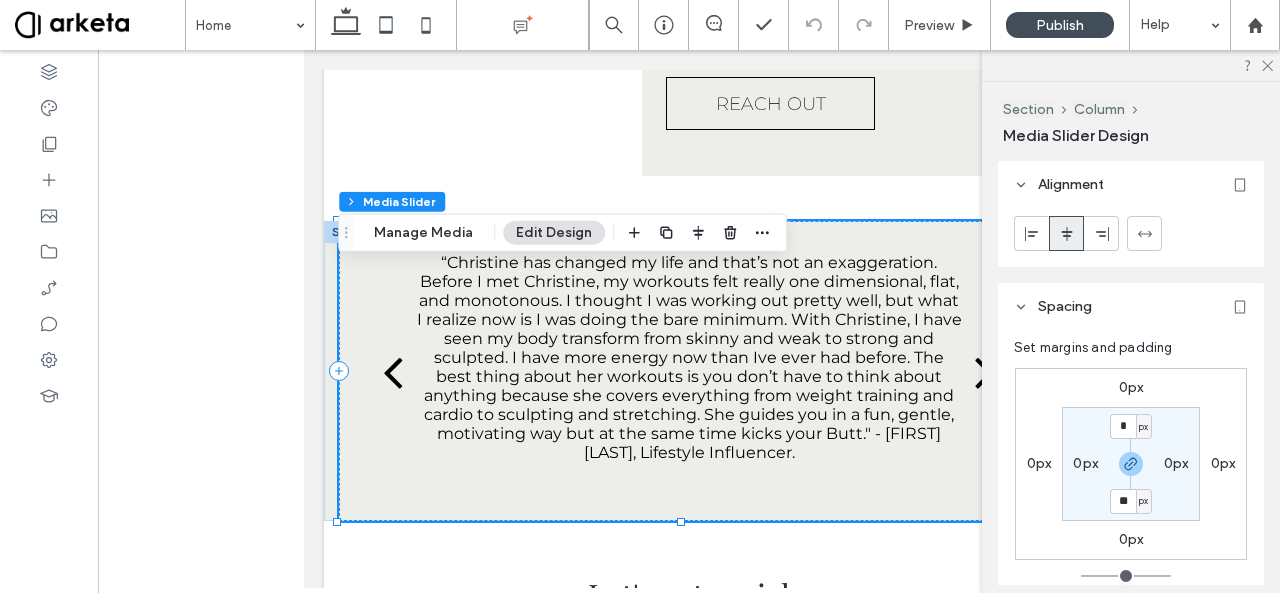 type on "**" 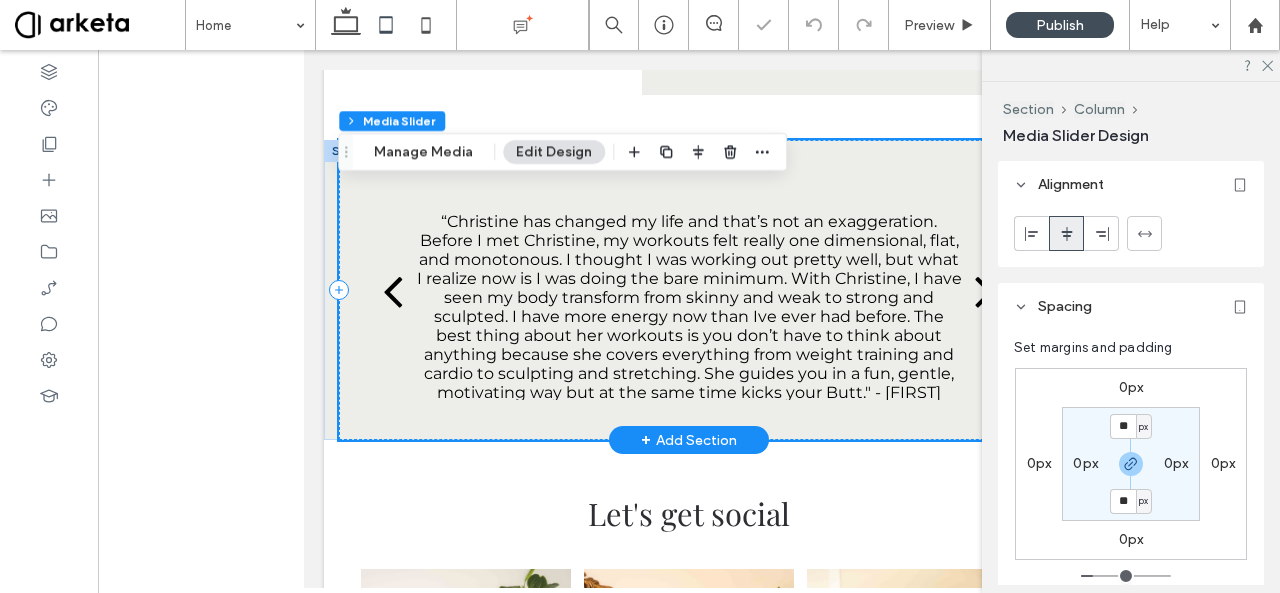 scroll, scrollTop: 3112, scrollLeft: 0, axis: vertical 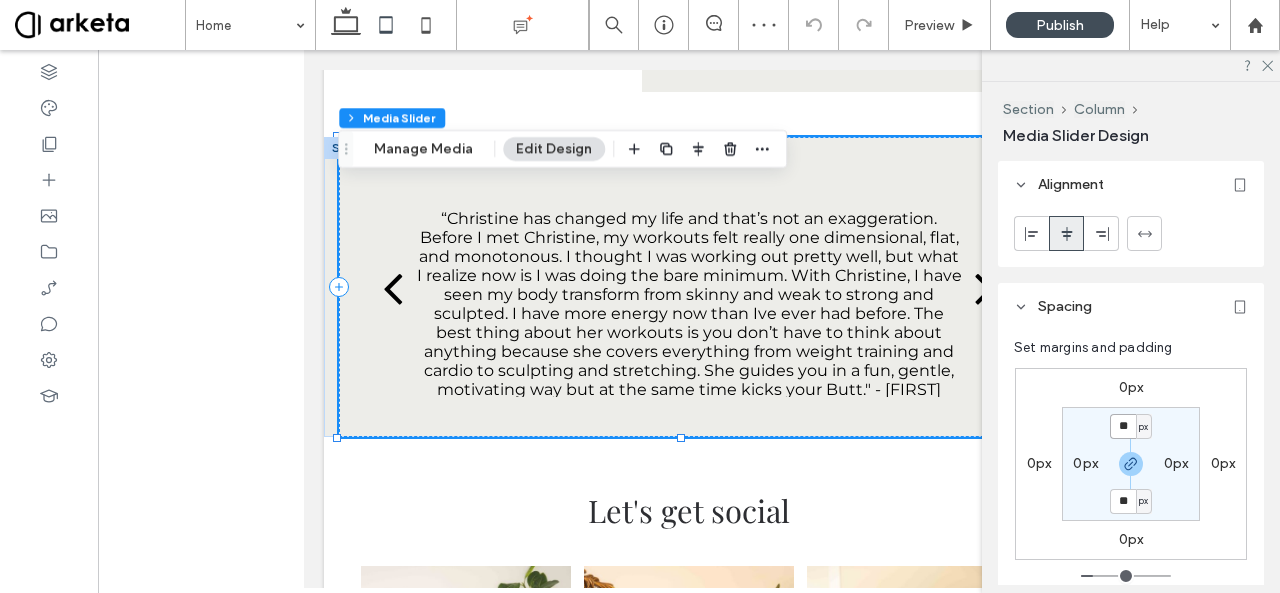 click on "**" at bounding box center [1123, 426] 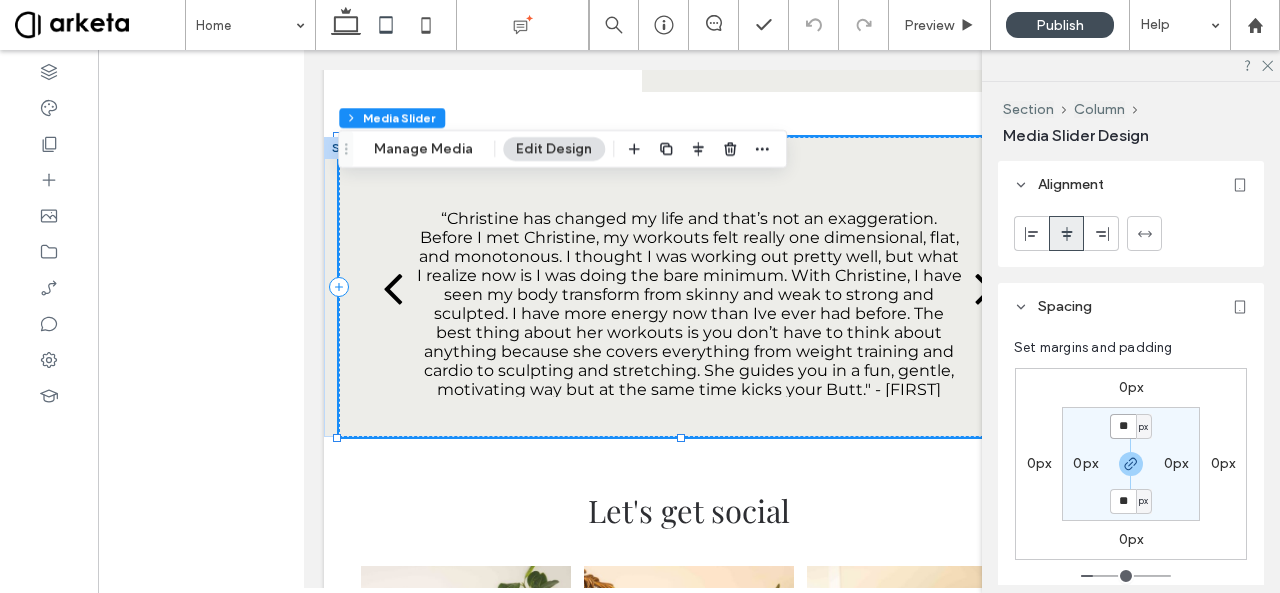 type on "**" 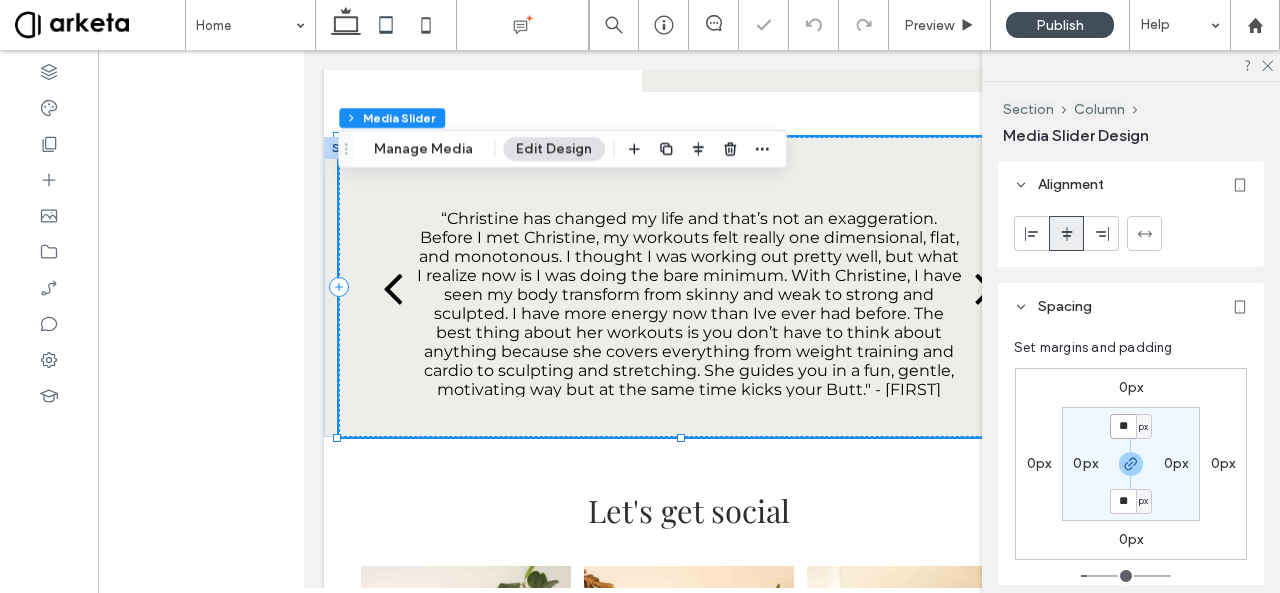type on "**" 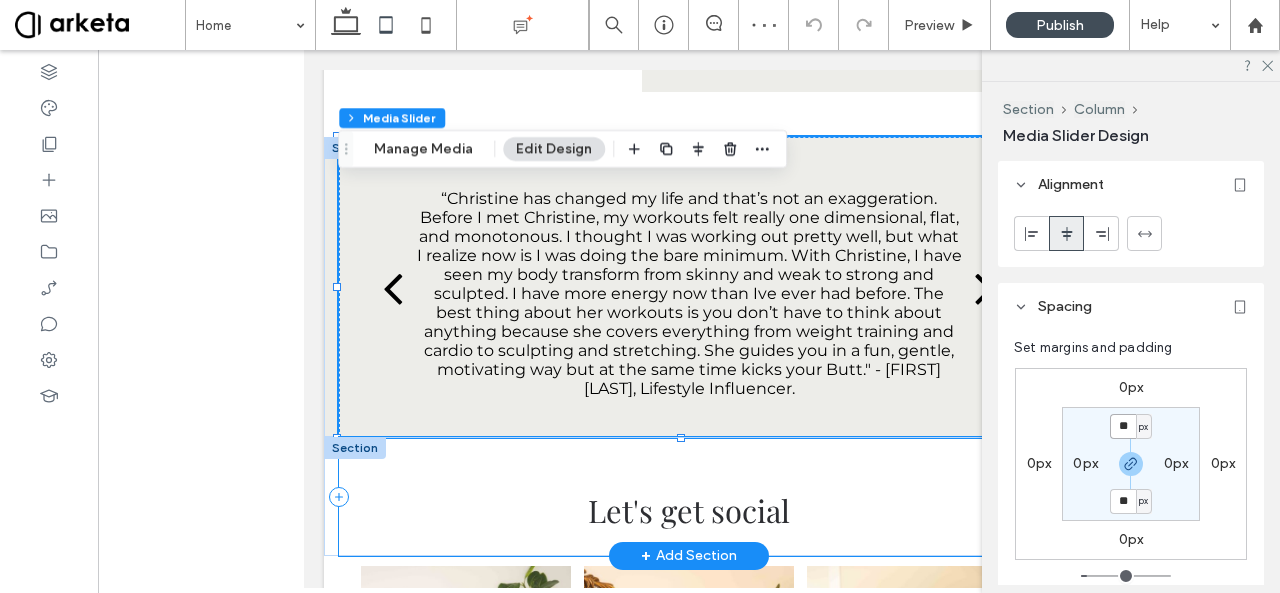 type on "*" 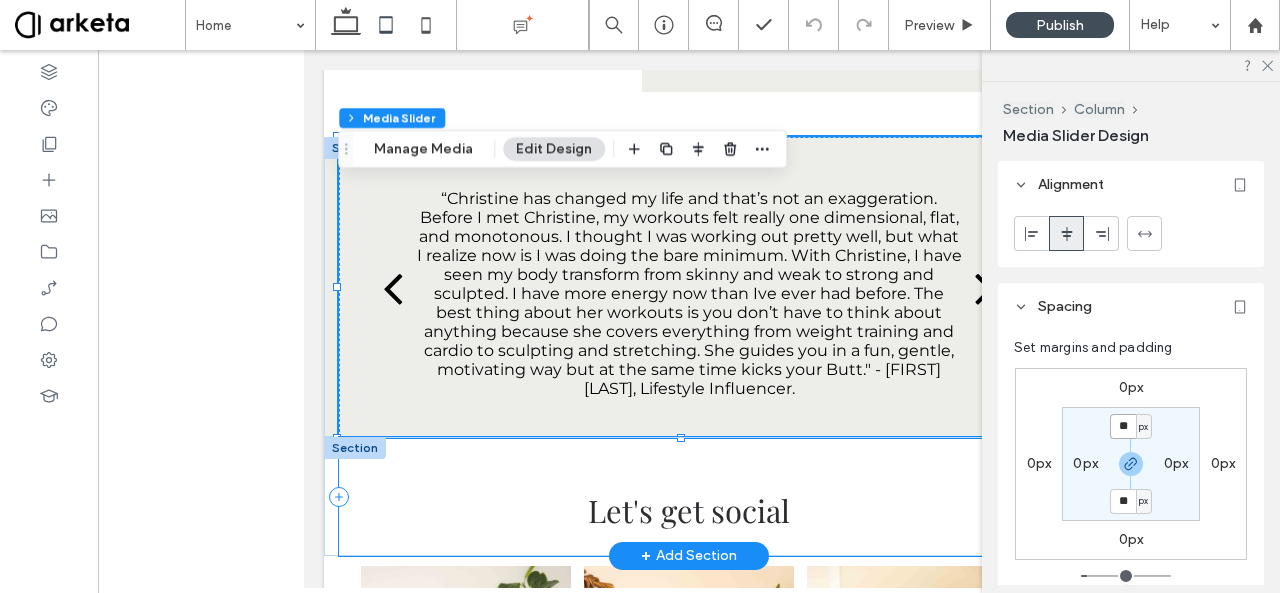 type on "**" 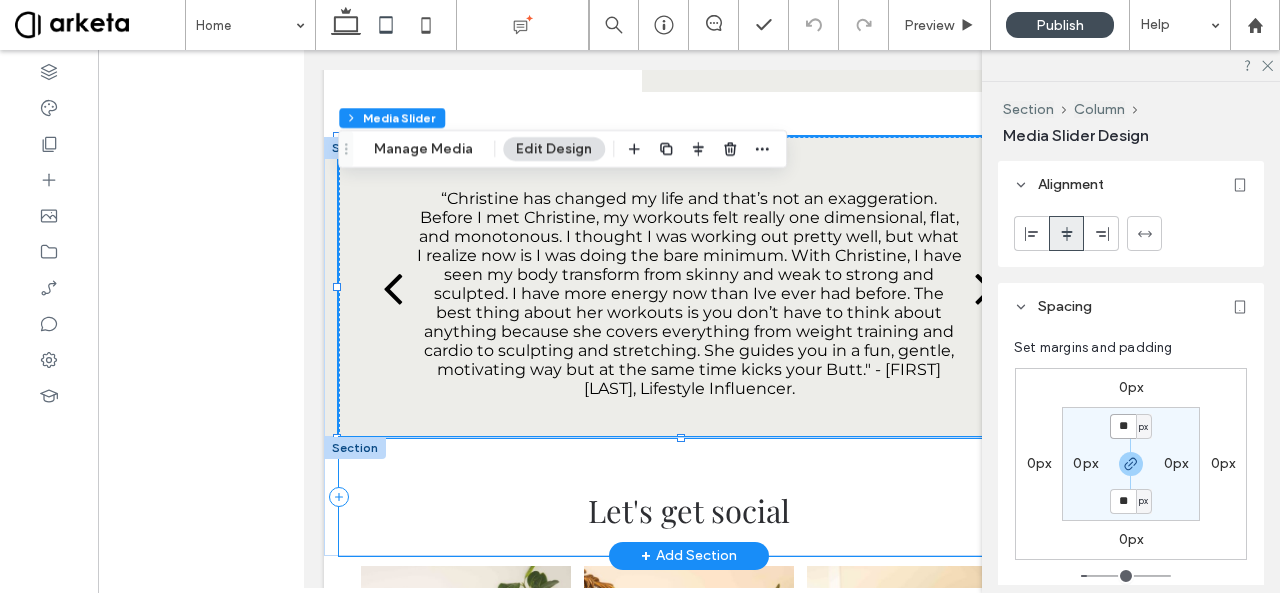 type on "**" 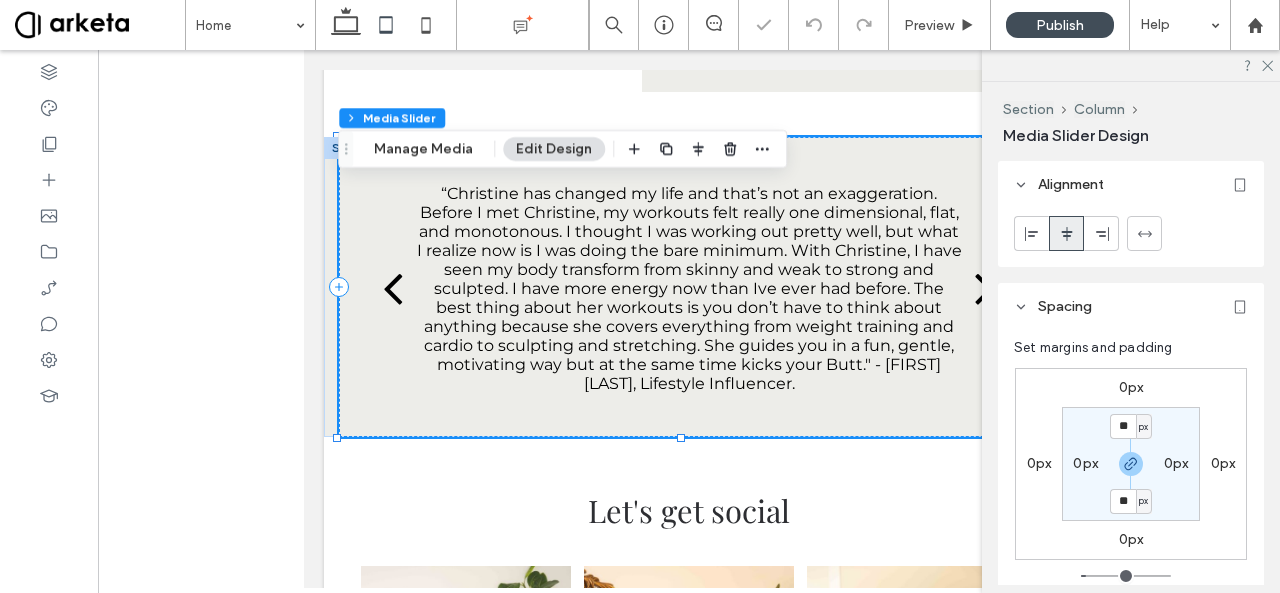 click on "Set margins and padding" at bounding box center [1093, 347] 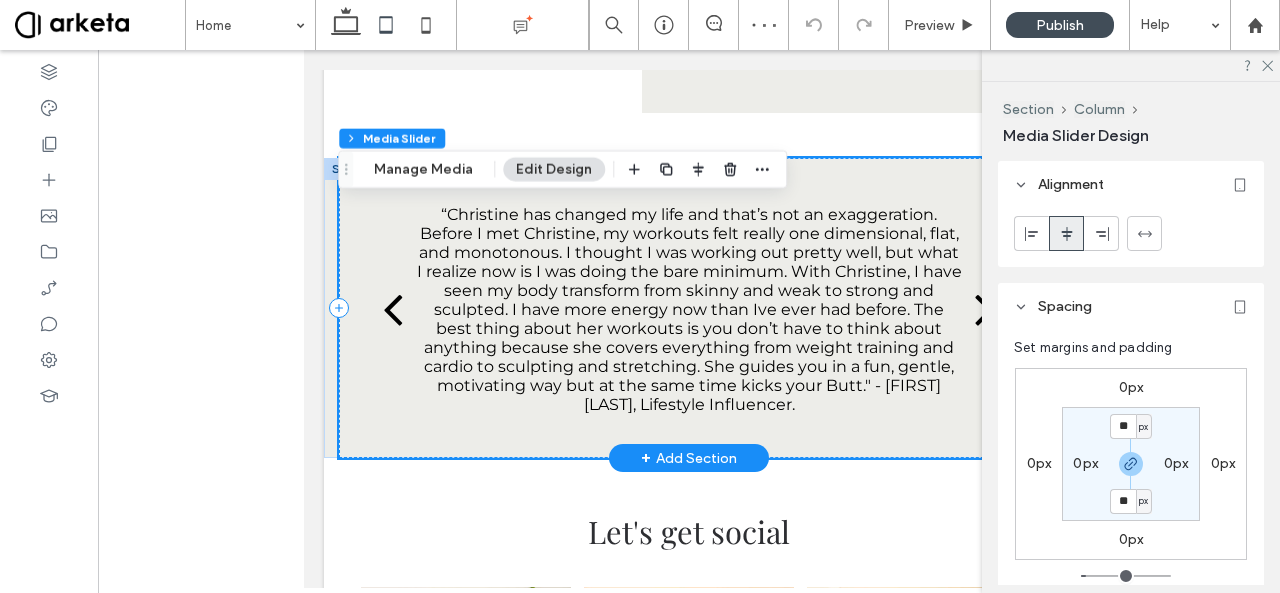 scroll, scrollTop: 3090, scrollLeft: 0, axis: vertical 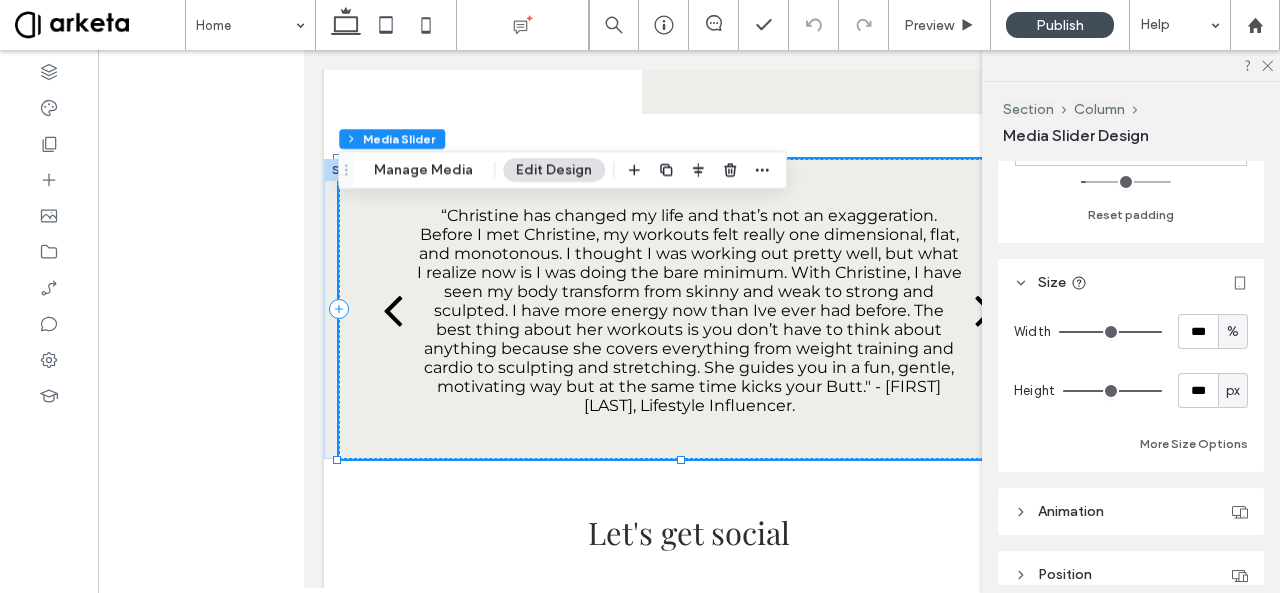 click on "px" at bounding box center (1233, 391) 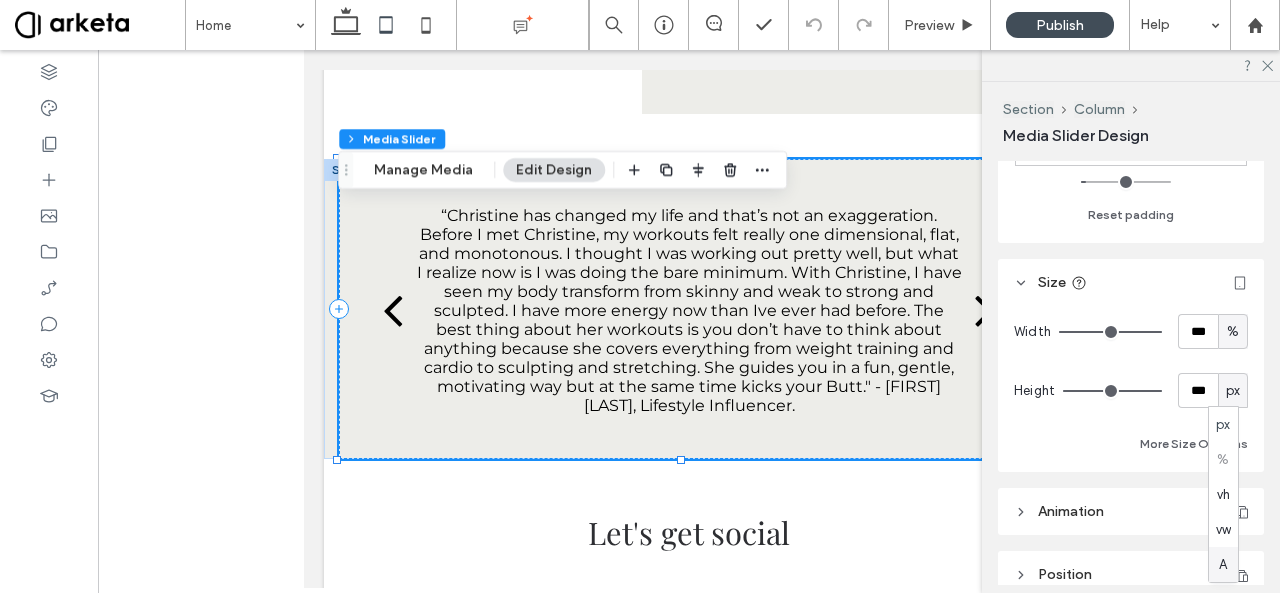 click on "A" at bounding box center [1223, 564] 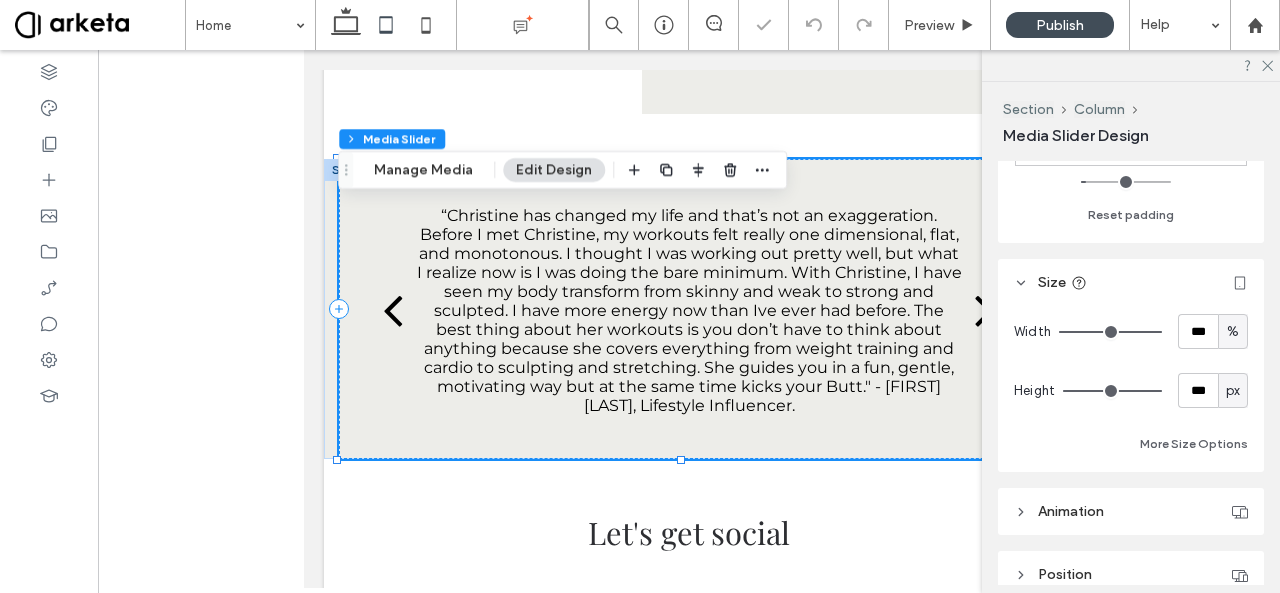type on "*" 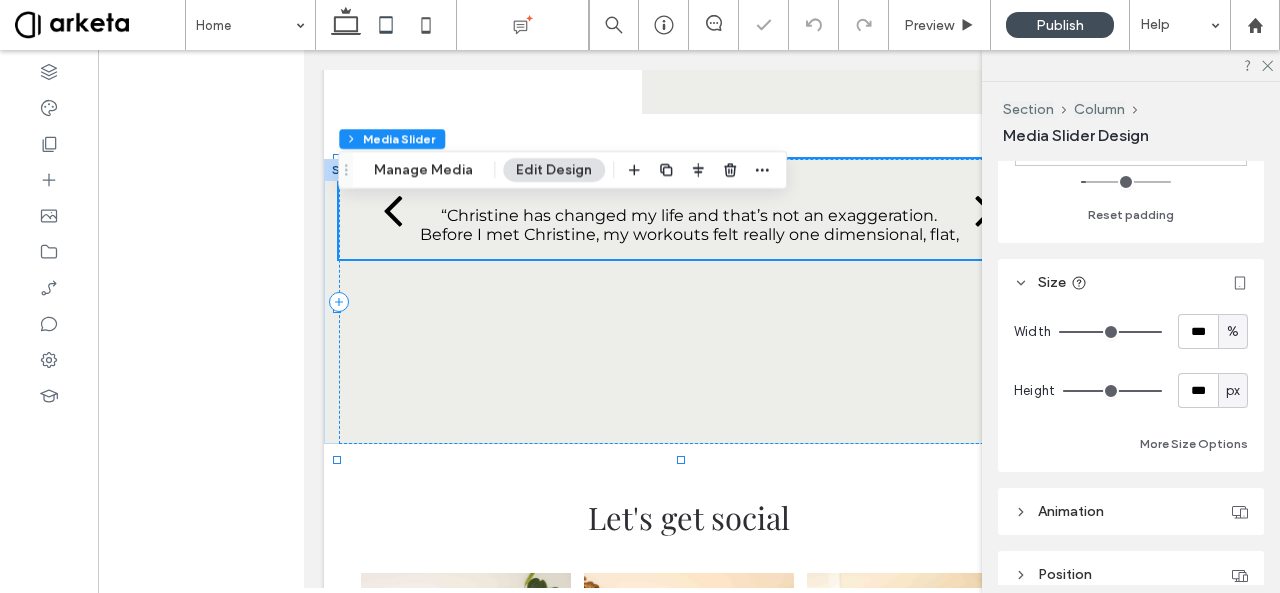 type 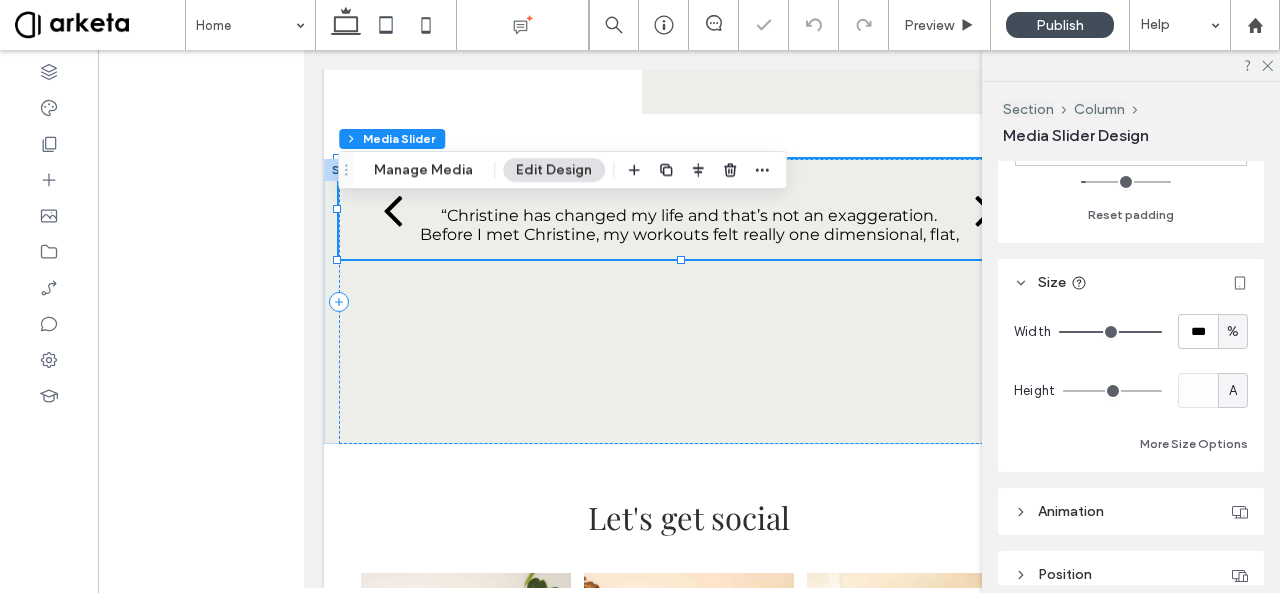 click on "A" at bounding box center (1233, 391) 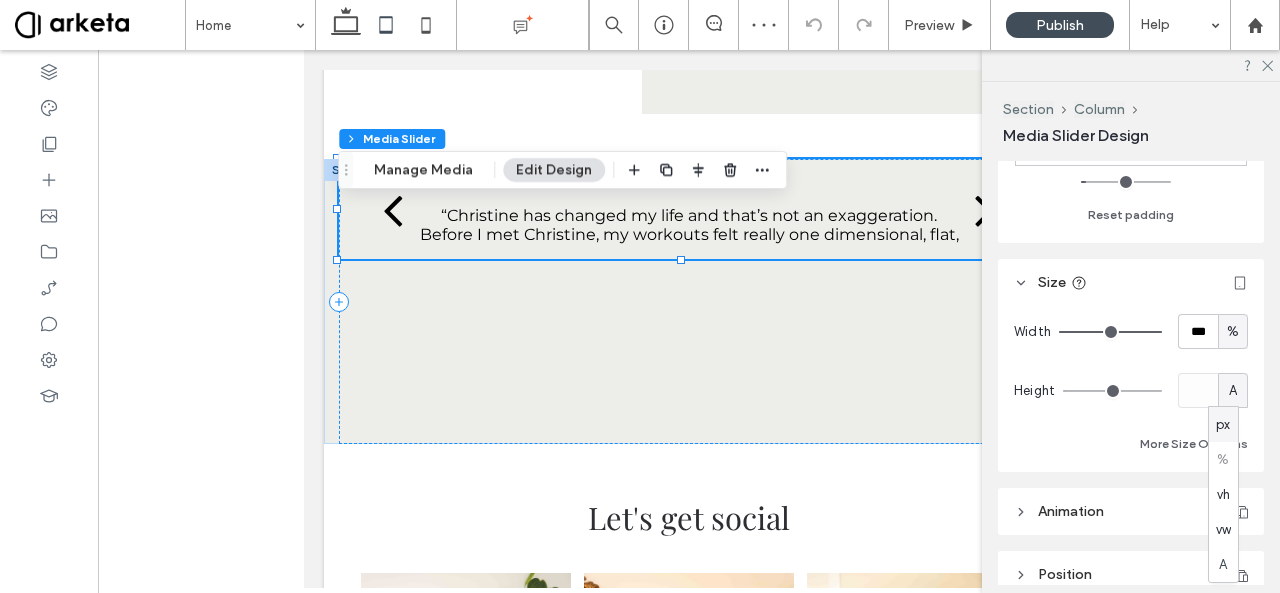click on "px" at bounding box center (1223, 424) 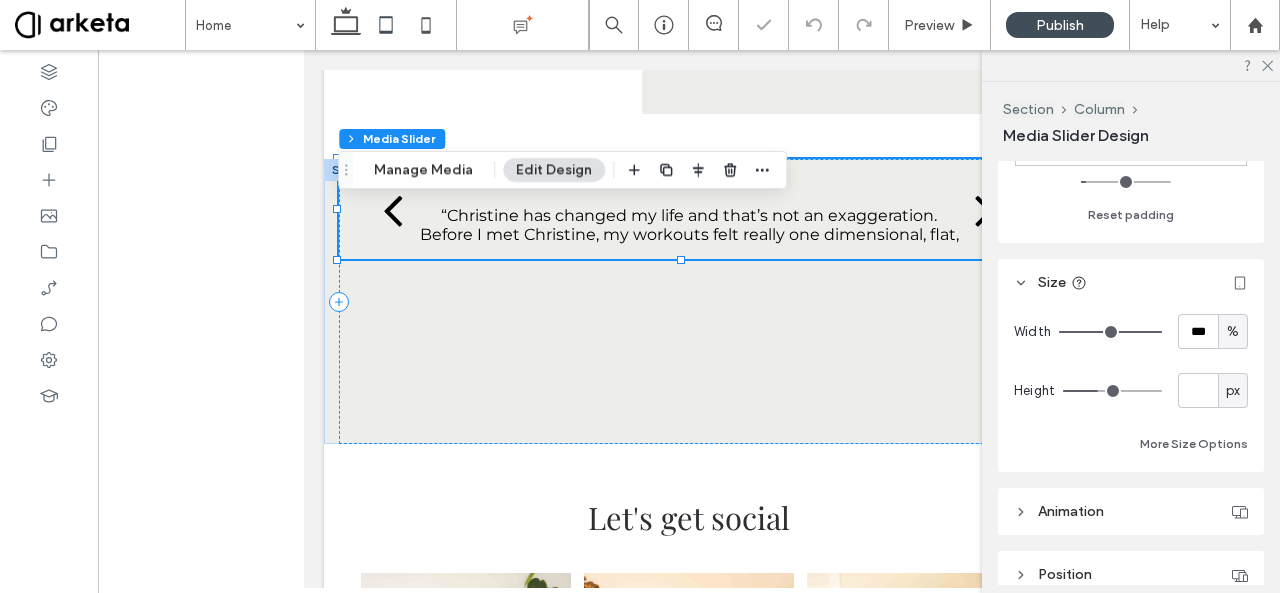 type on "***" 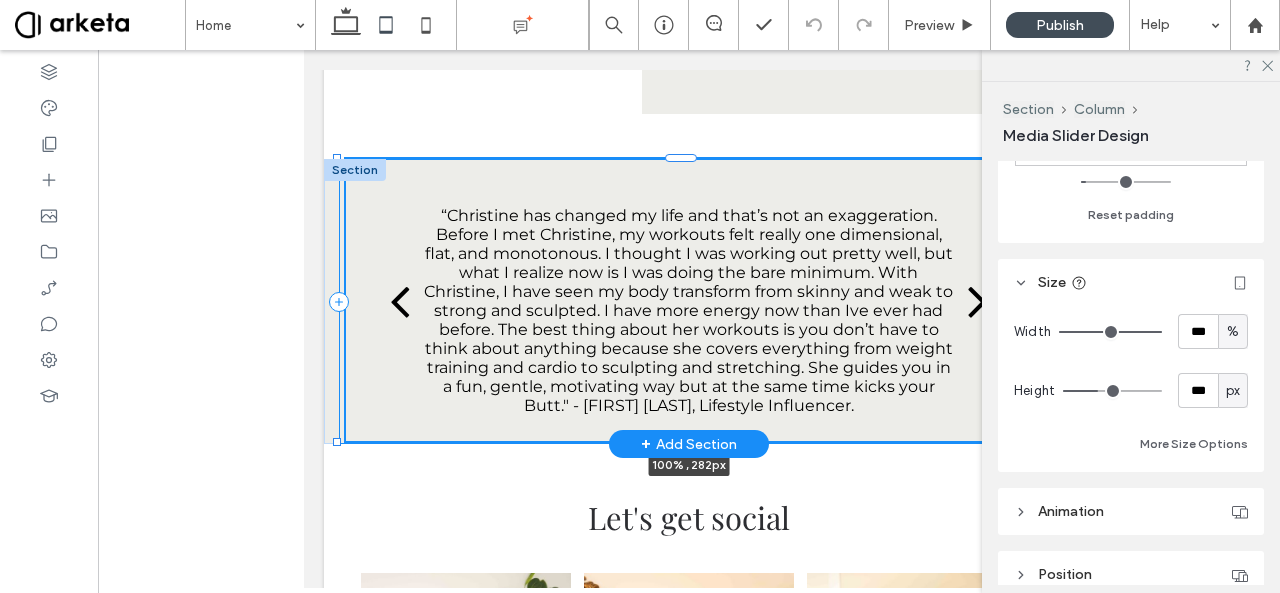 drag, startPoint x: 680, startPoint y: 303, endPoint x: 680, endPoint y: 485, distance: 182 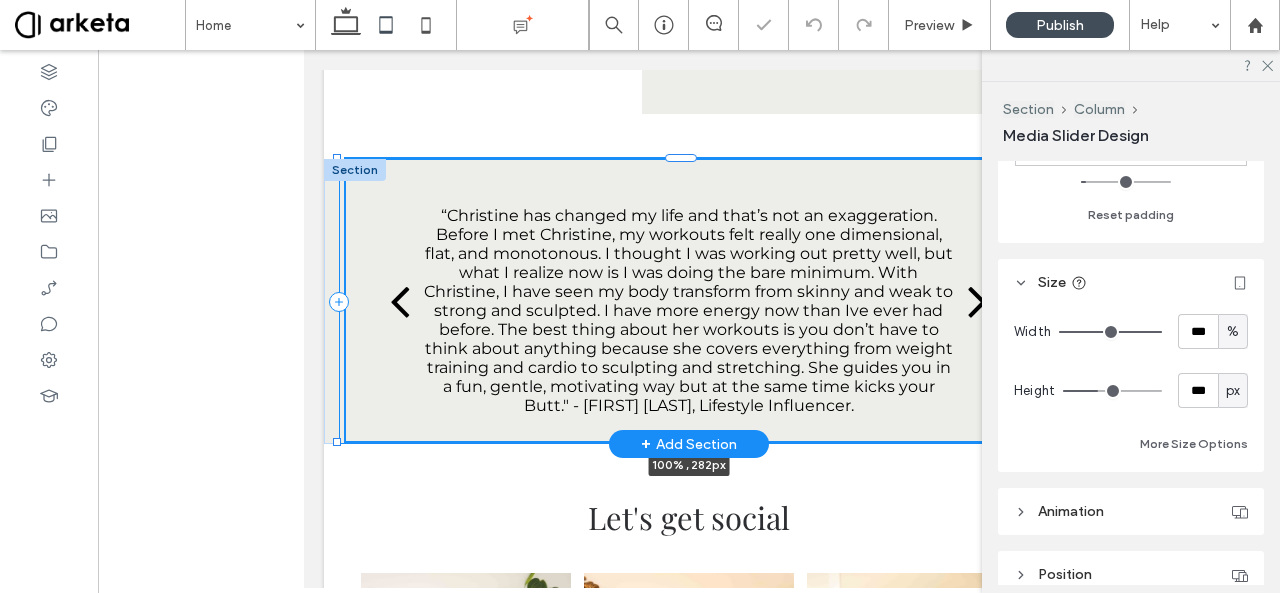 type on "***" 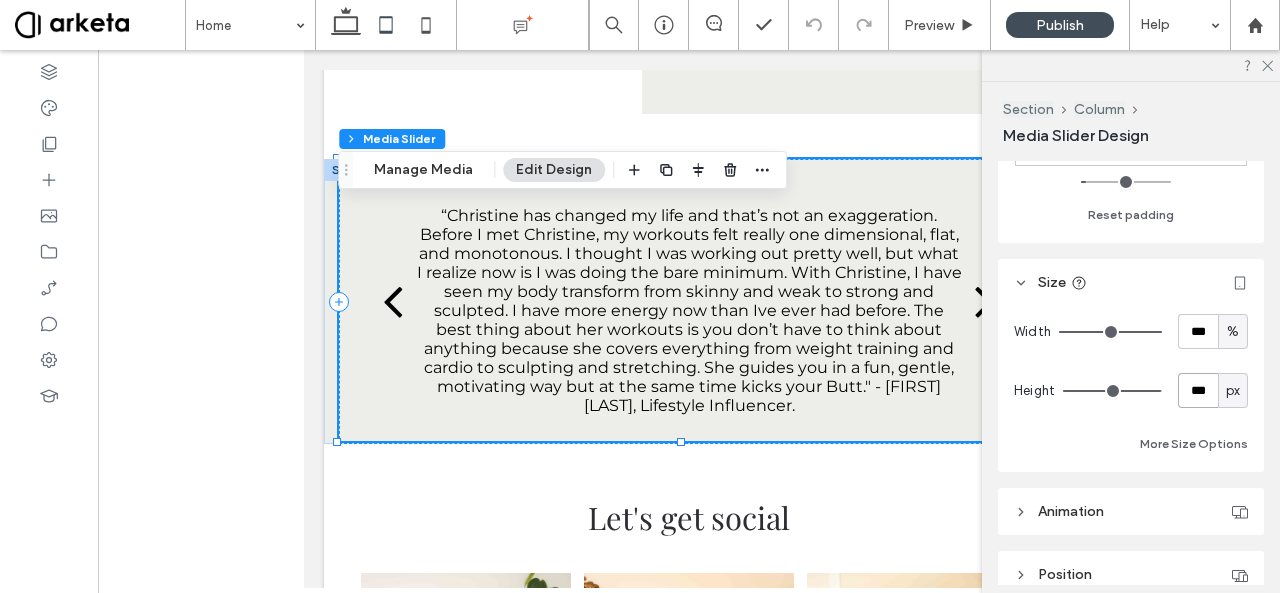click on "***" at bounding box center (1198, 390) 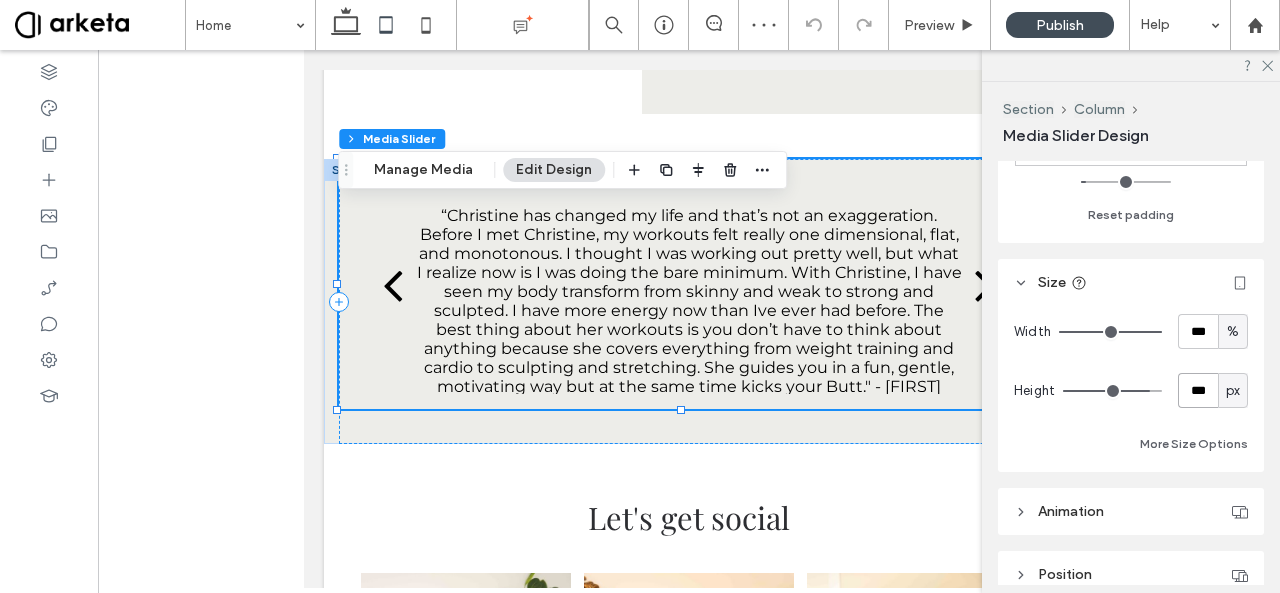 click on "***" at bounding box center [1198, 390] 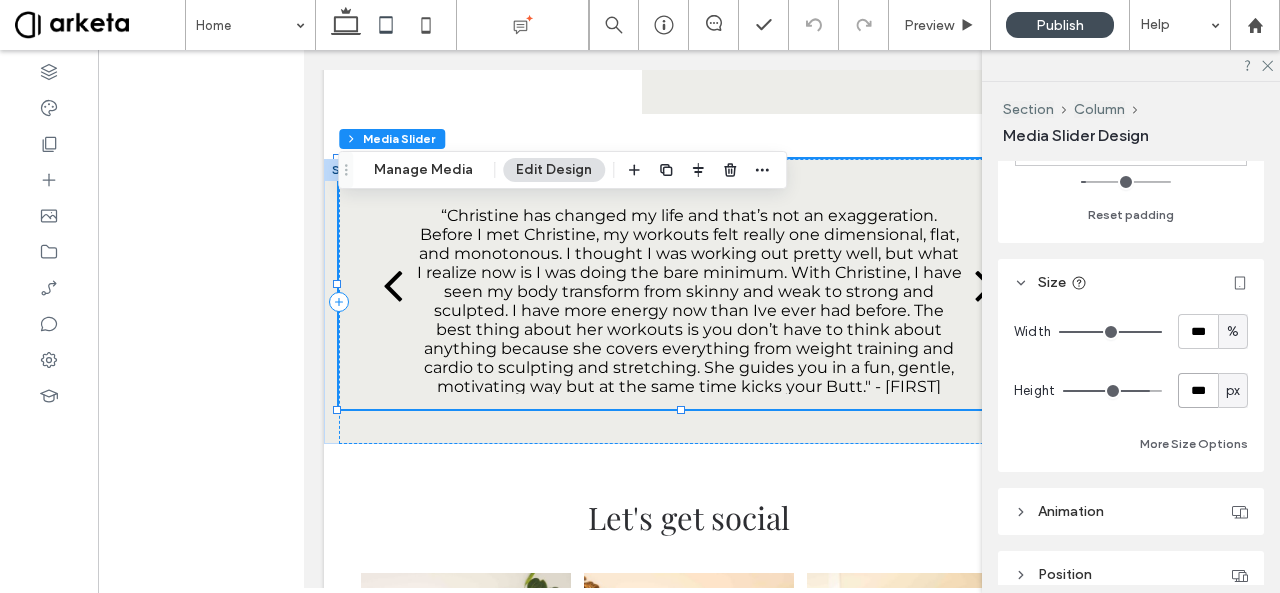 type on "***" 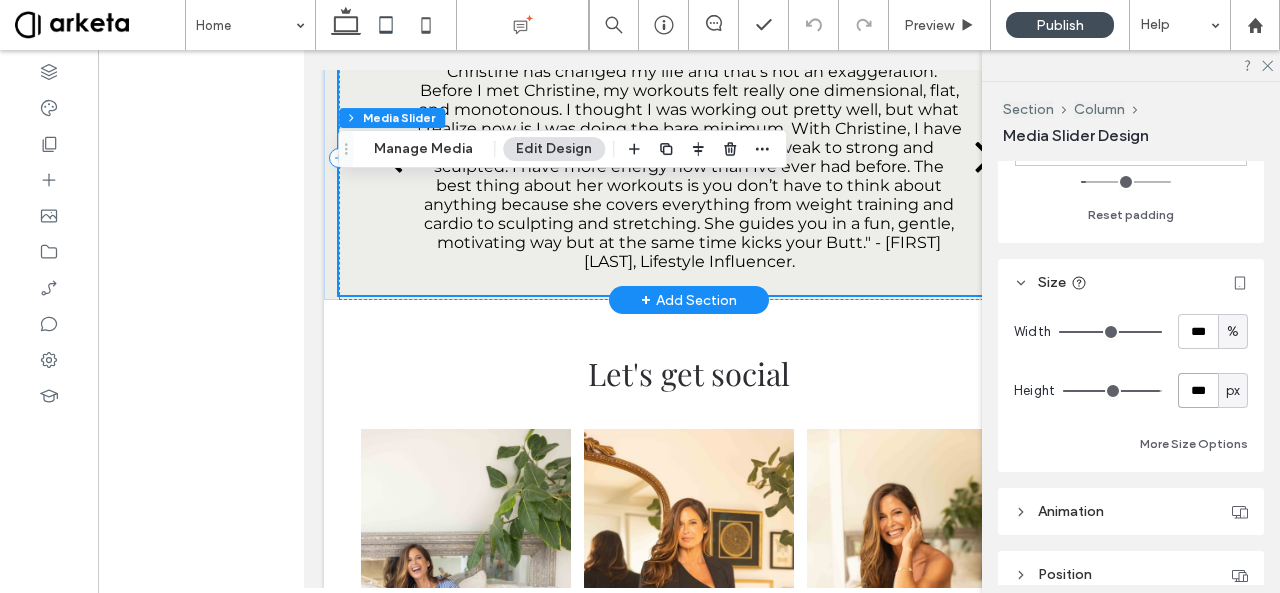 scroll, scrollTop: 3252, scrollLeft: 0, axis: vertical 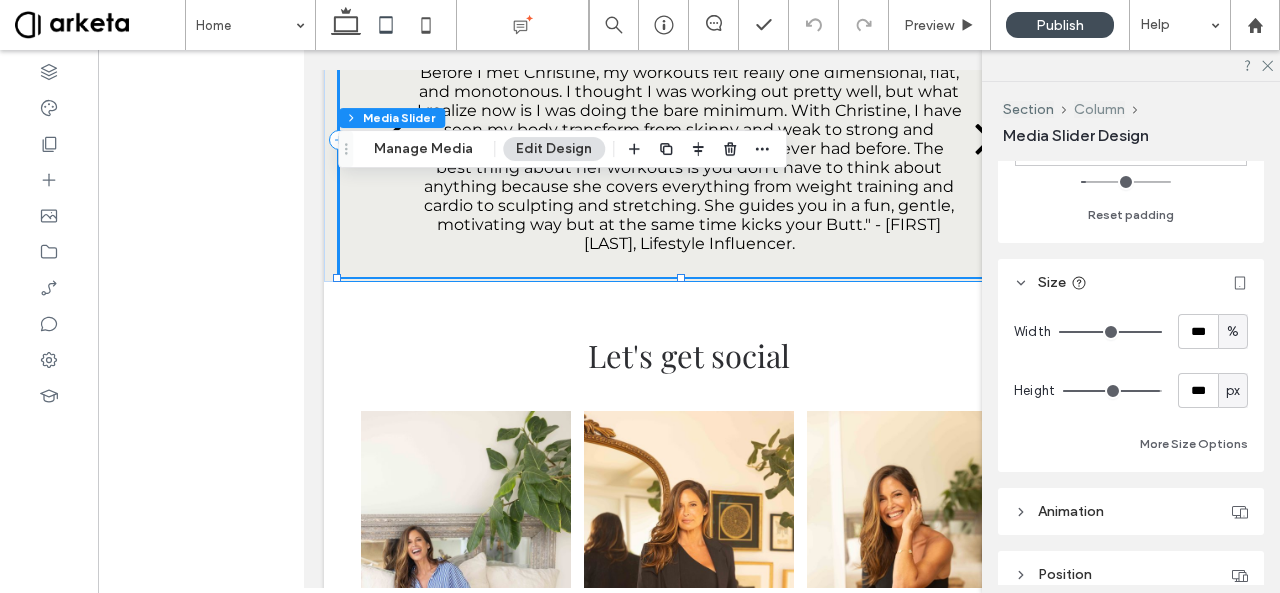 click on "Column" at bounding box center (1099, 109) 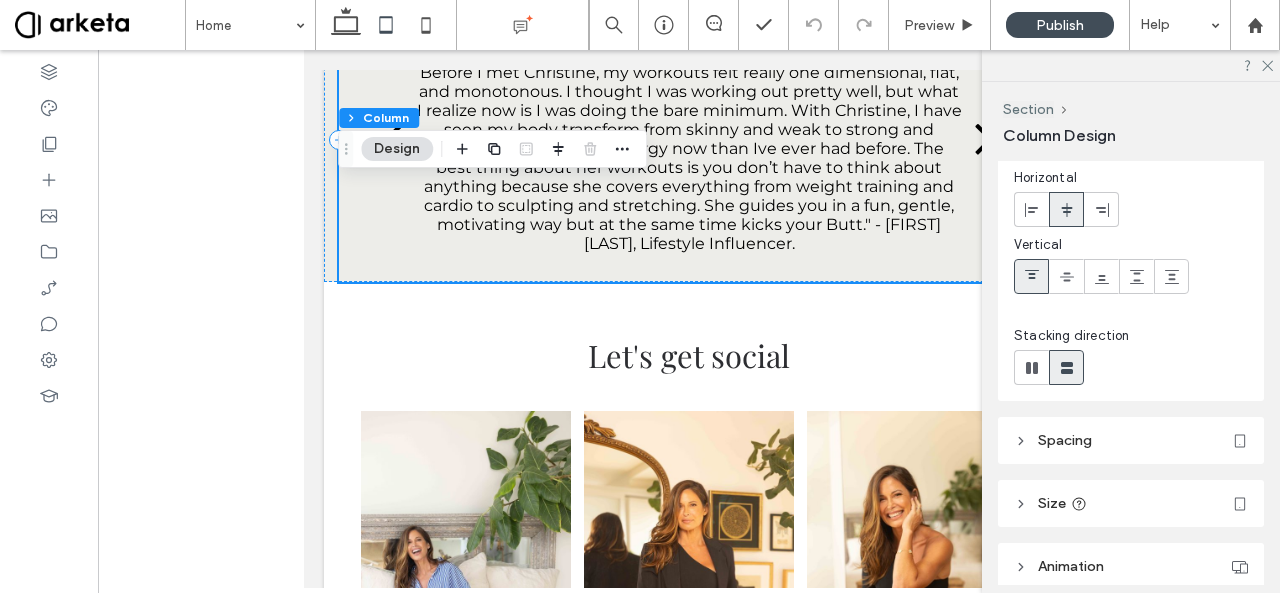 scroll, scrollTop: 75, scrollLeft: 0, axis: vertical 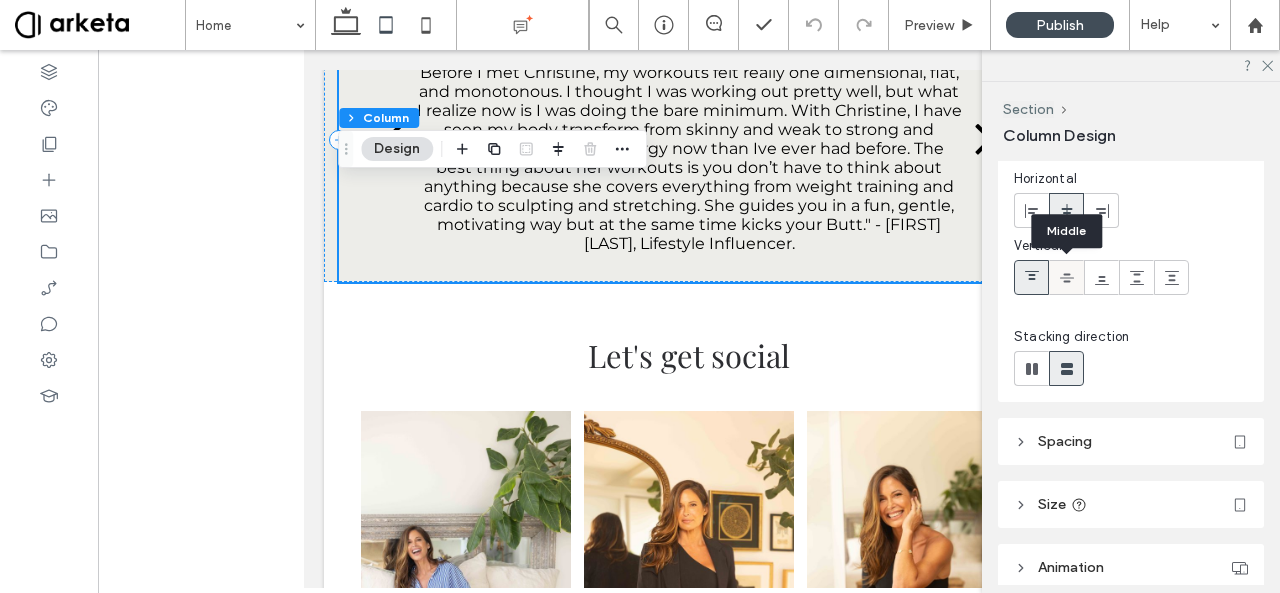 click 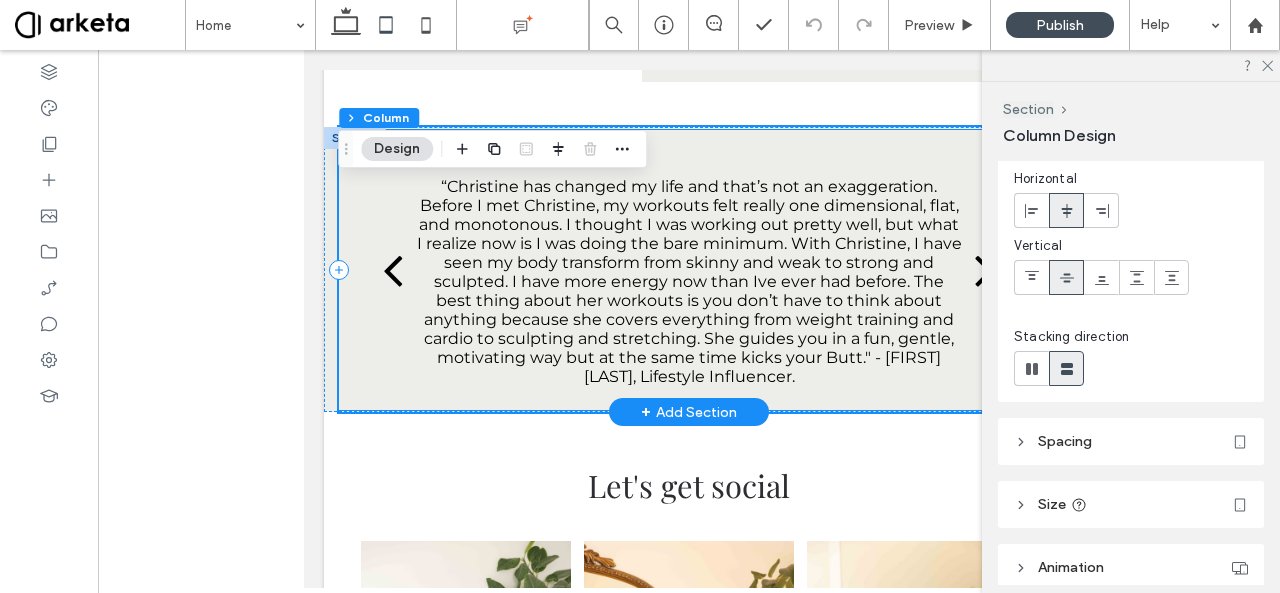 scroll, scrollTop: 3088, scrollLeft: 0, axis: vertical 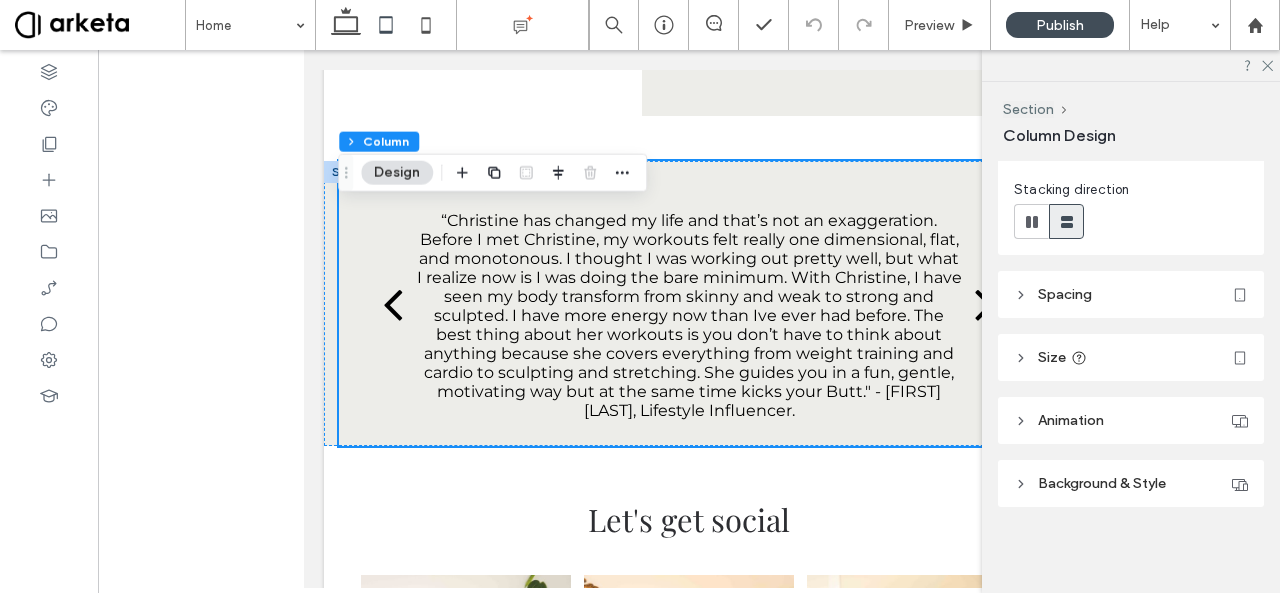 click 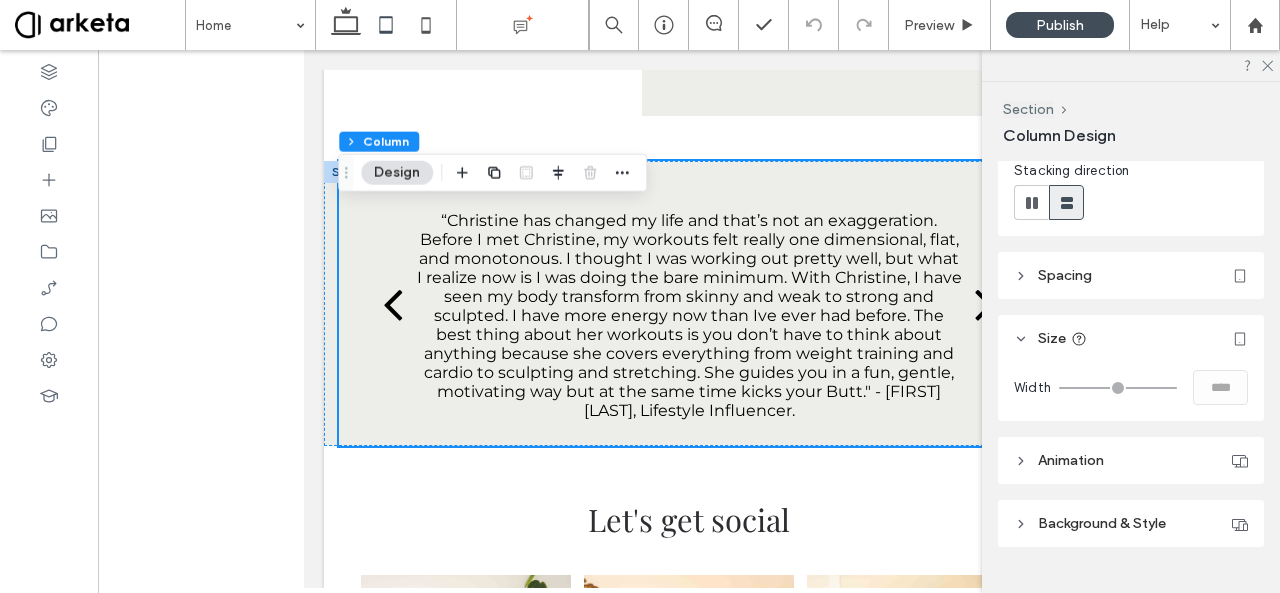 scroll, scrollTop: 0, scrollLeft: 0, axis: both 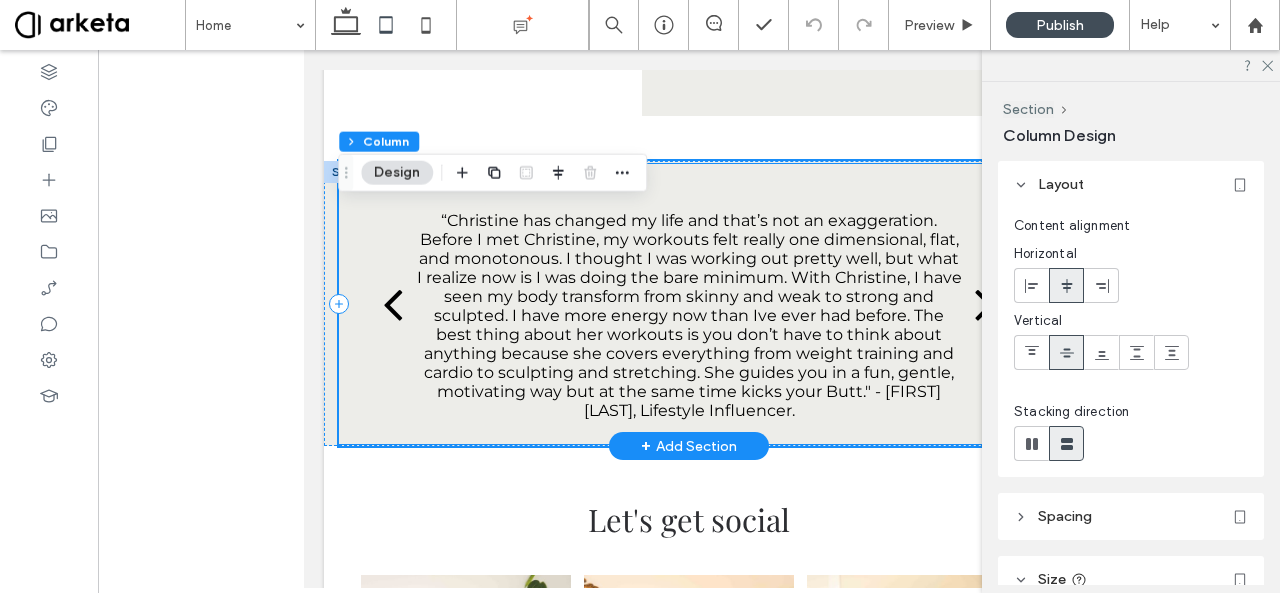 click on "“Christine has changed my life and that’s not an exaggeration. Before I met Christine, my workouts felt really one dimensional, flat, and monotonous. I thought I was working out pretty well, but what I realize now is I was doing the bare minimum. With Christine, I have seen my body transform from skinny and weak to strong and sculpted. I have more energy now than Ive ever had before. The best thing about her workouts is you don’t have to think about anything because she covers everything from weight training and cardio to sculpting and stretching. She guides you in a fun, gentle, motivating way but at the same time kicks your Butt." - Anne Richards, Lifestyle Influencer." at bounding box center [689, 315] 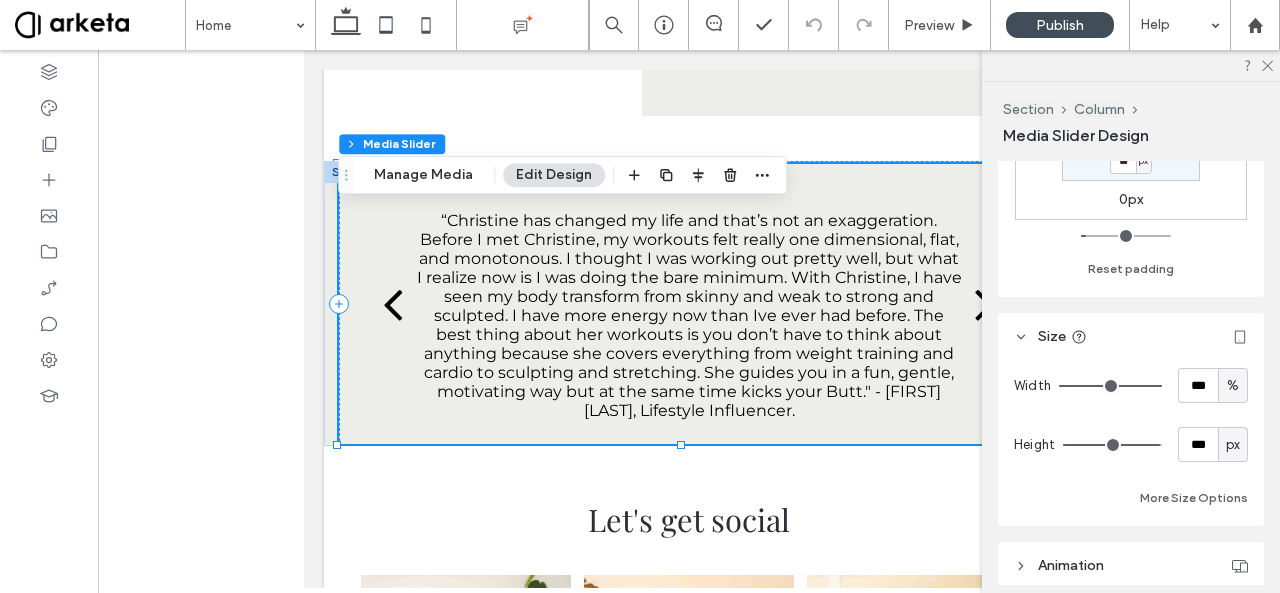 scroll, scrollTop: 148, scrollLeft: 0, axis: vertical 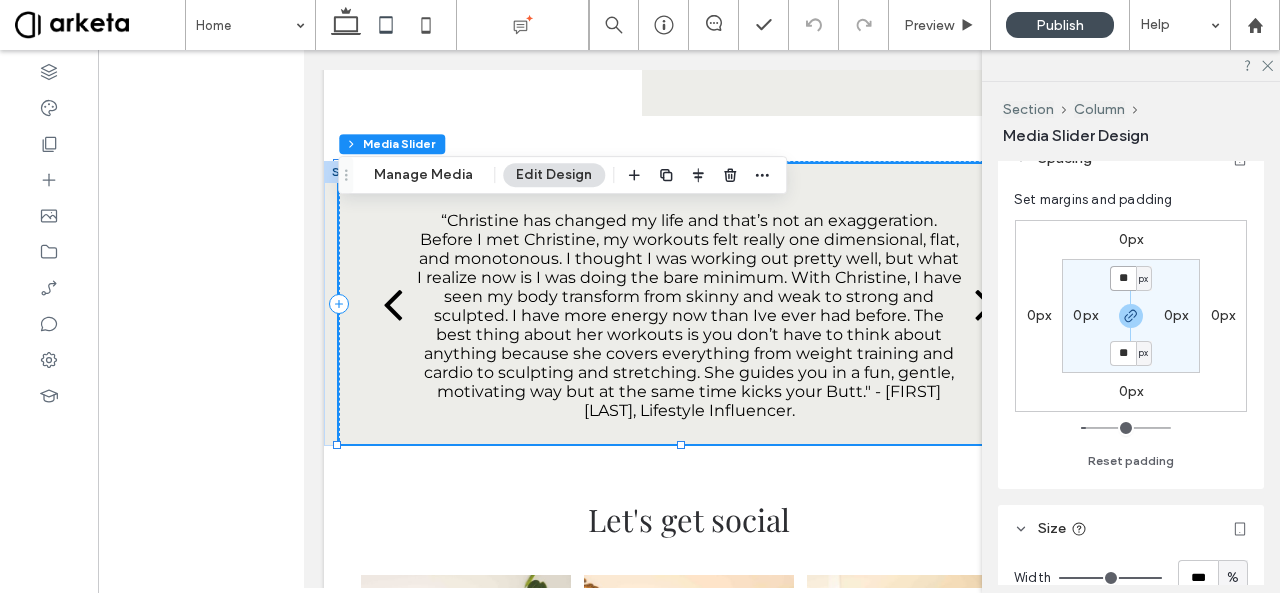 click on "**" at bounding box center (1123, 278) 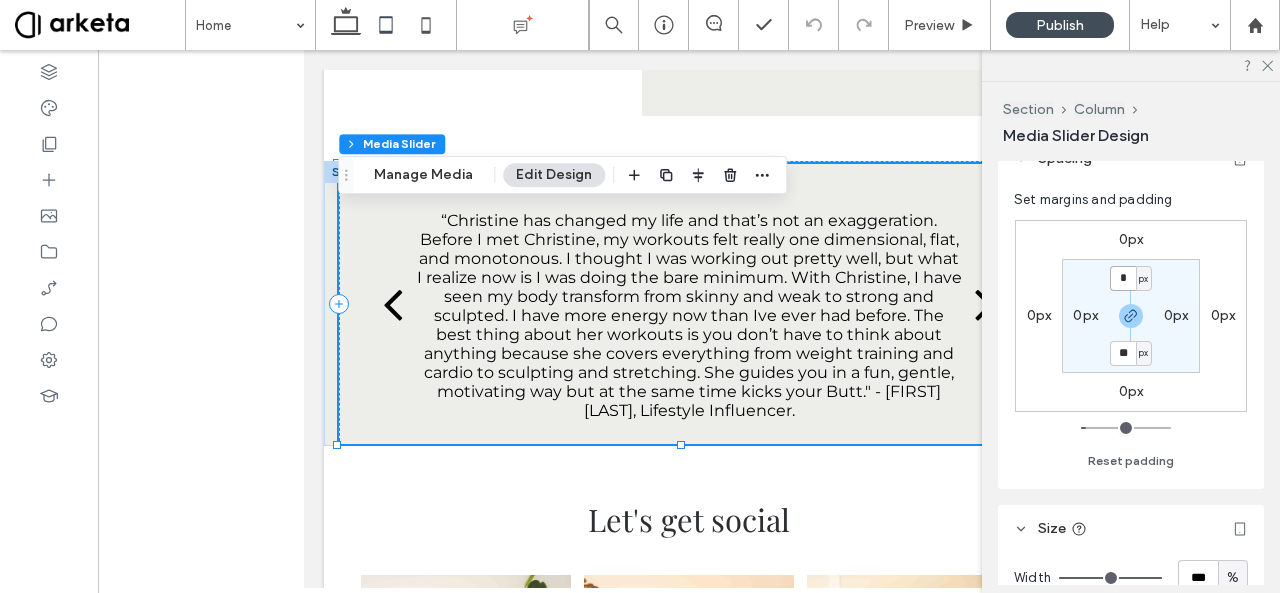 type on "*" 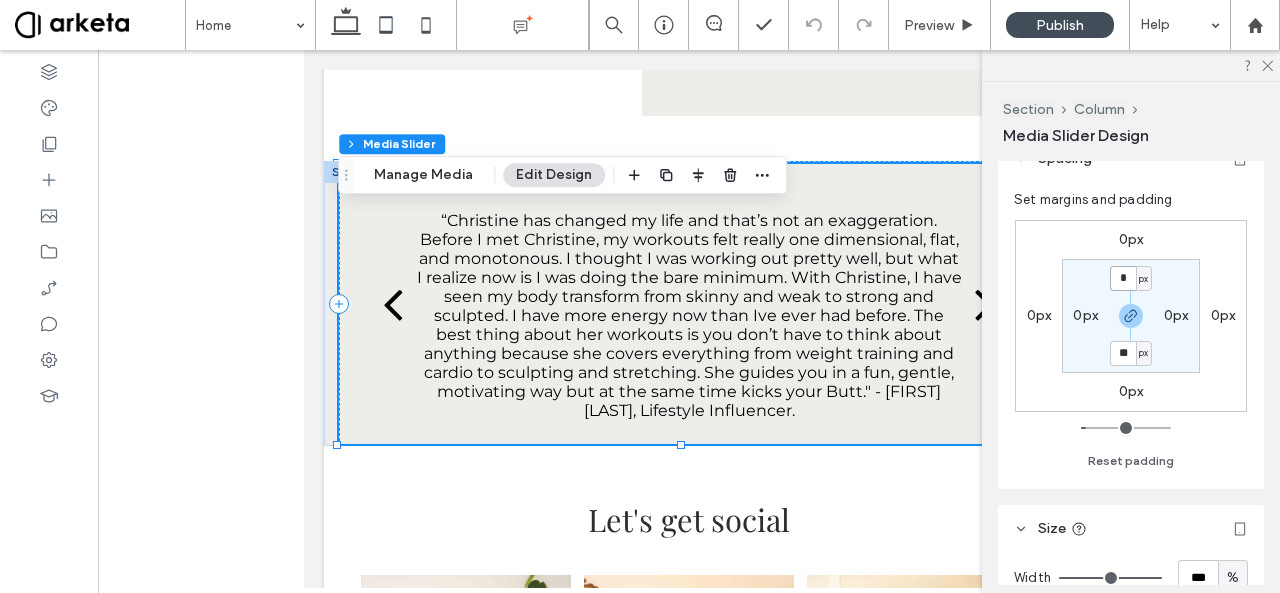 type on "*" 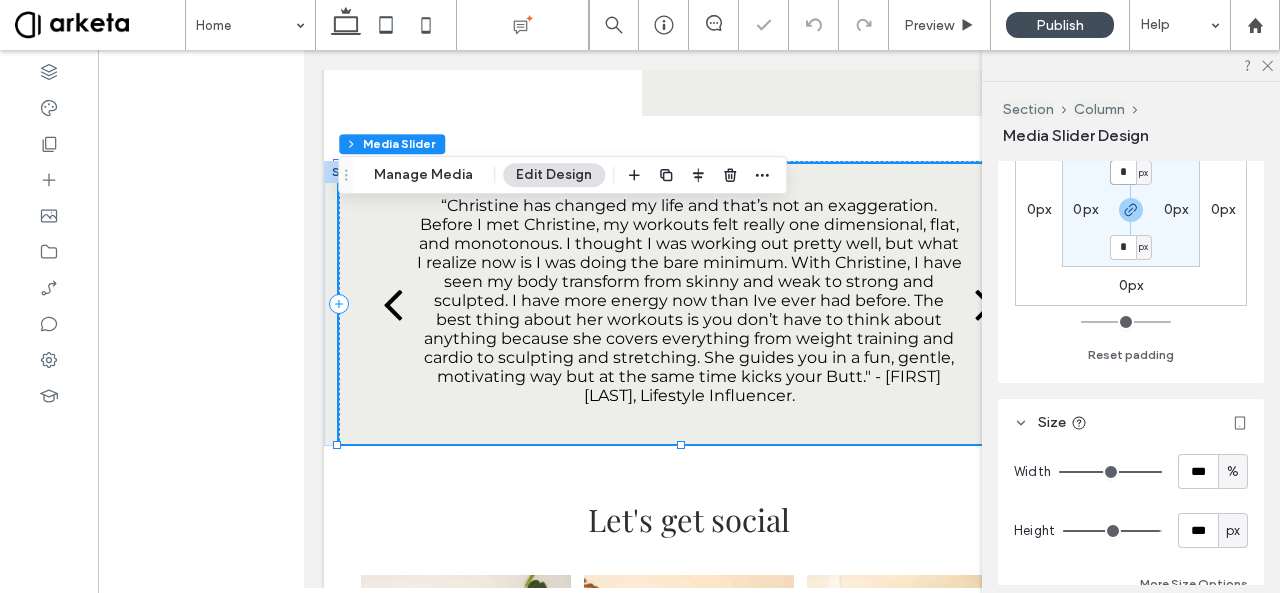 scroll, scrollTop: 258, scrollLeft: 0, axis: vertical 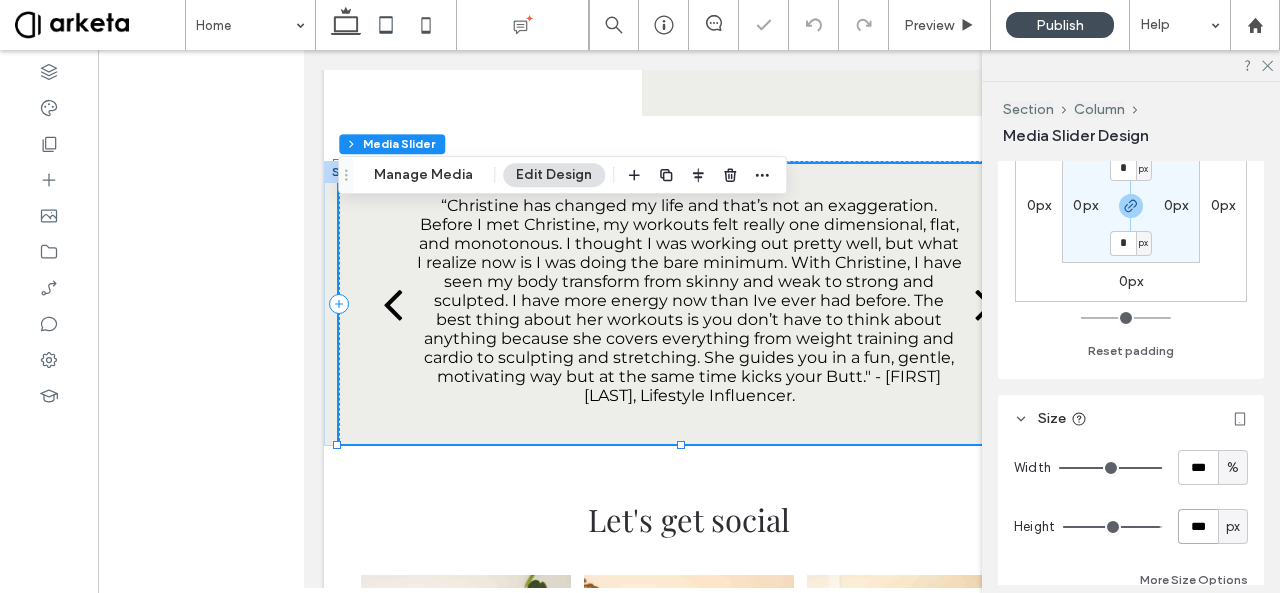 click on "***" at bounding box center [1198, 526] 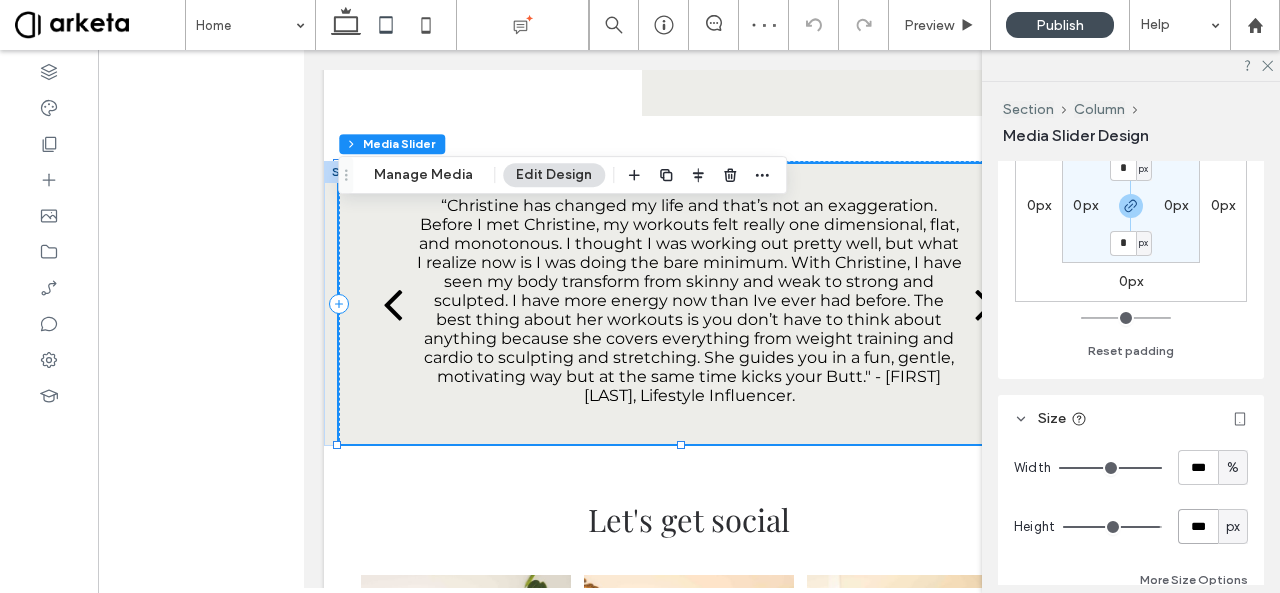type on "***" 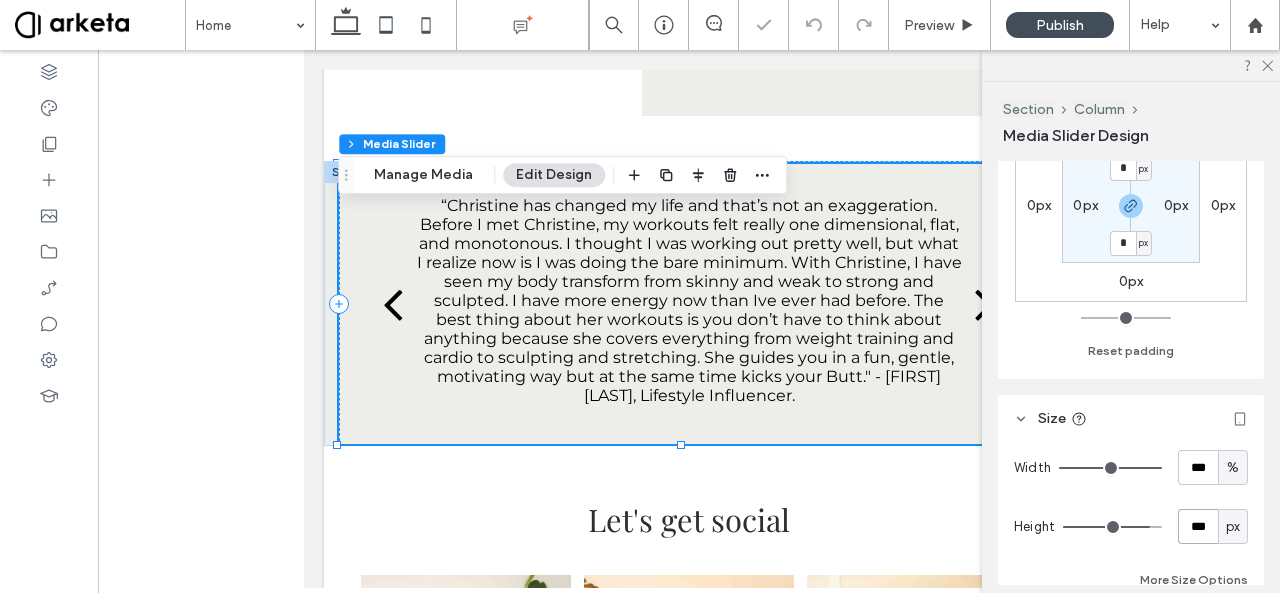type on "***" 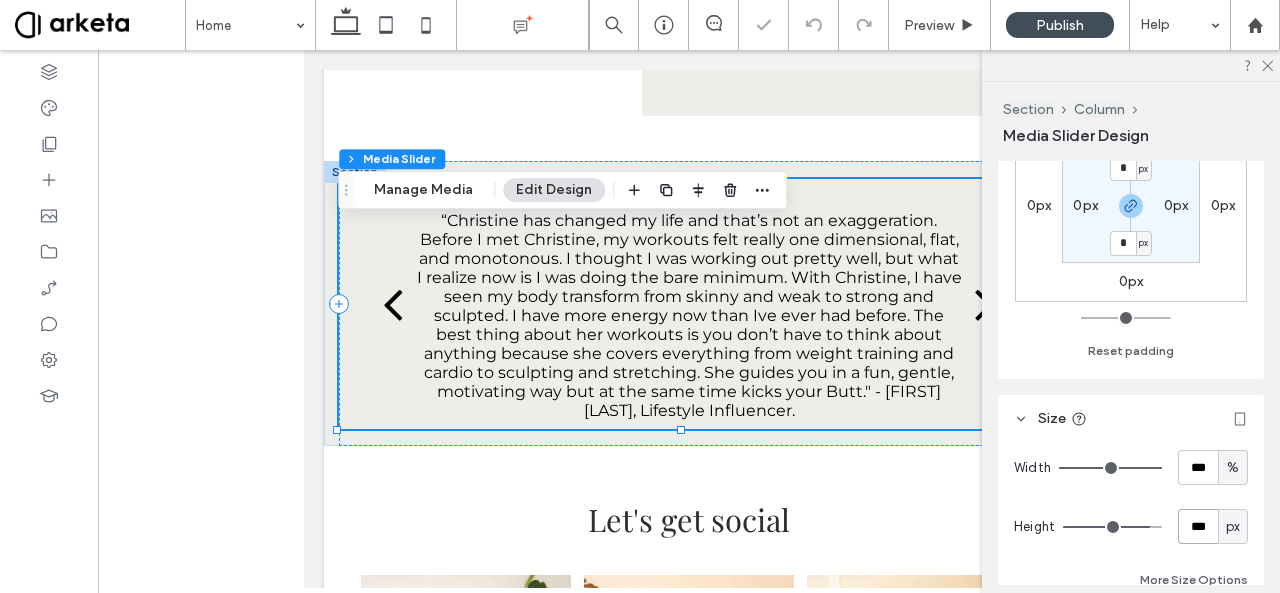 click on "***" at bounding box center [1198, 526] 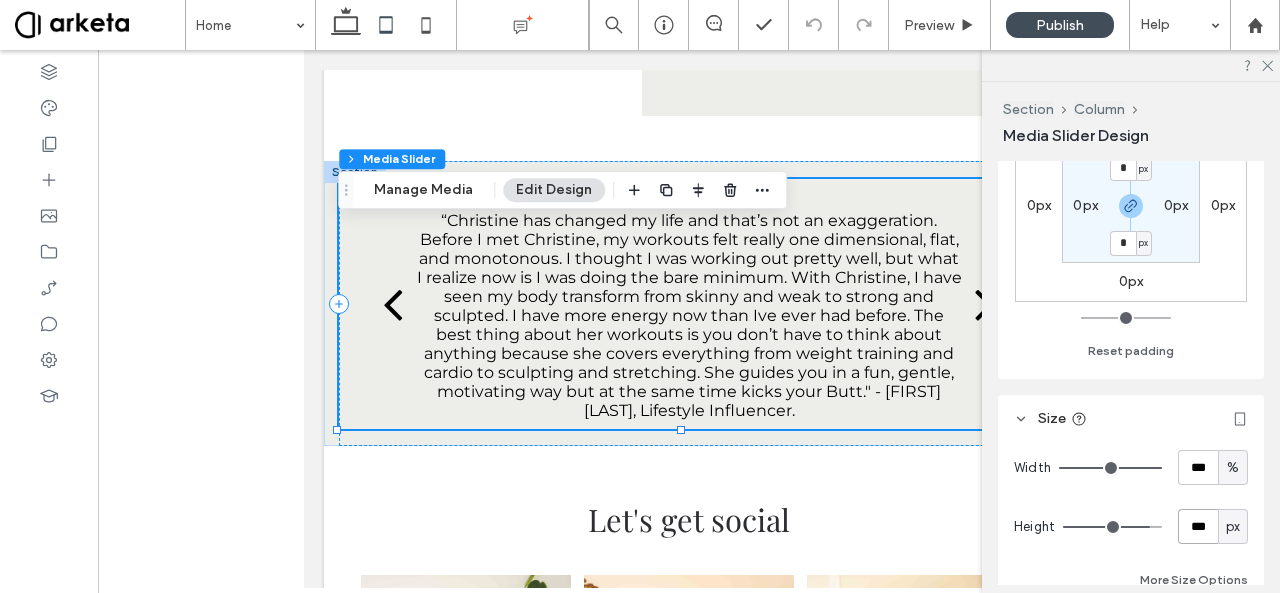 type on "***" 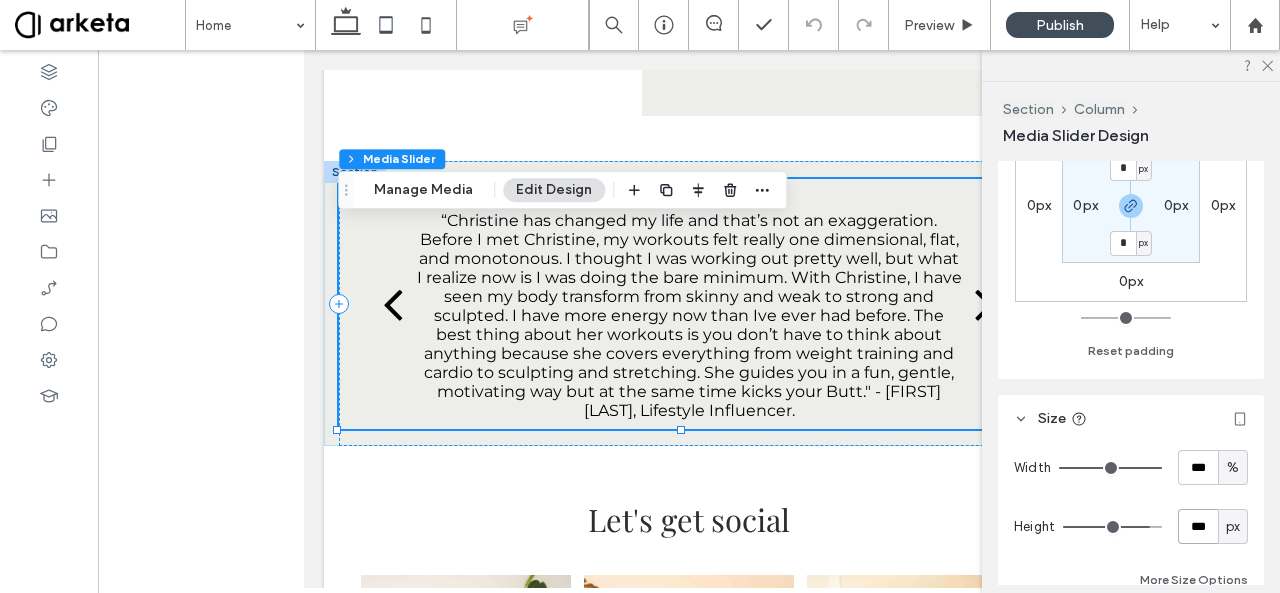type on "***" 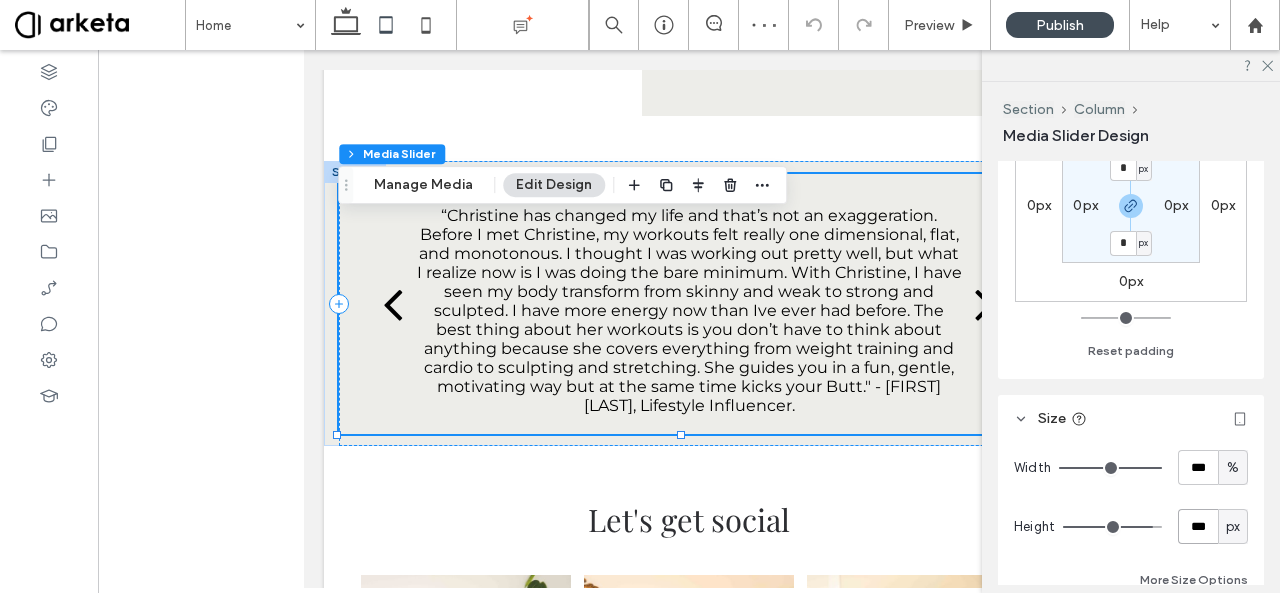 scroll, scrollTop: 137, scrollLeft: 0, axis: vertical 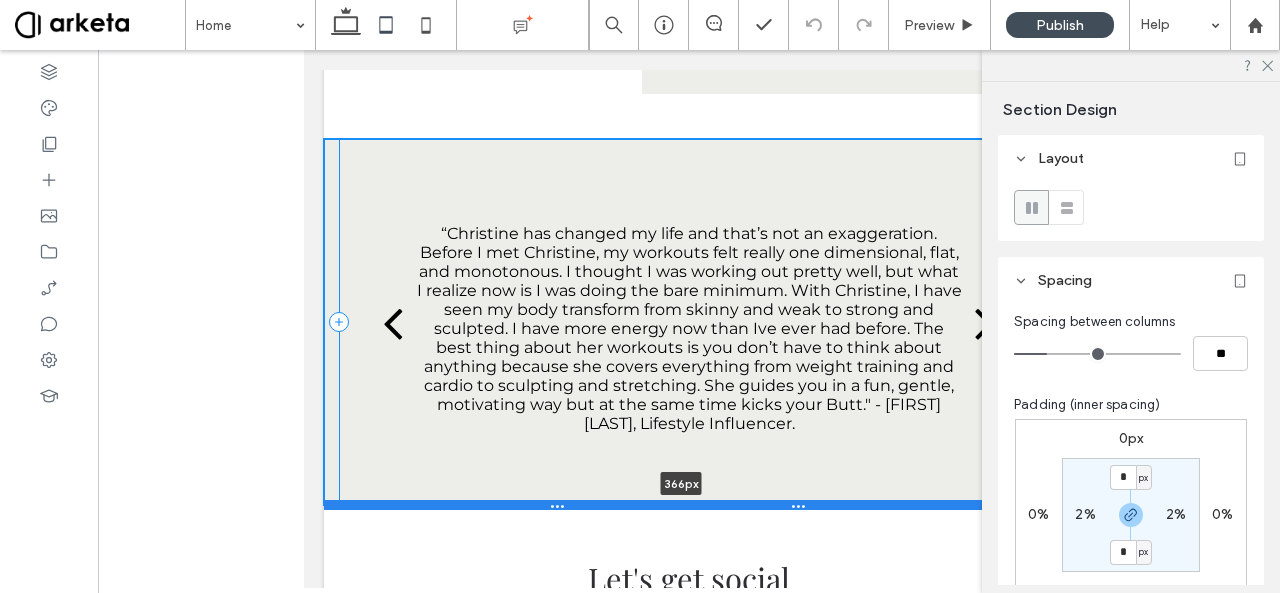 drag, startPoint x: 587, startPoint y: 466, endPoint x: 584, endPoint y: 545, distance: 79.05694 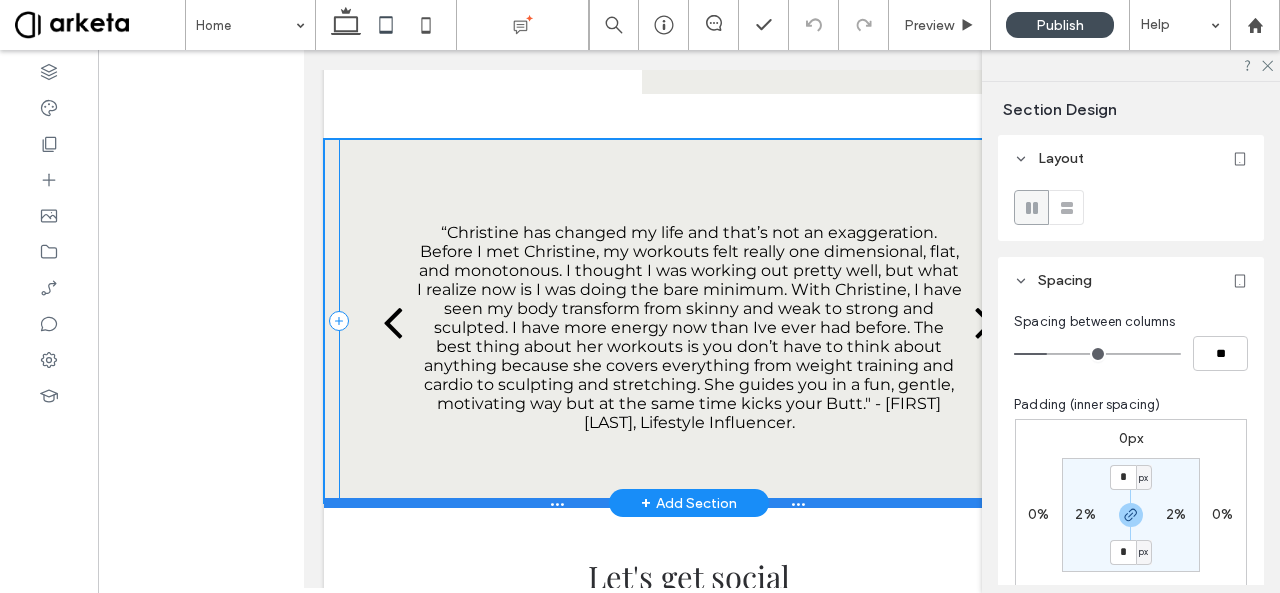 type on "***" 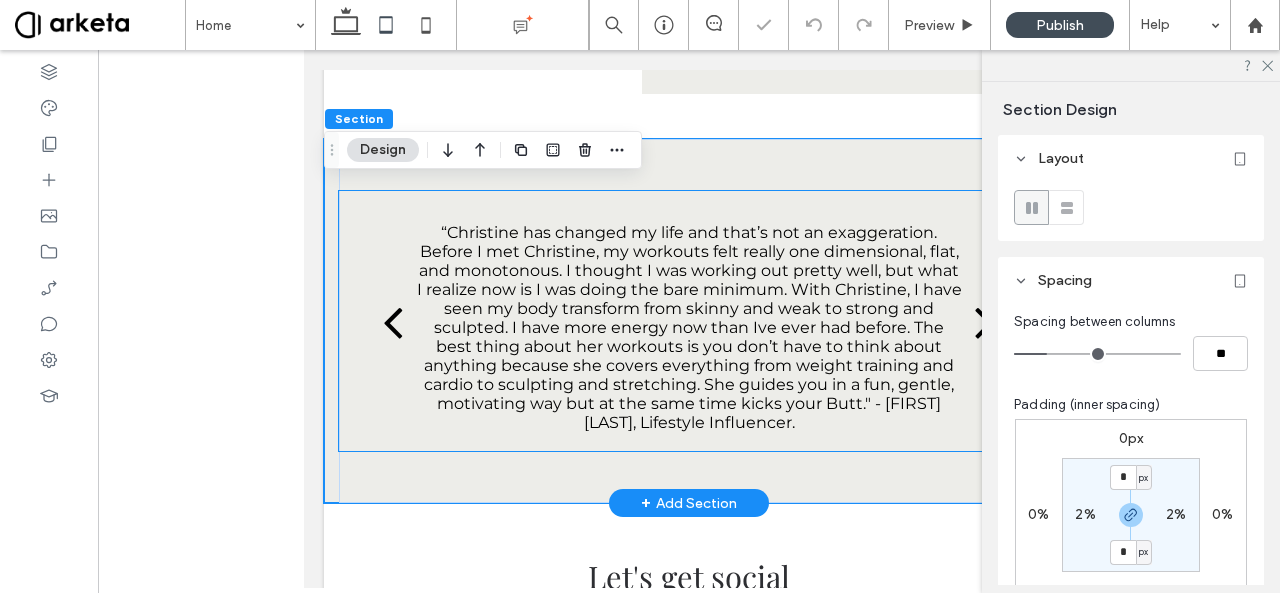 click on "“Christine has changed my life and that’s not an exaggeration. Before I met Christine, my workouts felt really one dimensional, flat, and monotonous. I thought I was working out pretty well, but what I realize now is I was doing the bare minimum. With Christine, I have seen my body transform from skinny and weak to strong and sculpted. I have more energy now than Ive ever had before. The best thing about her workouts is you don’t have to think about anything because she covers everything from weight training and cardio to sculpting and stretching. She guides you in a fun, gentle, motivating way but at the same time kicks your Butt." - Anne Richards, Lifestyle Influencer." at bounding box center [689, 327] 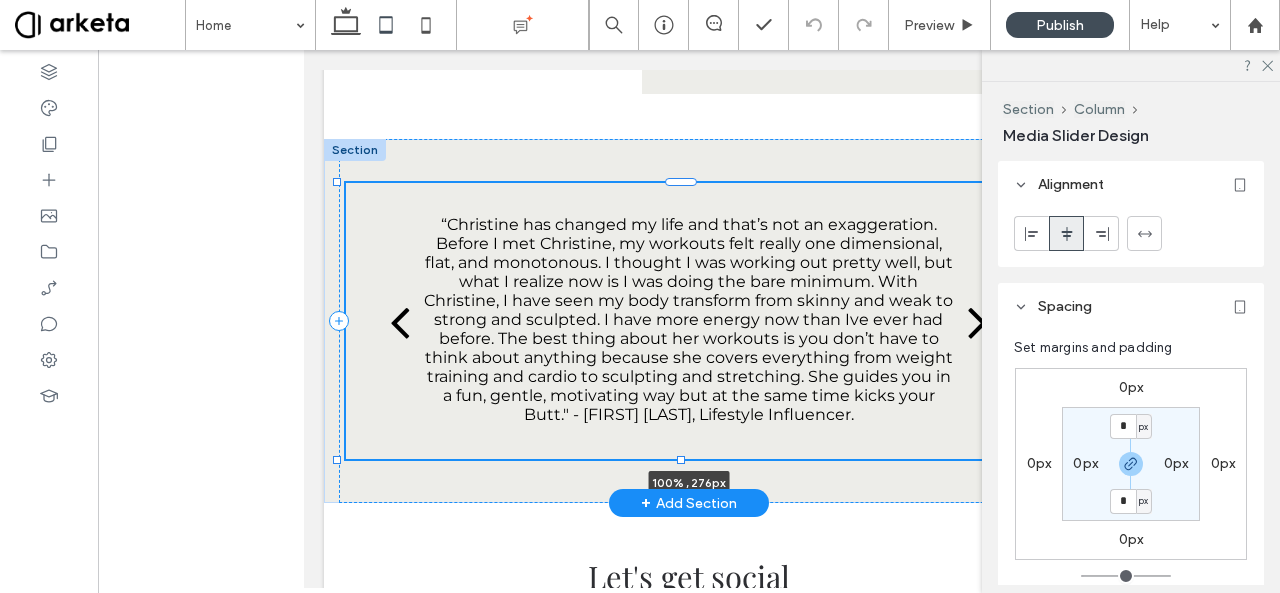 click at bounding box center (681, 460) 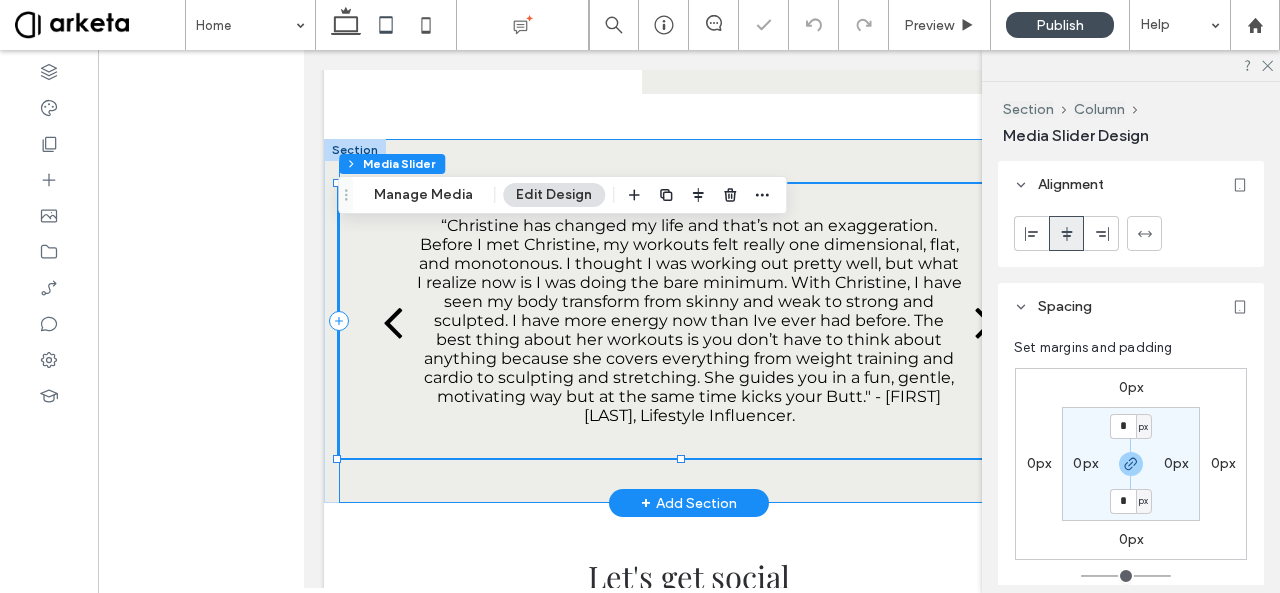 click on "“Christine is the best trainer and coach I’ve ever had. I get excited each time we are working out together because I know I will be challenged in a fun and rewarding way. Christine totally changed my body into the toned figure I always wanted. Even pregnant, I stayed in tip top shape as Christine altered my routine to keep the baby safe while still challenging me. I also had the easiest birth experience because Christine kept me in shape, body & mind. After childbirth we altered my routine again to help me lose the last few pounds. I can’t recommend her enough if you are serious about making a change and working out. She won’t baby you but she’ll help you reach your full potential.” - Alyce Grossman, CEO of Coly Los Angeles a a a a
100% , 274px" at bounding box center [689, 321] 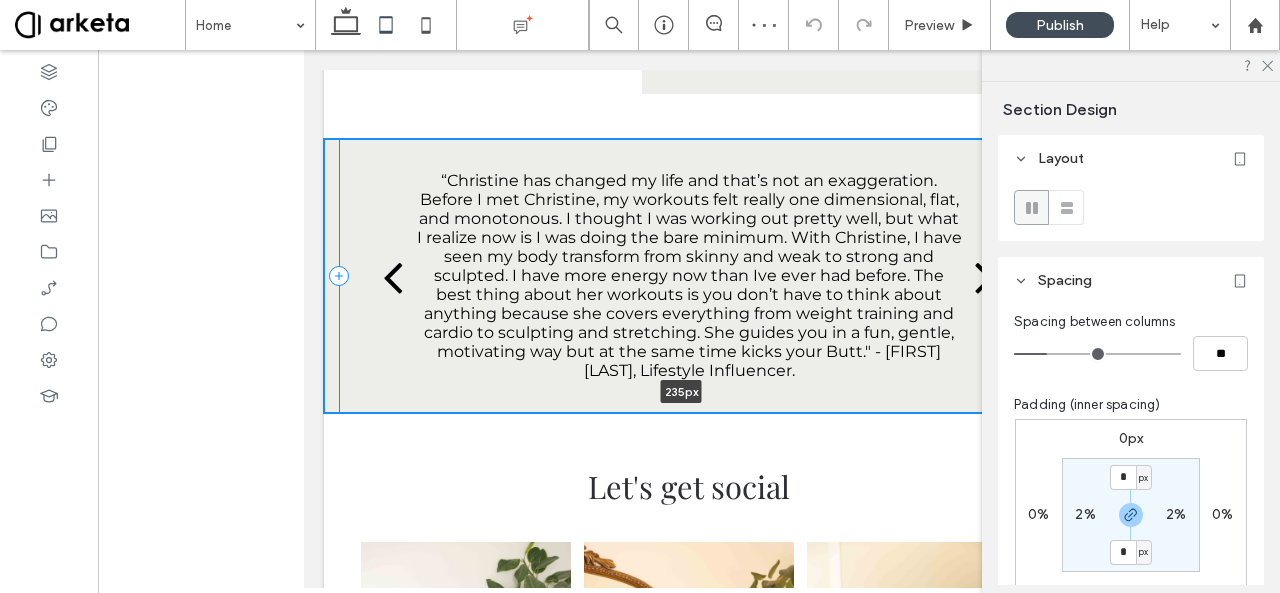 drag, startPoint x: 794, startPoint y: 545, endPoint x: 796, endPoint y: 417, distance: 128.01562 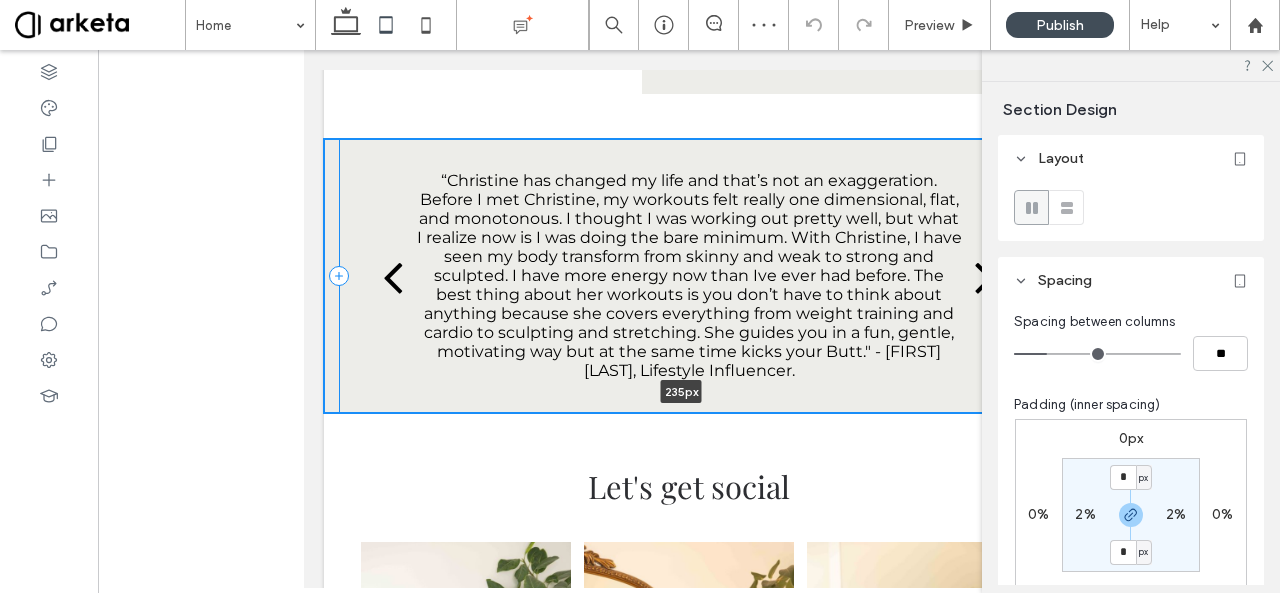 click on "“Christine is the best trainer and coach I’ve ever had. I get excited each time we are working out together because I know I will be challenged in a fun and rewarding way. Christine totally changed my body into the toned figure I always wanted. Even pregnant, I stayed in tip top shape as Christine altered my routine to keep the baby safe while still challenging me. I also had the easiest birth experience because Christine kept me in shape, body & mind. After childbirth we altered my routine again to help me lose the last few pounds. I can’t recommend her enough if you are serious about making a change and working out. She won’t baby you but she’ll help you reach your full potential.” - Alyce Grossman, CEO of Coly Los Angeles a a a a
235px
Section + Add Section" at bounding box center [689, 276] 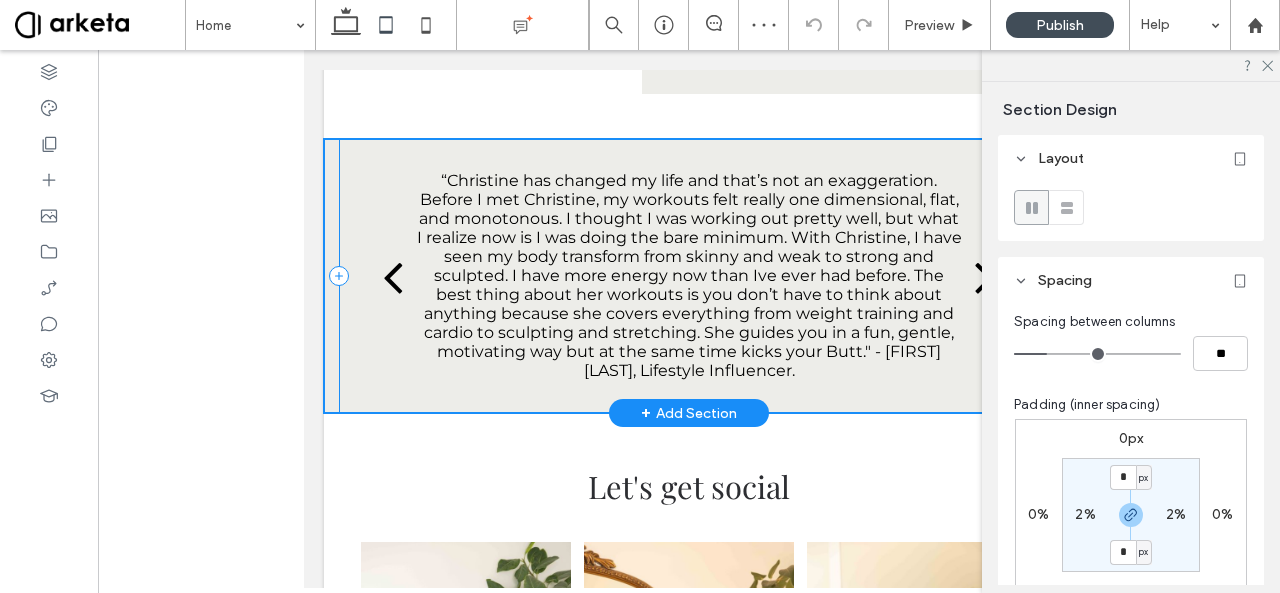 type on "***" 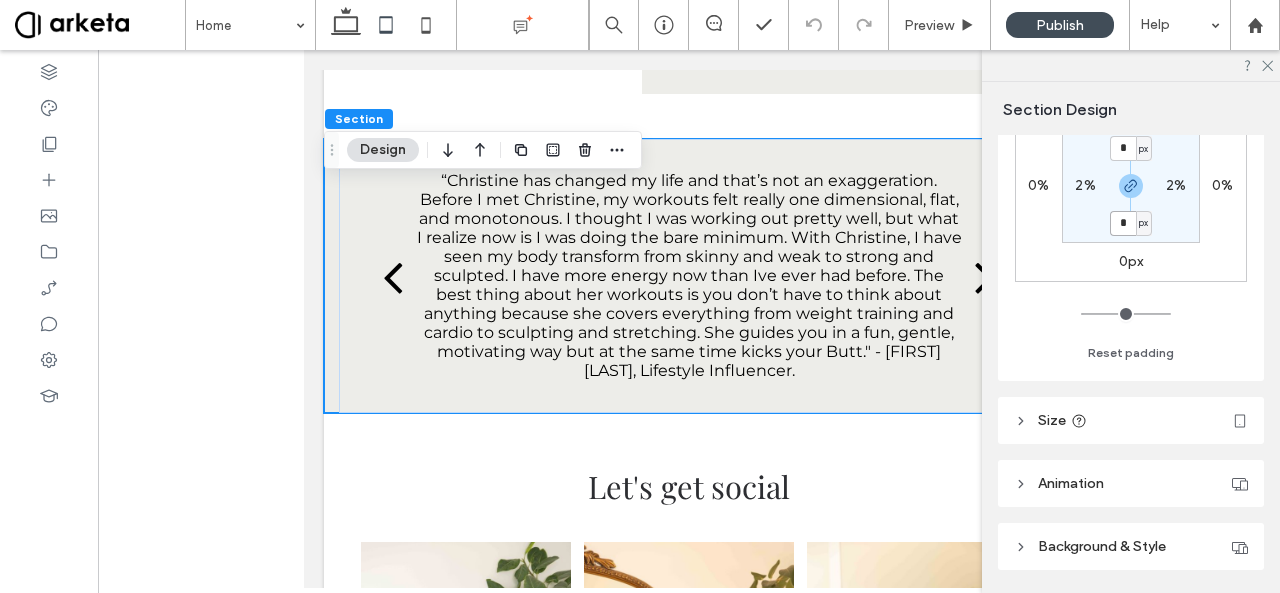 scroll, scrollTop: 392, scrollLeft: 0, axis: vertical 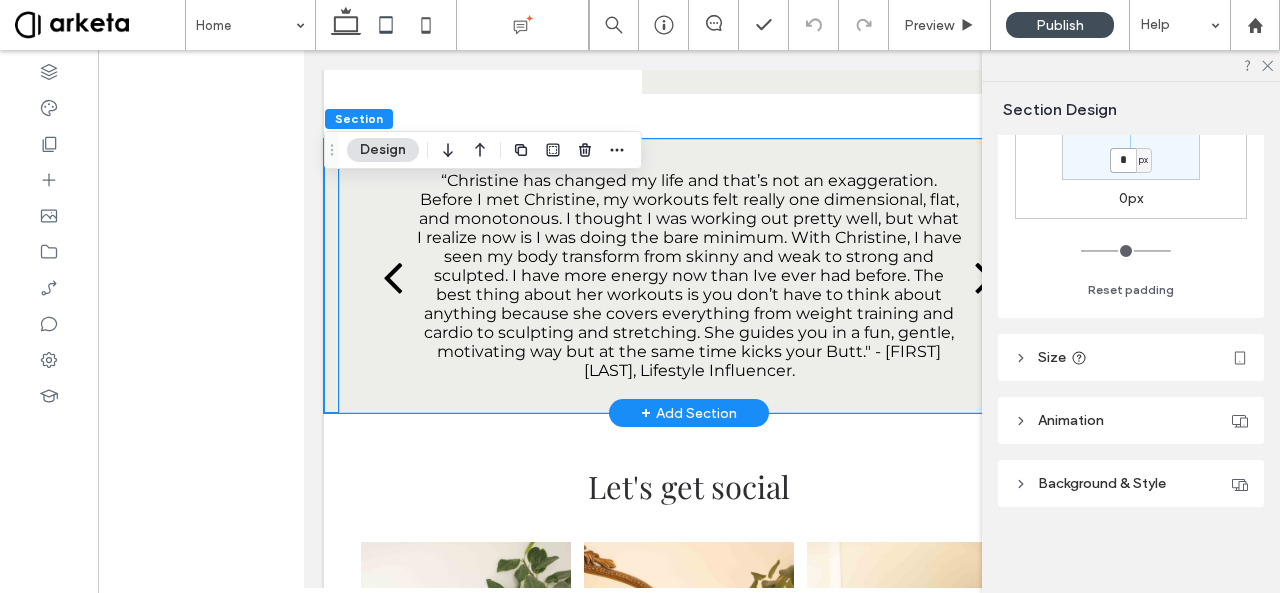 click on "“Christine has changed my life and that’s not an exaggeration. Before I met Christine, my workouts felt really one dimensional, flat, and monotonous. I thought I was working out pretty well, but what I realize now is I was doing the bare minimum. With Christine, I have seen my body transform from skinny and weak to strong and sculpted. I have more energy now than Ive ever had before. The best thing about her workouts is you don’t have to think about anything because she covers everything from weight training and cardio to sculpting and stretching. She guides you in a fun, gentle, motivating way but at the same time kicks your Butt." - Anne Richards, Lifestyle Influencer." at bounding box center [689, 275] 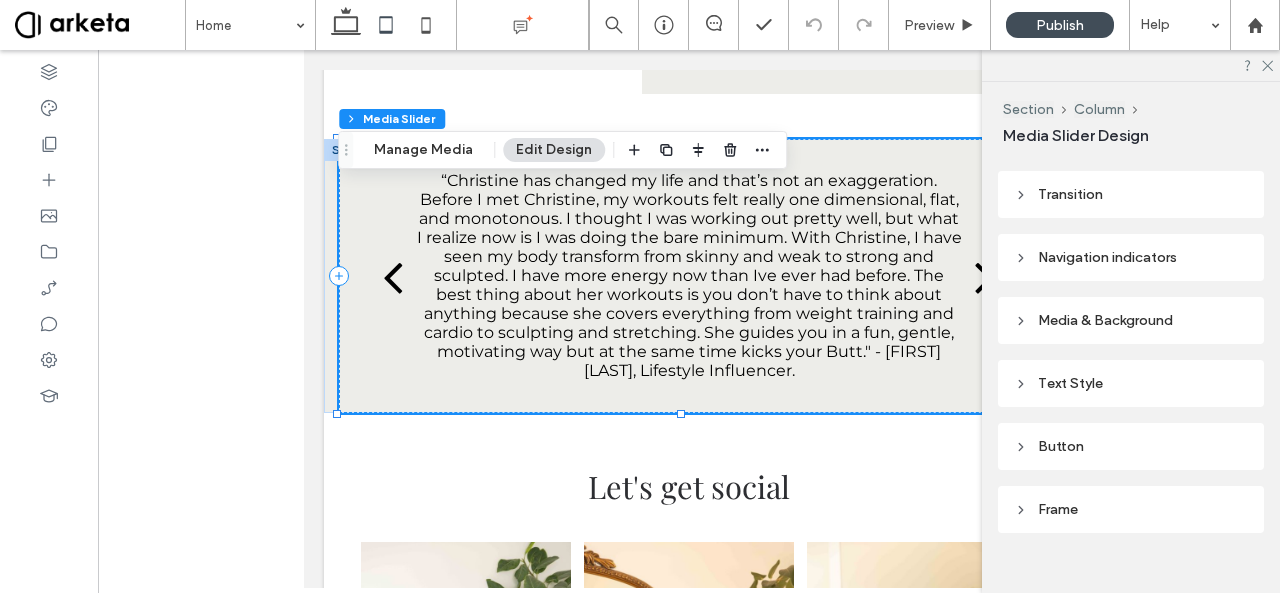 scroll, scrollTop: 1044, scrollLeft: 0, axis: vertical 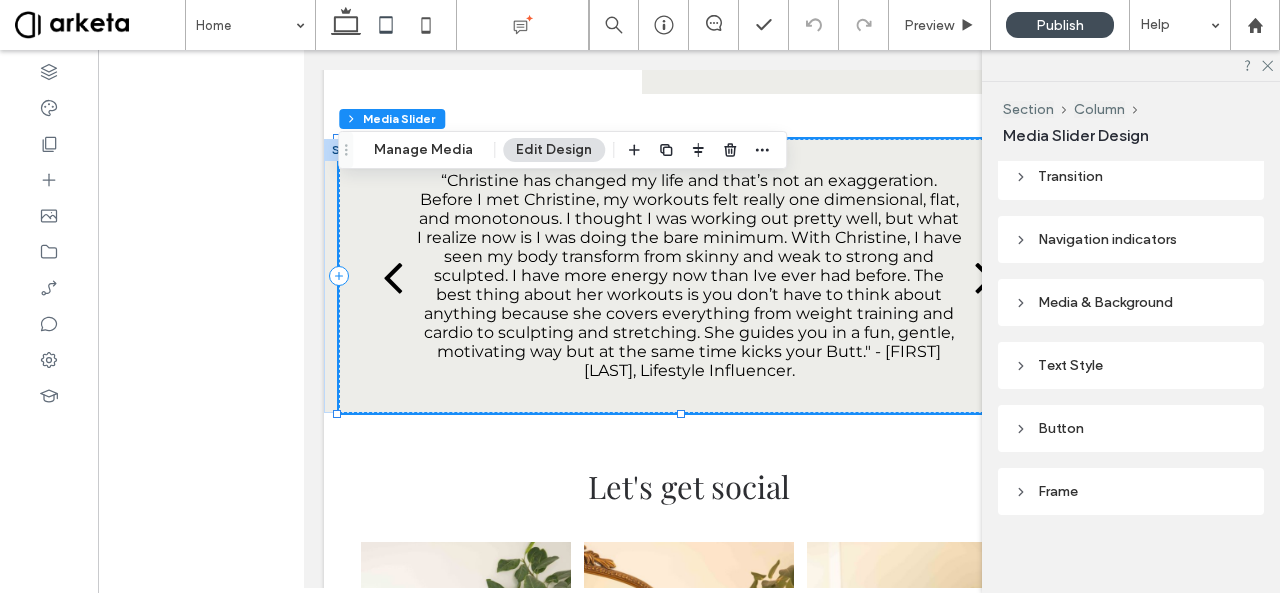 click on "Media & Background" at bounding box center (1131, 302) 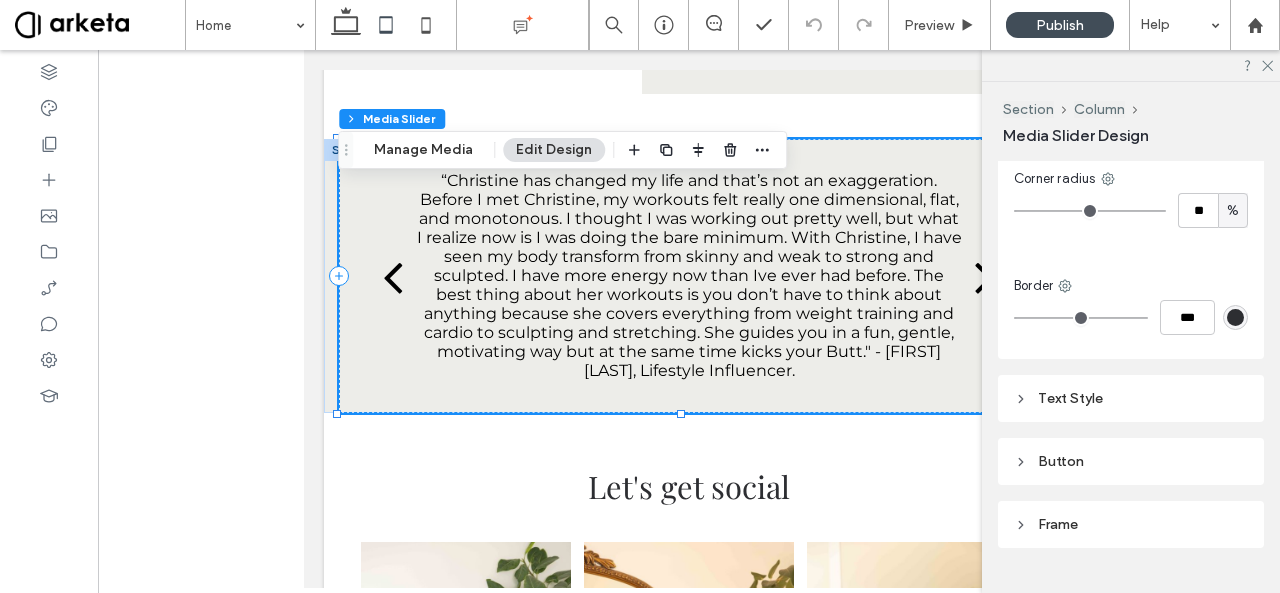 scroll, scrollTop: 1657, scrollLeft: 0, axis: vertical 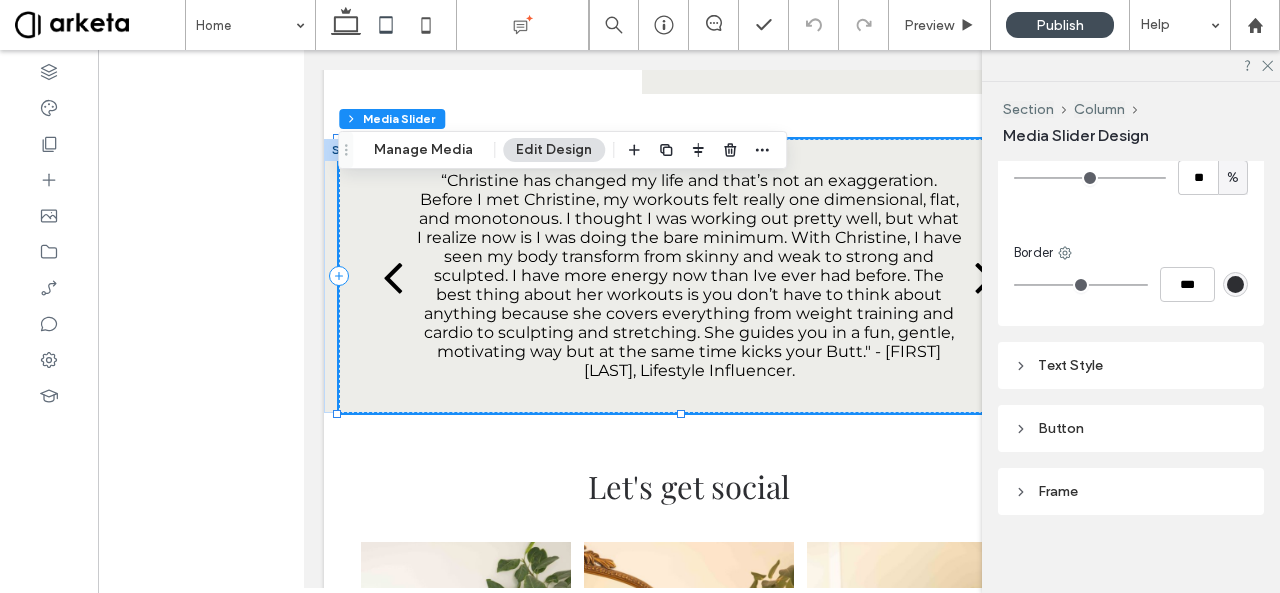 click on "Text Style" at bounding box center [1131, 365] 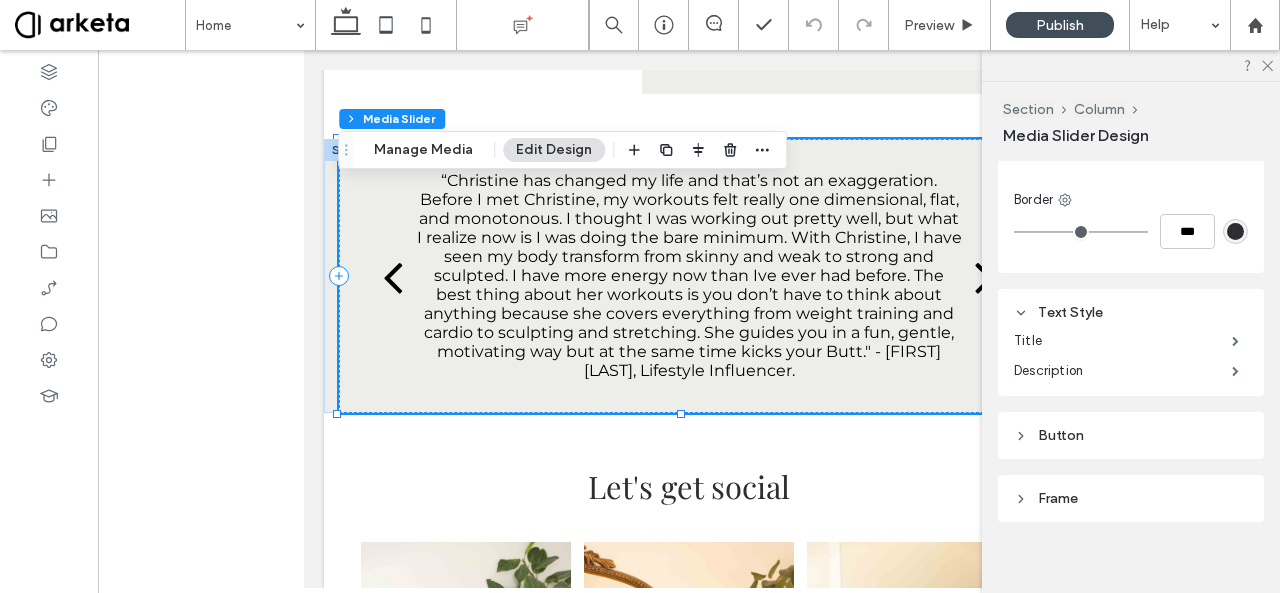 scroll, scrollTop: 1717, scrollLeft: 0, axis: vertical 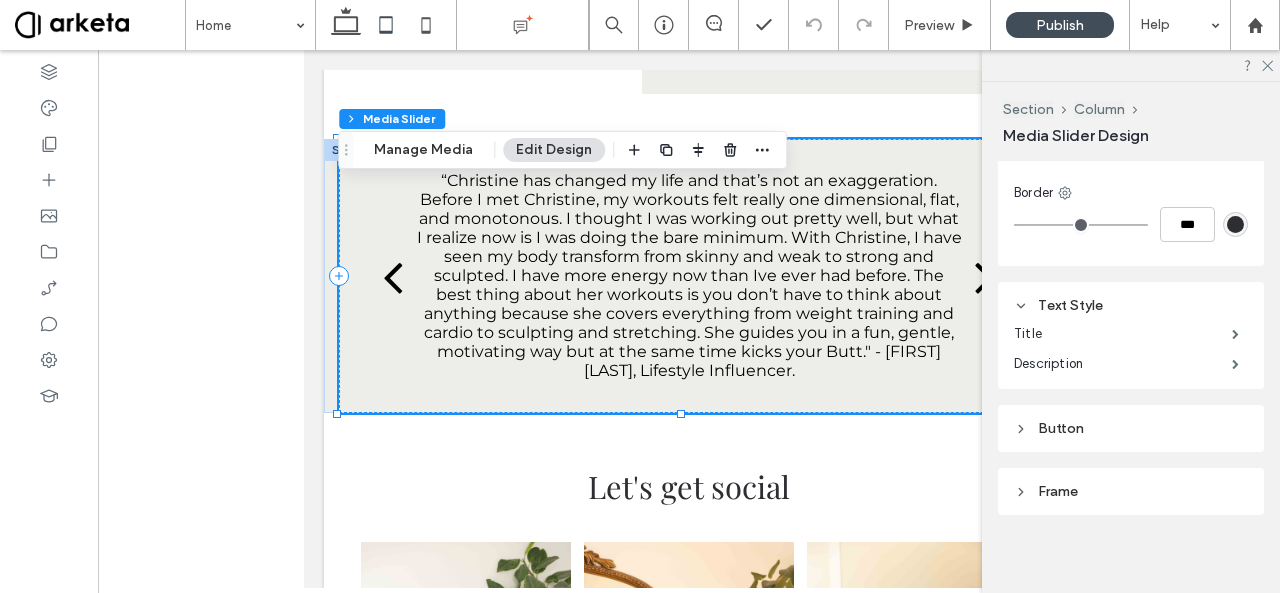 click on "Button" at bounding box center [1131, 428] 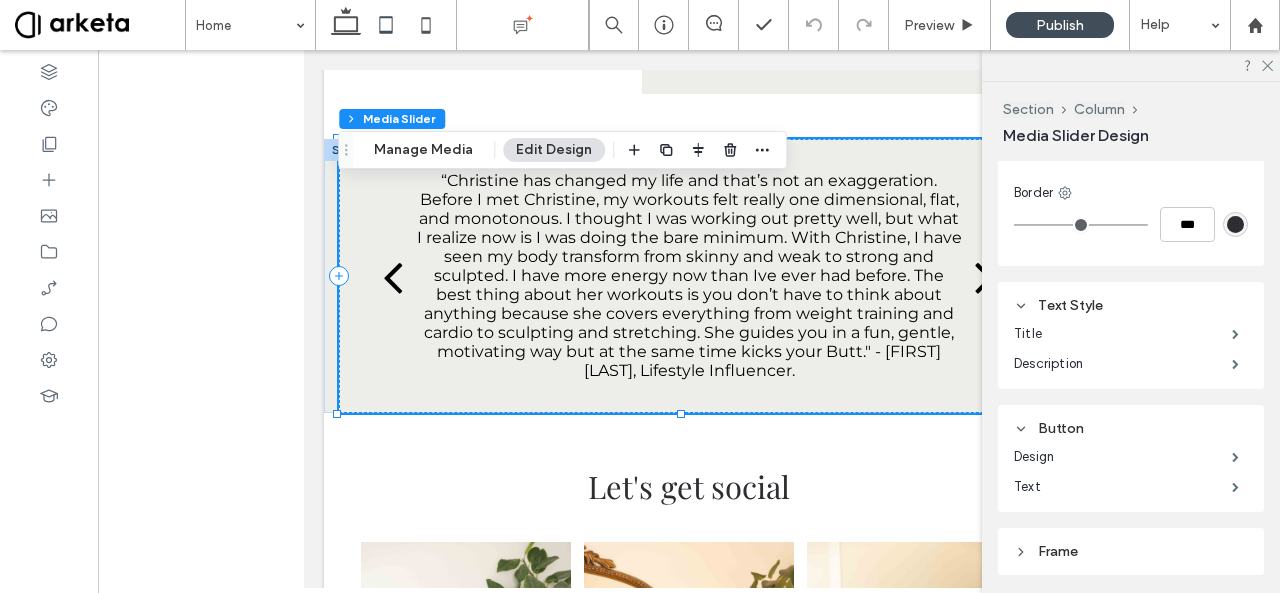 scroll, scrollTop: 1777, scrollLeft: 0, axis: vertical 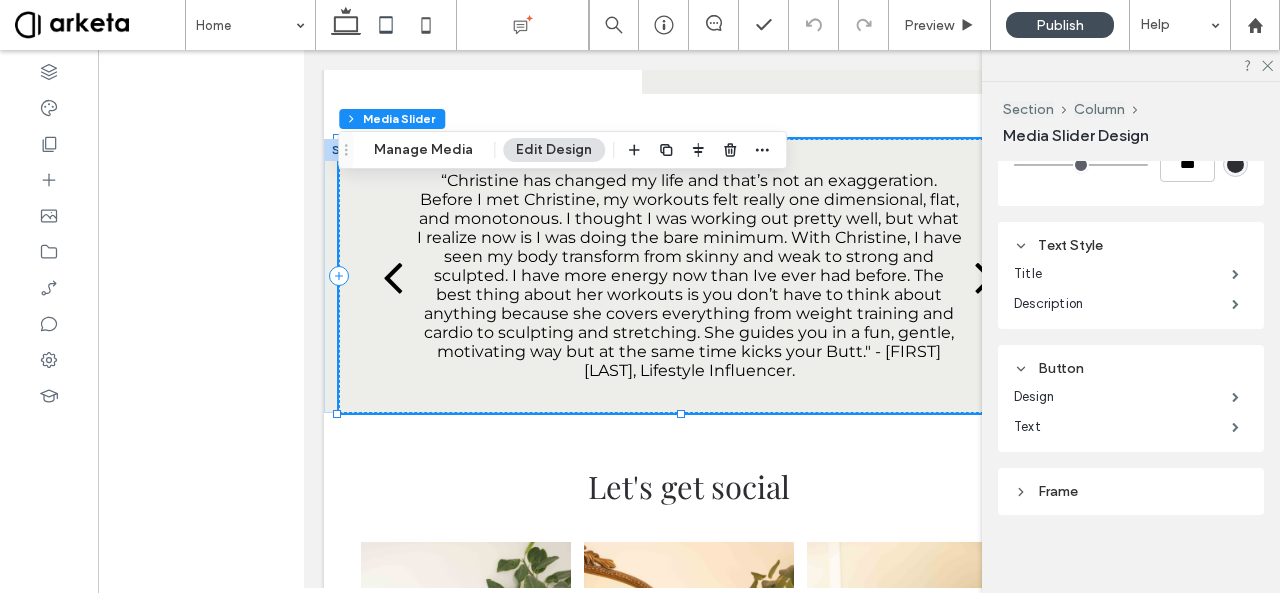 click on "Frame" at bounding box center [1131, 491] 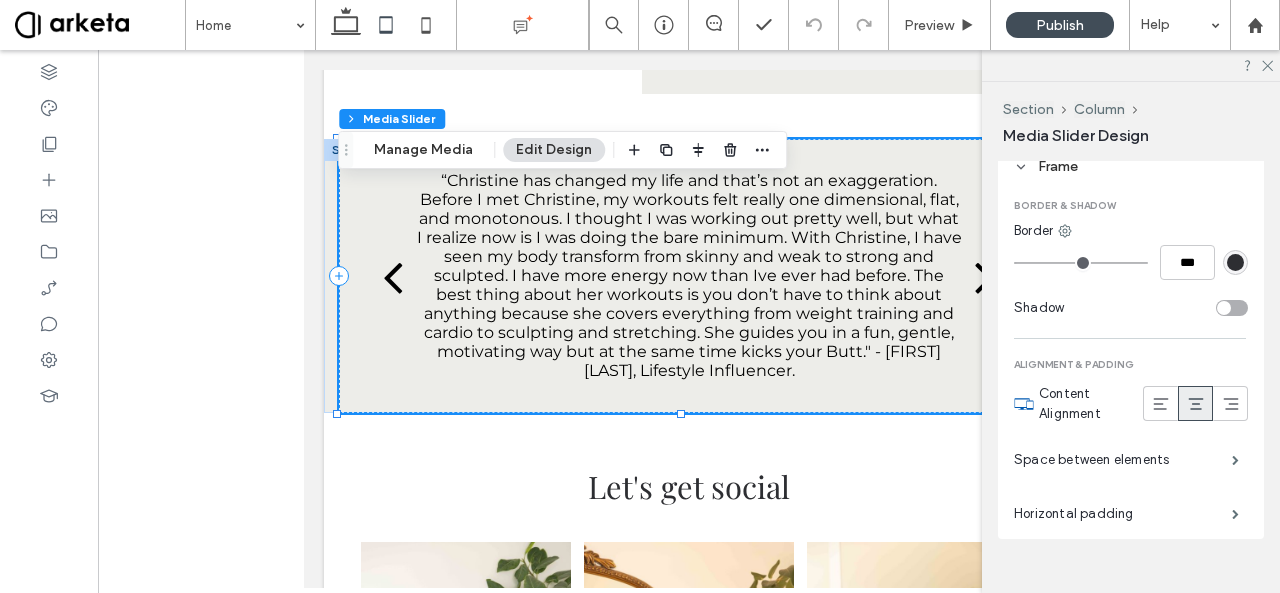 scroll, scrollTop: 2126, scrollLeft: 0, axis: vertical 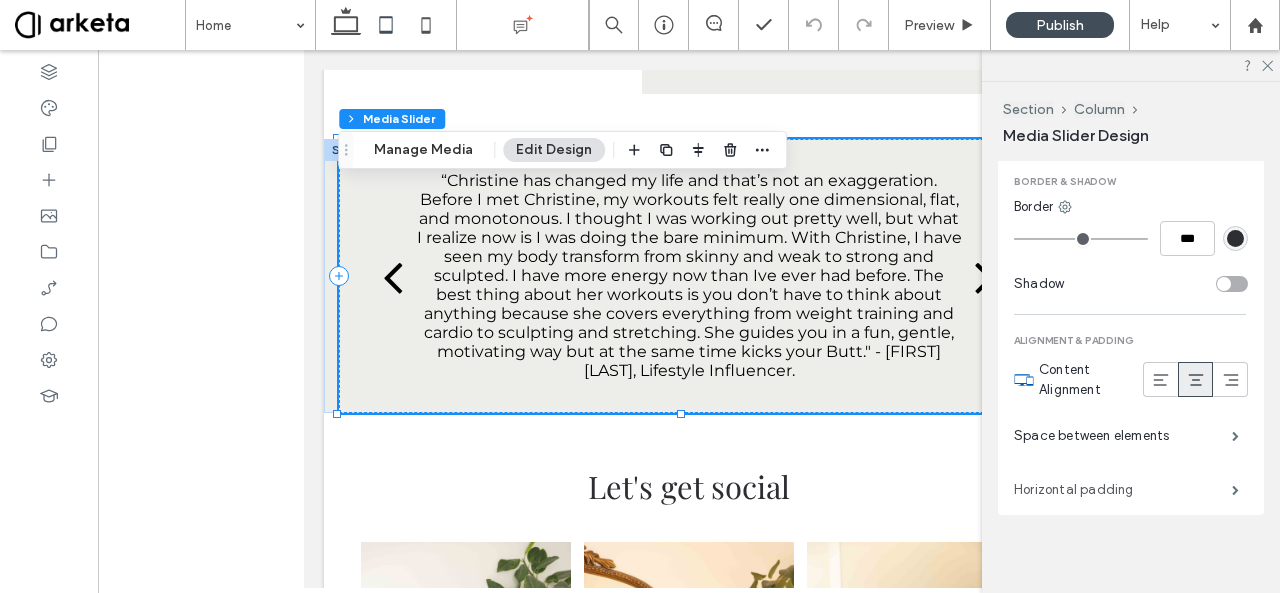 click on "Horizontal padding" at bounding box center [1123, 490] 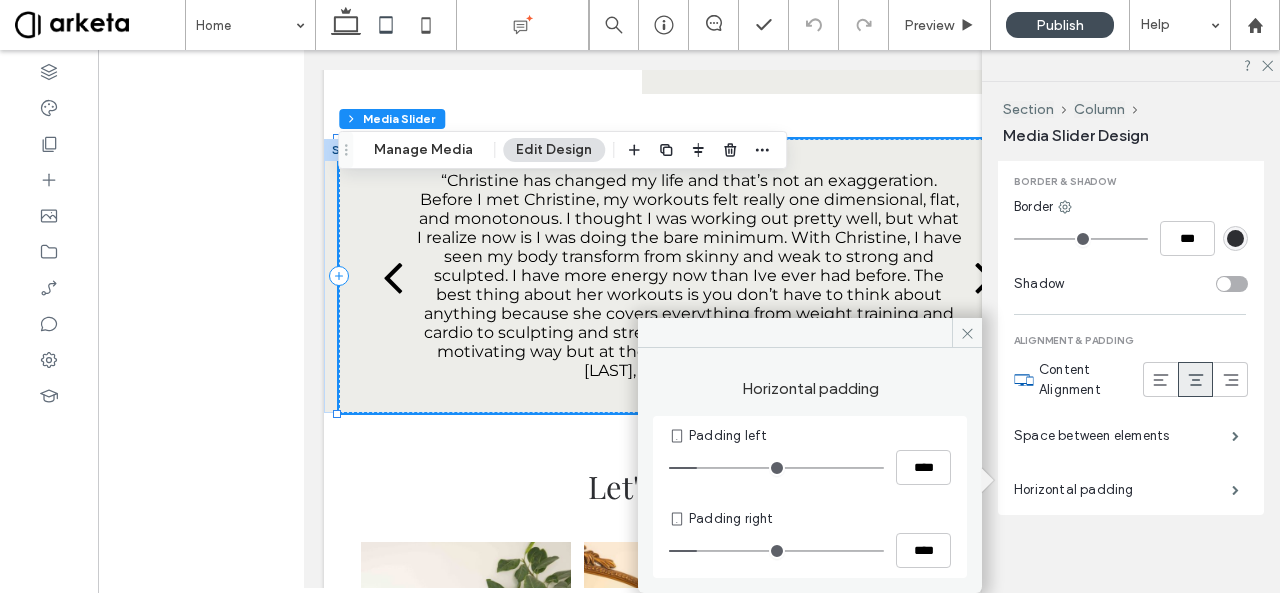 click on "Alignment Spacing Set margins and padding 0px 0px 0px 0px * px 0px * px 0px Reset padding Size Width *** % Height *** px More Size Options Animation Trigger None Position Position type Default Horizontal padding Padding left **** Padding right **** Number of columns 1 Transition Navigation indicators Media & Background MEDIA Display full media Overlay color Opacity **** BACKGROUND Background color BORDER Corner radius ** % Border *** Text Style  Title Description Button Design Text Frame Border & shadow Border *** Shadow Shadow color Shadow type Outer Inner Position ALIGNMENT & PADDING Content Alignment Space between elements Horizontal padding" at bounding box center (1137, 373) 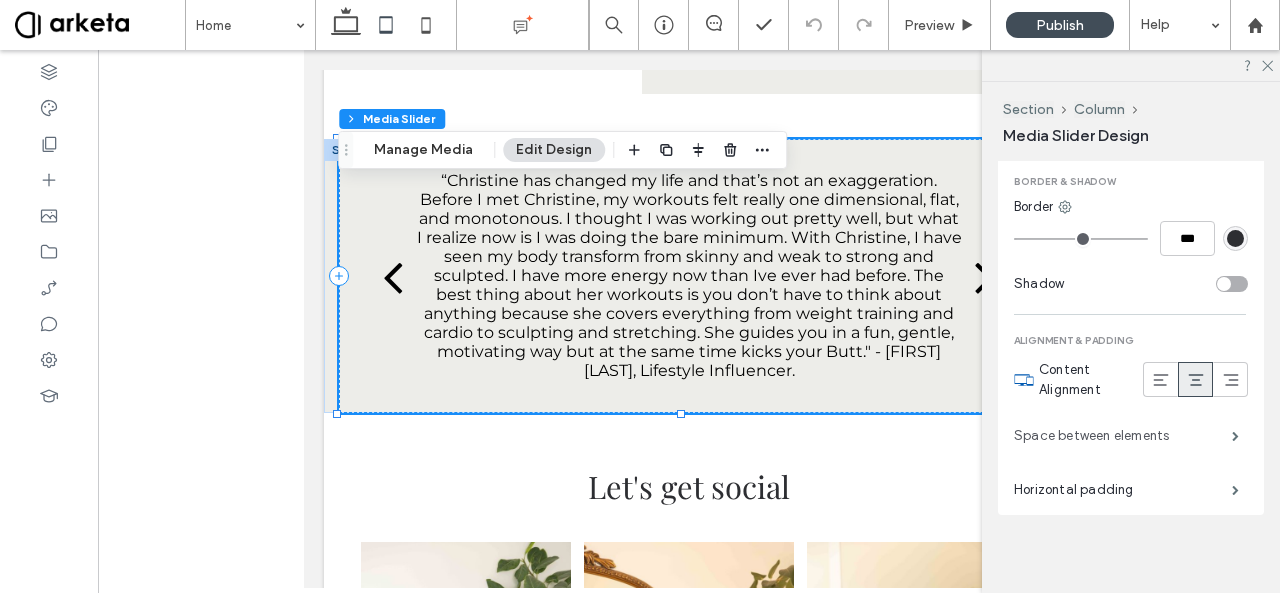 click on "Space between elements" at bounding box center (1123, 436) 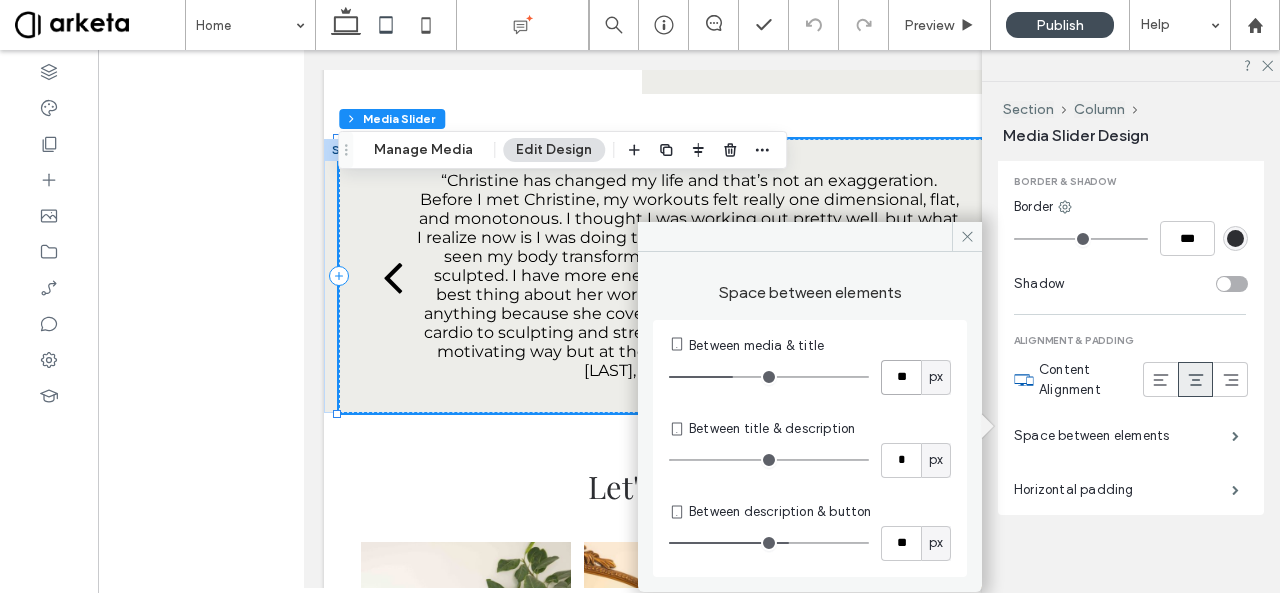 click on "**" at bounding box center (901, 377) 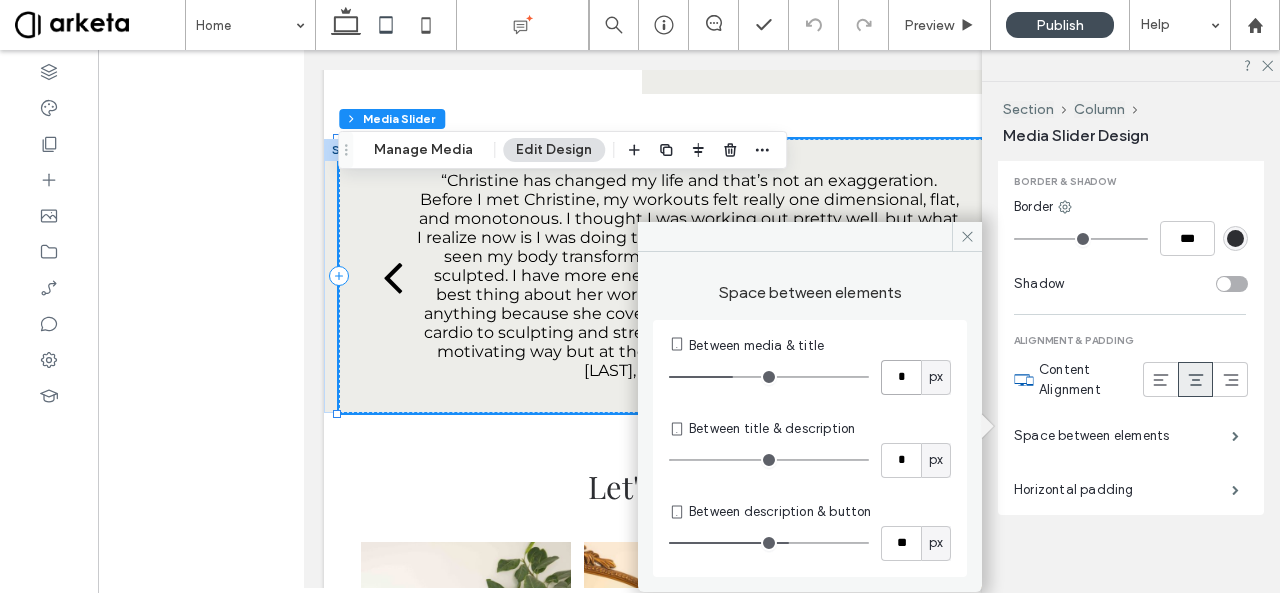 type on "*" 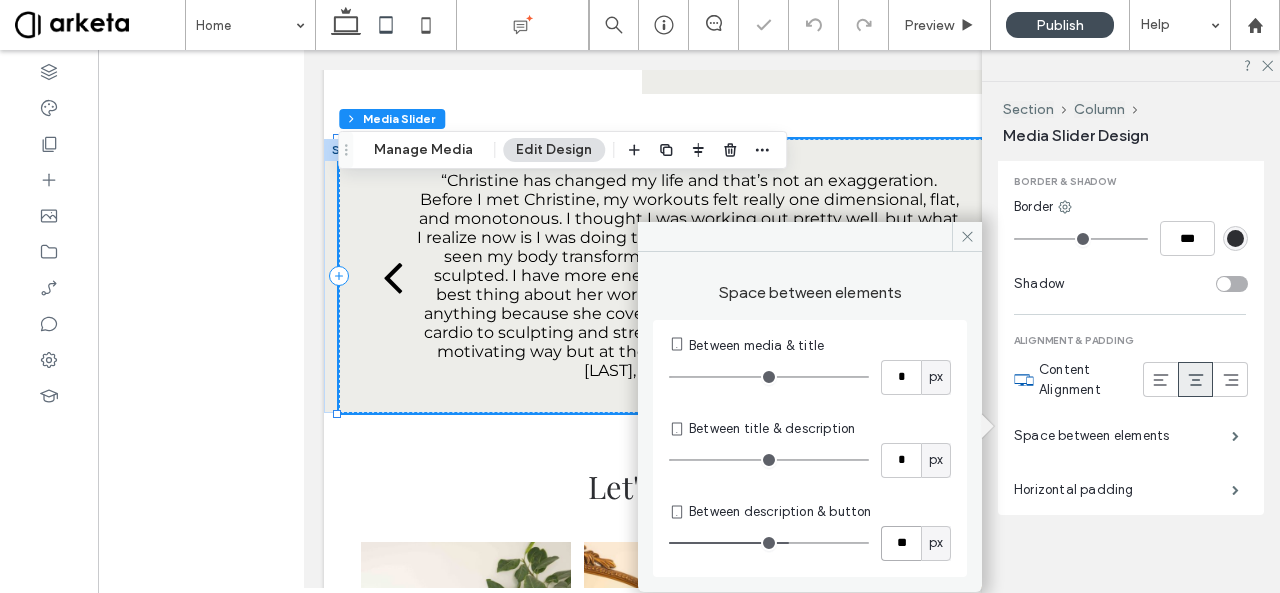 click on "**" at bounding box center [901, 543] 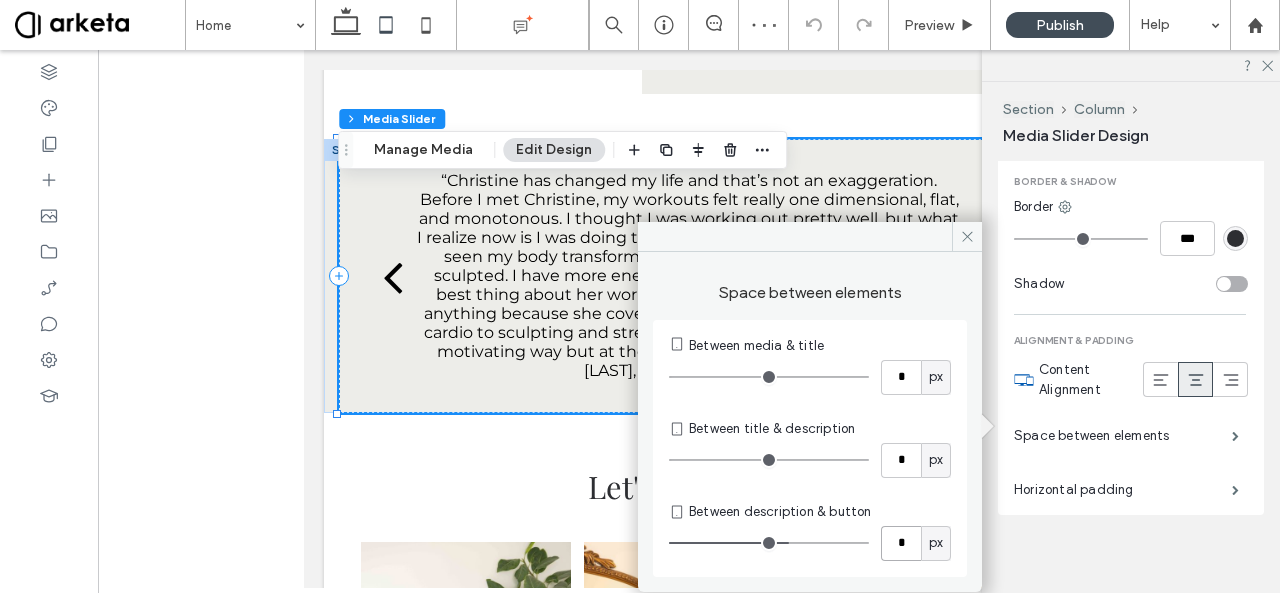 type on "*" 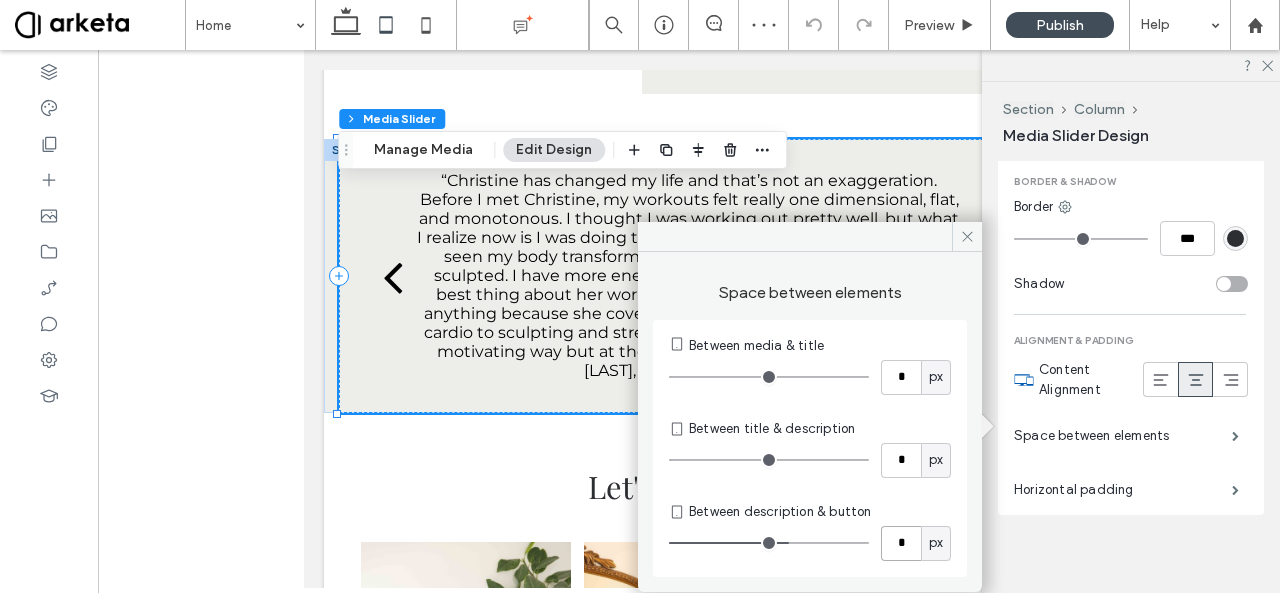 type on "*" 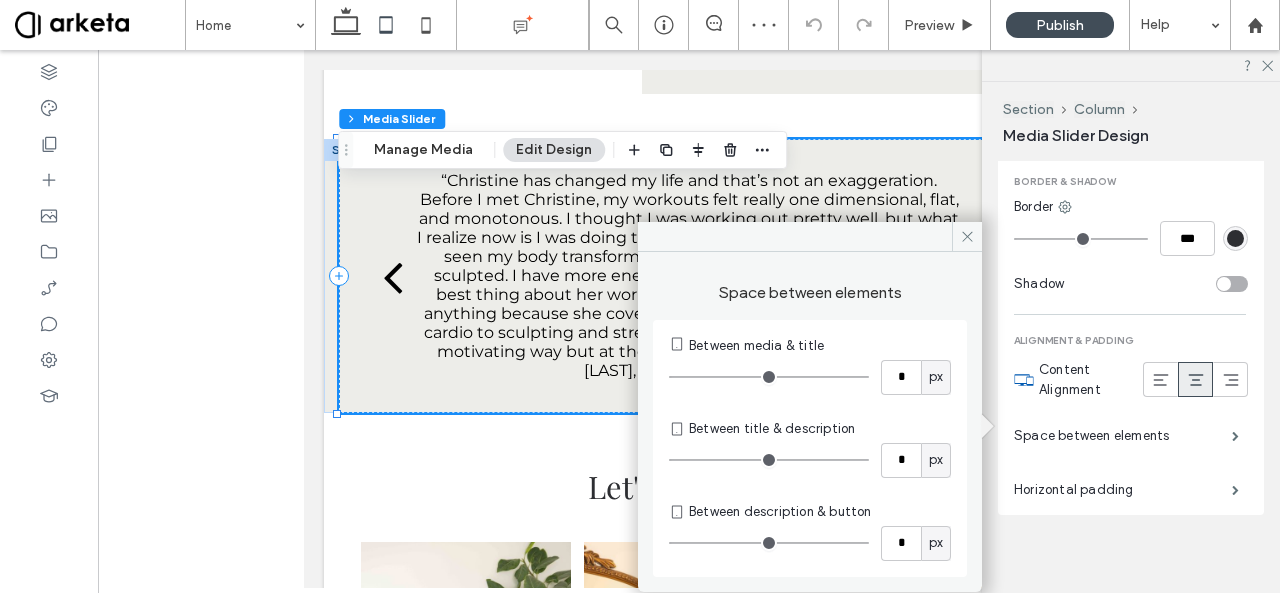 click on "Alignment Spacing Set margins and padding 0px 0px 0px 0px * px 0px * px 0px Reset padding Size Width *** % Height *** px More Size Options Animation Trigger None Position Position type Default Space between elements Between media & title * px Between title & description * px Between description & button * px Number of columns 1 Transition Navigation indicators Media & Background MEDIA Display full media Overlay color Opacity **** BACKGROUND Background color BORDER Corner radius ** % Border *** Text Style  Title Description Button Design Text Frame Border & shadow Border *** Shadow Shadow color Shadow type Outer Inner Position ALIGNMENT & PADDING Content Alignment Space between elements Horizontal padding" at bounding box center (1137, 373) 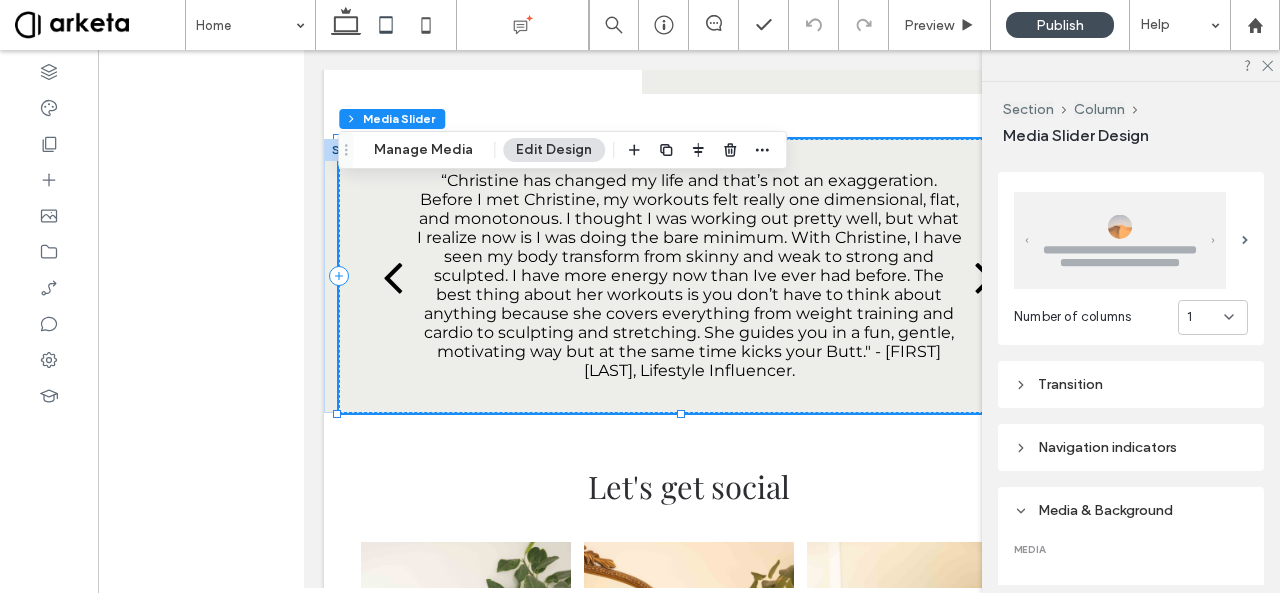 scroll, scrollTop: 791, scrollLeft: 0, axis: vertical 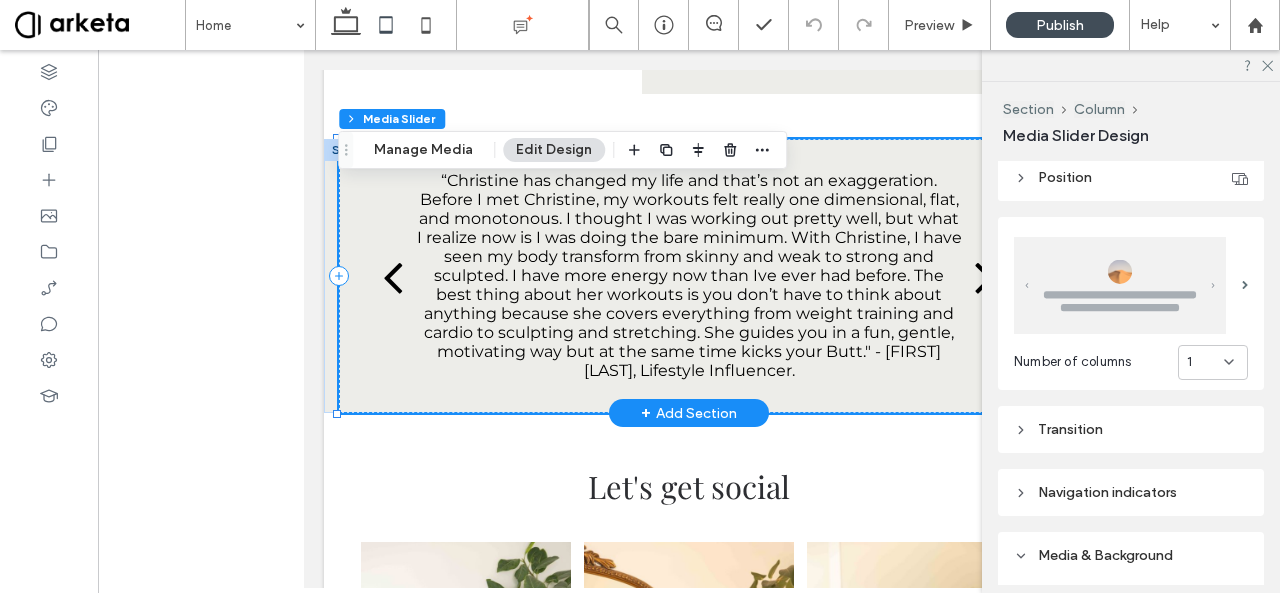 click at bounding box center [985, 276] 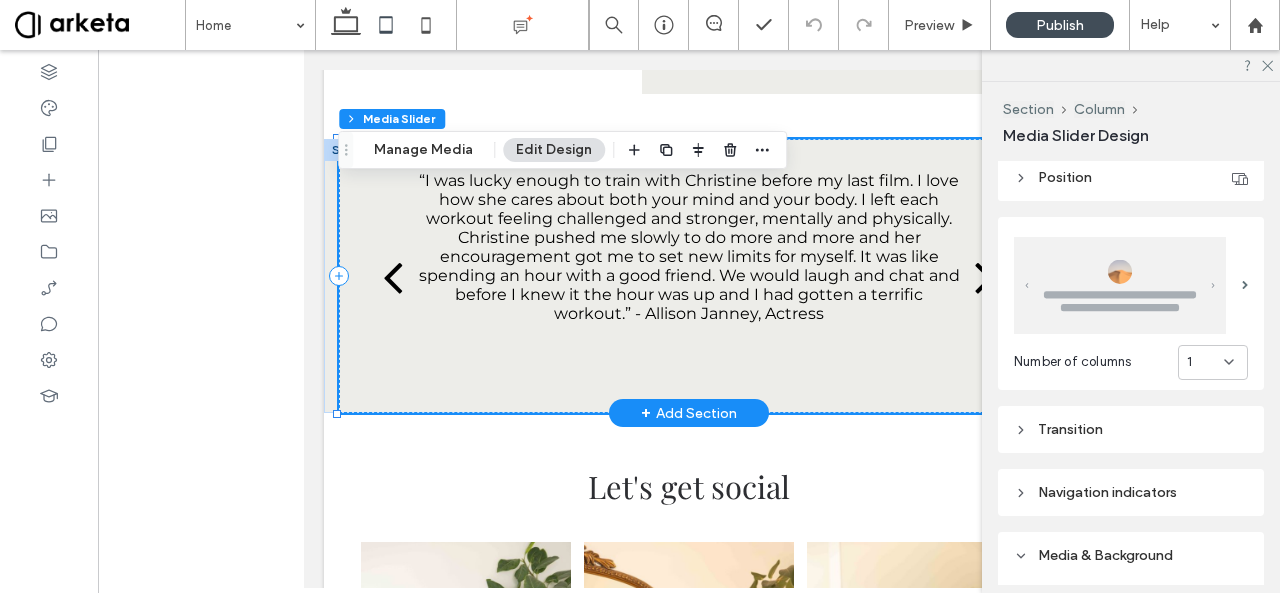 click on "“I was lucky enough to train with Christine before my last film. I love how she cares about both your mind and your body. I left each workout feeling challenged and stronger, mentally and physically. Christine pushed me slowly to do more and more and her encouragement got me to set new limits for myself. It was like spending an hour with a good friend. We would laugh and chat and before I knew it the hour was up and I had gotten a terrific workout.” - Allison Janney, Actress" at bounding box center [689, 292] 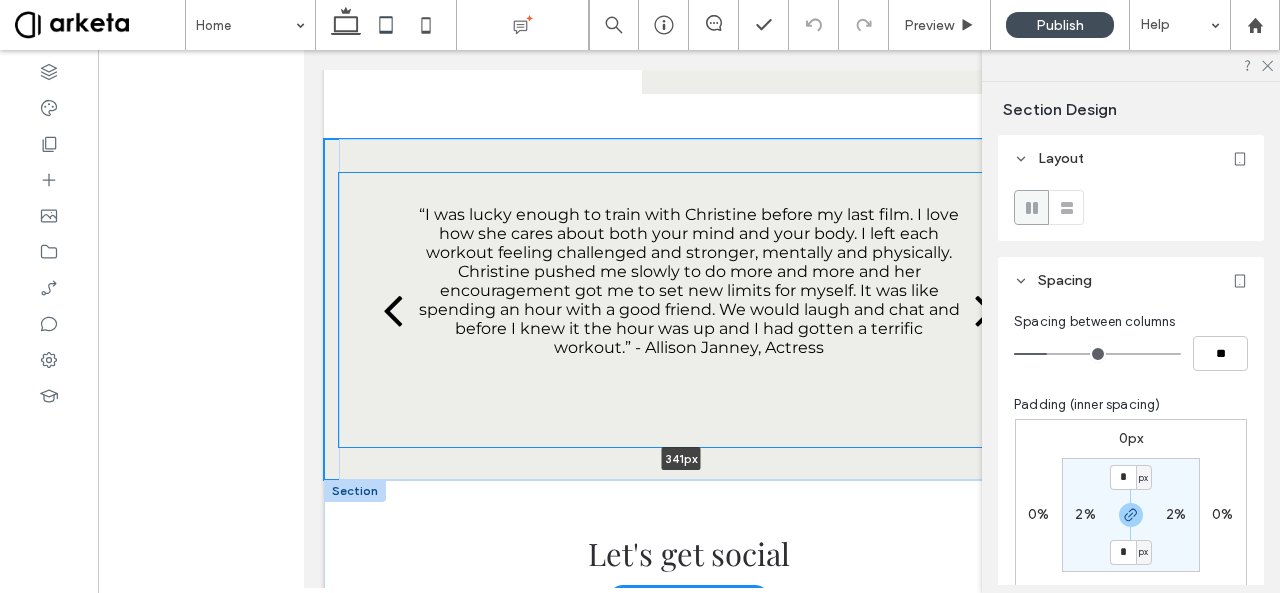 drag, startPoint x: 599, startPoint y: 457, endPoint x: 610, endPoint y: 526, distance: 69.87131 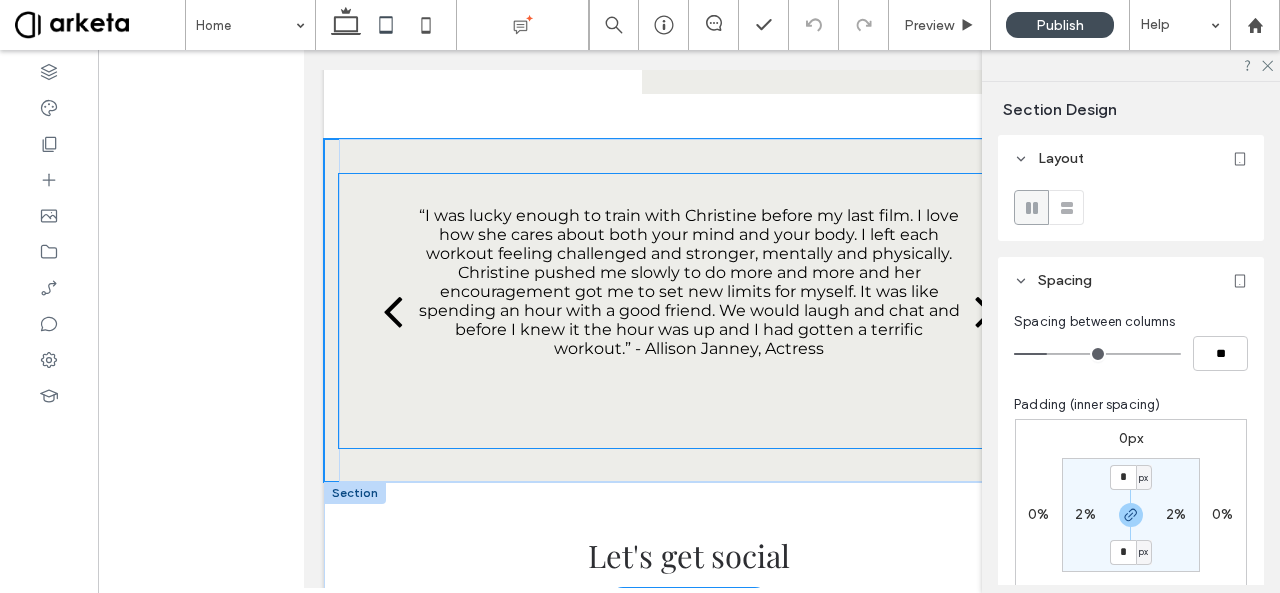 type on "***" 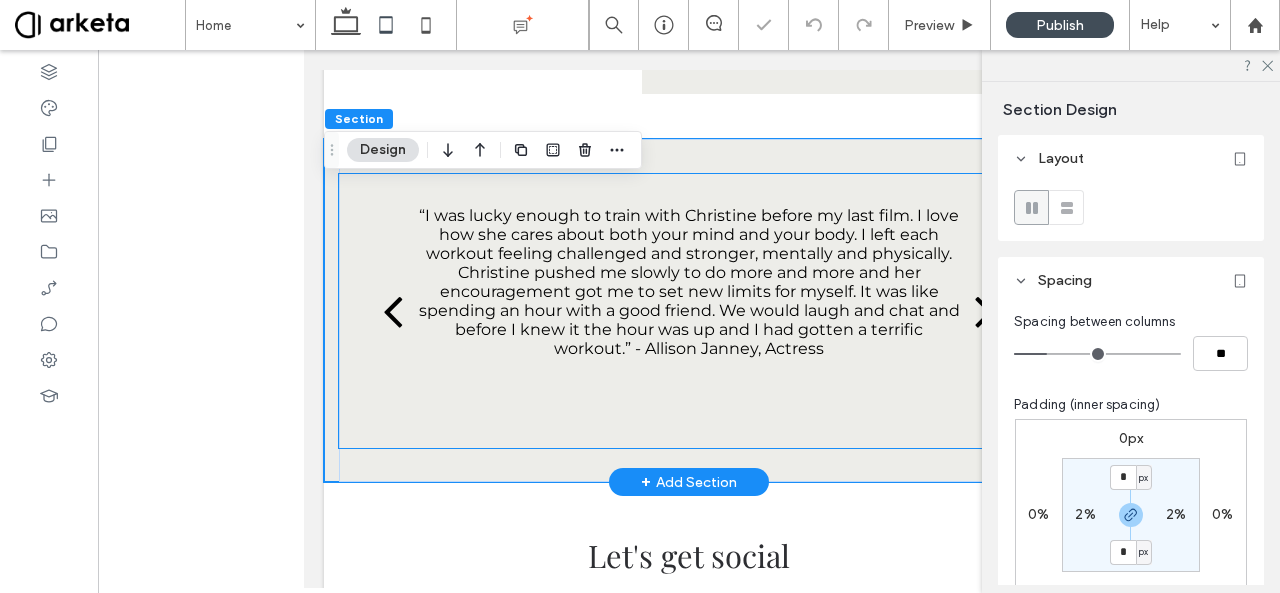 click on "“I was lucky enough to train with Christine before my last film. I love how she cares about both your mind and your body. I left each workout feeling challenged and stronger, mentally and physically. Christine pushed me slowly to do more and more and her encouragement got me to set new limits for myself. It was like spending an hour with a good friend. We would laugh and chat and before I knew it the hour was up and I had gotten a terrific workout.” - Allison Janney, Actress" at bounding box center (689, 327) 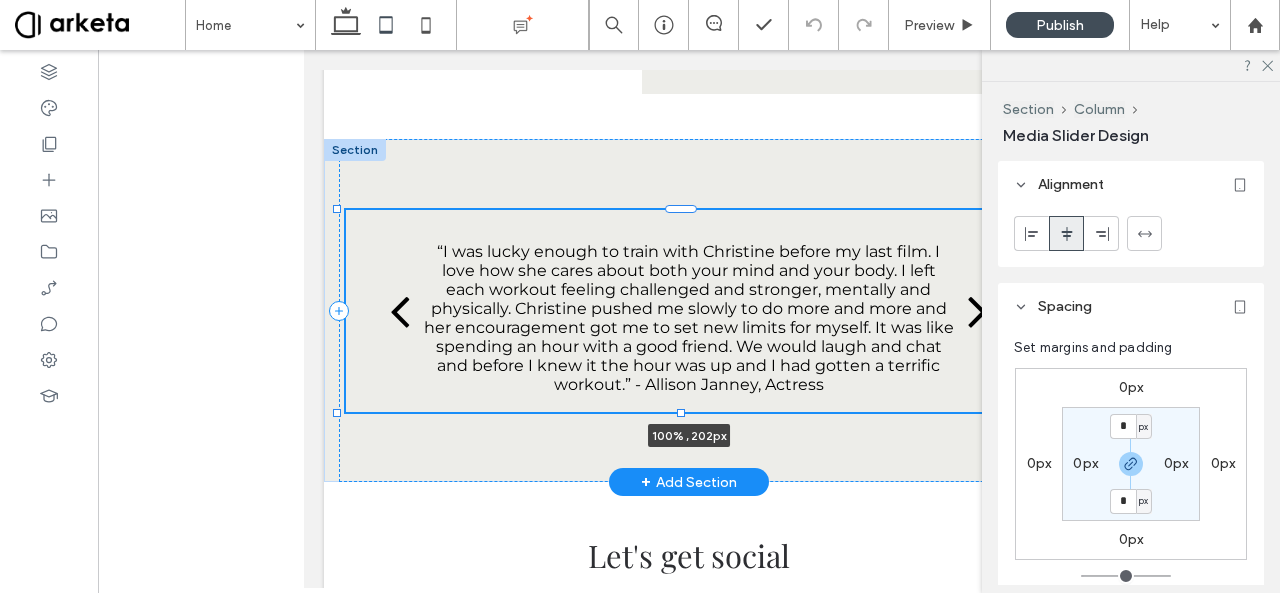 drag, startPoint x: 681, startPoint y: 491, endPoint x: 682, endPoint y: 455, distance: 36.013885 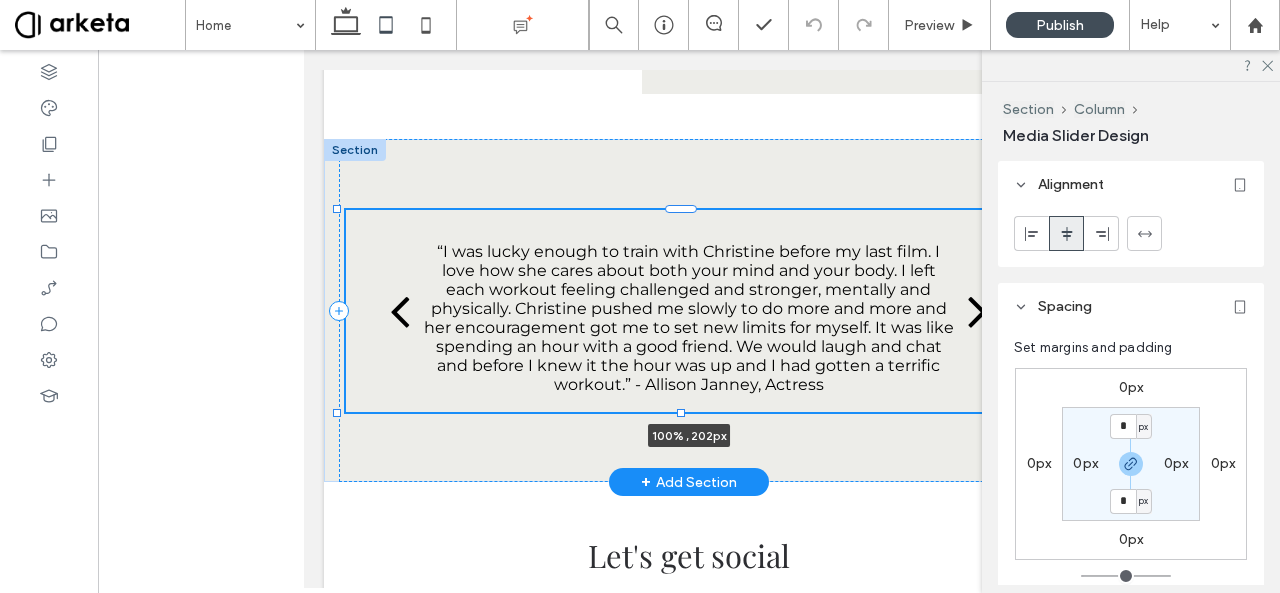 click at bounding box center [681, 413] 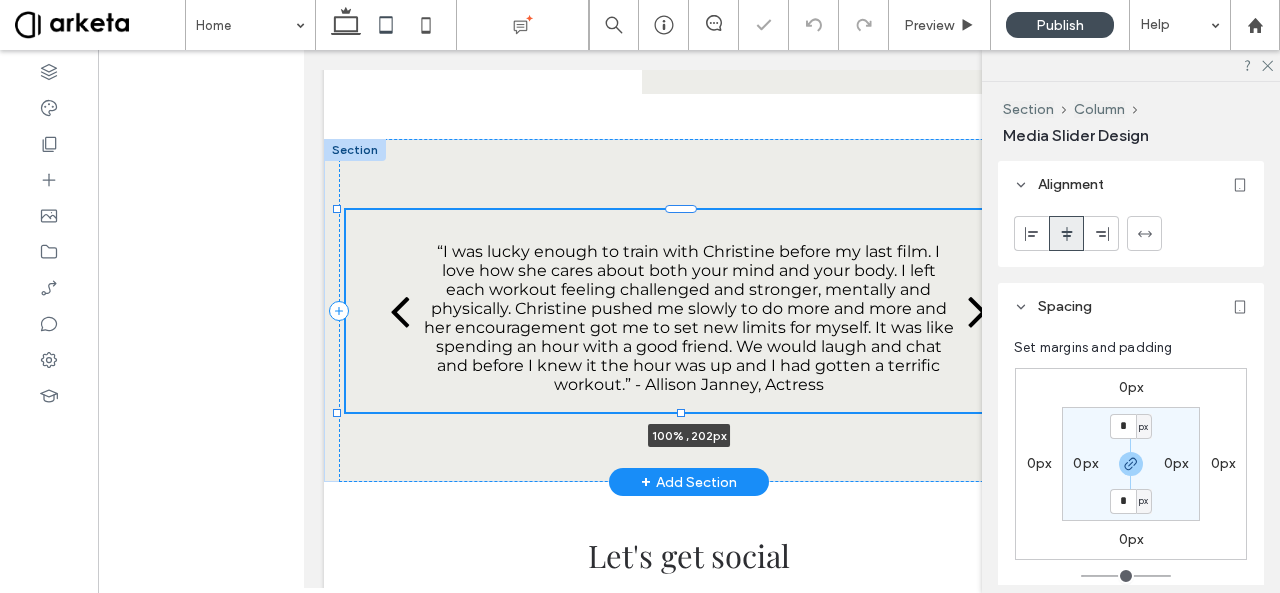 type on "***" 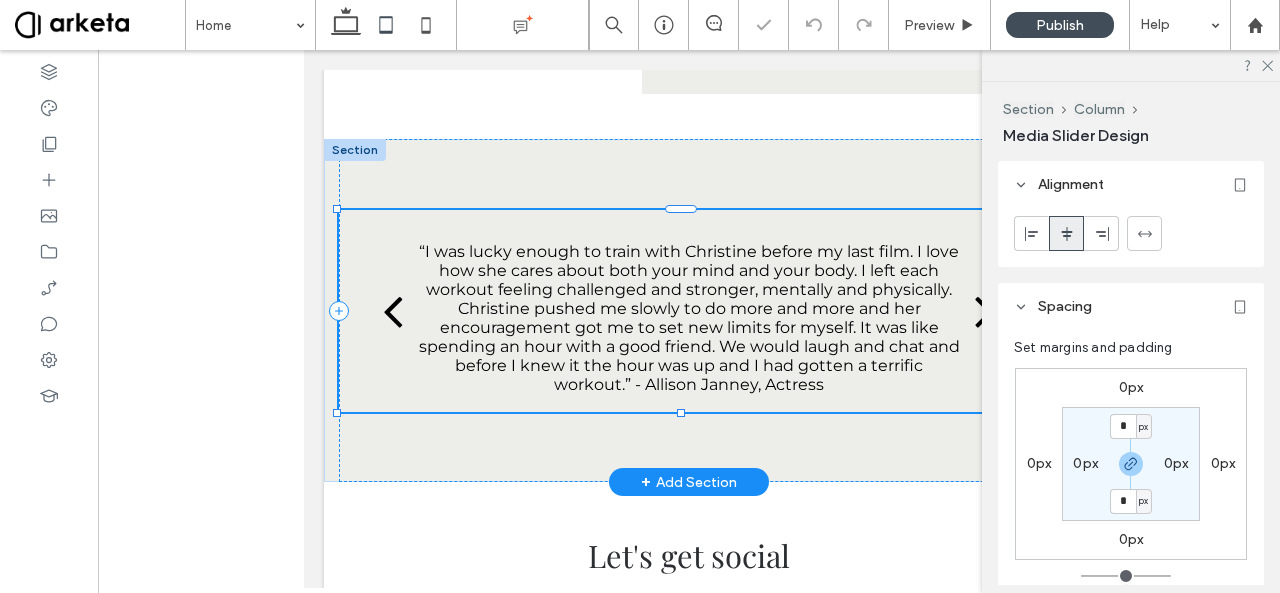 type on "***" 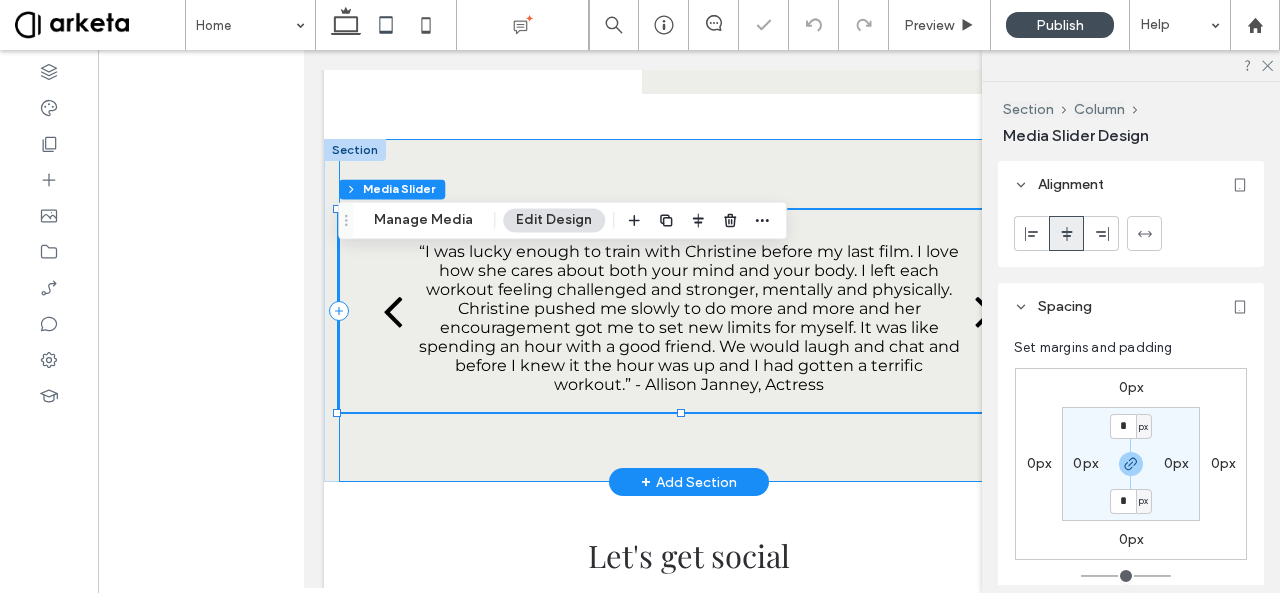 click on "“Christine is the best trainer and coach I’ve ever had. I get excited each time we are working out together because I know I will be challenged in a fun and rewarding way. Christine totally changed my body into the toned figure I always wanted. Even pregnant, I stayed in tip top shape as Christine altered my routine to keep the baby safe while still challenging me. I also had the easiest birth experience because Christine kept me in shape, body & mind. After childbirth we altered my routine again to help me lose the last few pounds. I can’t recommend her enough if you are serious about making a change and working out. She won’t baby you but she’ll help you reach your full potential.” - Alyce Grossman, CEO of Coly Los Angeles a a a a
100% , 202px" at bounding box center [689, 310] 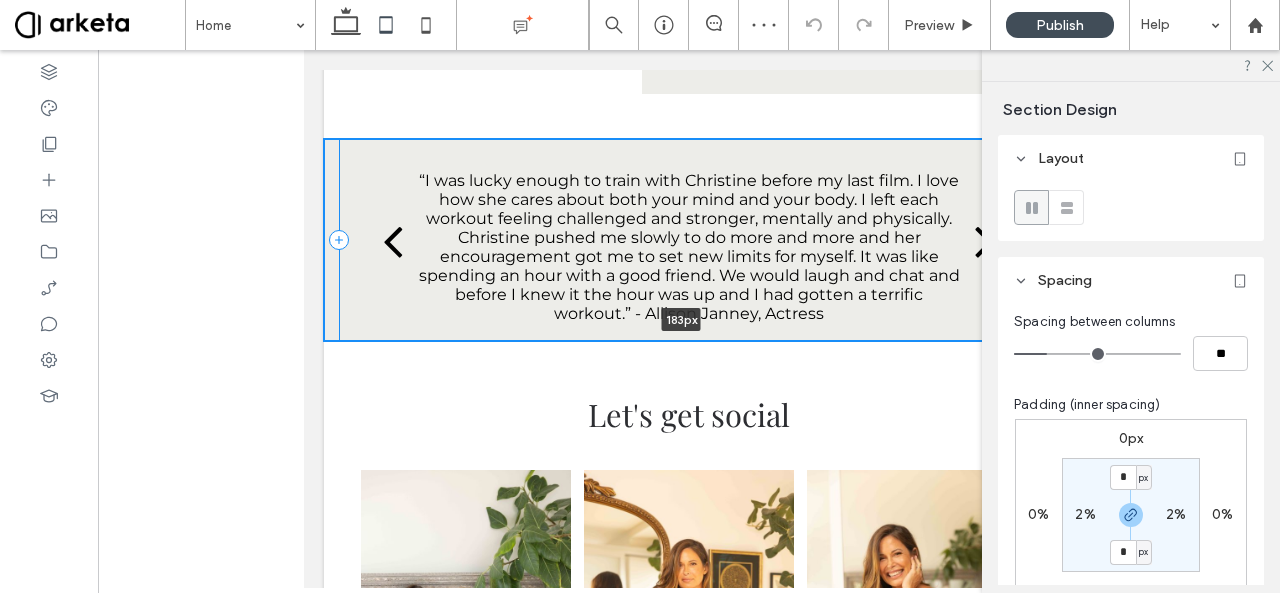 drag, startPoint x: 592, startPoint y: 521, endPoint x: 590, endPoint y: 357, distance: 164.01219 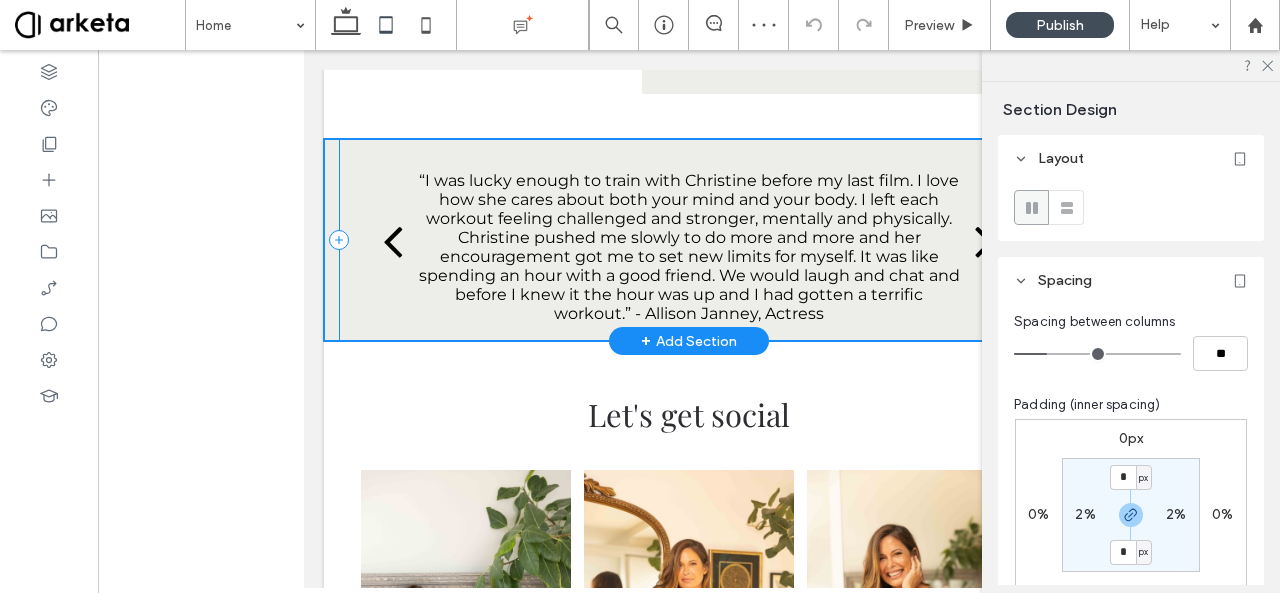 type on "***" 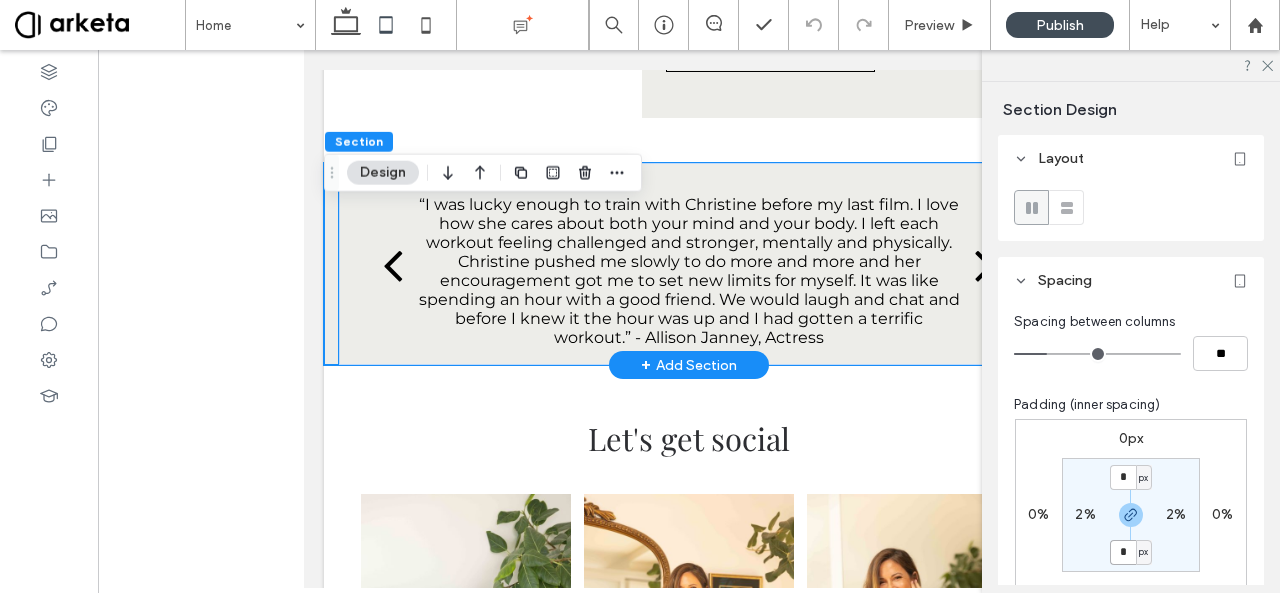 scroll, scrollTop: 3081, scrollLeft: 0, axis: vertical 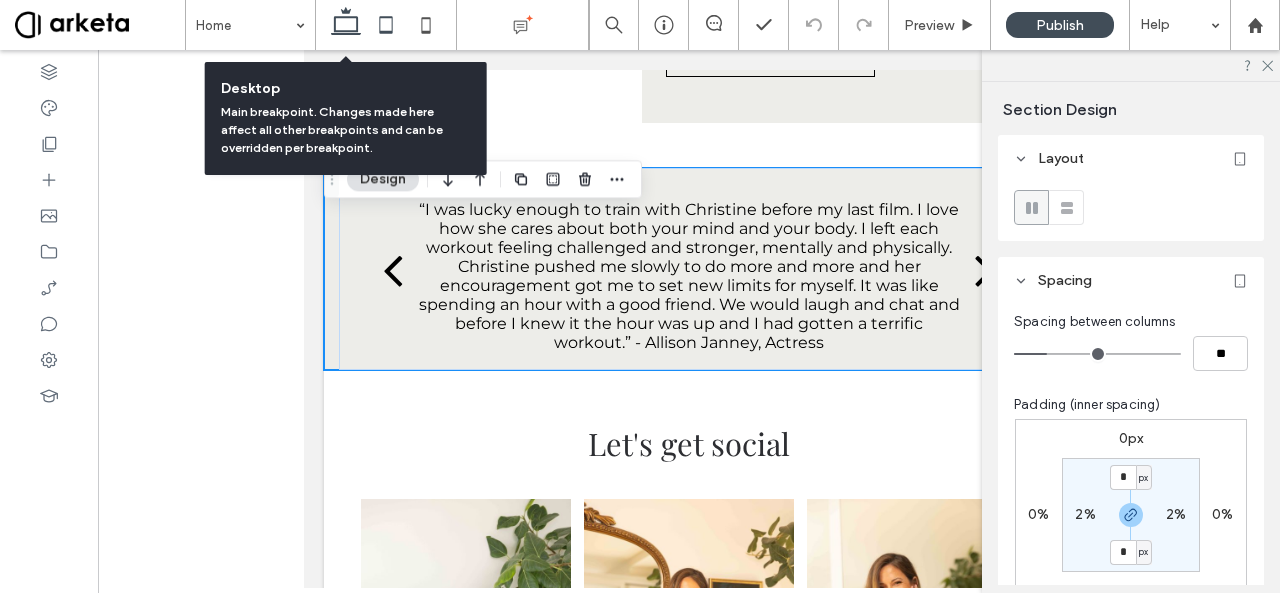click 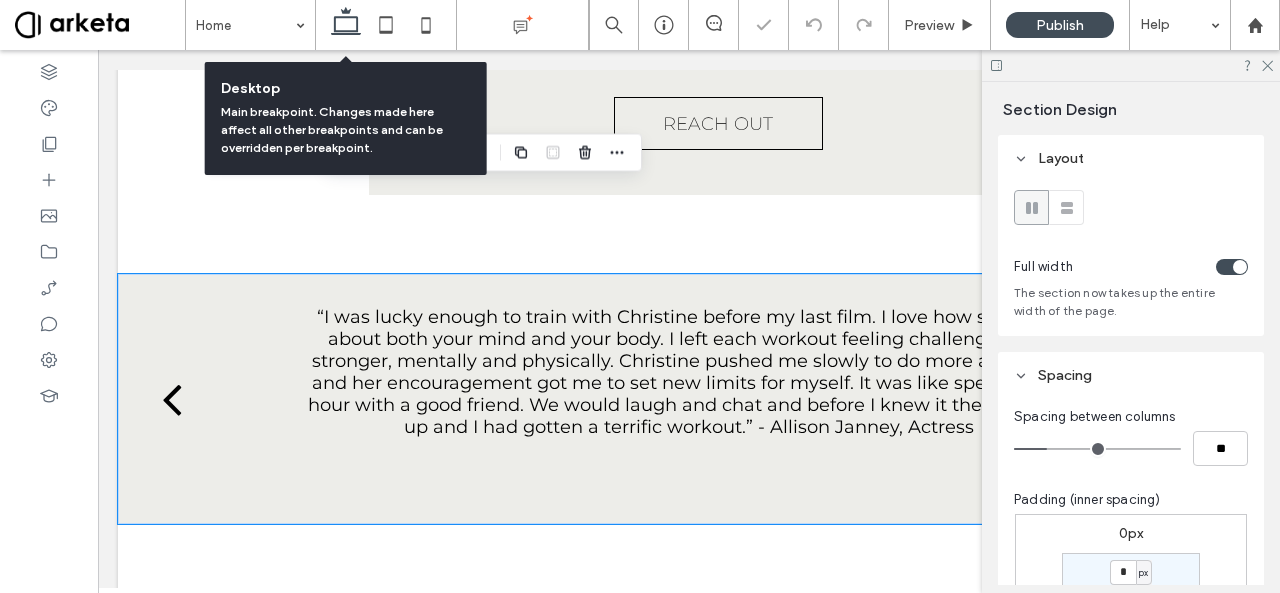 scroll, scrollTop: 3182, scrollLeft: 0, axis: vertical 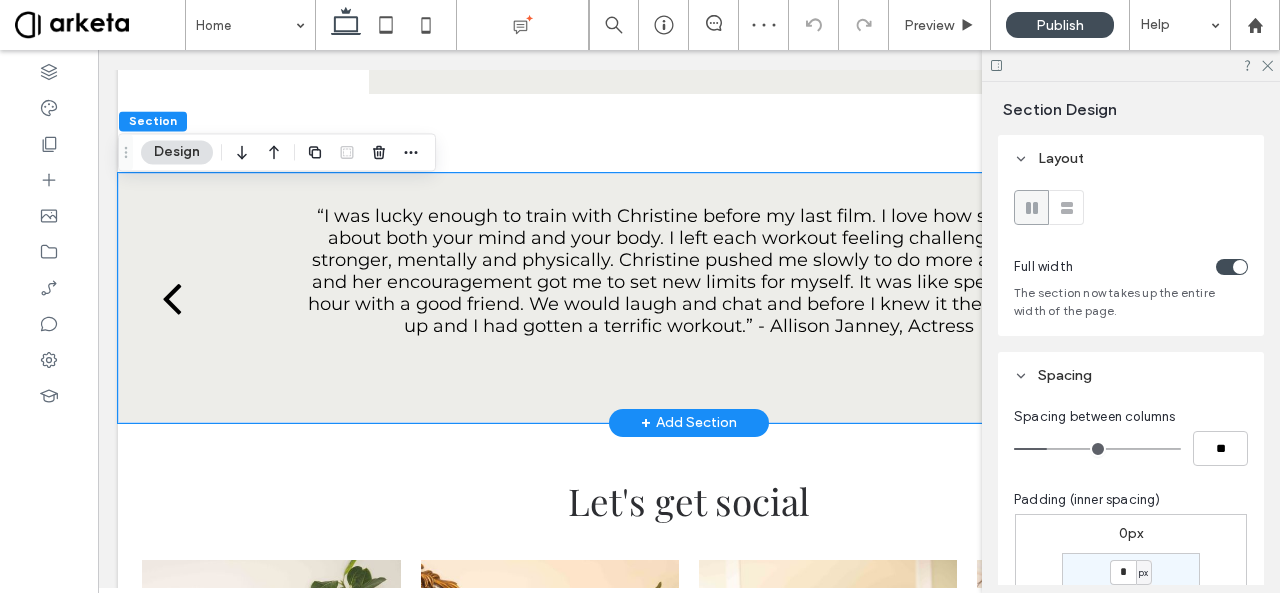 click on "“I was lucky enough to train with Christine before my last film. I love how she cares about both your mind and your body. I left each workout feeling challenged and stronger, mentally and physically. Christine pushed me slowly to do more and more and her encouragement got me to set new limits for myself. It was like spending an hour with a good friend. We would laugh and chat and before I knew it the hour was up and I had gotten a terrific workout.” - Allison Janney, Actress" at bounding box center (689, 314) 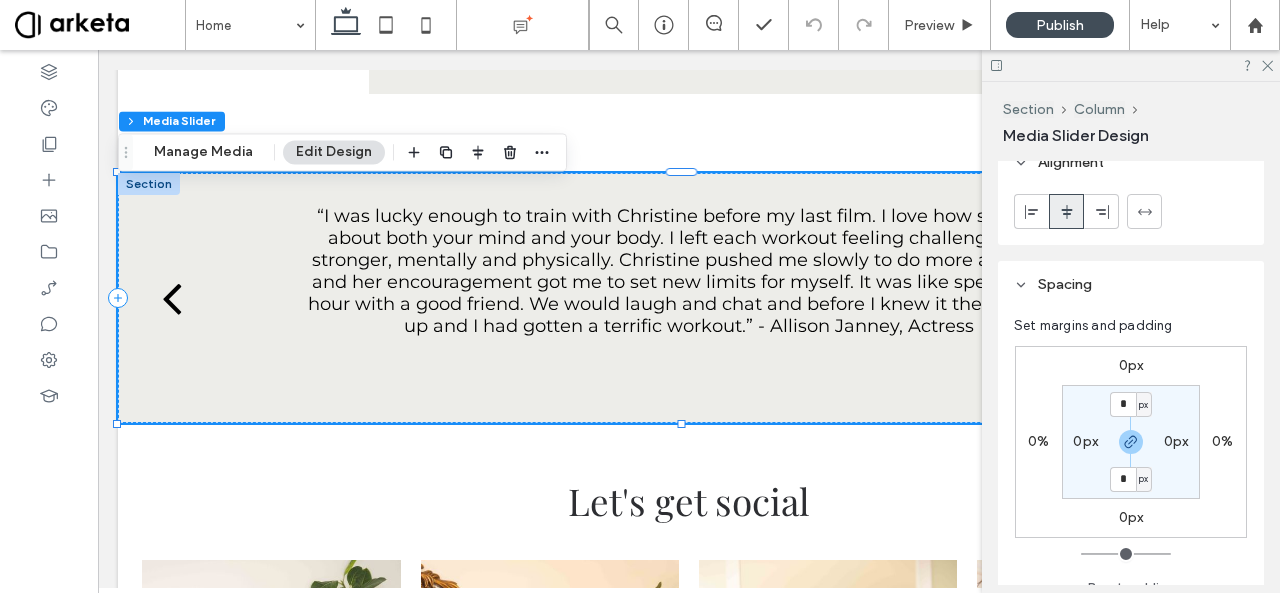 scroll, scrollTop: 46, scrollLeft: 0, axis: vertical 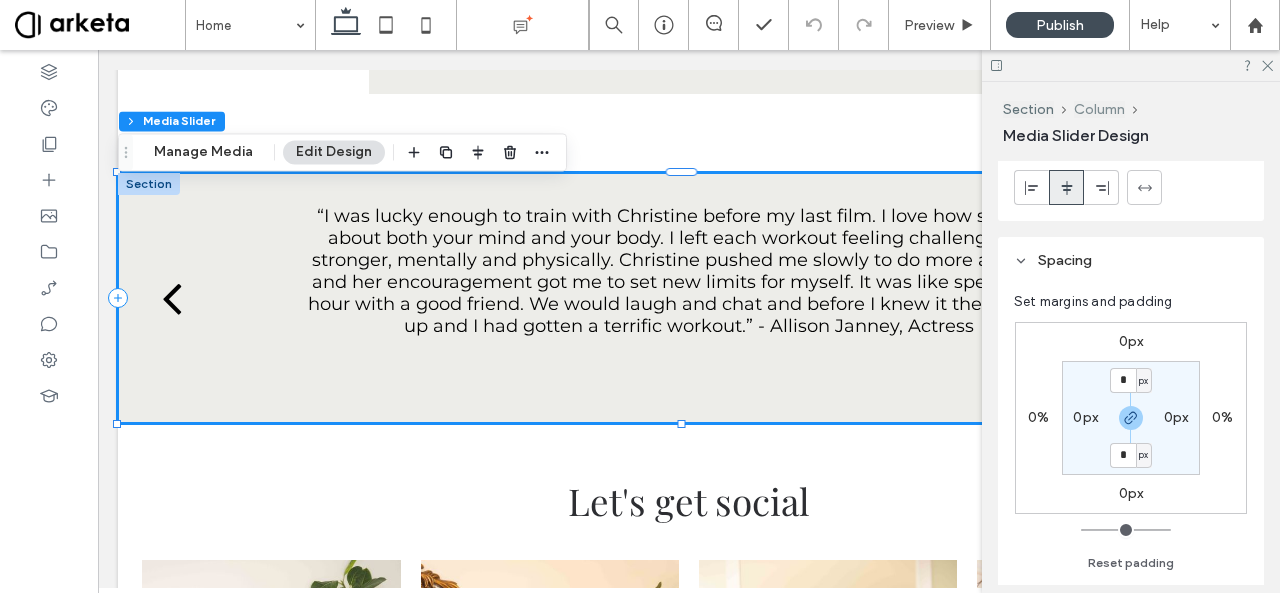 click on "Column" at bounding box center (1099, 109) 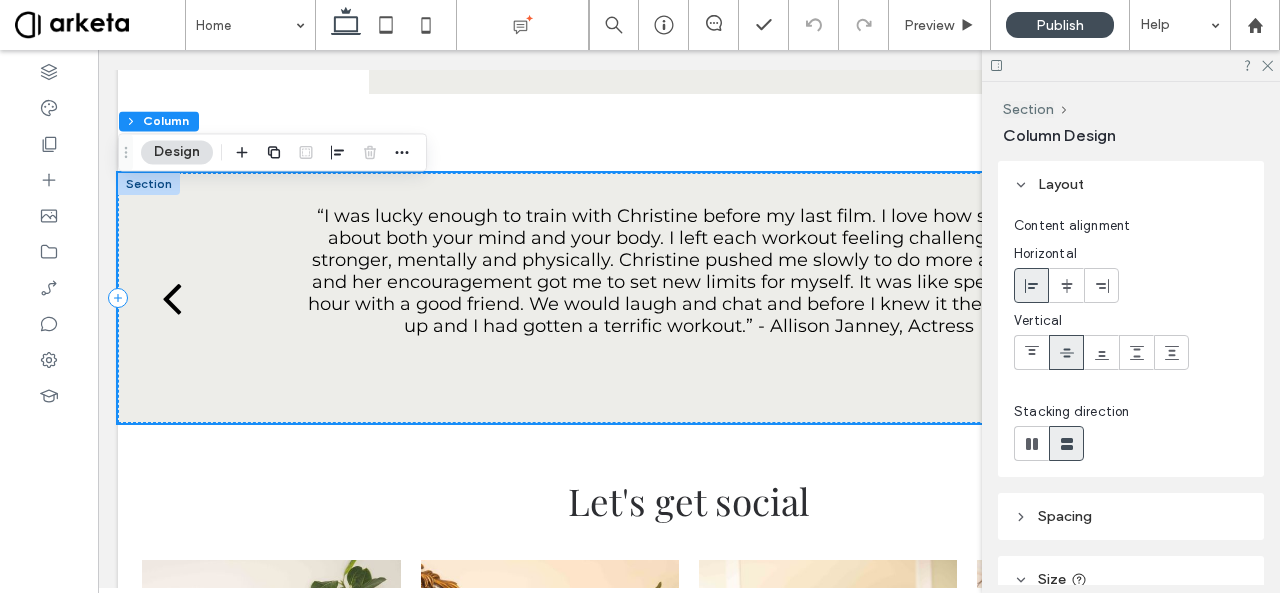 scroll, scrollTop: 94, scrollLeft: 0, axis: vertical 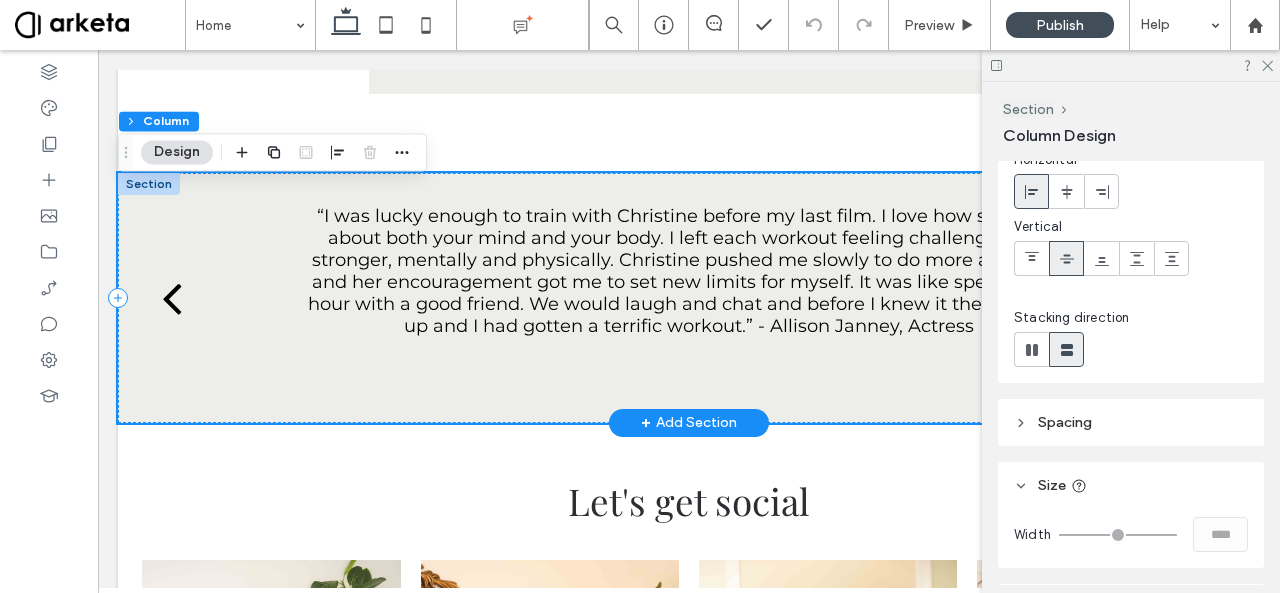 click on "“I was lucky enough to train with Christine before my last film. I love how she cares about both your mind and your body. I left each workout feeling challenged and stronger, mentally and physically. Christine pushed me slowly to do more and more and her encouragement got me to set new limits for myself. It was like spending an hour with a good friend. We would laugh and chat and before I knew it the hour was up and I had gotten a terrific workout.” - Allison Janney, Actress" at bounding box center [689, 314] 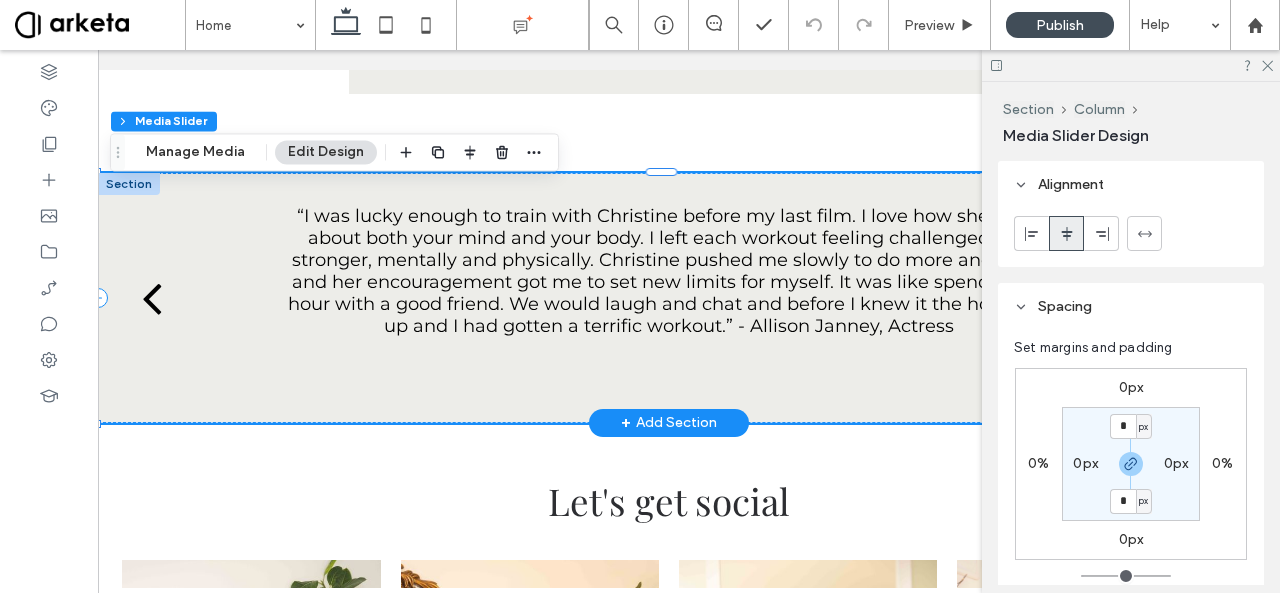 scroll, scrollTop: 0, scrollLeft: 0, axis: both 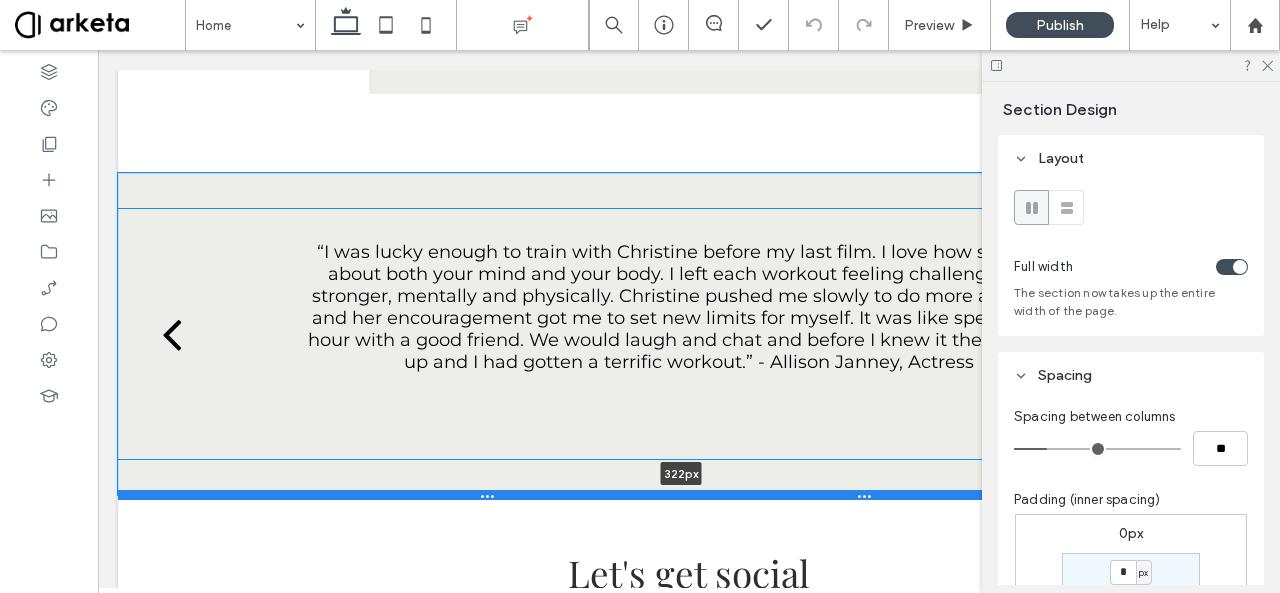 drag, startPoint x: 570, startPoint y: 435, endPoint x: 567, endPoint y: 509, distance: 74.06078 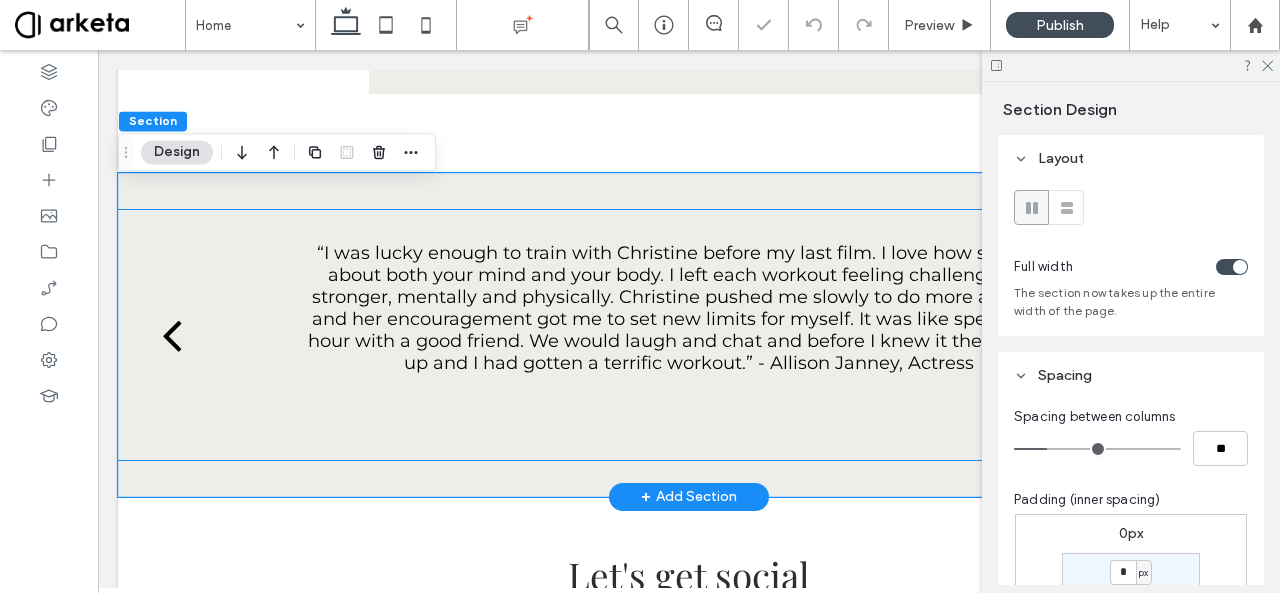 click on "“I was lucky enough to train with Christine before my last film. I love how she cares about both your mind and your body. I left each workout feeling challenged and stronger, mentally and physically. Christine pushed me slowly to do more and more and her encouragement got me to set new limits for myself. It was like spending an hour with a good friend. We would laugh and chat and before I knew it the hour was up and I had gotten a terrific workout.” - Allison Janney, Actress" at bounding box center [689, 351] 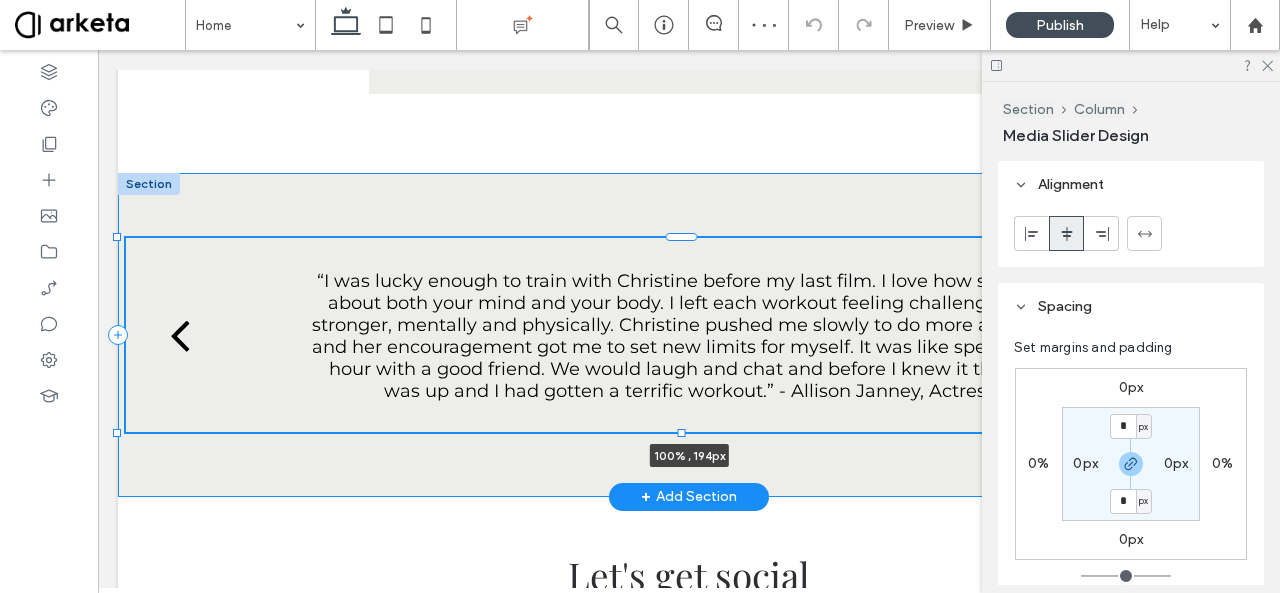 drag, startPoint x: 680, startPoint y: 471, endPoint x: 681, endPoint y: 443, distance: 28.01785 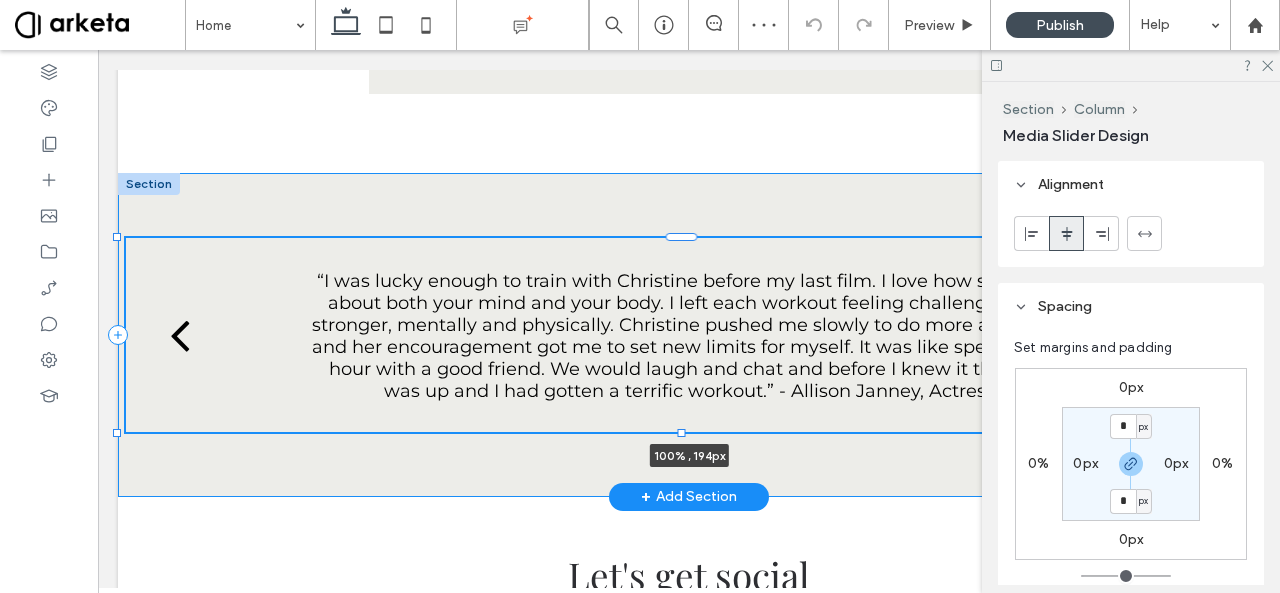 click at bounding box center [682, 432] 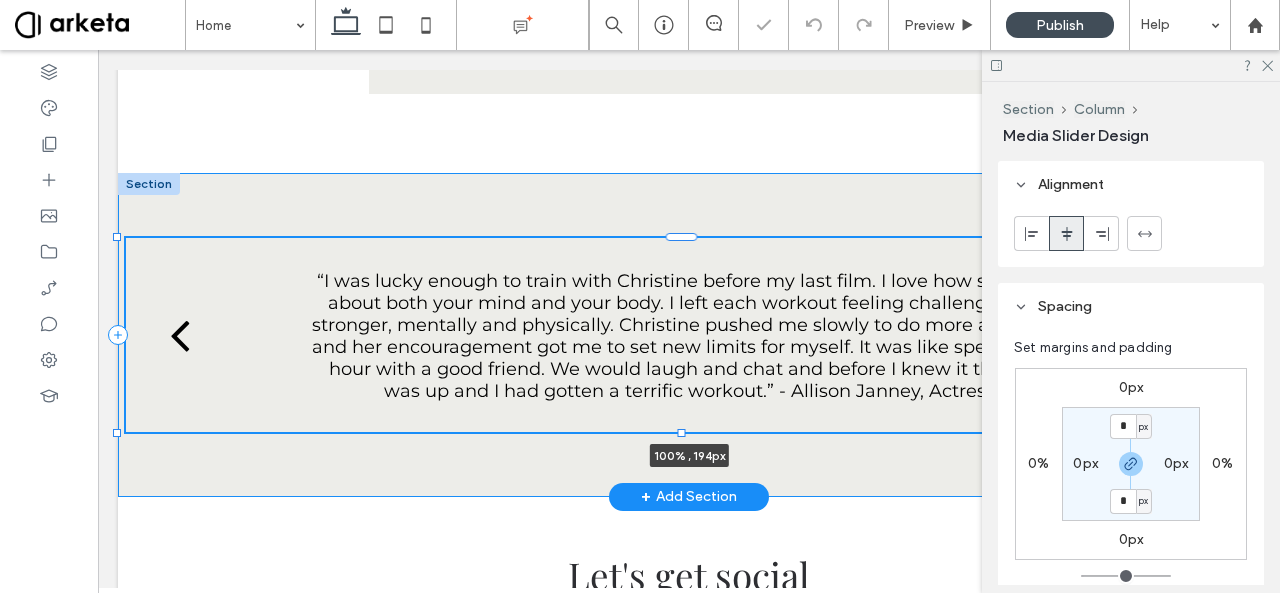 type on "***" 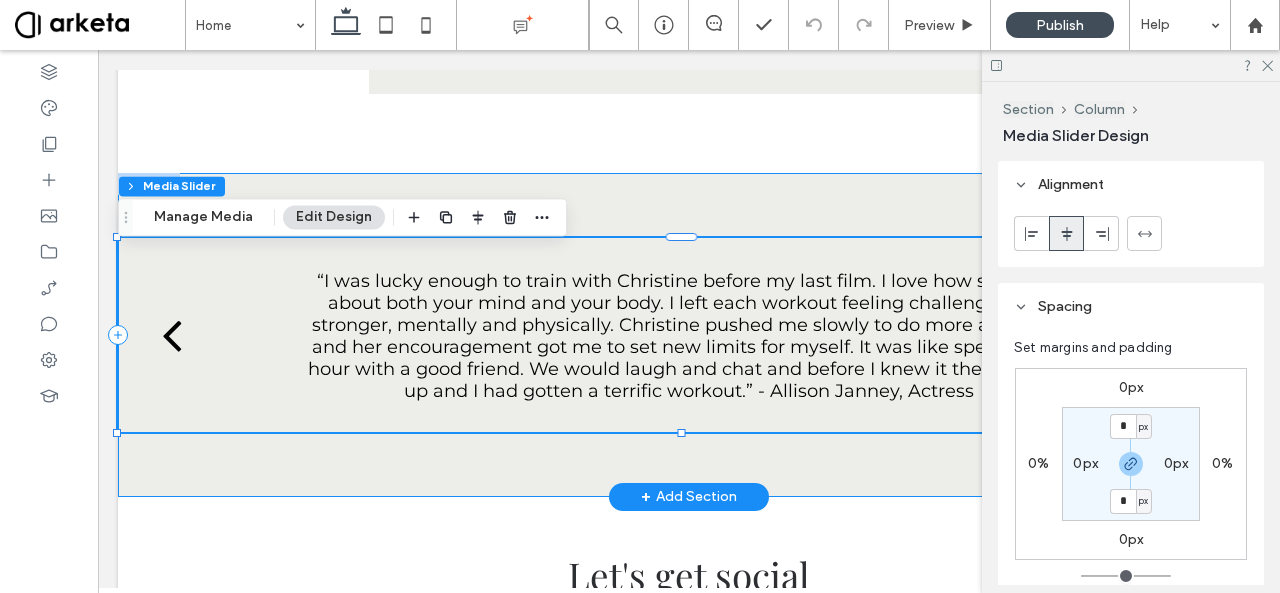 click on "“Christine is the best trainer and coach I’ve ever had. I get excited each time we are working out together because I know I will be challenged in a fun and rewarding way. Christine totally changed my body into the toned figure I always wanted. Even pregnant, I stayed in tip top shape as Christine altered my routine to keep the baby safe while still challenging me. I also had the easiest birth experience because Christine kept me in shape, body & mind. After childbirth we altered my routine again to help me lose the last few pounds. I can’t recommend her enough if you are serious about making a change and working out. She won’t baby you but she’ll help you reach your full potential.” - Alyce Grossman, CEO of Coly Los Angeles a a a a
100% , 194px" at bounding box center [689, 335] 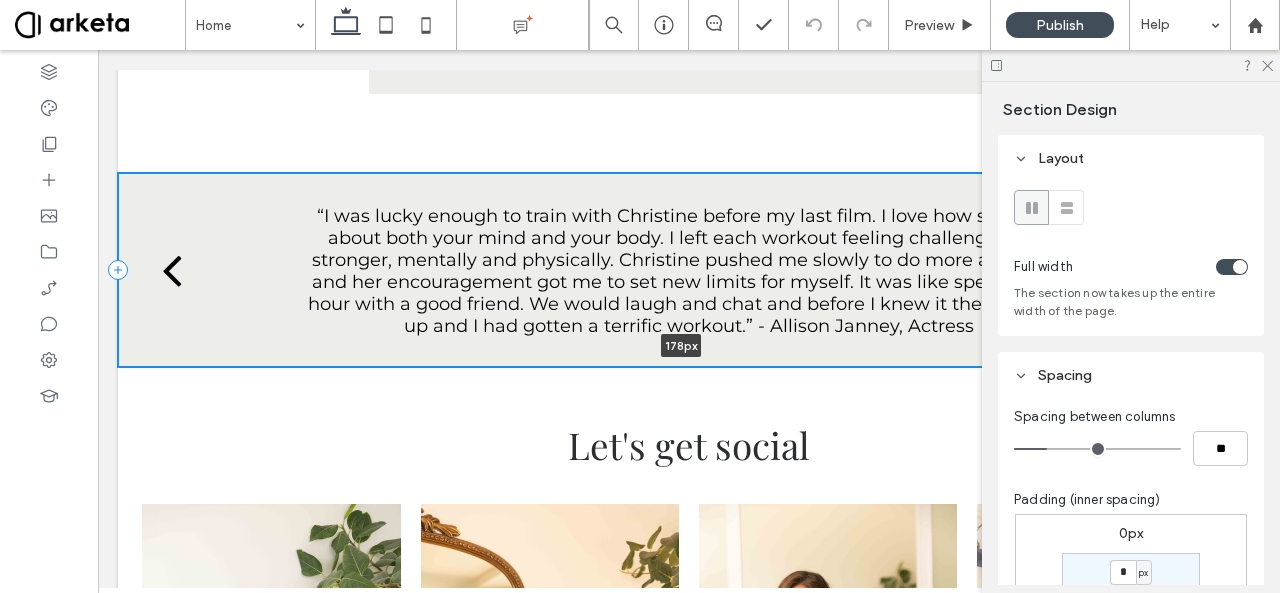 drag, startPoint x: 566, startPoint y: 505, endPoint x: 598, endPoint y: 359, distance: 149.46571 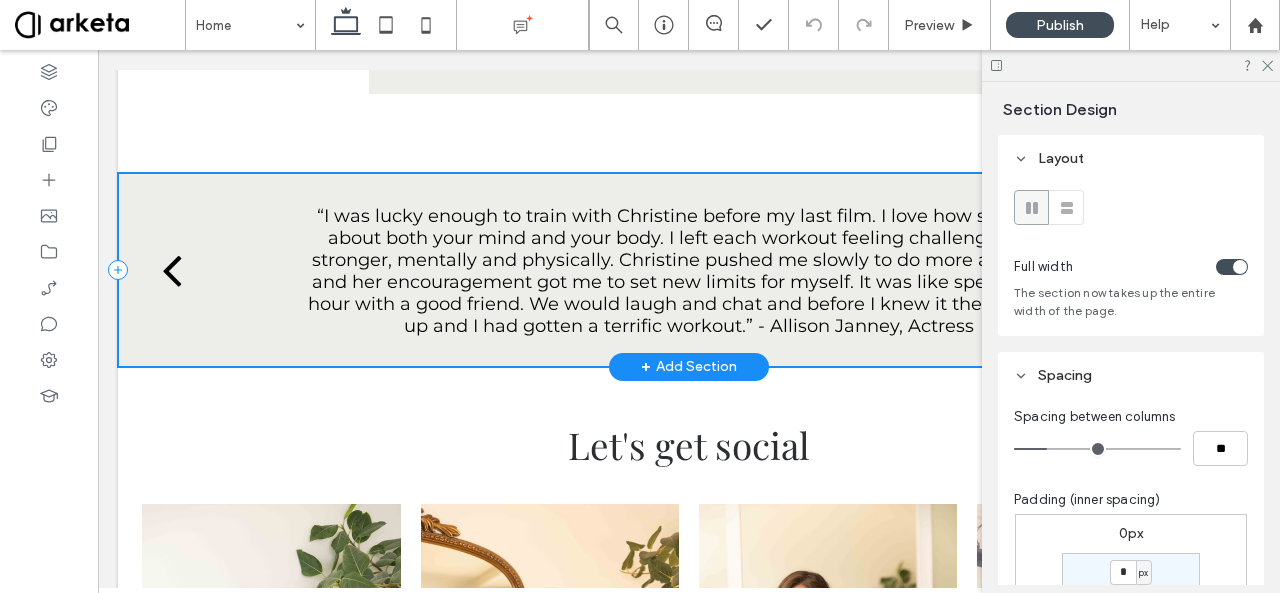 type on "***" 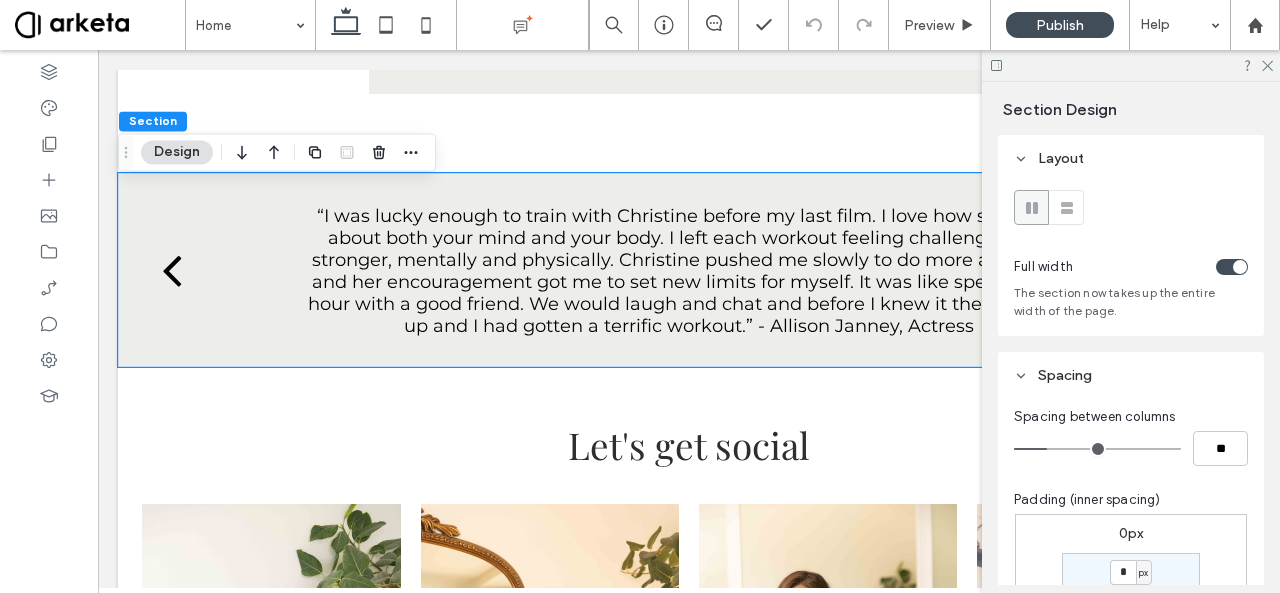 scroll, scrollTop: 215, scrollLeft: 0, axis: vertical 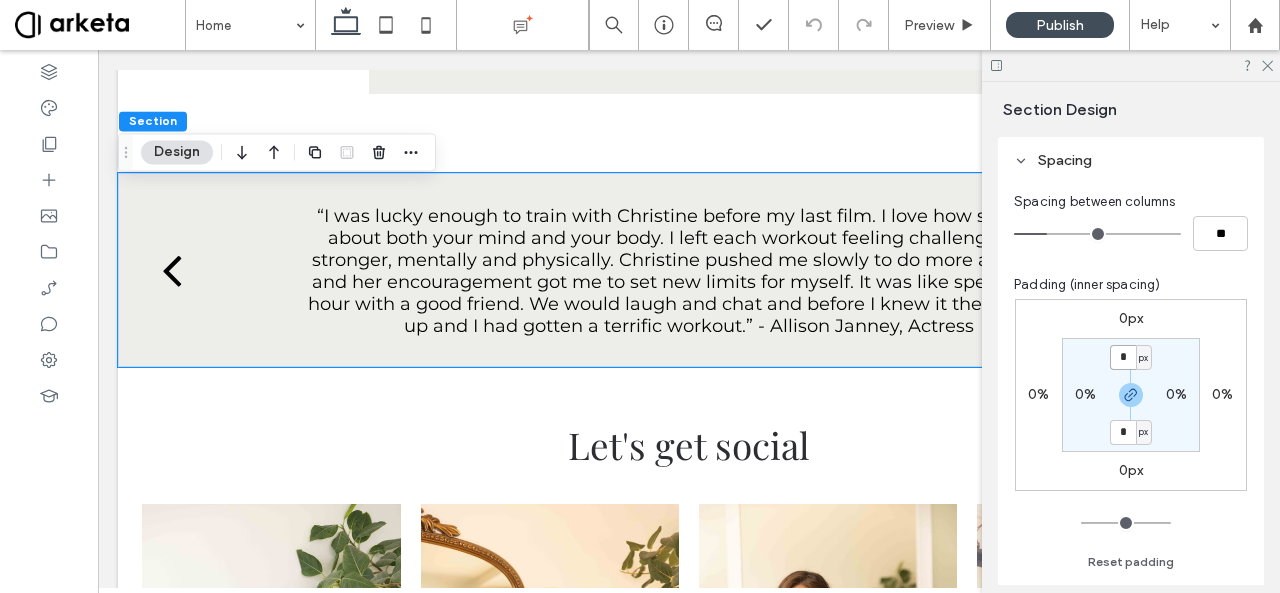 click on "*" at bounding box center [1123, 357] 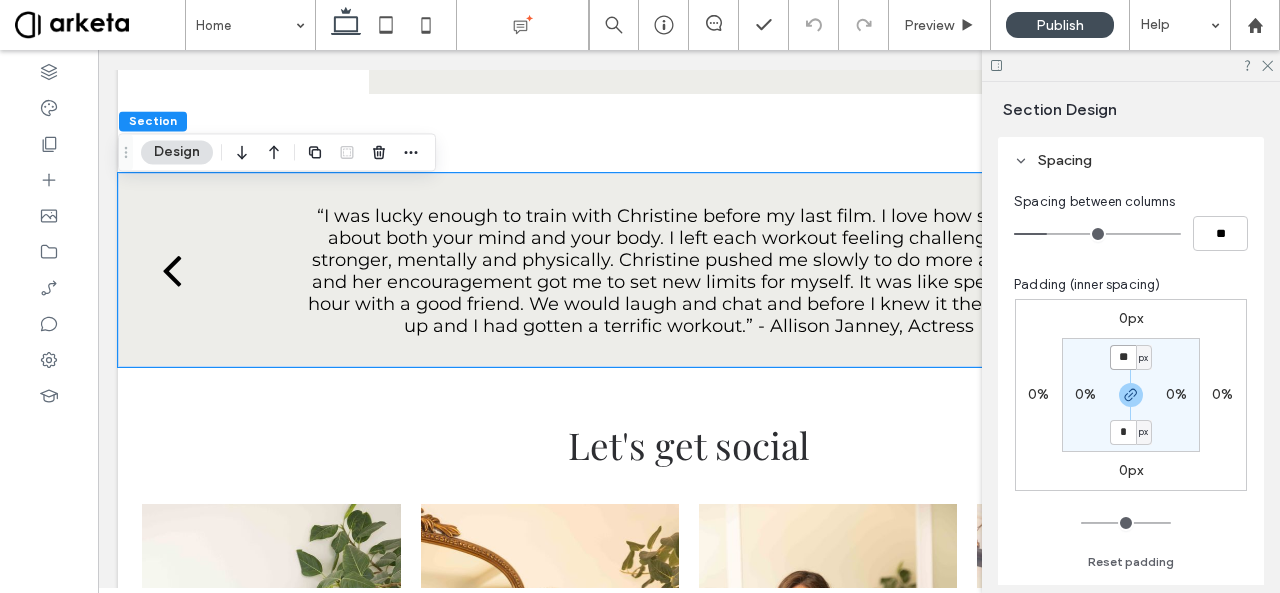 type on "**" 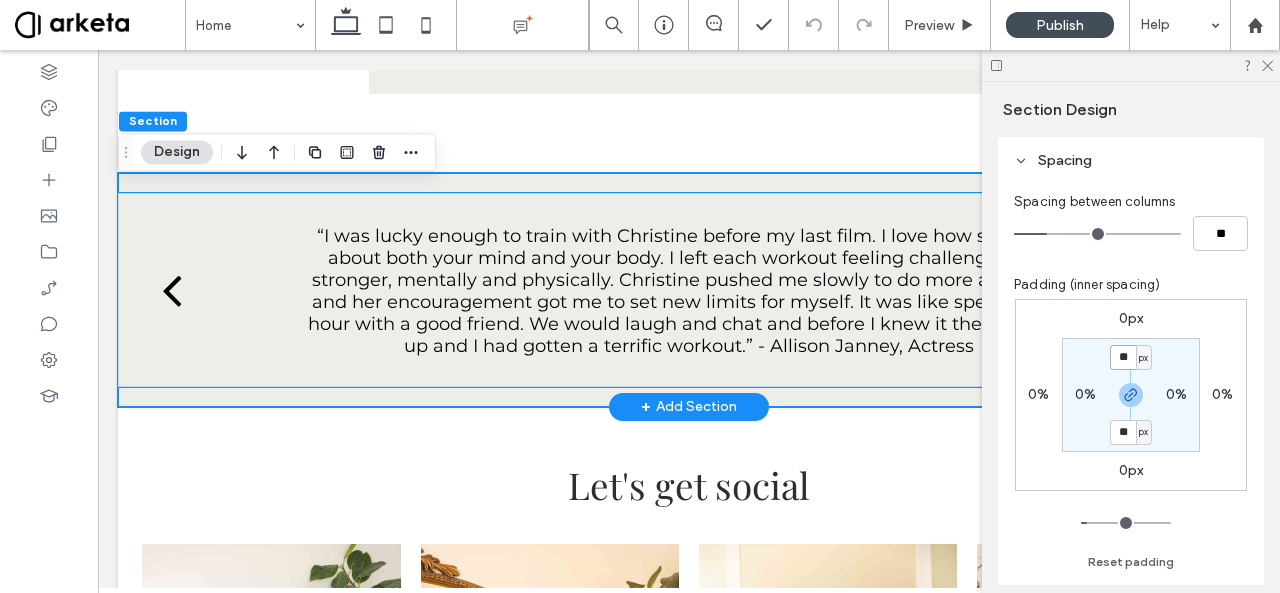 click on "“I was lucky enough to train with Christine before my last film. I love how she cares about both your mind and your body. I left each workout feeling challenged and stronger, mentally and physically. Christine pushed me slowly to do more and more and her encouragement got me to set new limits for myself. It was like spending an hour with a good friend. We would laugh and chat and before I knew it the hour was up and I had gotten a terrific workout.” - Allison Janney, Actress" at bounding box center [689, 291] 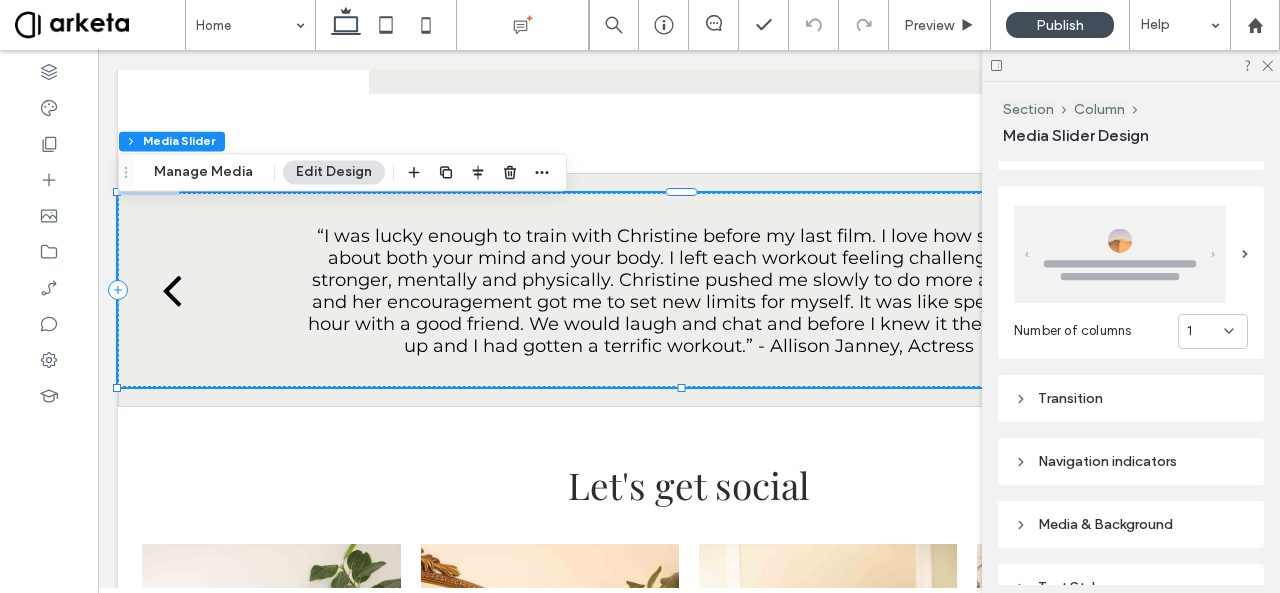 scroll, scrollTop: 1044, scrollLeft: 0, axis: vertical 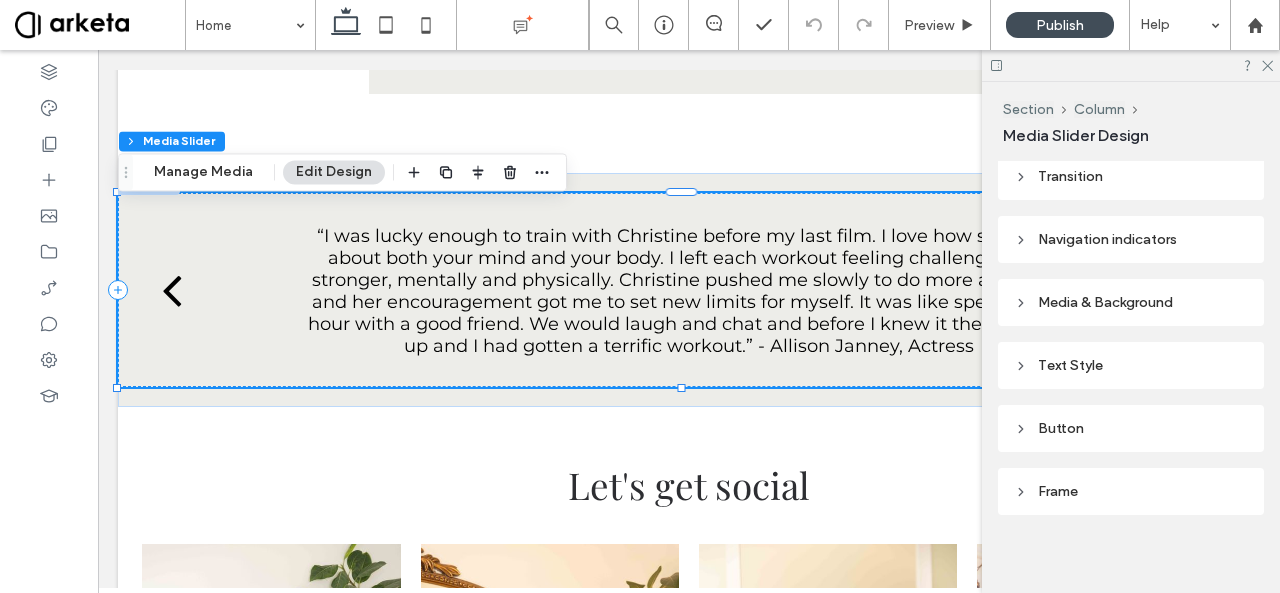 click on "Frame" at bounding box center (1131, 491) 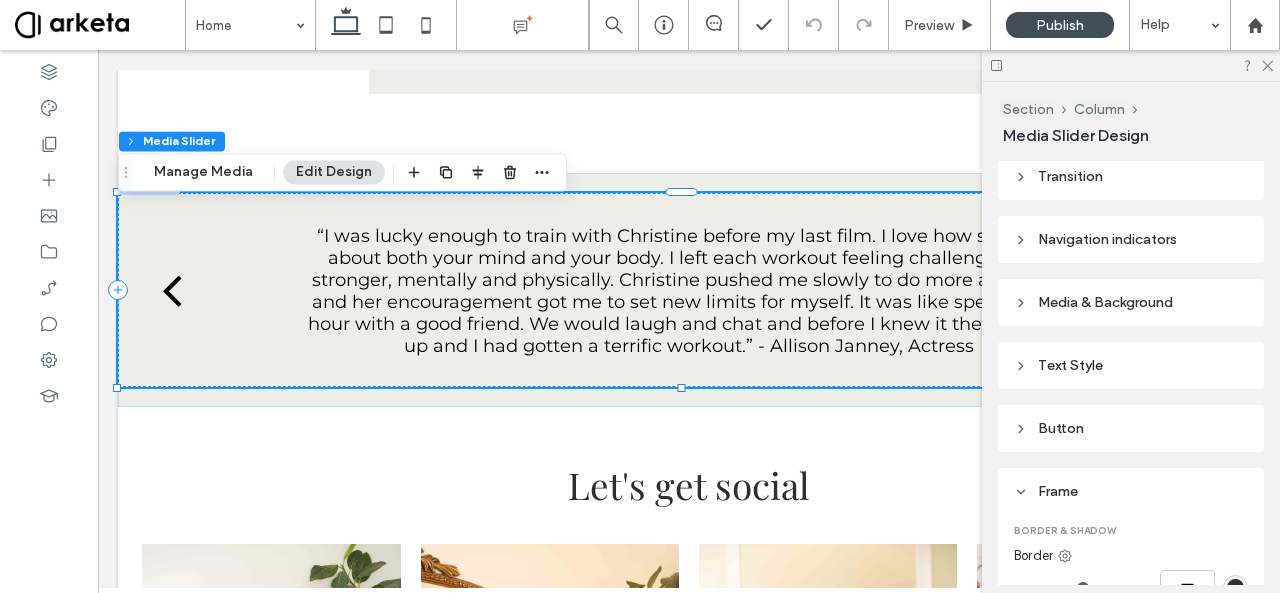 scroll, scrollTop: 1393, scrollLeft: 0, axis: vertical 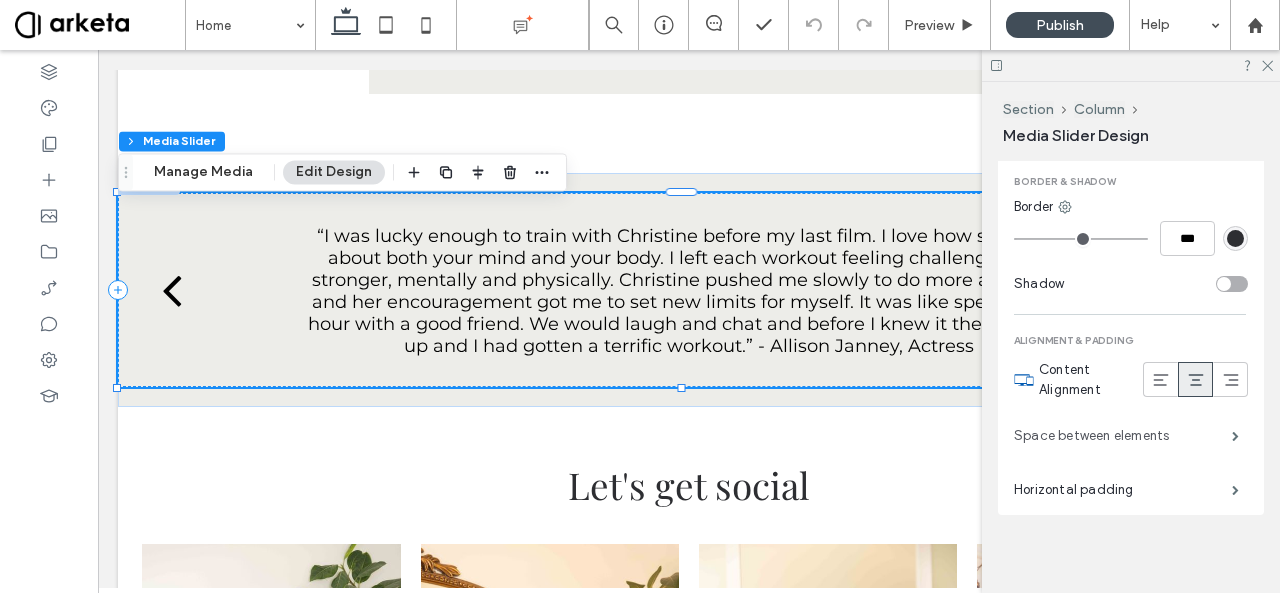 click on "Space between elements" at bounding box center (1123, 436) 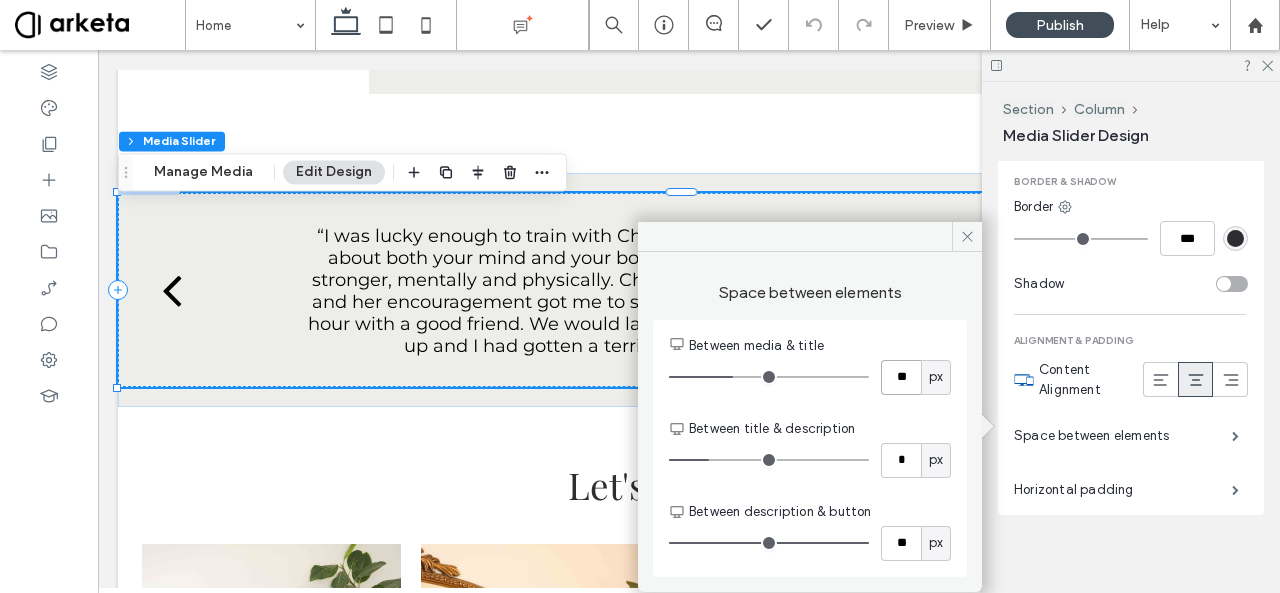 click on "**" at bounding box center (901, 377) 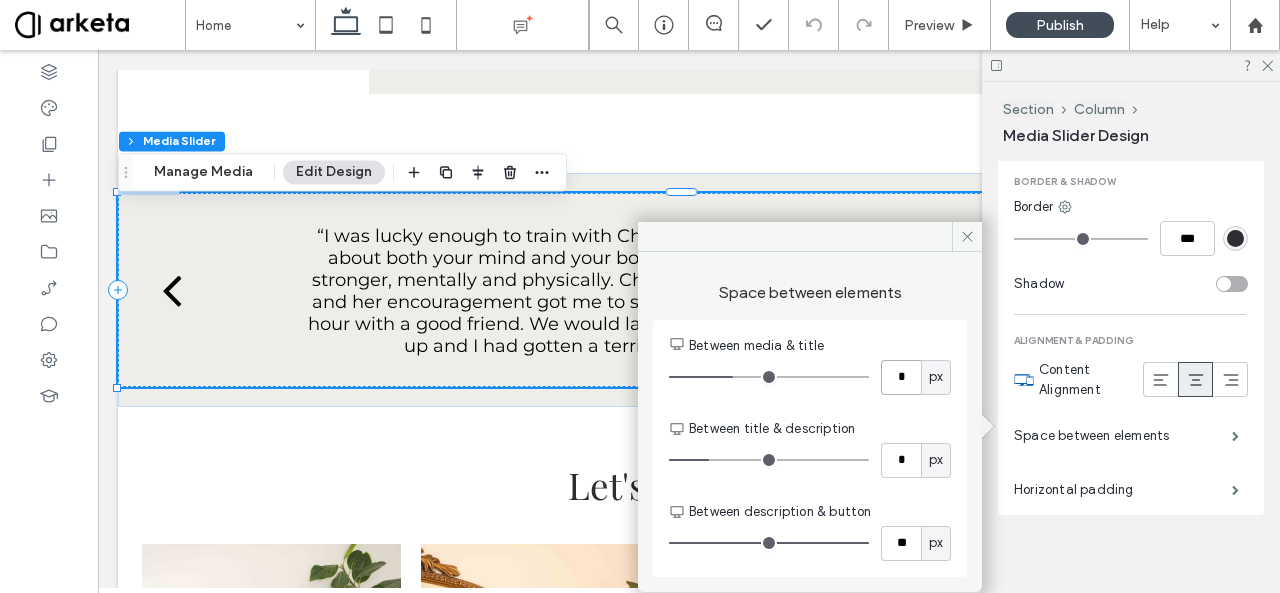 type on "*" 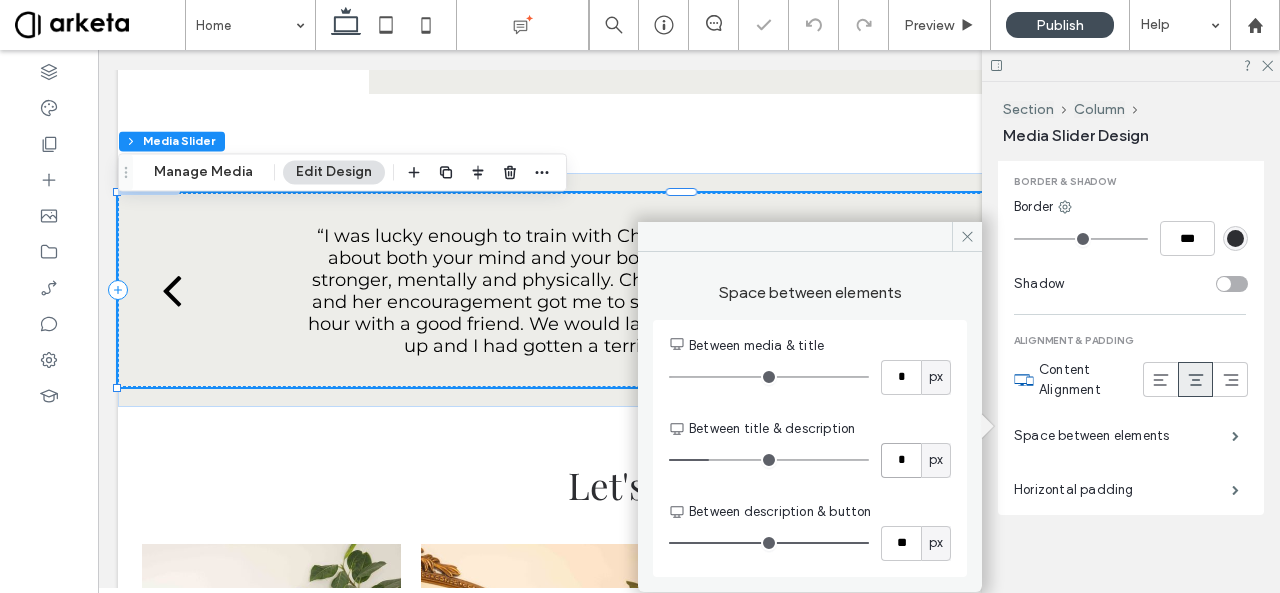click on "*" at bounding box center (901, 460) 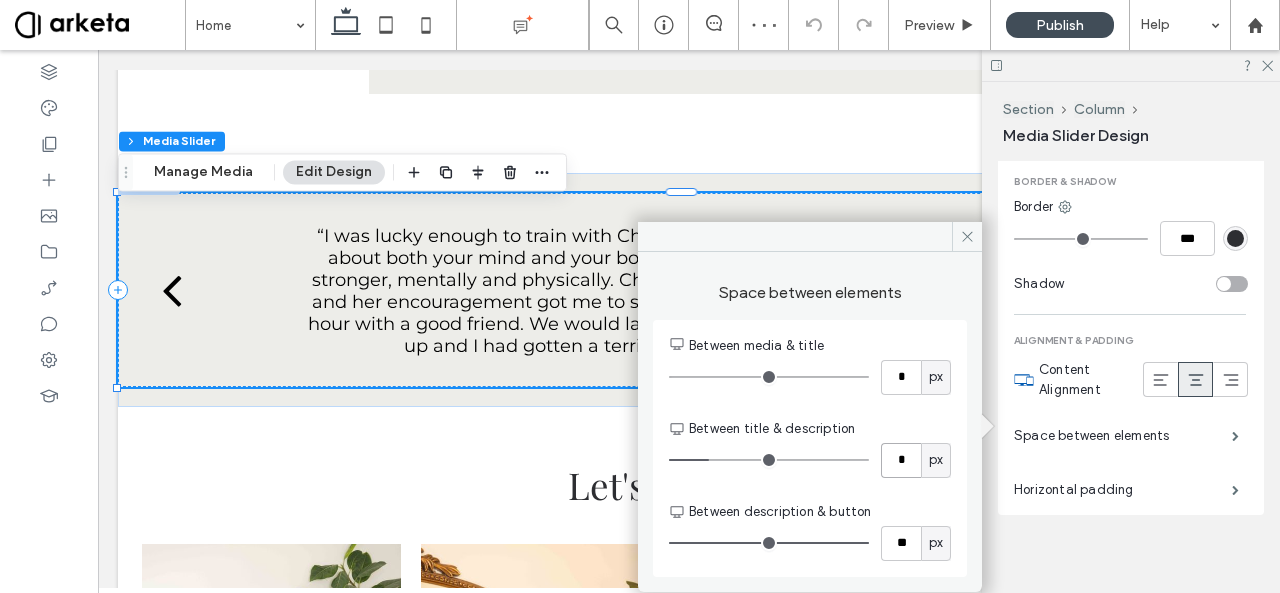 type on "*" 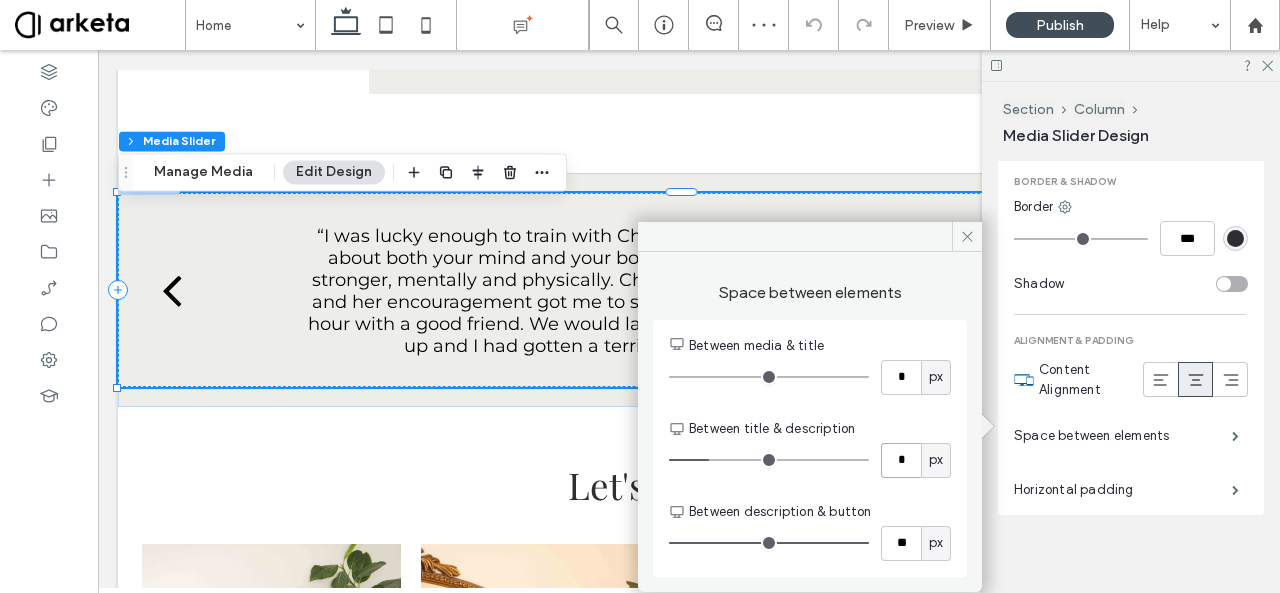 type on "*" 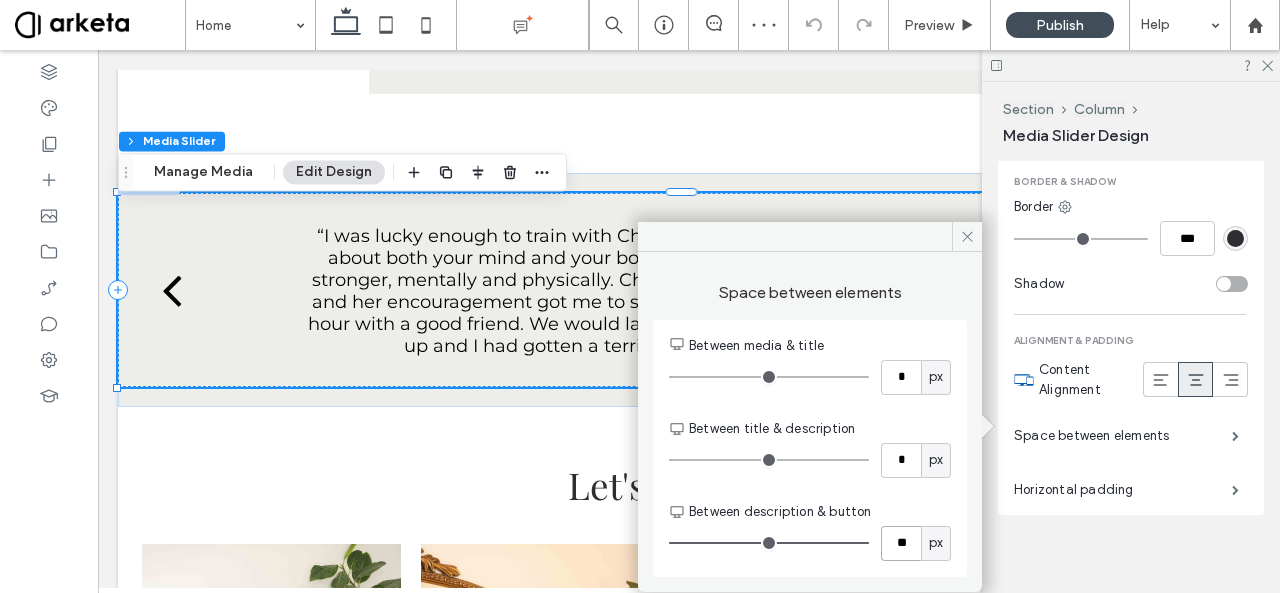 click on "**" at bounding box center (901, 543) 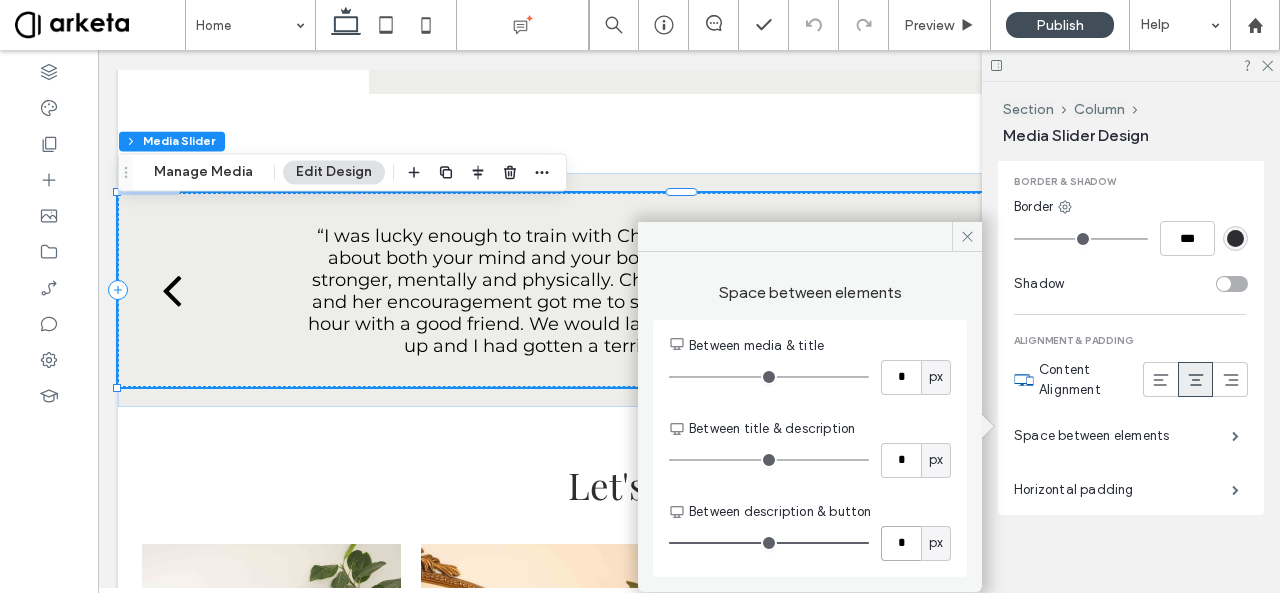 type on "*" 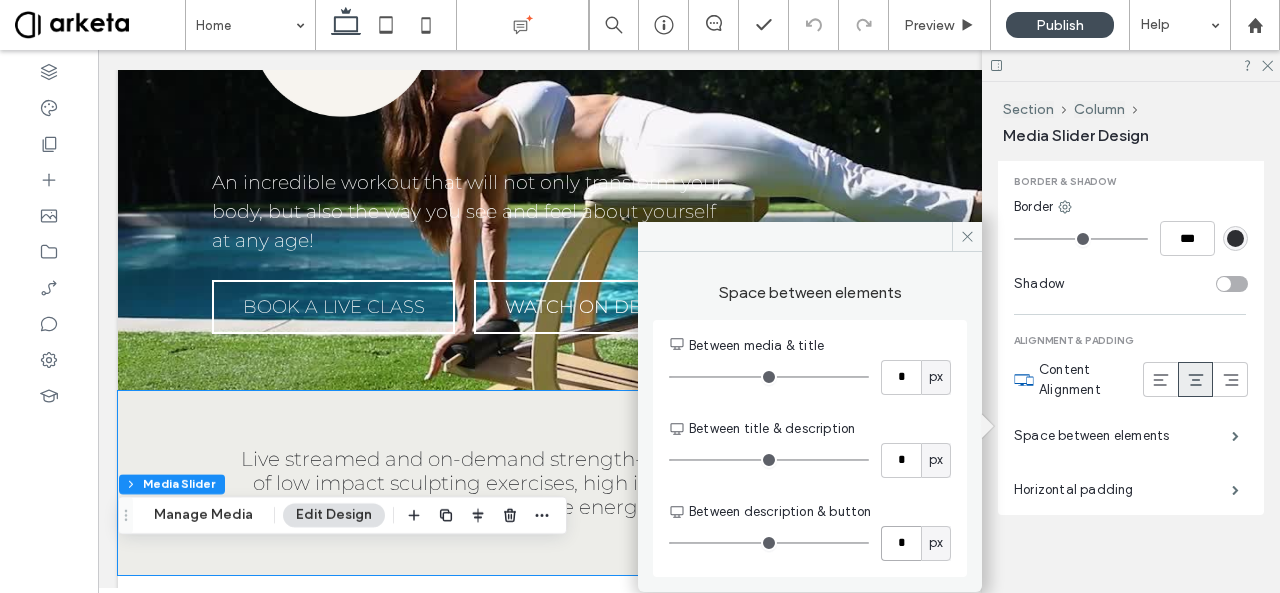 scroll, scrollTop: 380, scrollLeft: 0, axis: vertical 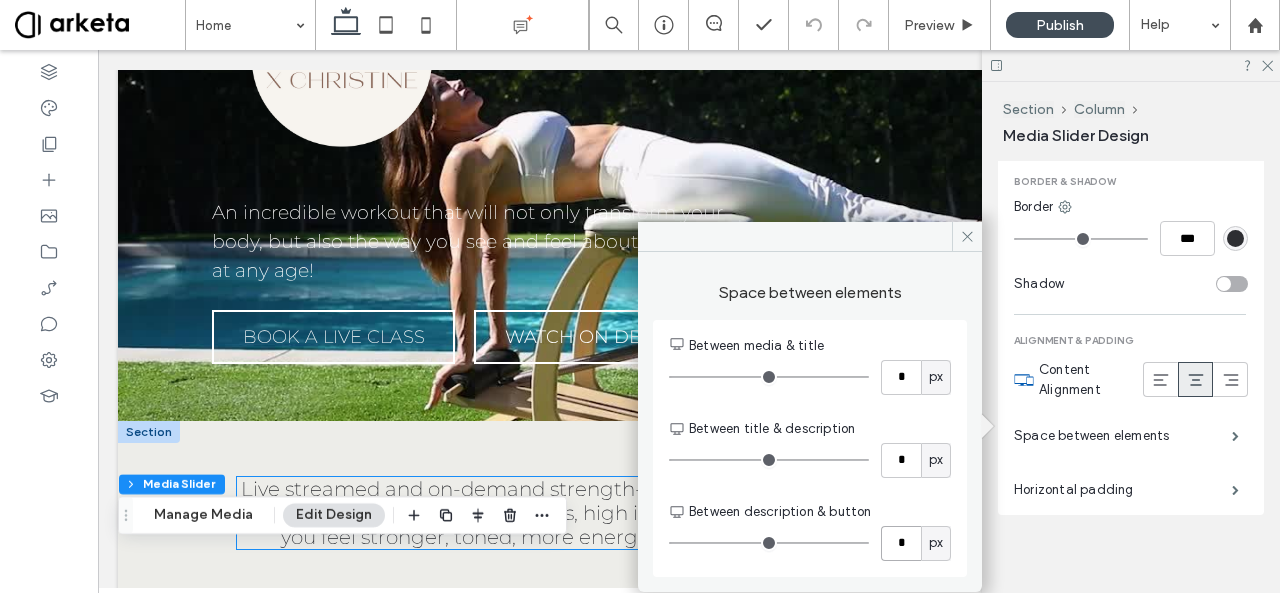 click on "Live streamed and on-demand strength-based workouts designed with the perfect balance of low impact sculpting exercises, high intensity cardio, strength work and stretching help you feel stronger, toned, more energized and empowered with a balanced workout." at bounding box center (689, 513) 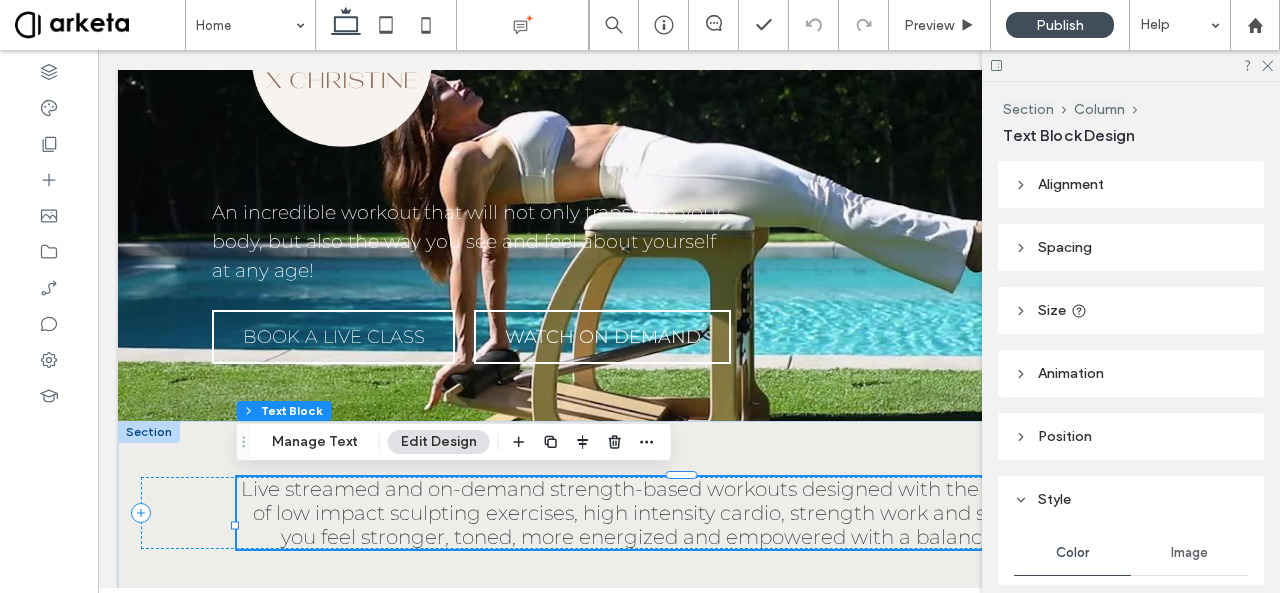 scroll, scrollTop: 462, scrollLeft: 0, axis: vertical 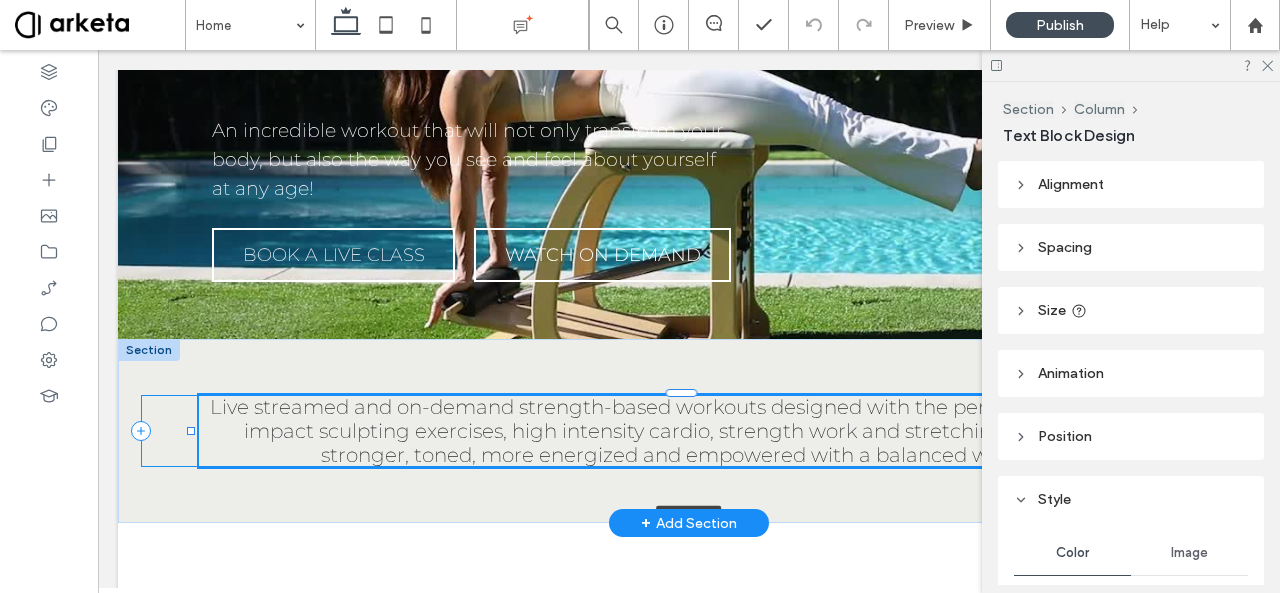 drag, startPoint x: 231, startPoint y: 442, endPoint x: 187, endPoint y: 437, distance: 44.28318 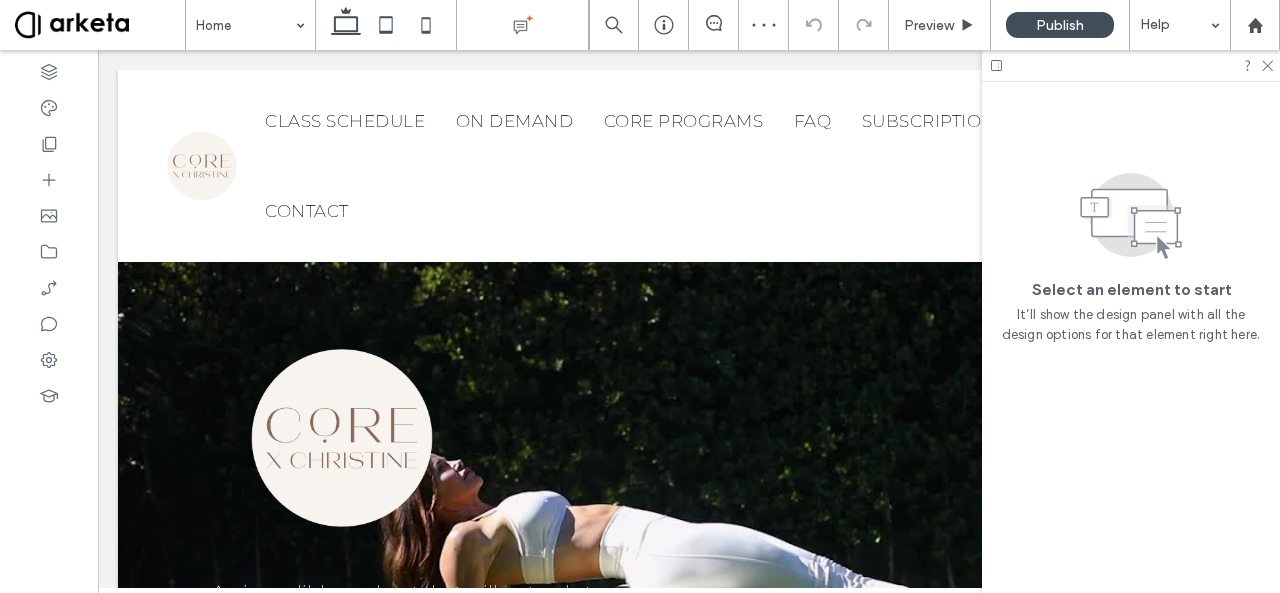 scroll, scrollTop: 0, scrollLeft: 0, axis: both 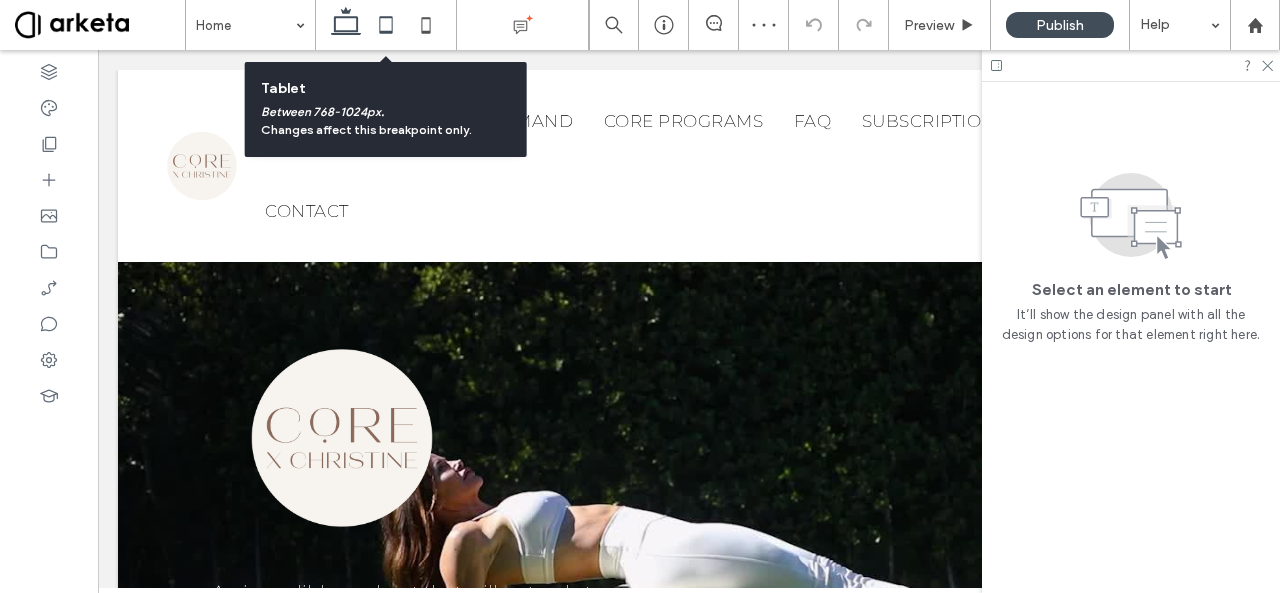 click 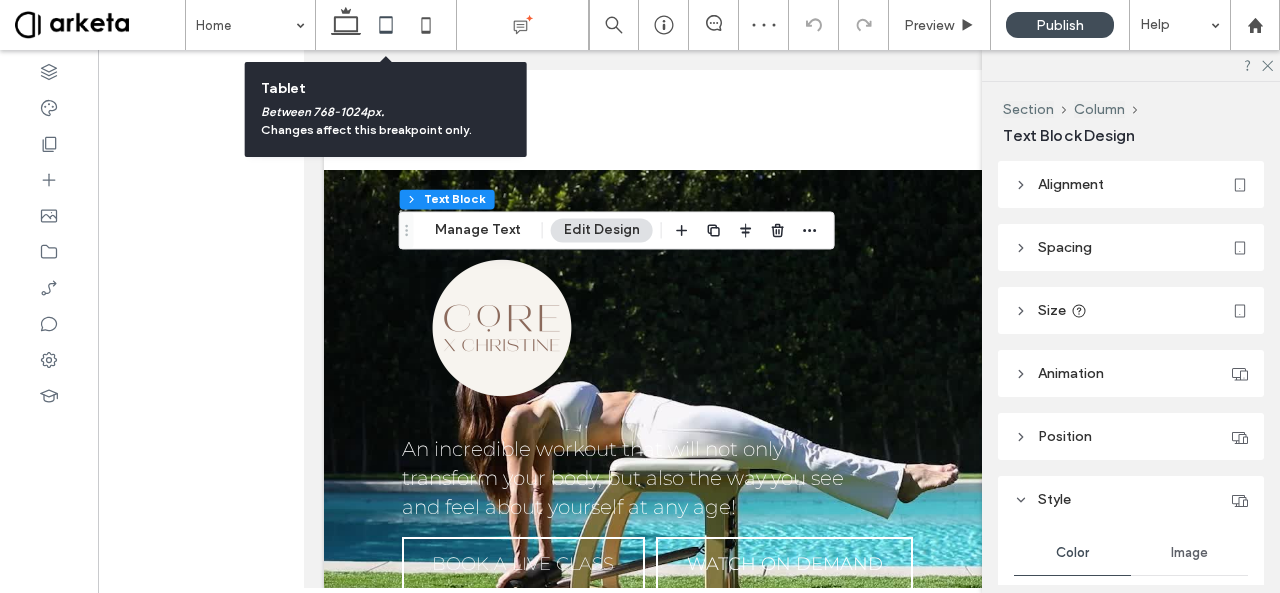 scroll, scrollTop: 425, scrollLeft: 0, axis: vertical 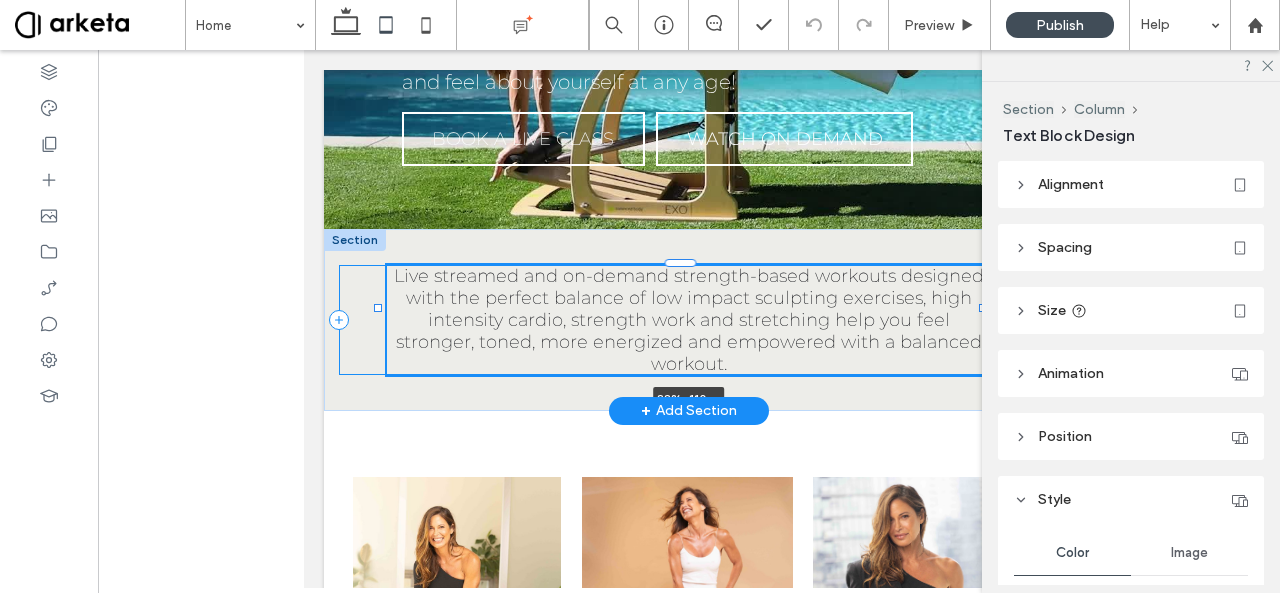 drag, startPoint x: 398, startPoint y: 318, endPoint x: 380, endPoint y: 318, distance: 18 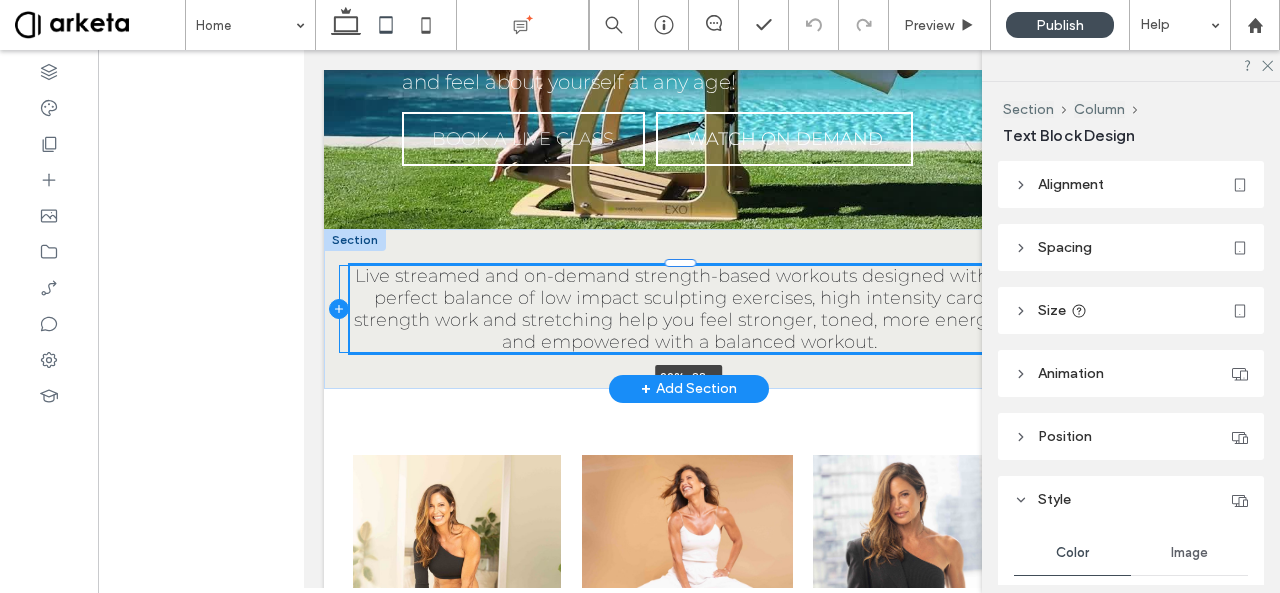 drag, startPoint x: 378, startPoint y: 306, endPoint x: 340, endPoint y: 299, distance: 38.63936 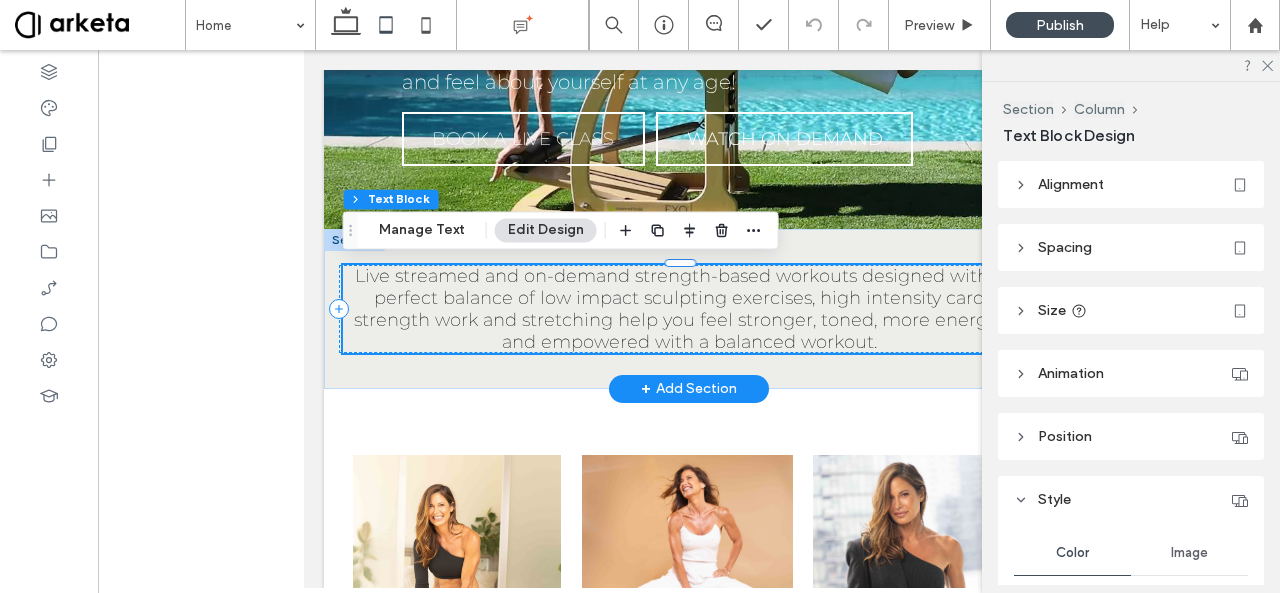 click on "Live streamed and on-demand strength-based workouts designed with the perfect balance of low impact sculpting exercises, high intensity cardio, strength work and stretching help you feel stronger, toned, more energized and empowered with a balanced workout." at bounding box center [689, 309] 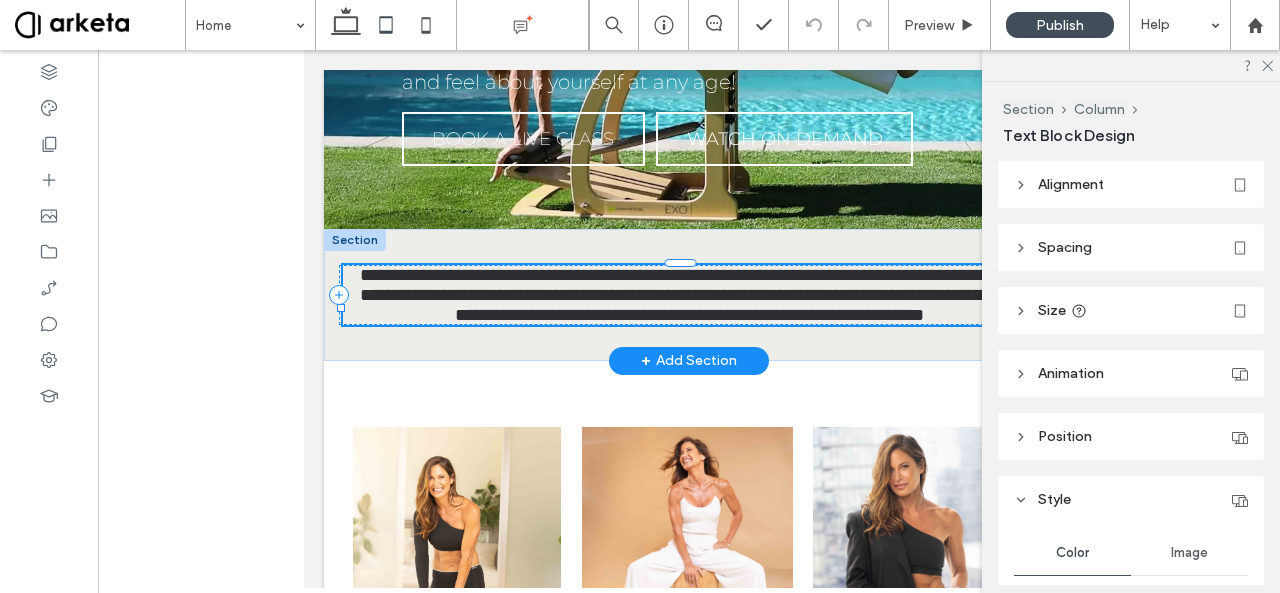 type on "**********" 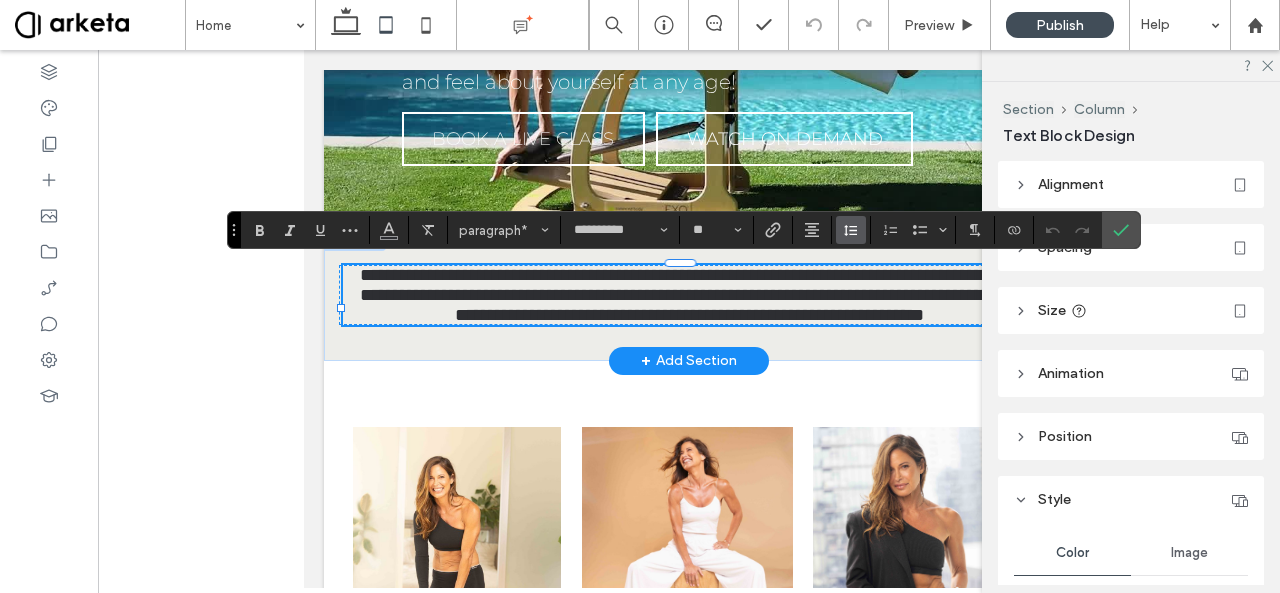 click 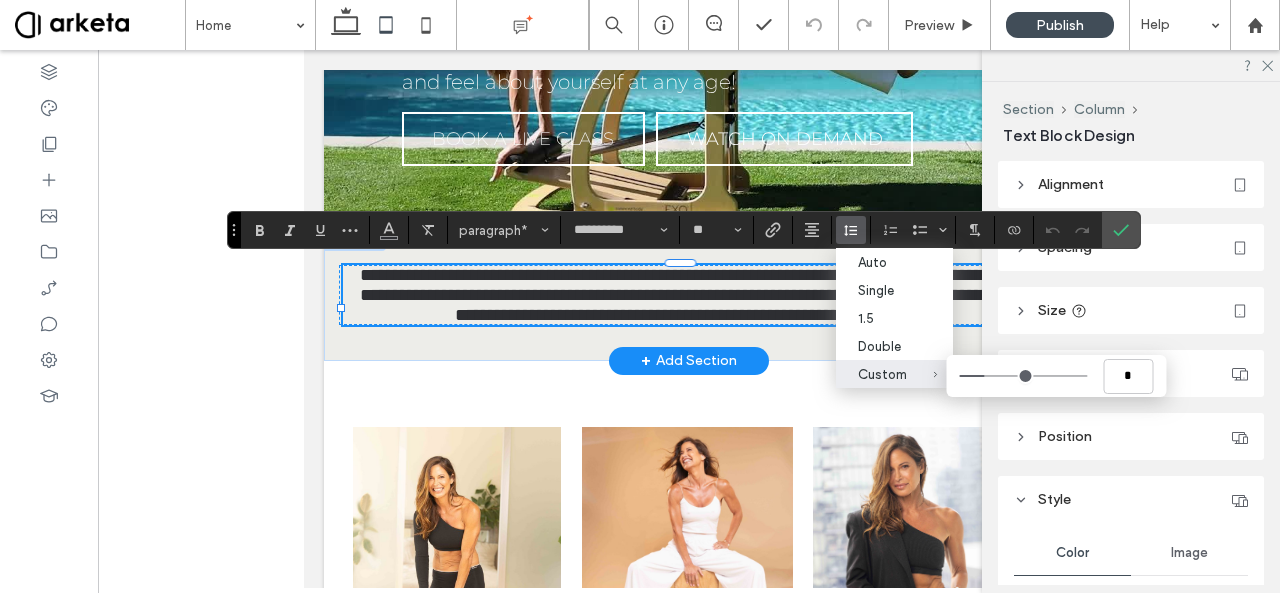 click on "Custom *" at bounding box center [882, 374] 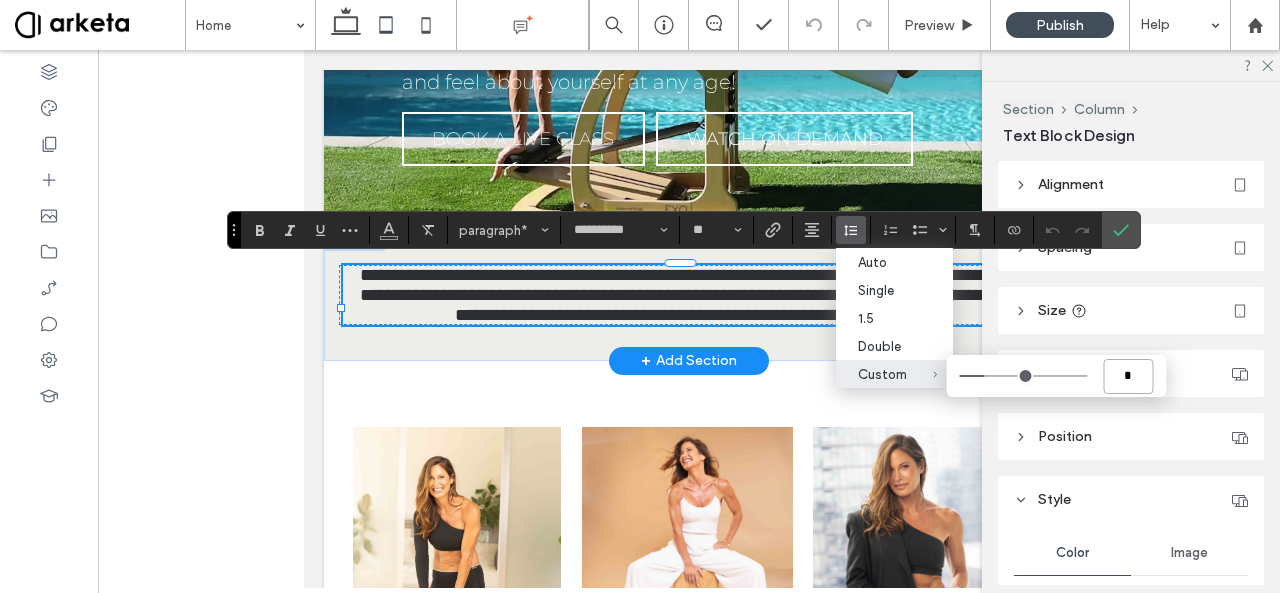 click on "*" at bounding box center [1128, 376] 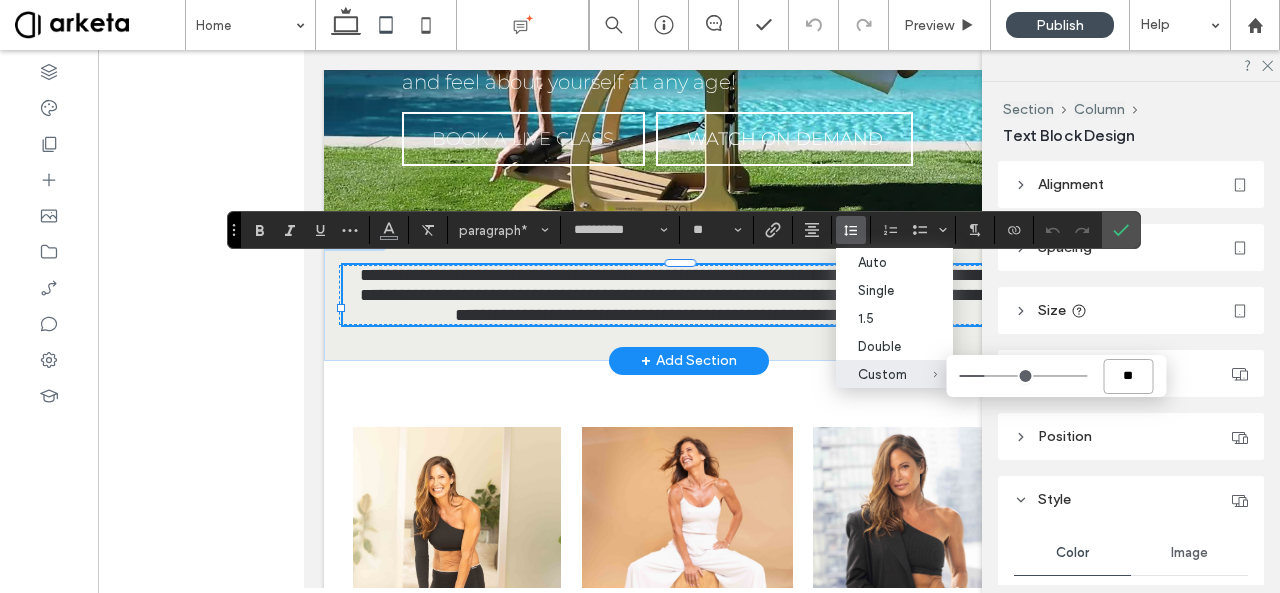 type on "***" 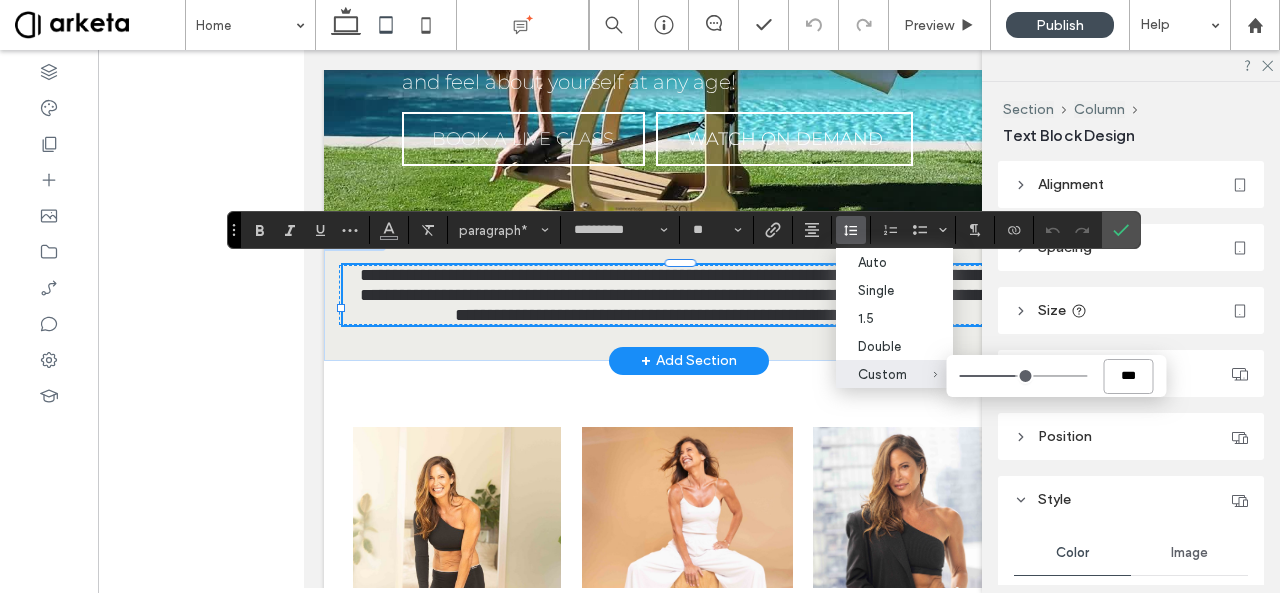 type on "***" 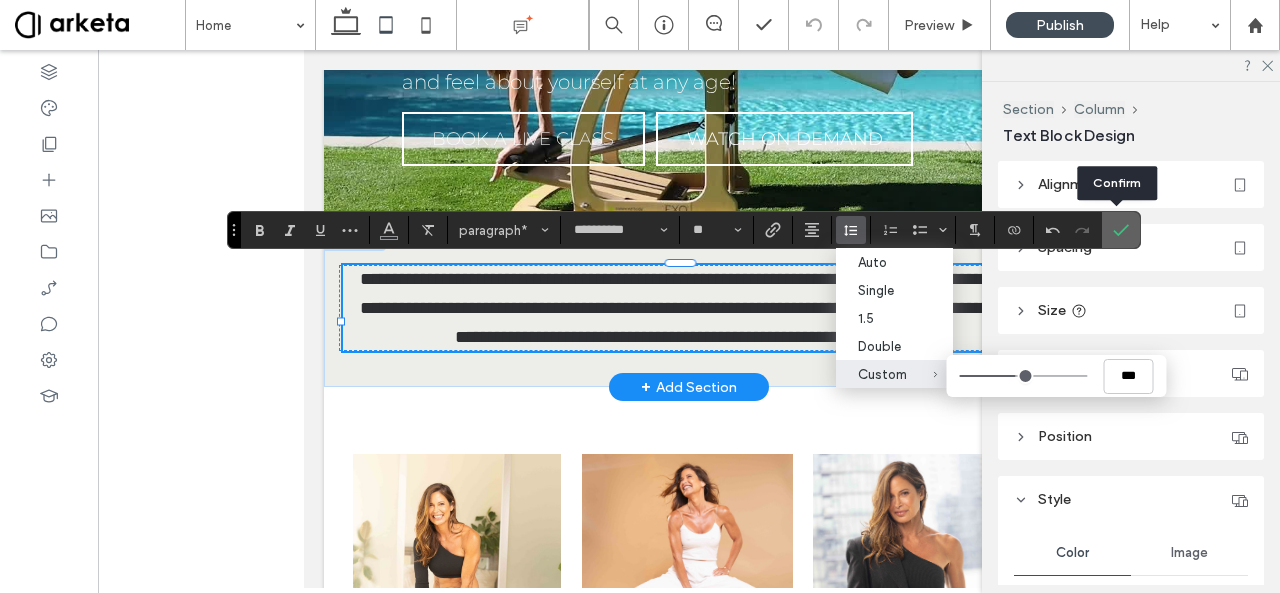 click at bounding box center (1121, 230) 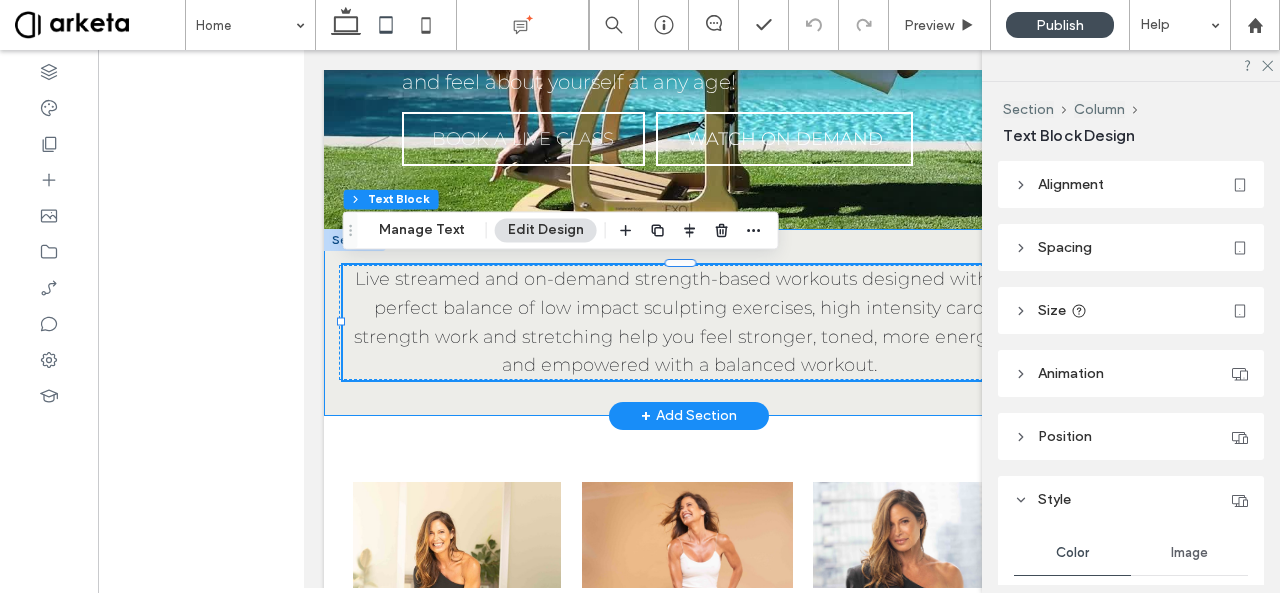 click on "Live streamed and on-demand strength-based workouts designed with the perfect balance of low impact sculpting exercises, high intensity cardio, strength work and stretching help you feel stronger, toned, more energized and empowered with a balanced workout." at bounding box center [689, 322] 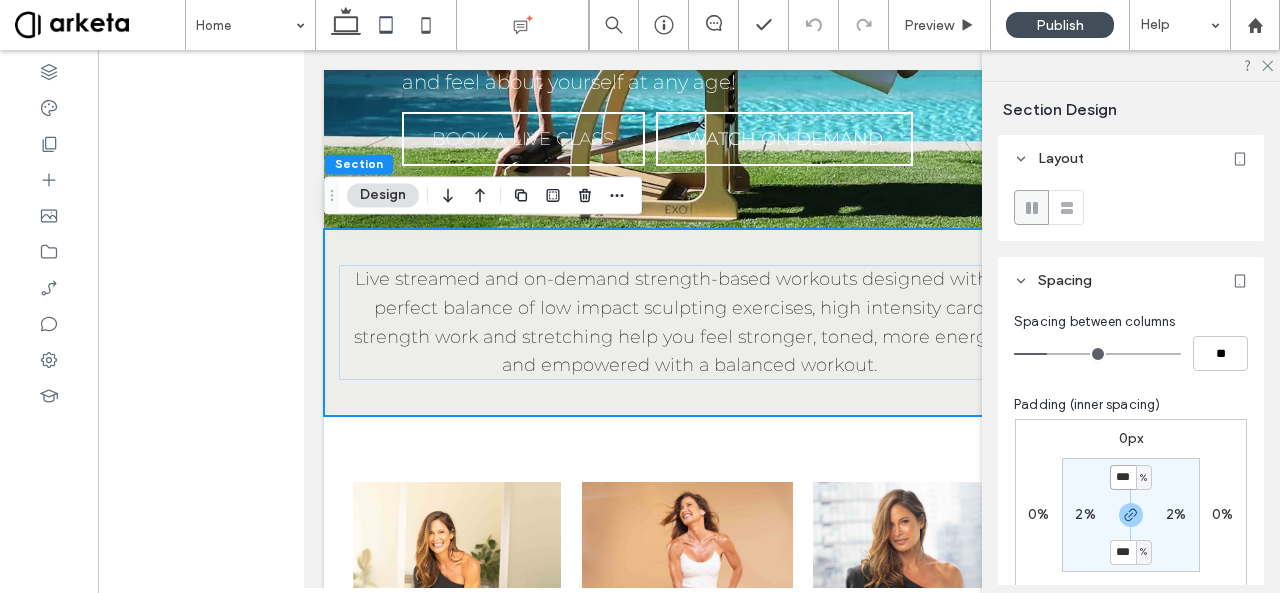 click on "***" at bounding box center (1123, 477) 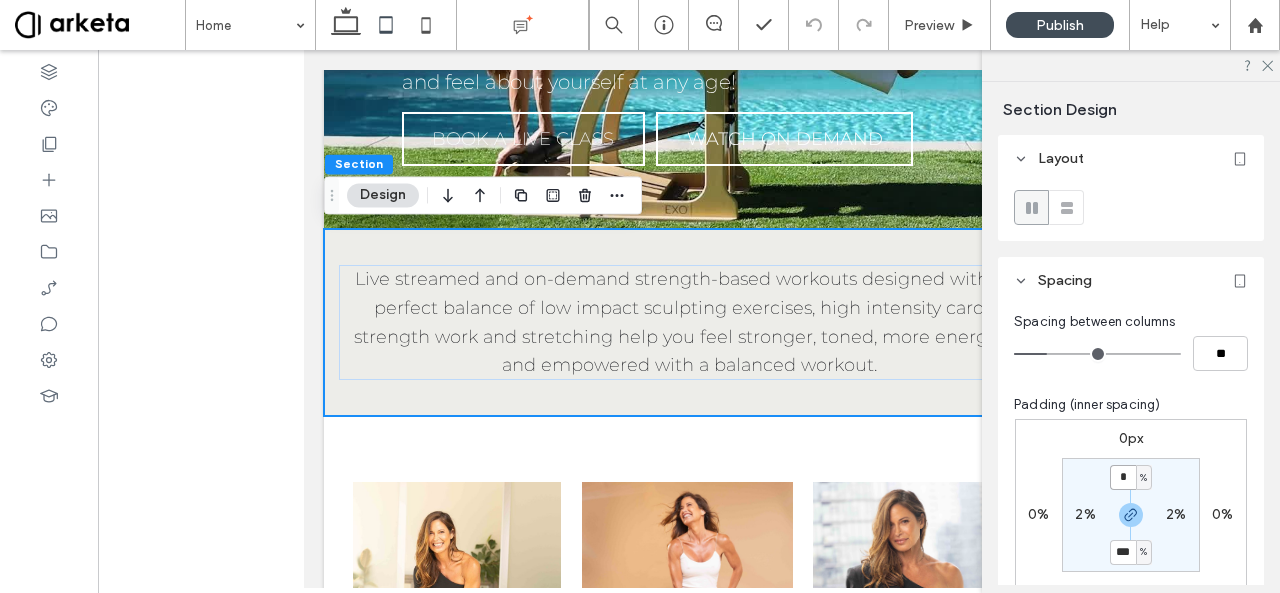 type on "*" 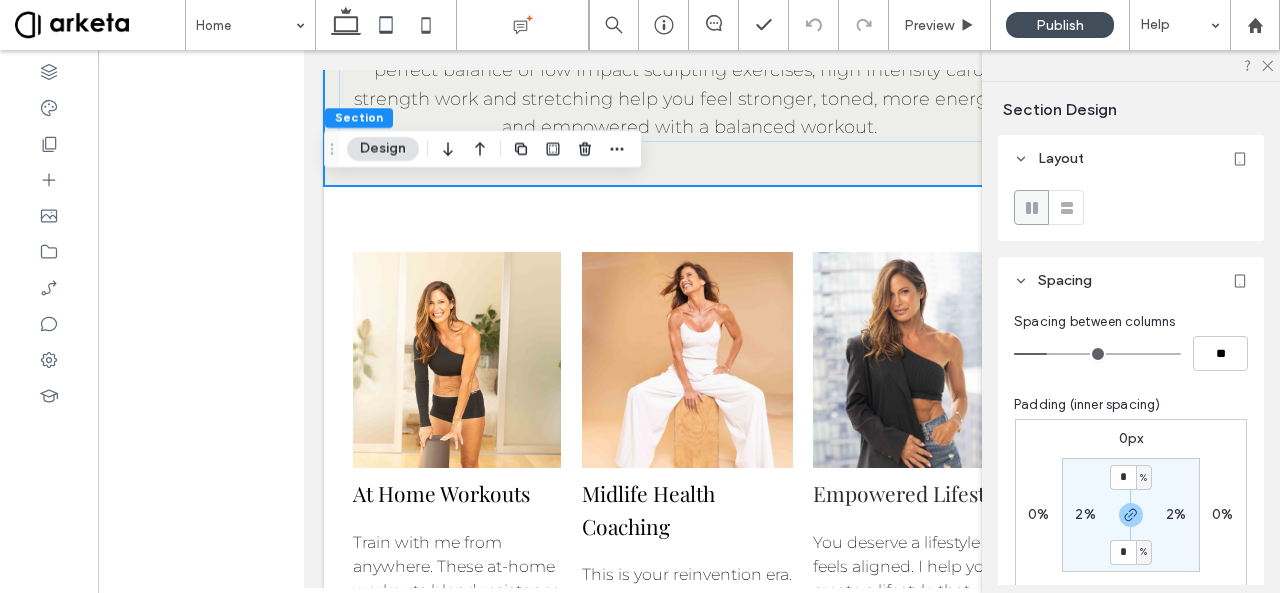 scroll, scrollTop: 676, scrollLeft: 0, axis: vertical 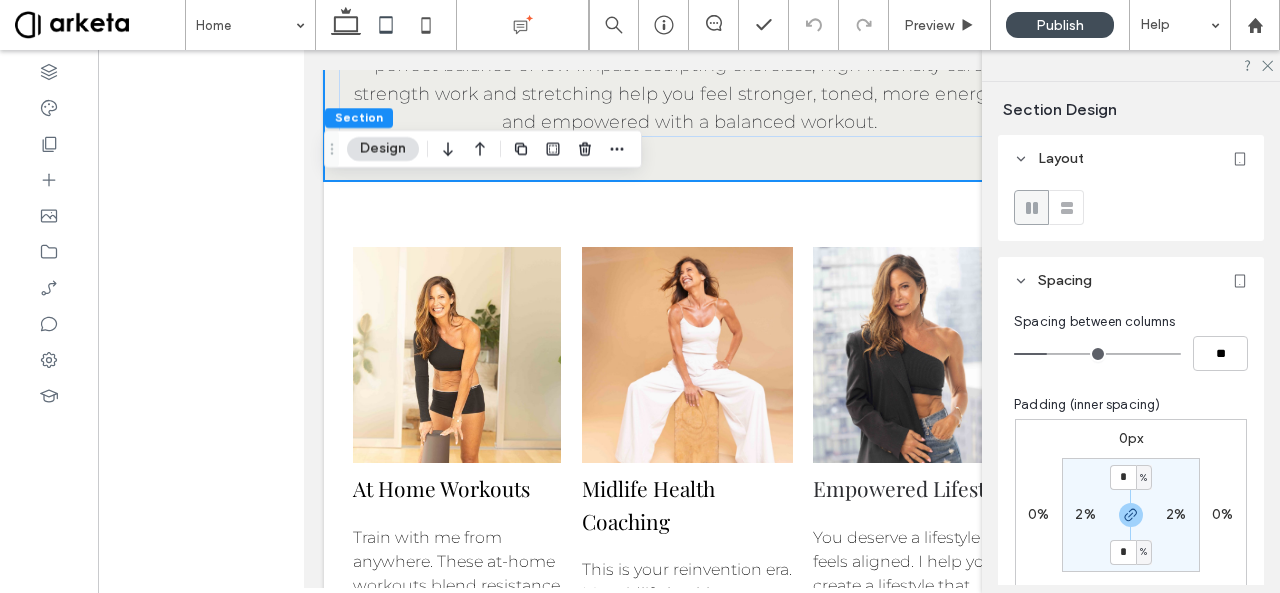 click on "CLASS SCHEDULE
ON DEMAND
CORE PROGRAMS
FAQ
SUBSCRIPTIONS
CONTACT
START NOW
Section
Basic Header
Section
CLASS SCHEDULE
ON DEMAND
CORE PROGRAMS
FAQ
SUBSCRIPTIONS
CONTACT
Section
Get in touch
555-555-5555 mymail@mailservice.com
Section
Menu
An incredible workout that will not only transform your body, but also the way you see and feel about yourself at any age!
BOOK A LIVE CLASS" at bounding box center (689, 2138) 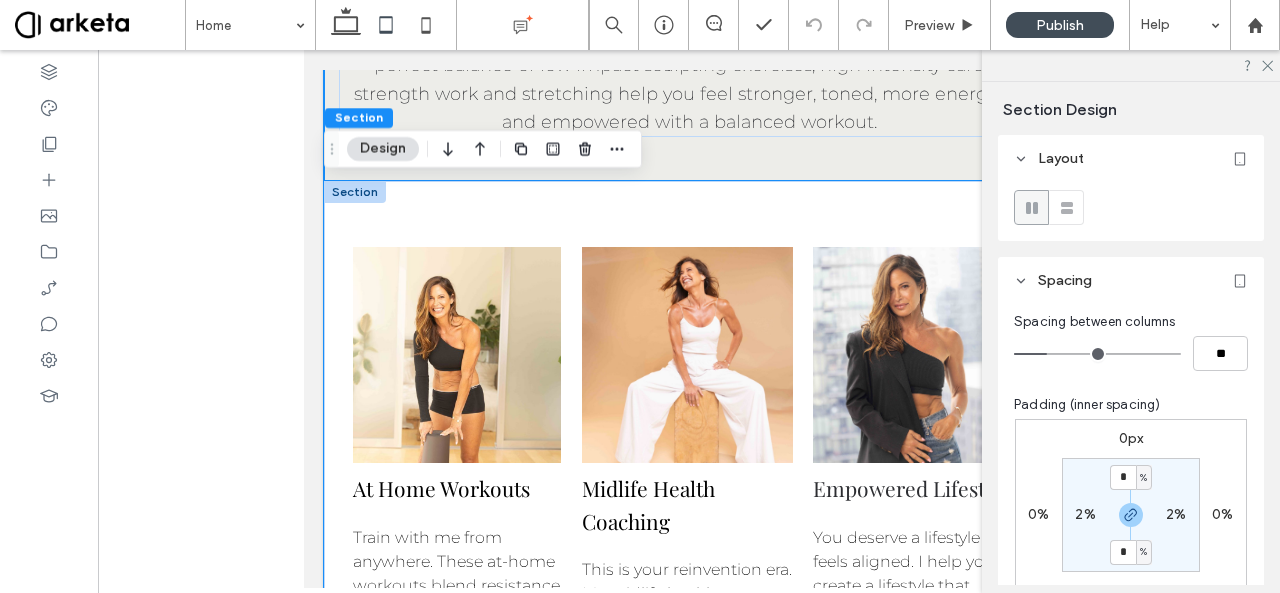 click on "At Home Workouts
Train with me from anywhere. These at-home workouts blend resistance training, mobility, and low-impact cardio to keep you strong, toned, and energized. No fancy equipment required.
Midlife Health Coaching
This is your reinvention era. My midlife health coaching blends strength training, hormone-smart nutrition, and real-life strategy to help you feel strong, supported, and back in control.
Empowered Lifestyle
You deserve a lifestyle that feels aligned. I help you create a lifestyle that reflects your strength, values, and vitality in midlife and beyond.
BOOK A LIVE CLASS
WATCH ON DEMAND" at bounding box center [689, 551] 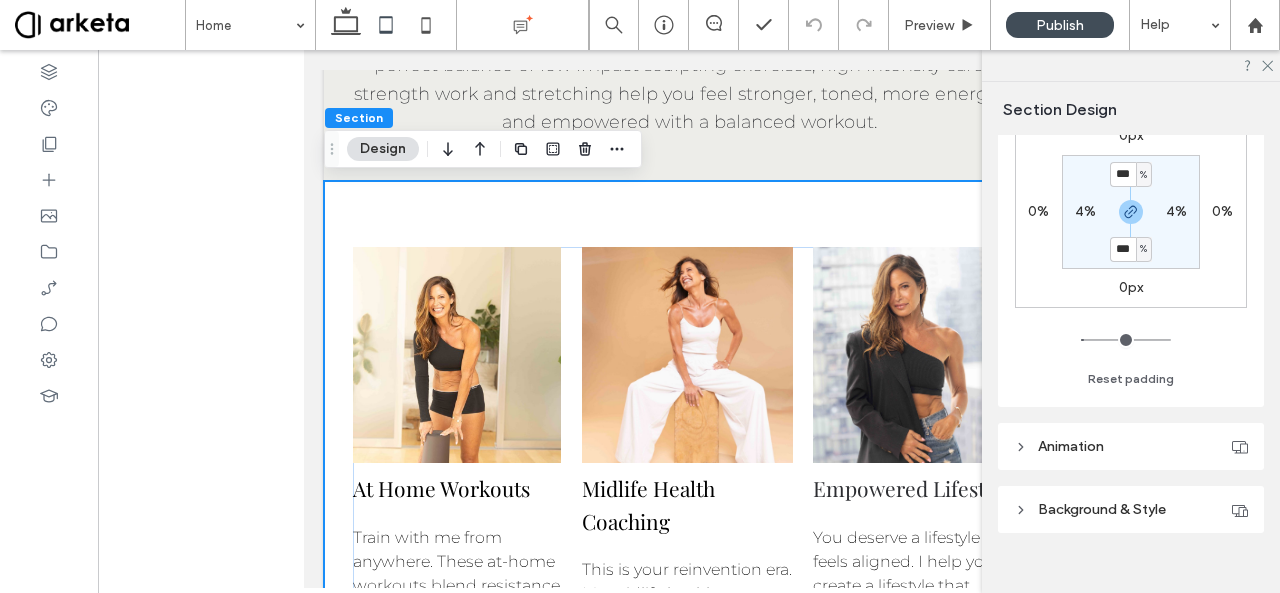 scroll, scrollTop: 329, scrollLeft: 0, axis: vertical 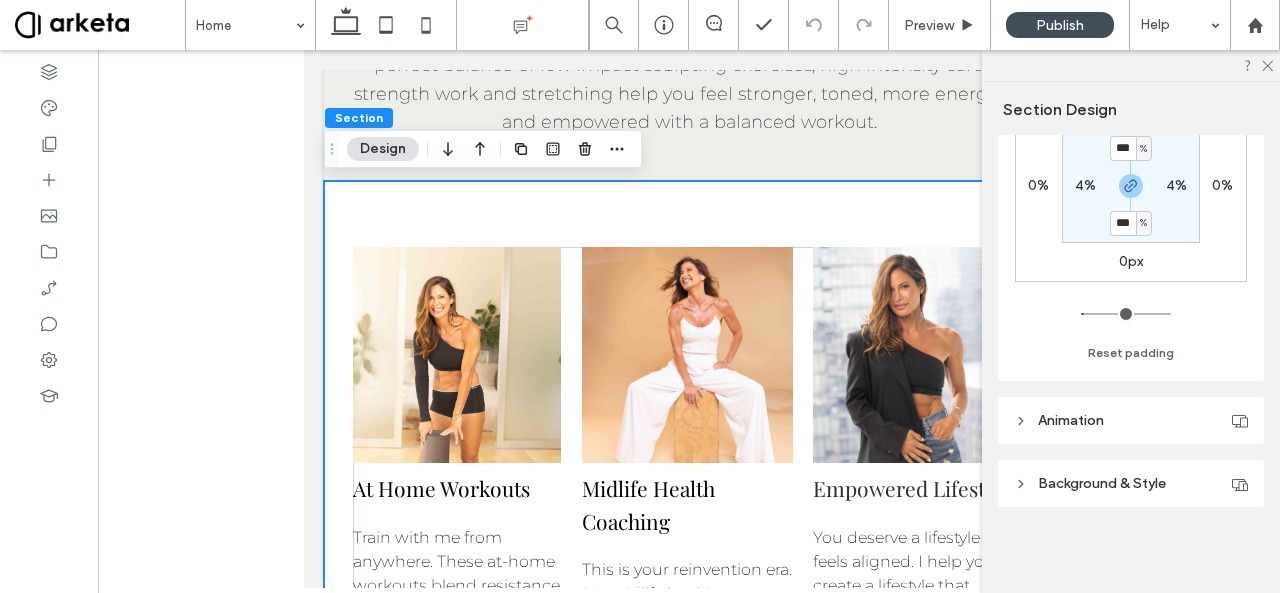 click on "4%" at bounding box center (1085, 185) 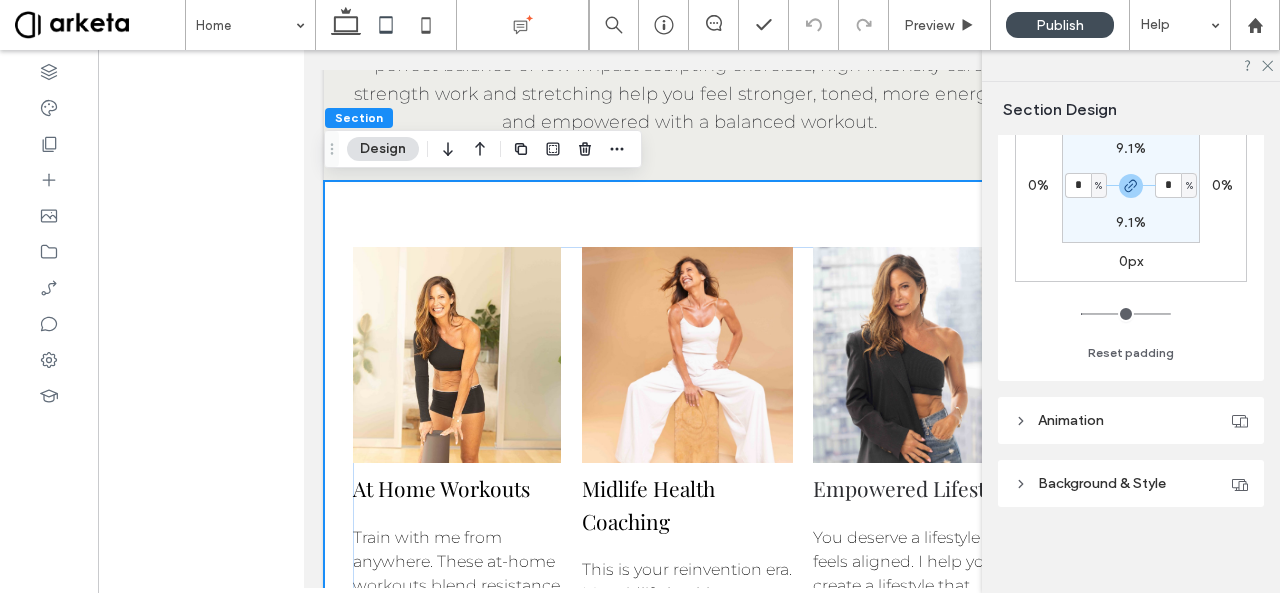 type on "*" 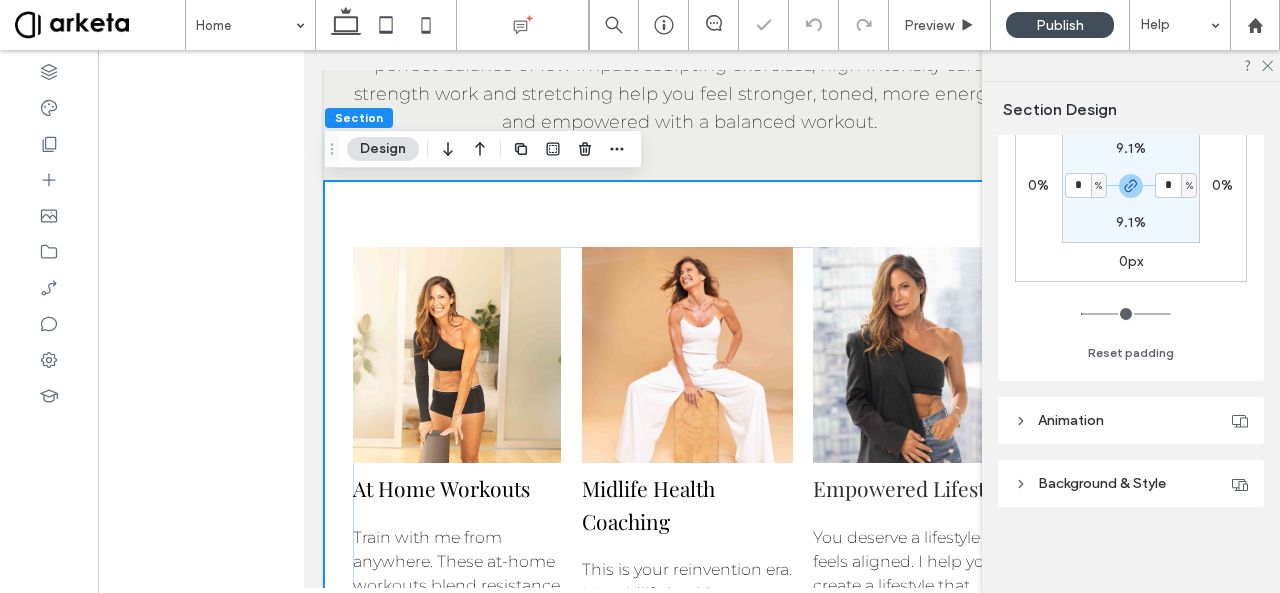 type on "*" 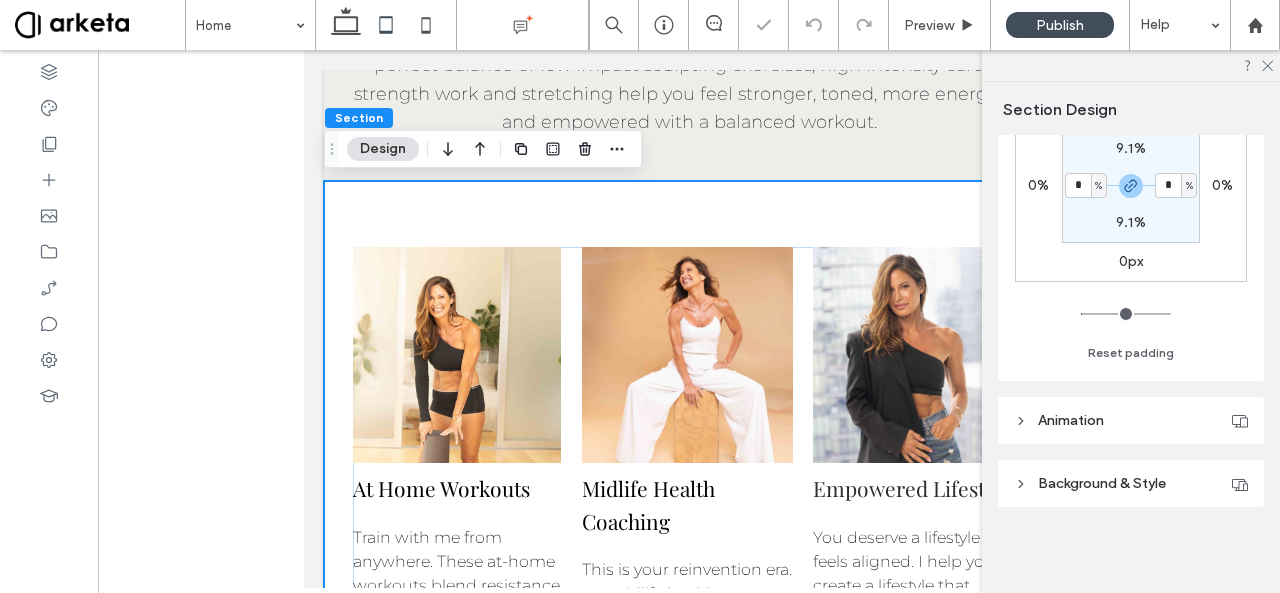 type on "*" 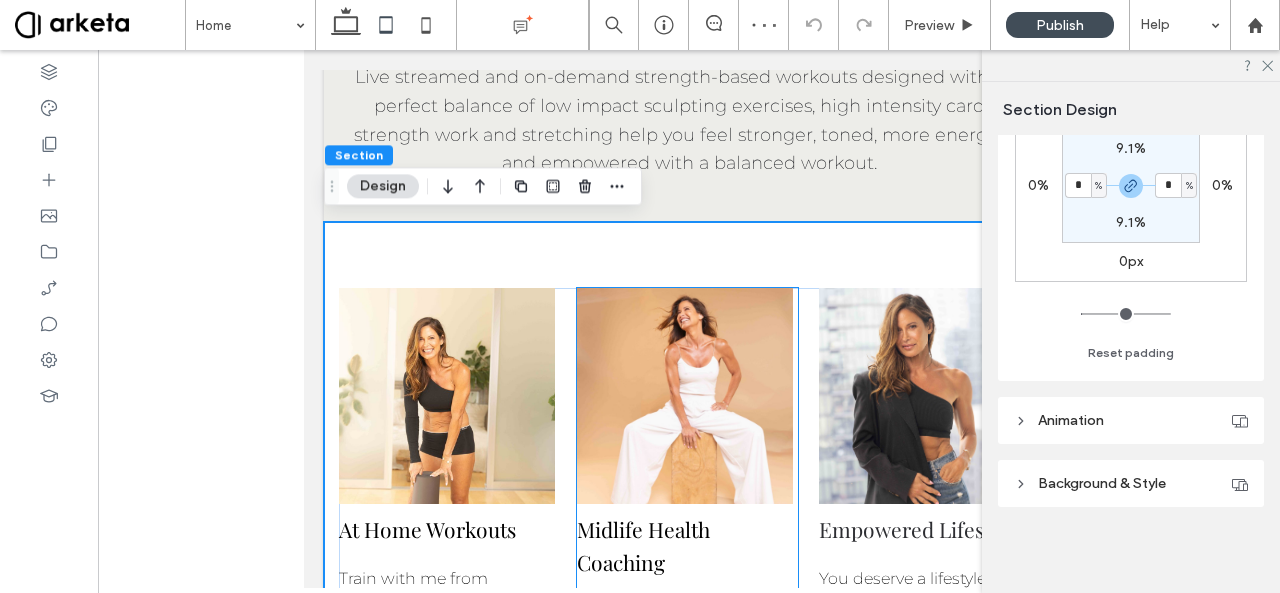 scroll, scrollTop: 638, scrollLeft: 0, axis: vertical 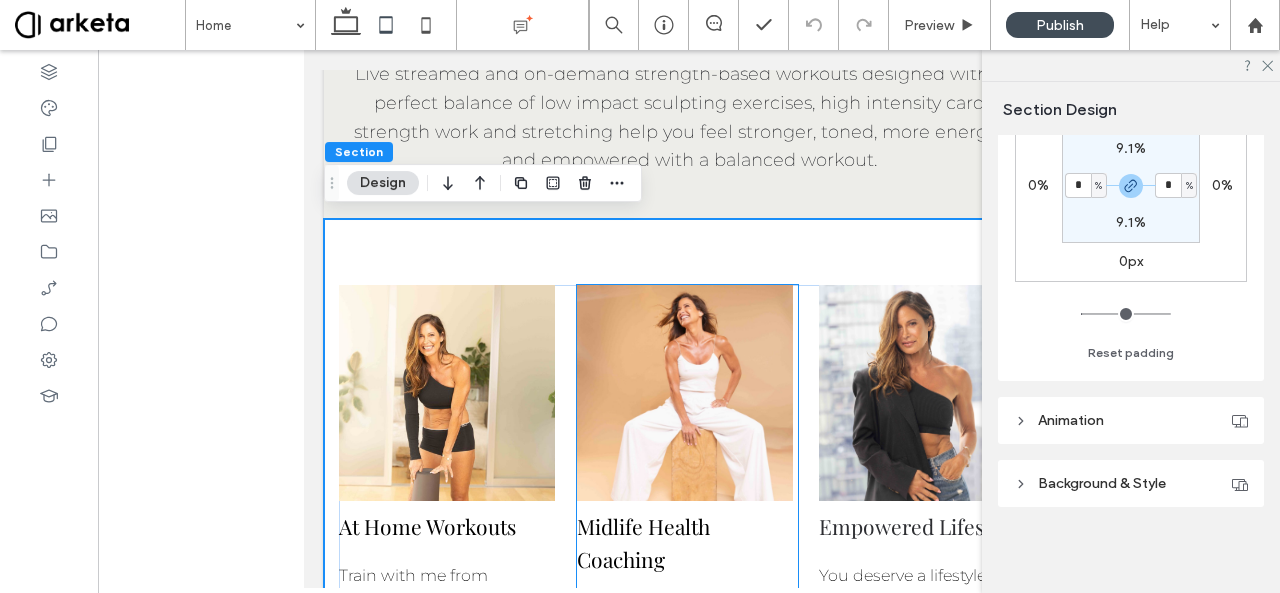 type on "*" 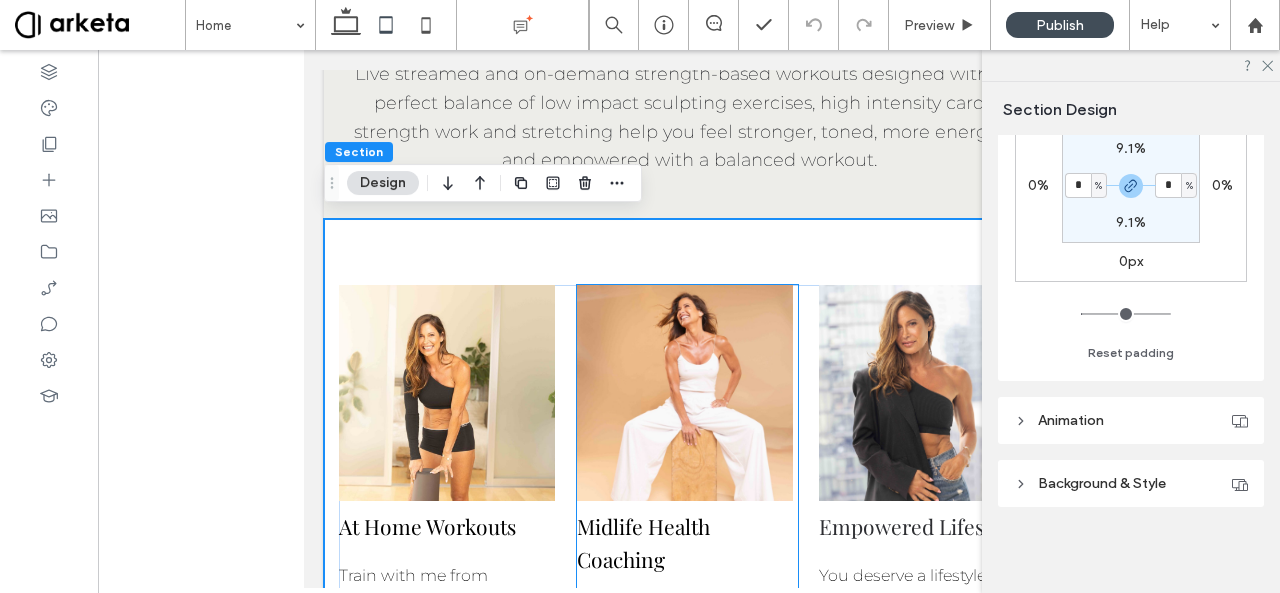 type on "*" 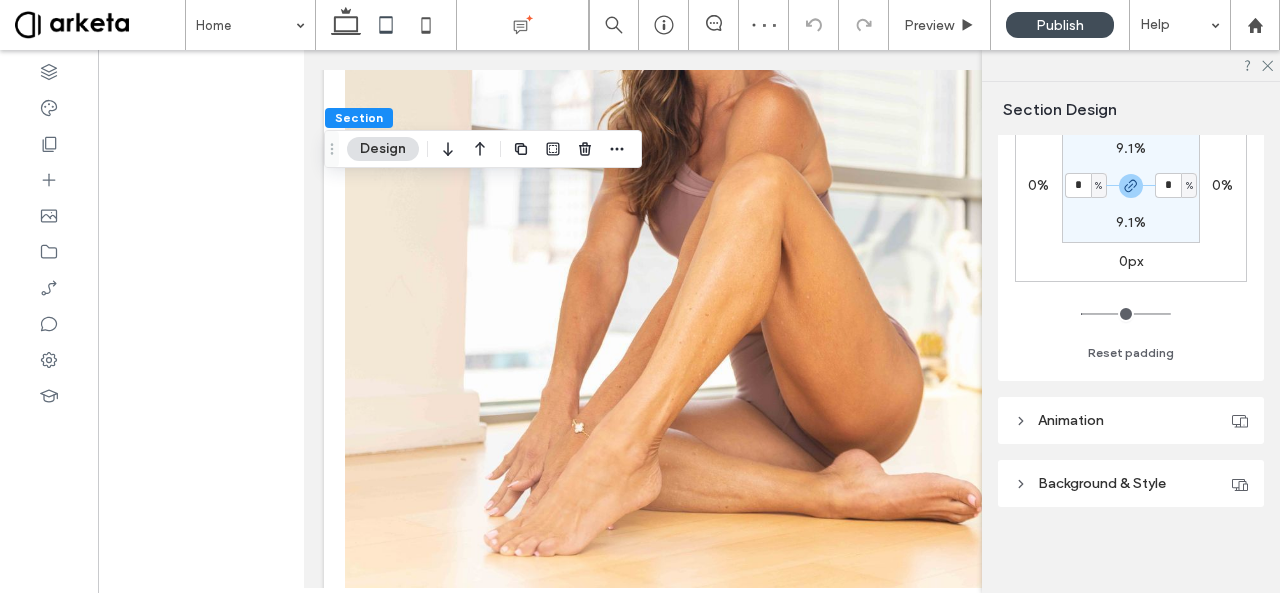 scroll, scrollTop: 4212, scrollLeft: 0, axis: vertical 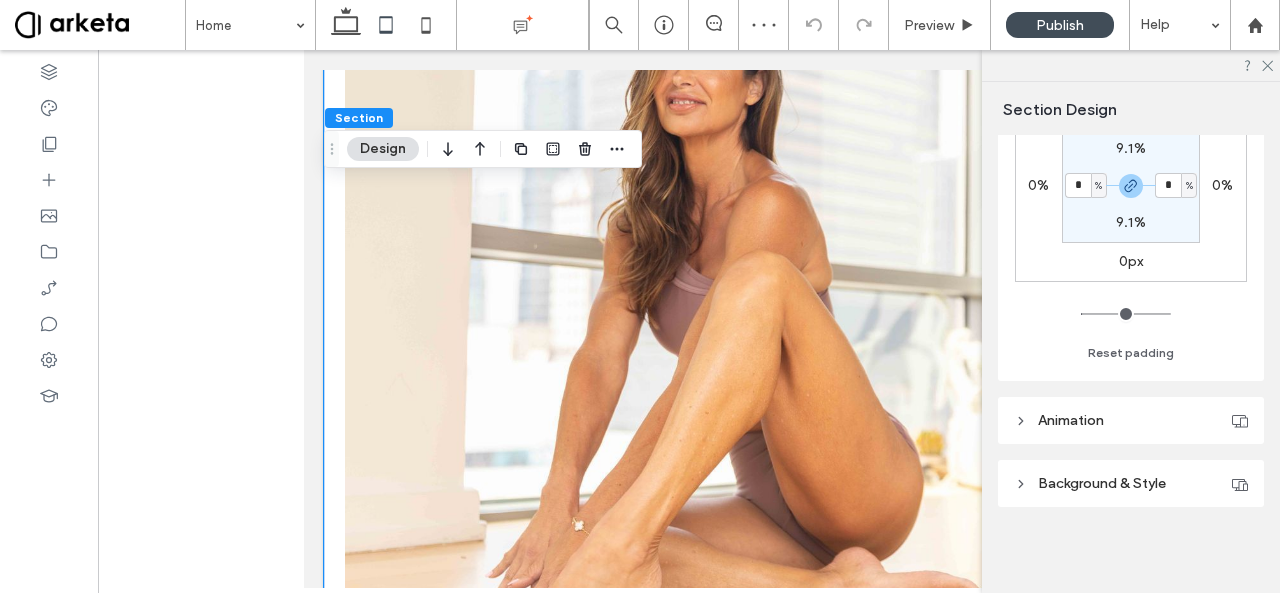 click at bounding box center [689, 114] 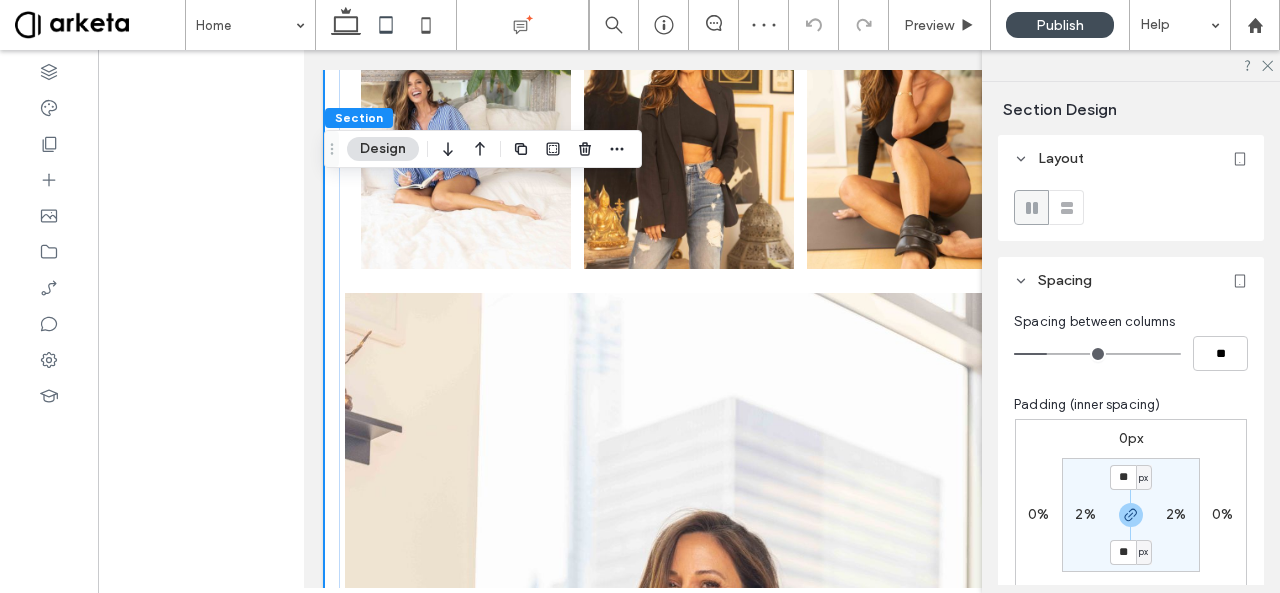 scroll, scrollTop: 3686, scrollLeft: 0, axis: vertical 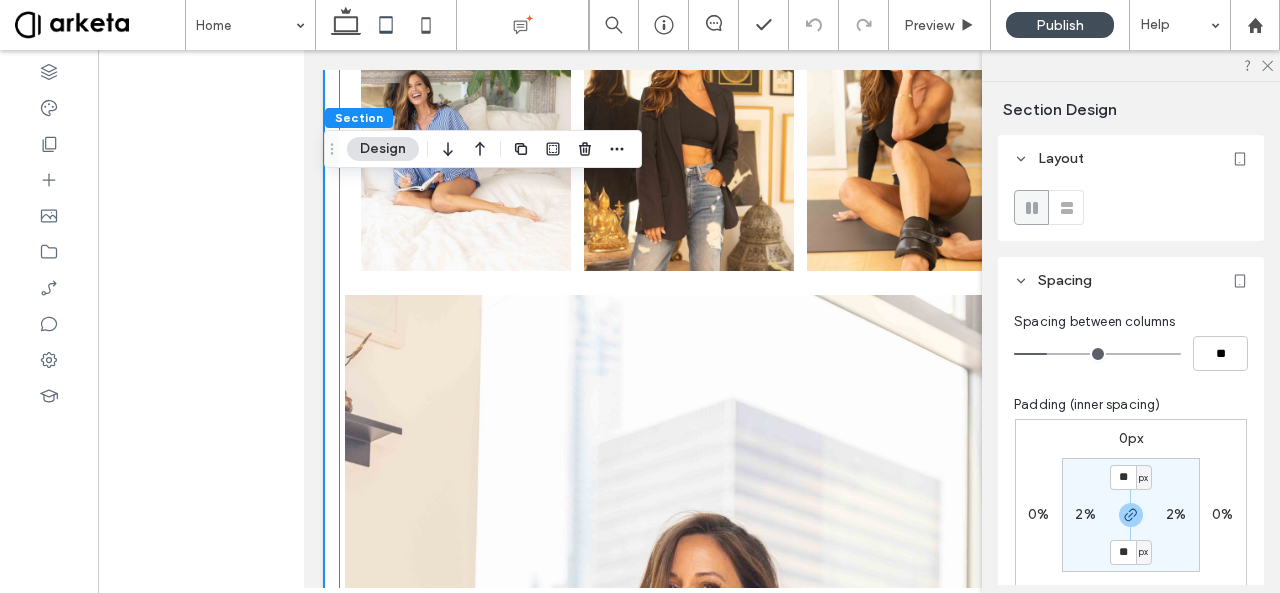 click at bounding box center [689, 640] 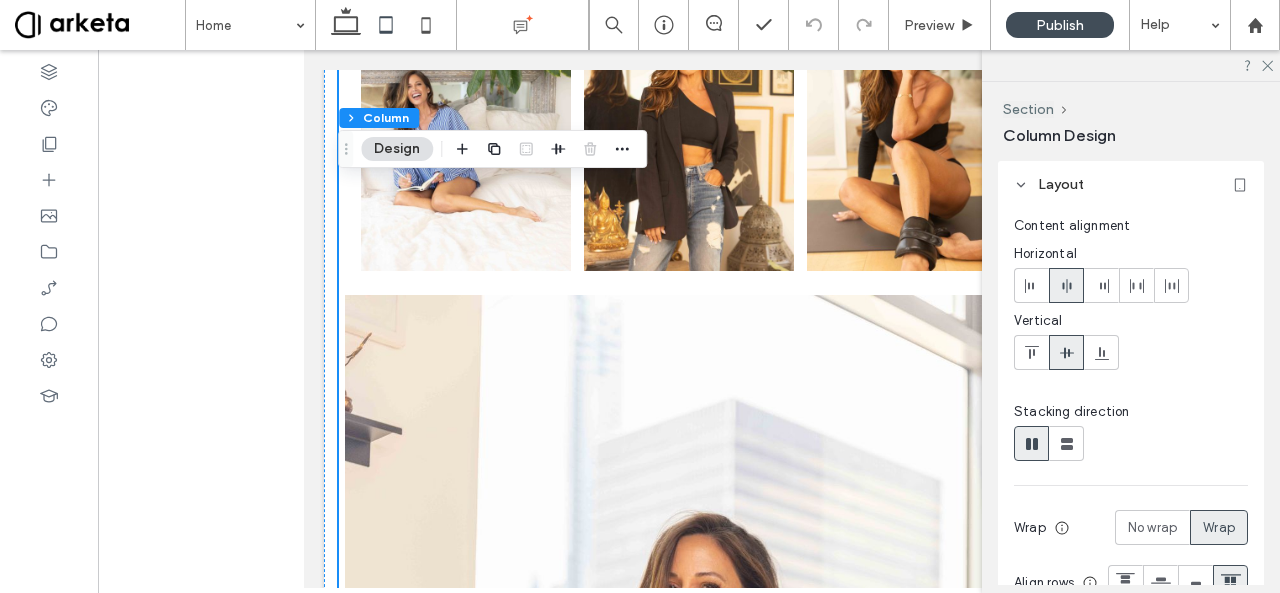 click at bounding box center (689, 640) 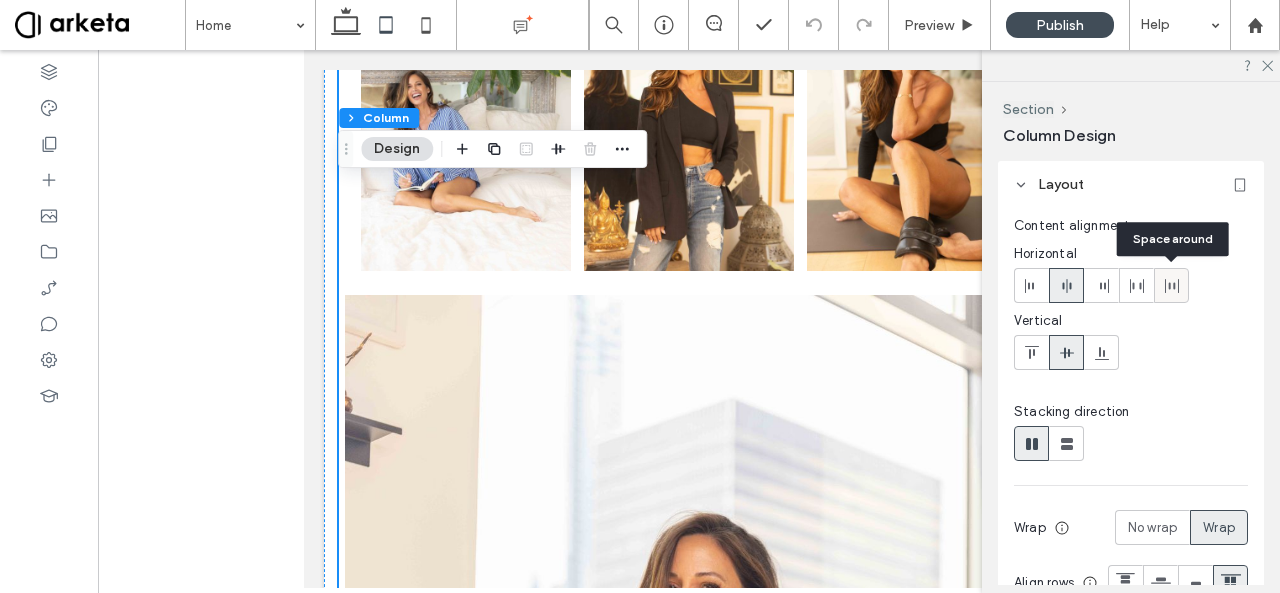 click at bounding box center [1171, 285] 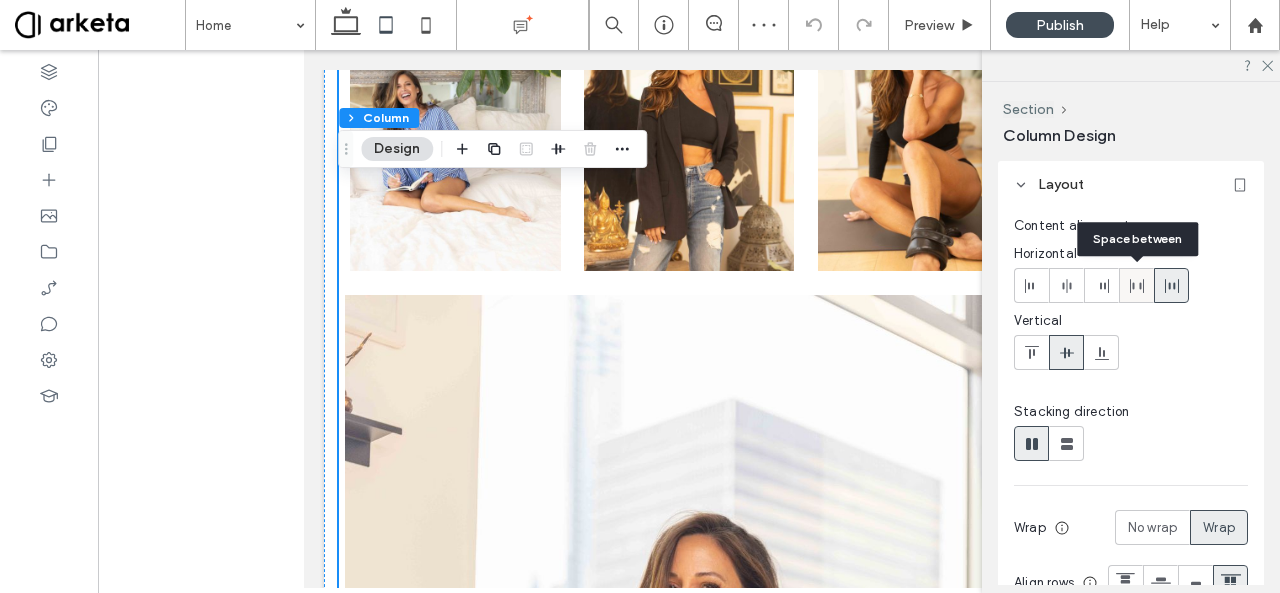 click 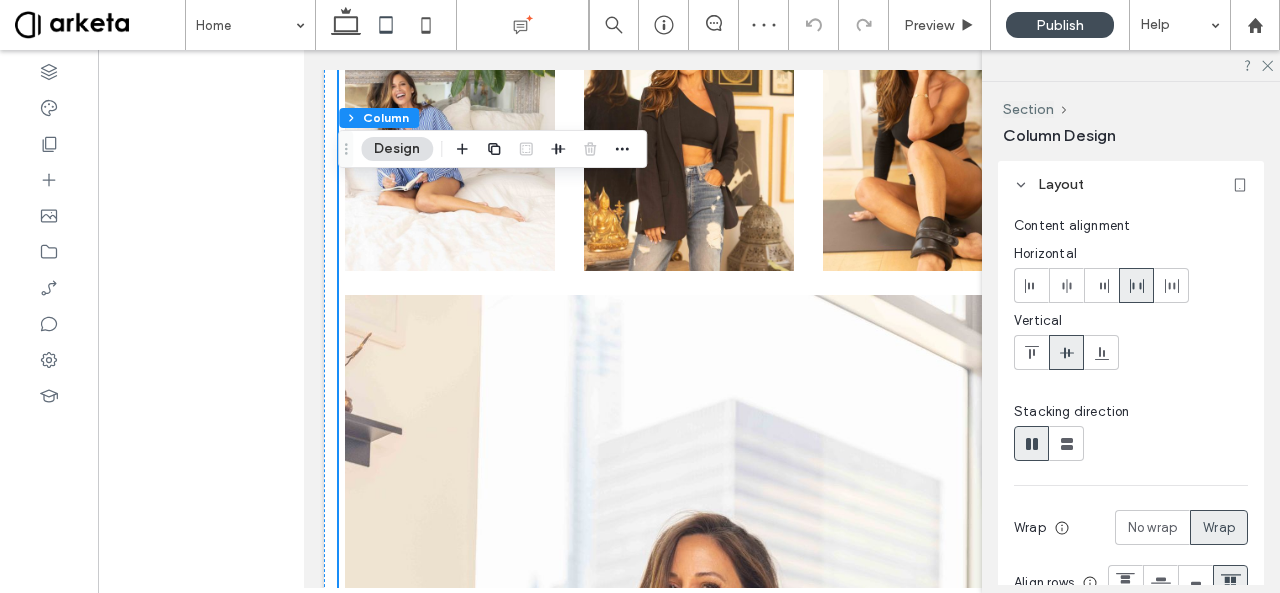 click at bounding box center [689, 640] 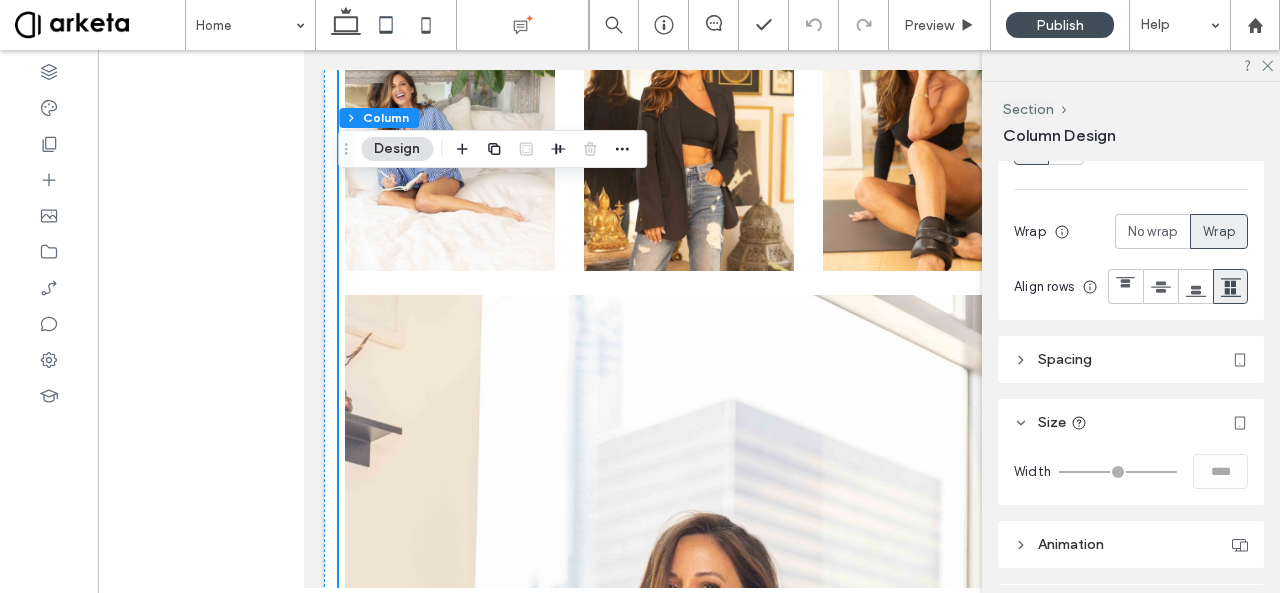 scroll, scrollTop: 360, scrollLeft: 0, axis: vertical 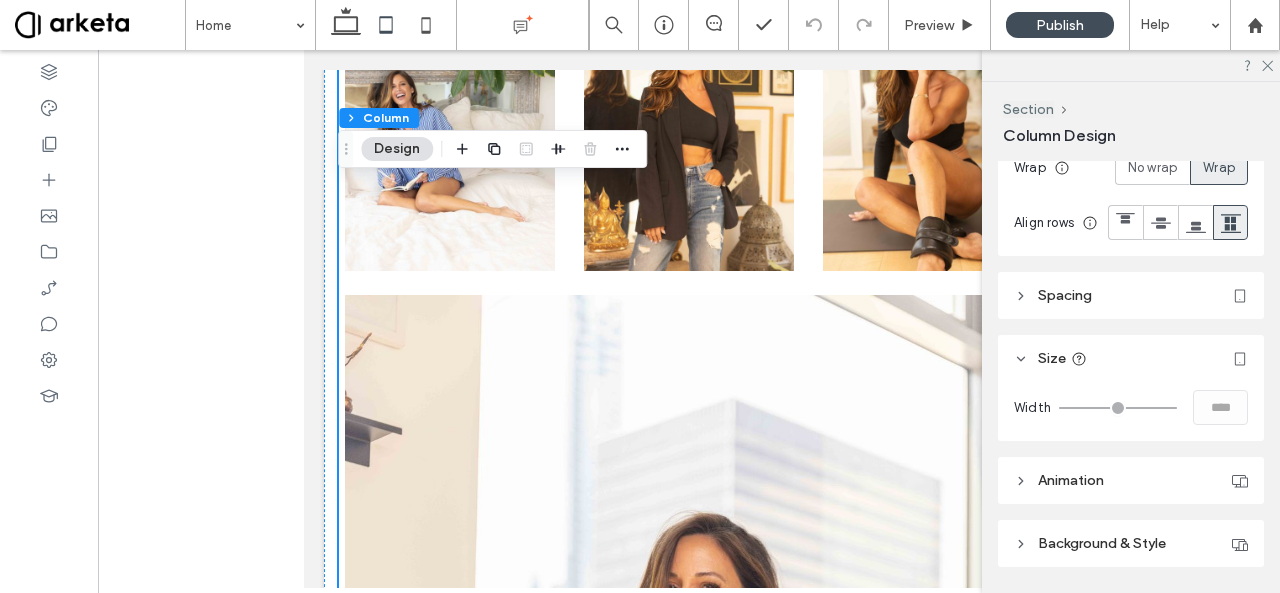 click on "Spacing" at bounding box center (1131, 295) 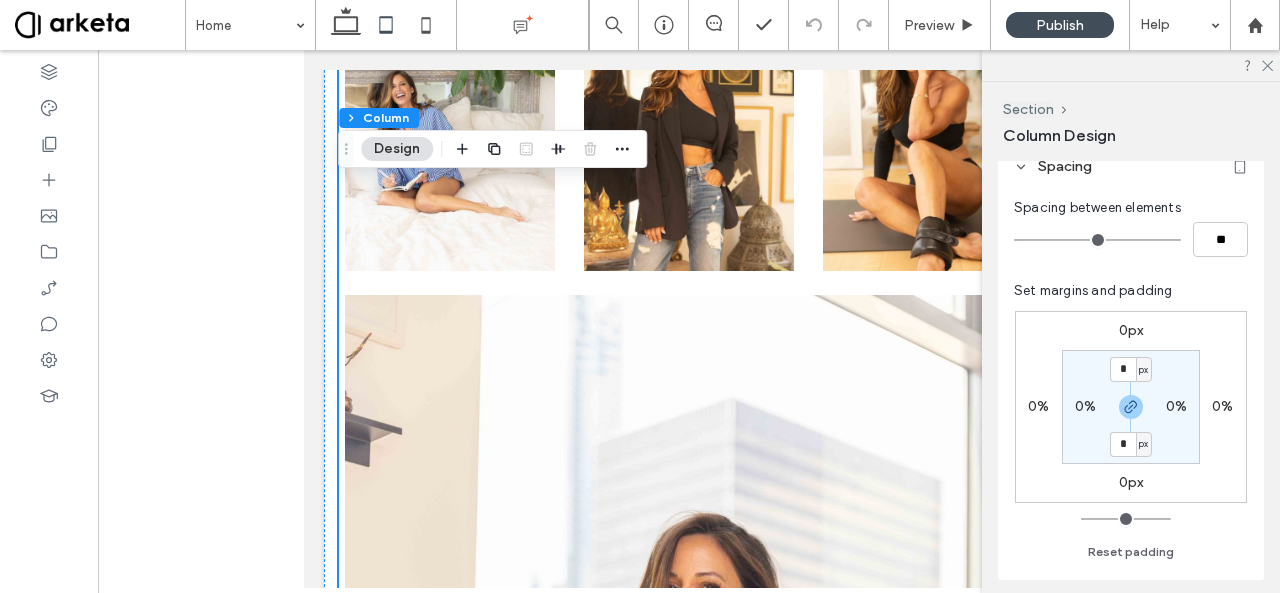 scroll, scrollTop: 498, scrollLeft: 0, axis: vertical 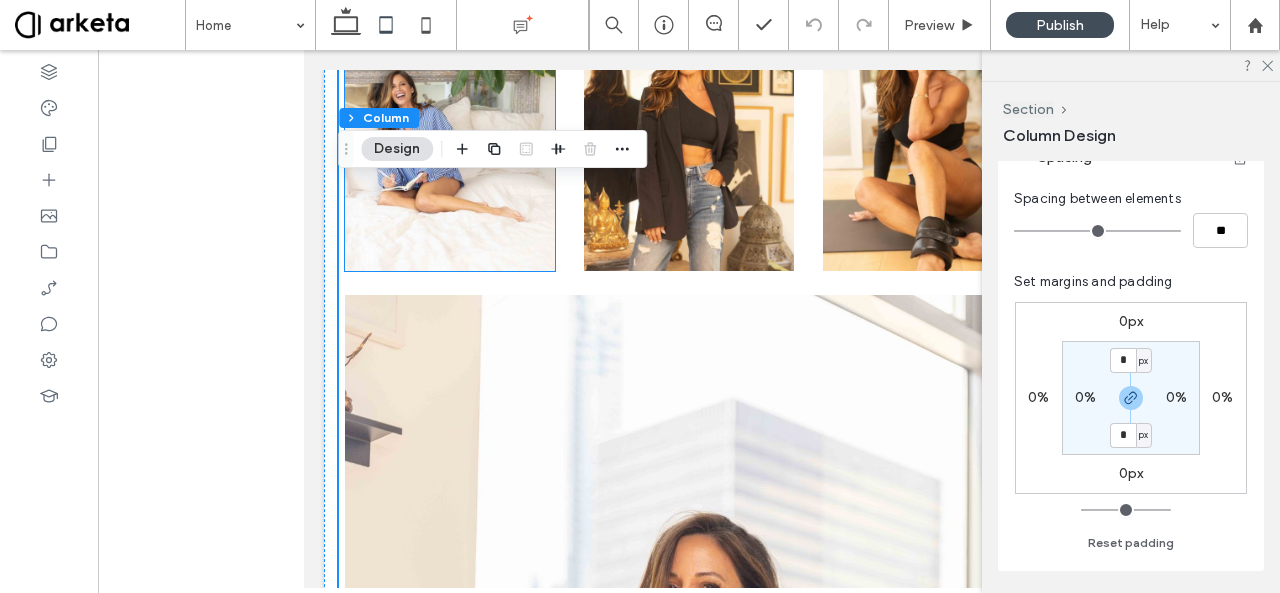 click at bounding box center (450, 112) 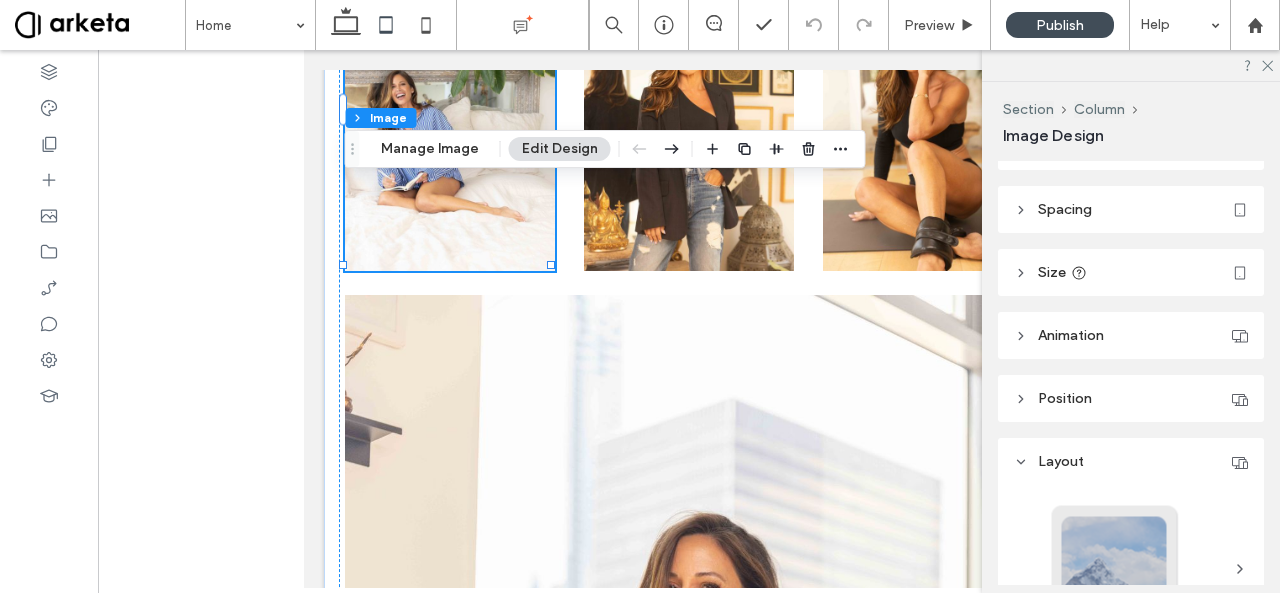 scroll, scrollTop: 37, scrollLeft: 0, axis: vertical 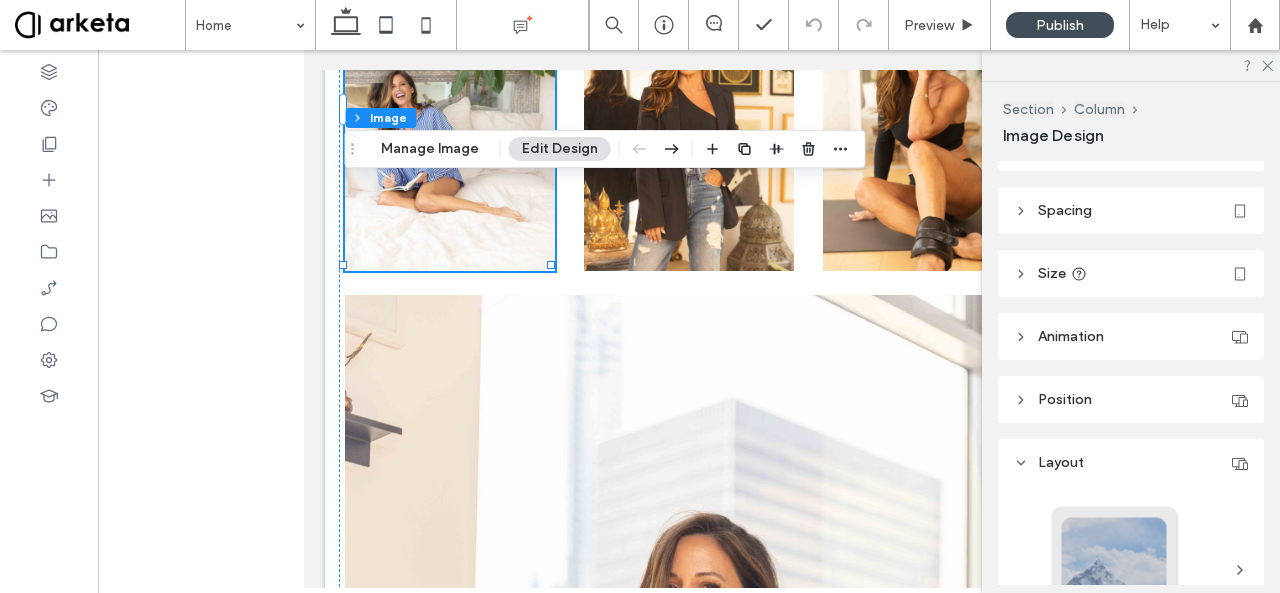 click on "Size" at bounding box center (1052, 273) 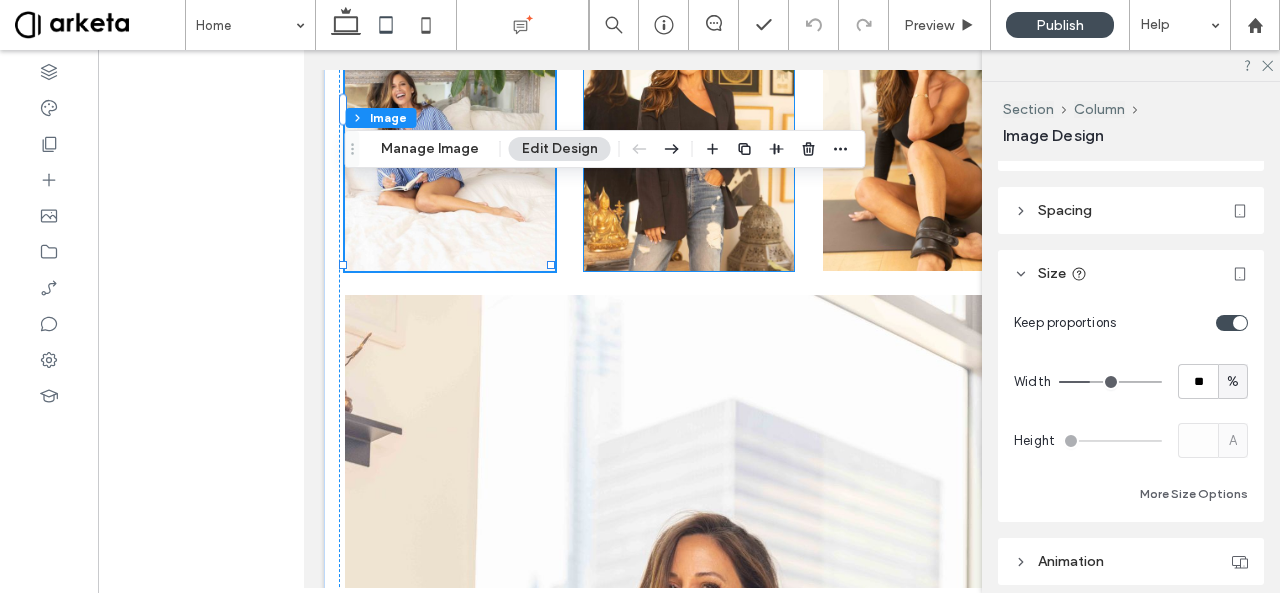 click at bounding box center [689, 112] 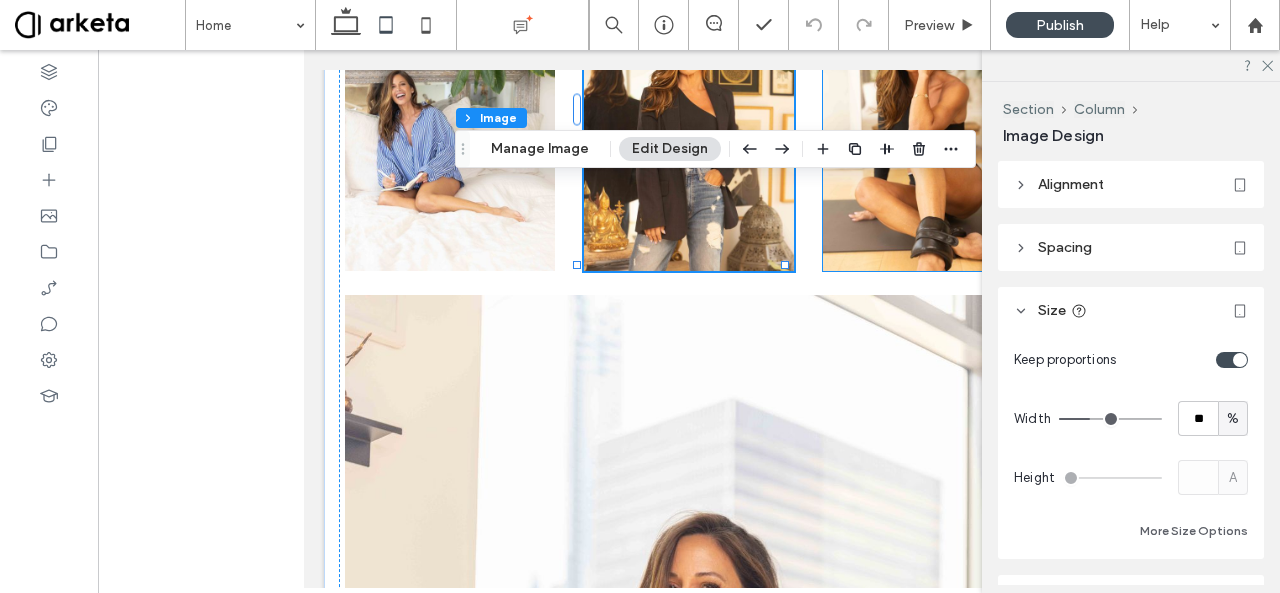 click at bounding box center [928, 112] 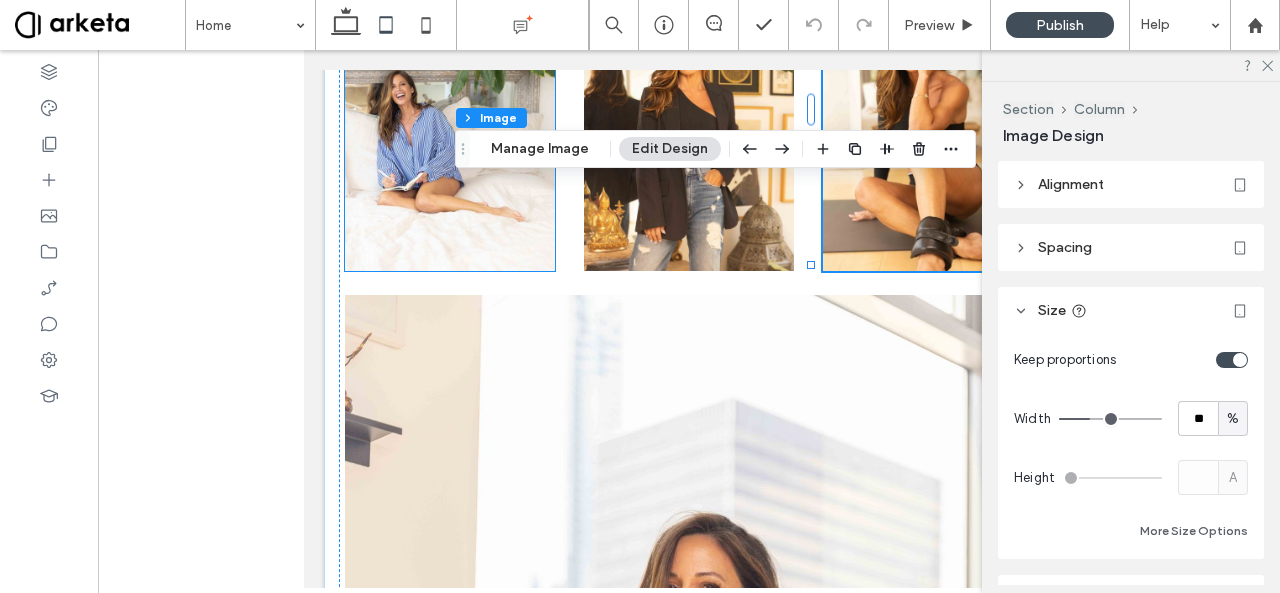 click at bounding box center (450, 112) 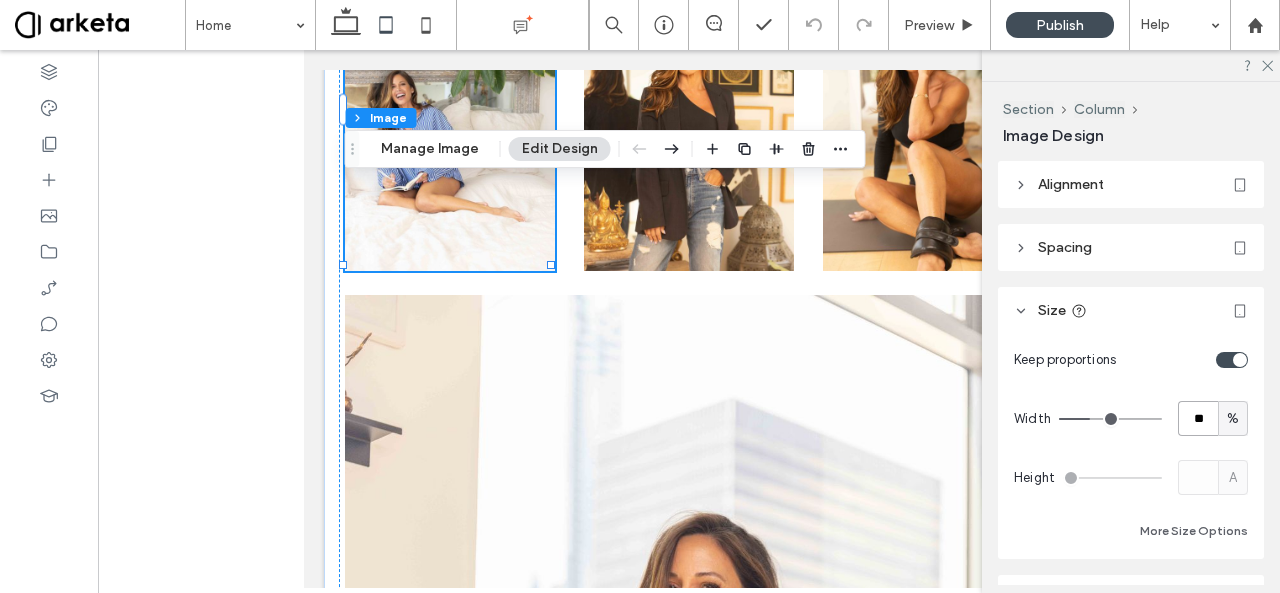 click on "**" at bounding box center [1198, 418] 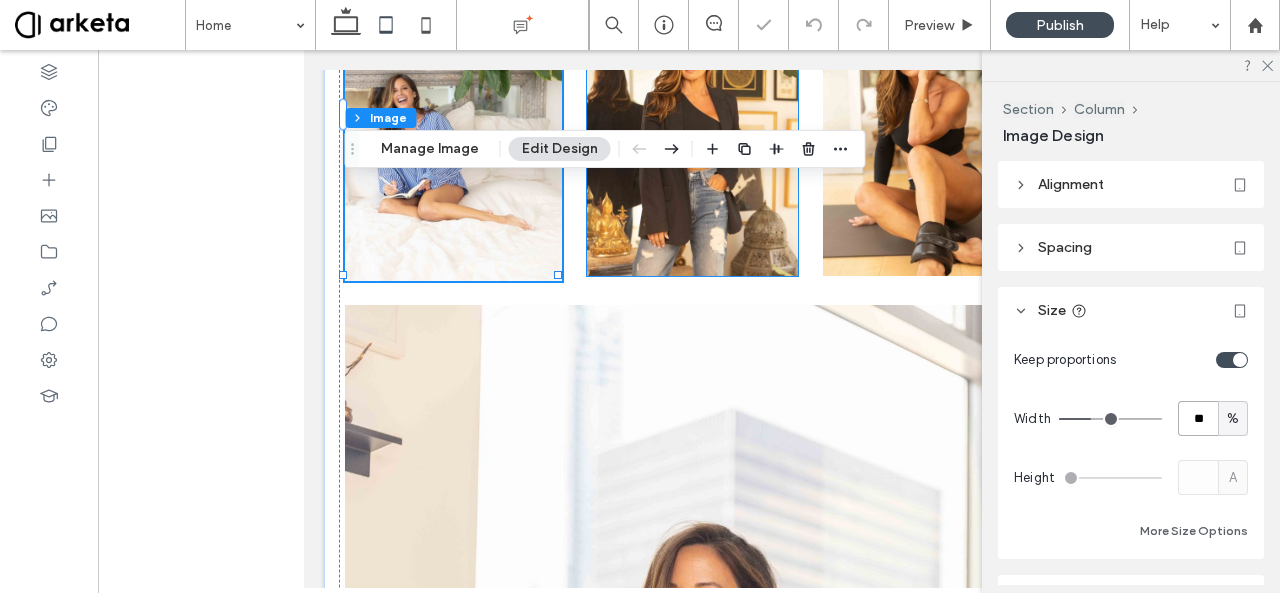 click at bounding box center (692, 117) 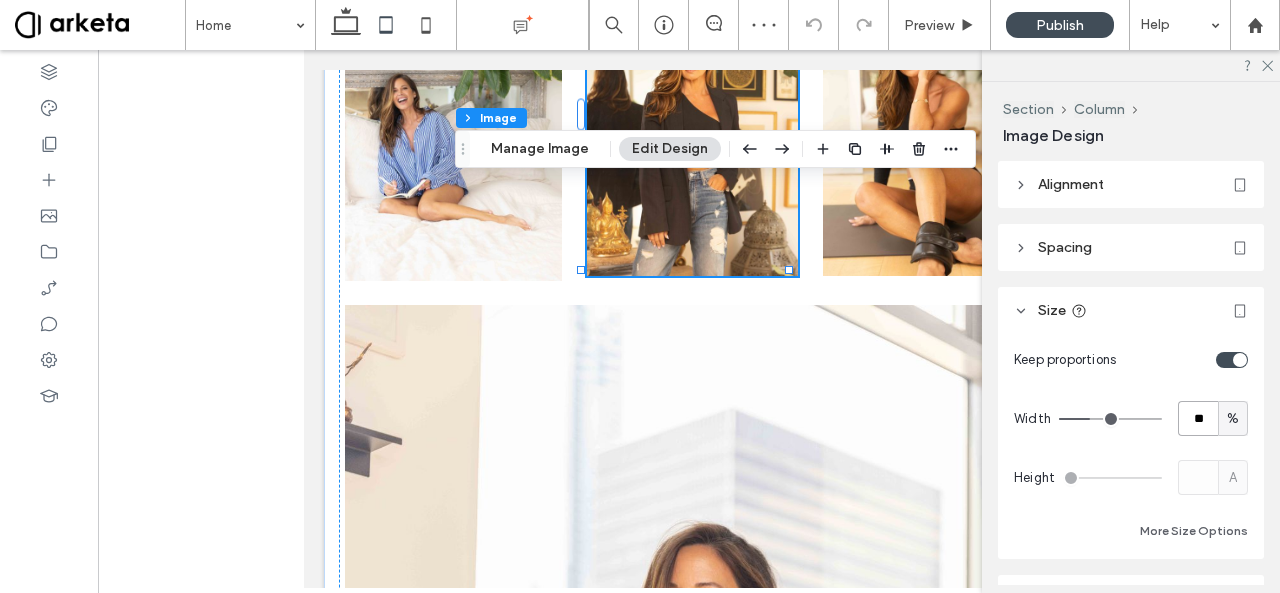 click on "**" at bounding box center [1198, 418] 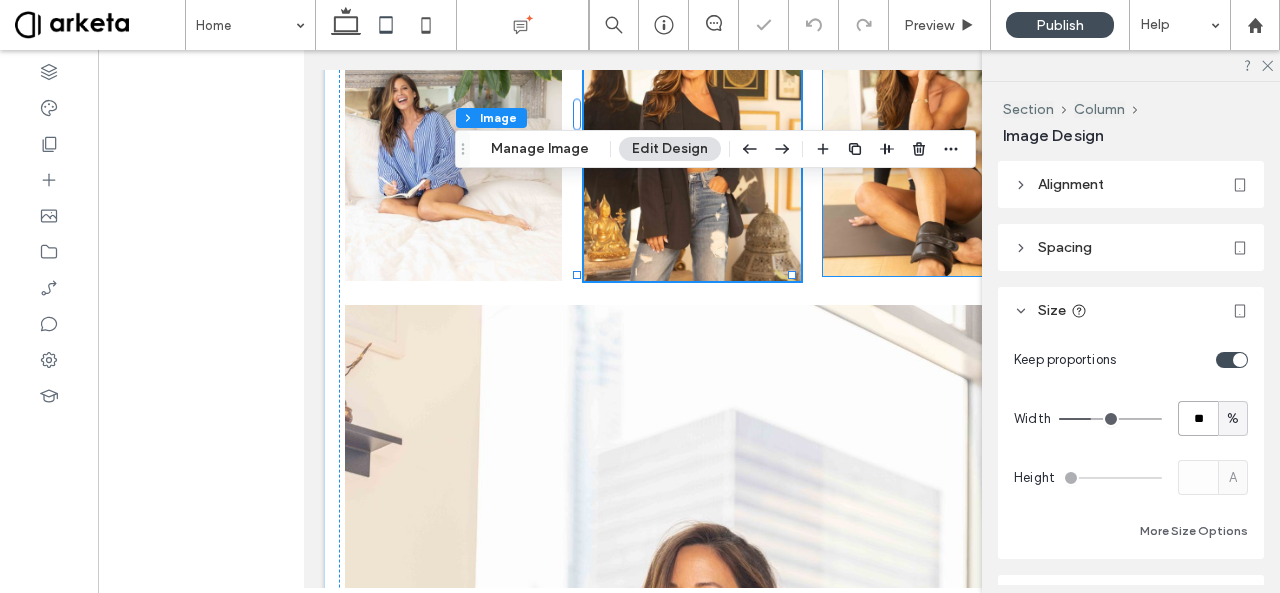 click at bounding box center [928, 117] 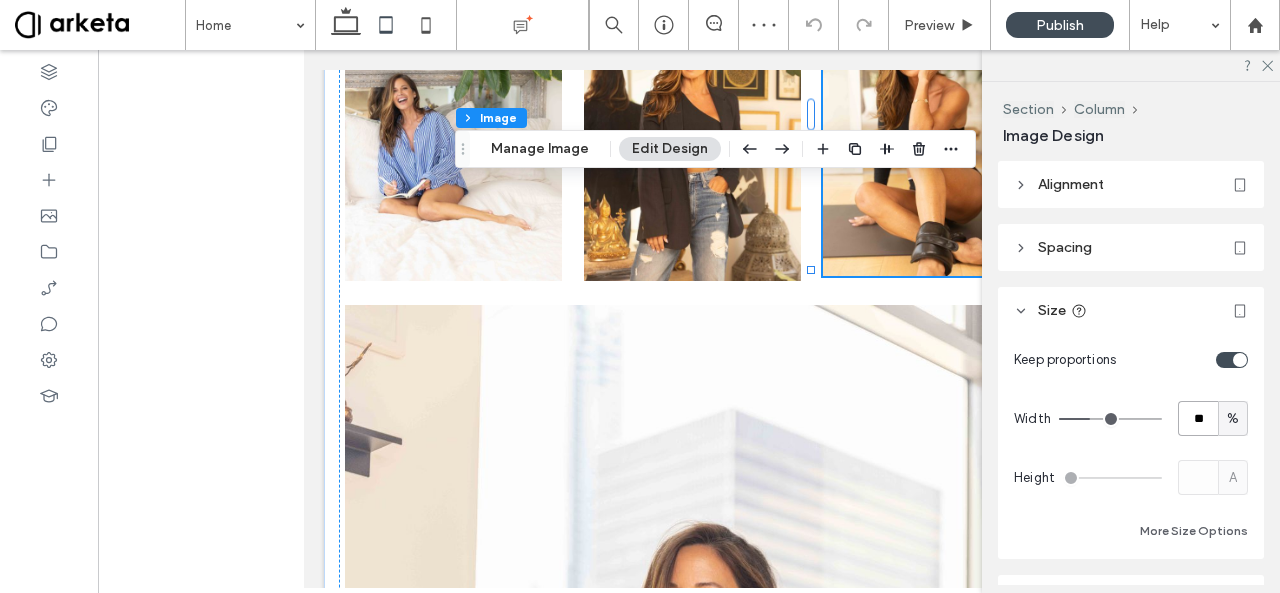 click on "**" at bounding box center [1198, 418] 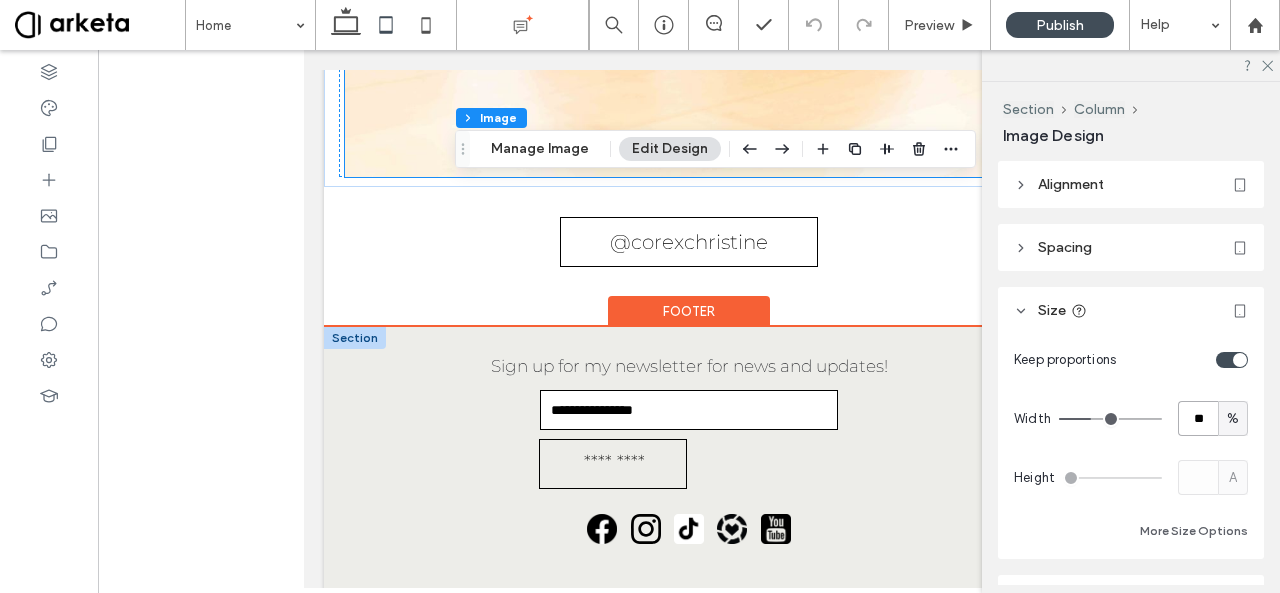 scroll, scrollTop: 4874, scrollLeft: 0, axis: vertical 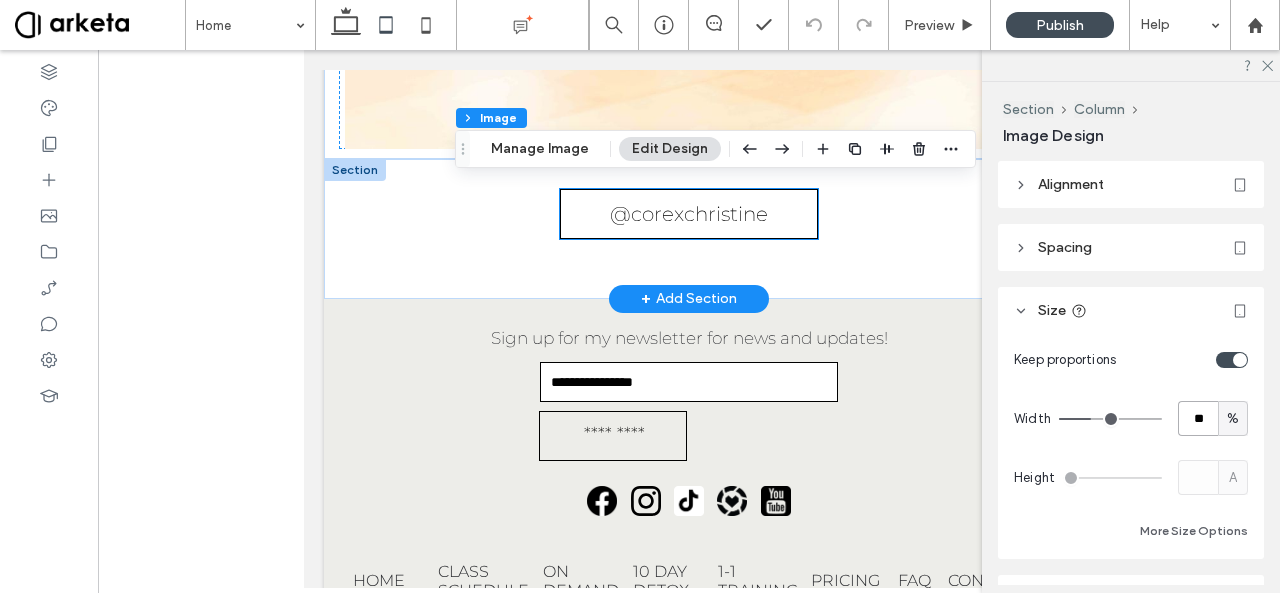 click on "@corexchristine" at bounding box center [689, 214] 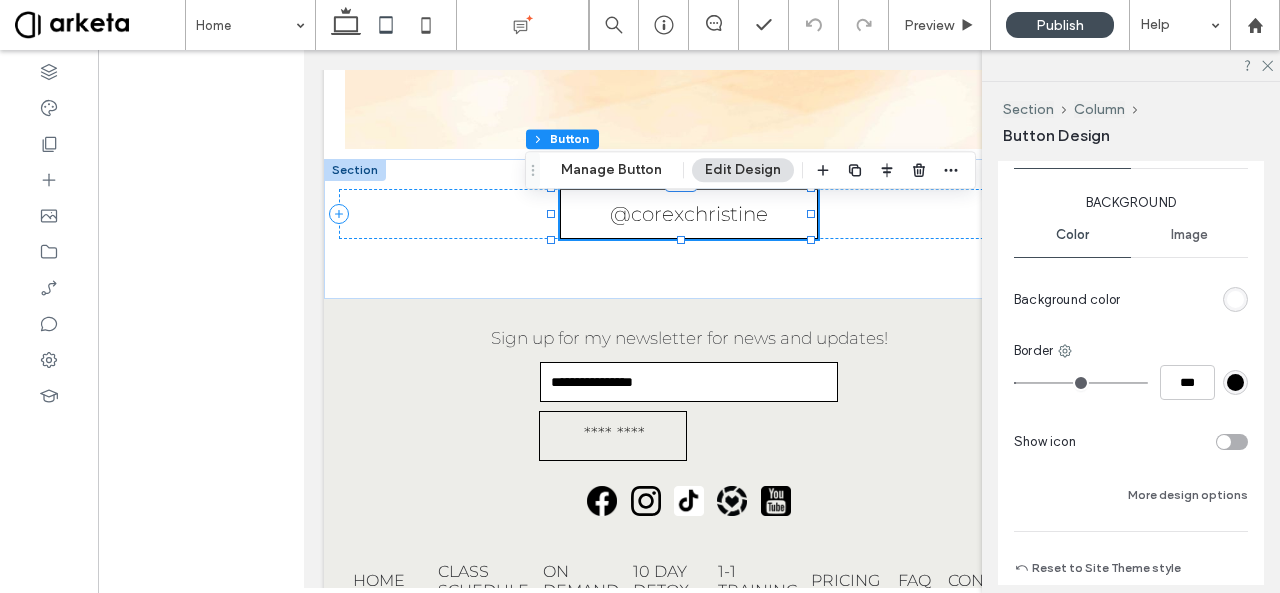 scroll, scrollTop: 477, scrollLeft: 0, axis: vertical 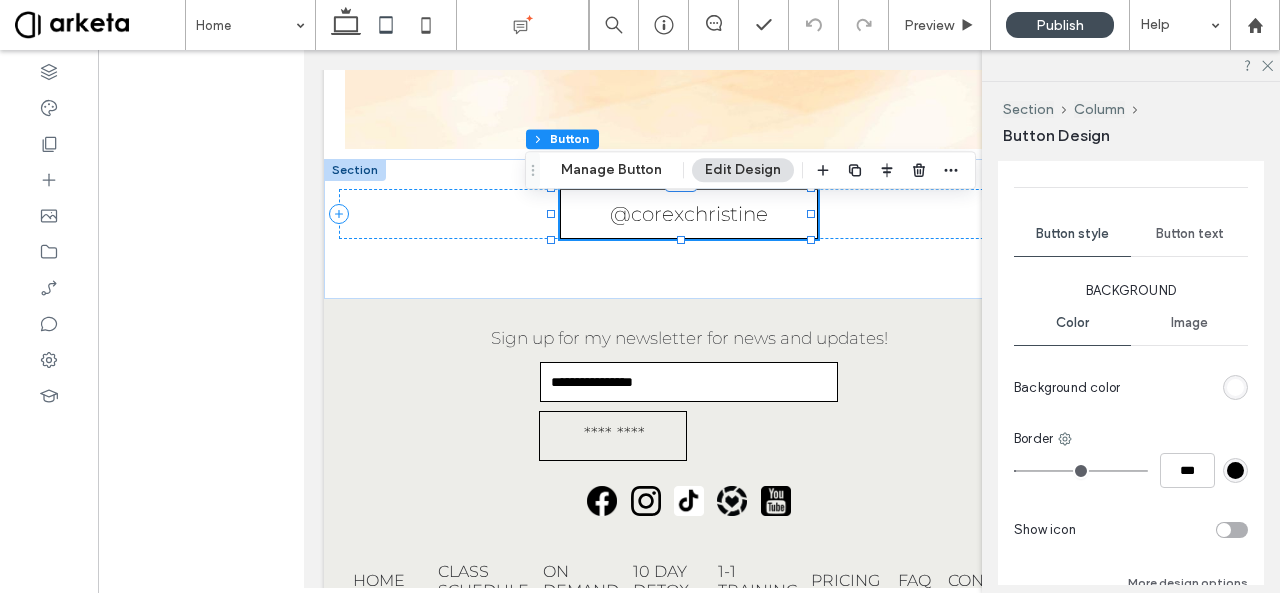 type on "*" 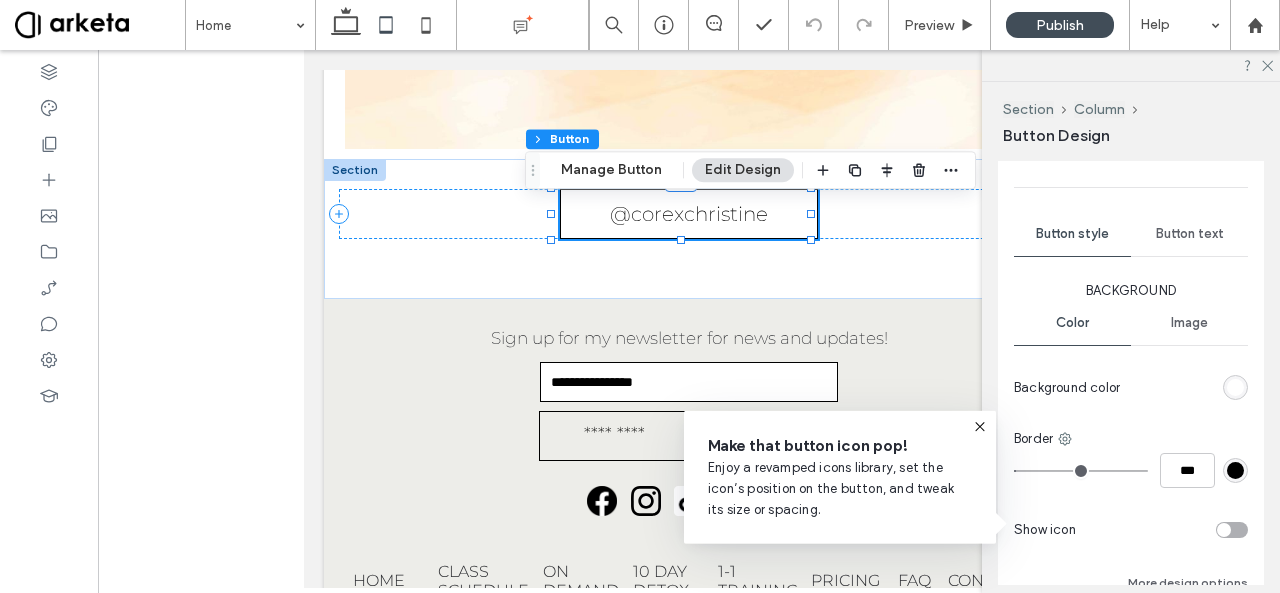 click on "Button text" at bounding box center [1190, 234] 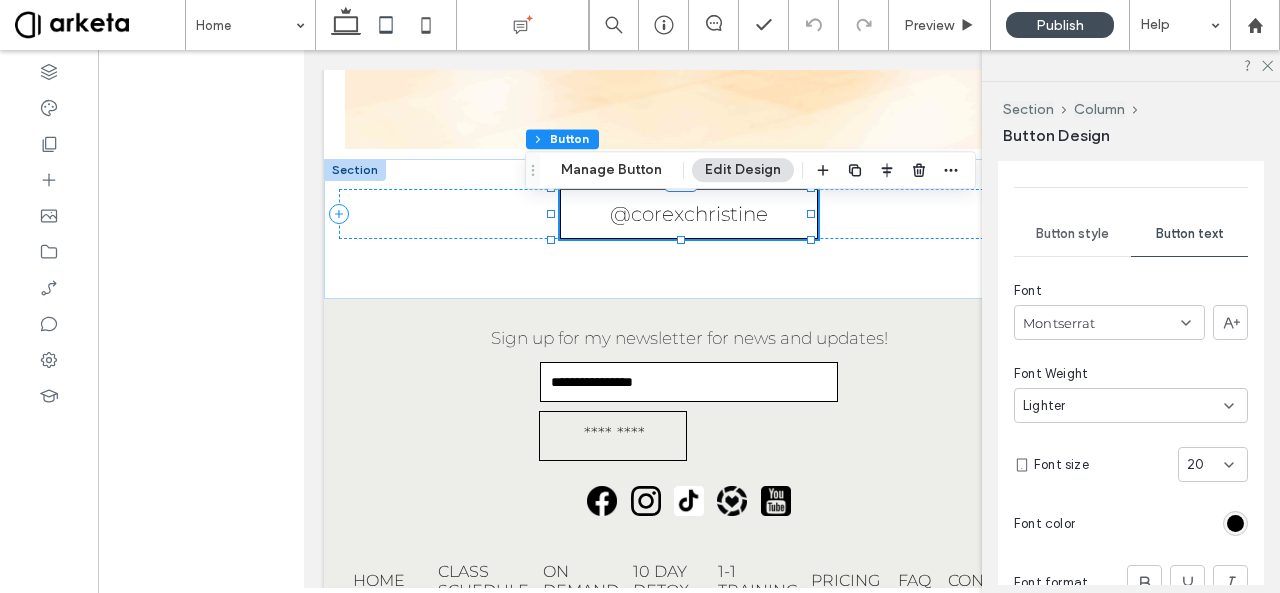 click on "20" at bounding box center (1201, 465) 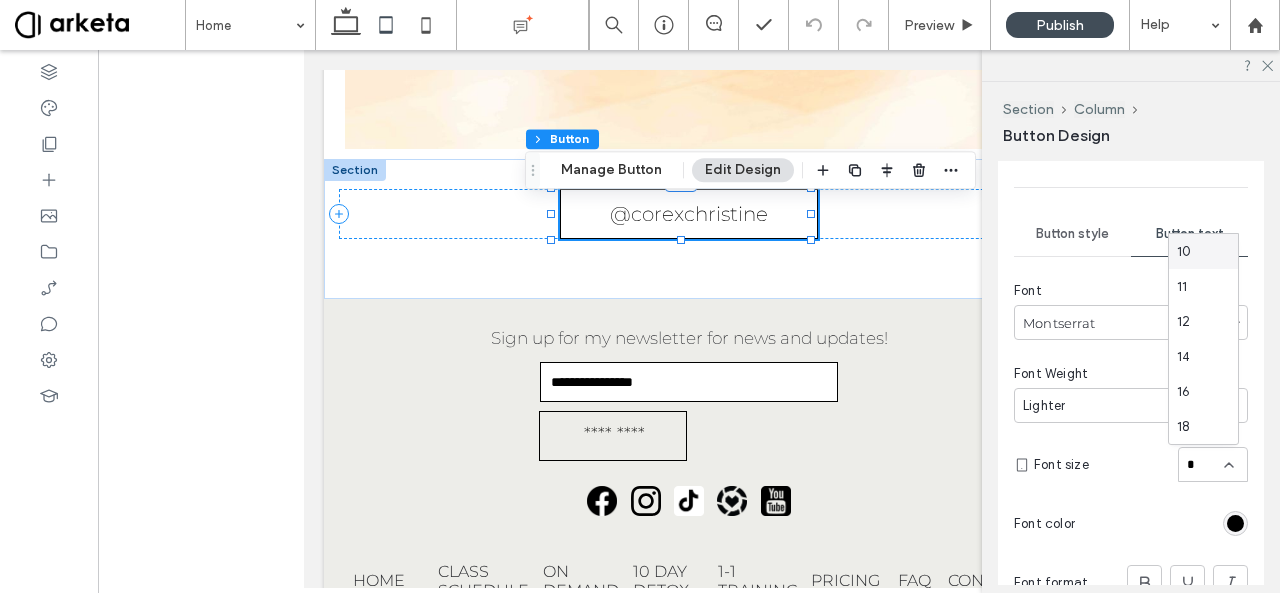 type on "**" 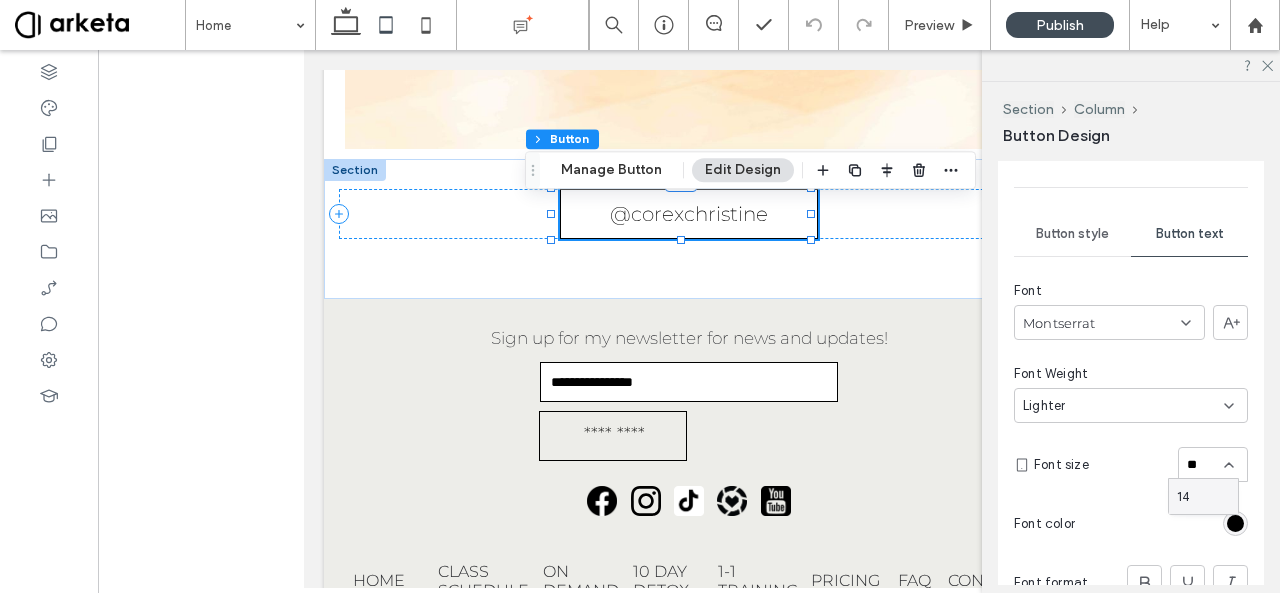 type 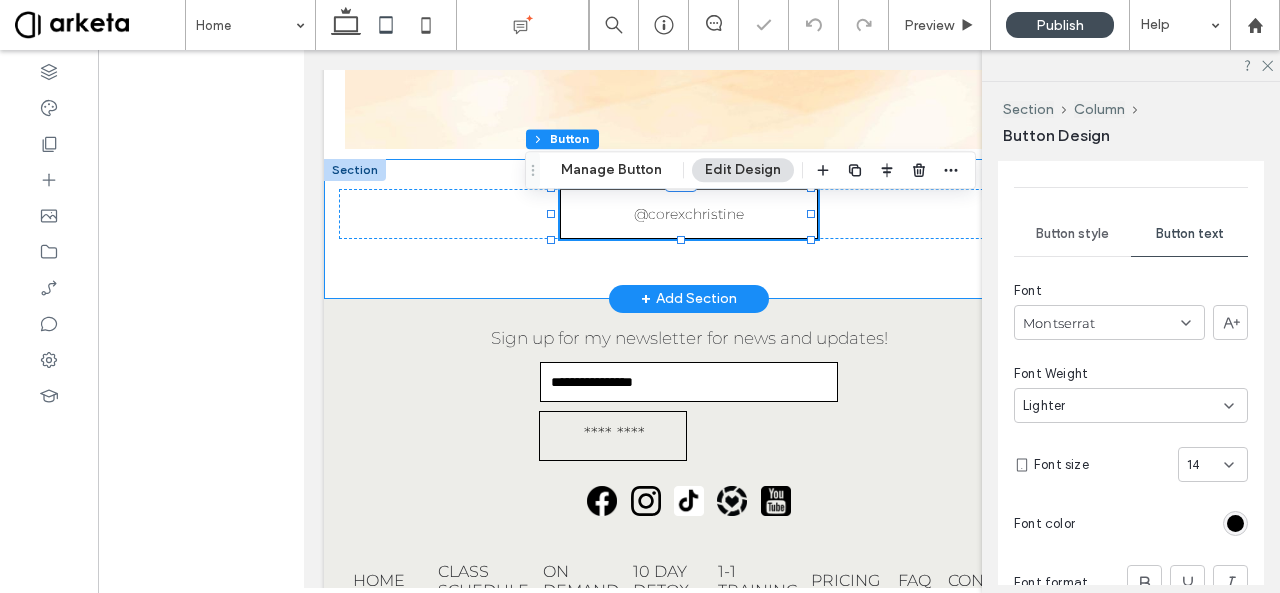 click on "@corexchristine" at bounding box center (689, 229) 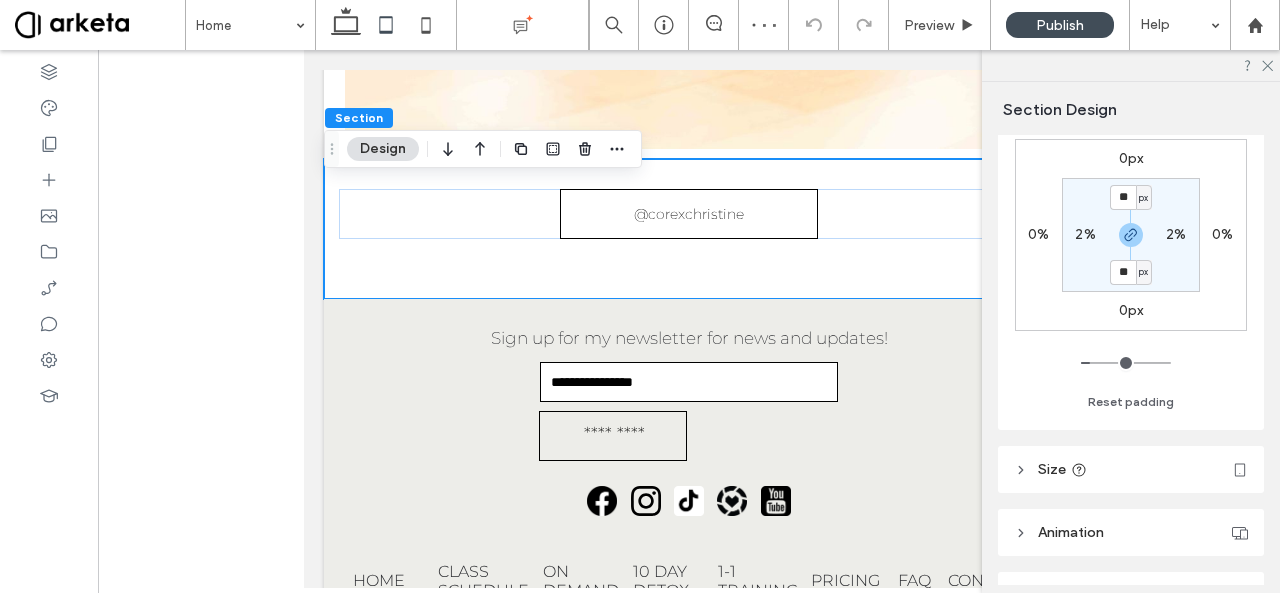 scroll, scrollTop: 392, scrollLeft: 0, axis: vertical 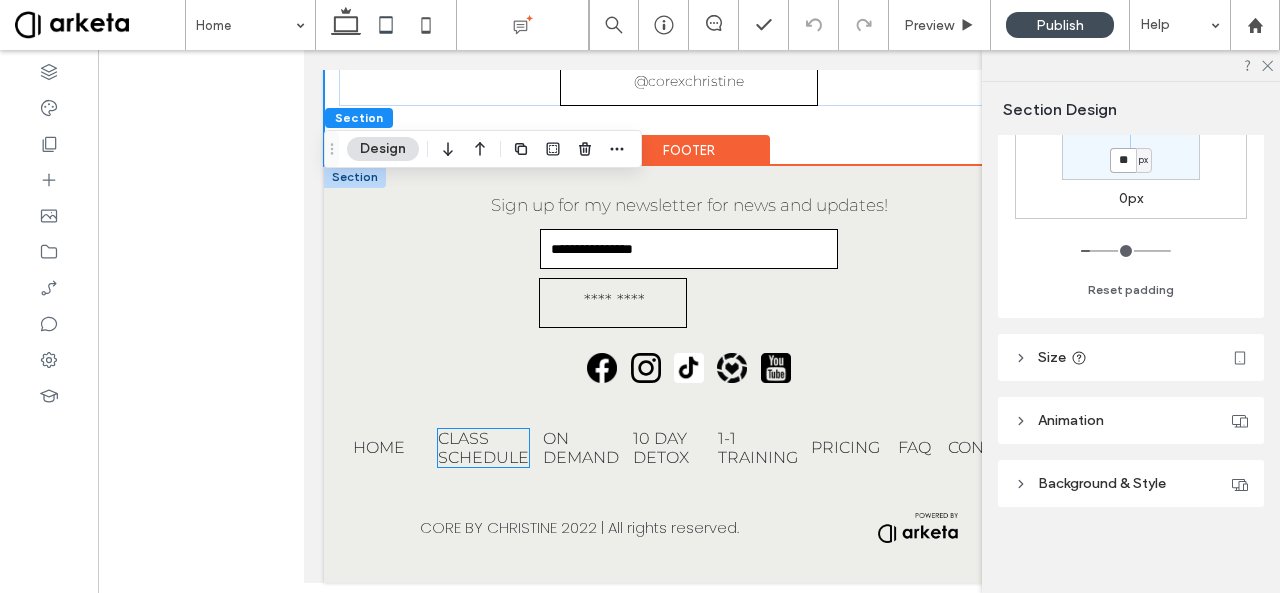 click on "CLASS SCHEDULE" at bounding box center [483, 448] 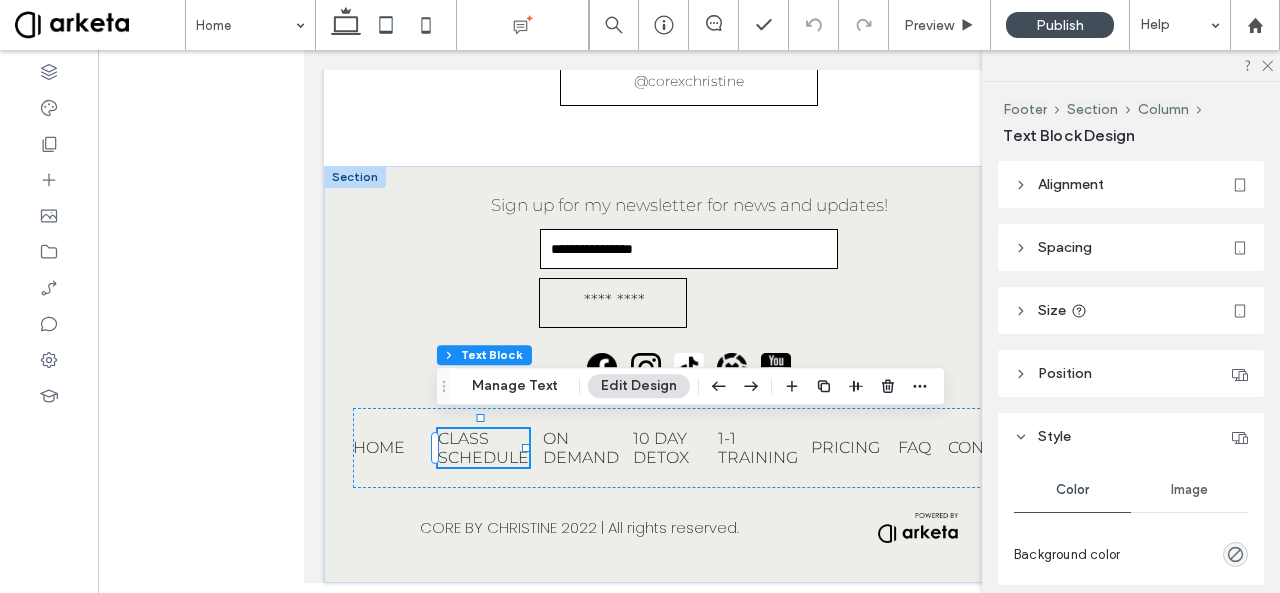 click on "Alignment" at bounding box center [1131, 184] 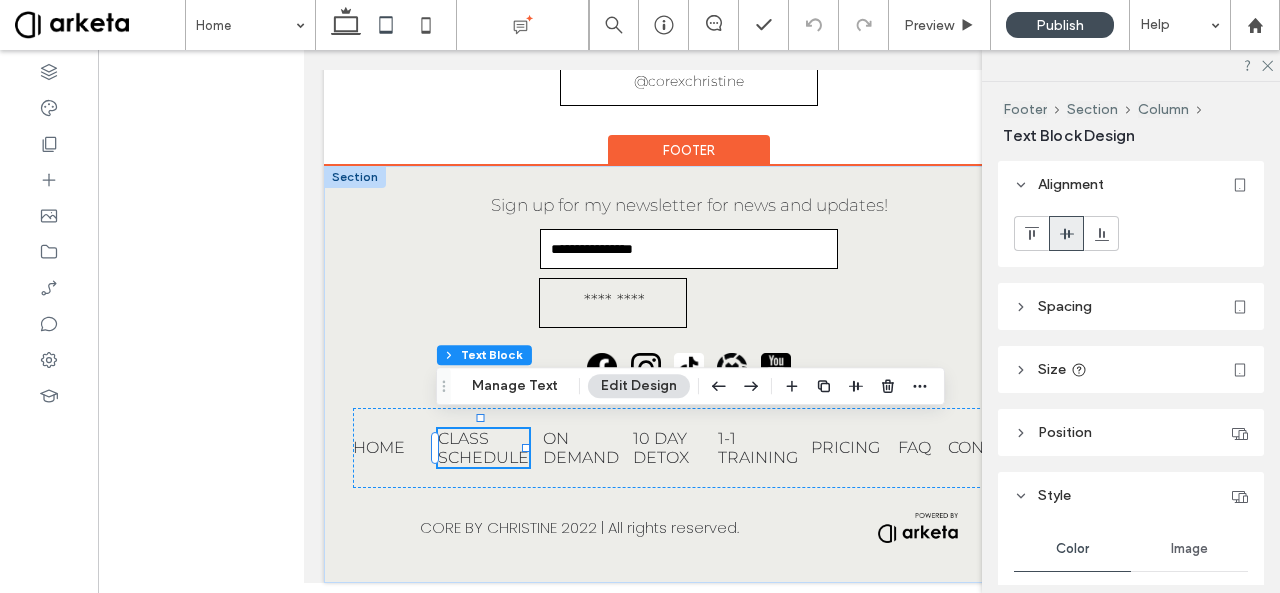 click on "CLASS SCHEDULE" at bounding box center [483, 448] 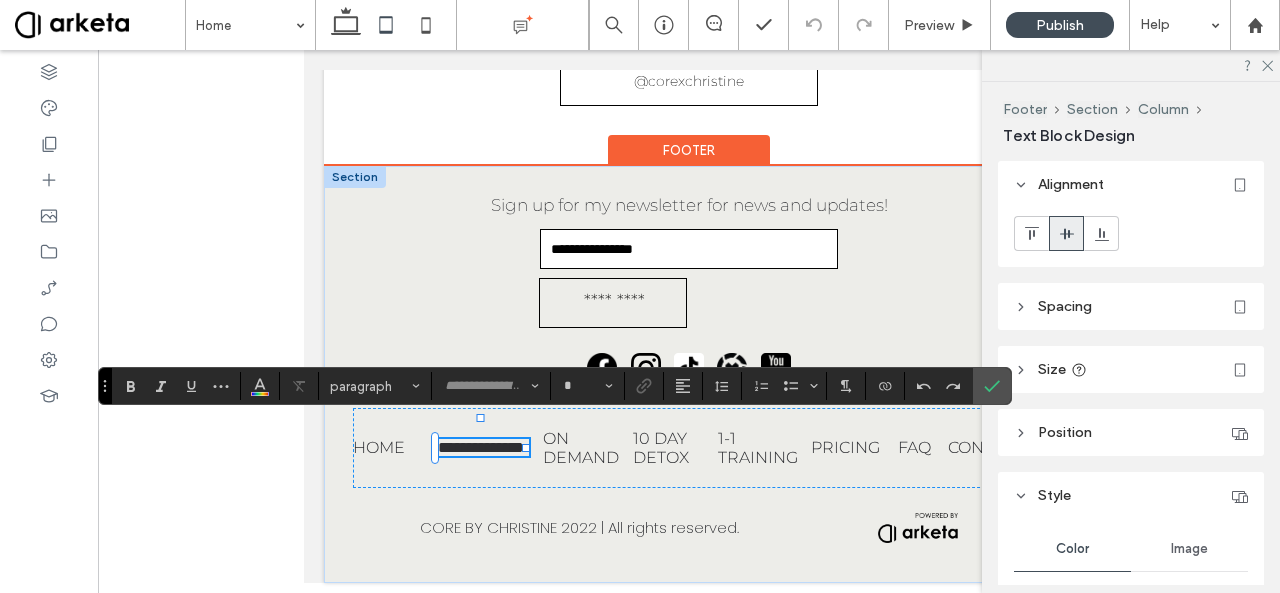 type on "**********" 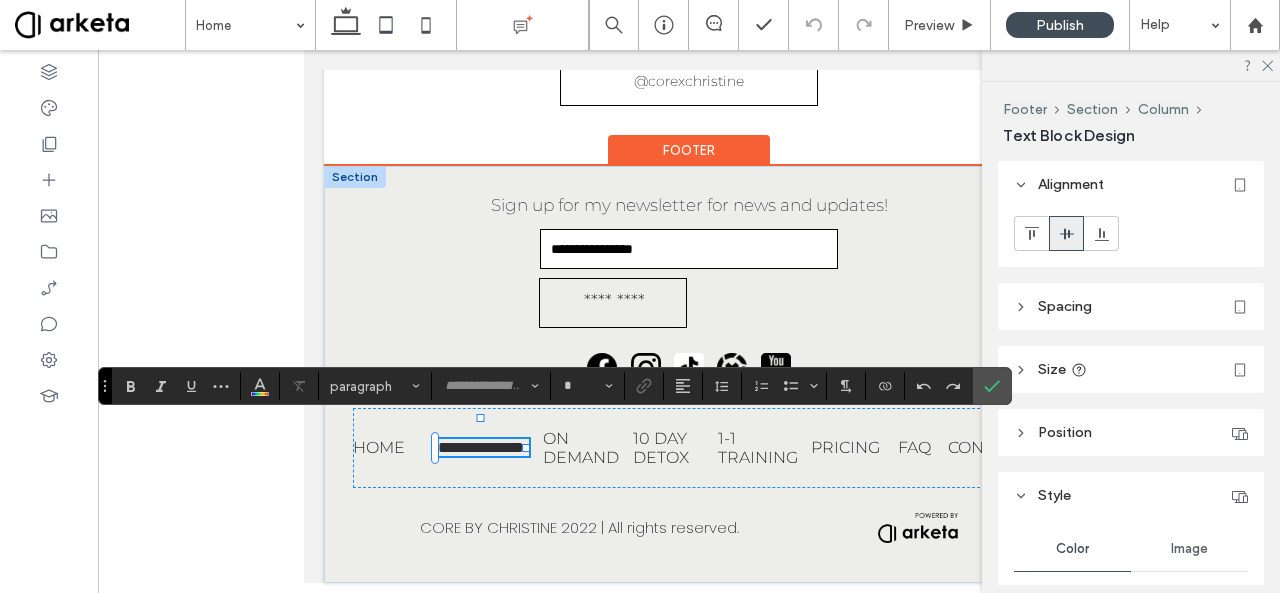 type on "**" 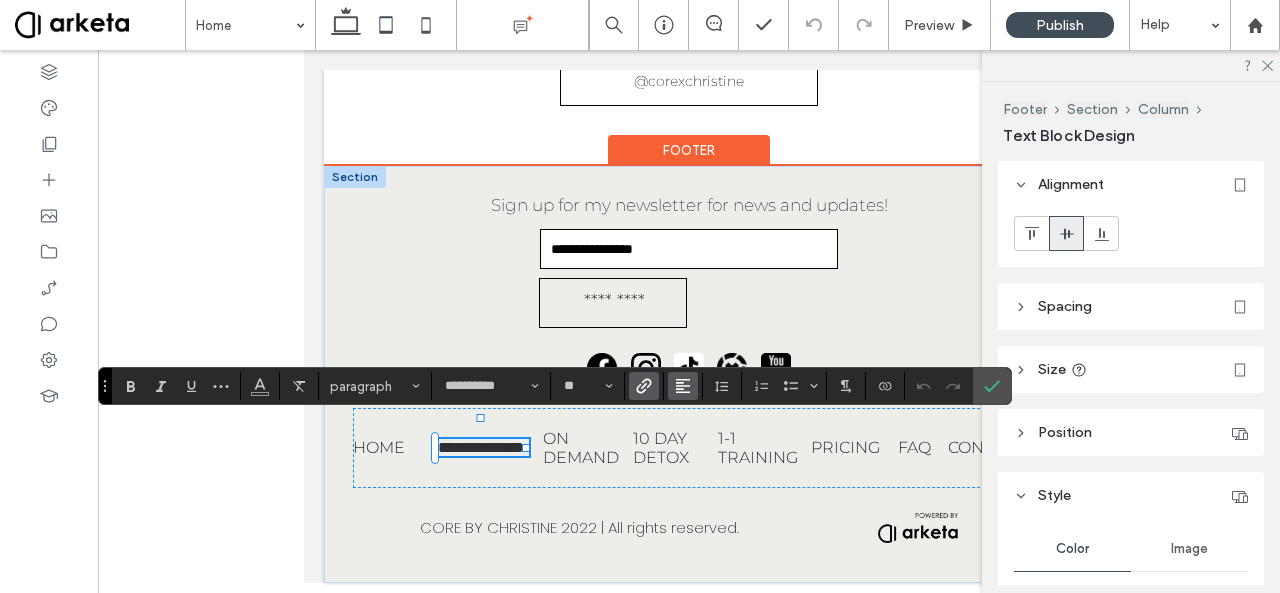 click at bounding box center [683, 386] 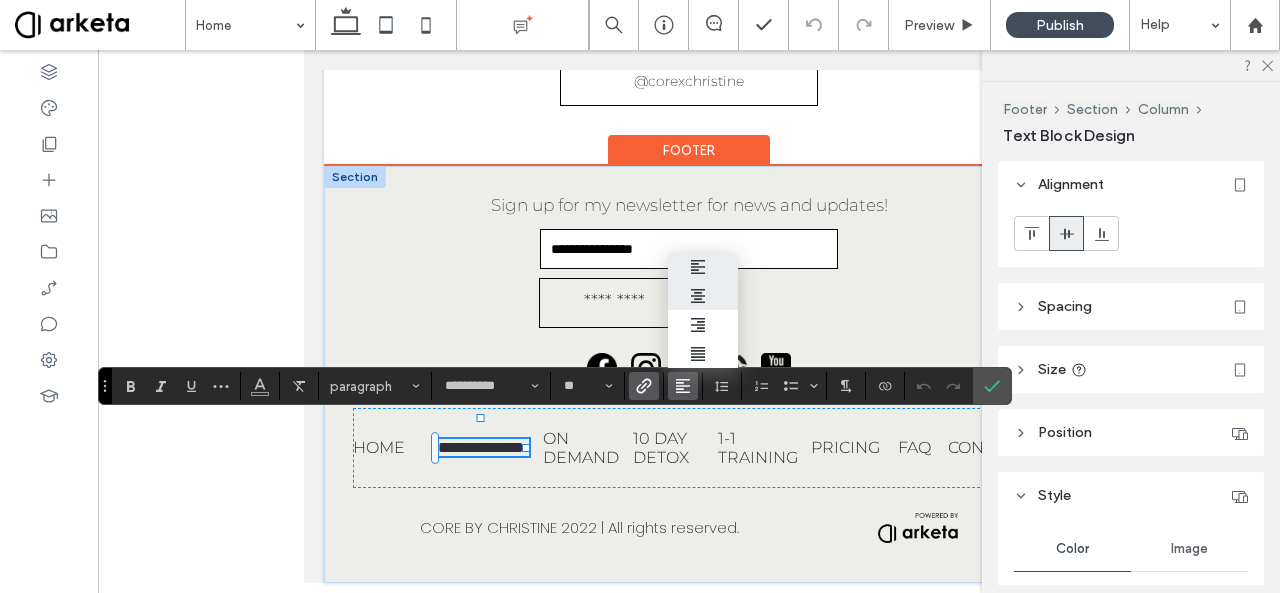 click at bounding box center [703, 295] 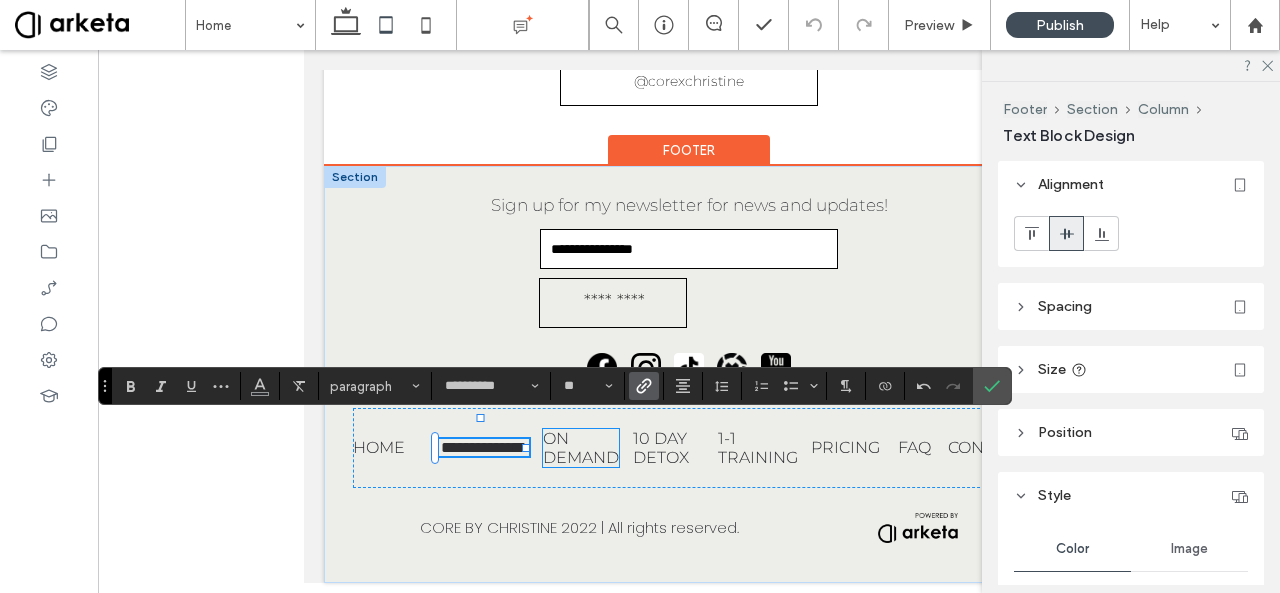 click on "ON DEMAND" at bounding box center [581, 448] 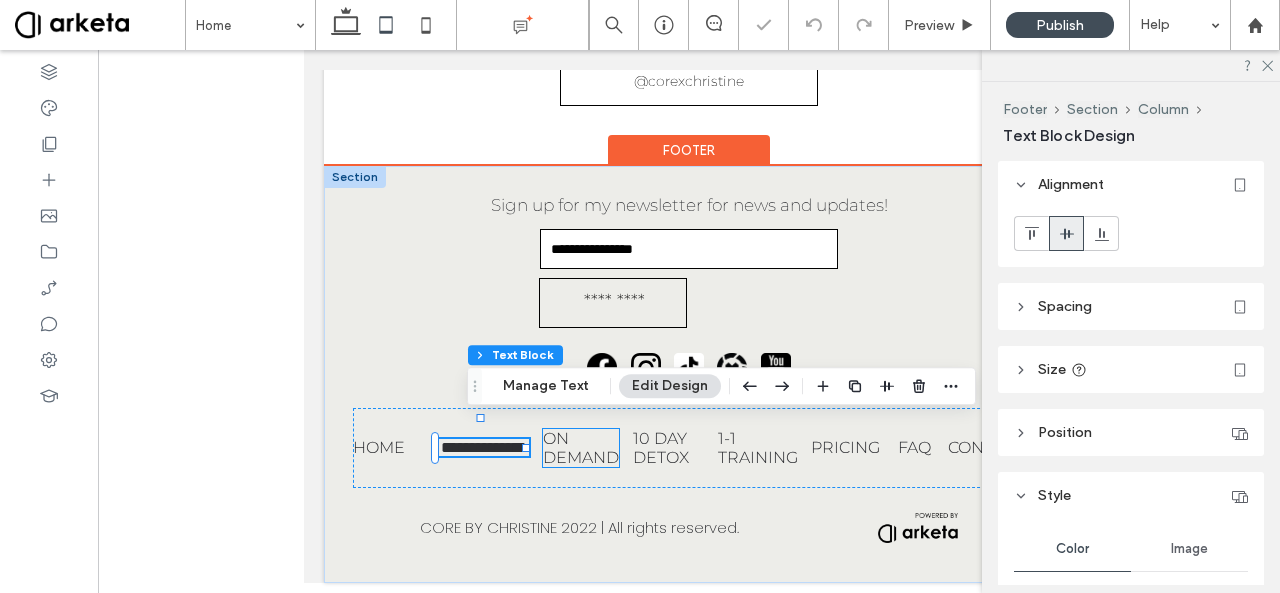 click on "ON DEMAND" at bounding box center (581, 448) 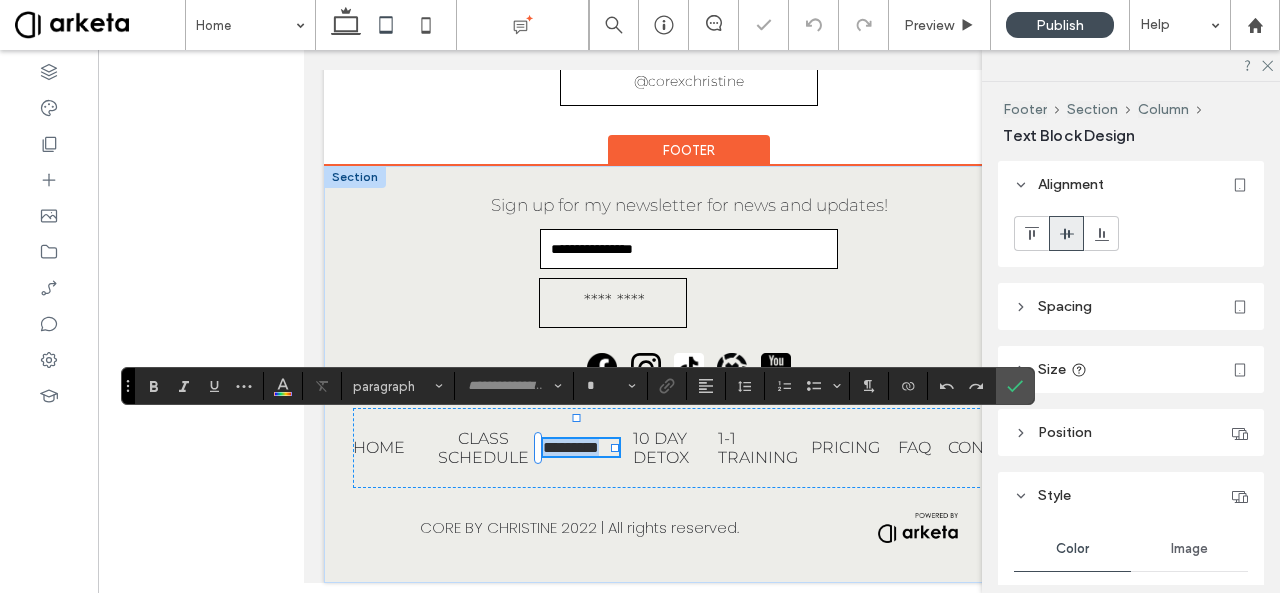 type on "**********" 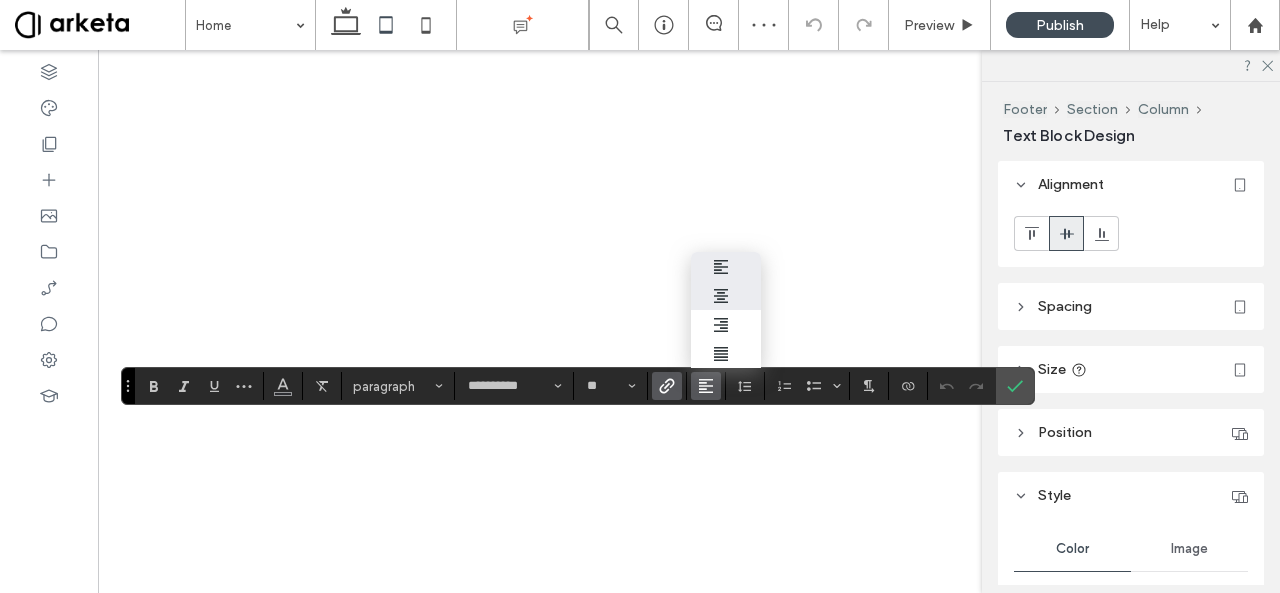 scroll, scrollTop: 0, scrollLeft: 0, axis: both 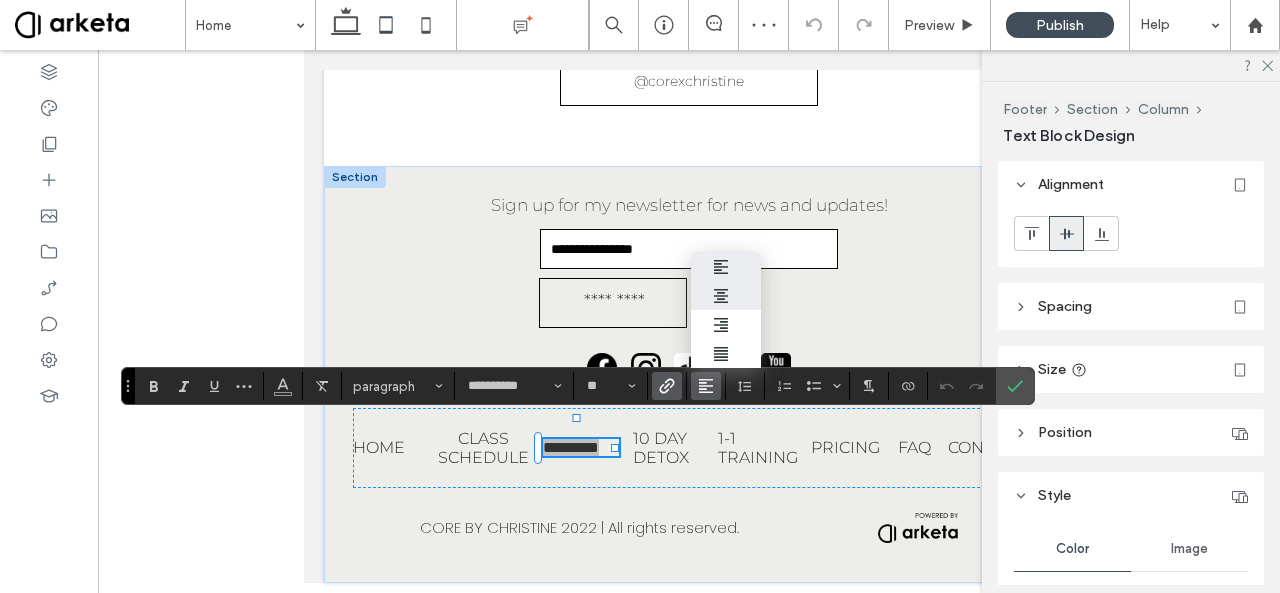 click at bounding box center (726, 296) 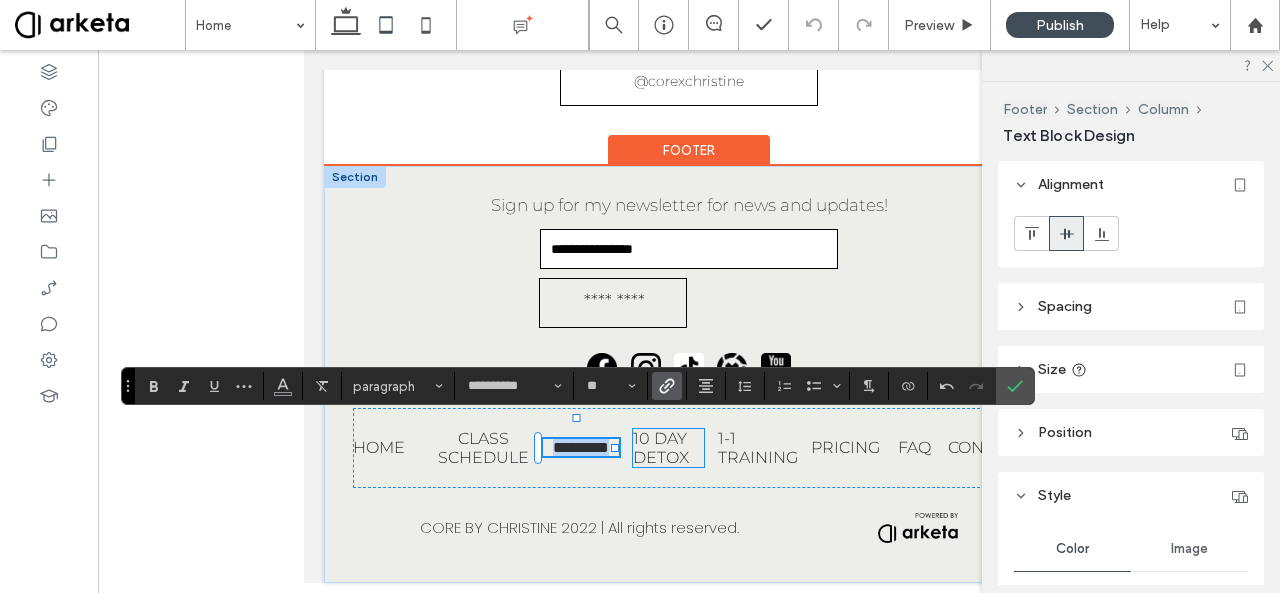 click on "10 DAY DETOX" at bounding box center (661, 448) 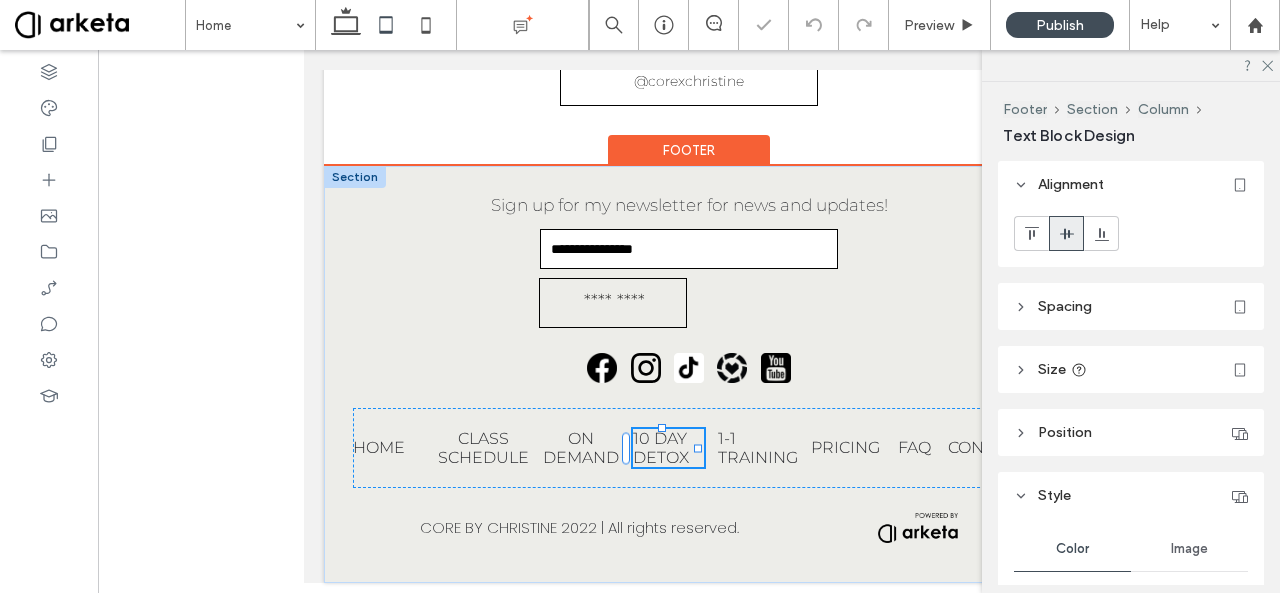 click on "10 DAY DETOX" at bounding box center [661, 448] 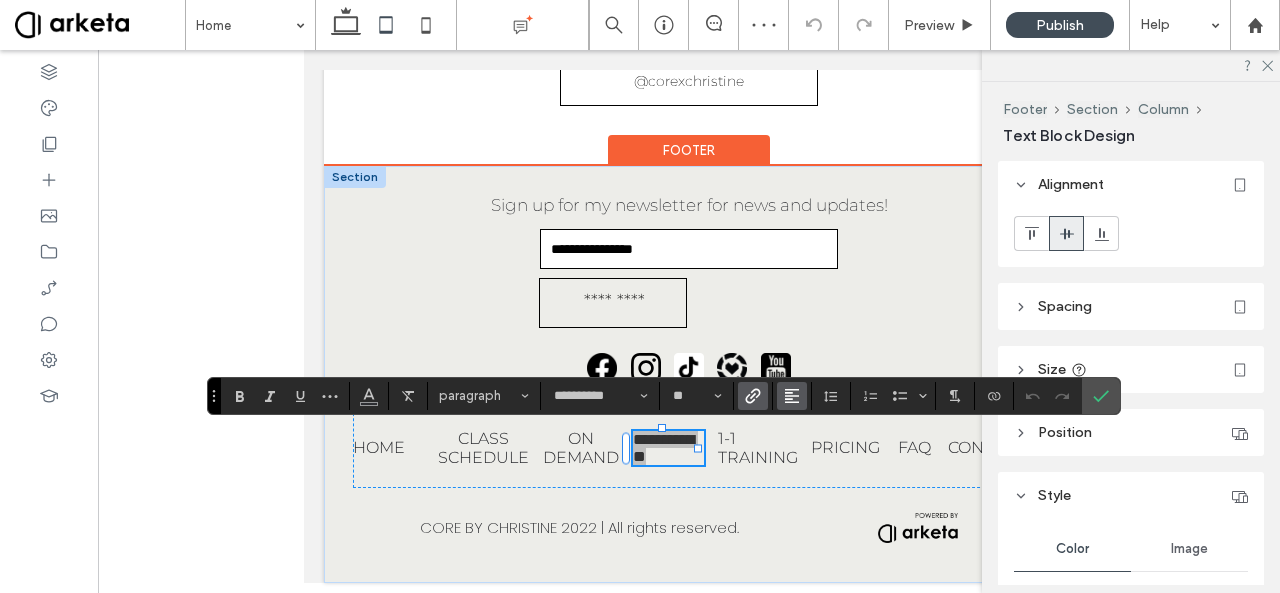 click 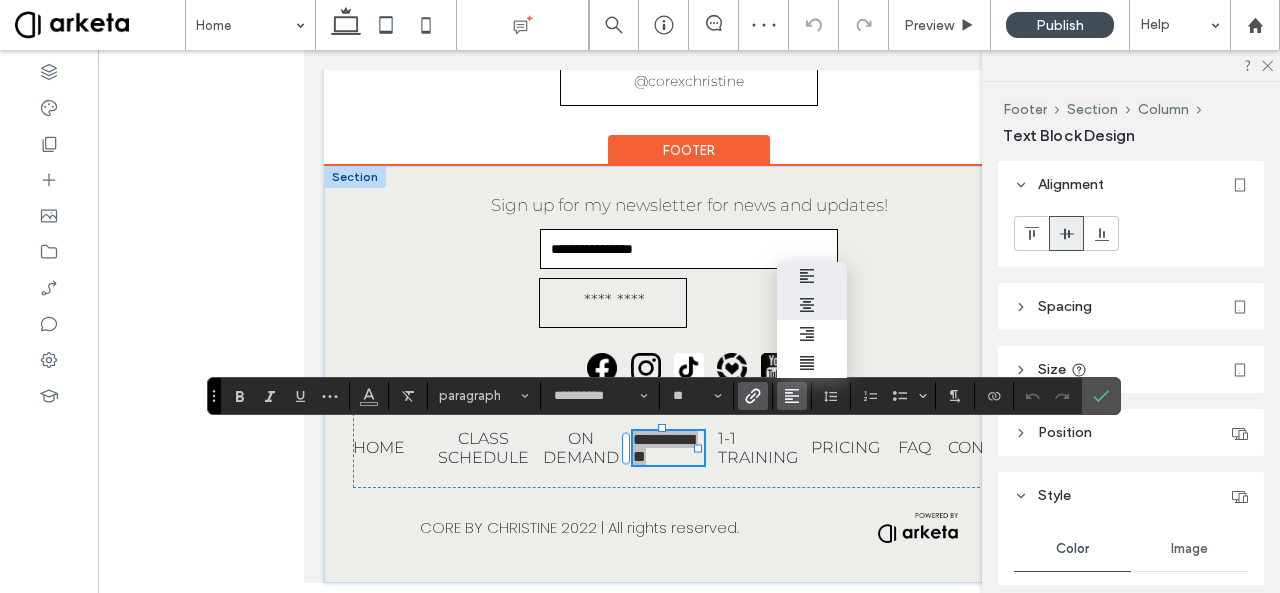 click 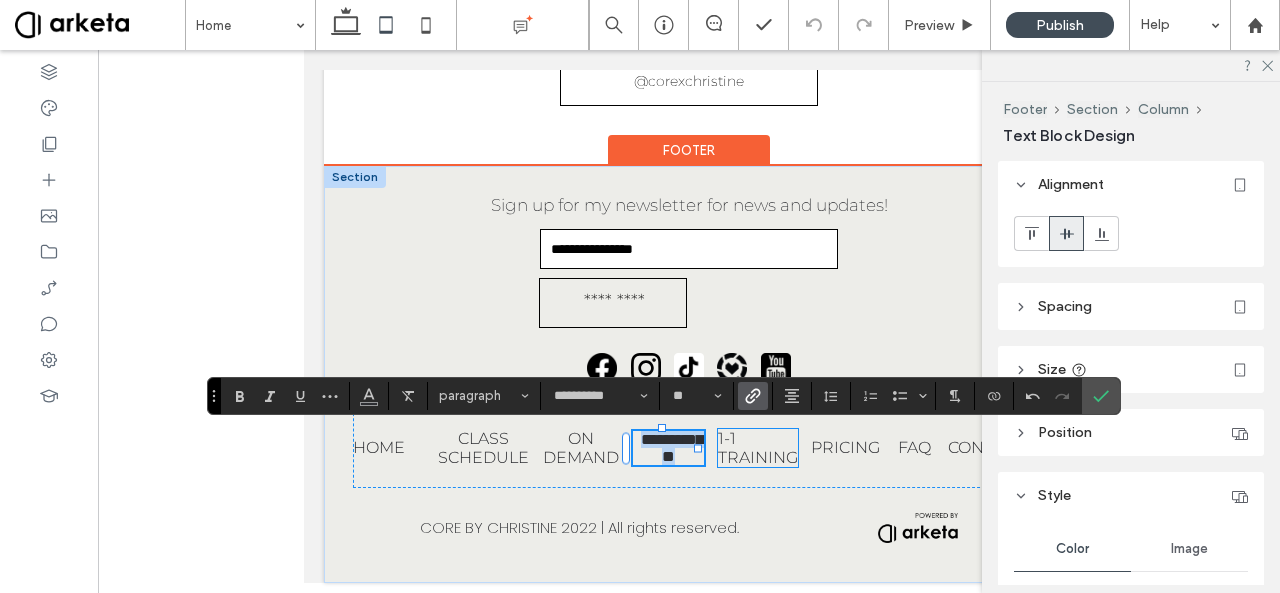 click on "1-1 TRAINING" at bounding box center (758, 448) 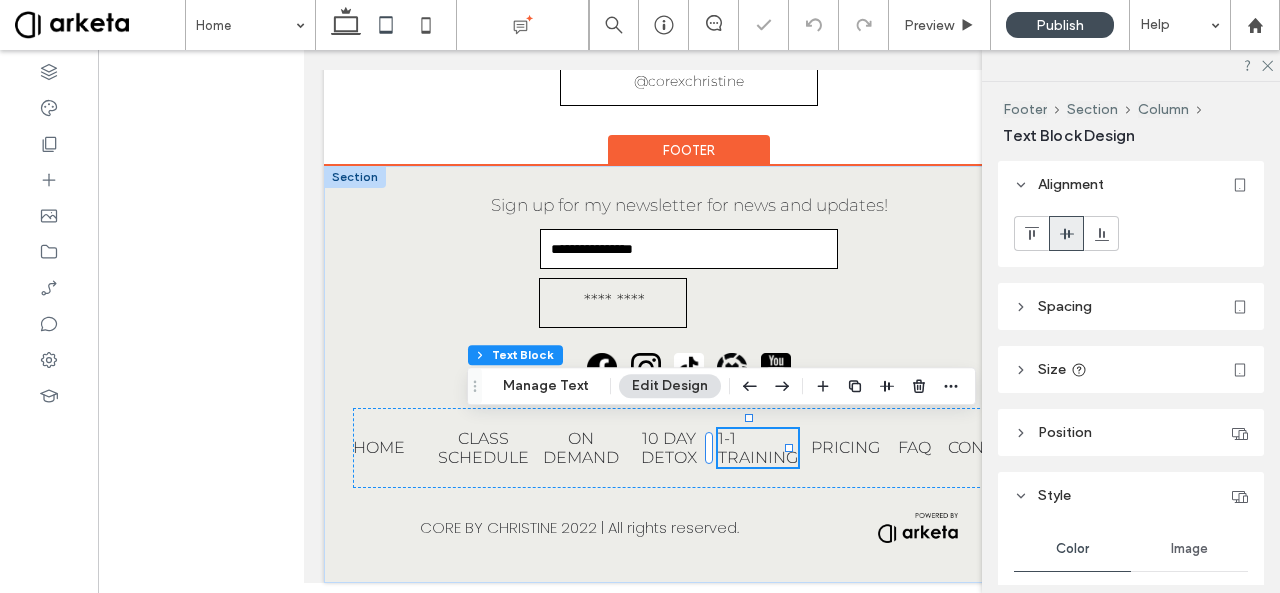 click on "1-1 TRAINING" at bounding box center [758, 448] 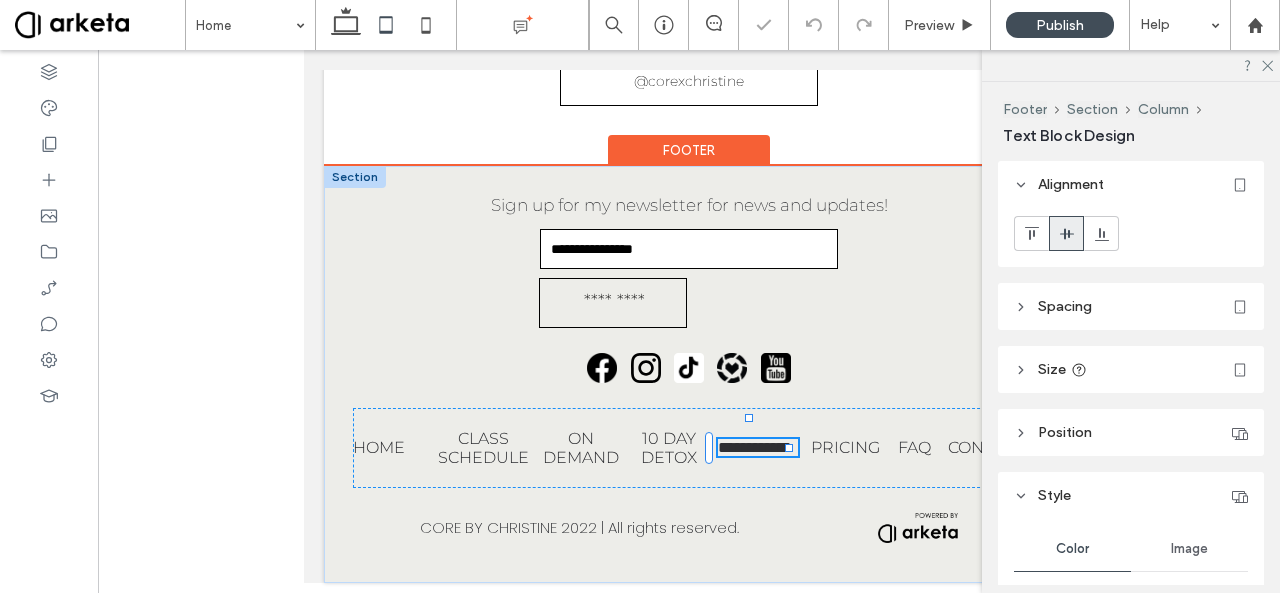 type on "**********" 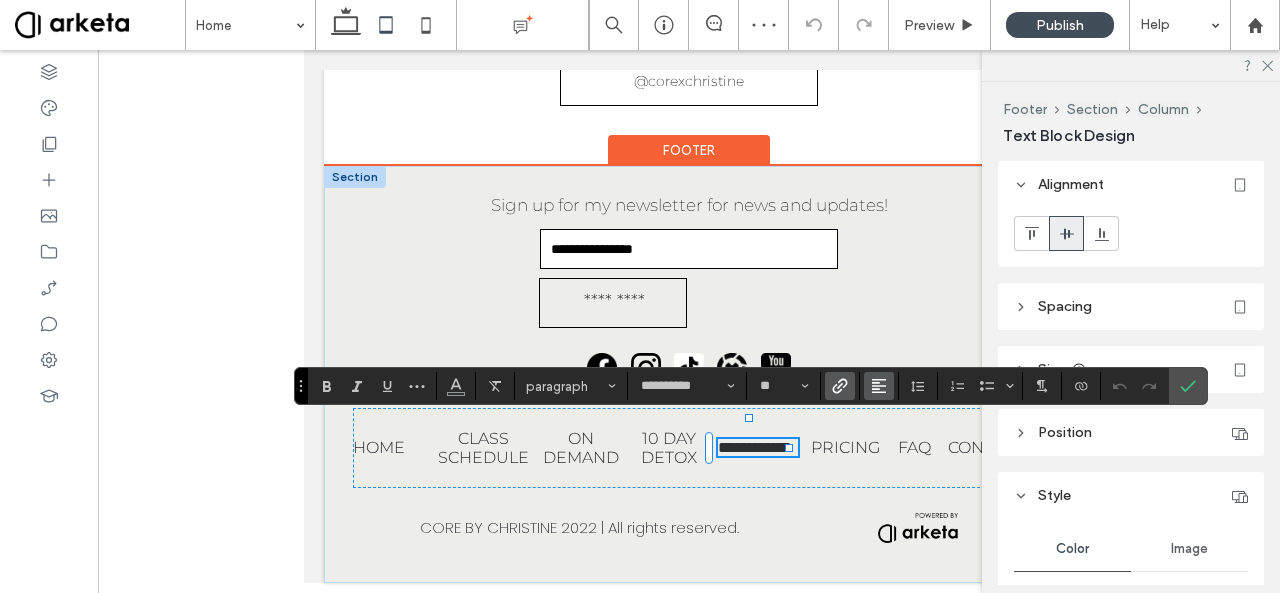 click 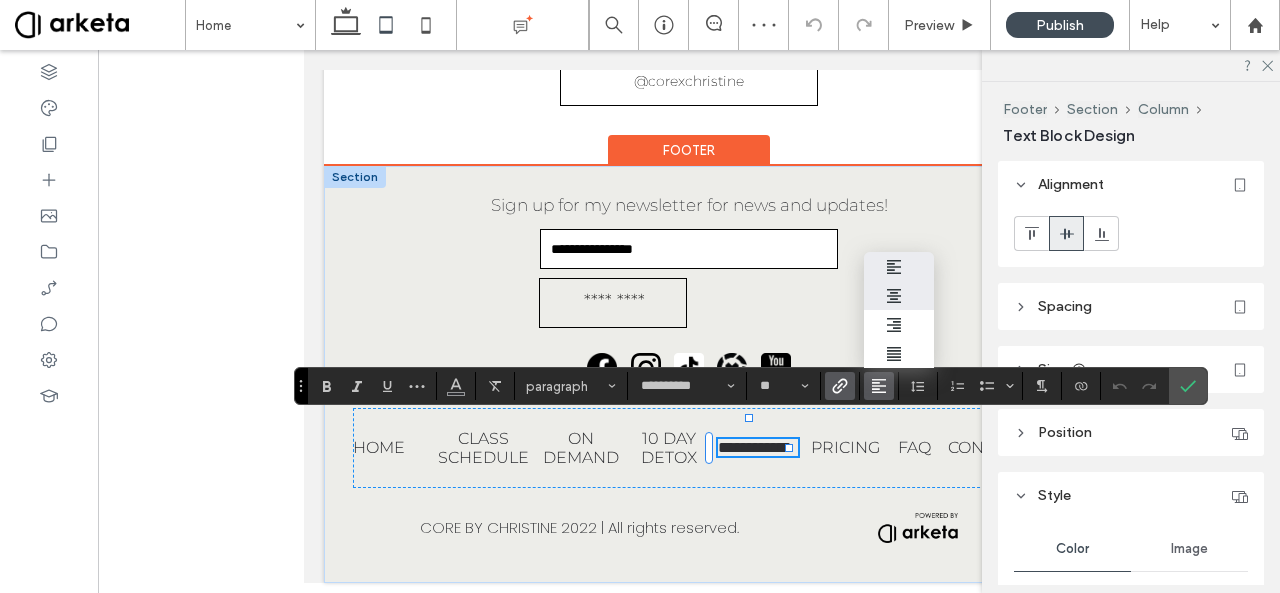 click at bounding box center [899, 295] 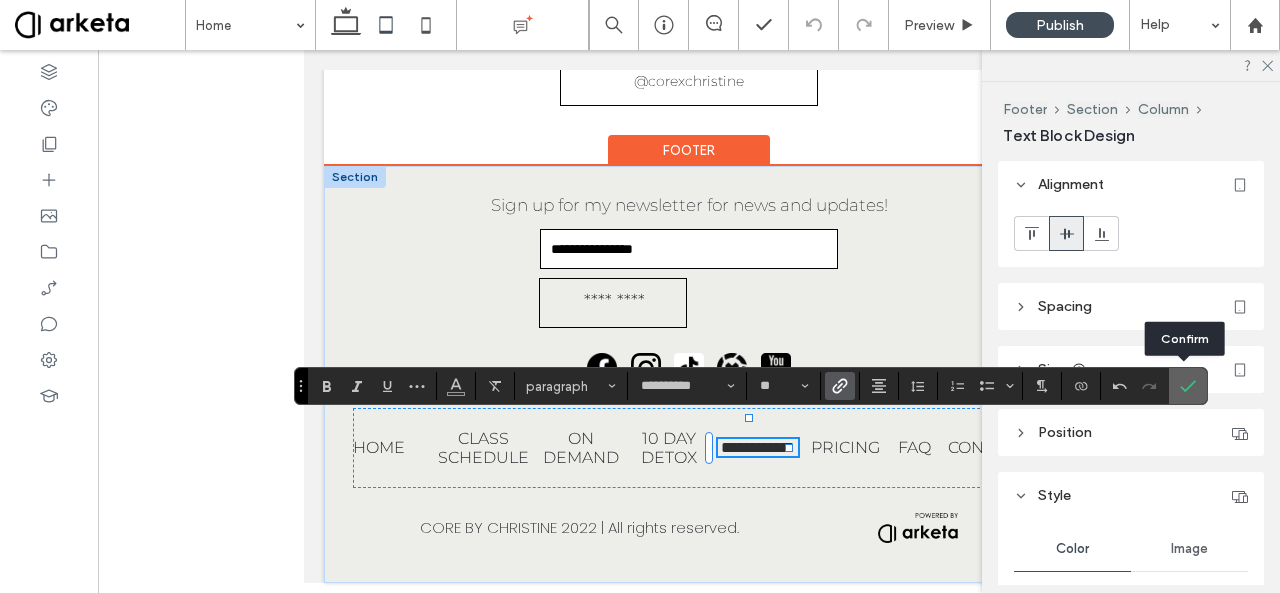 click at bounding box center [1188, 386] 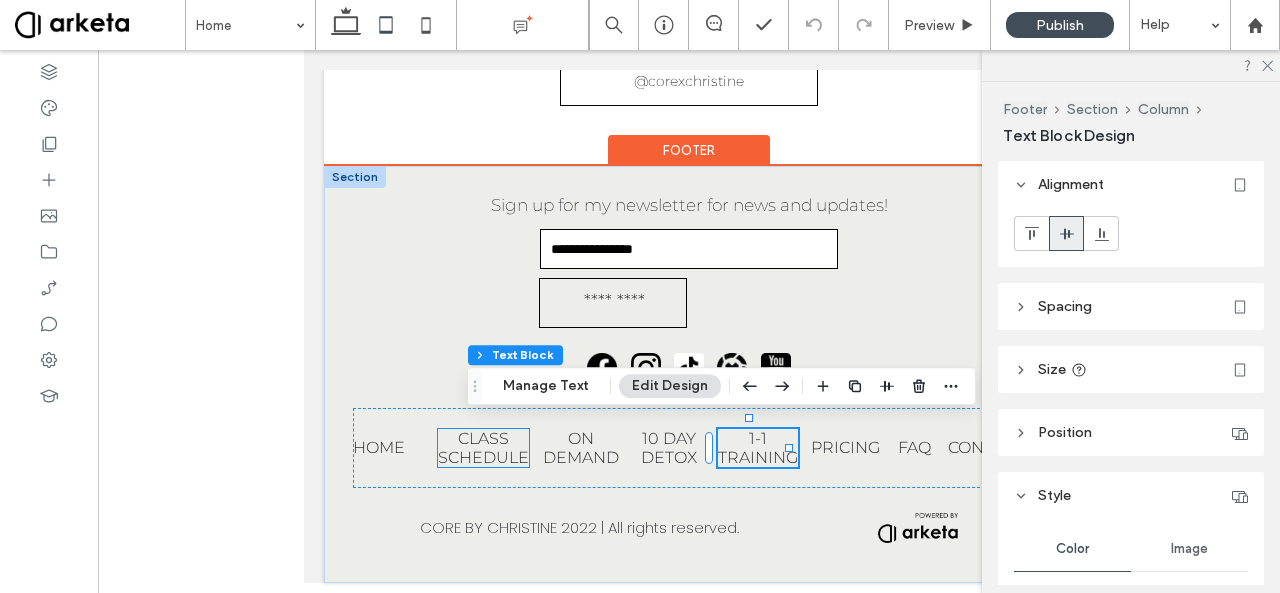 click on "CLASS SCHEDULE" at bounding box center [483, 448] 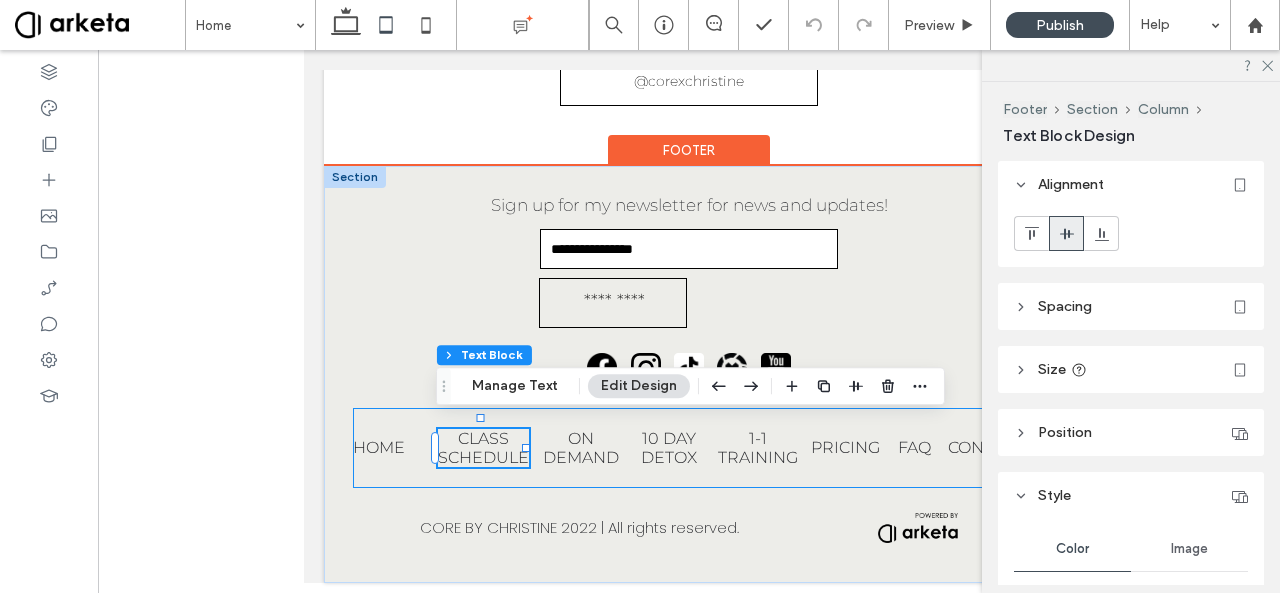 click on "HOME
CLASS SCHEDULE
ON DEMAND
10 DAY DETOX
1-1 TRAINING
PRICING
FAQ
CONTACT" at bounding box center (689, 448) 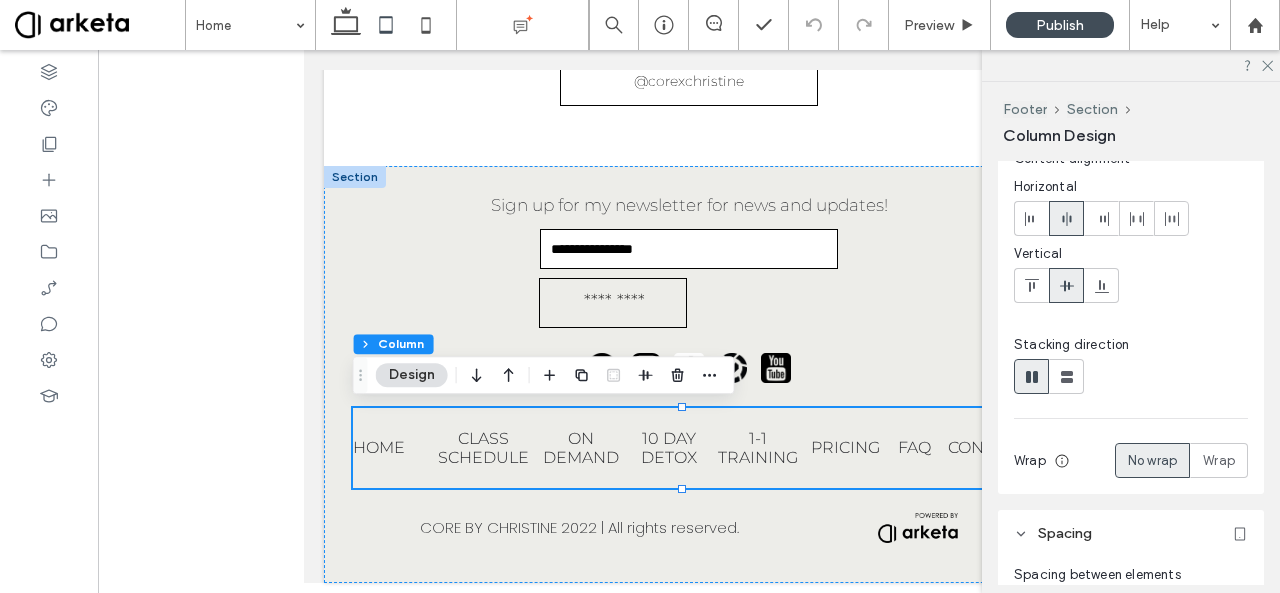 scroll, scrollTop: 0, scrollLeft: 0, axis: both 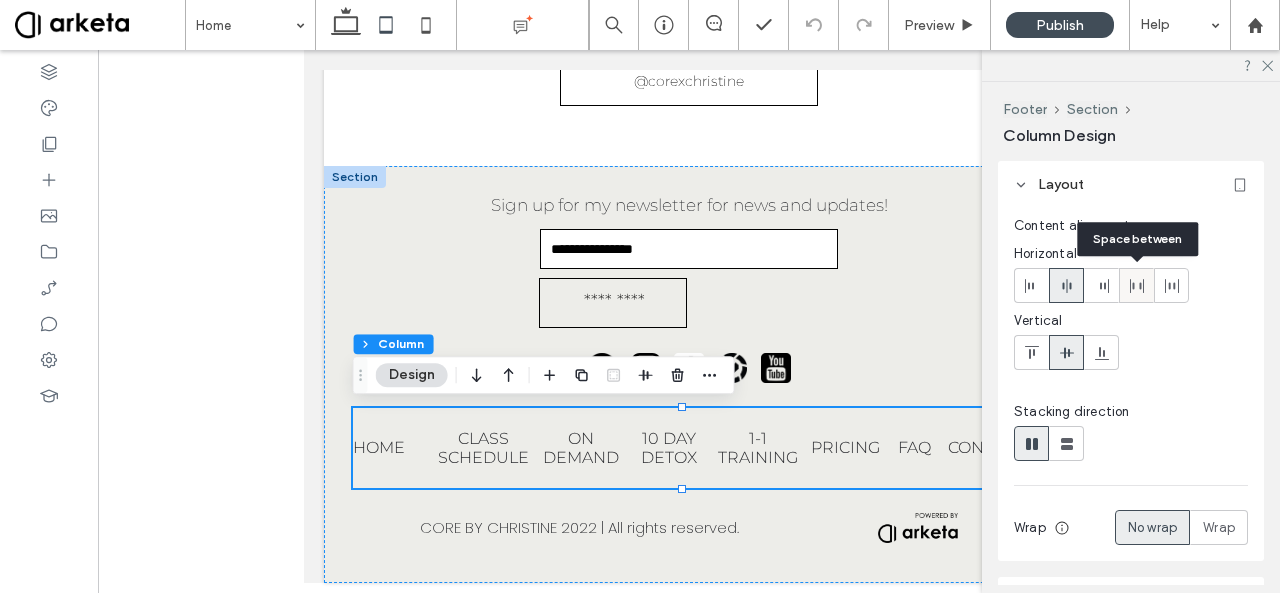 click at bounding box center (1136, 285) 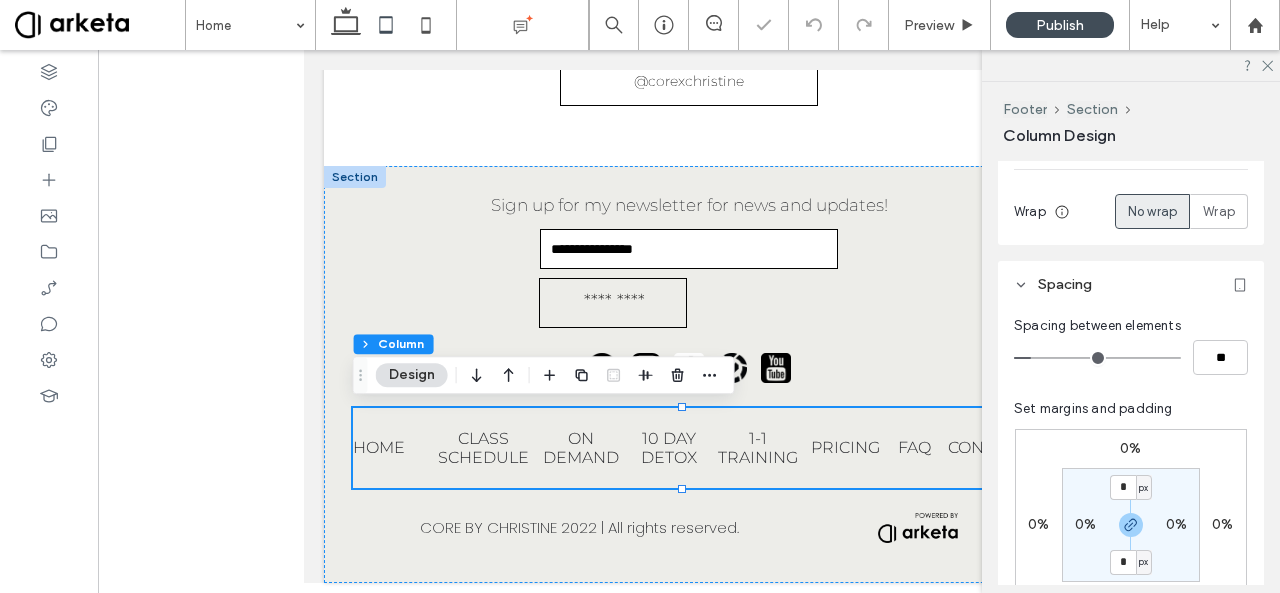 scroll, scrollTop: 316, scrollLeft: 0, axis: vertical 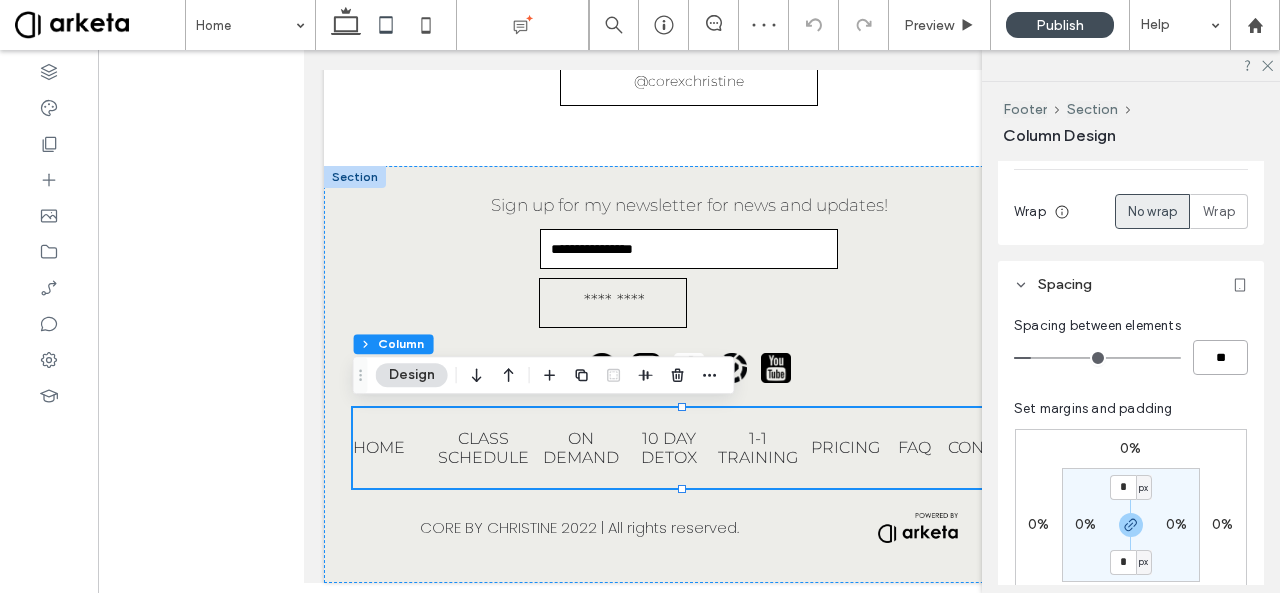 click on "**" at bounding box center (1220, 357) 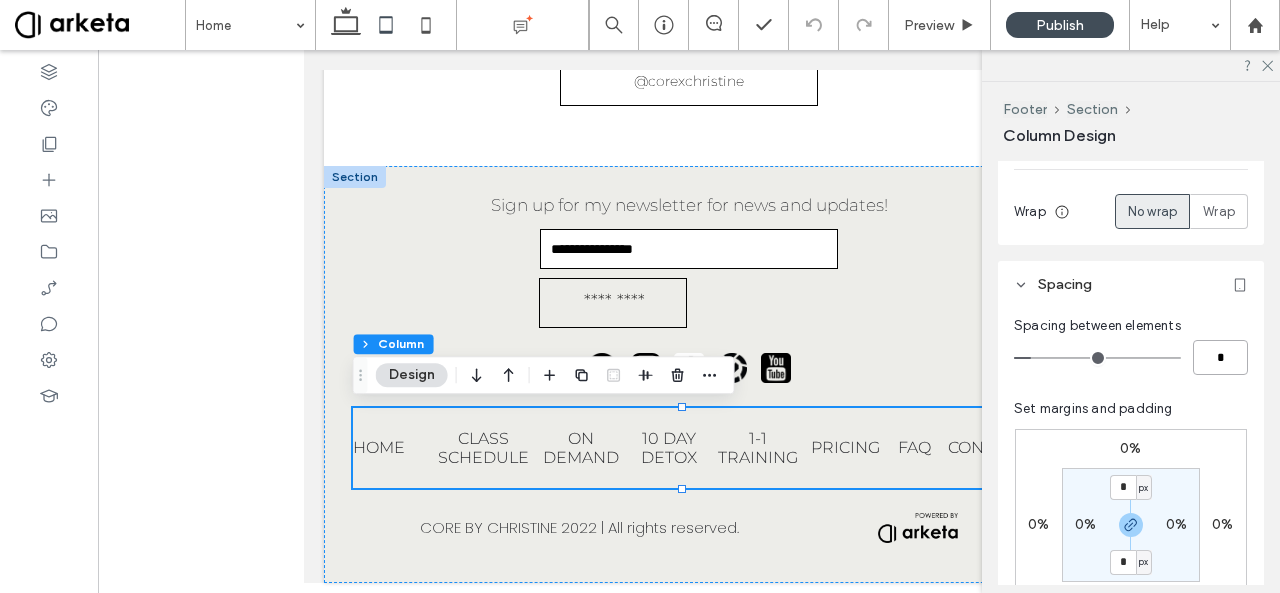 type on "*" 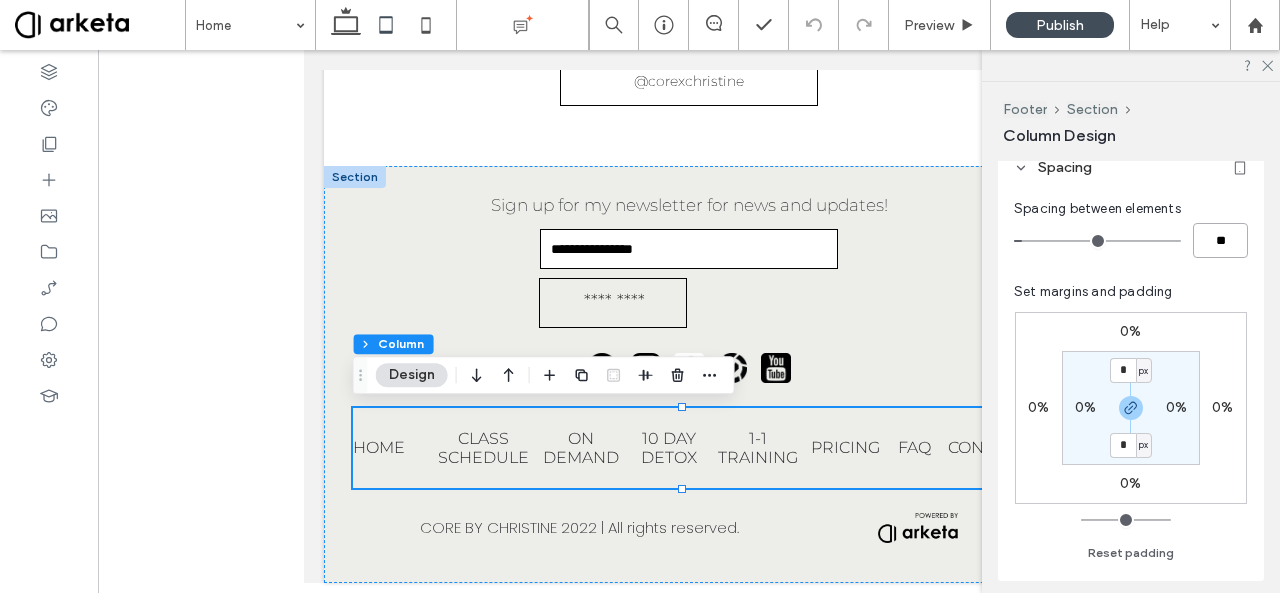 scroll, scrollTop: 436, scrollLeft: 0, axis: vertical 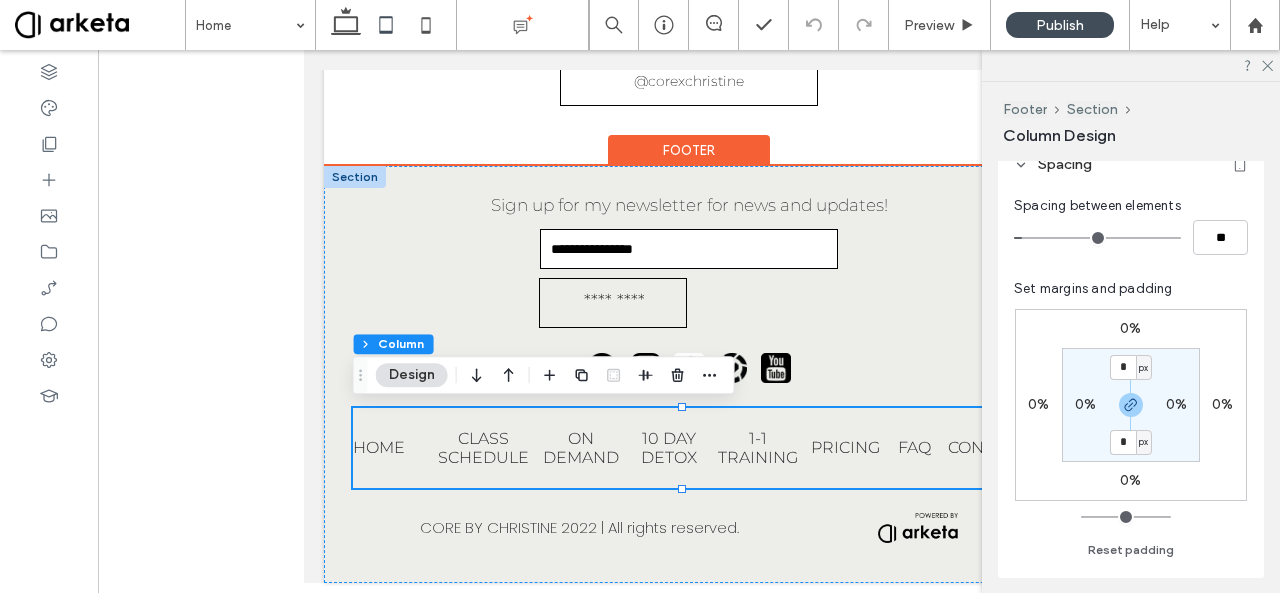 click on "HOME
CLASS SCHEDULE
ON DEMAND
10 DAY DETOX
1-1 TRAINING
PRICING
FAQ
CONTACT" at bounding box center (689, 448) 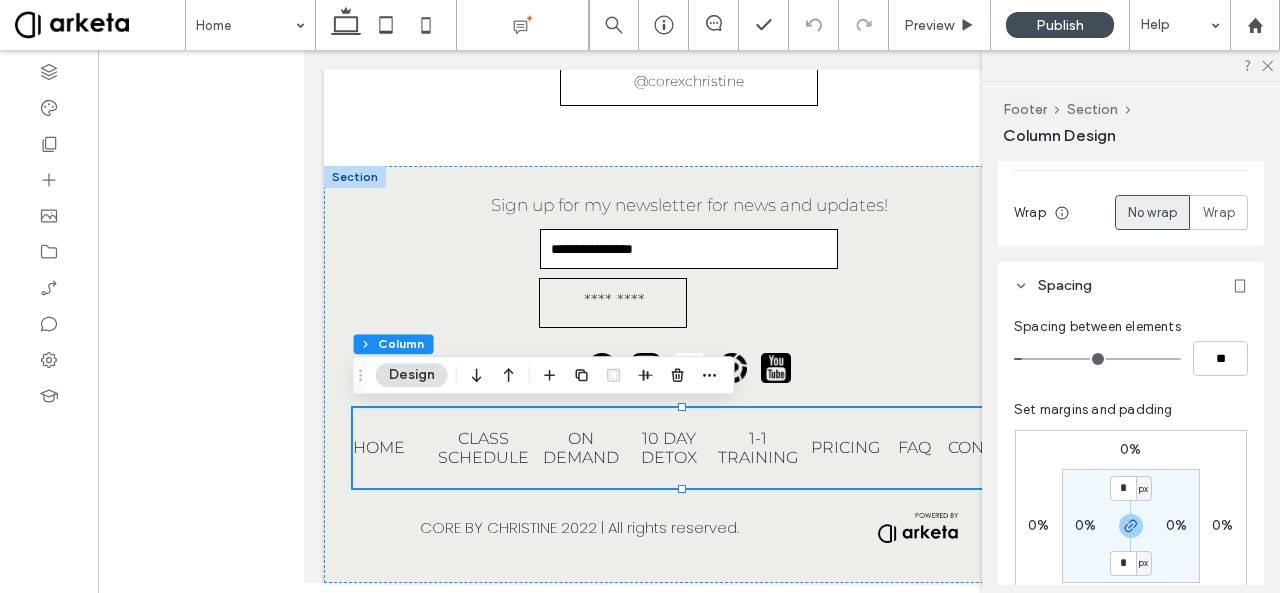scroll, scrollTop: 0, scrollLeft: 0, axis: both 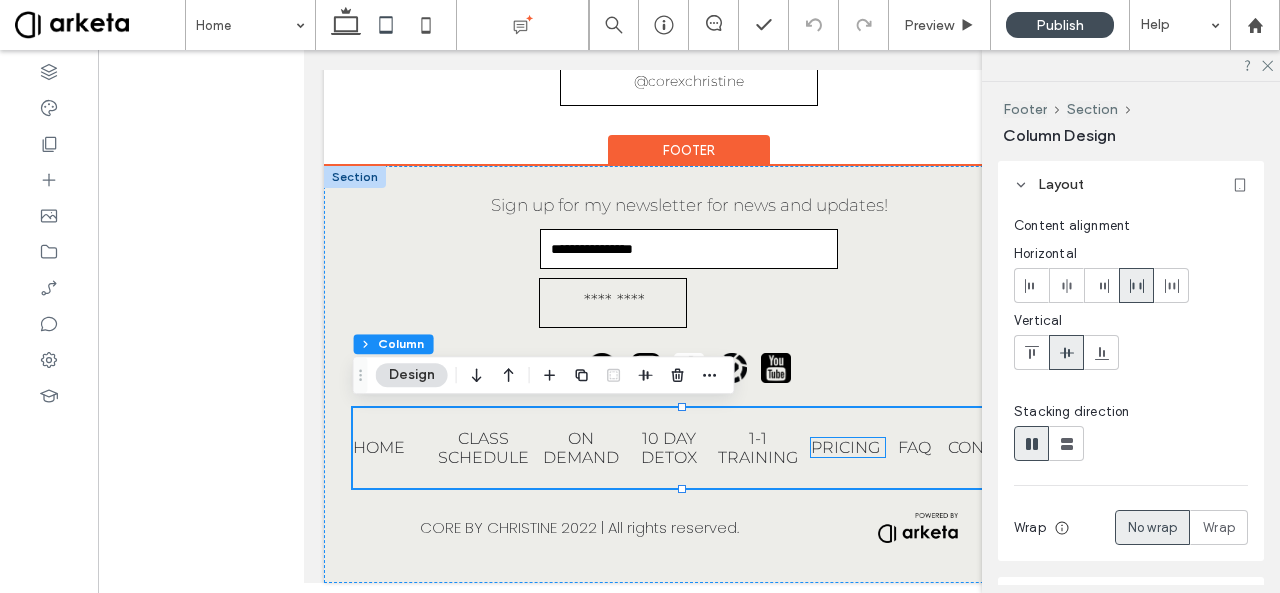 click on "PRICING" at bounding box center (845, 447) 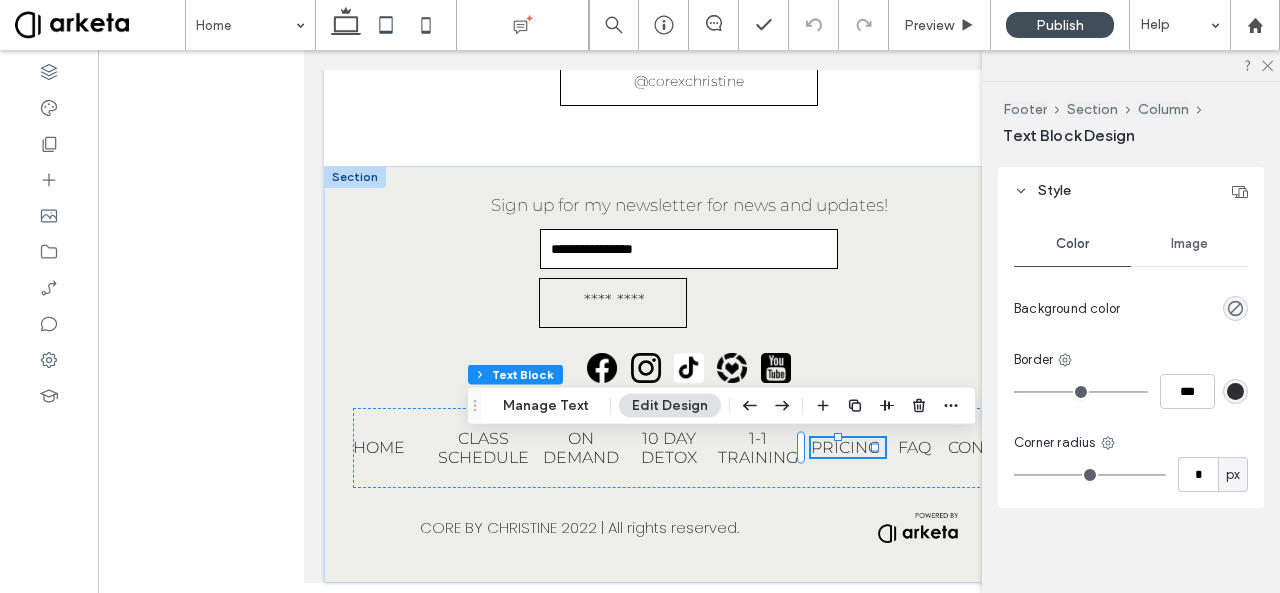 scroll, scrollTop: 0, scrollLeft: 0, axis: both 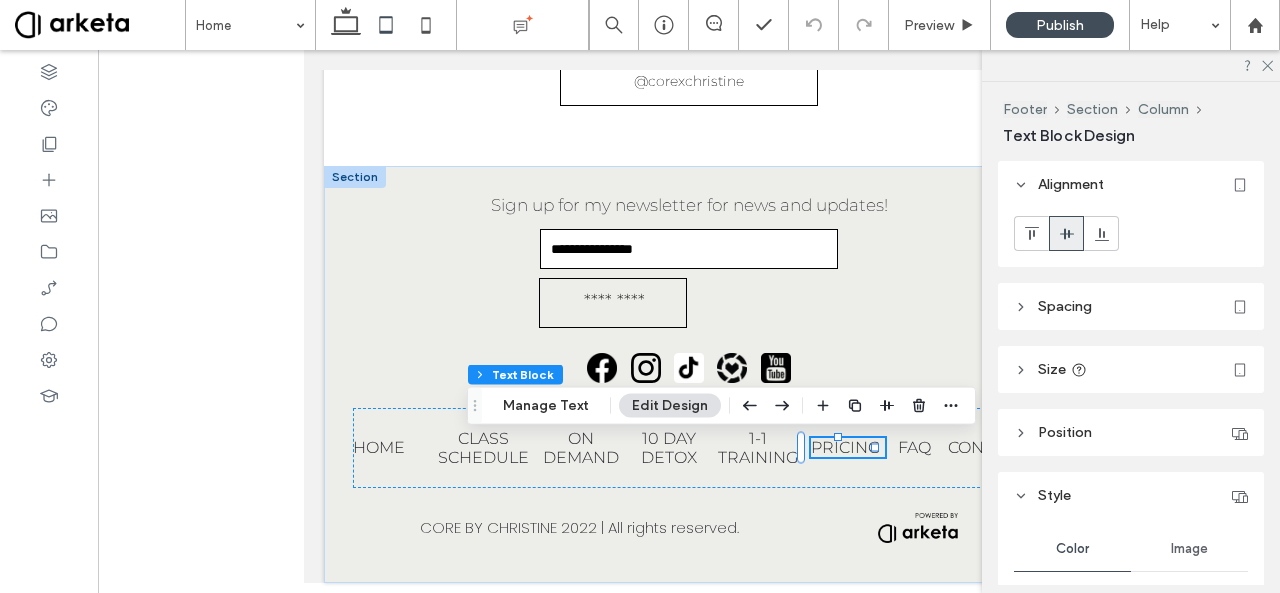 click on "Spacing" at bounding box center [1131, 306] 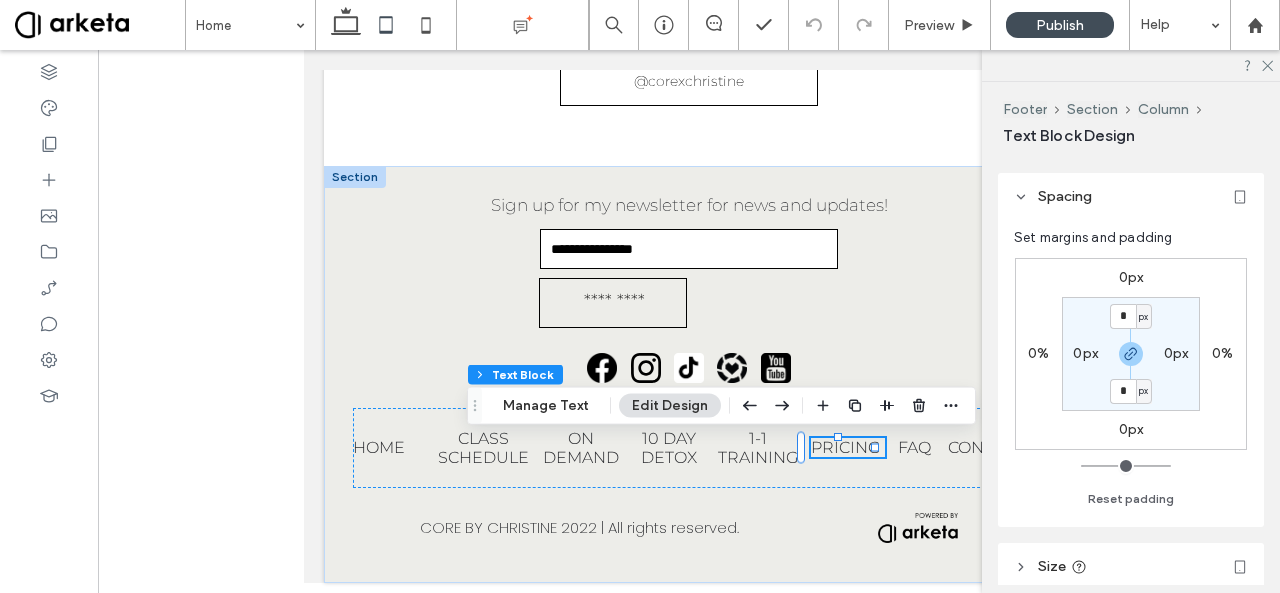 scroll, scrollTop: 112, scrollLeft: 0, axis: vertical 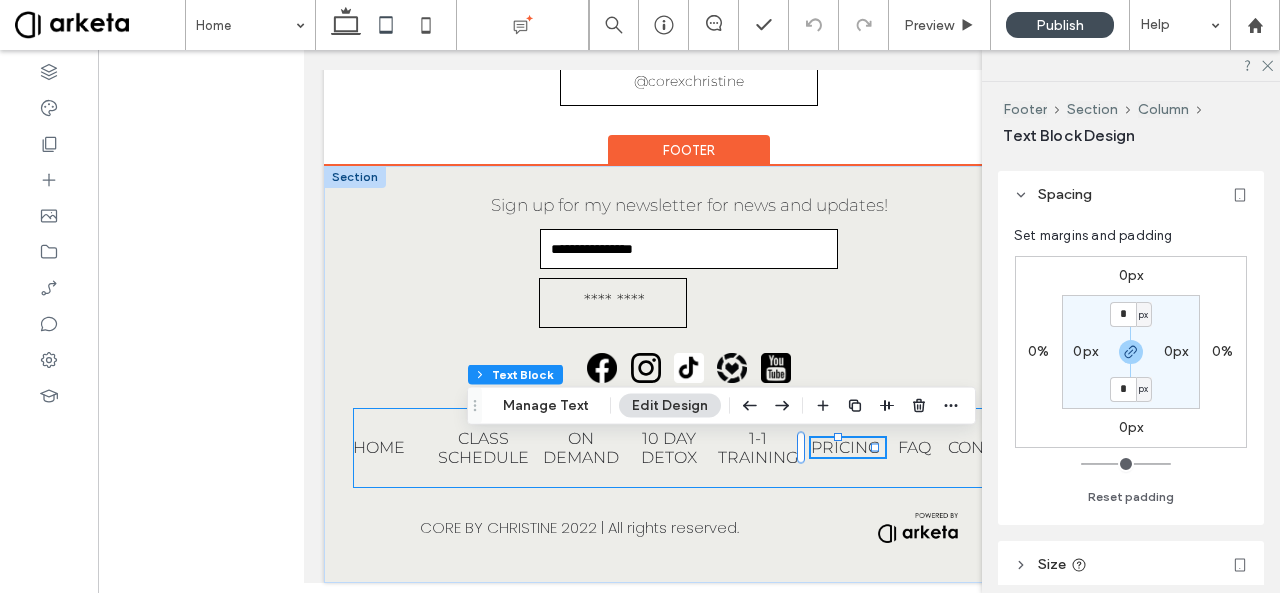 click on "HOME
CLASS SCHEDULE
ON DEMAND
10 DAY DETOX
1-1 TRAINING
PRICING
FAQ
CONTACT" at bounding box center (689, 448) 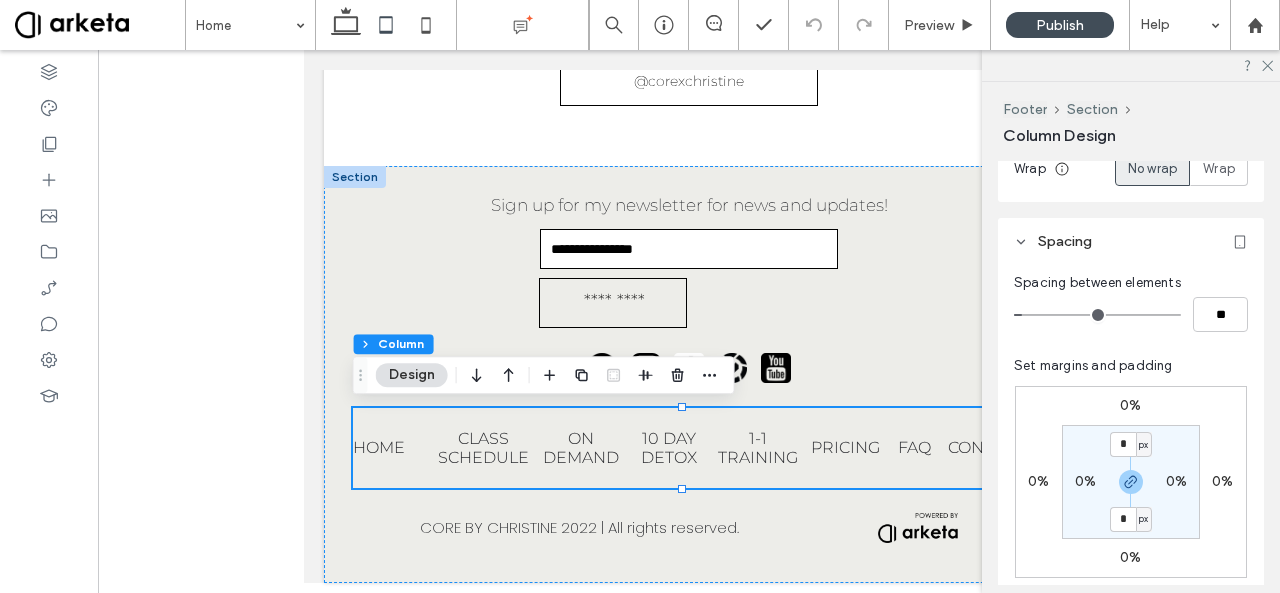 scroll, scrollTop: 366, scrollLeft: 0, axis: vertical 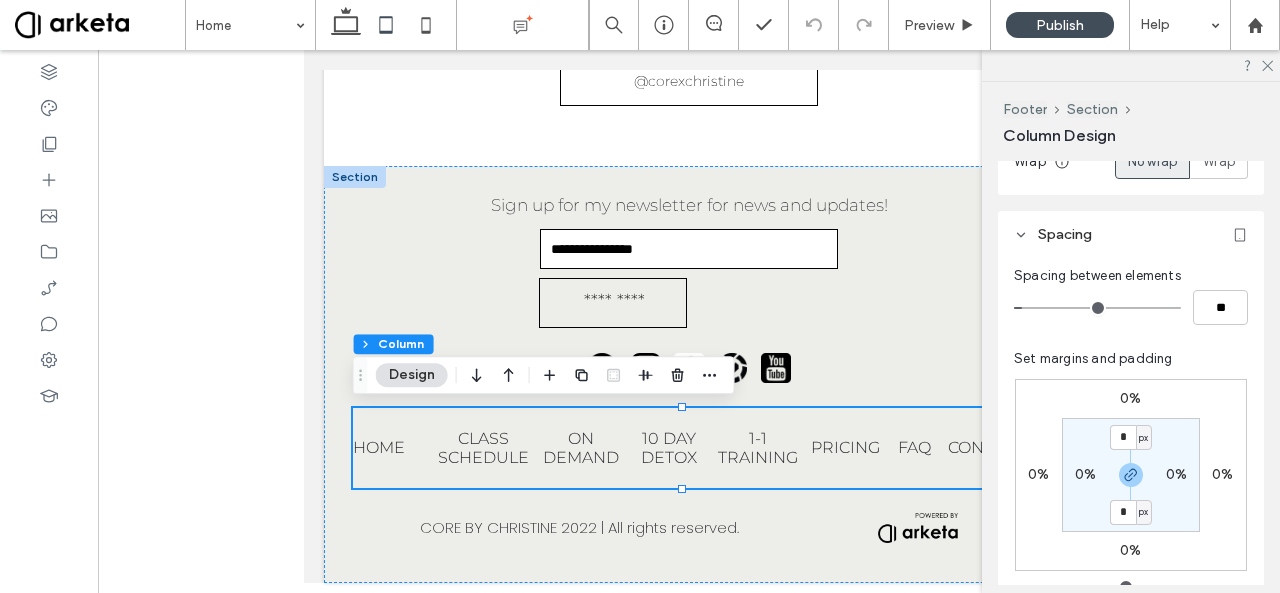 click on "0%" at bounding box center (1085, 474) 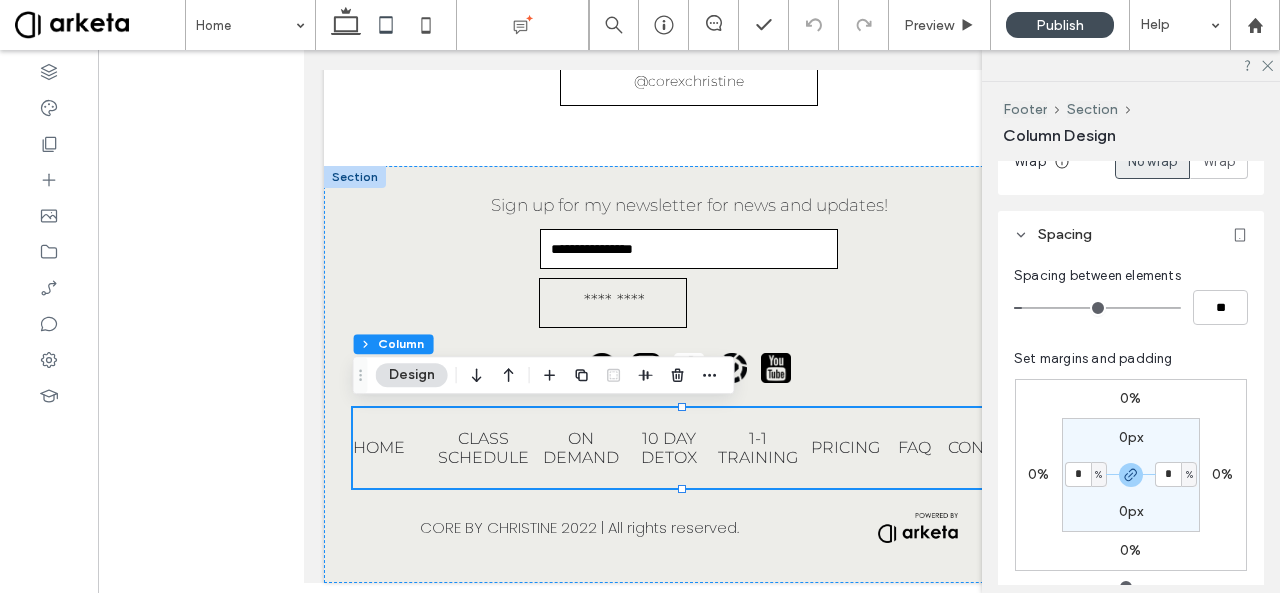 type on "*" 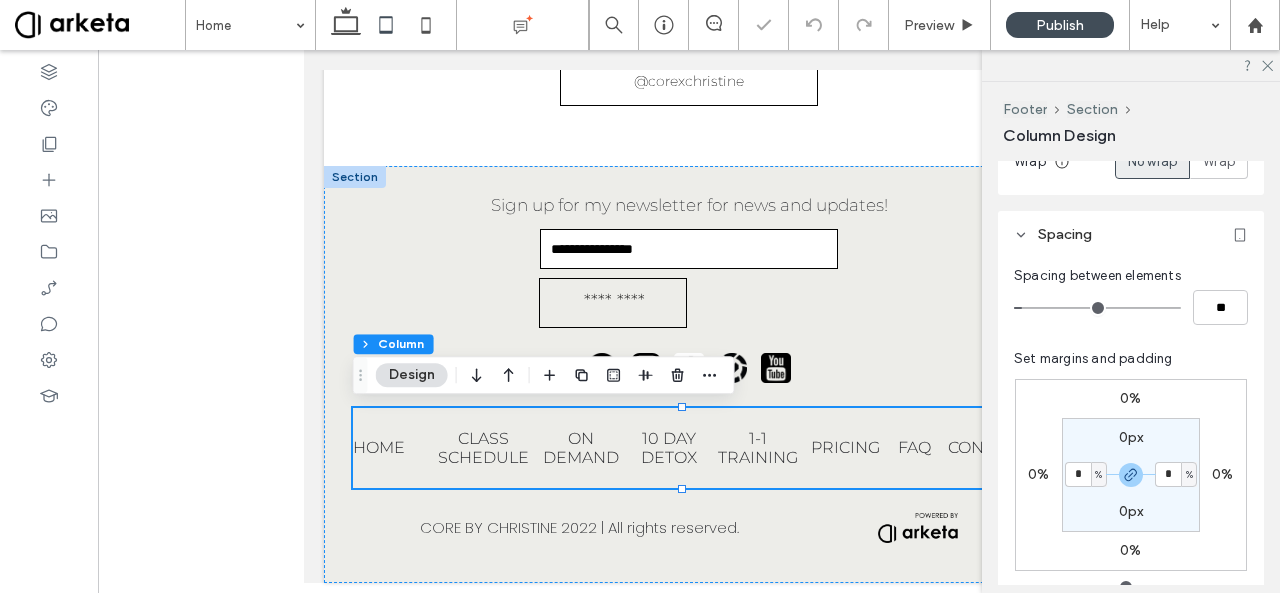 type on "*" 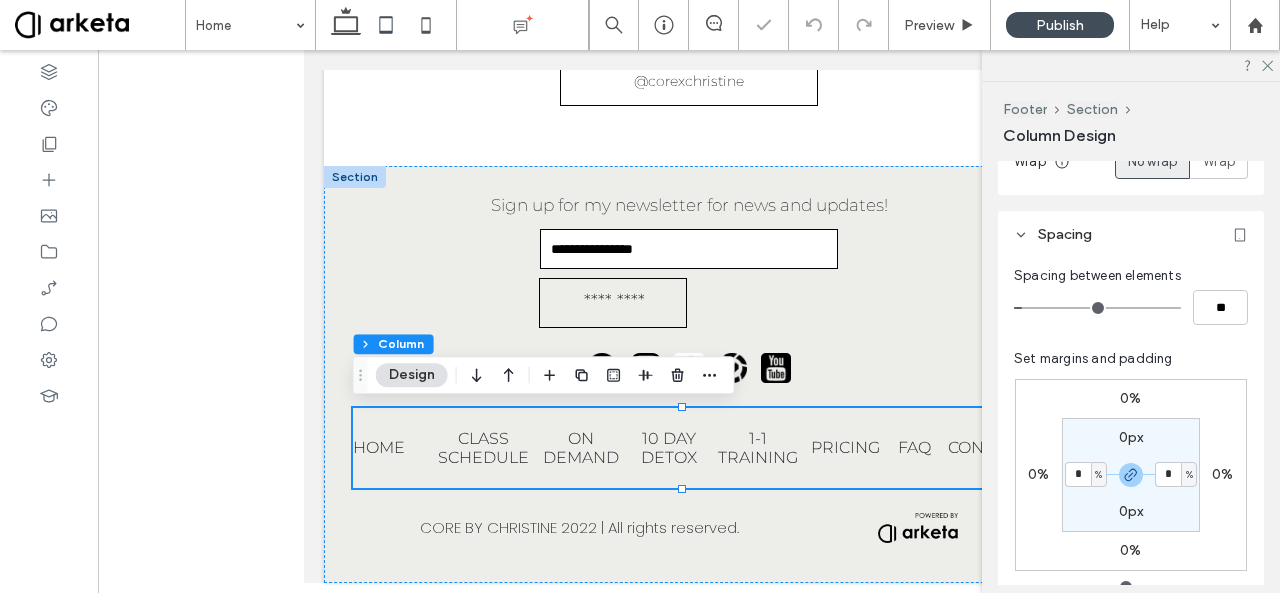 type on "*" 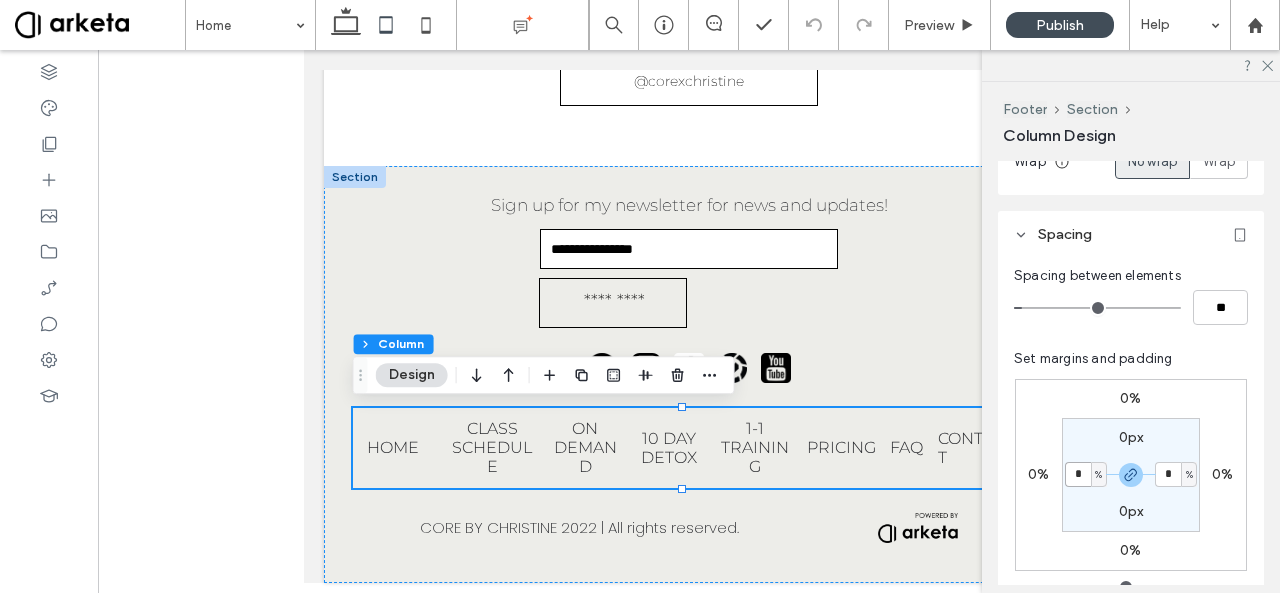 scroll, scrollTop: 0, scrollLeft: 0, axis: both 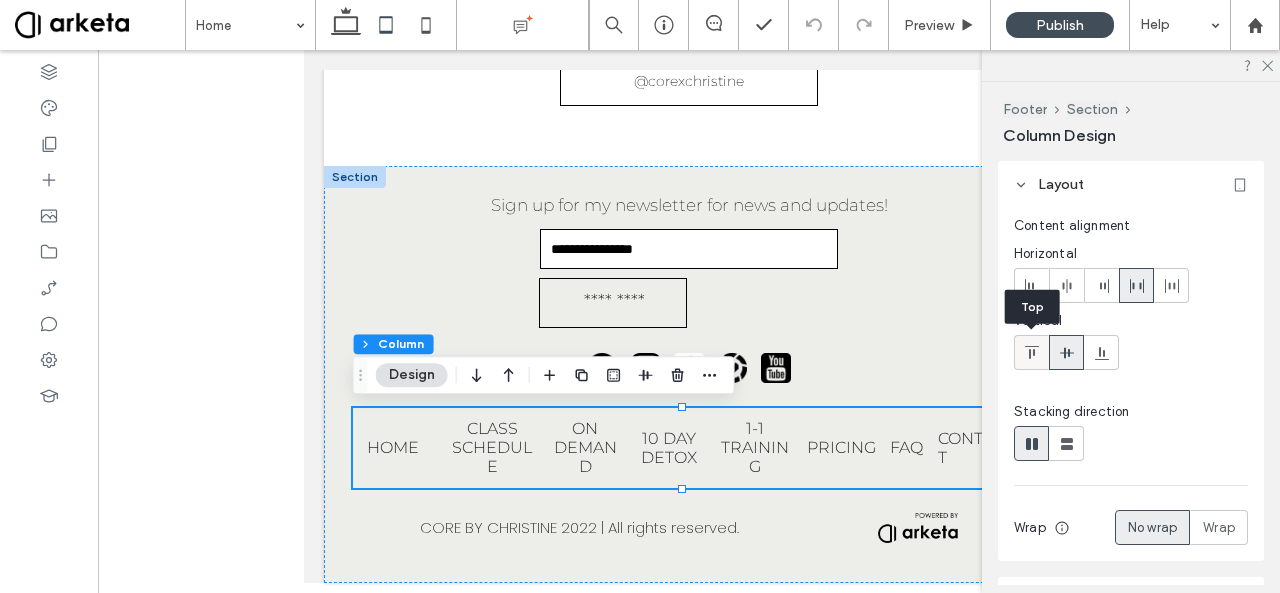 click 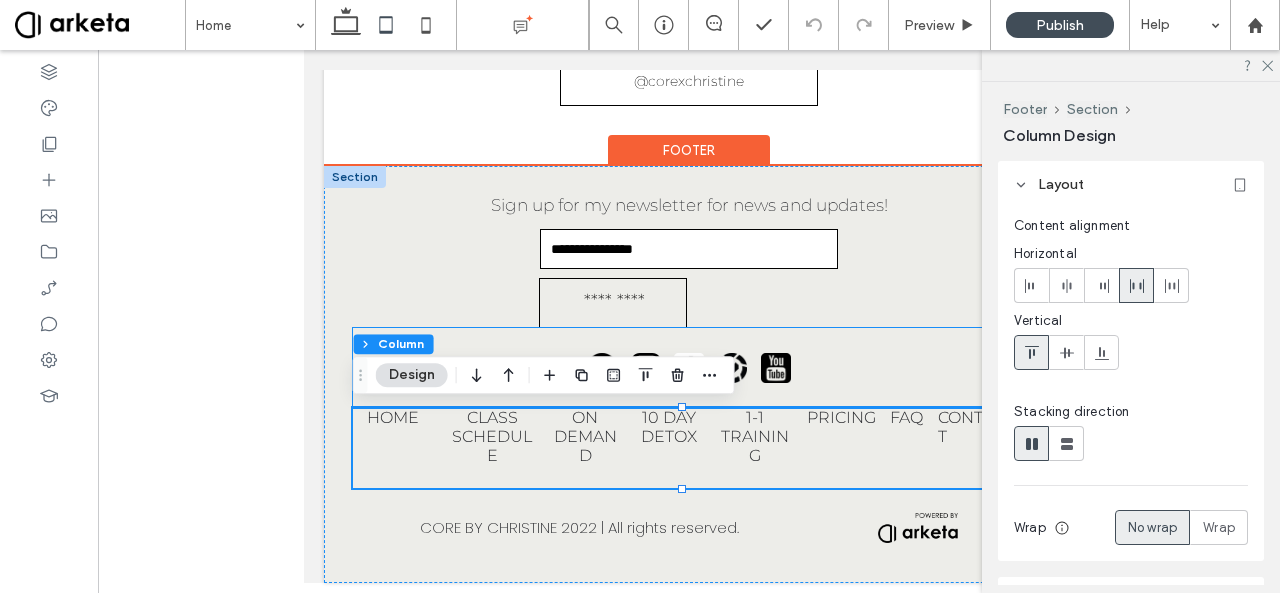 click at bounding box center [689, 368] 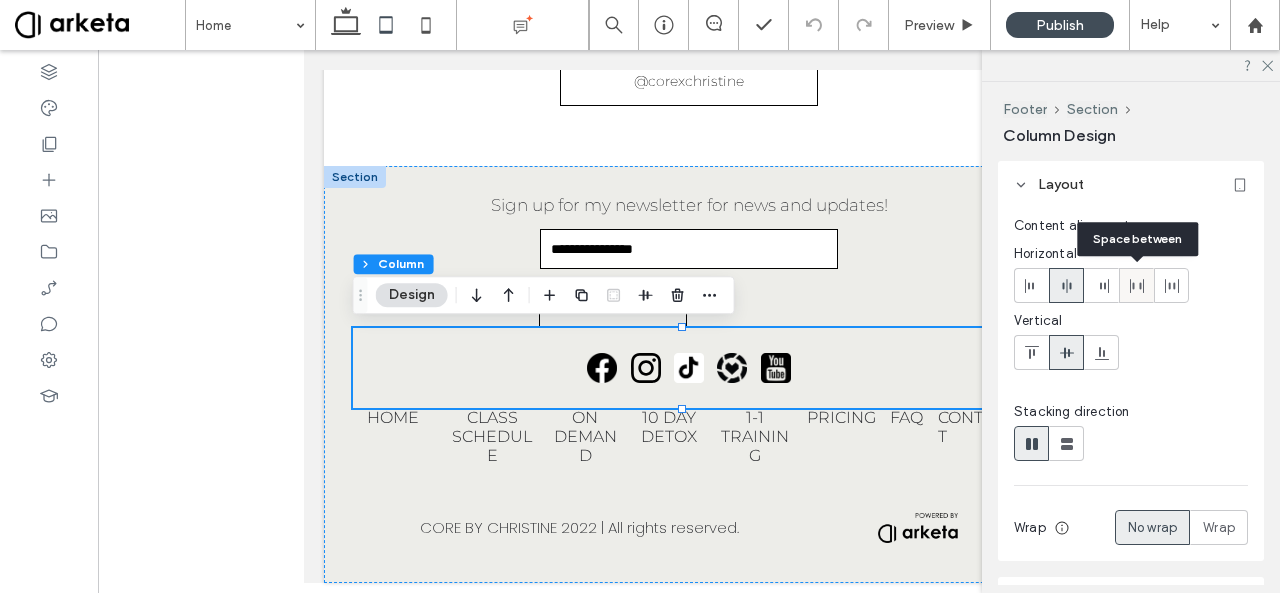 click at bounding box center [1137, 285] 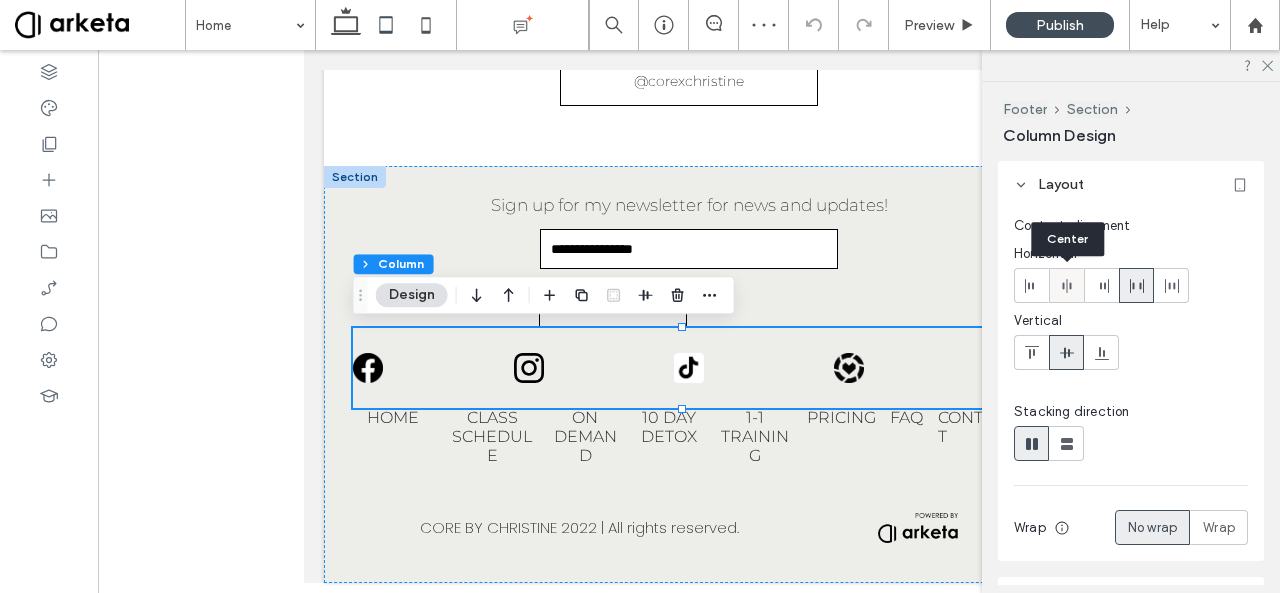 click 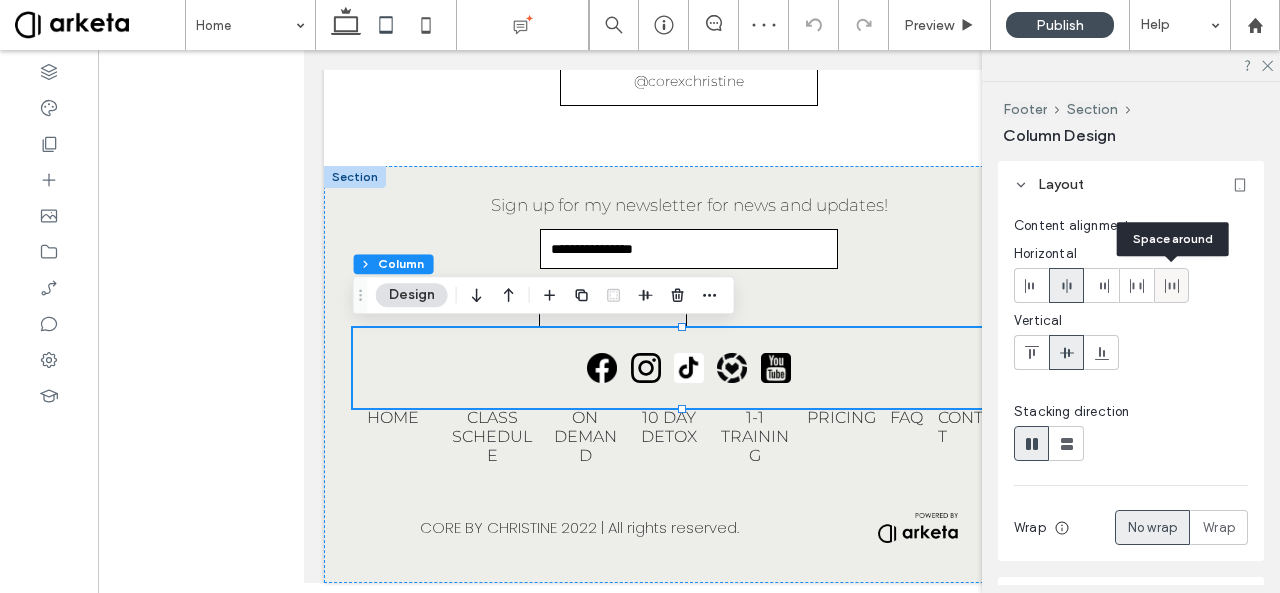 click 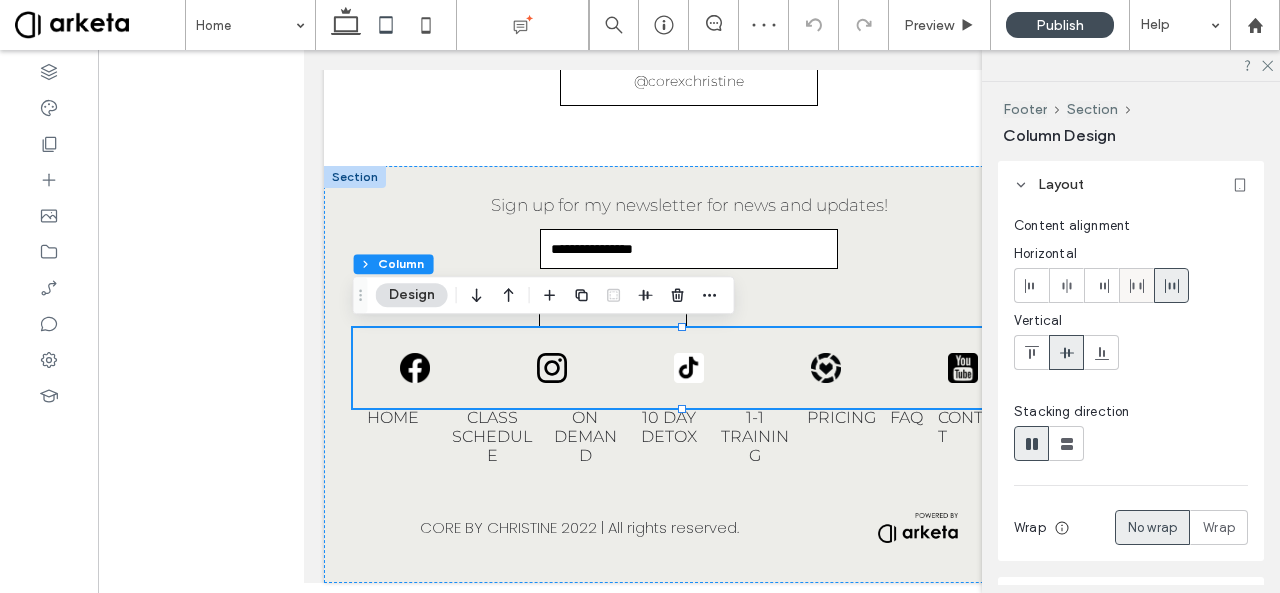 click at bounding box center (1136, 285) 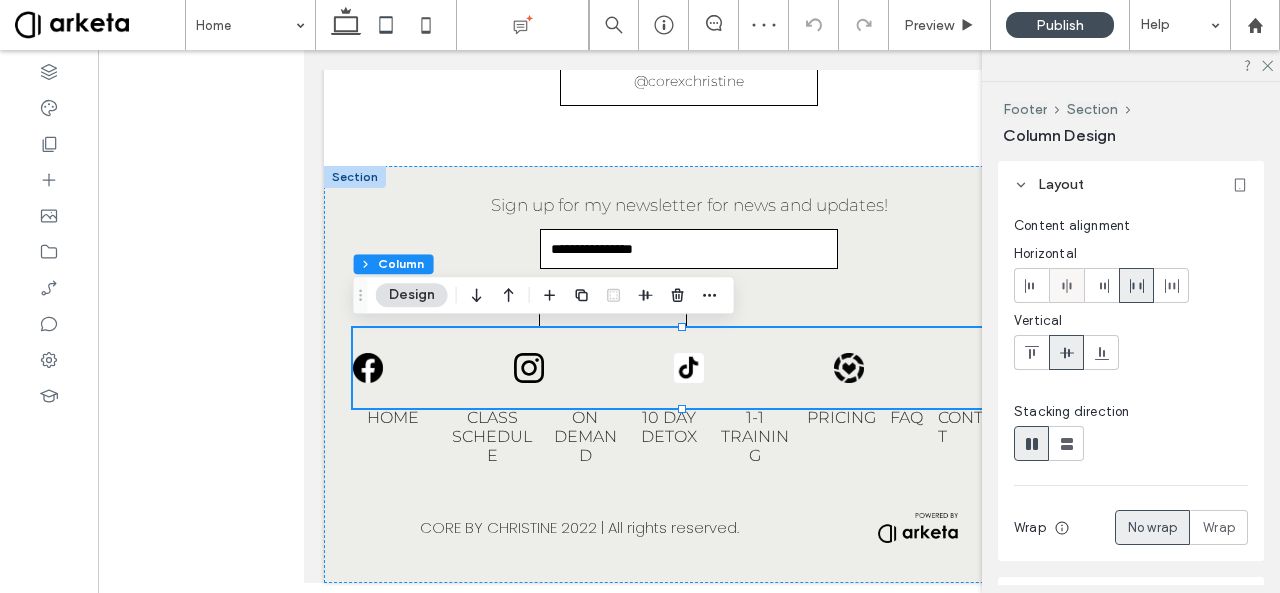 click 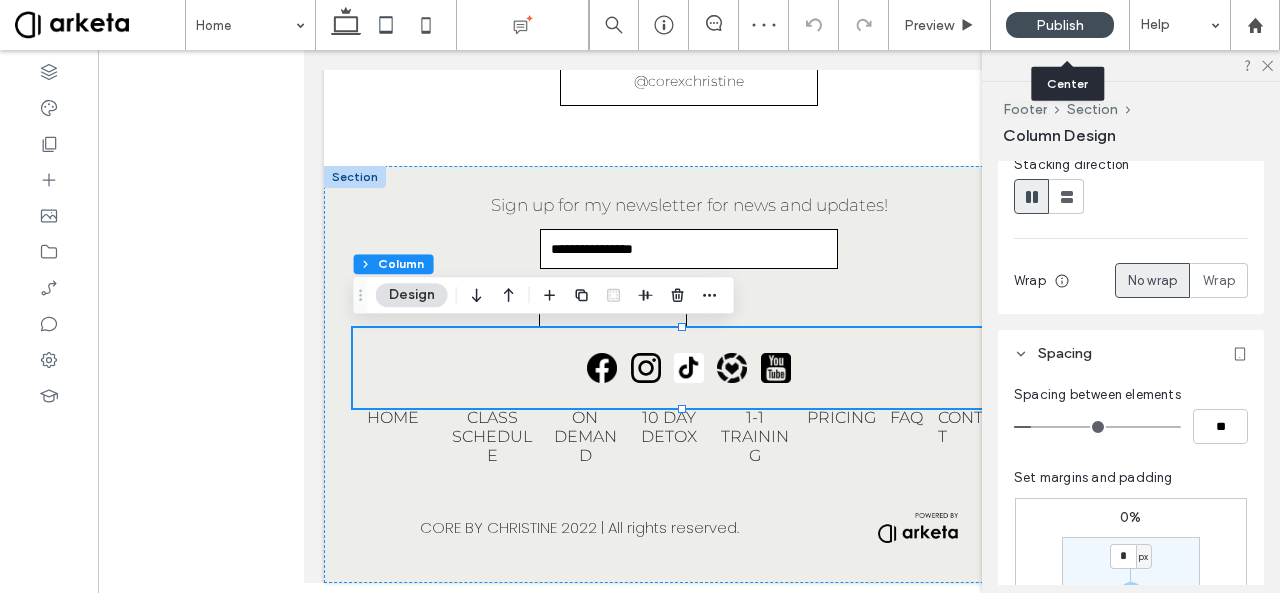 scroll, scrollTop: 260, scrollLeft: 0, axis: vertical 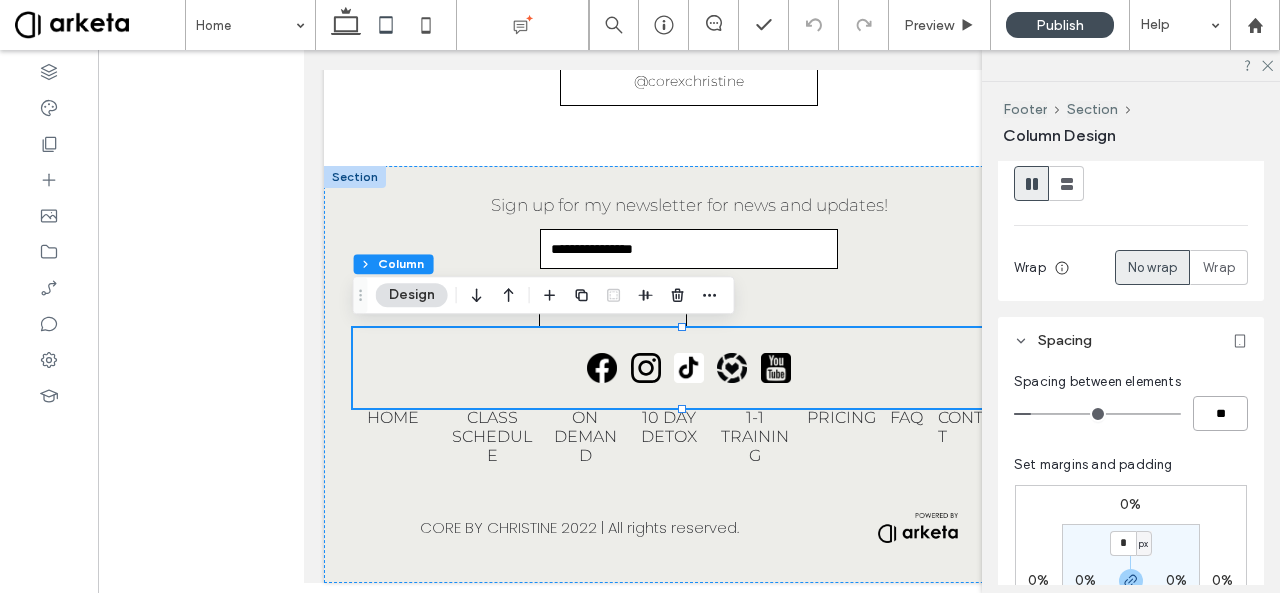 click on "**" at bounding box center [1220, 413] 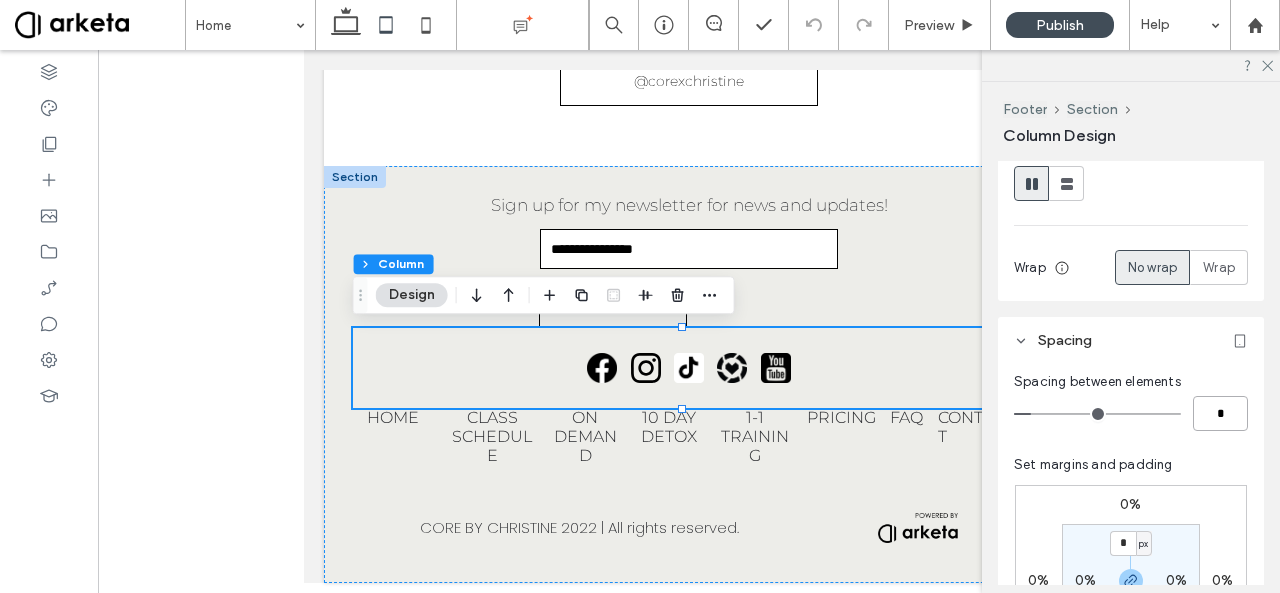 type on "*" 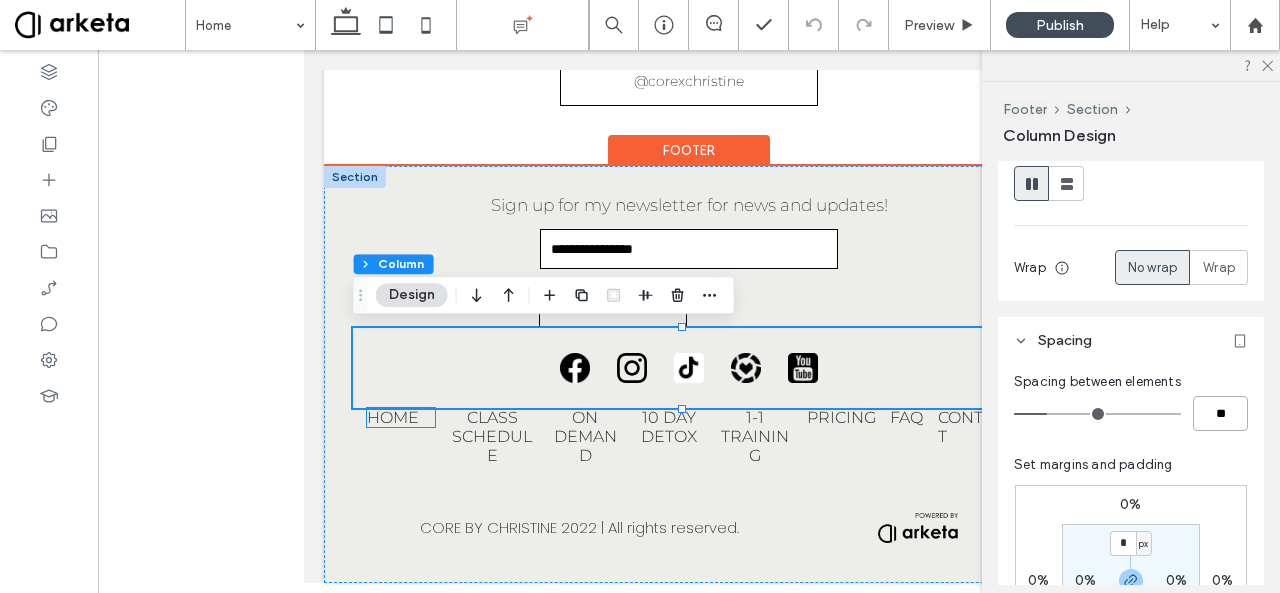 click on "HOME" at bounding box center [393, 417] 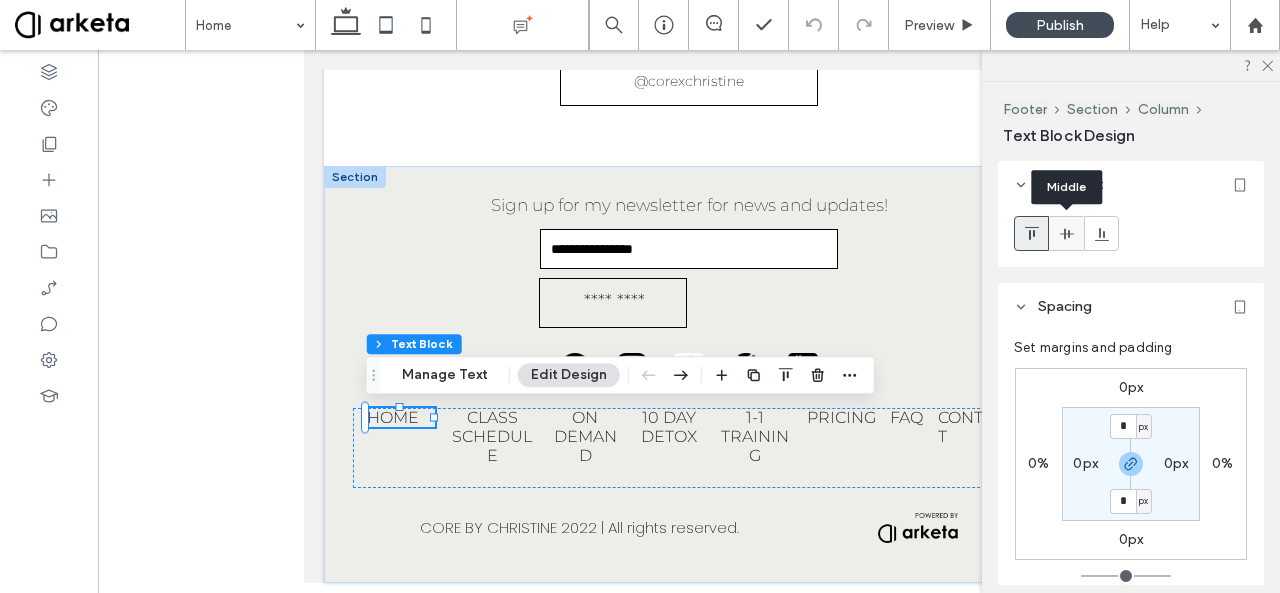 click 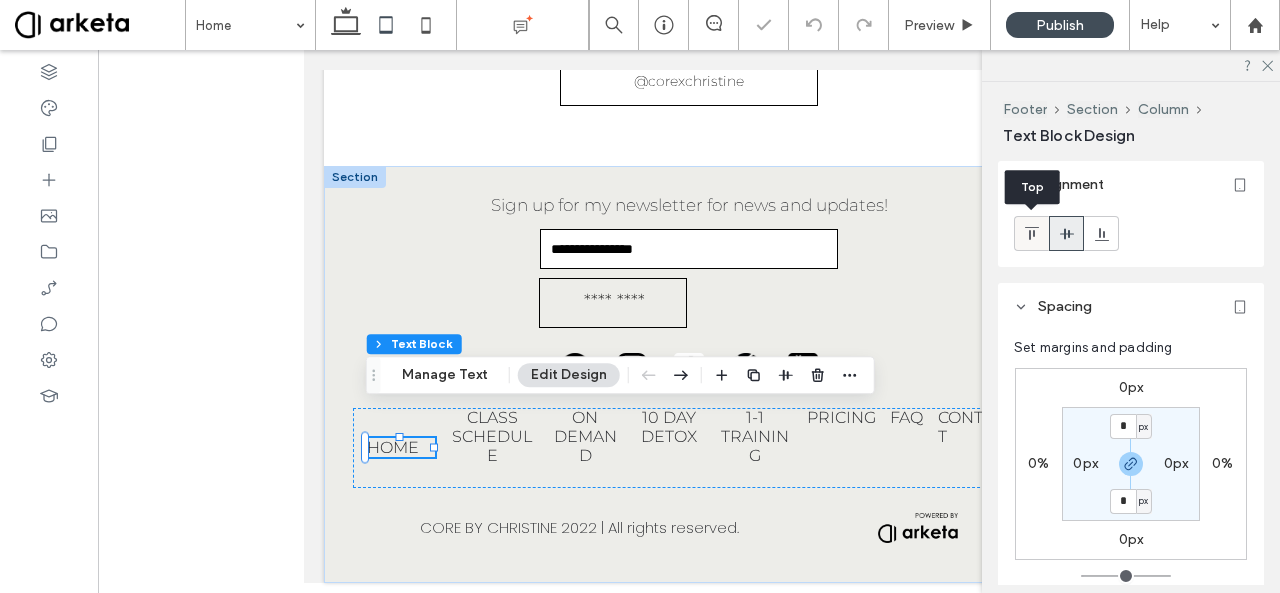 click 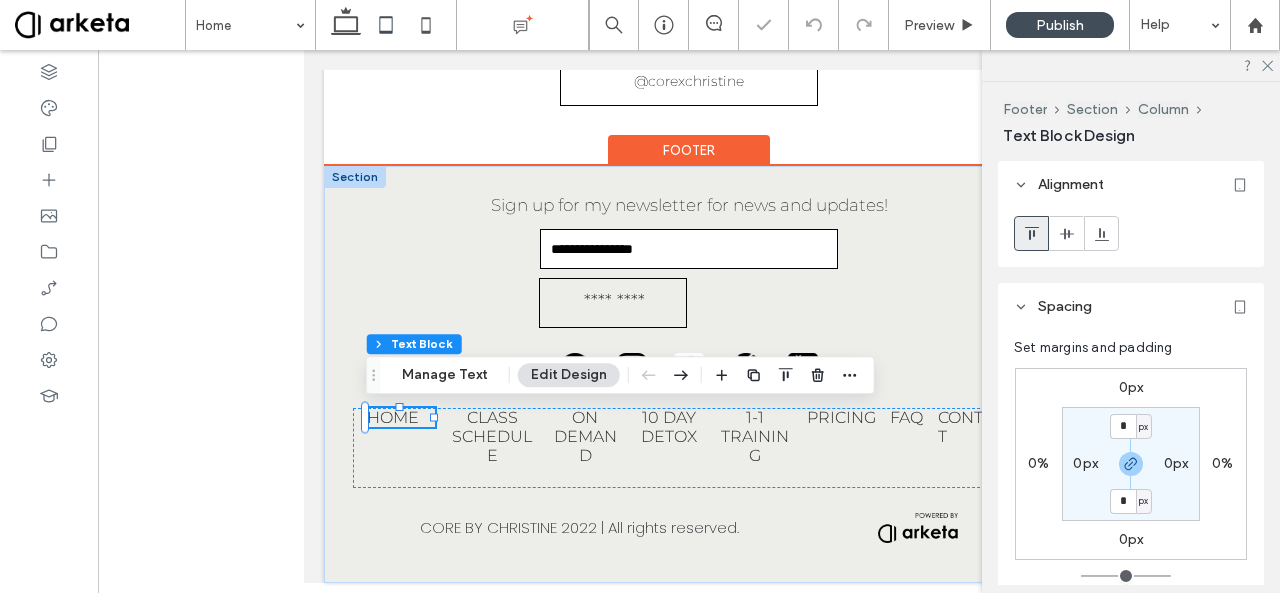 click on "HOME" at bounding box center [393, 417] 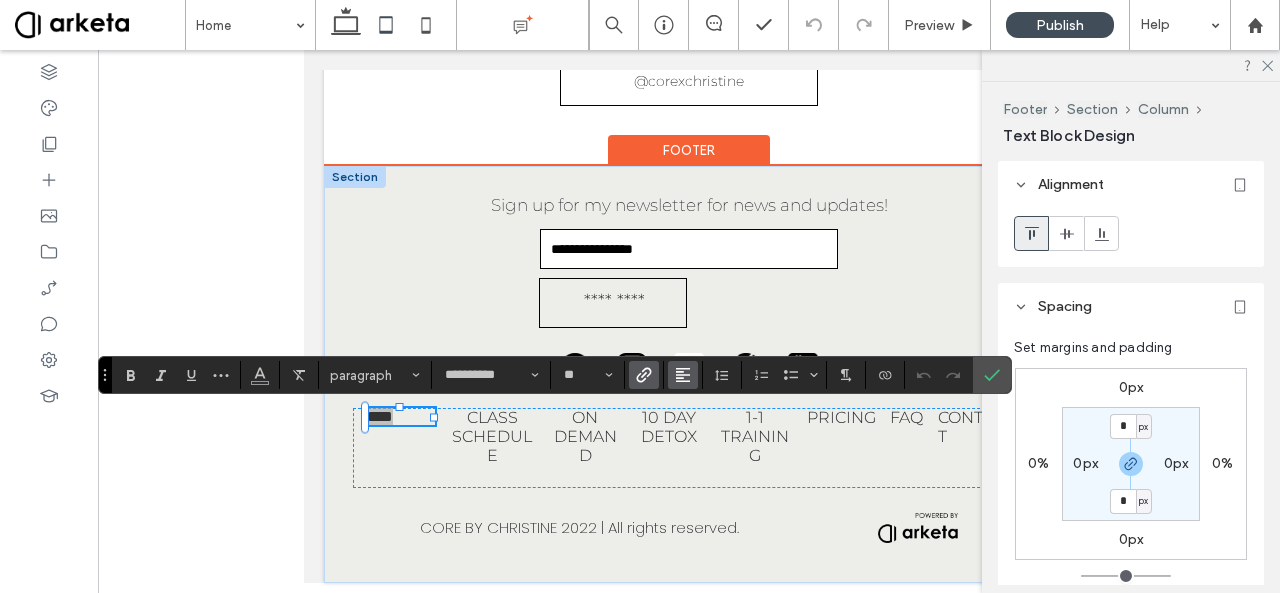 click 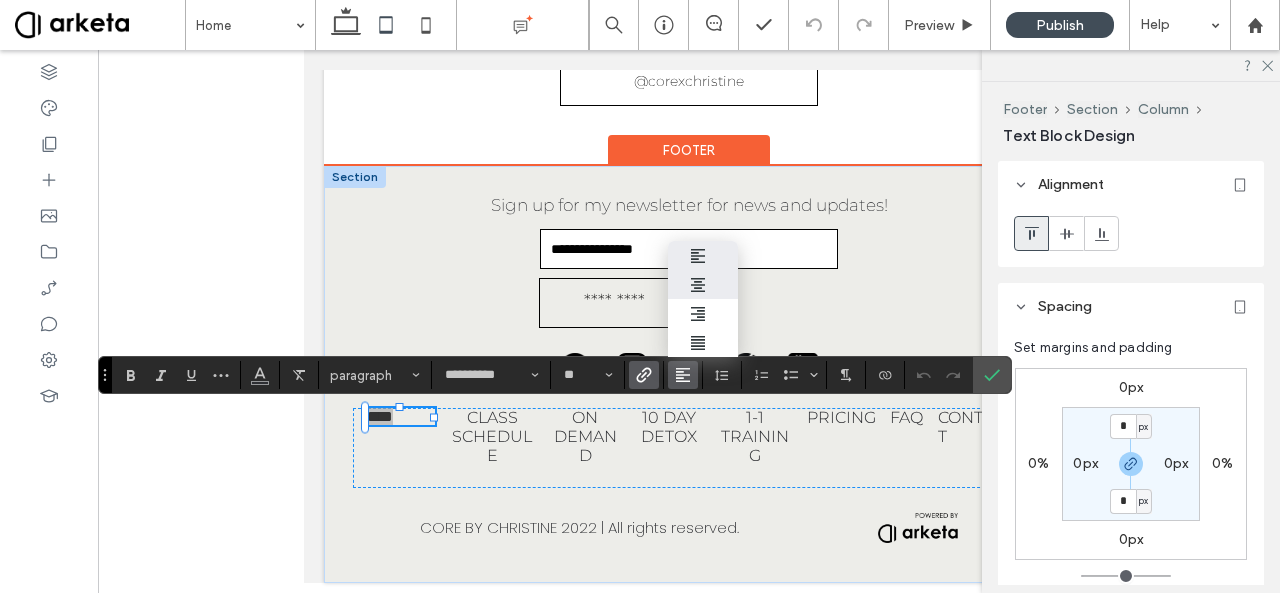click at bounding box center (703, 284) 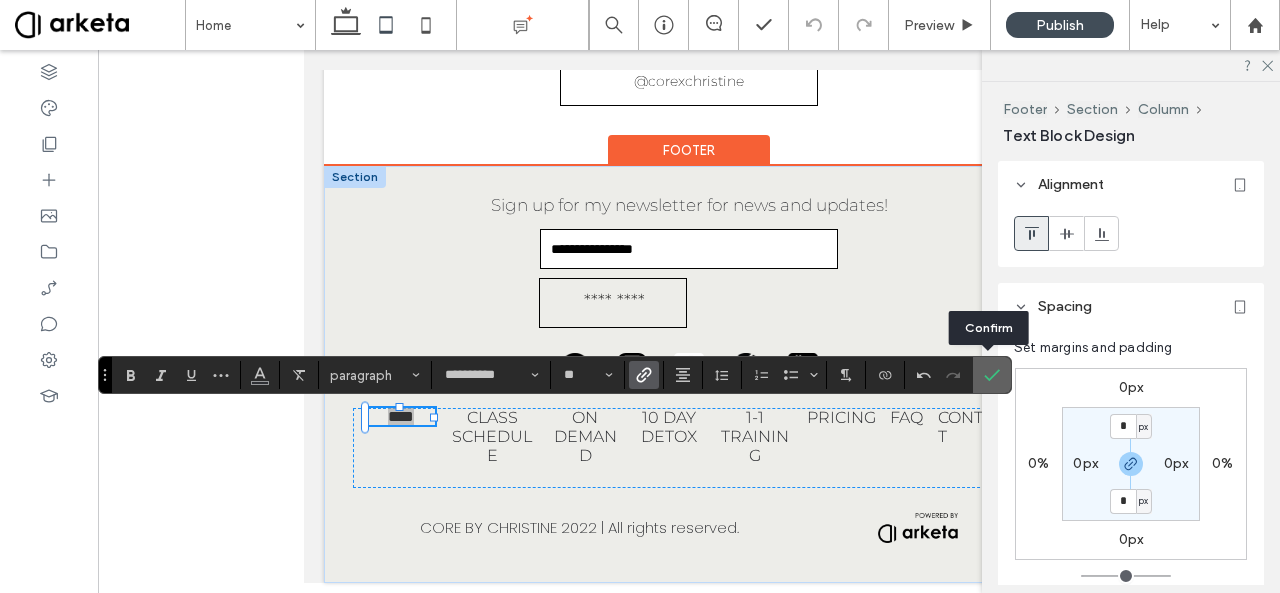 click at bounding box center (992, 375) 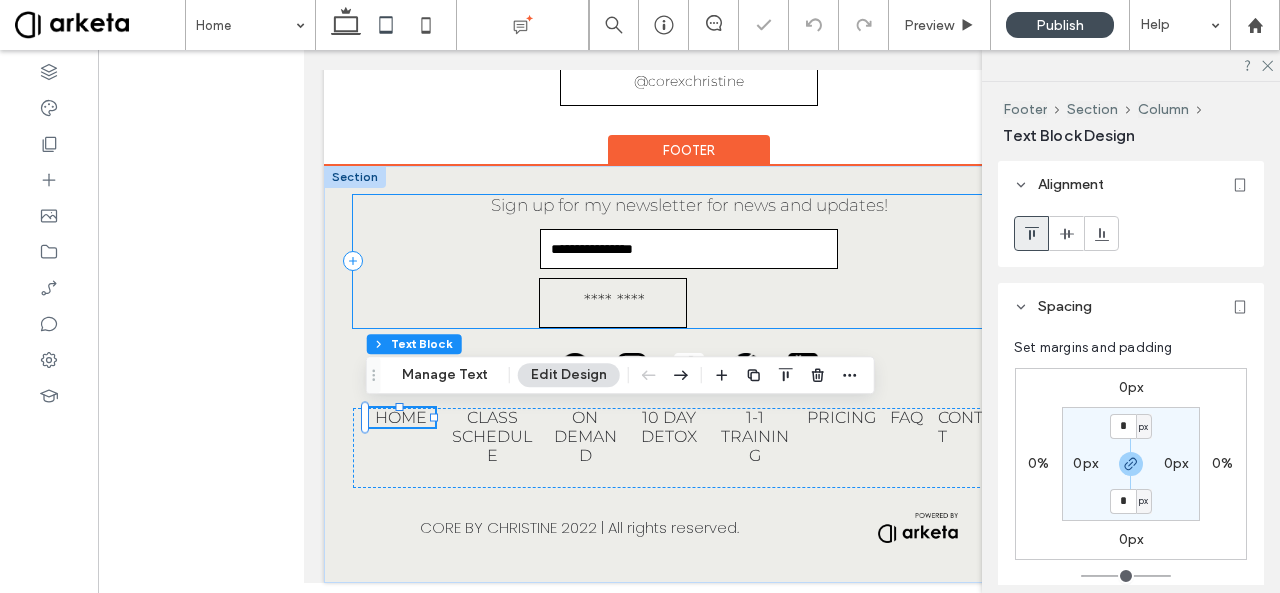 click on "Sign up for my newsletter for news and updates!
Contact Us
Field label
*********
Thank you for contacting us. We will get back to you as soon as possible.
Oops, there was an error sending your message. Please try again later." at bounding box center (689, 261) 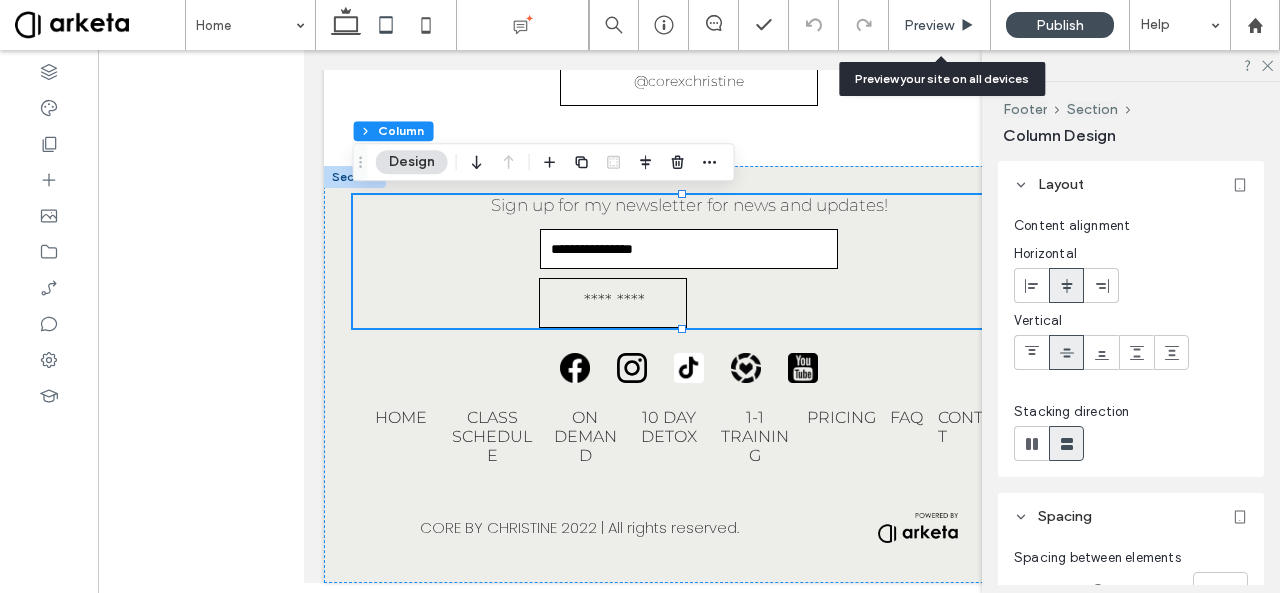 click on "Preview" at bounding box center [939, 25] 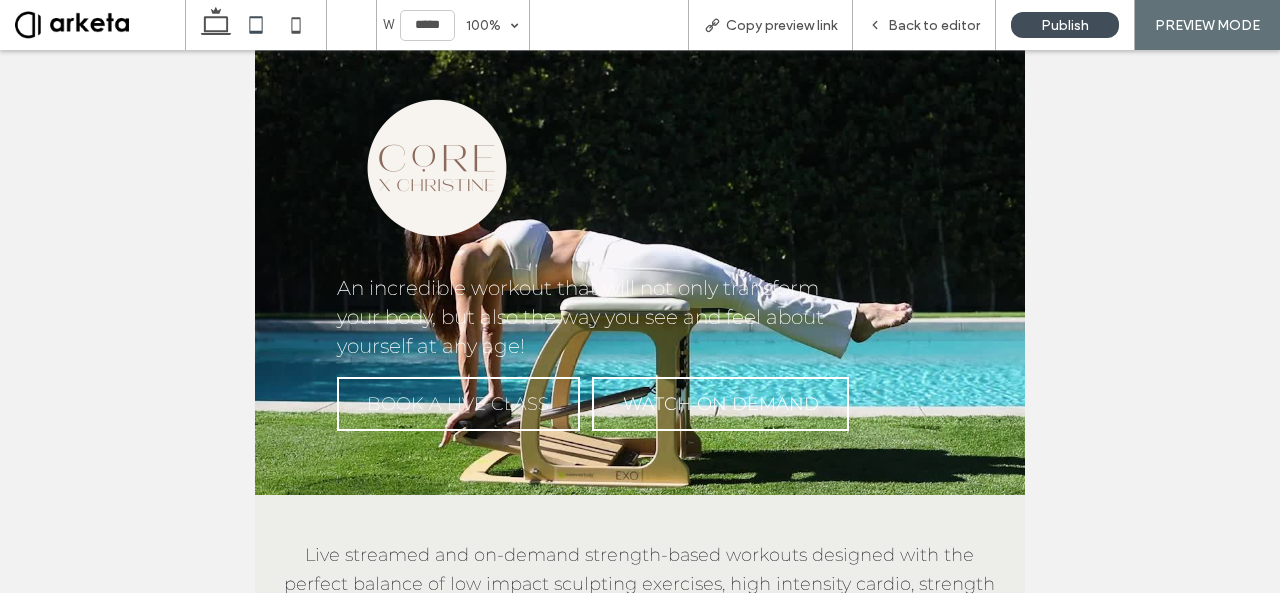scroll, scrollTop: 174, scrollLeft: 0, axis: vertical 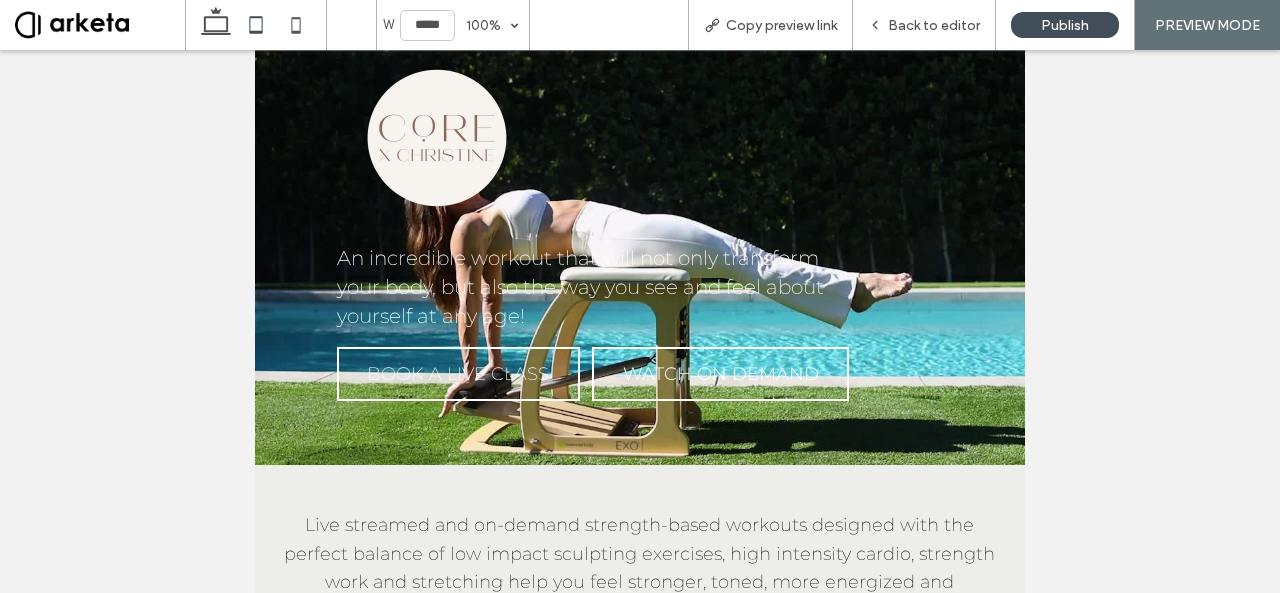 click at bounding box center [100, 25] 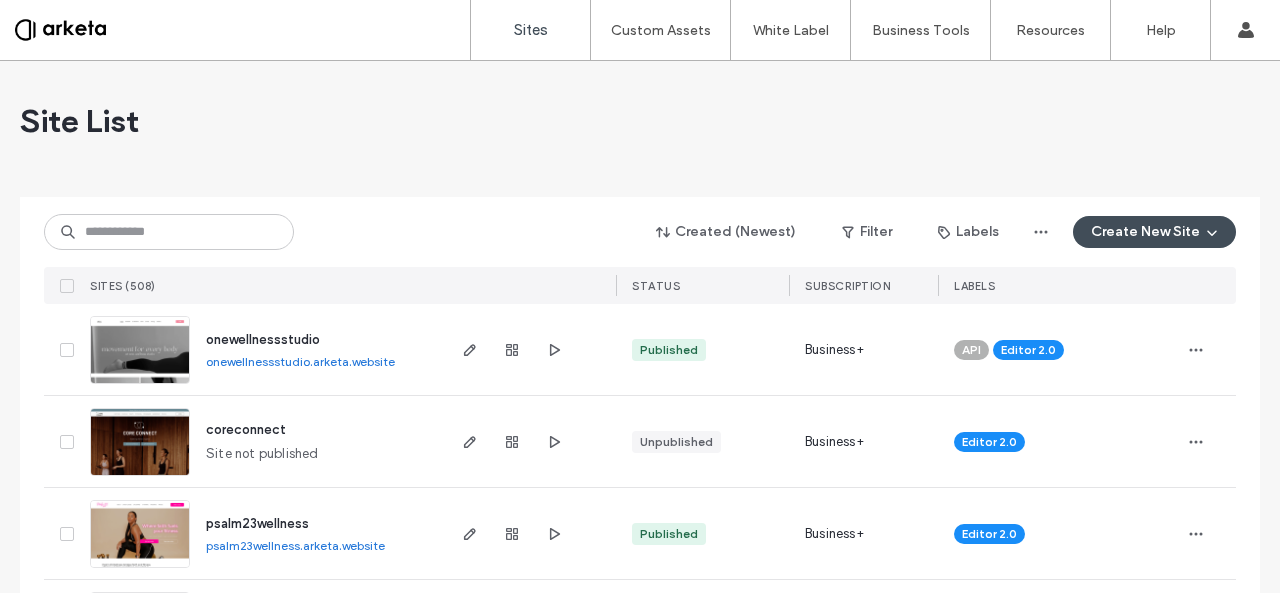 scroll, scrollTop: 0, scrollLeft: 0, axis: both 